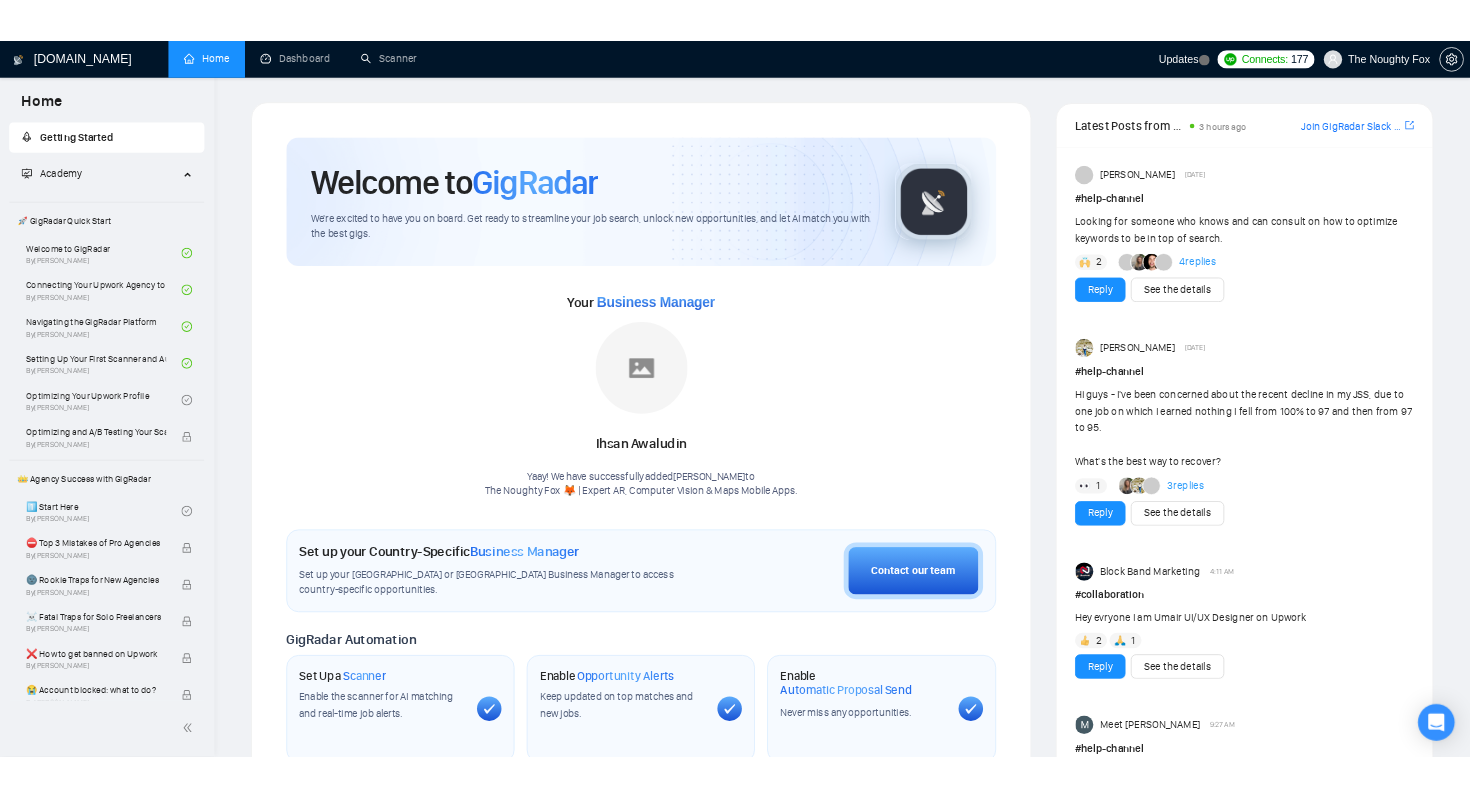 scroll, scrollTop: 0, scrollLeft: 0, axis: both 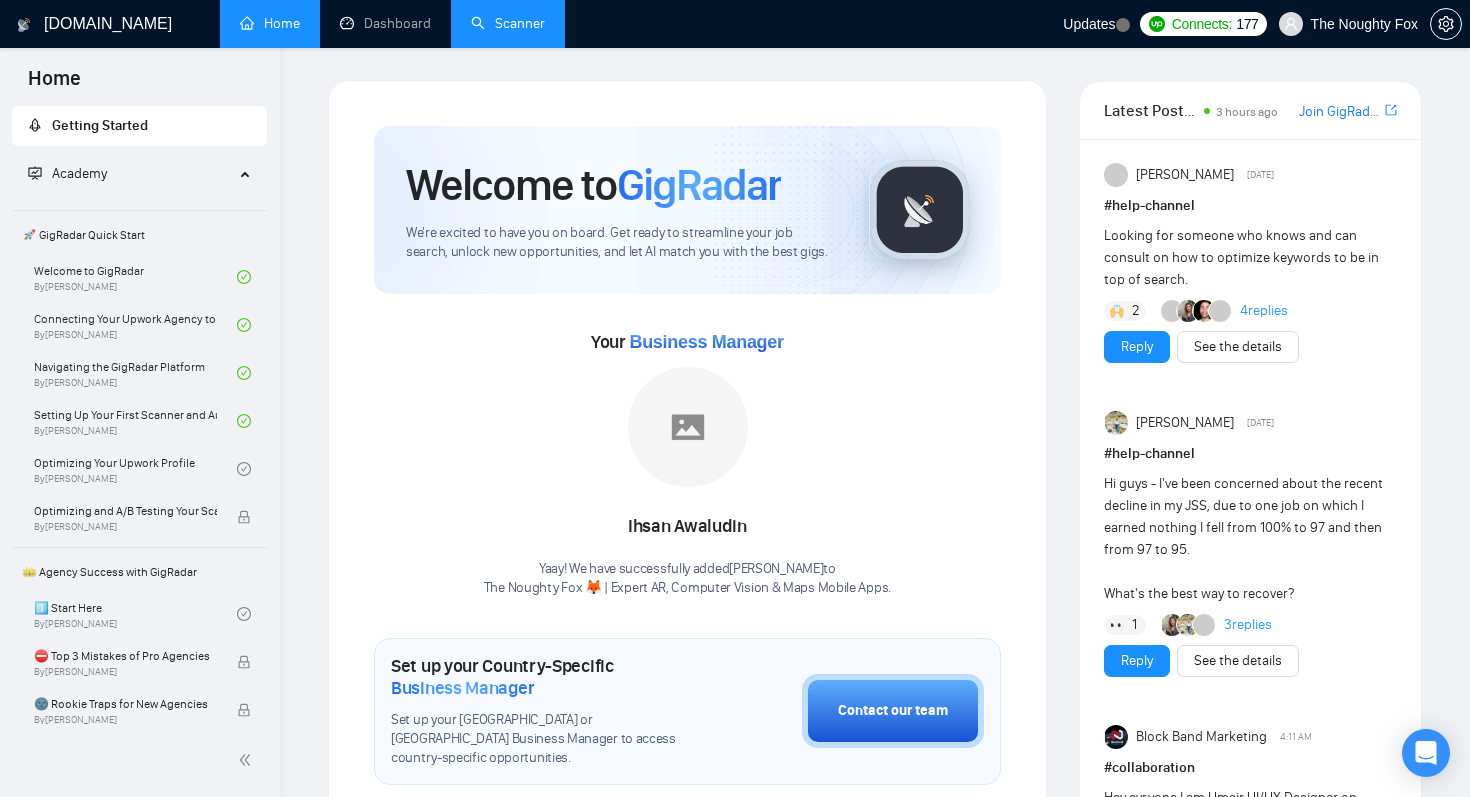 click on "Scanner" at bounding box center (508, 23) 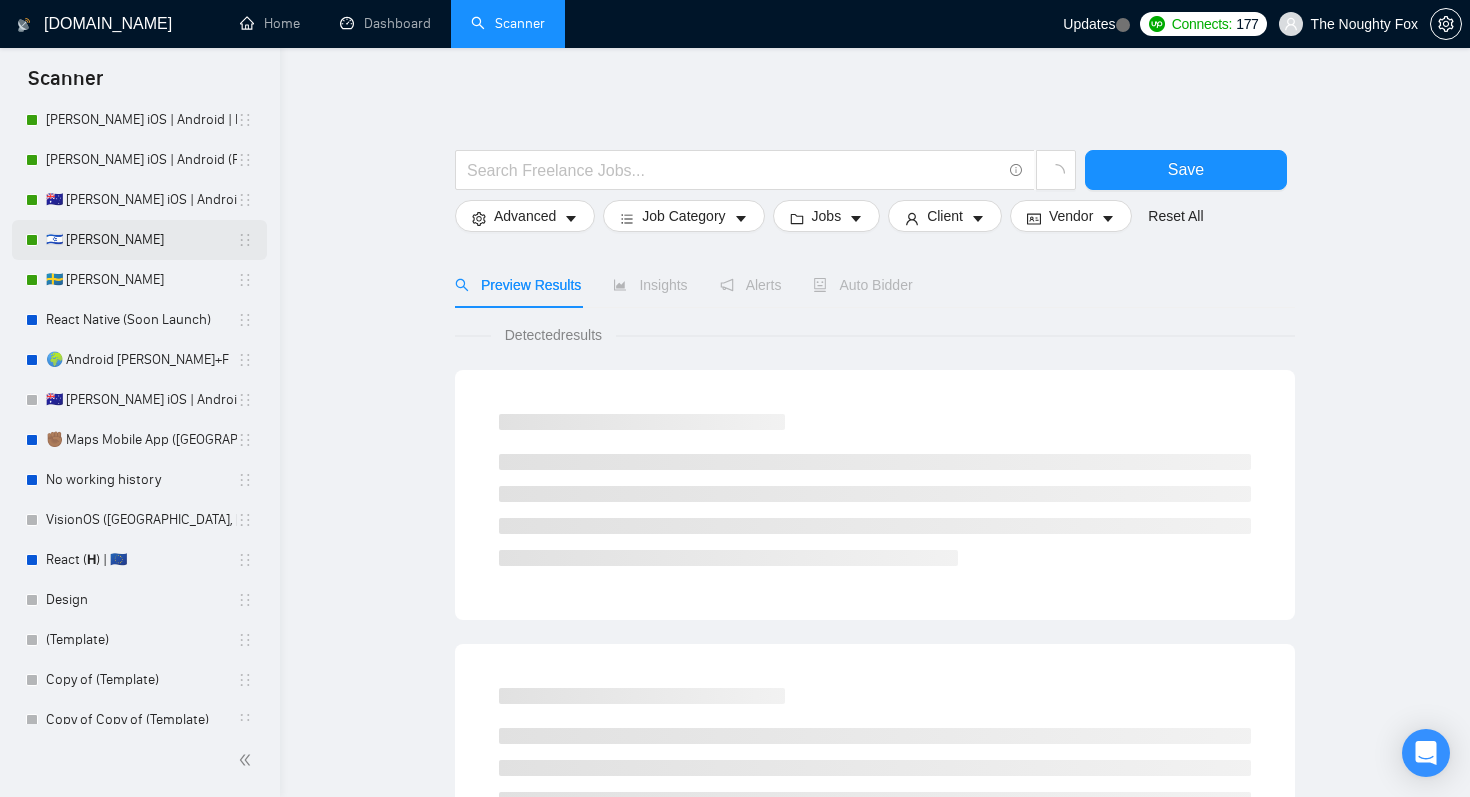 scroll, scrollTop: 198, scrollLeft: 0, axis: vertical 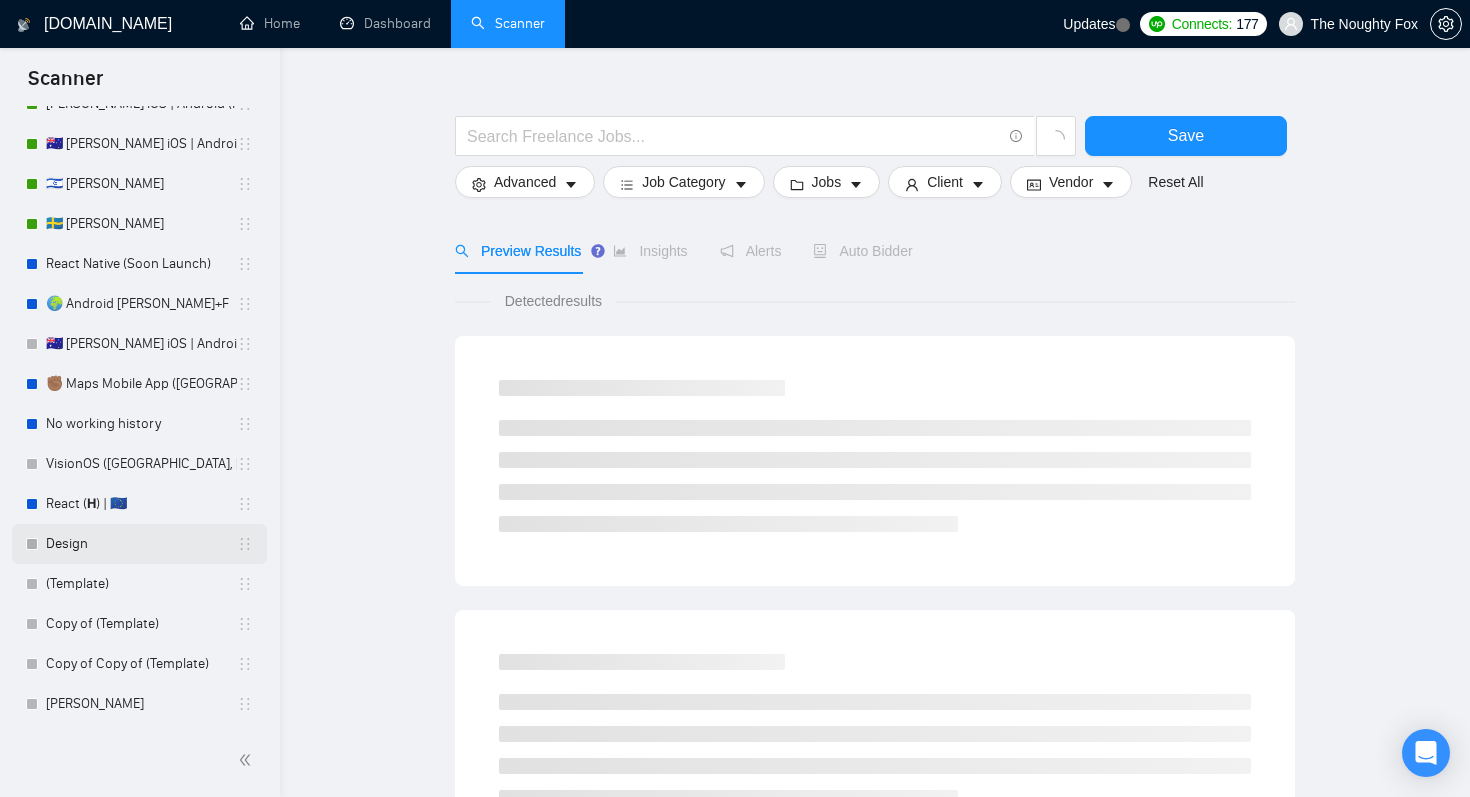click on "Design" at bounding box center [141, 544] 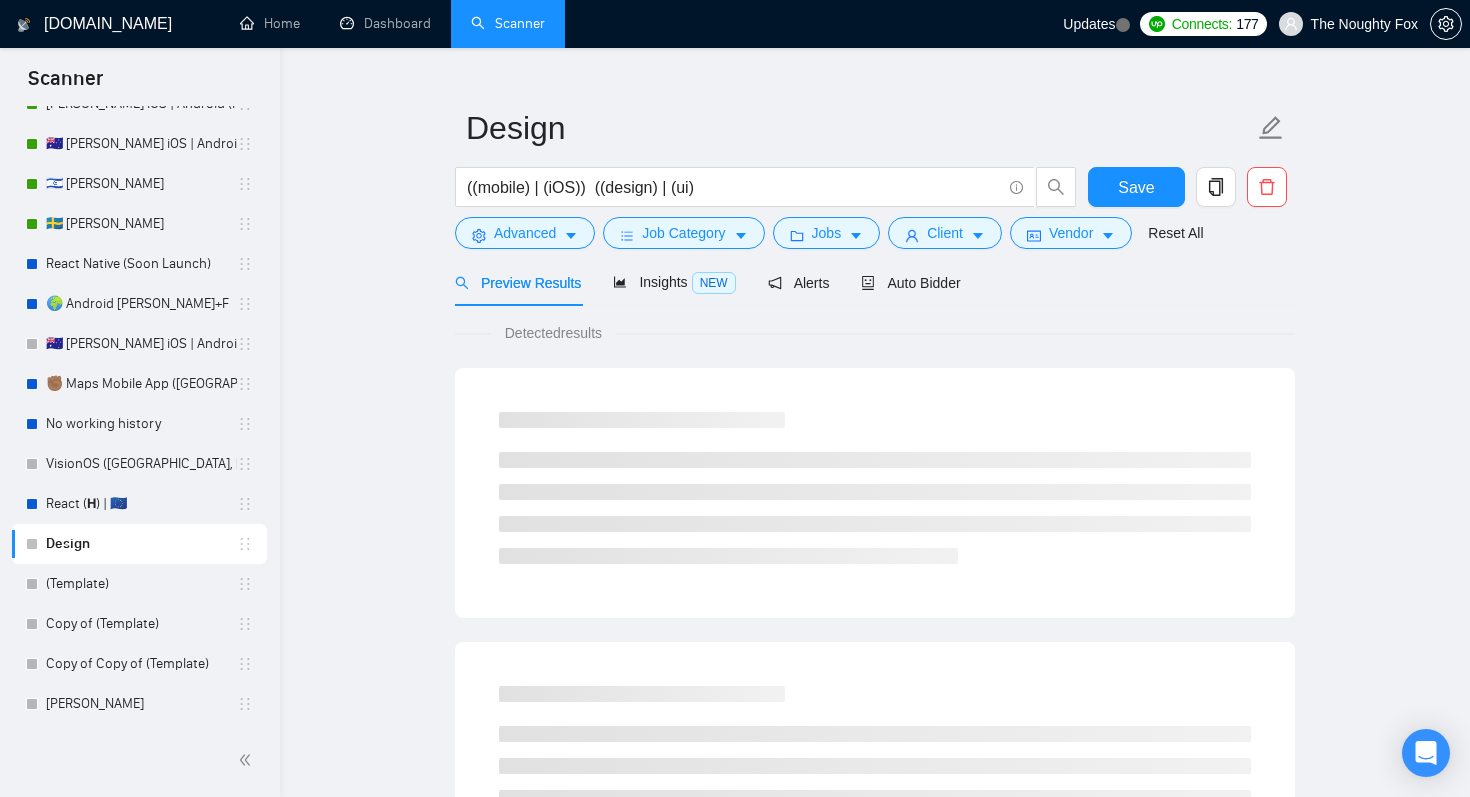 scroll, scrollTop: 0, scrollLeft: 0, axis: both 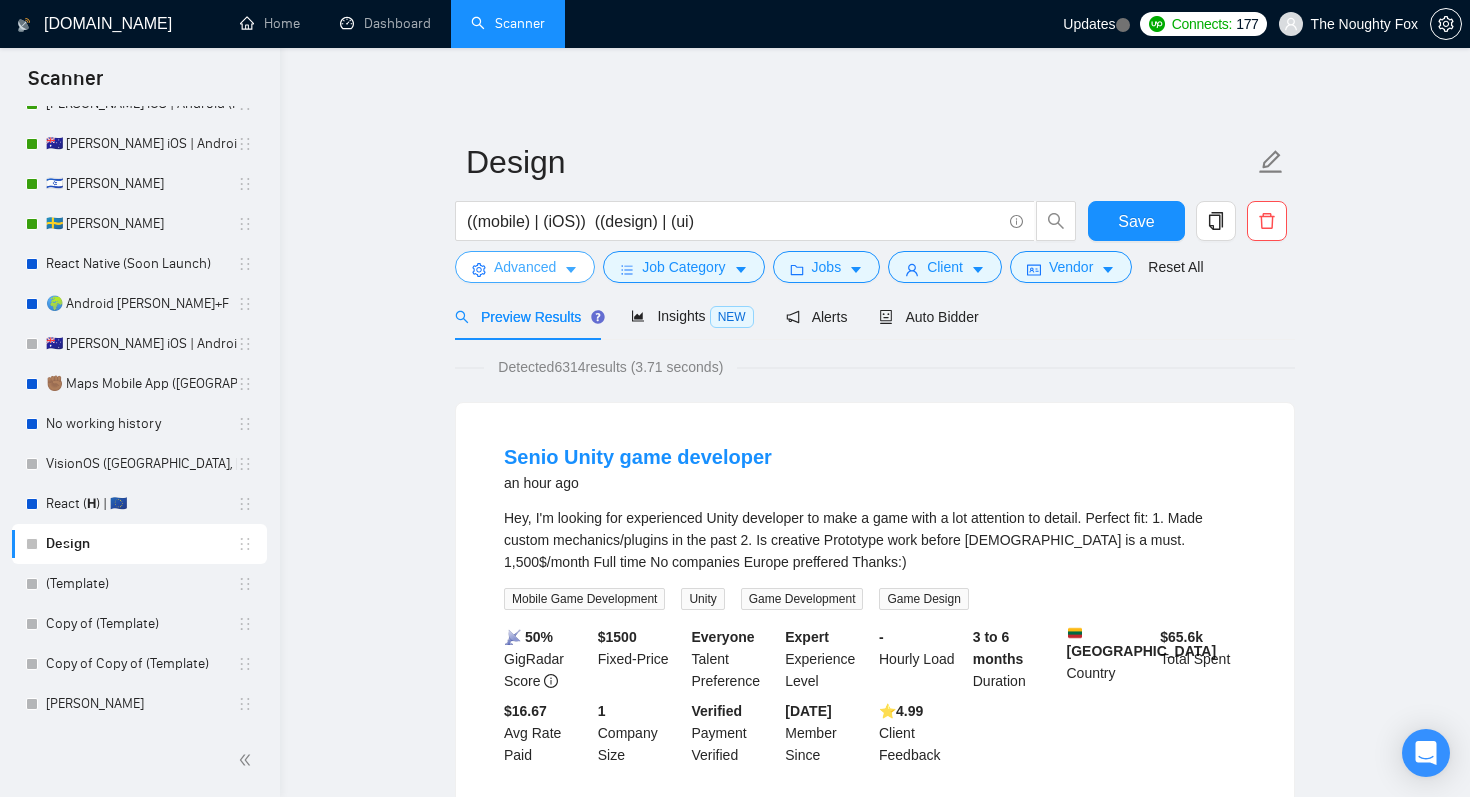 click on "Advanced" at bounding box center (525, 267) 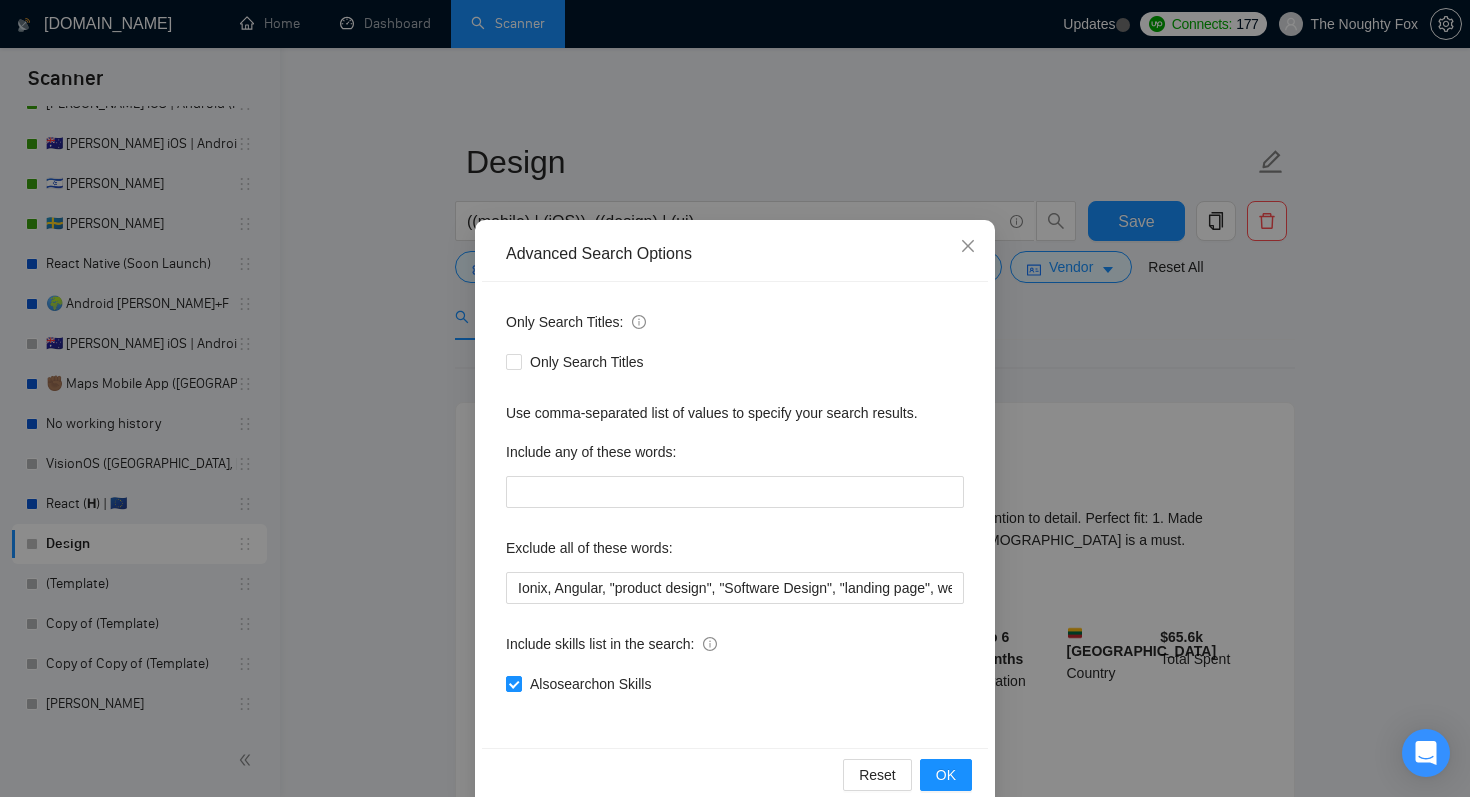 click on "Advanced Search Options Only Search Titles:   Only Search Titles Use comma-separated list of values to specify your search results. Include any of these words: Exclude all of these words: Ionix, Angular, "product design", "Software Design", "landing page", website, "web development", "web design", "React Native", "Website Redesign" Include skills list in the search:   Also  search  on Skills Reset OK" at bounding box center (735, 398) 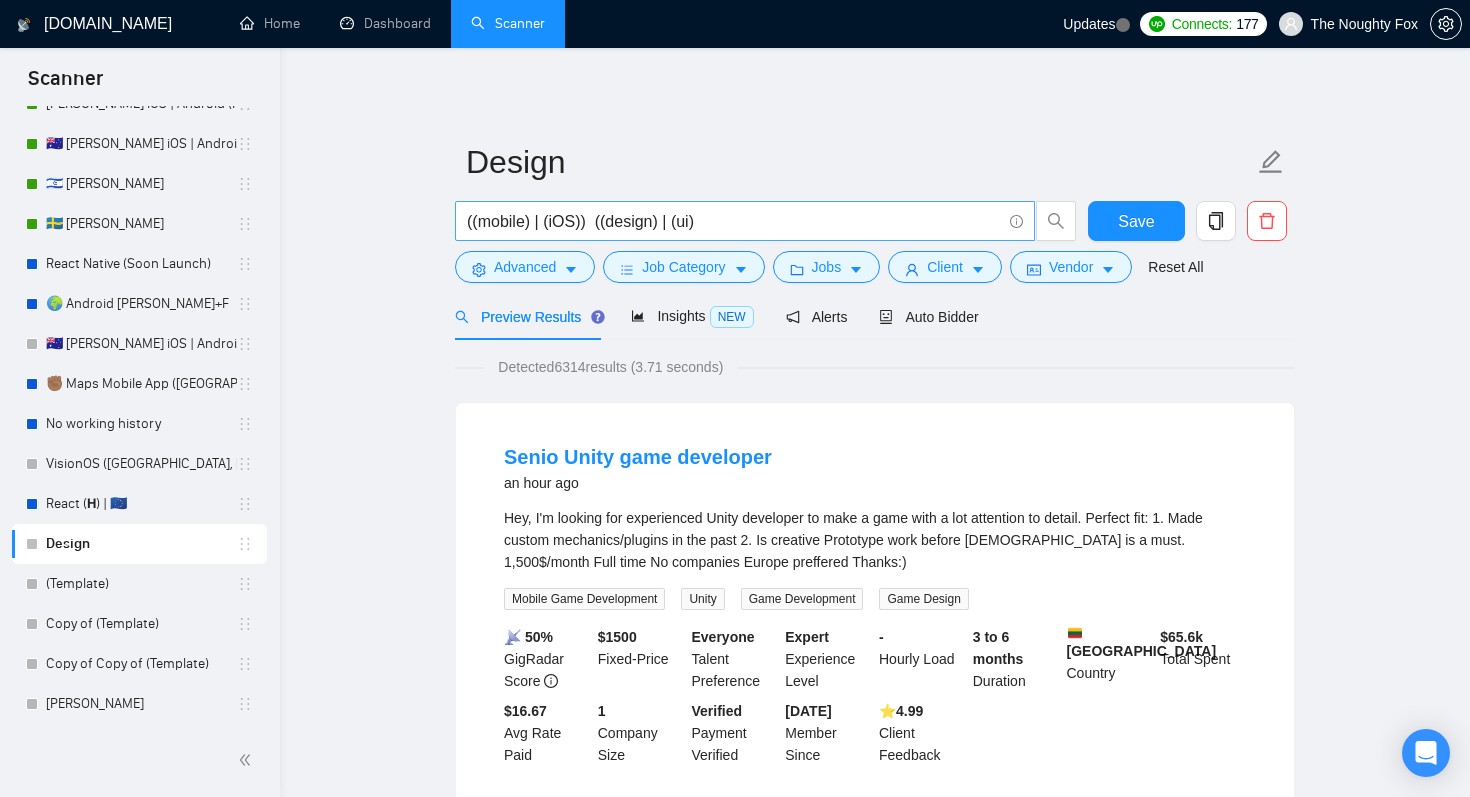 click on "((mobile) | (iOS))  ((design) | (ui)" at bounding box center (734, 221) 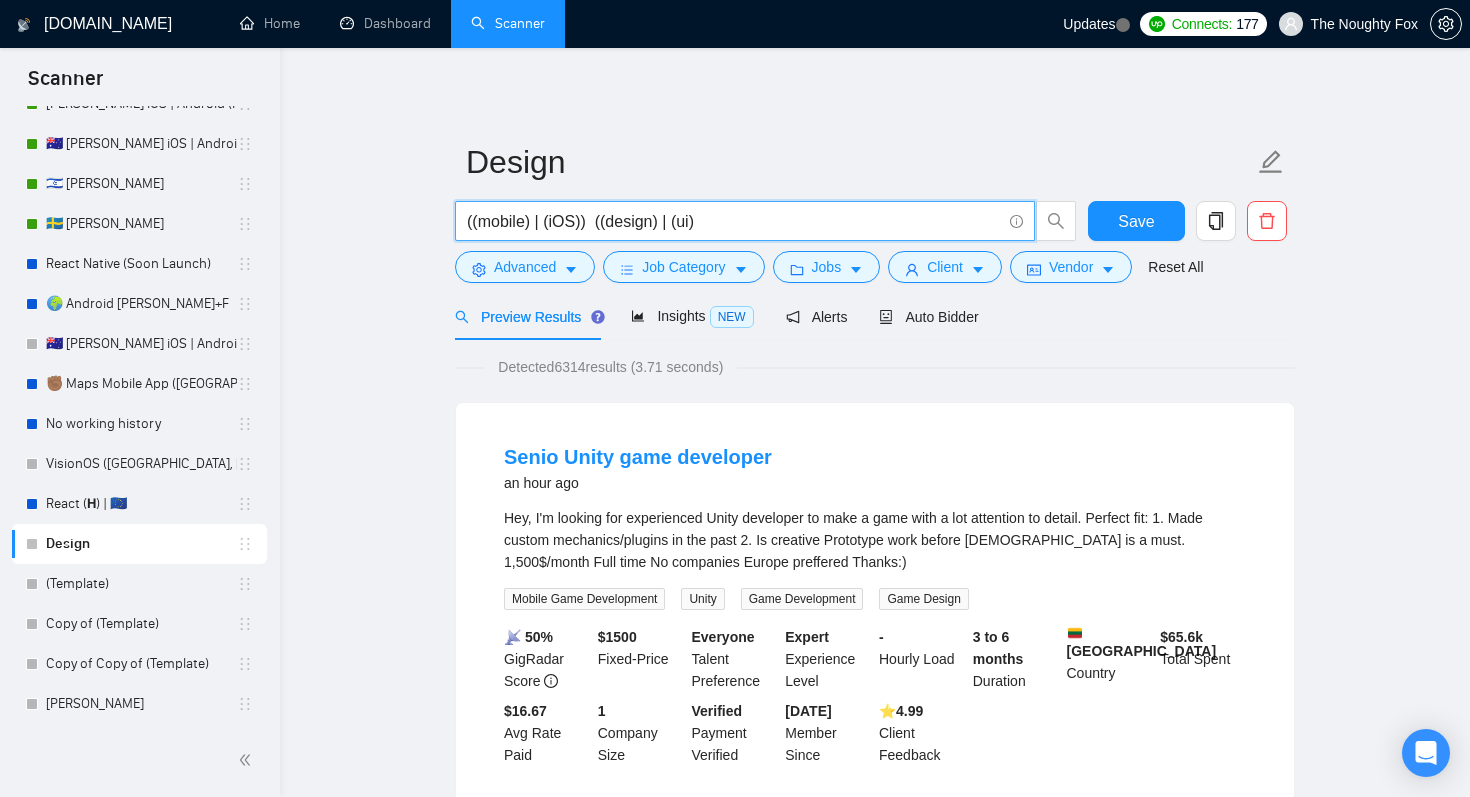 click on "((mobile) | (iOS))  ((design) | (ui)" at bounding box center [734, 221] 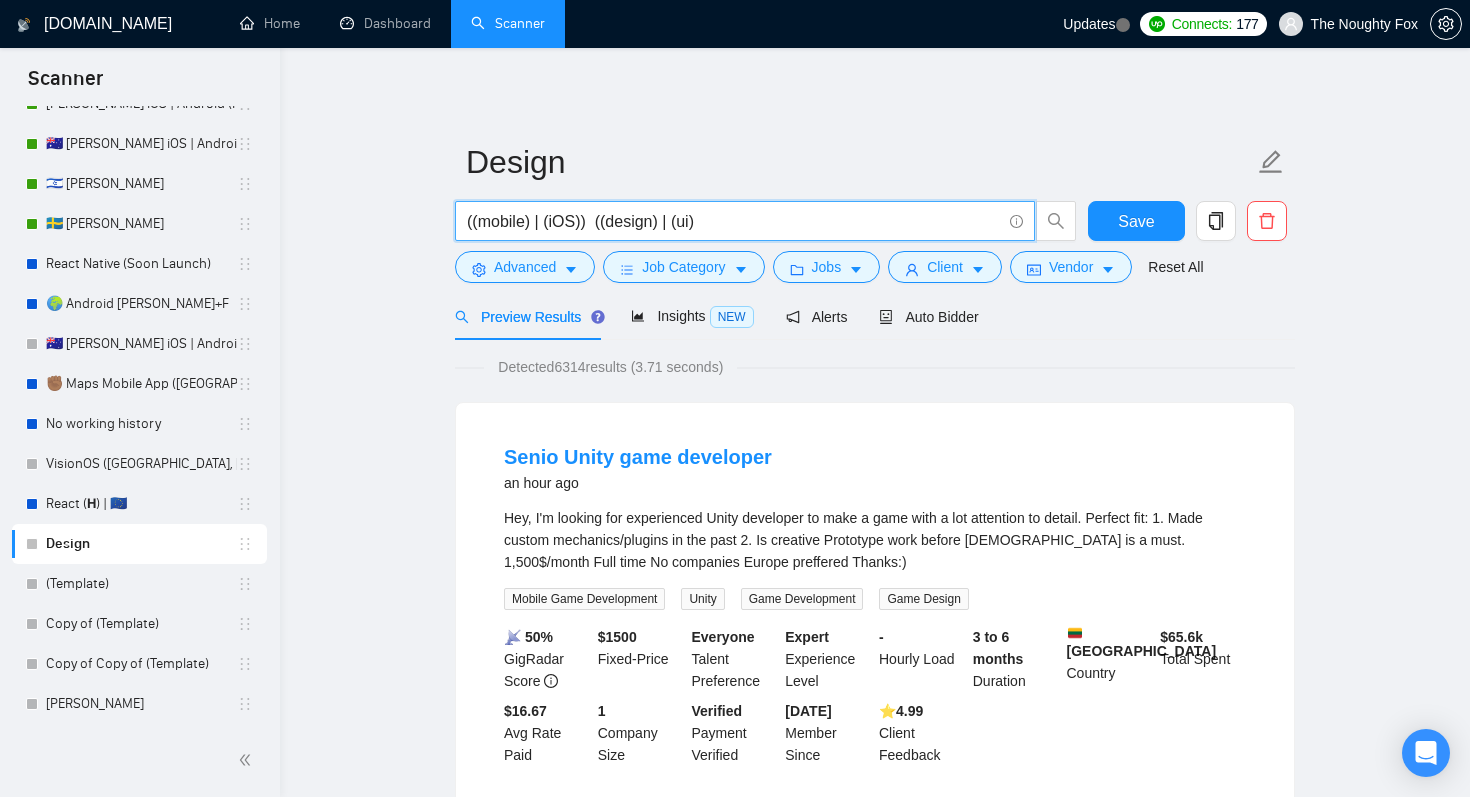 click on "((mobile) | (iOS))  ((design) | (ui)" at bounding box center [734, 221] 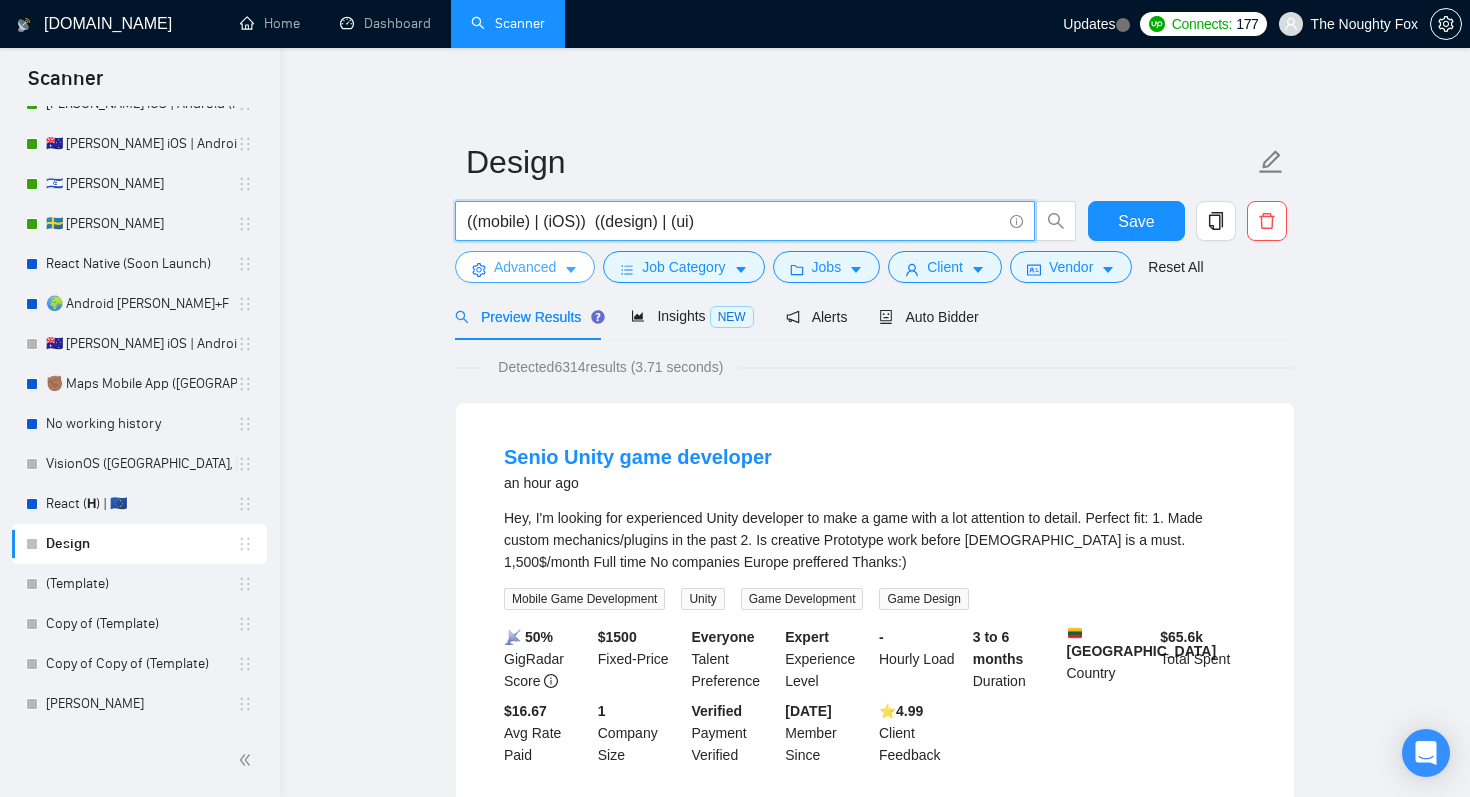 click on "Advanced" at bounding box center [525, 267] 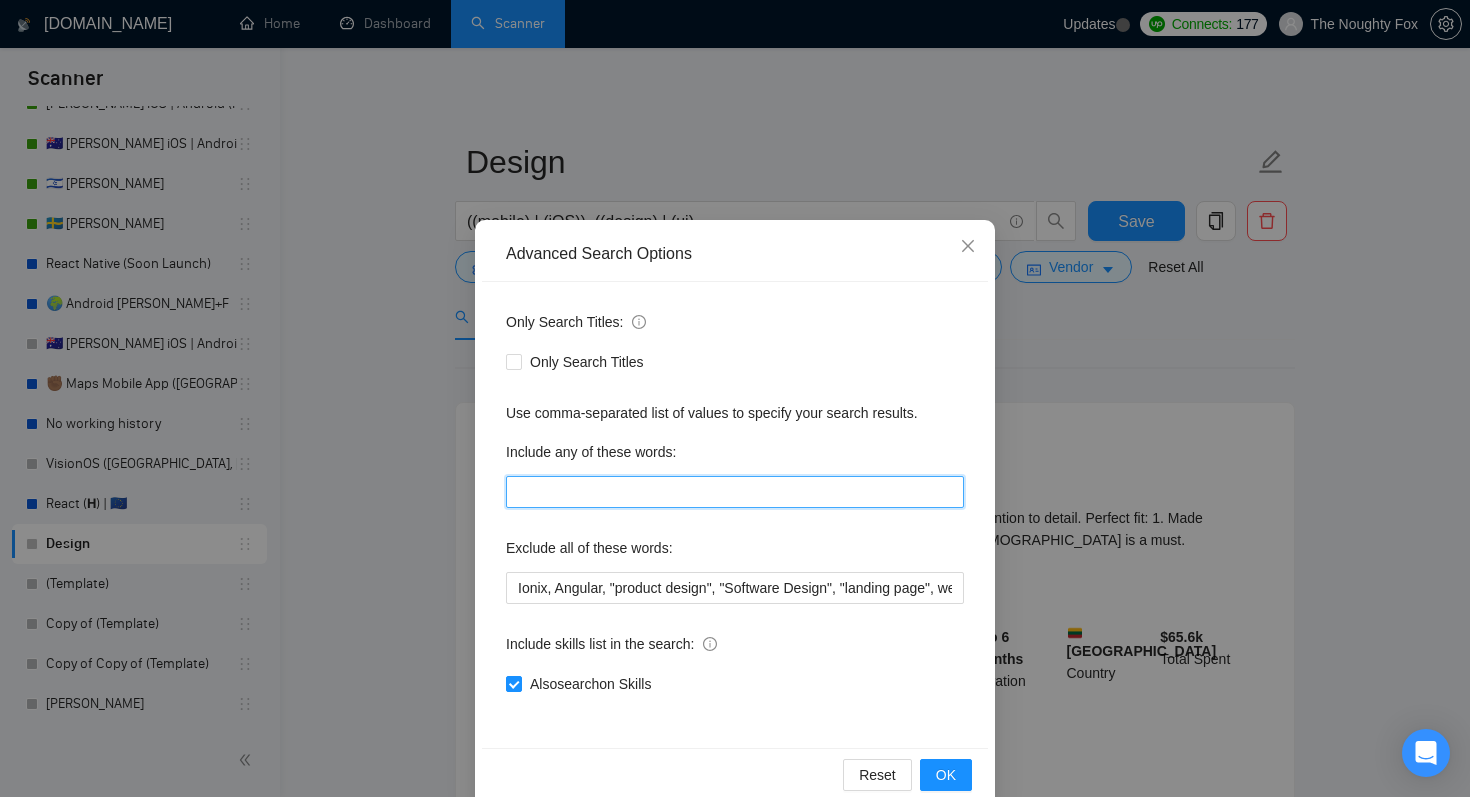 click at bounding box center (735, 492) 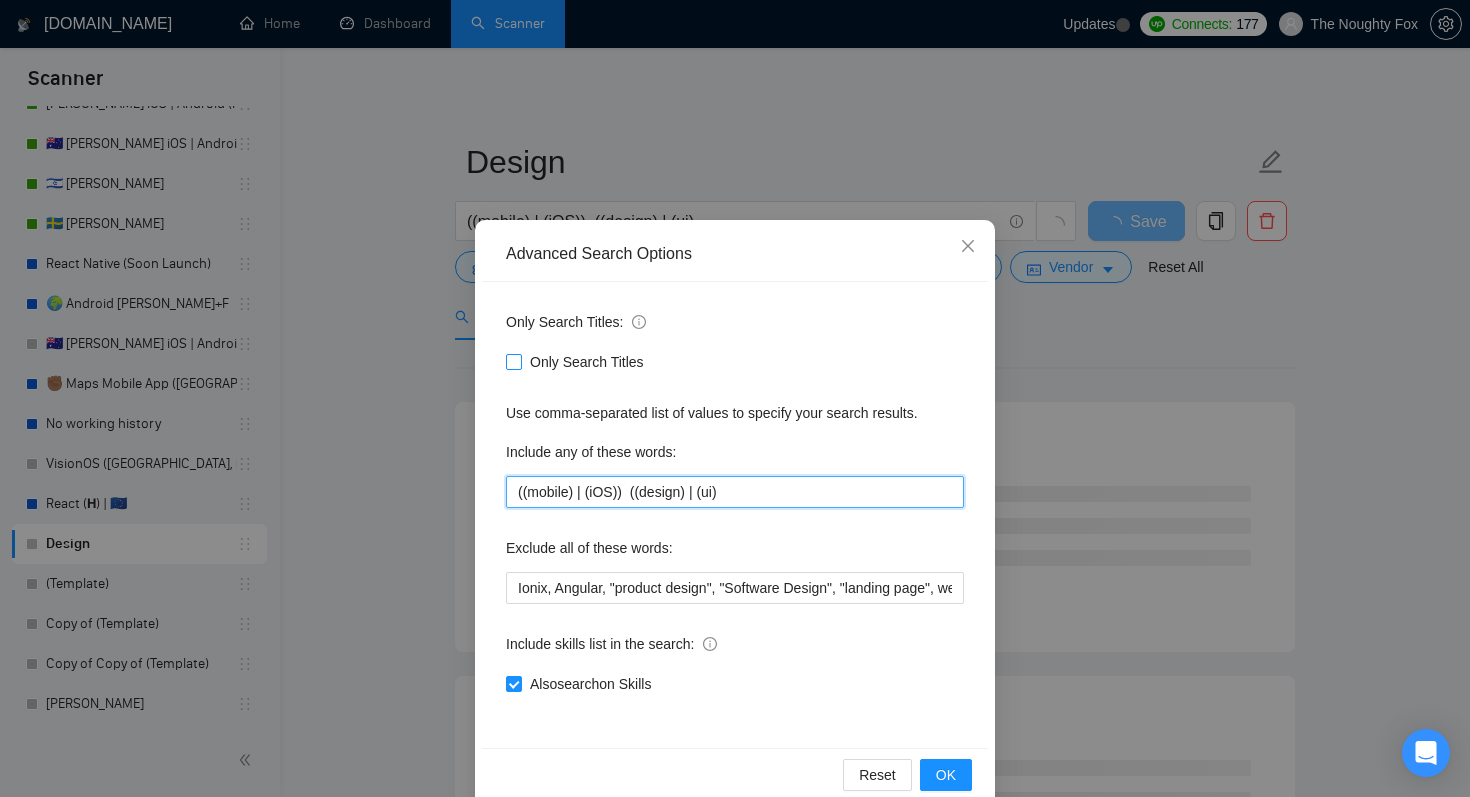 type on "((mobile) | (iOS))  ((design) | (ui)" 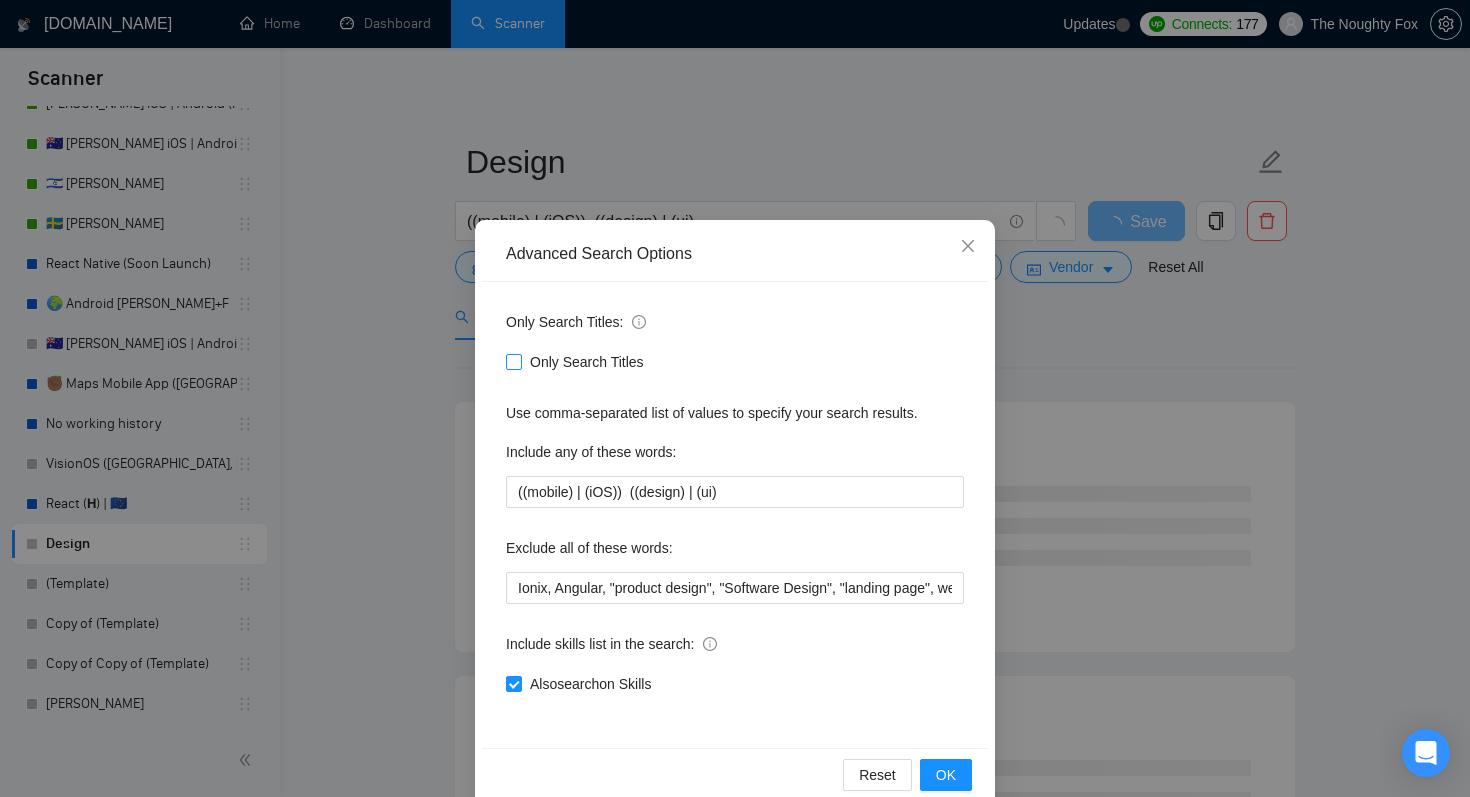 click at bounding box center [514, 362] 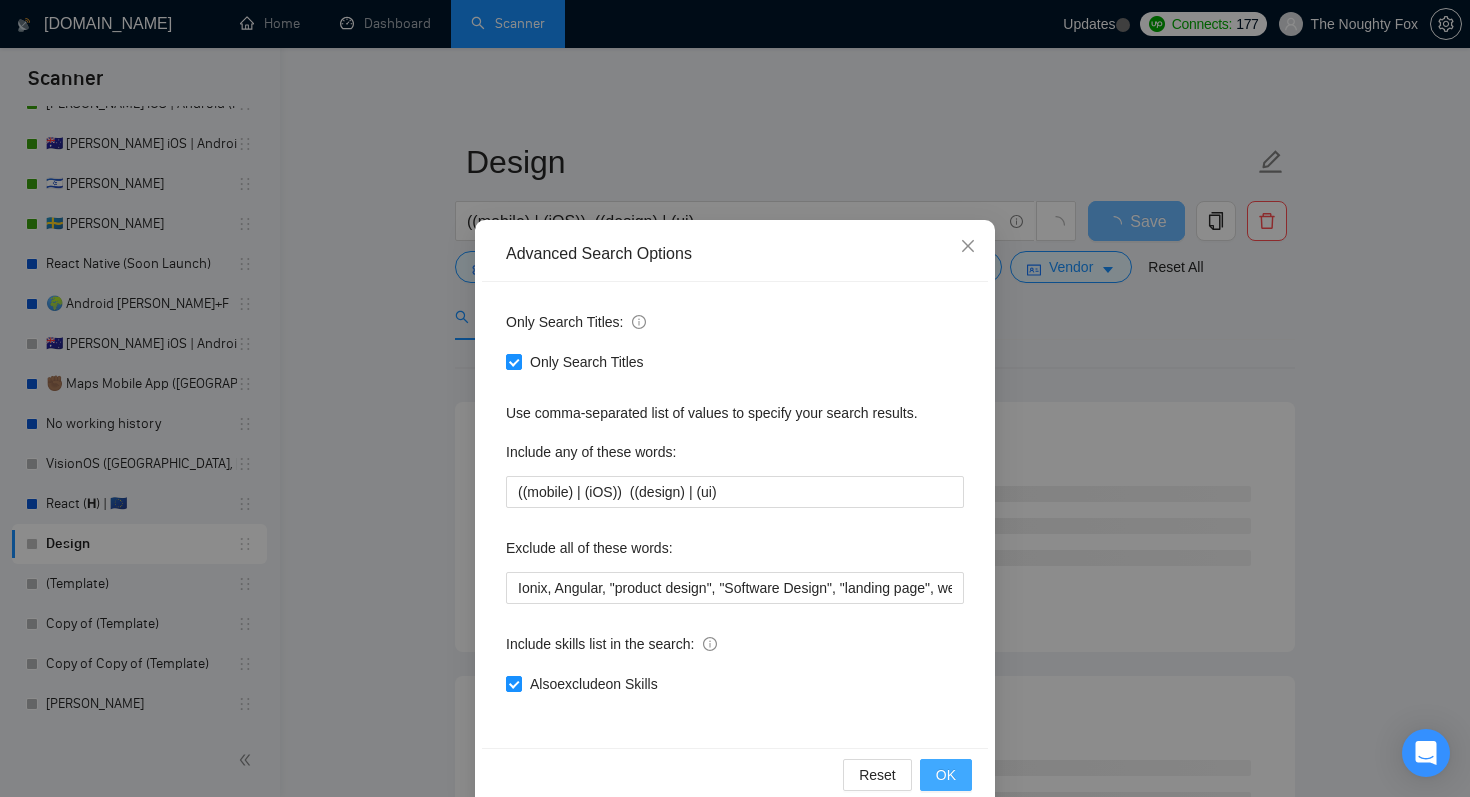 click on "OK" at bounding box center [946, 775] 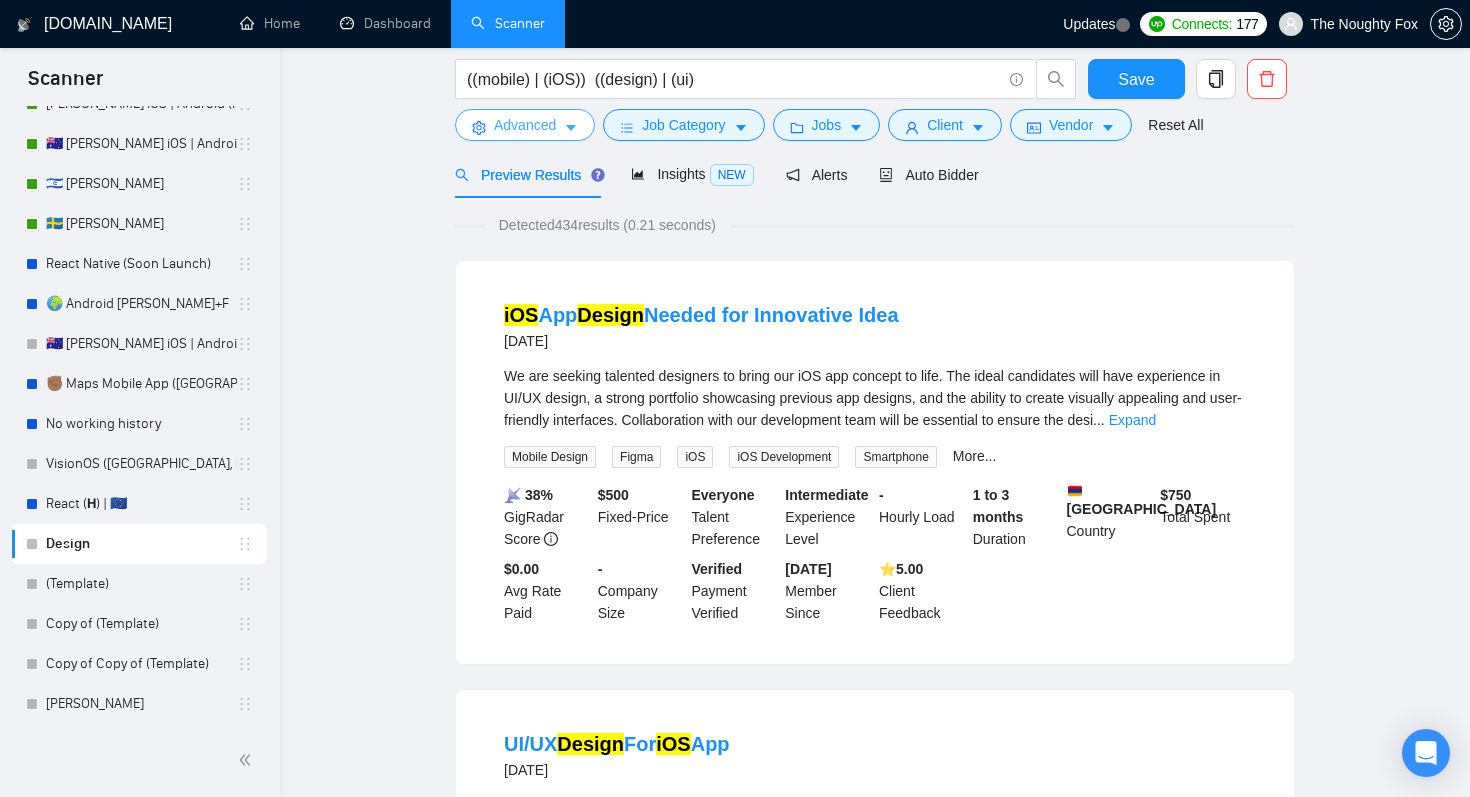 scroll, scrollTop: 0, scrollLeft: 0, axis: both 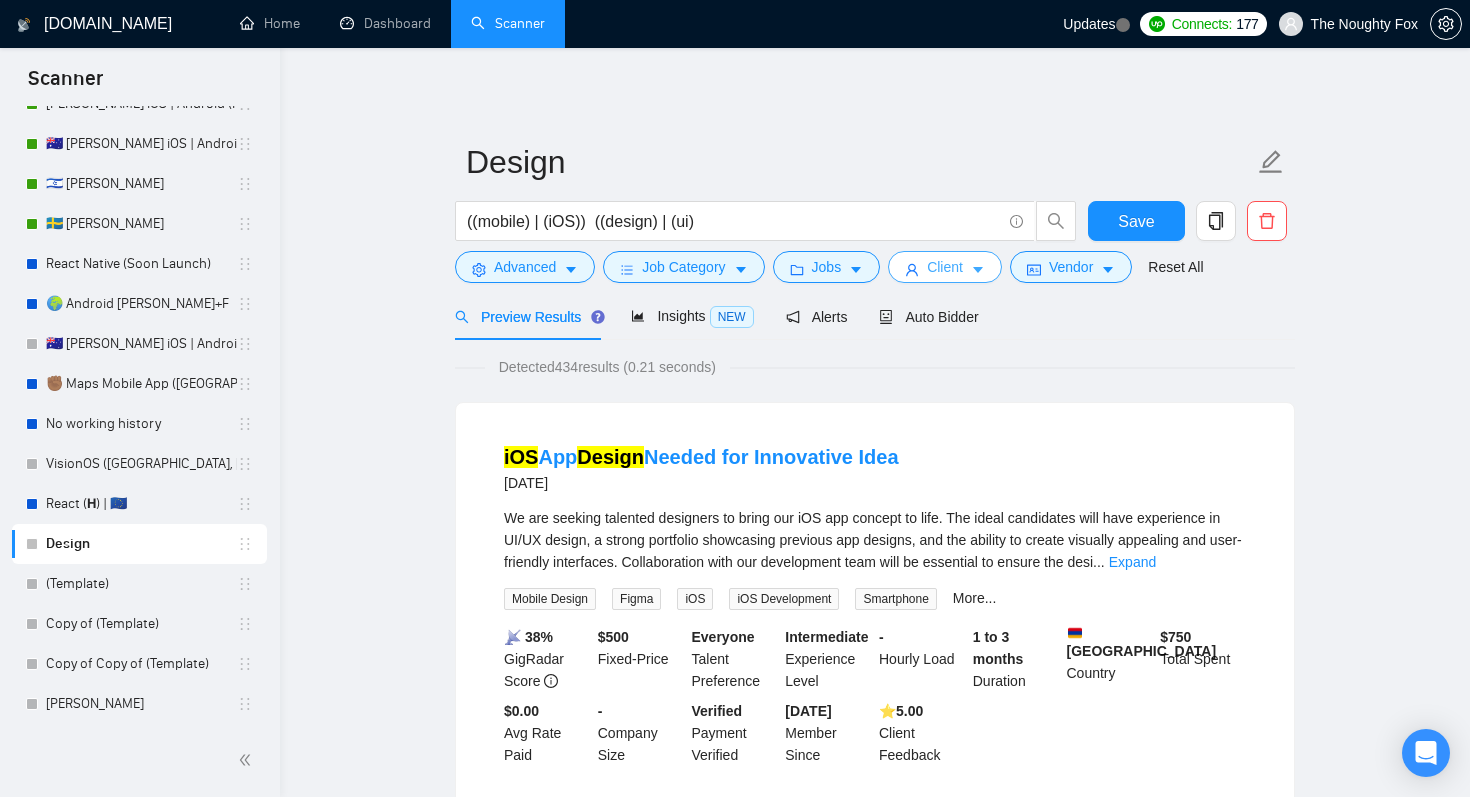 click on "Client" at bounding box center (945, 267) 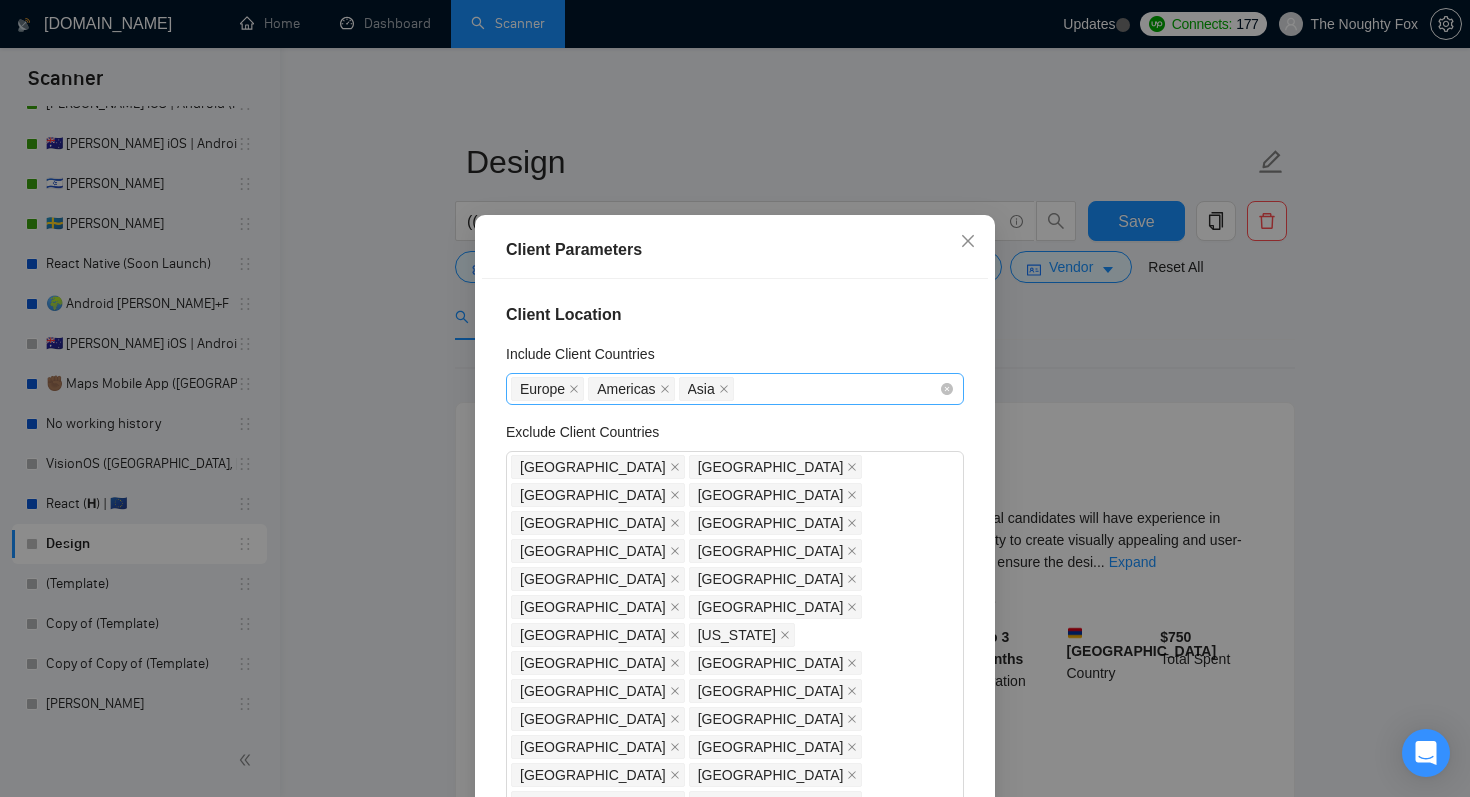 click on "Europe Americas Asia" at bounding box center [725, 389] 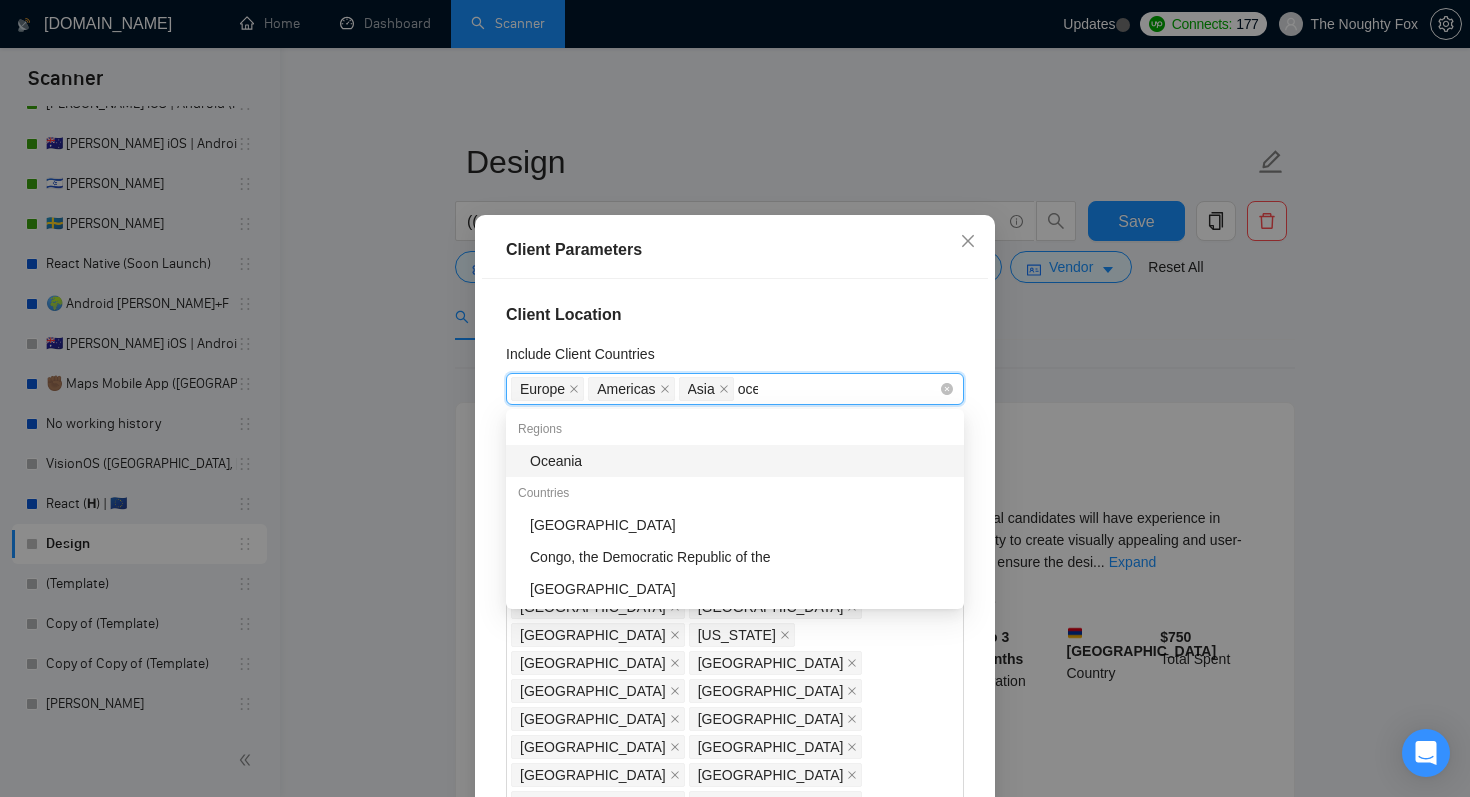 type on "ocea" 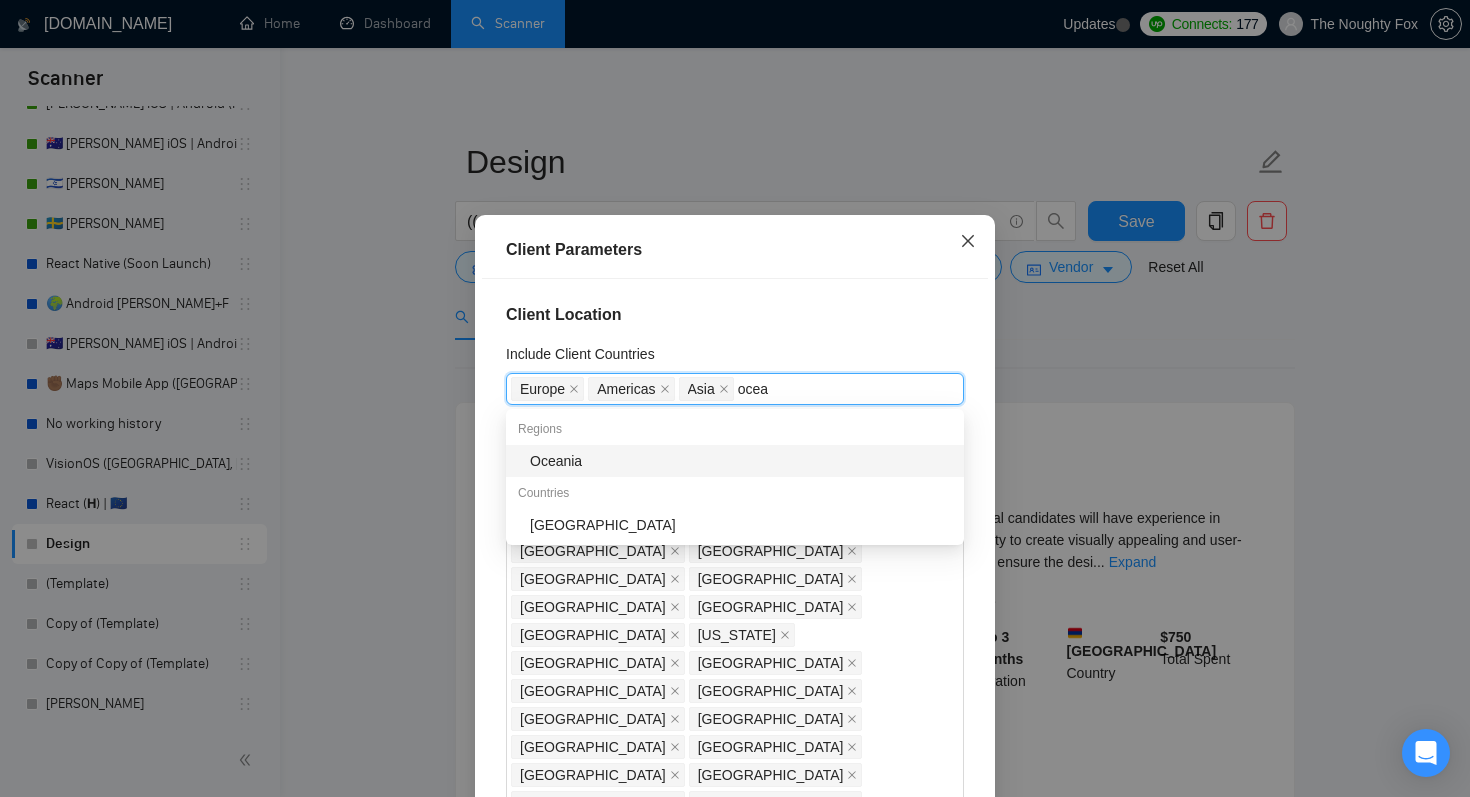 type 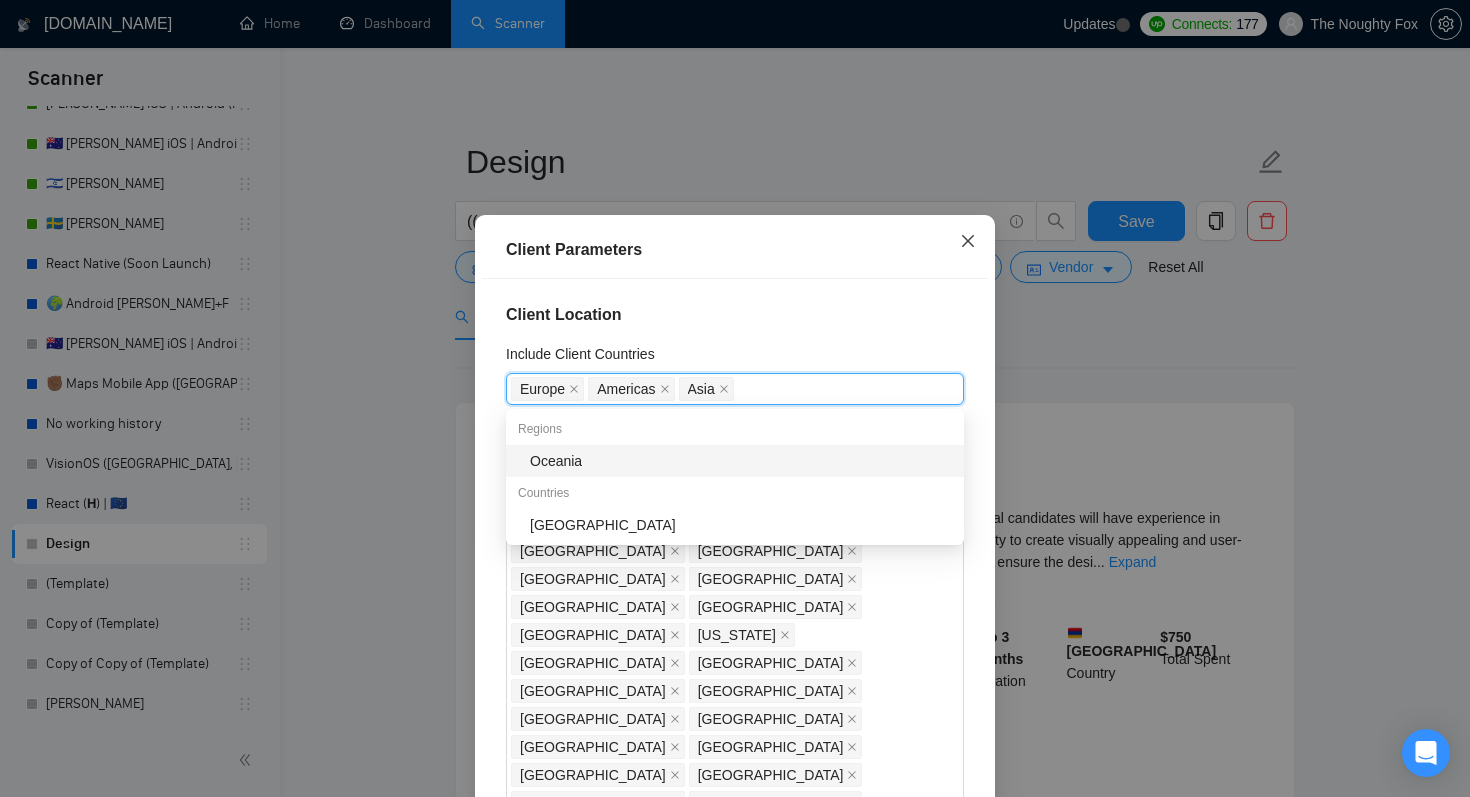 click at bounding box center (968, 242) 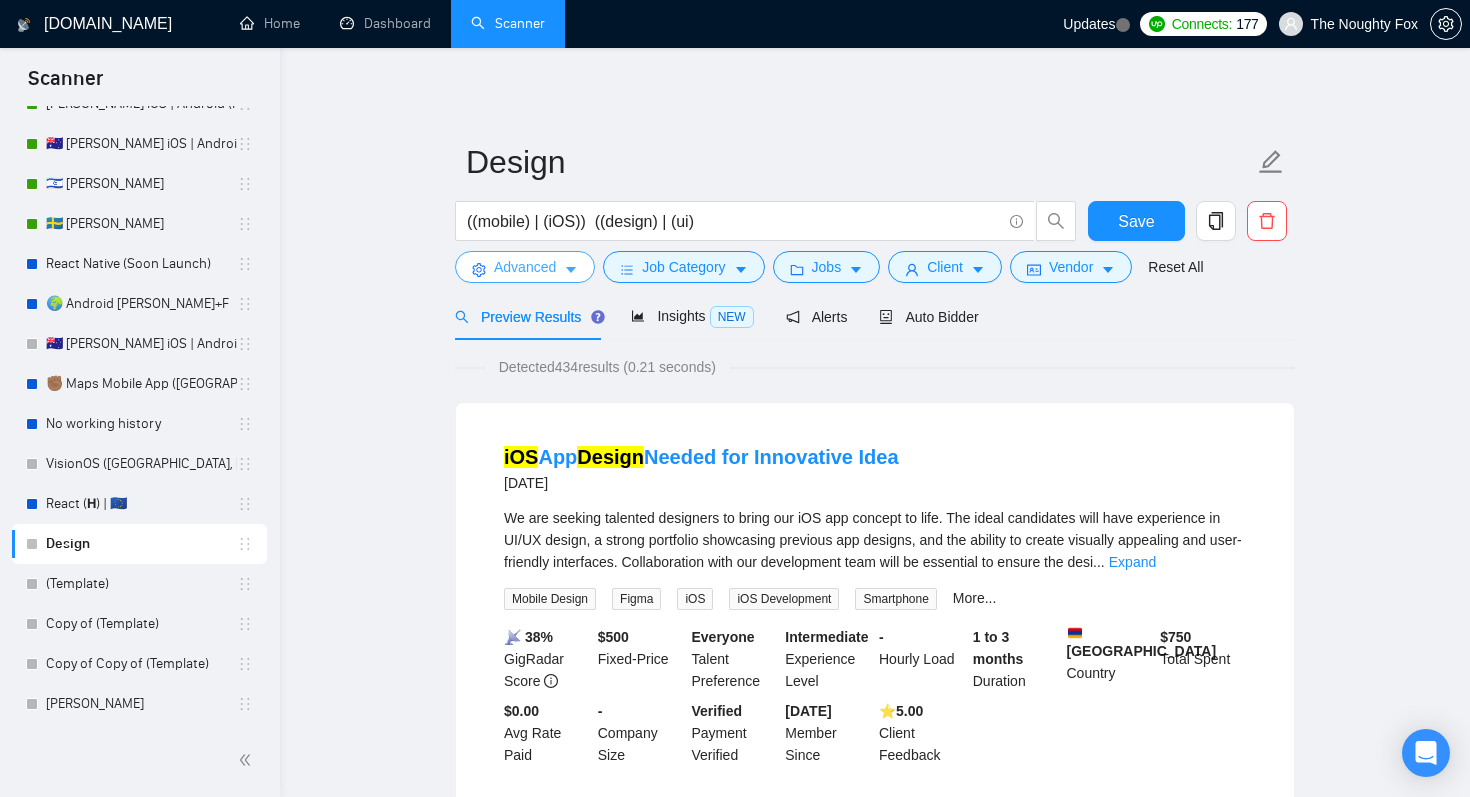 click on "Advanced" at bounding box center [525, 267] 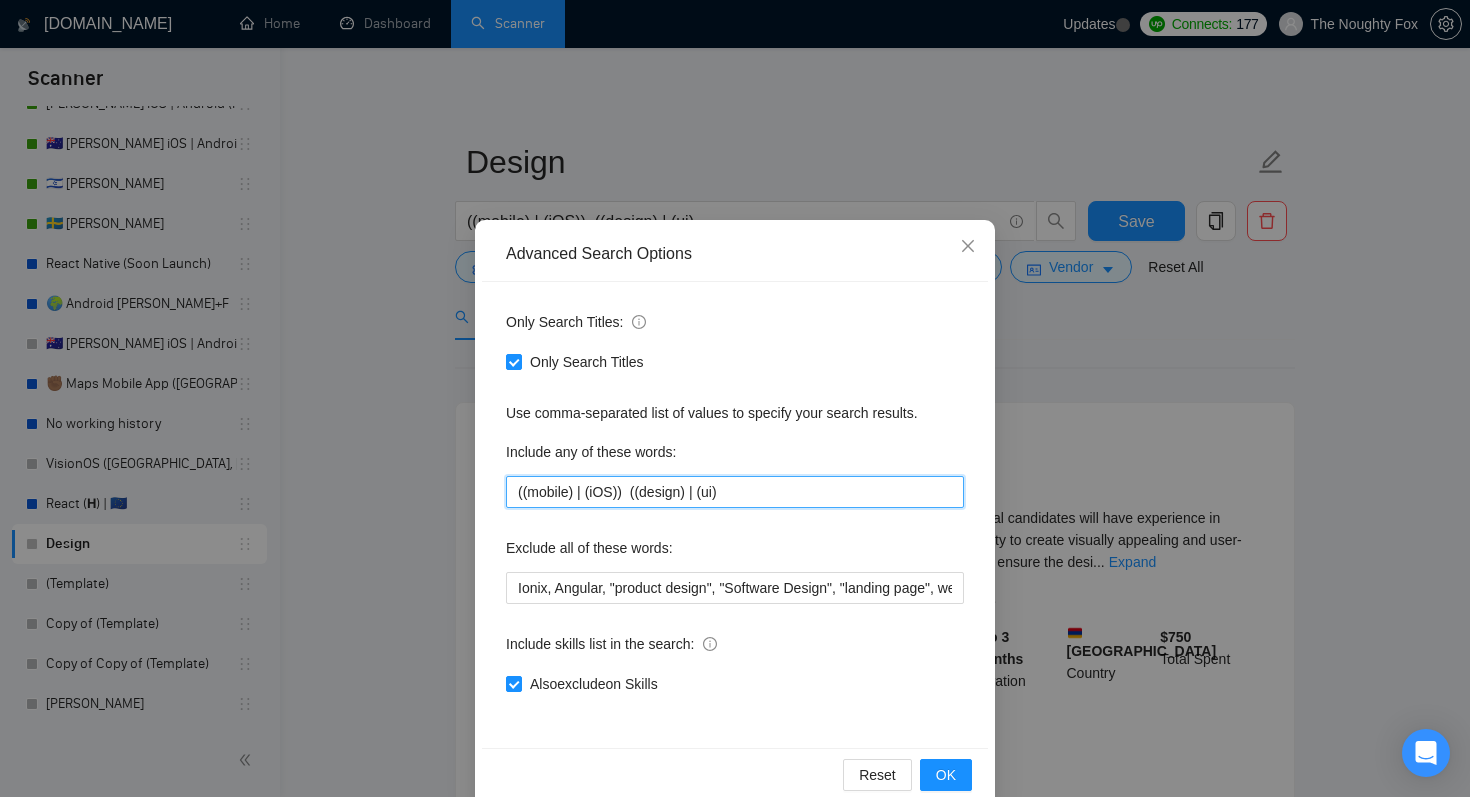 click on "((mobile) | (iOS))  ((design) | (ui)" at bounding box center (735, 492) 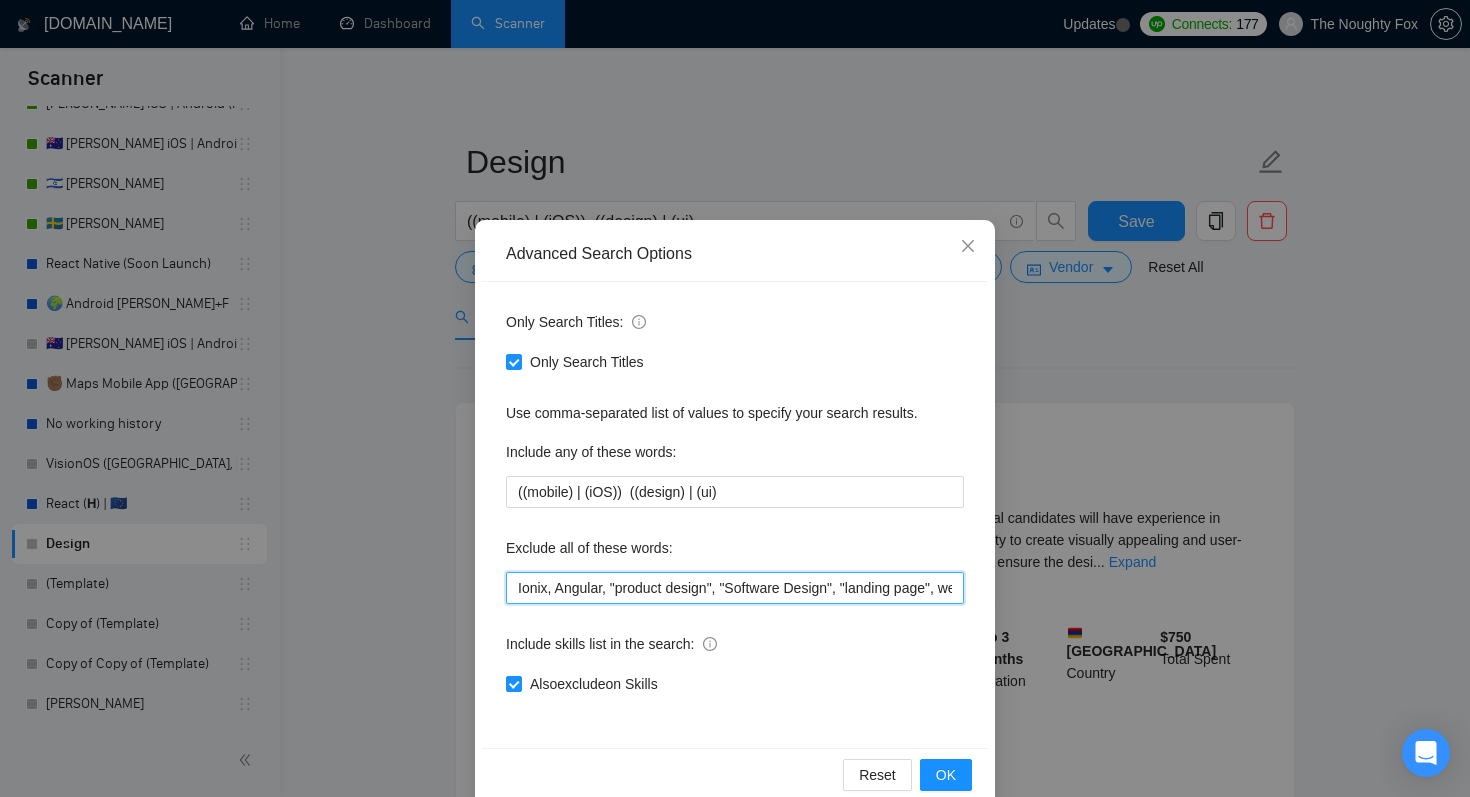 click on "Ionix, Angular, "product design", "Software Design", "landing page", website, "web development", "web design", "React Native", "Website Redesign"" at bounding box center (735, 588) 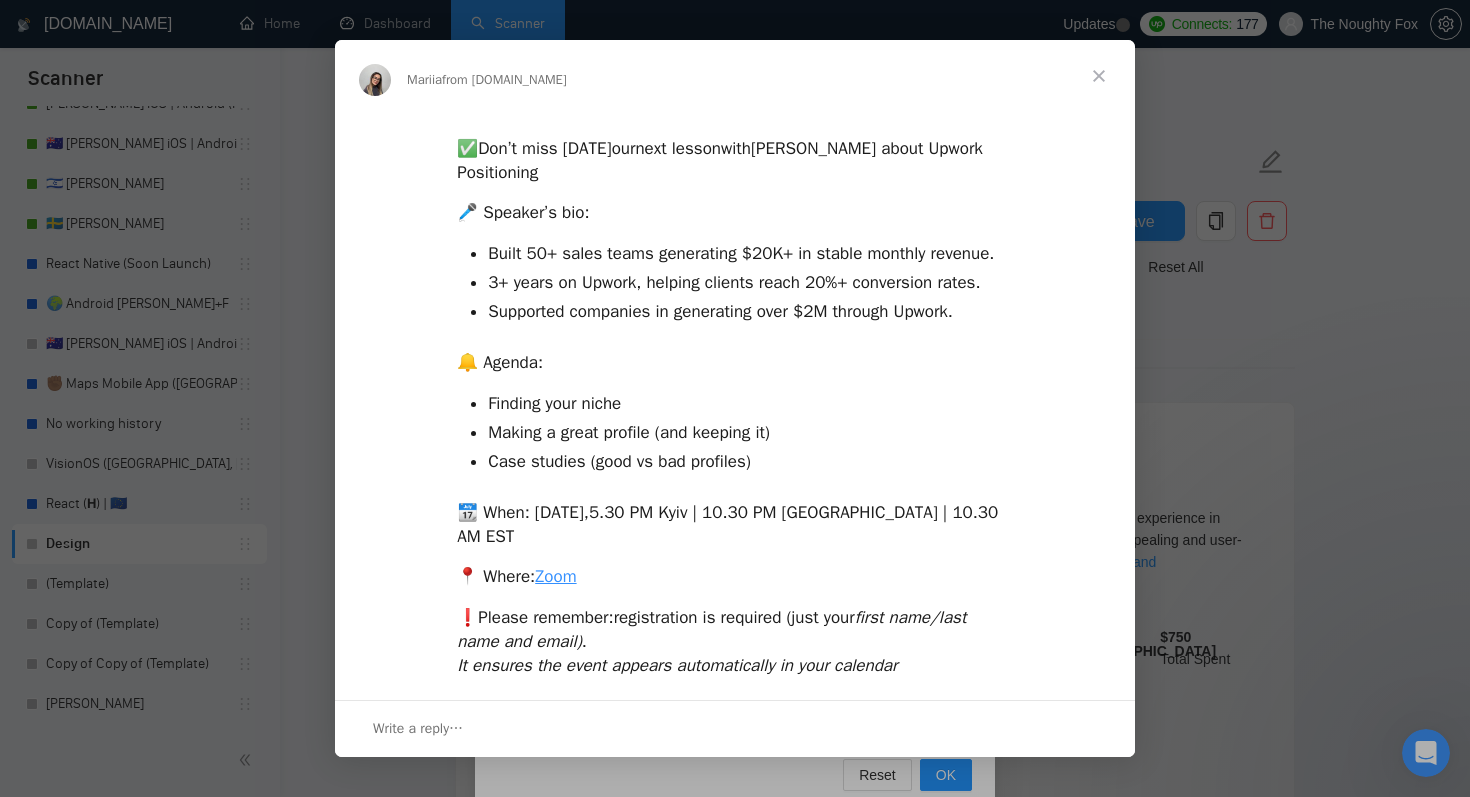 scroll, scrollTop: 0, scrollLeft: 0, axis: both 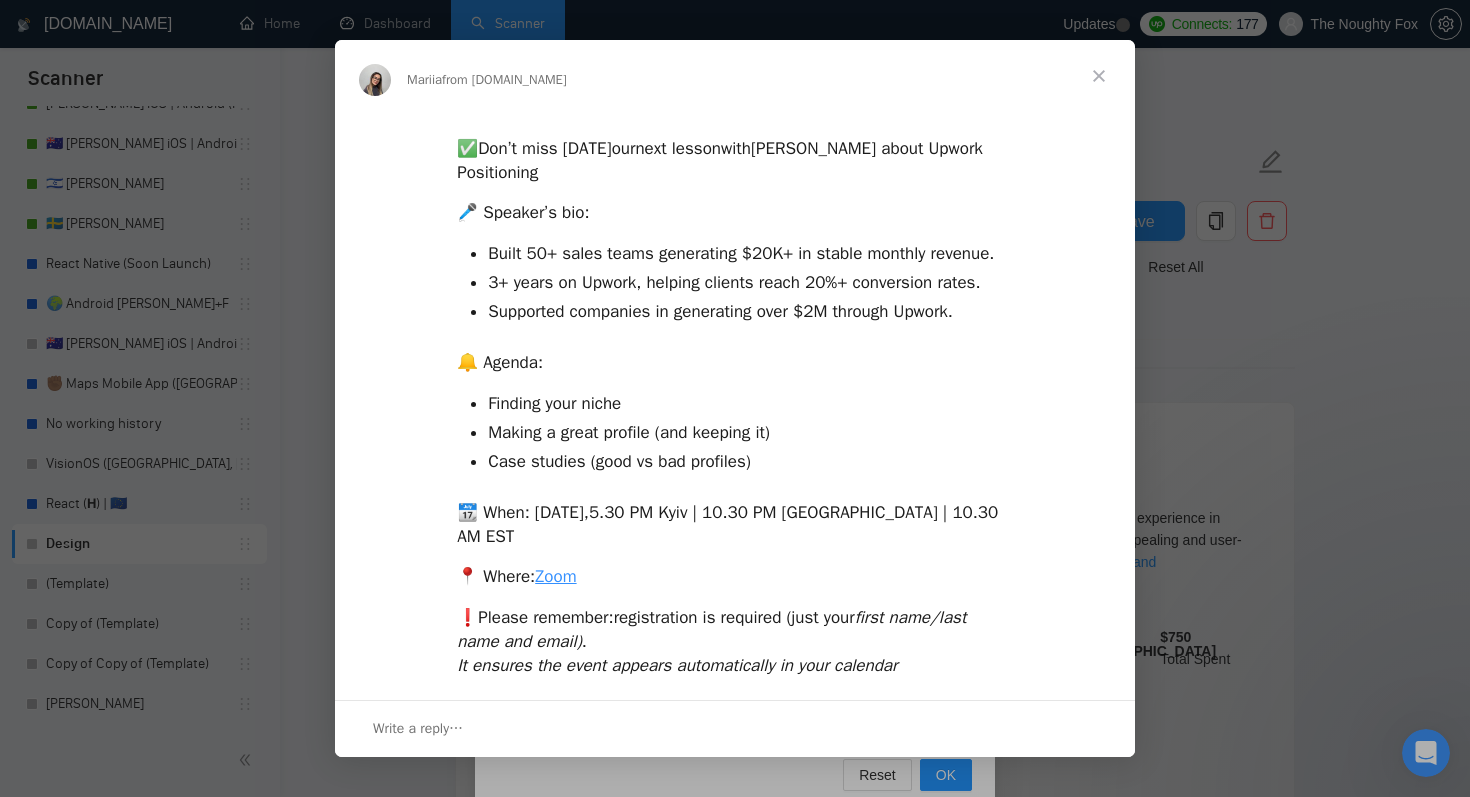 click at bounding box center (1099, 76) 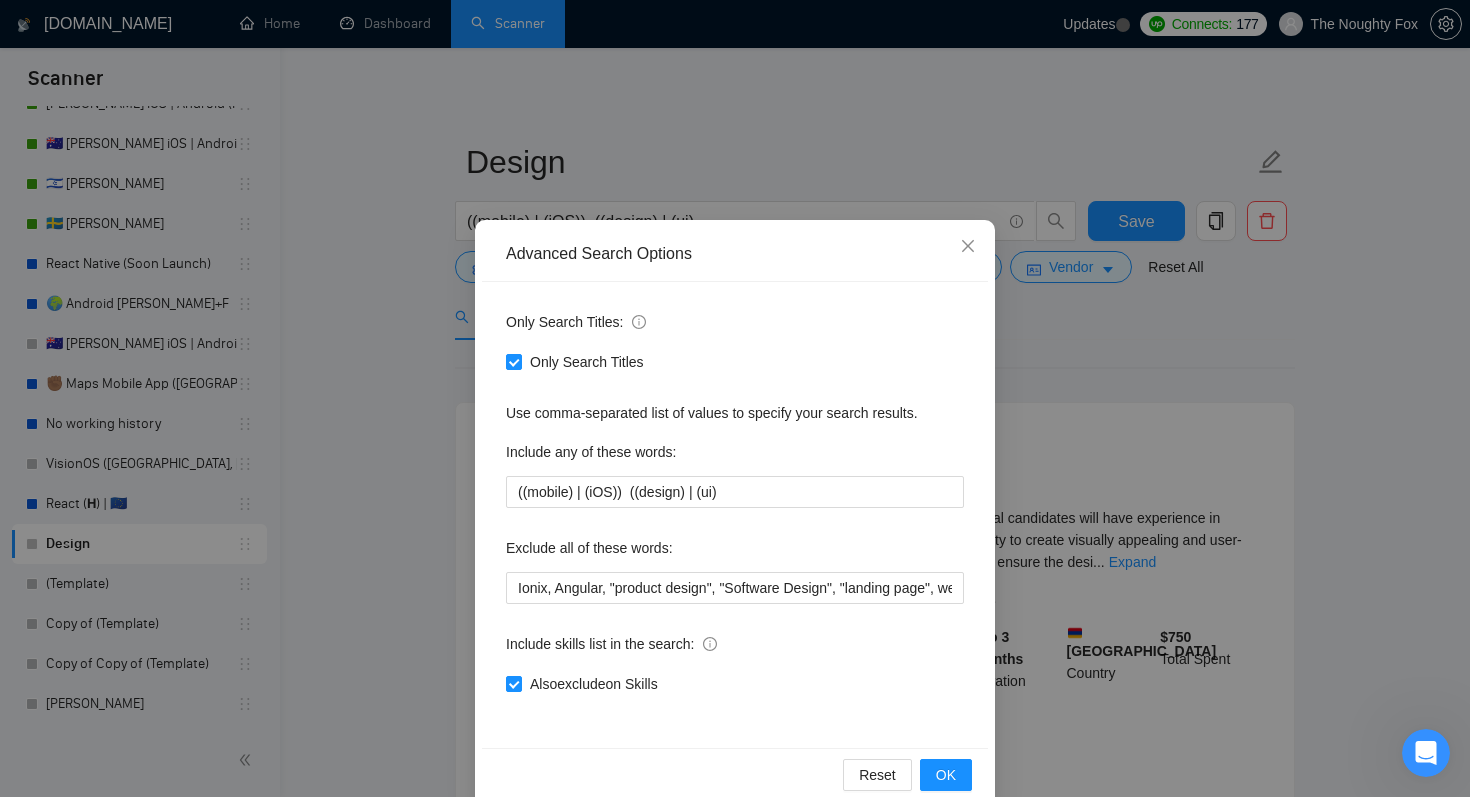 click on "Advanced Search Options Only Search Titles:   Only Search Titles Use comma-separated list of values to specify your search results. Include any of these words: ((mobile) | (iOS))  ((design) | (ui) Exclude all of these words: Ionix, Angular, "product design", "Software Design", "landing page", website, "web development", "web design", "React Native", "Website Redesign" Include skills list in the search:   Also  exclude  on Skills Reset OK" at bounding box center [735, 398] 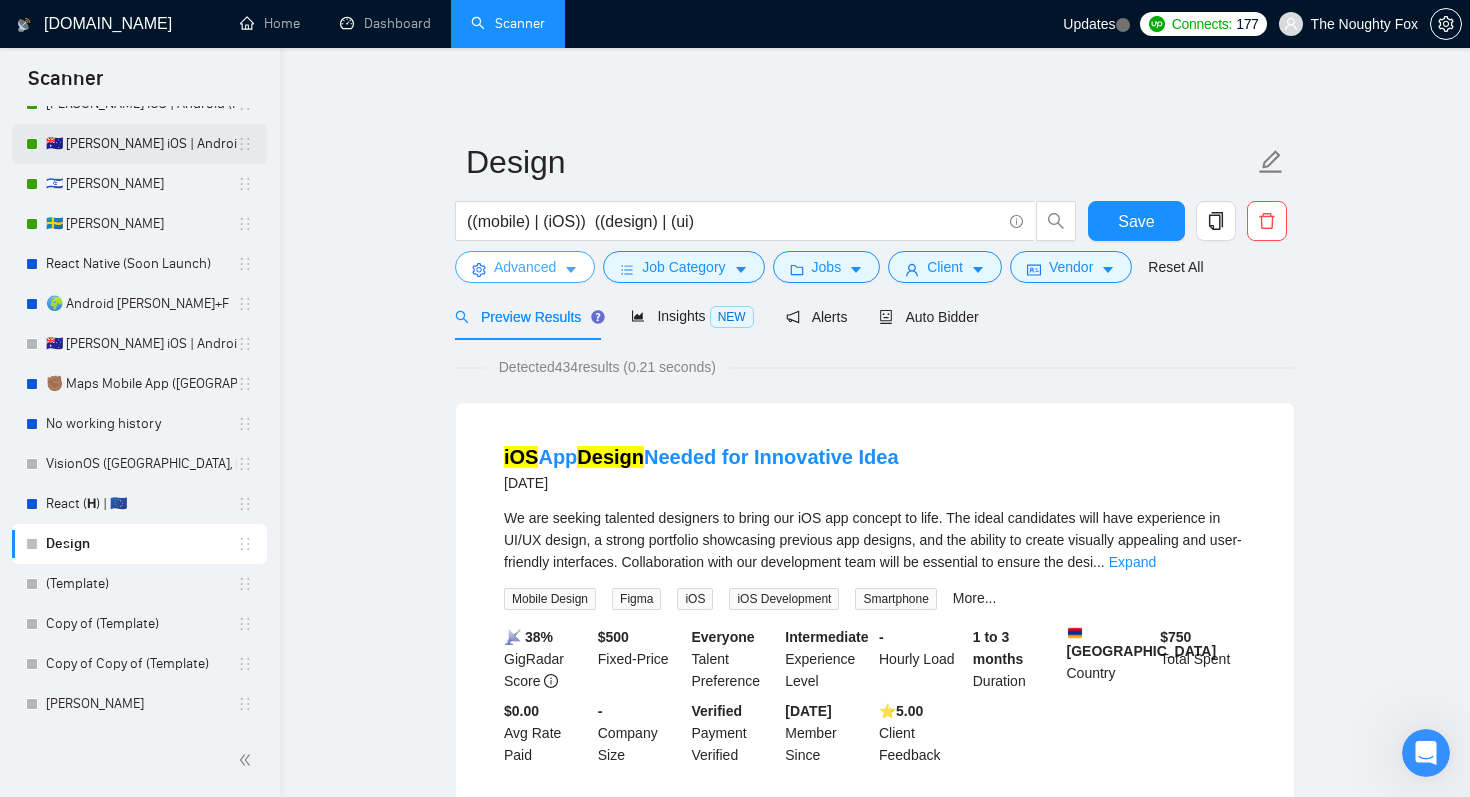 scroll, scrollTop: 0, scrollLeft: 0, axis: both 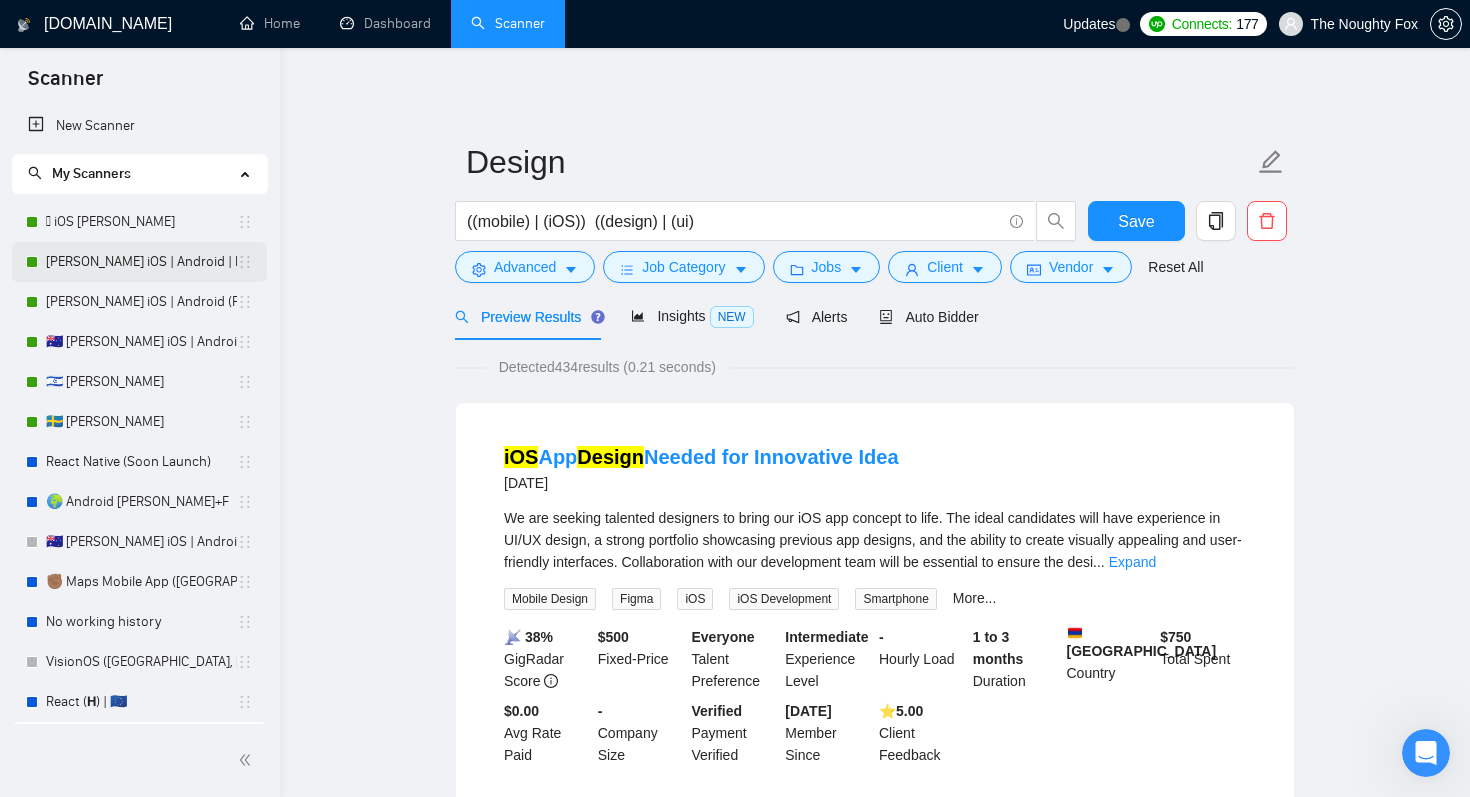 click on "[PERSON_NAME] iOS | Android | RN" at bounding box center [141, 262] 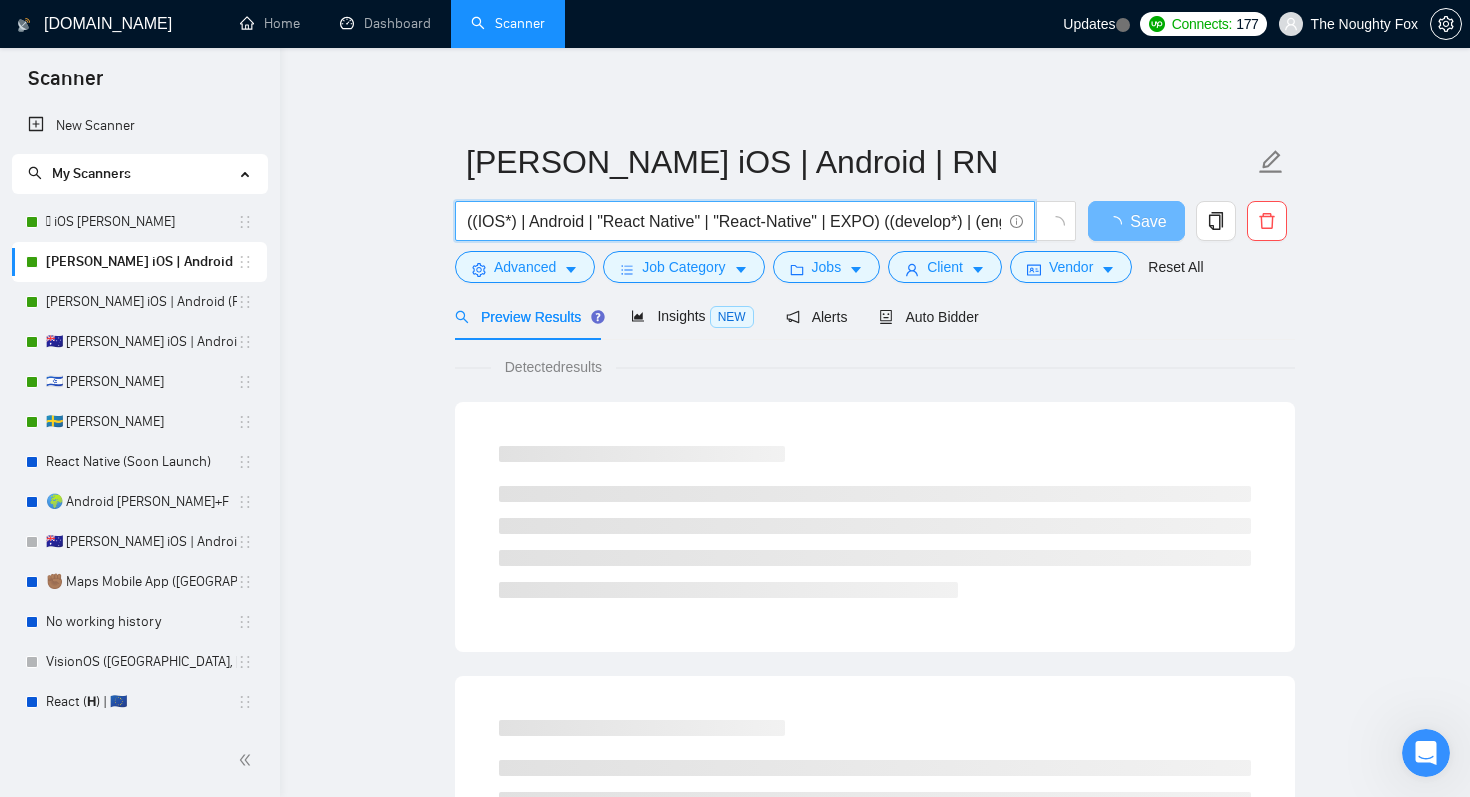 click on "((IOS*) | Android | "React Native" | "React-Native" | EXPO) ((develop*) | (engineer*) | (create*) | (build*) | (craft*) | (program*) | (integrat*))" at bounding box center [734, 221] 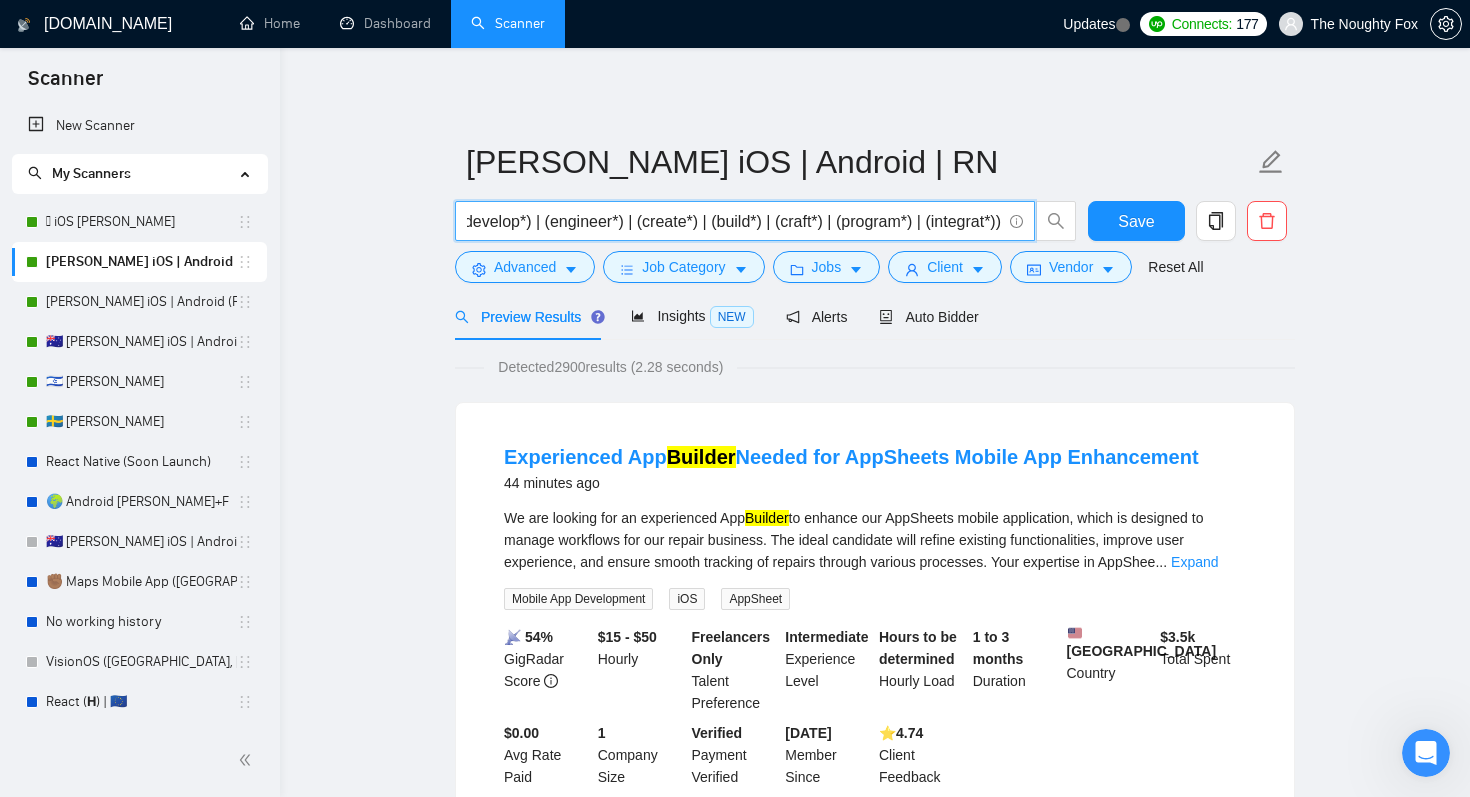 scroll, scrollTop: 0, scrollLeft: 459, axis: horizontal 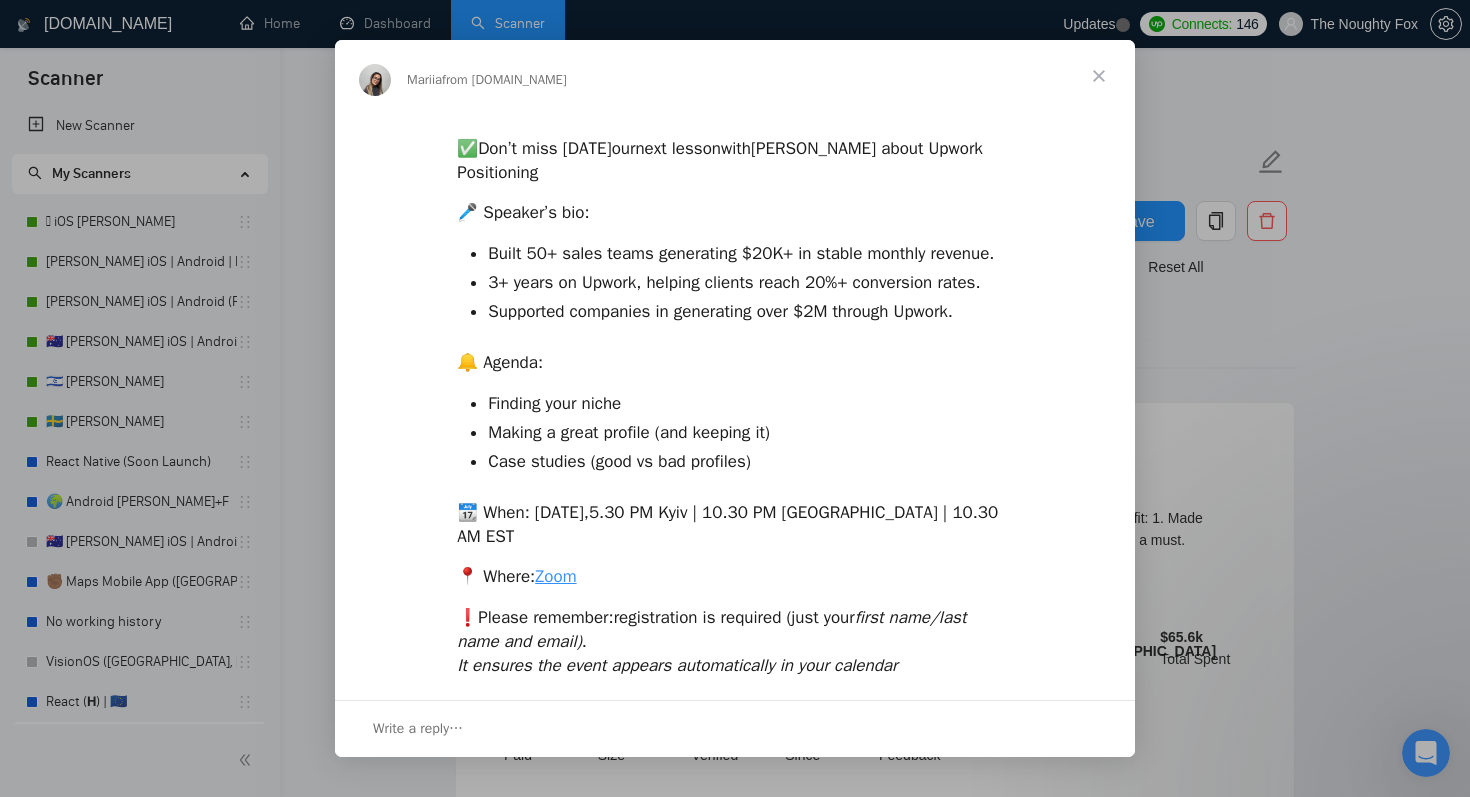 click at bounding box center (1099, 76) 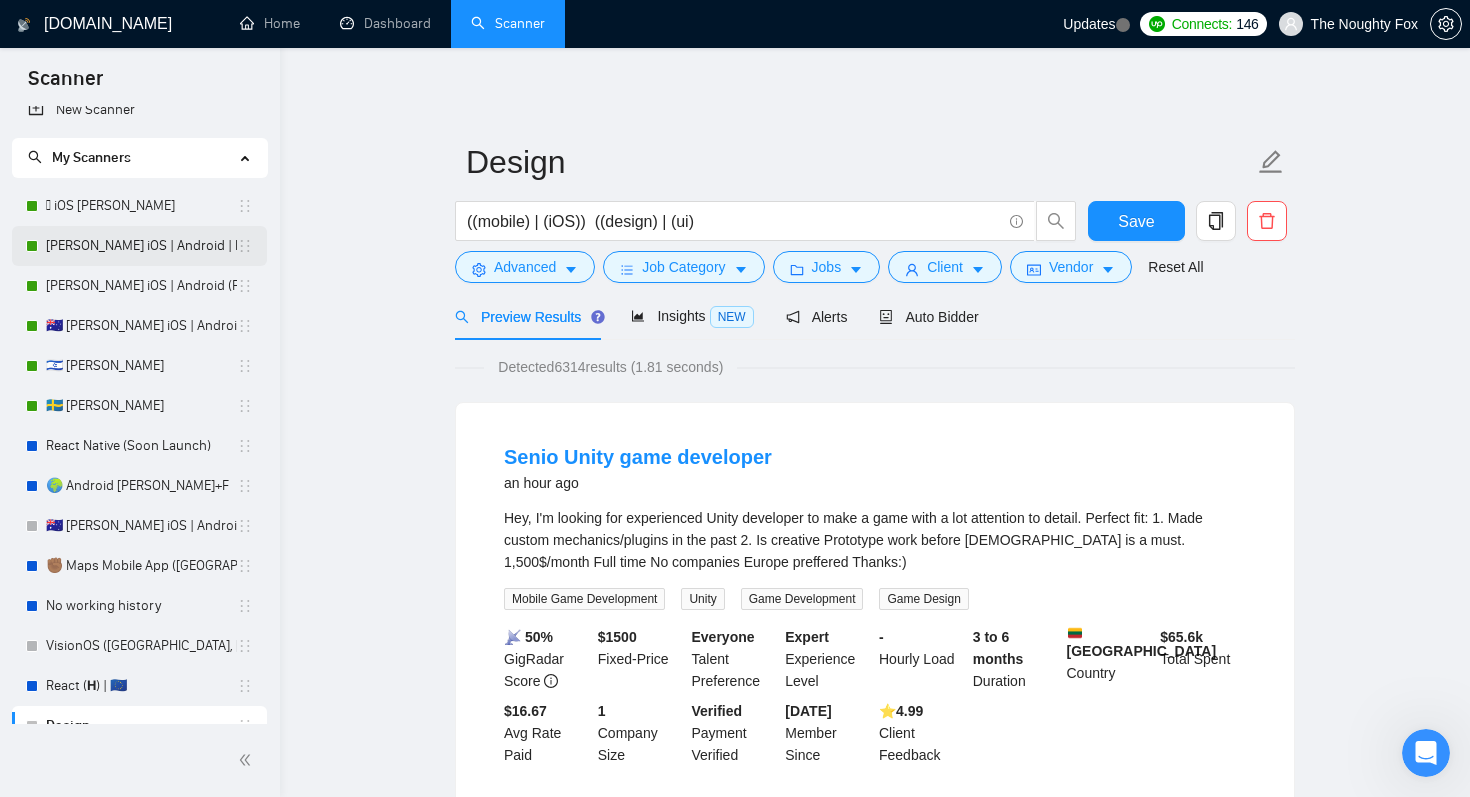 scroll, scrollTop: 13, scrollLeft: 0, axis: vertical 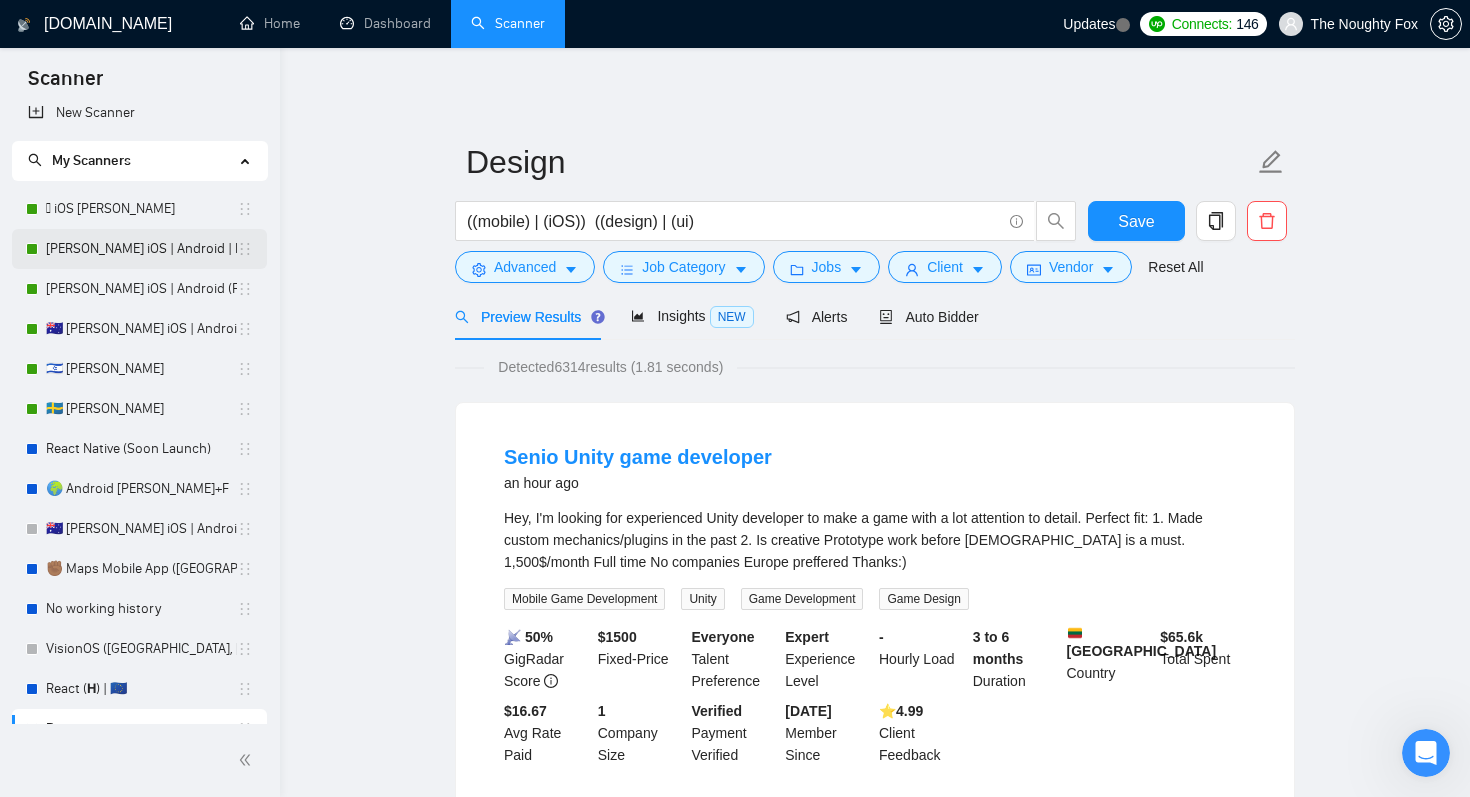 click on "[PERSON_NAME] iOS | Android | RN" at bounding box center (141, 249) 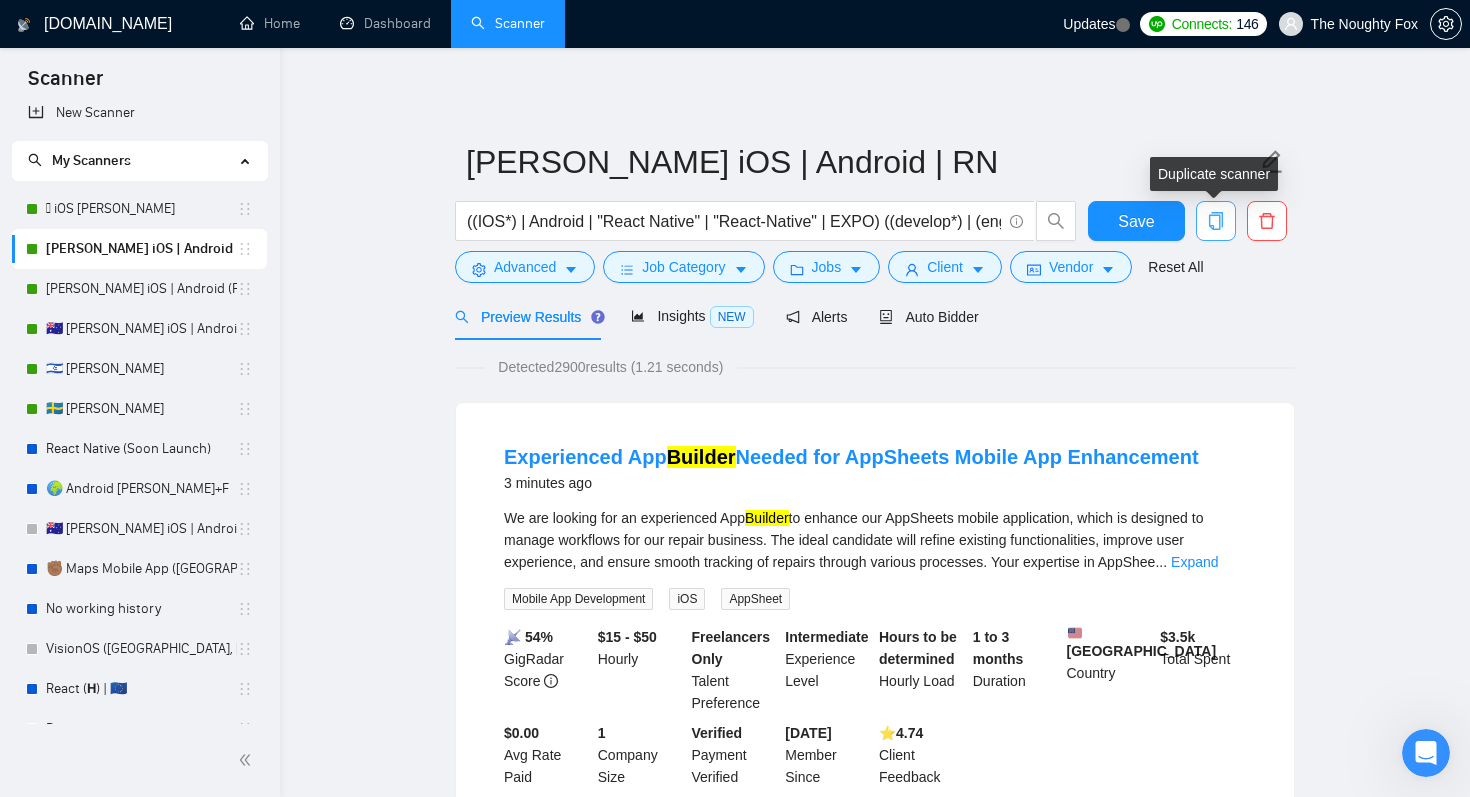 click at bounding box center (1216, 221) 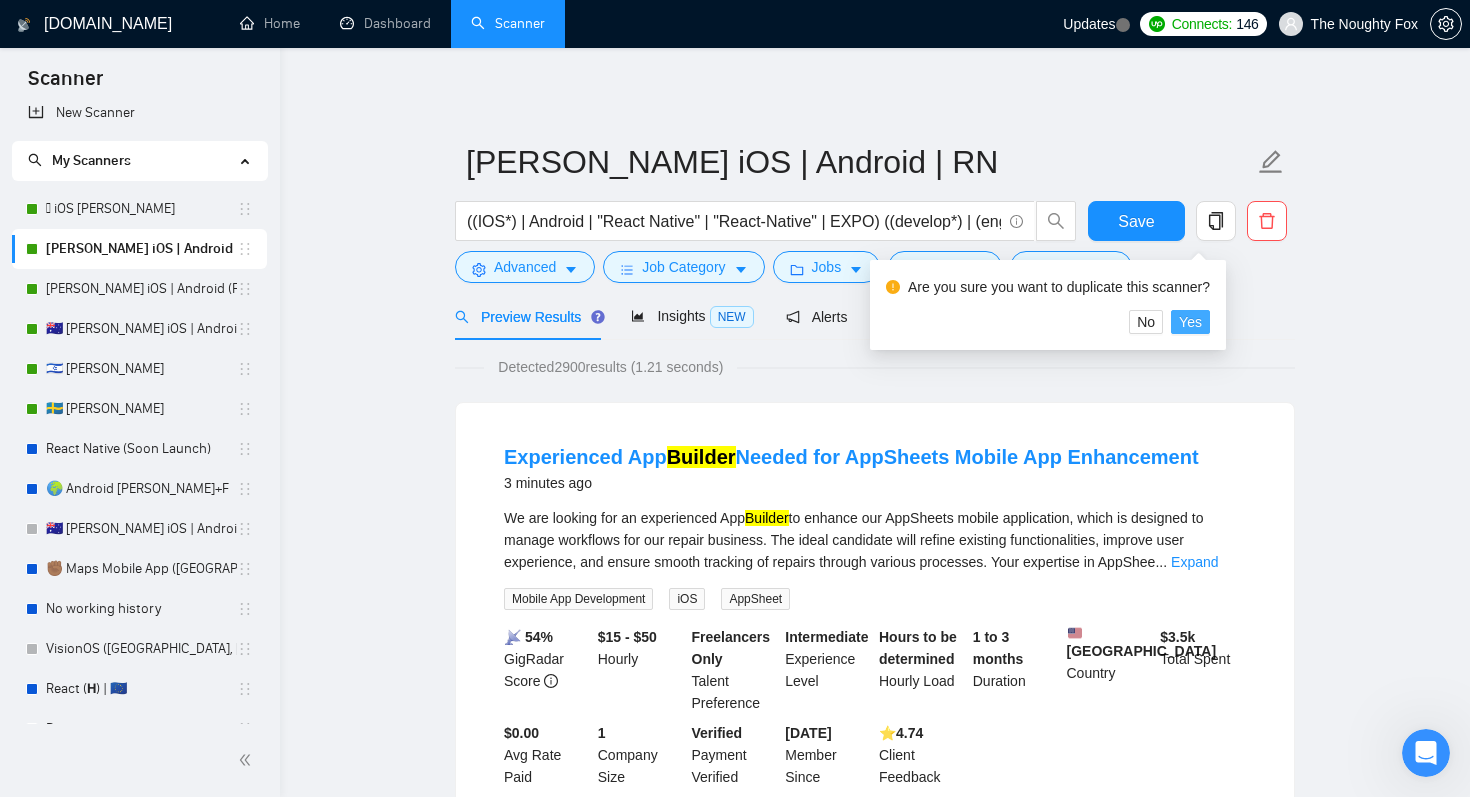click on "Yes" at bounding box center [1190, 322] 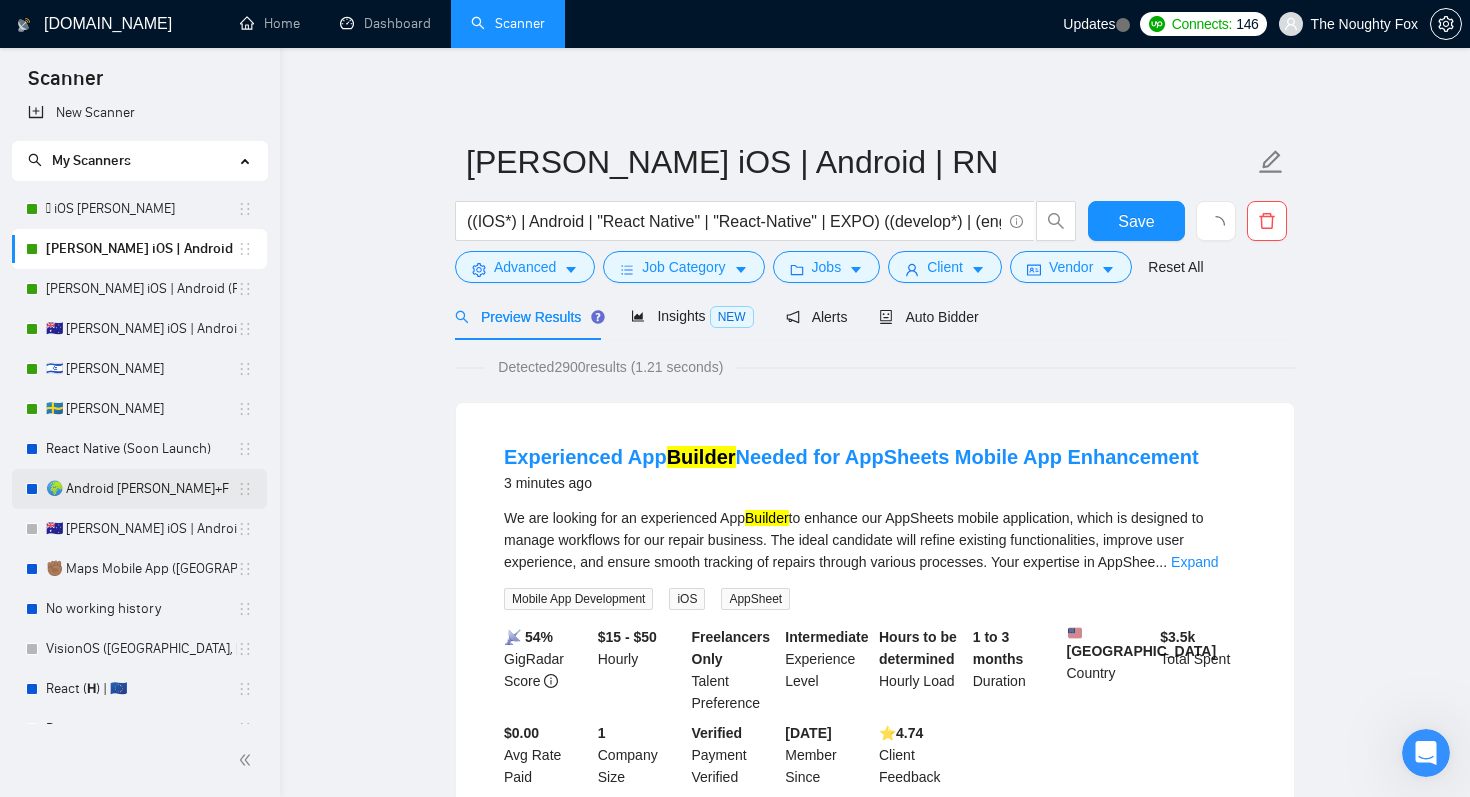 scroll, scrollTop: 198, scrollLeft: 0, axis: vertical 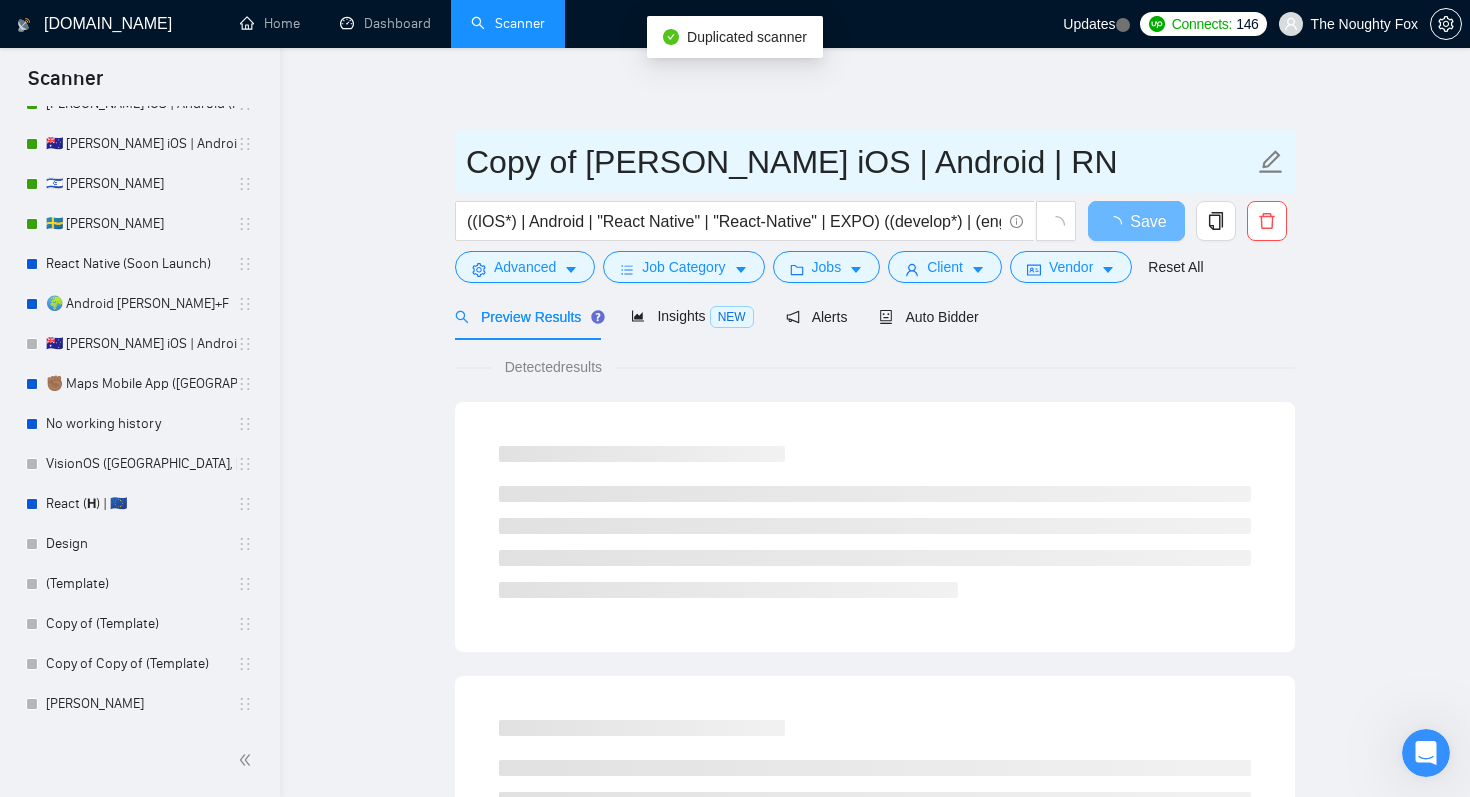 click on "Copy of [PERSON_NAME] iOS | Android | RN" at bounding box center [860, 162] 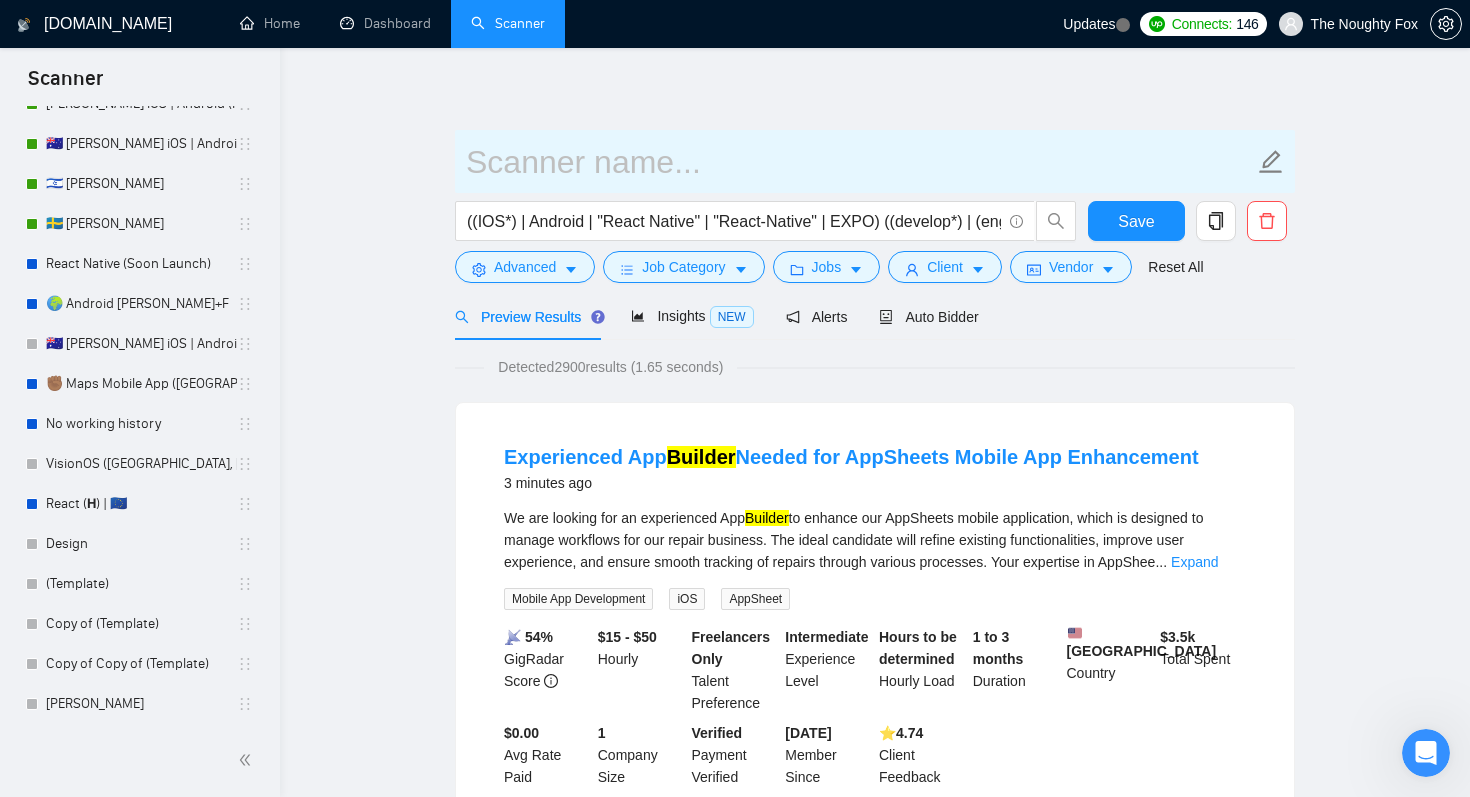 paste on "🌍" 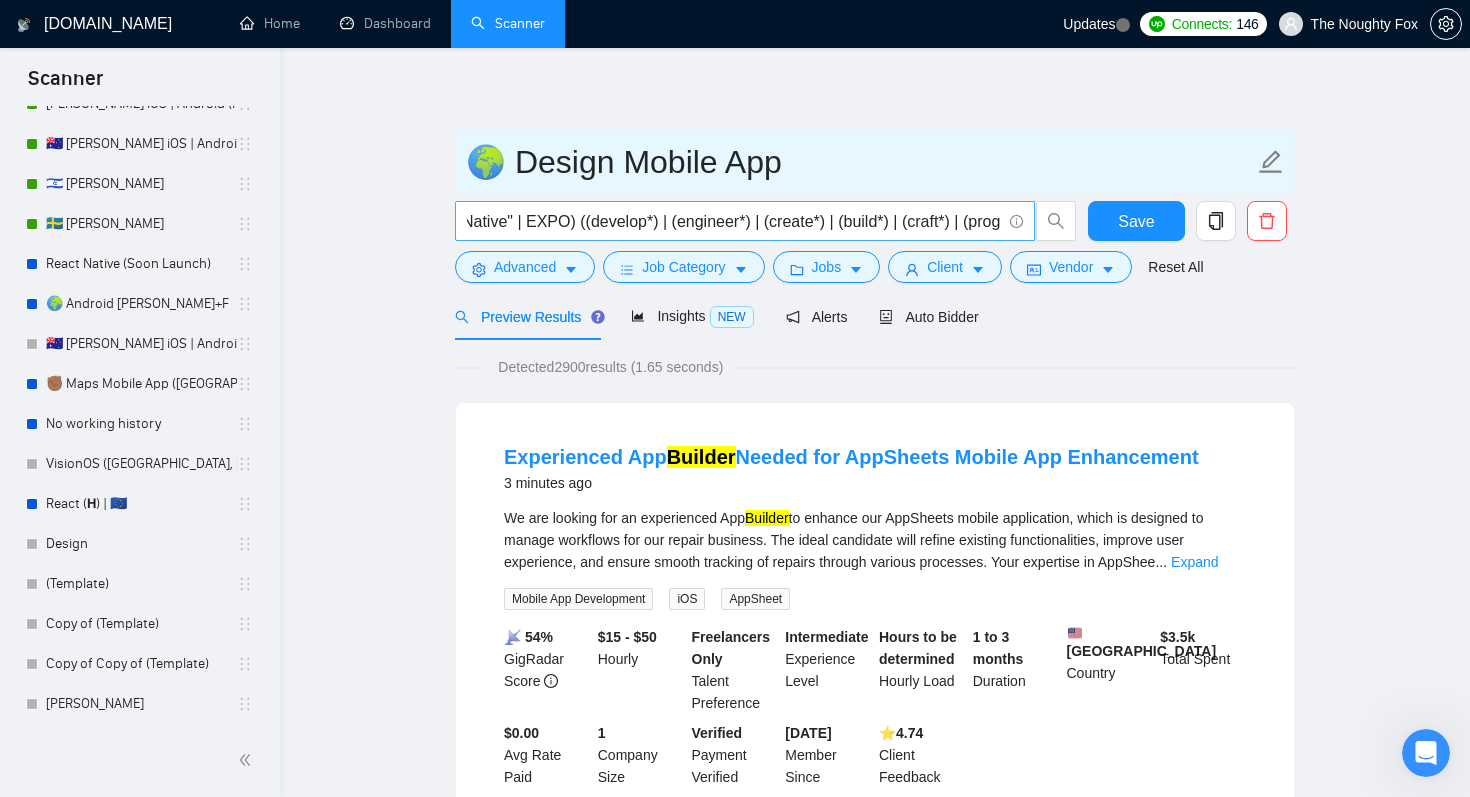 scroll, scrollTop: 0, scrollLeft: 323, axis: horizontal 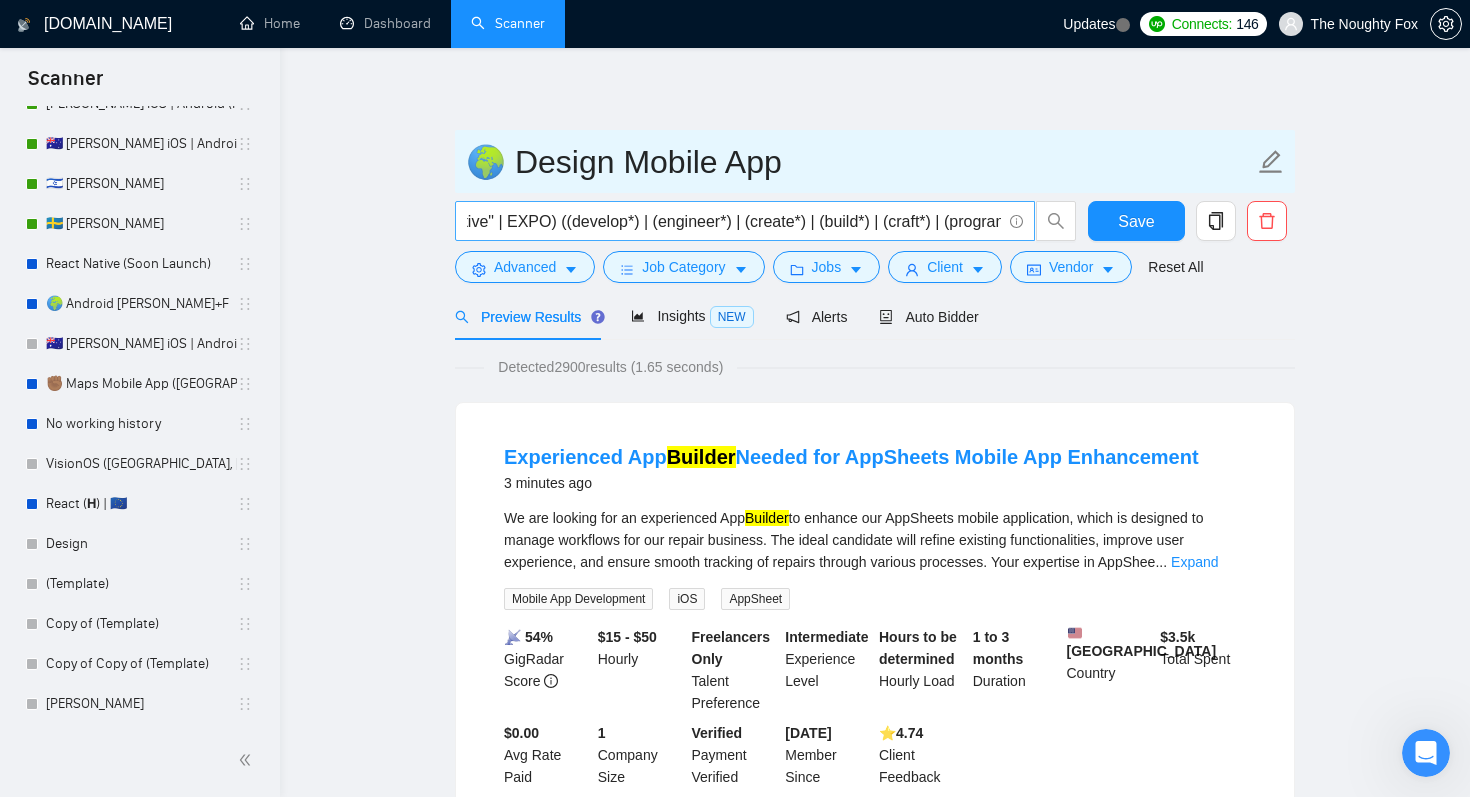 type on "🌍 Design Mobile App" 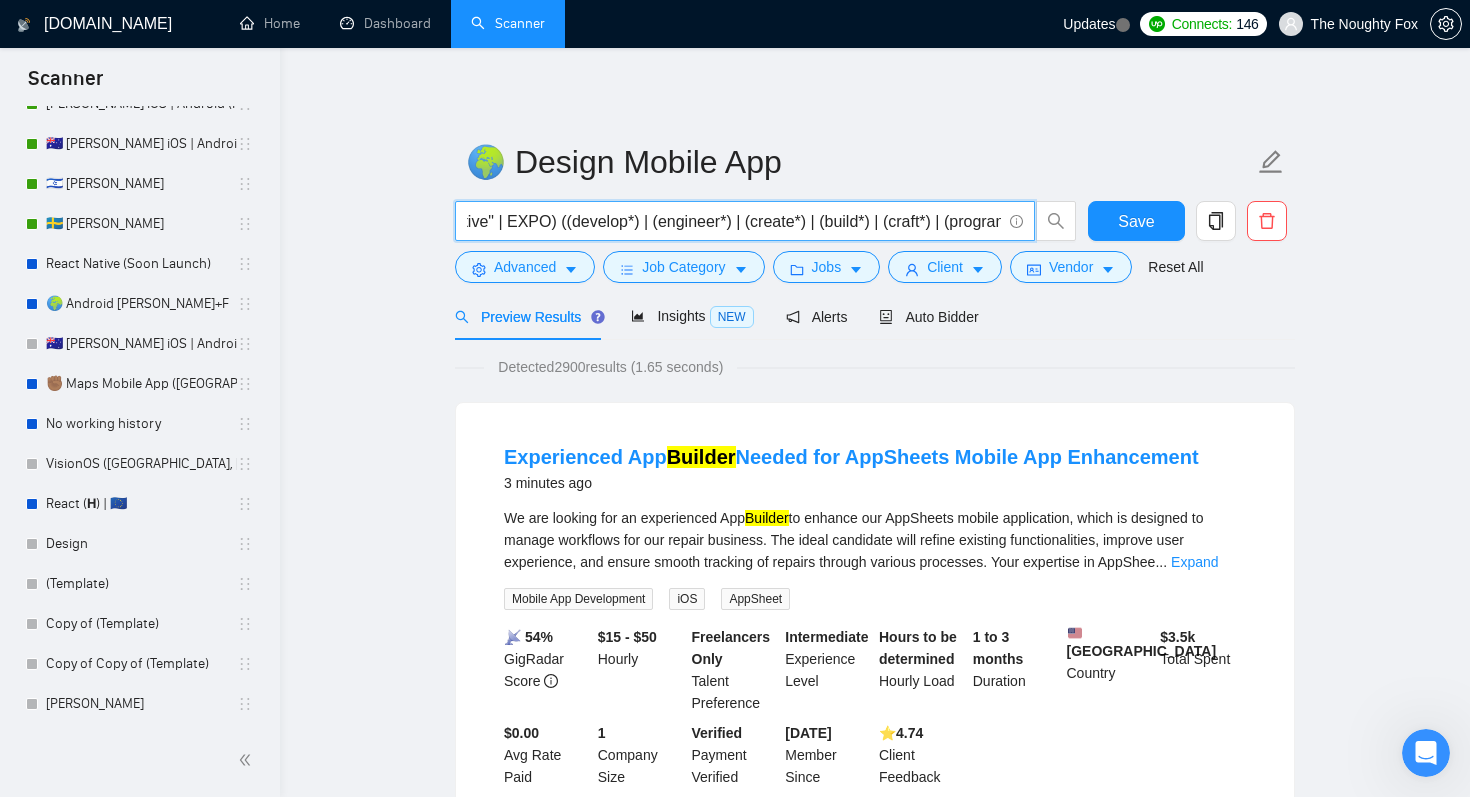 drag, startPoint x: 756, startPoint y: 223, endPoint x: 573, endPoint y: 230, distance: 183.13383 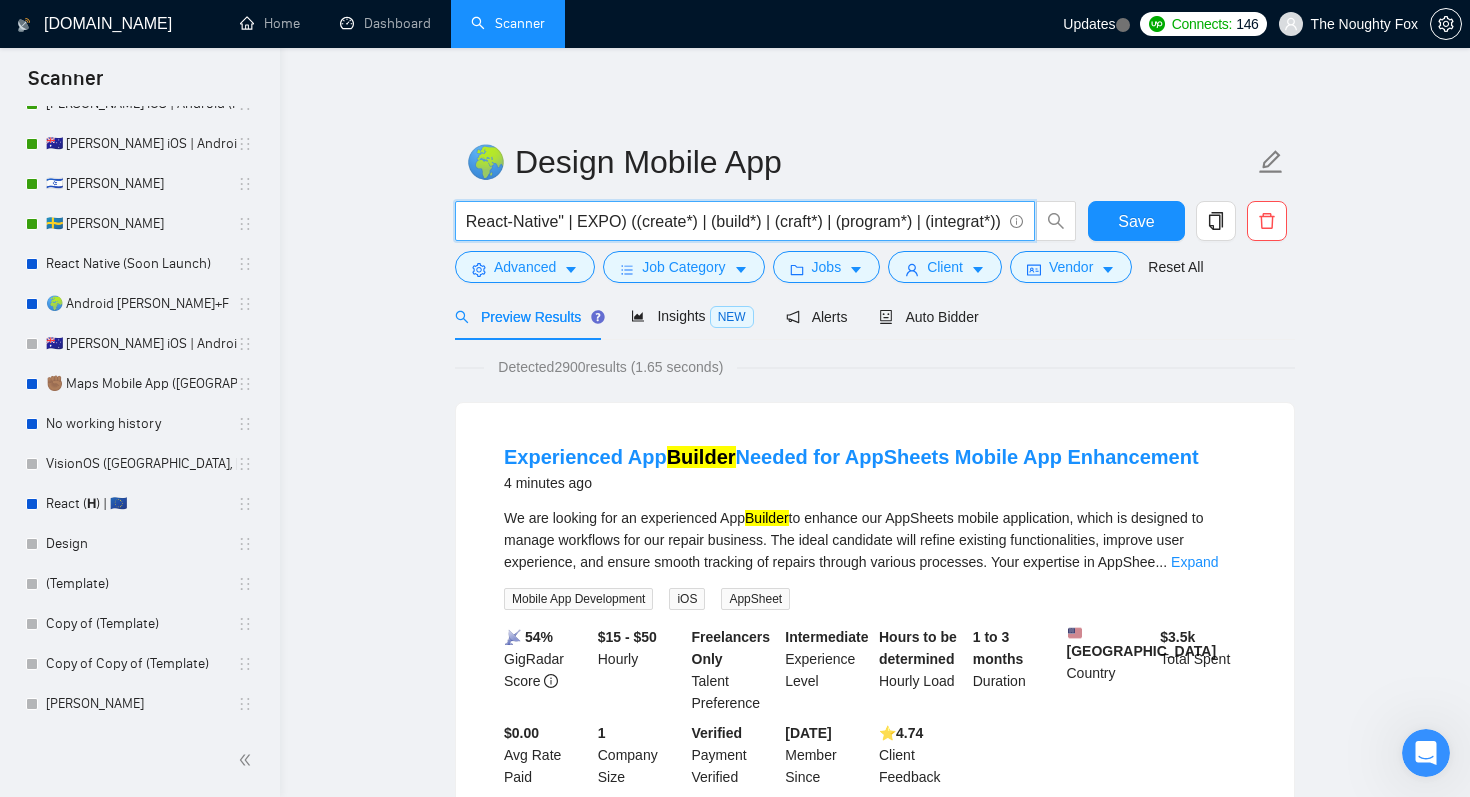 scroll, scrollTop: 0, scrollLeft: 276, axis: horizontal 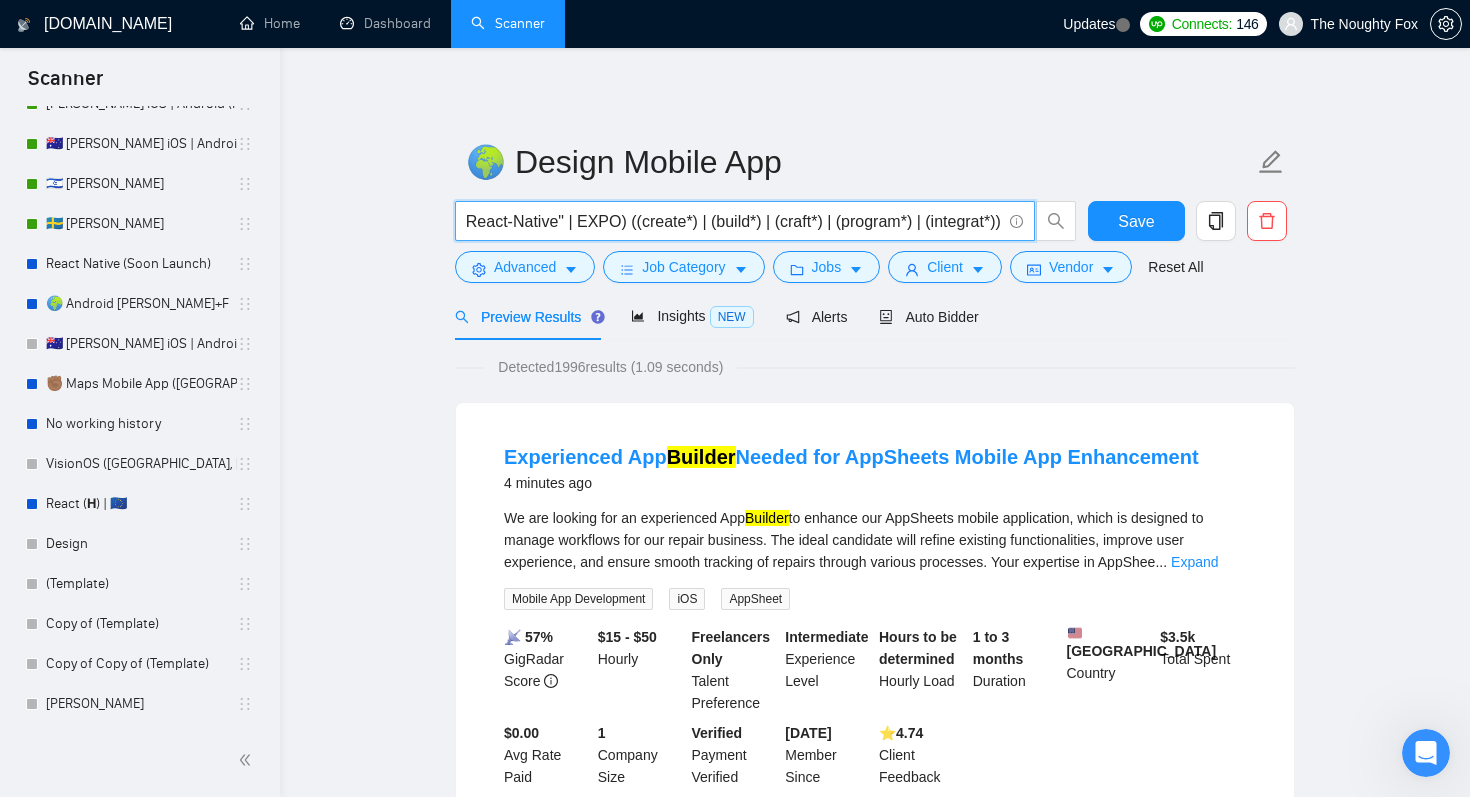 drag, startPoint x: 828, startPoint y: 223, endPoint x: 990, endPoint y: 228, distance: 162.07715 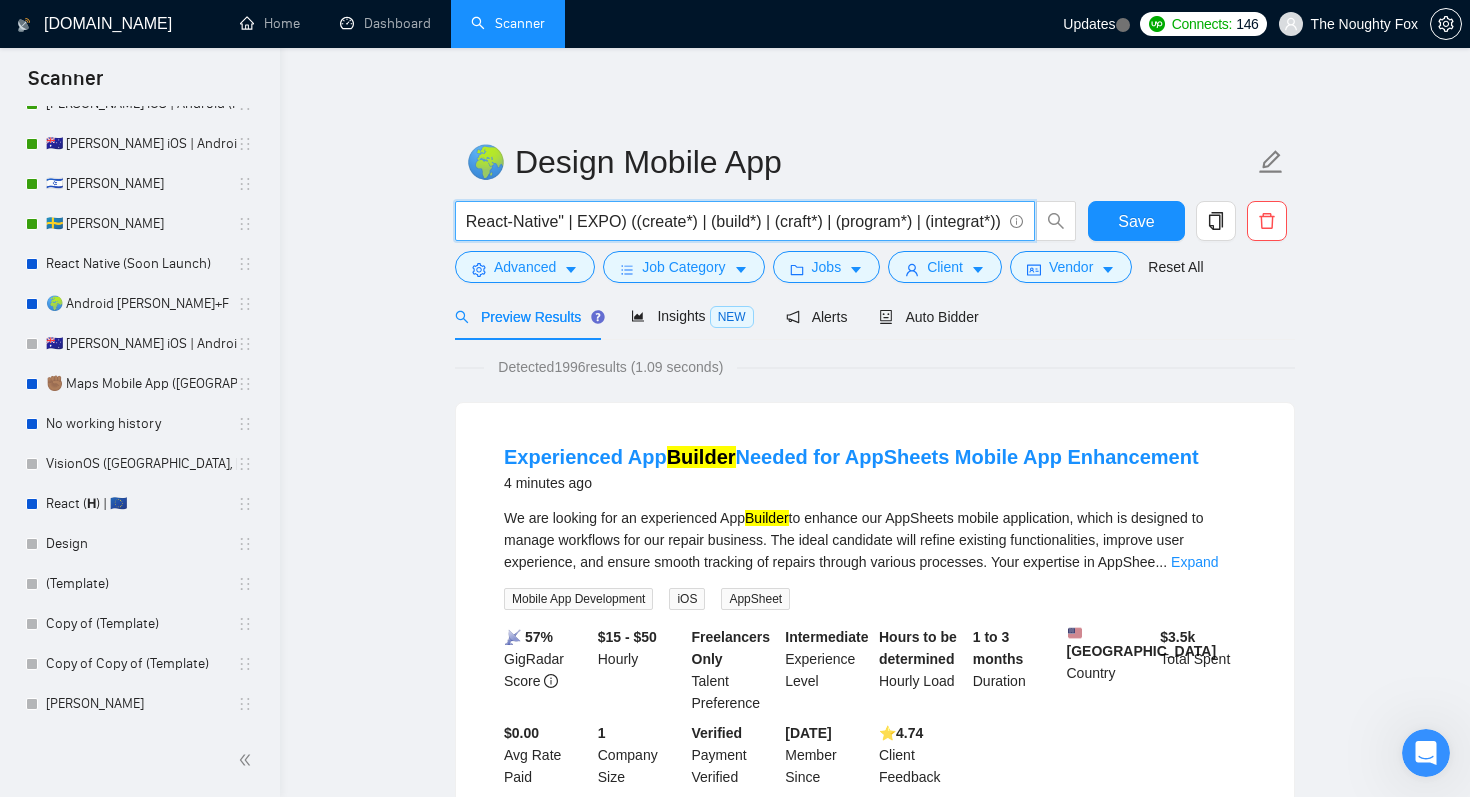 click on "((IOS*) | Android | "React Native" | "React-Native" | EXPO) ((create*) | (build*) | (craft*) | (program*) | (integrat*))" at bounding box center (734, 221) 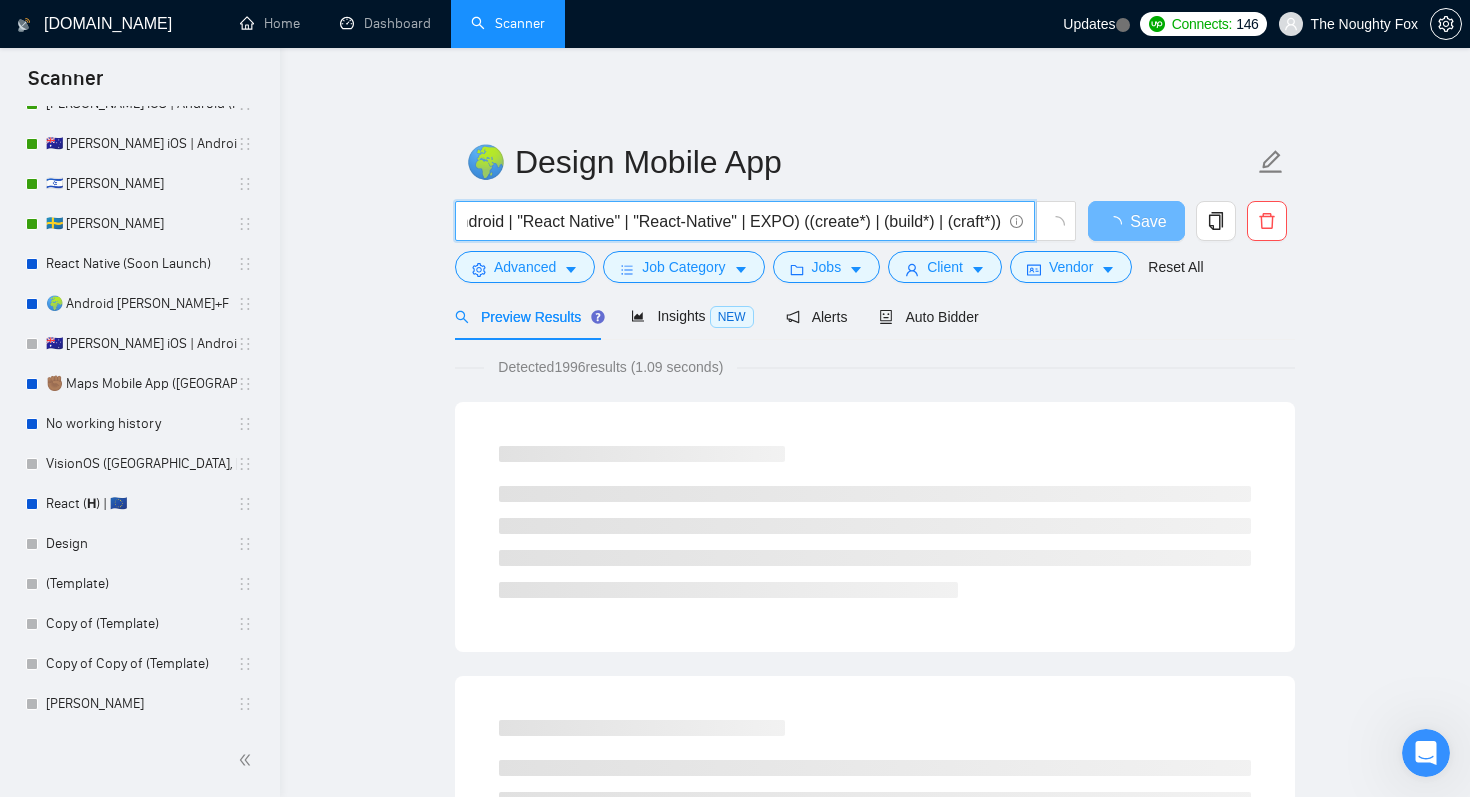 scroll, scrollTop: 0, scrollLeft: 97, axis: horizontal 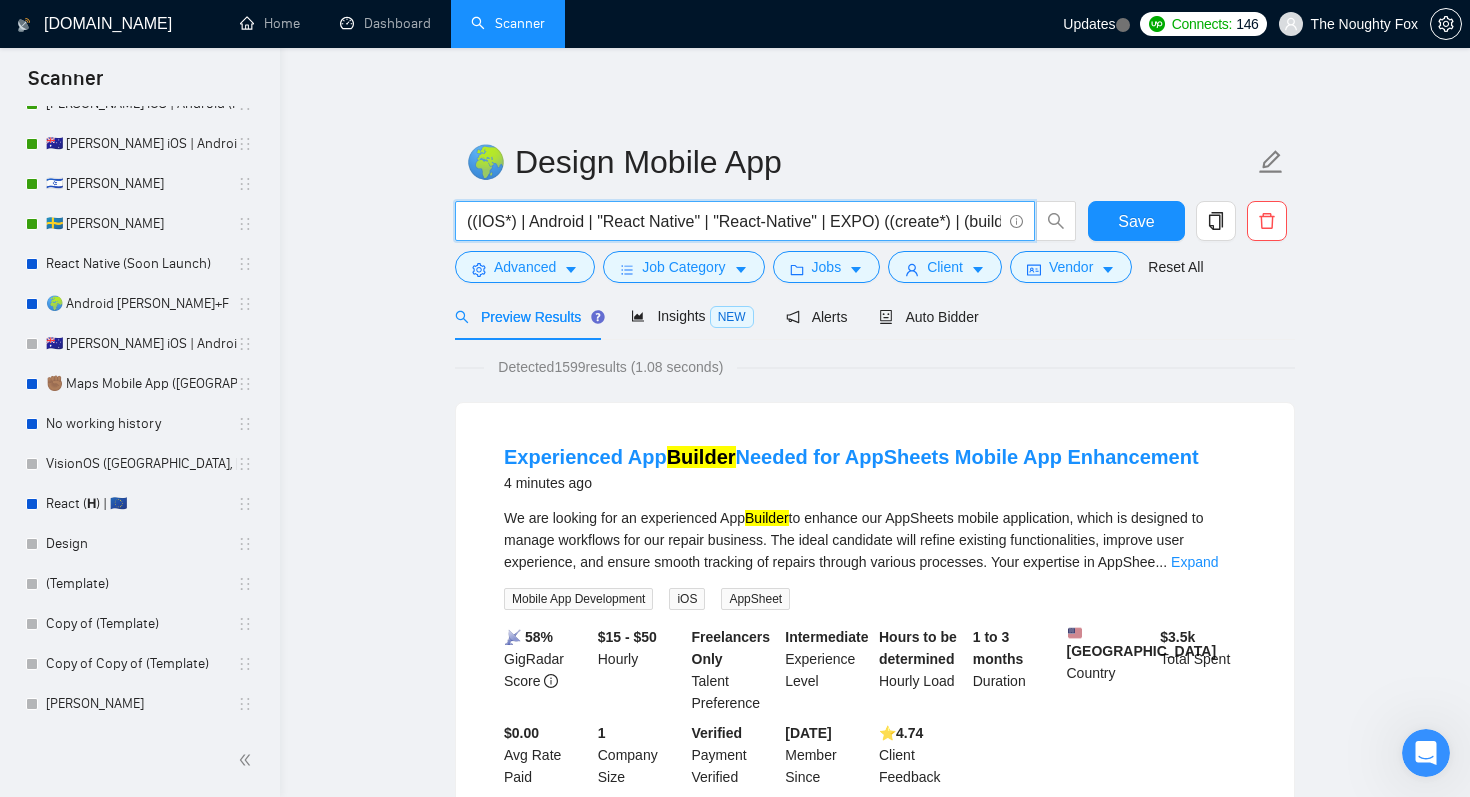 drag, startPoint x: 879, startPoint y: 222, endPoint x: 484, endPoint y: 232, distance: 395.12656 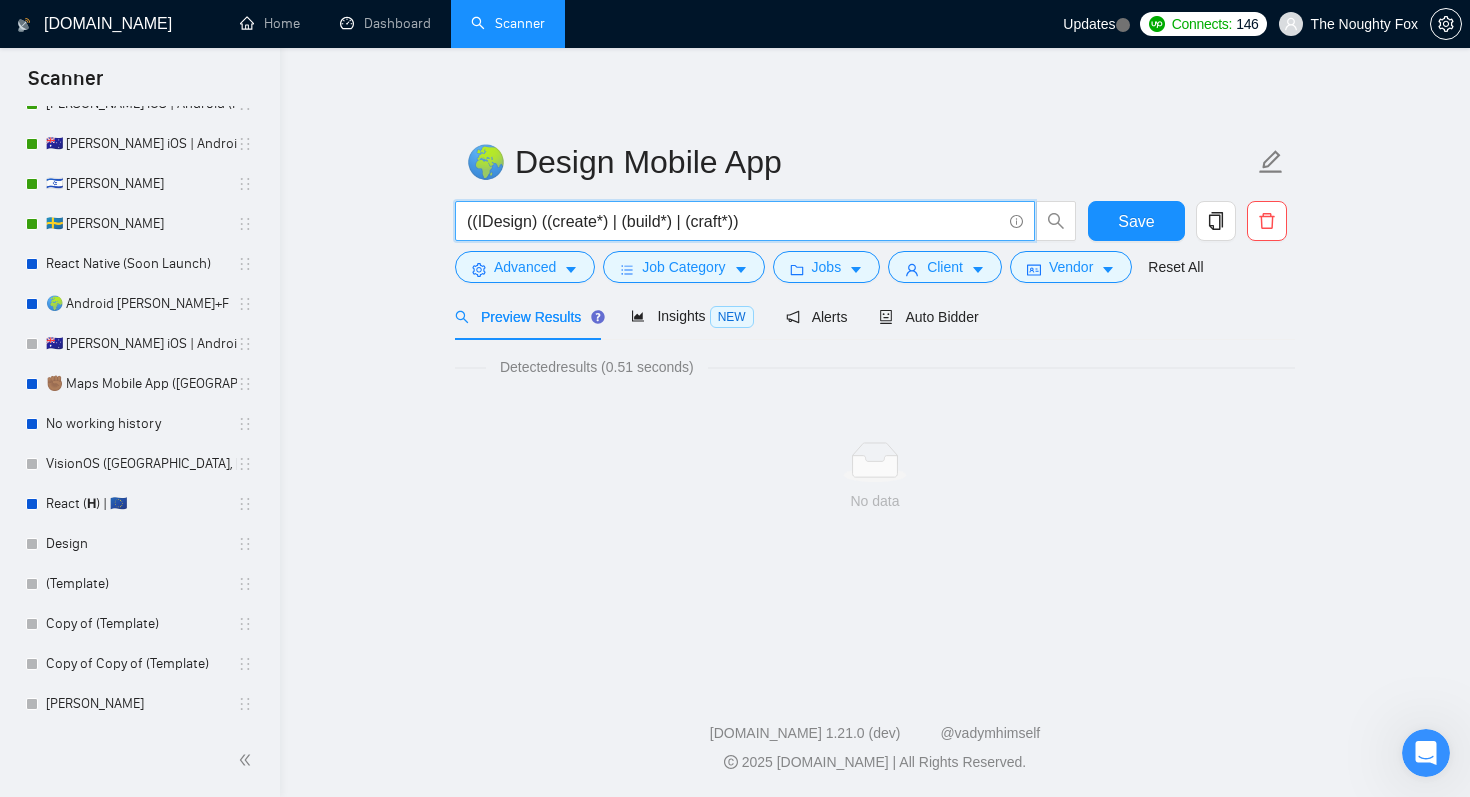drag, startPoint x: 612, startPoint y: 224, endPoint x: 474, endPoint y: 229, distance: 138.09055 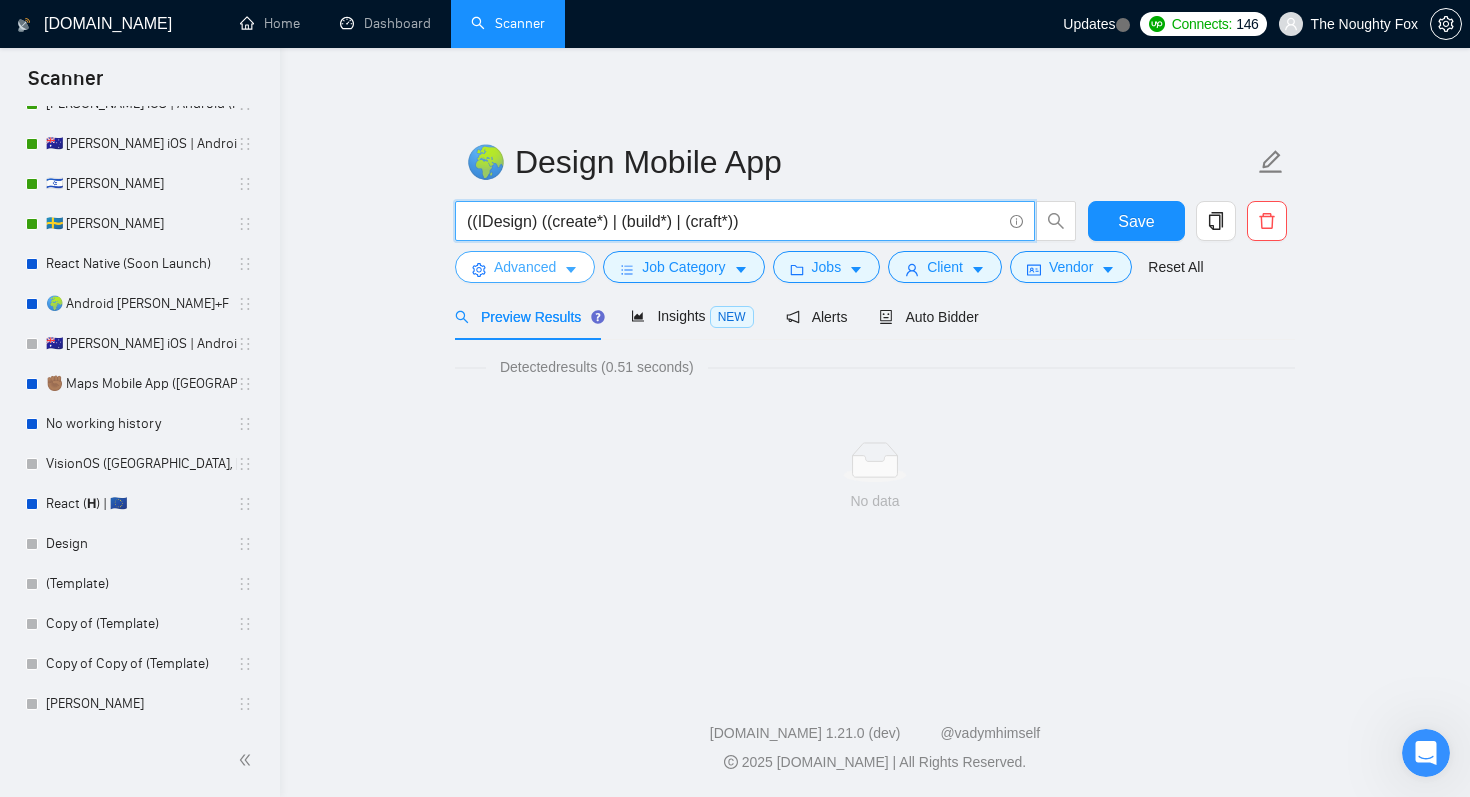 type on "((IDesign) ((create*) | (build*) | (craft*))" 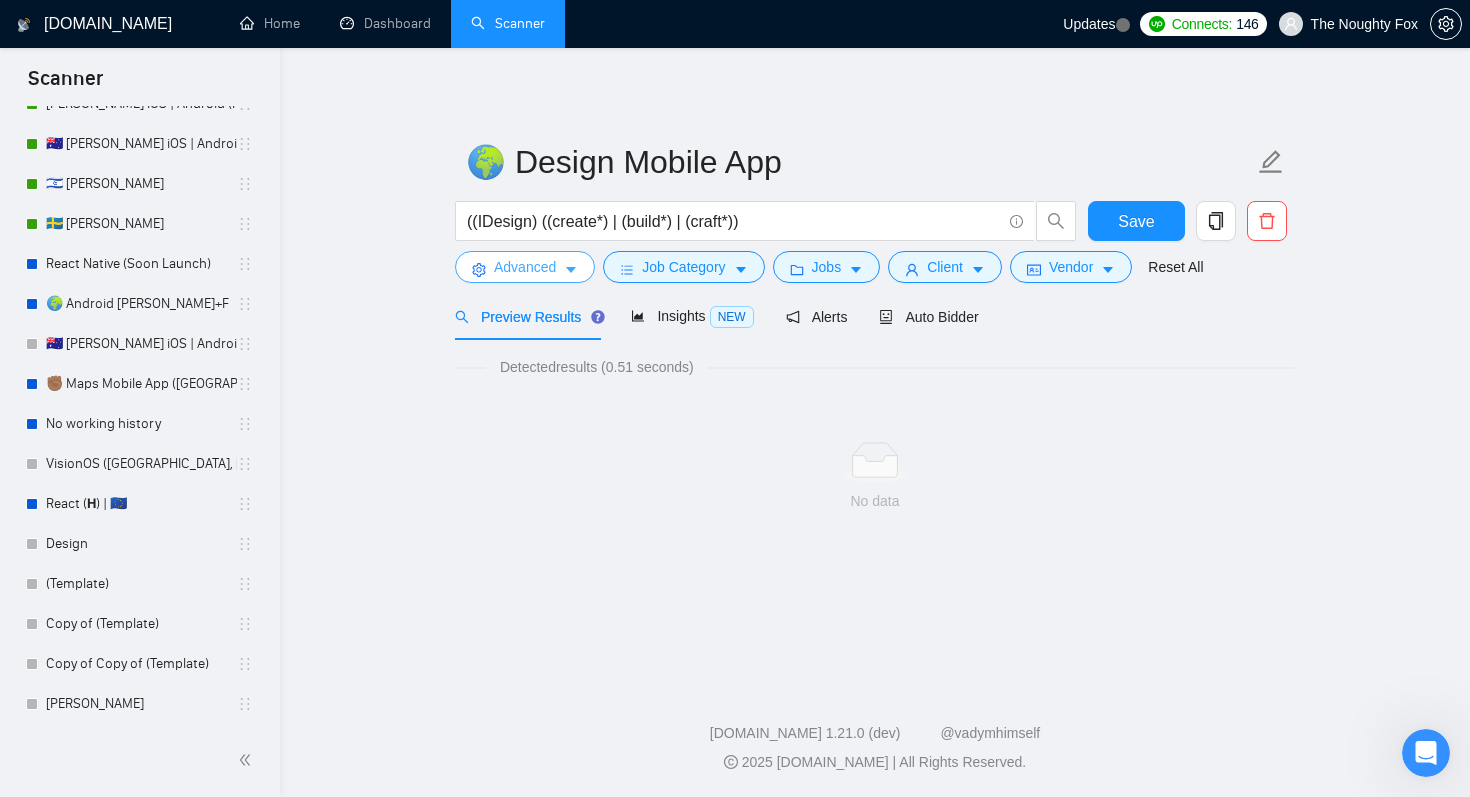 click on "Advanced" at bounding box center (525, 267) 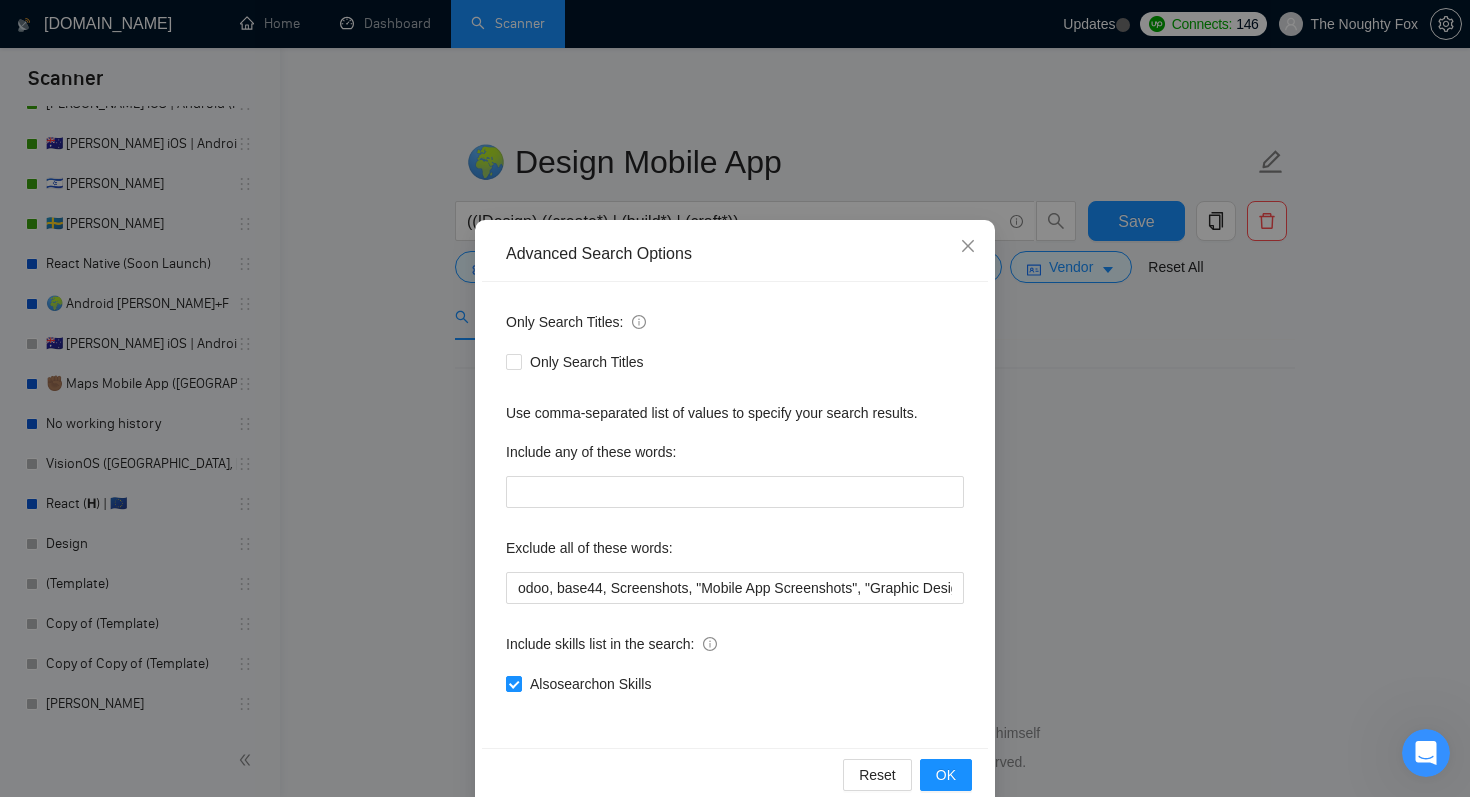 click on "Advanced Search Options Only Search Titles:   Only Search Titles Use comma-separated list of values to specify your search results. Include any of these words: Exclude all of these words: Include skills list in the search:   Also  search  on Skills Reset OK" at bounding box center [735, 398] 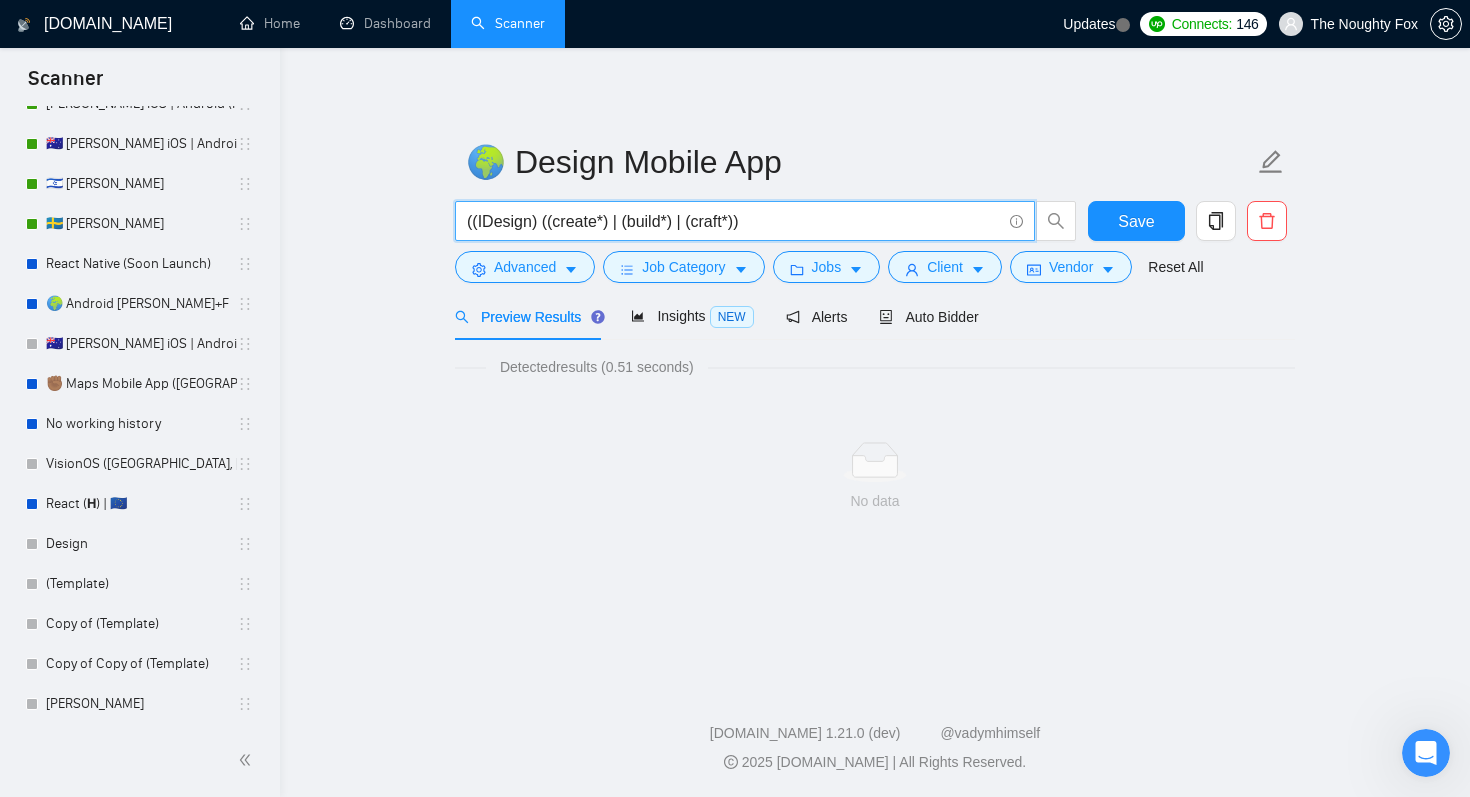 click on "((IDesign) ((create*) | (build*) | (craft*))" at bounding box center (734, 221) 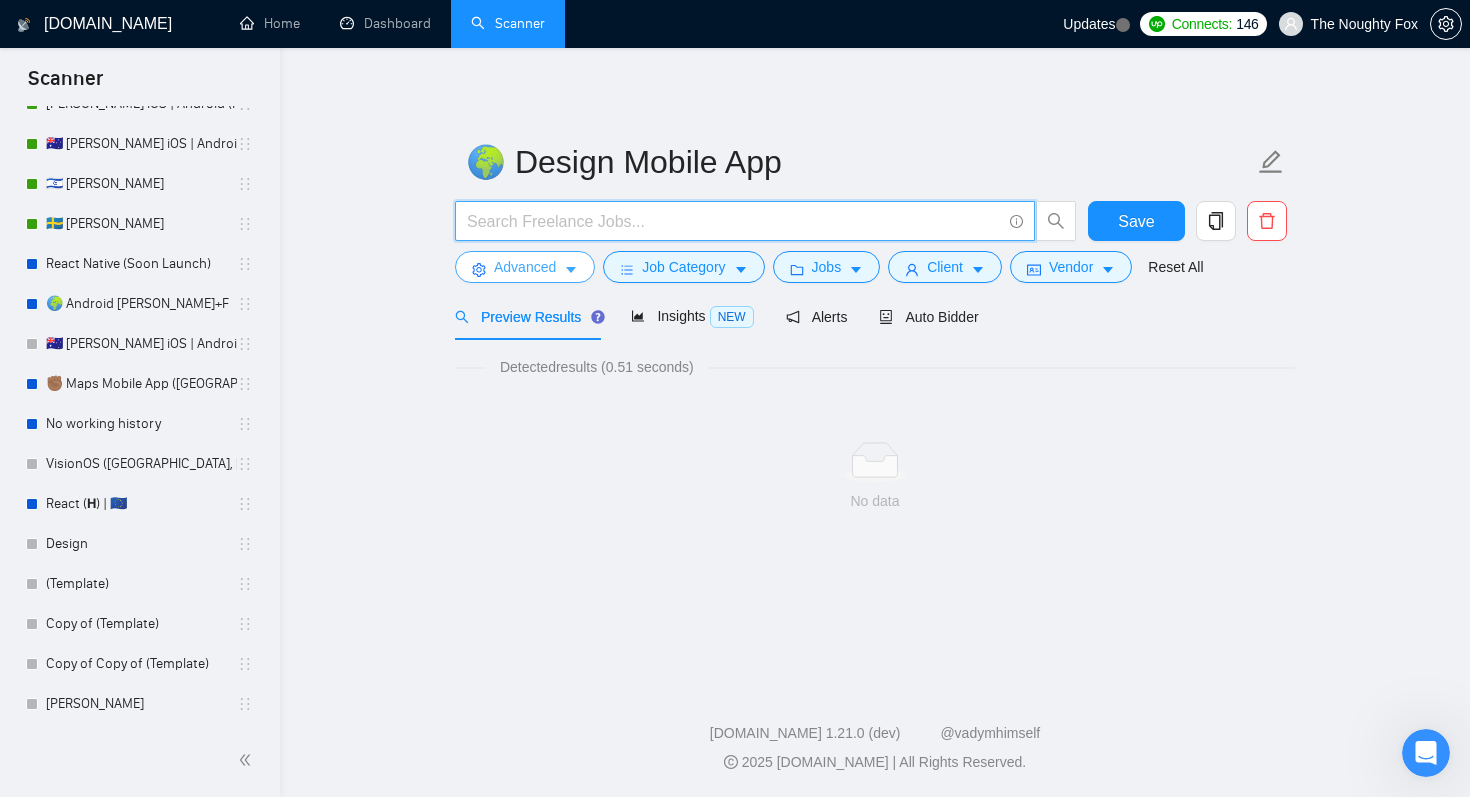 type 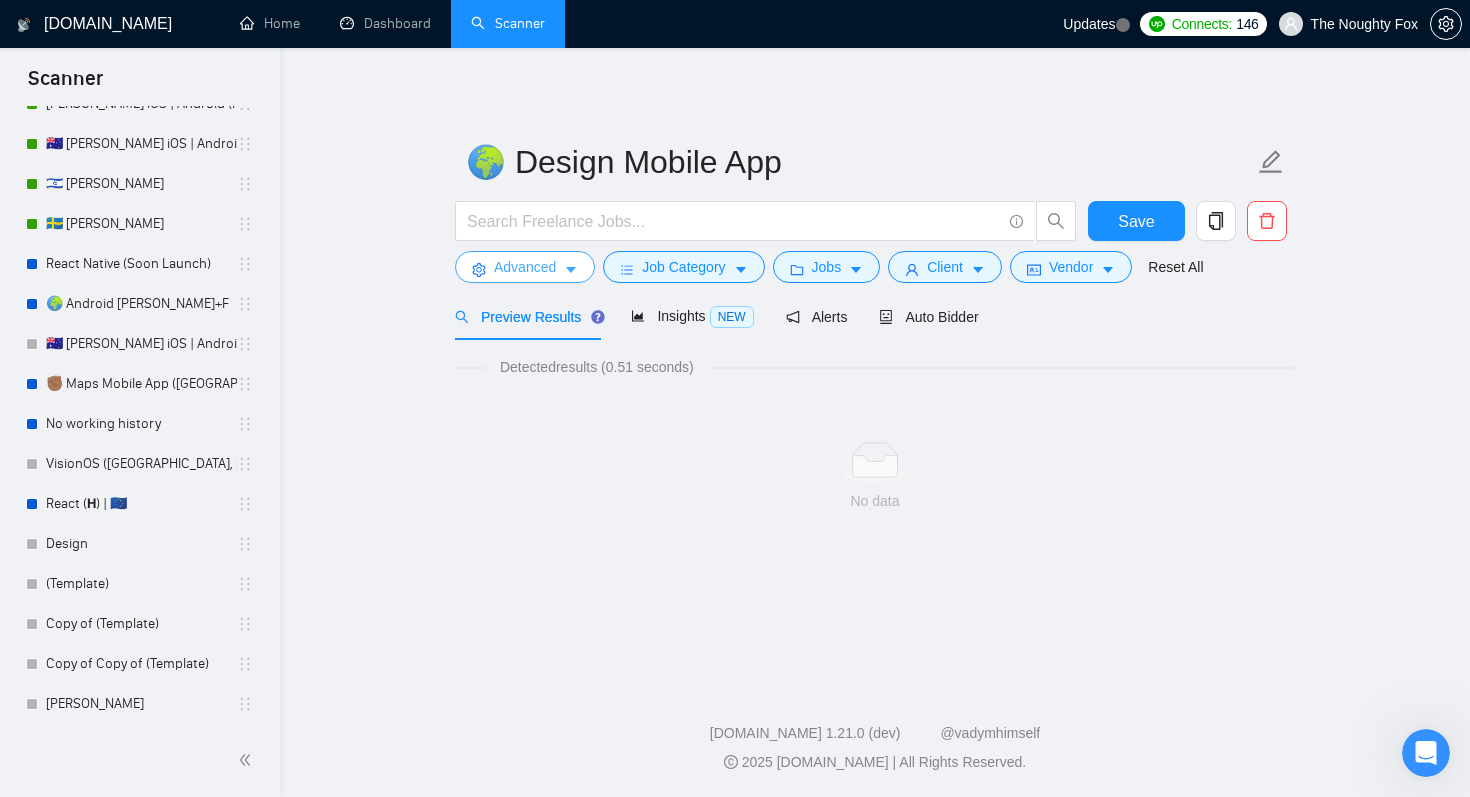 click on "Advanced" at bounding box center [525, 267] 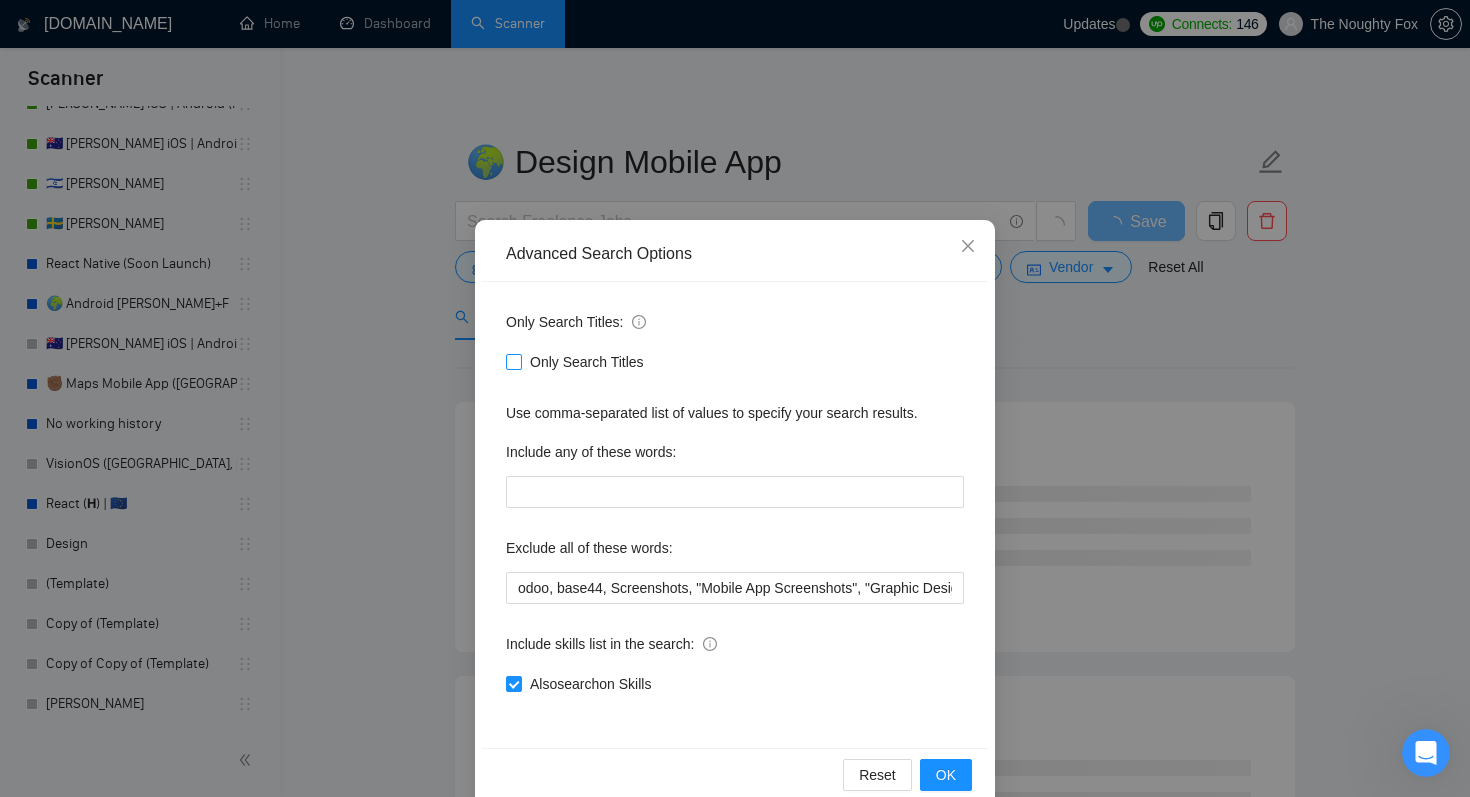 click on "Only Search Titles" at bounding box center [513, 361] 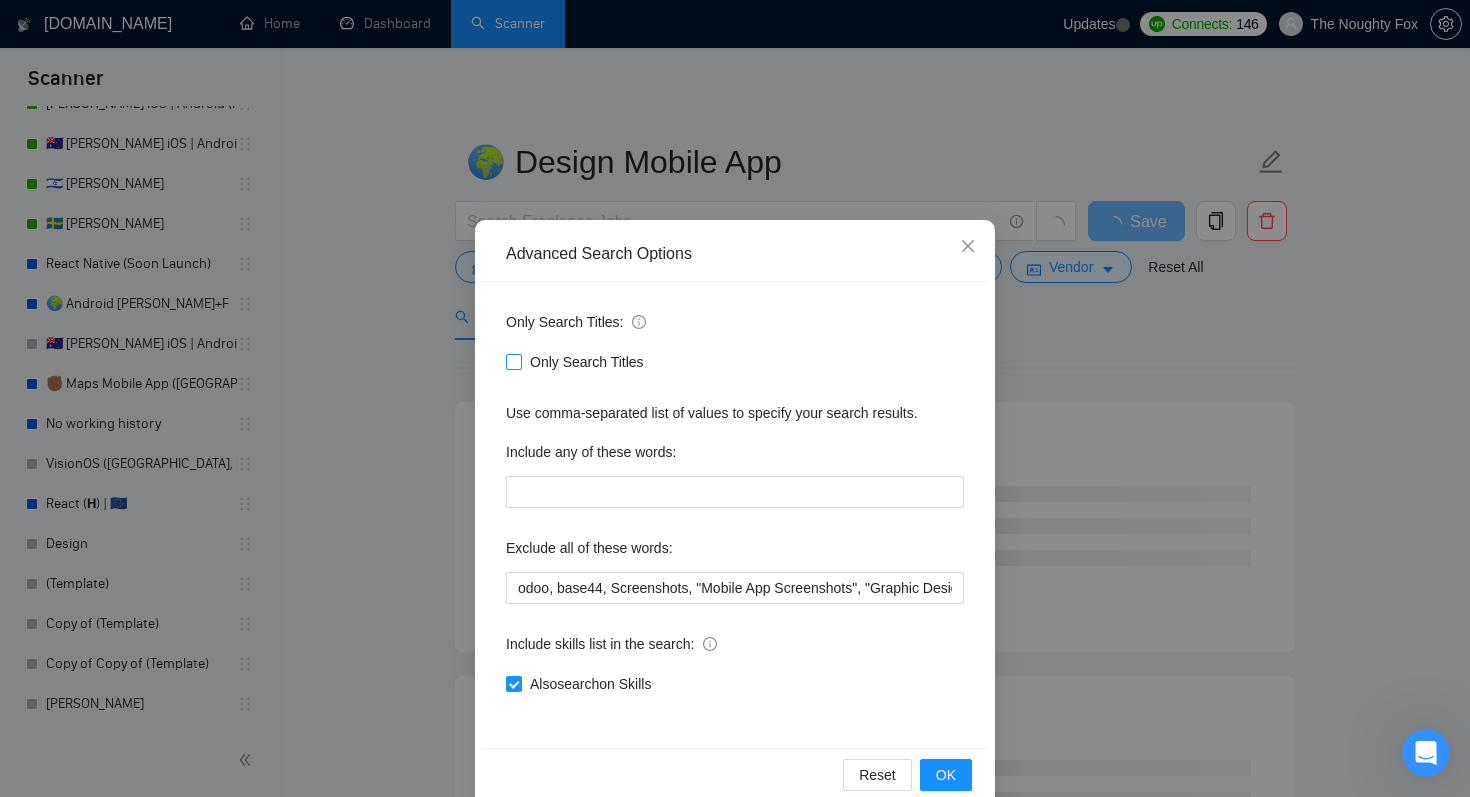 checkbox on "true" 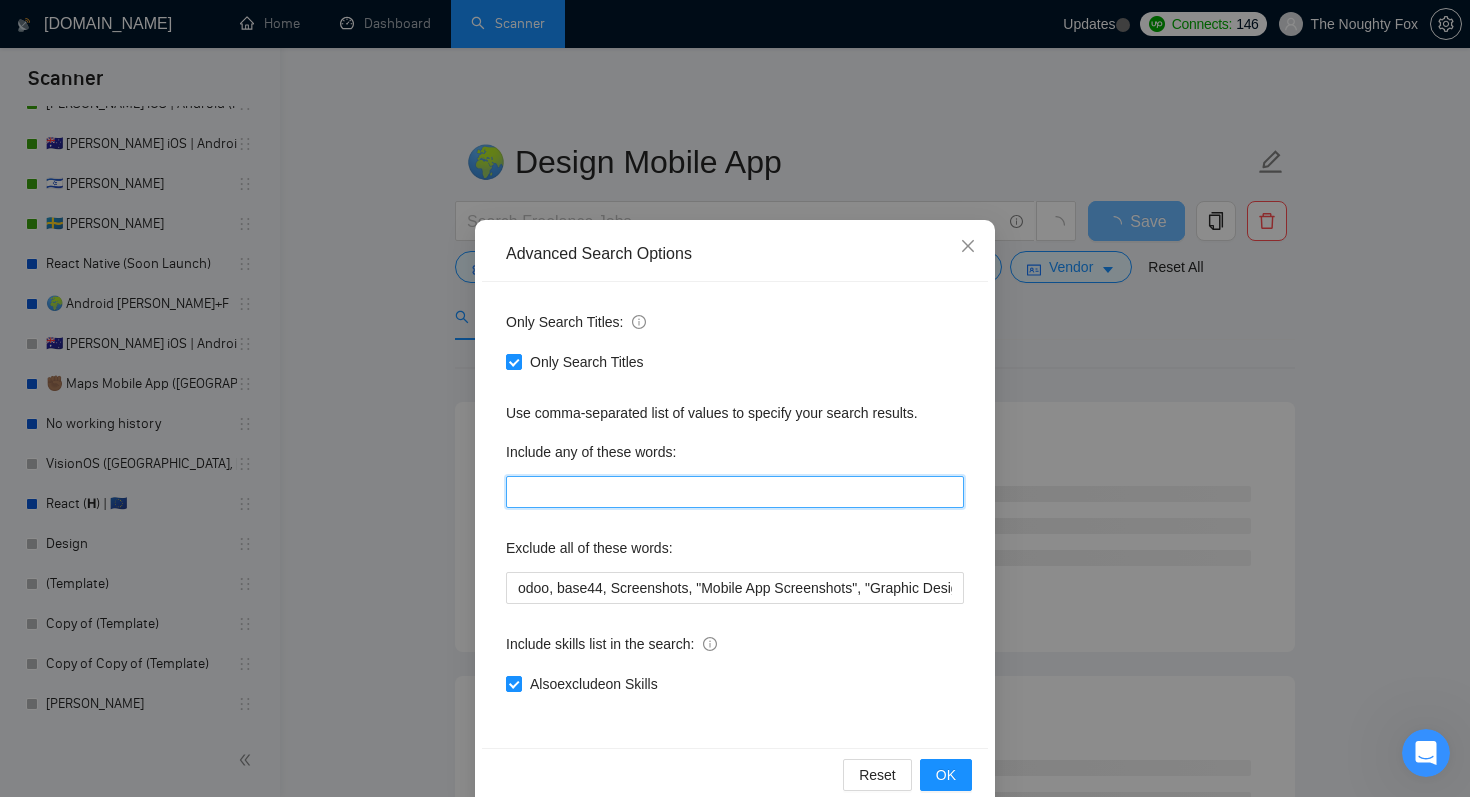 click at bounding box center [735, 492] 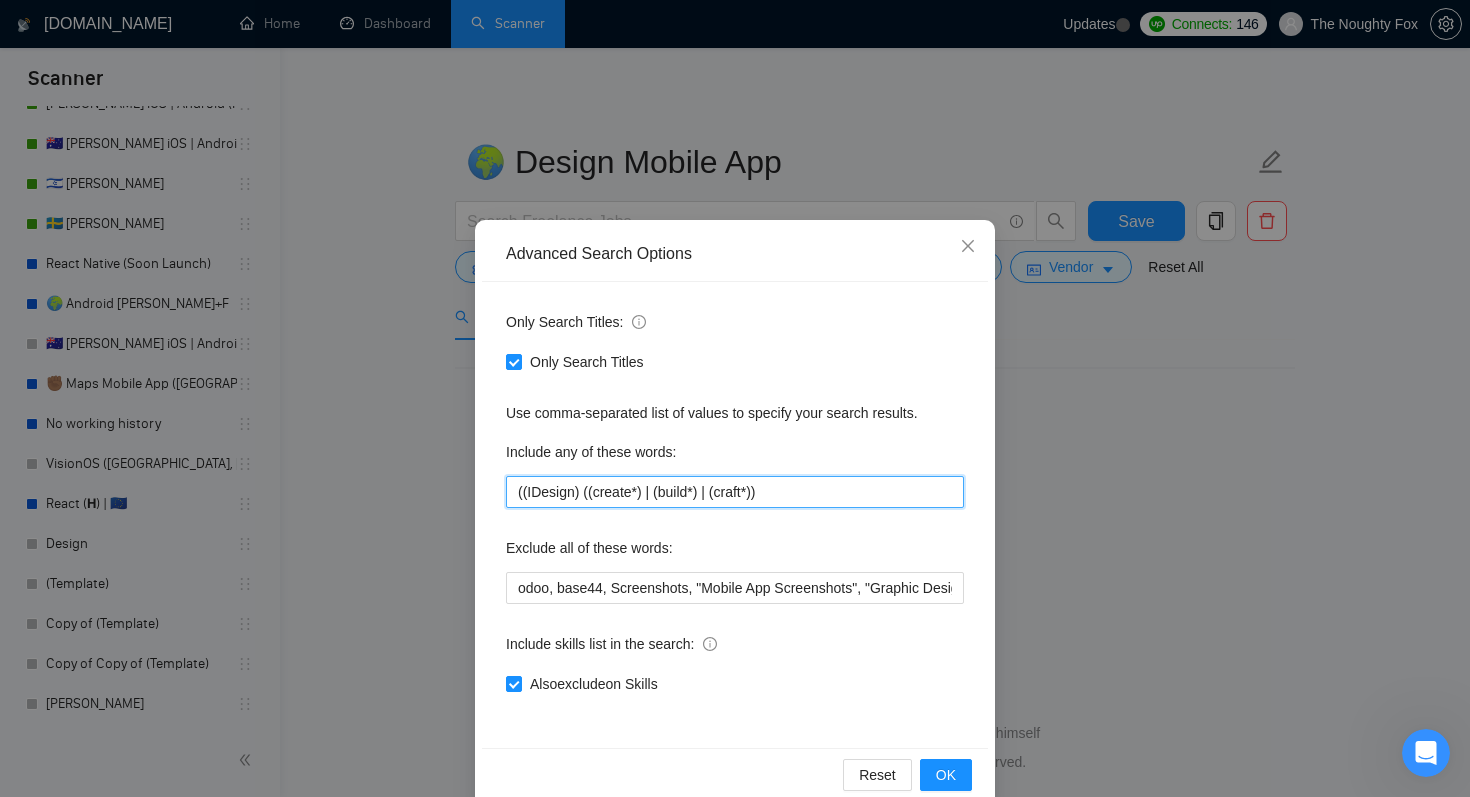 type on "((IDesign) ((create*) | (build*) | (craft*))" 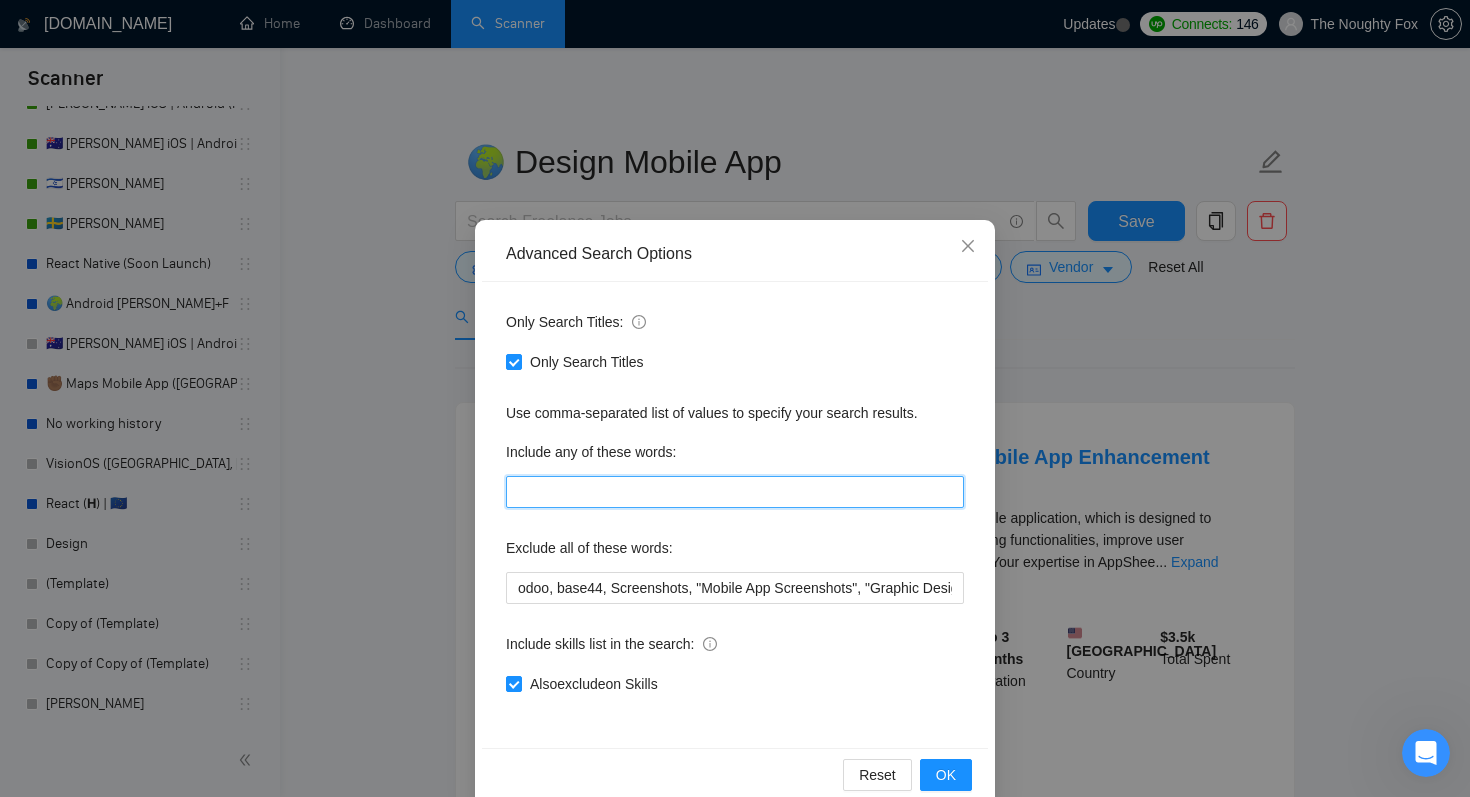 paste on "App UI UX Interface Wireframe Prototype Mockup" 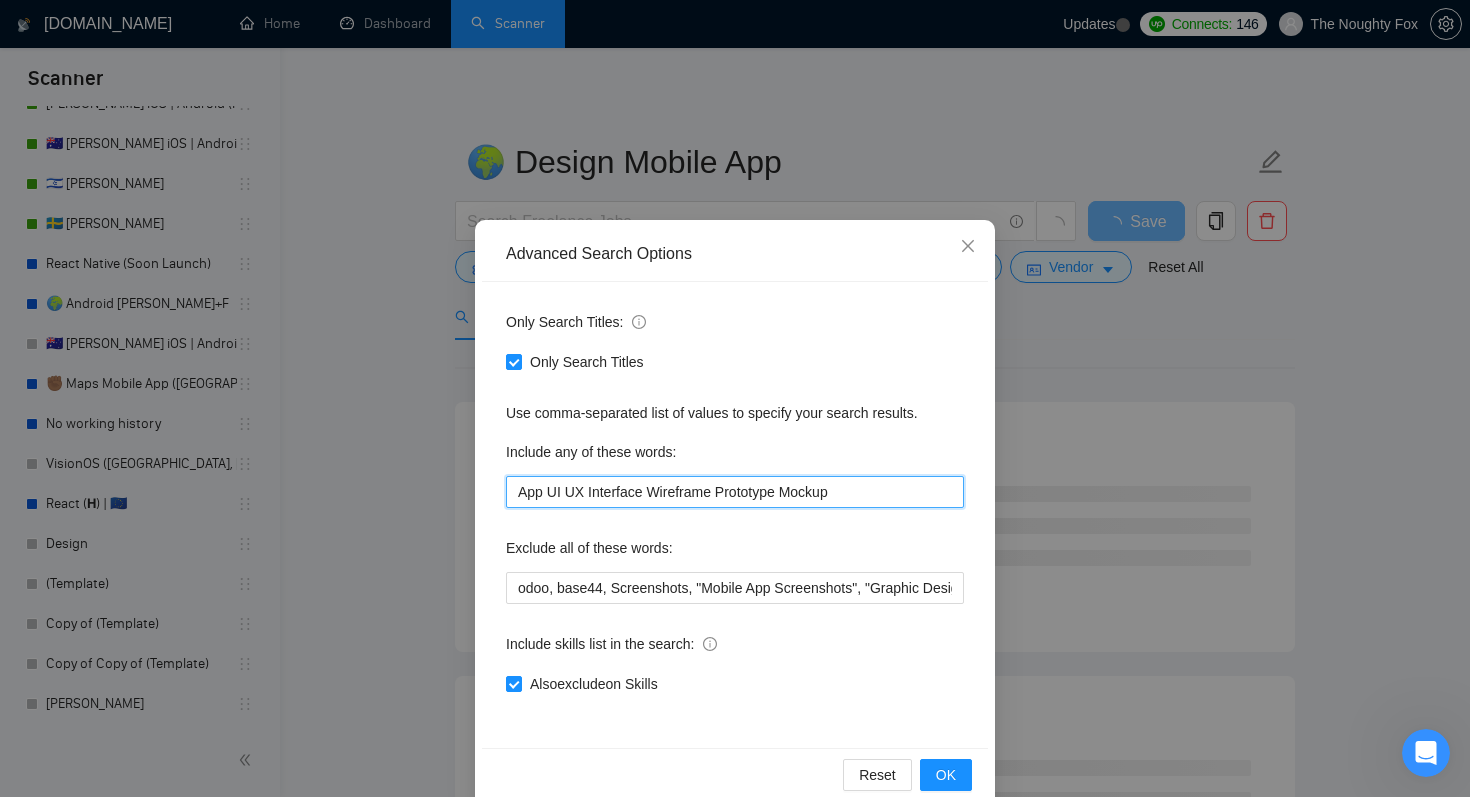click on "App UI UX Interface Wireframe Prototype Mockup" at bounding box center (735, 492) 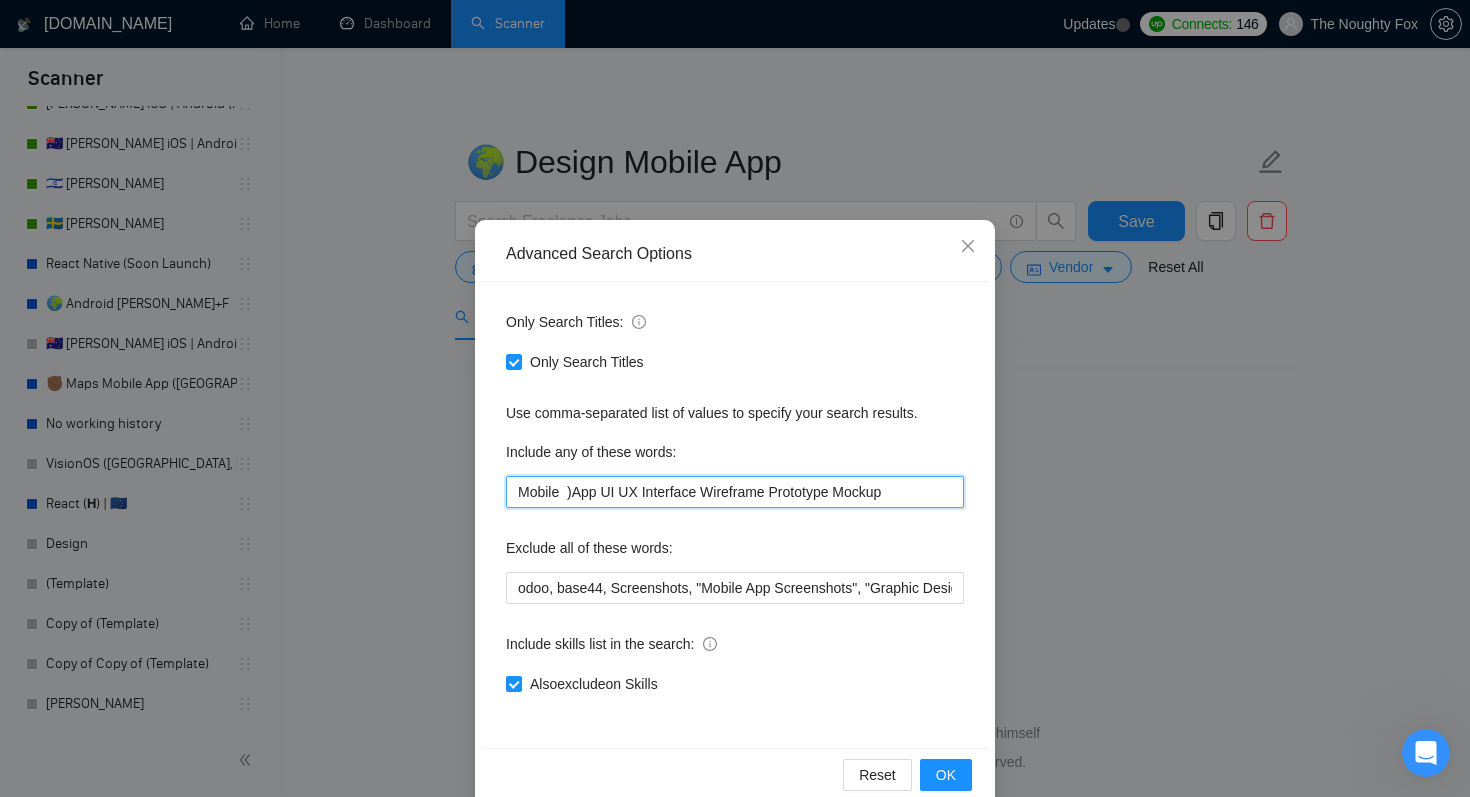 click on "Mobile  )App UI UX Interface Wireframe Prototype Mockup" at bounding box center [735, 492] 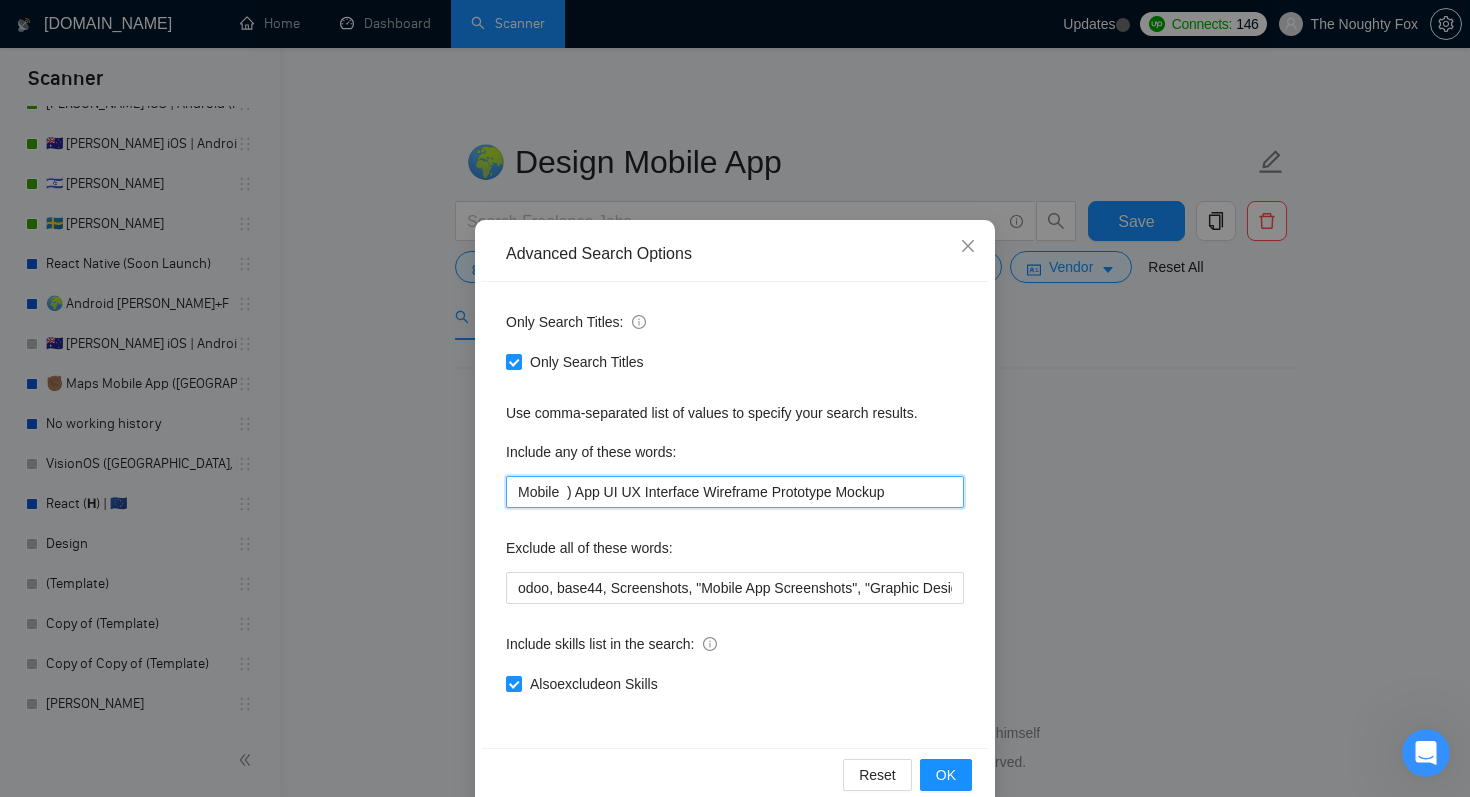 click on "Mobile  ) App UI UX Interface Wireframe Prototype Mockup" at bounding box center [735, 492] 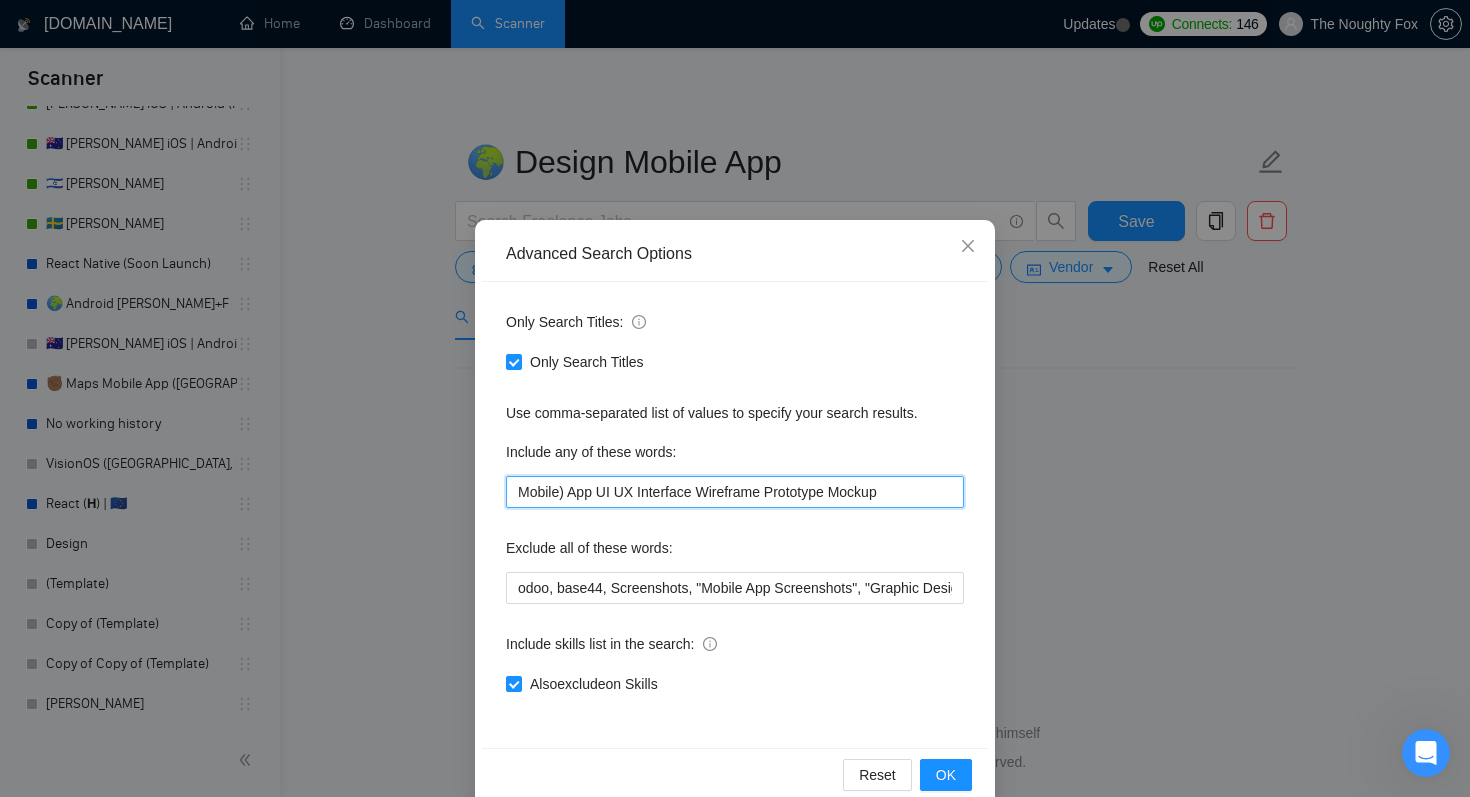 click on "Mobile) App UI UX Interface Wireframe Prototype Mockup" at bounding box center (735, 492) 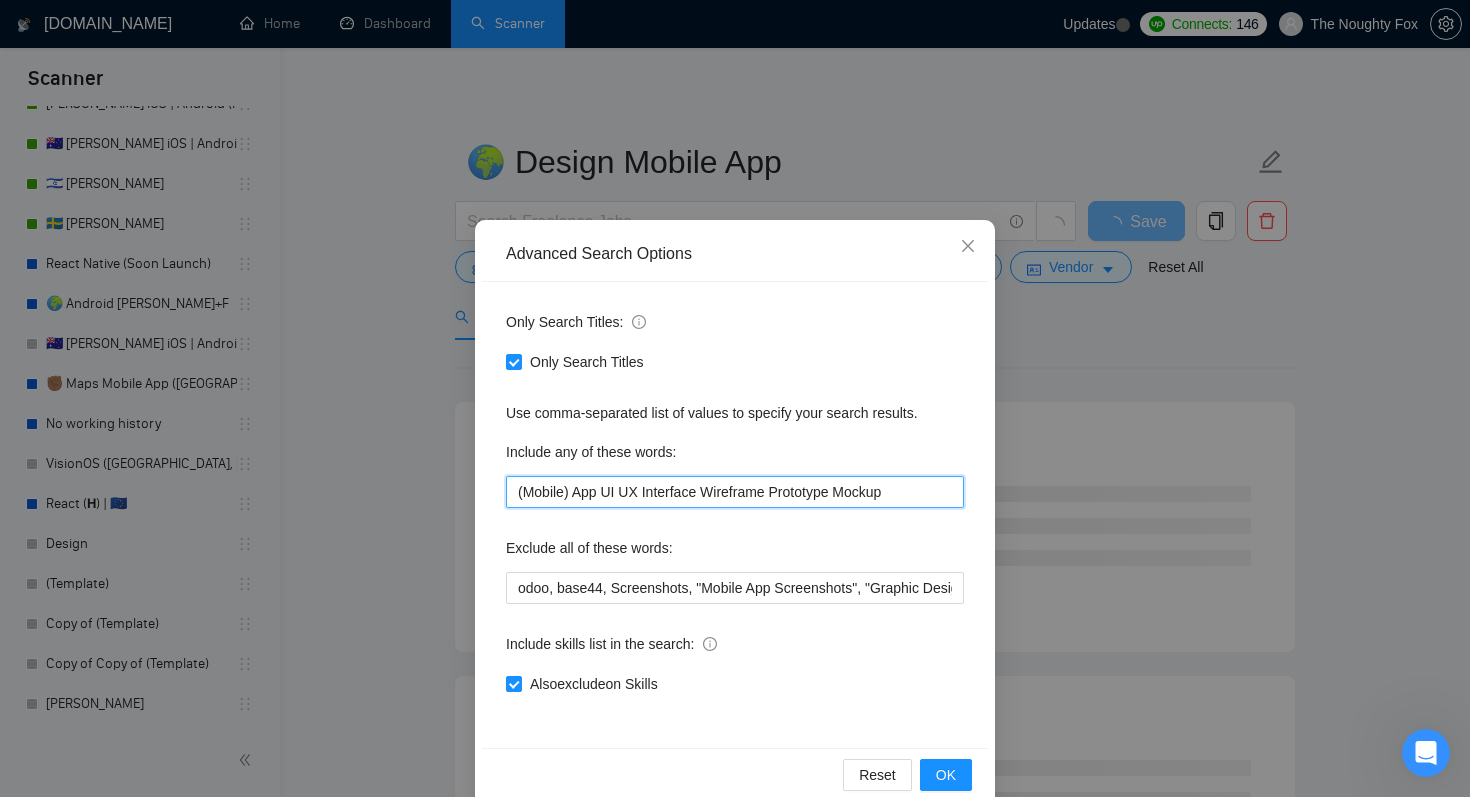 click on "(Mobile) App UI UX Interface Wireframe Prototype Mockup" at bounding box center (735, 492) 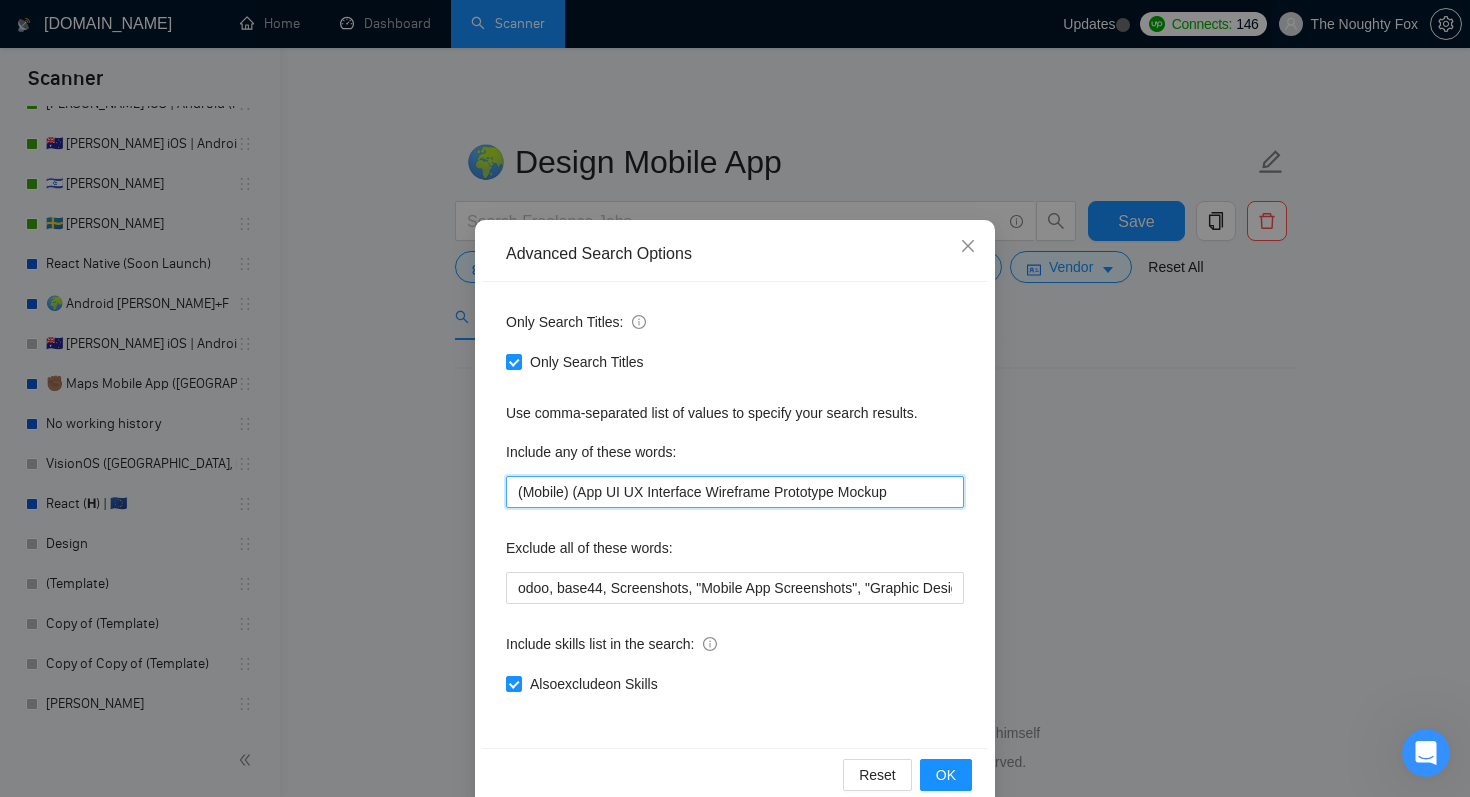 click on "(Mobile) (App UI UX Interface Wireframe Prototype Mockup" at bounding box center (735, 492) 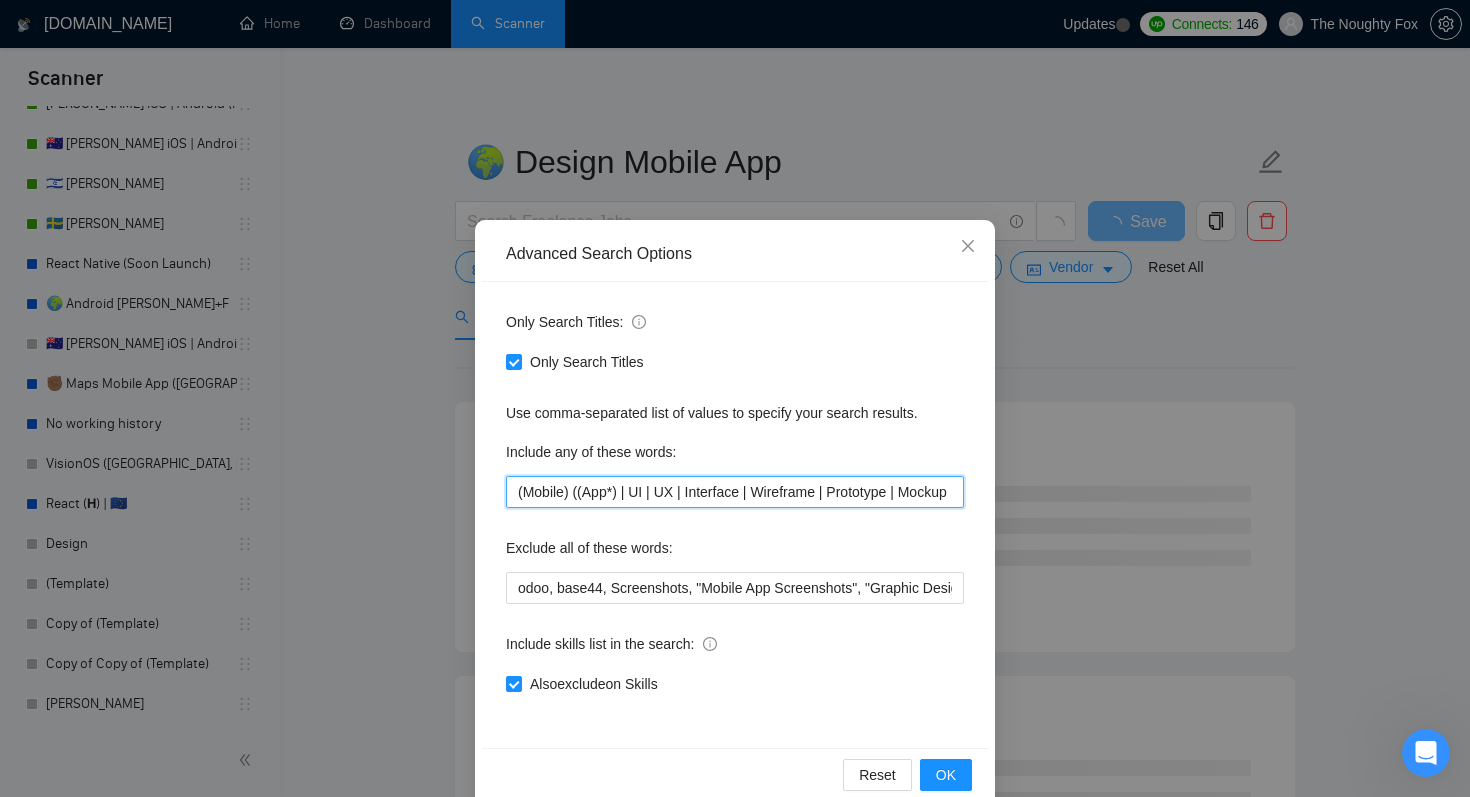 scroll, scrollTop: 0, scrollLeft: 11, axis: horizontal 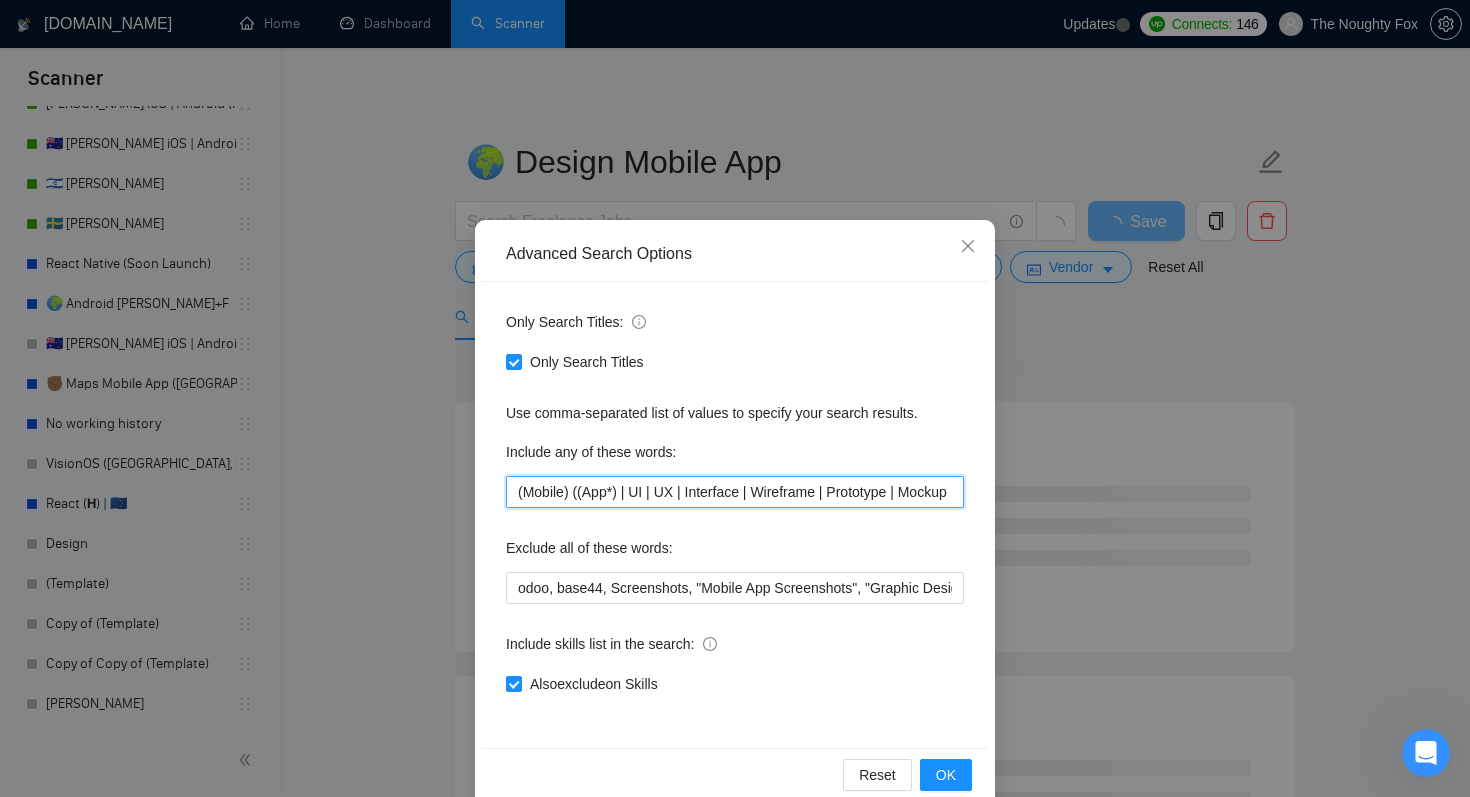 click on "(Mobile) ((App*) | UI | UX | Interface | Wireframe | Prototype | Mockup" at bounding box center [735, 492] 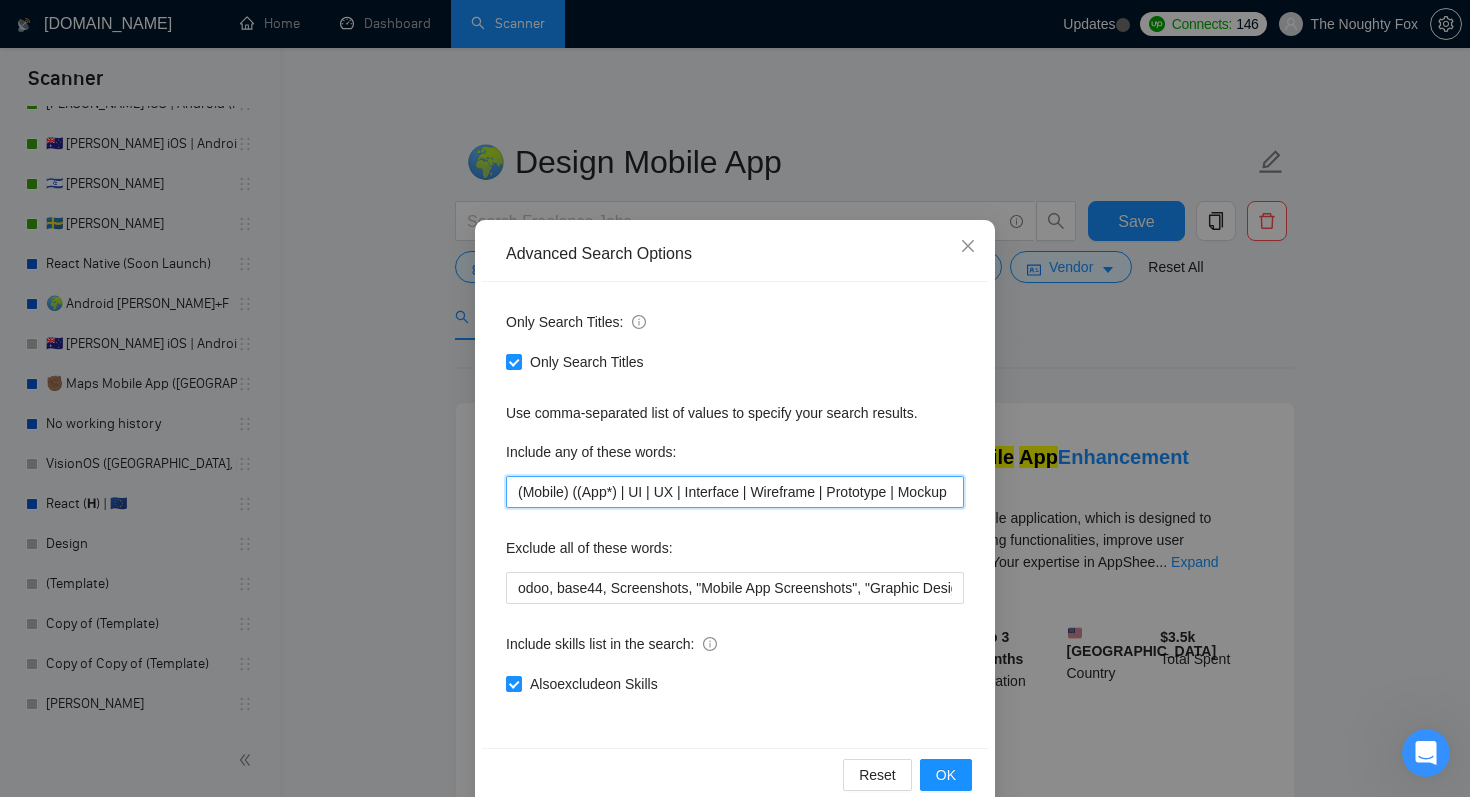 scroll, scrollTop: 0, scrollLeft: 0, axis: both 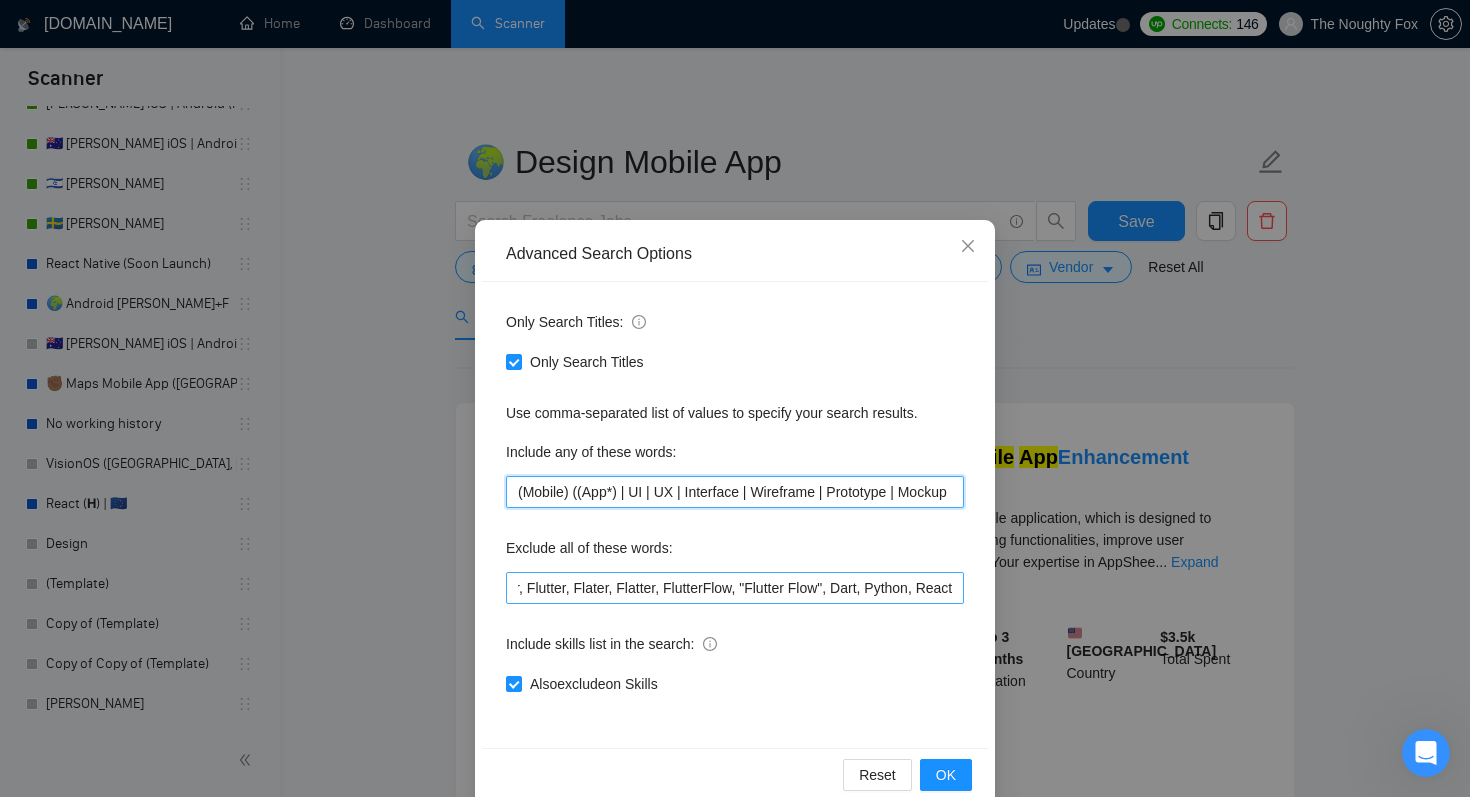 type on "(Mobile) ((App*) | UI | UX | Interface | Wireframe | Prototype | Mockup" 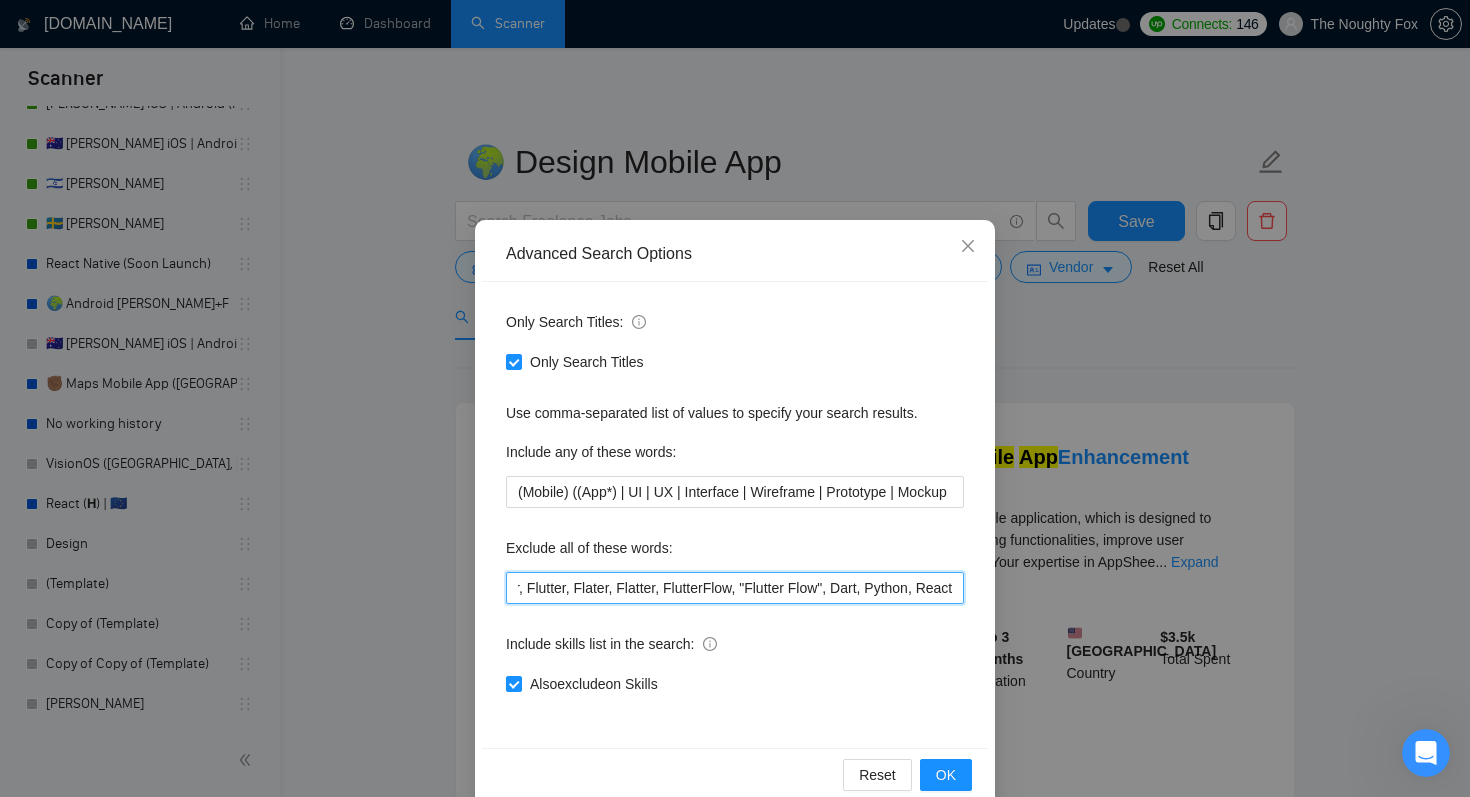 click on "odoo, base44, Screenshots, "Mobile App Screenshots", "Graphic Design", PowerApps, advertise, F-droid, "Qt Creator", "unreal engine", "Apache [PERSON_NAME]", [PERSON_NAME], ASO, "App Store Optimization", "2d animation", "animation design", "publish an app", "teach me", advice, tutor, (crypto*), "pair programing", "any desk", anydesk, any-desk, "team viewer", "team-viewer", teamviewer, "hybrid app", "hybrid-app", "hybrid application", "hybrid-application", (hybrid*), "not a team", "not a agency", "no teams", "no agency", "No Agencies!", "no teams", "individual only", "freelancer only", "independent contractors only", Ionic, Blockchain, NFT, .net, MAUI, Vue, Vue.js, Angular, Angular.js, Framer, "Power app", Glide, Artable, webflow, Adalo, Unity, Xamarin, "mobile game", VR, Fluter, Flutter, Flater, Flatter, FlutterFlow, "Flutter Flow", Dart, Python, React" at bounding box center [735, 588] 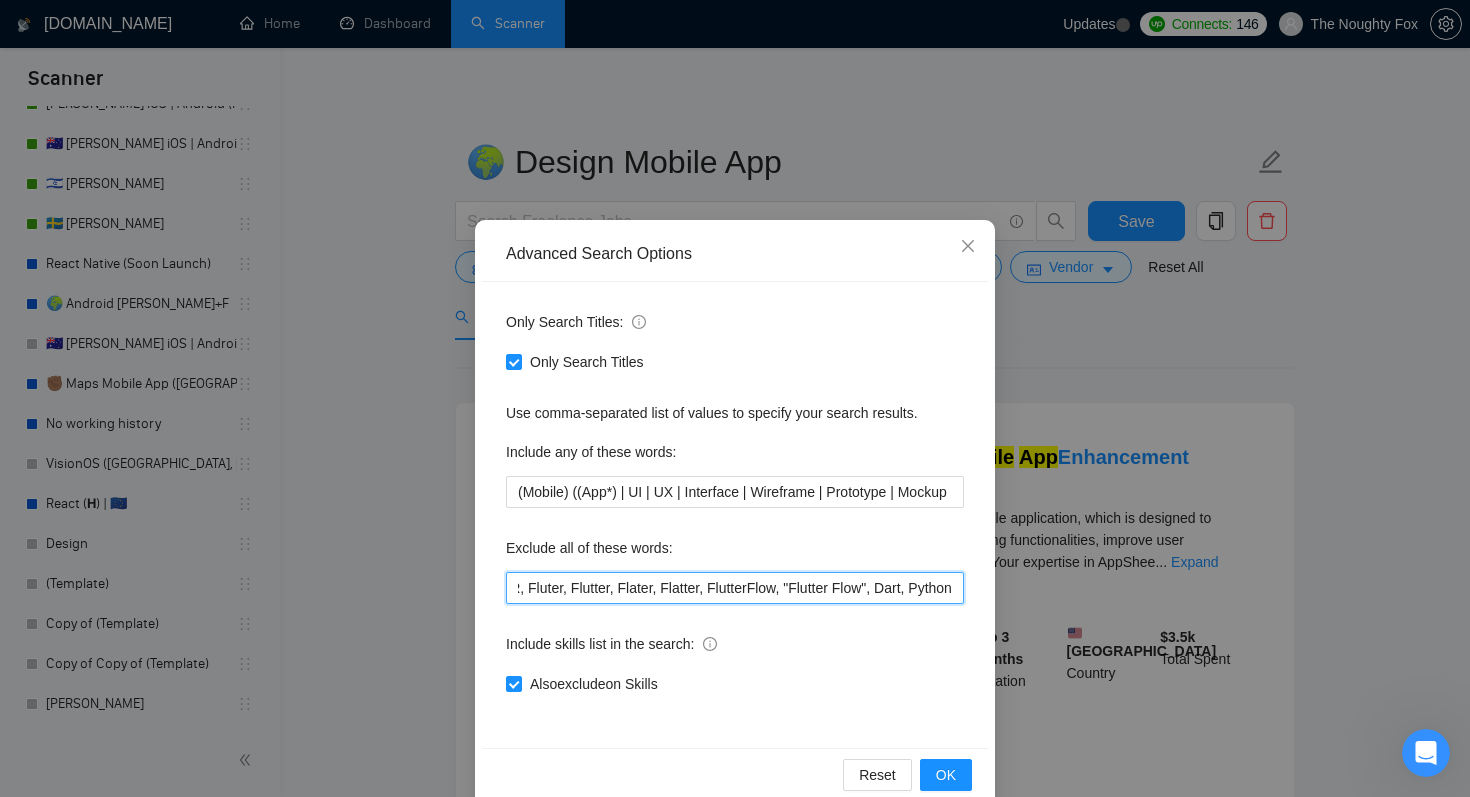 scroll, scrollTop: 0, scrollLeft: 4959, axis: horizontal 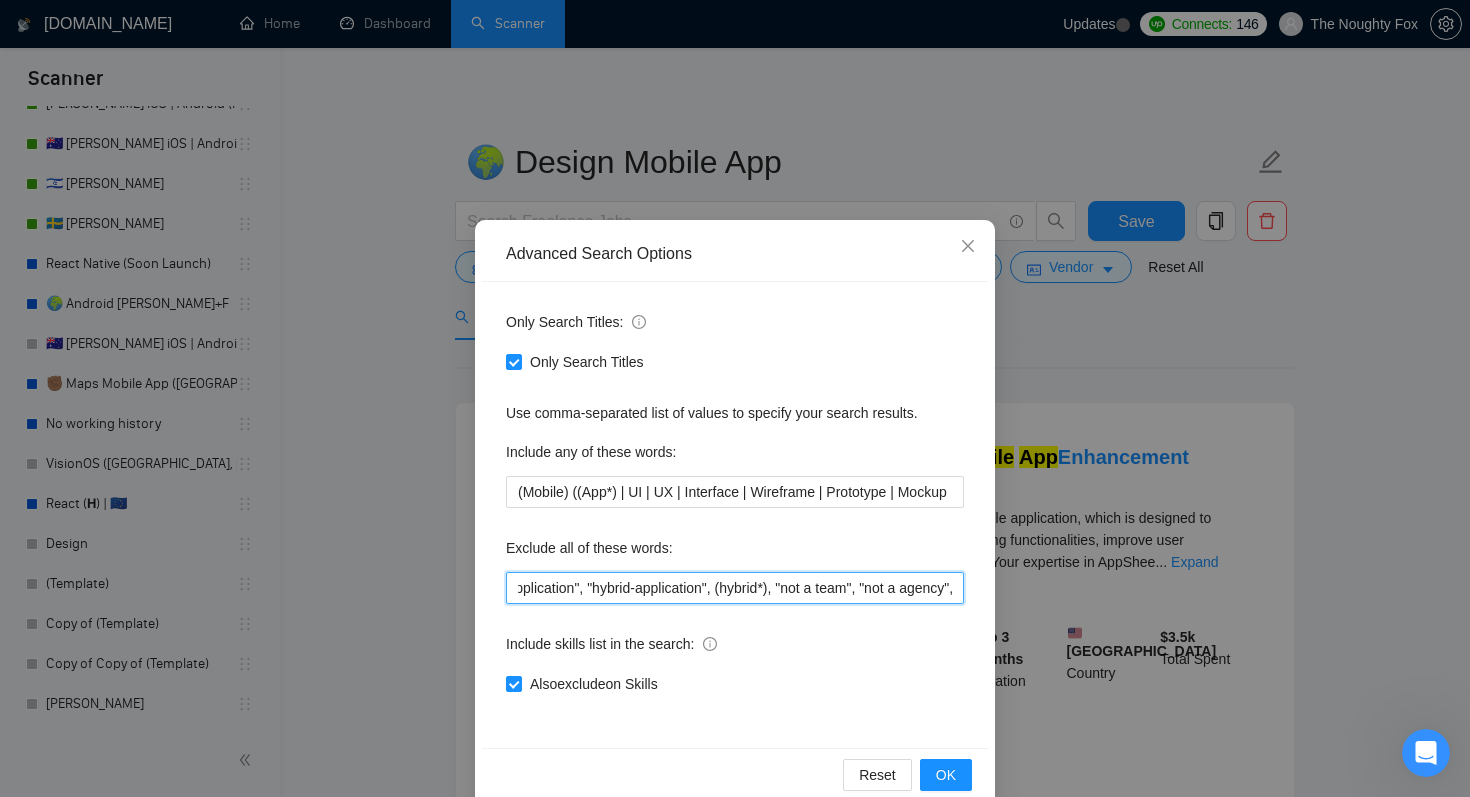 drag, startPoint x: 779, startPoint y: 585, endPoint x: 572, endPoint y: 587, distance: 207.00966 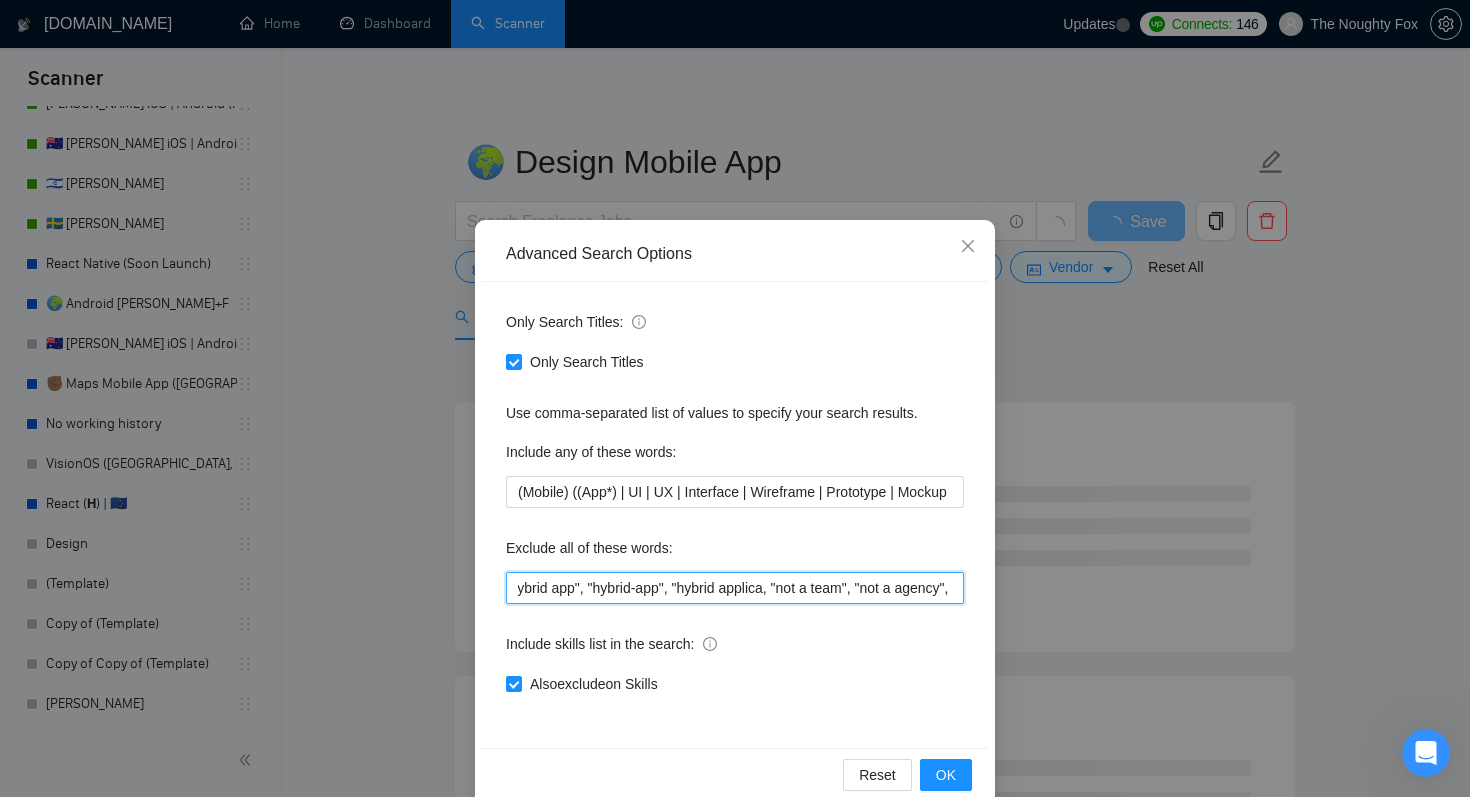 scroll, scrollTop: 0, scrollLeft: 2482, axis: horizontal 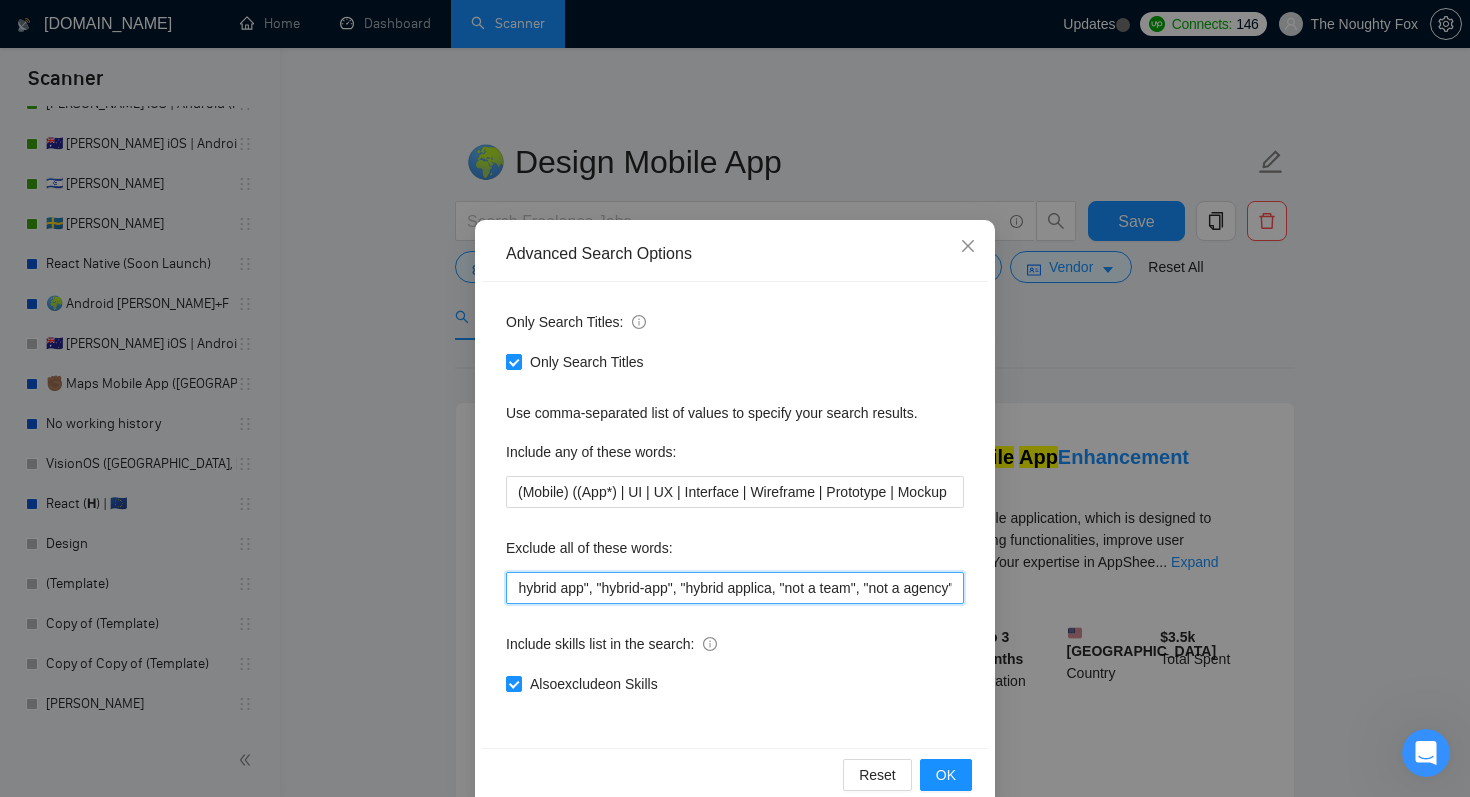 drag, startPoint x: 575, startPoint y: 584, endPoint x: 772, endPoint y: 587, distance: 197.02284 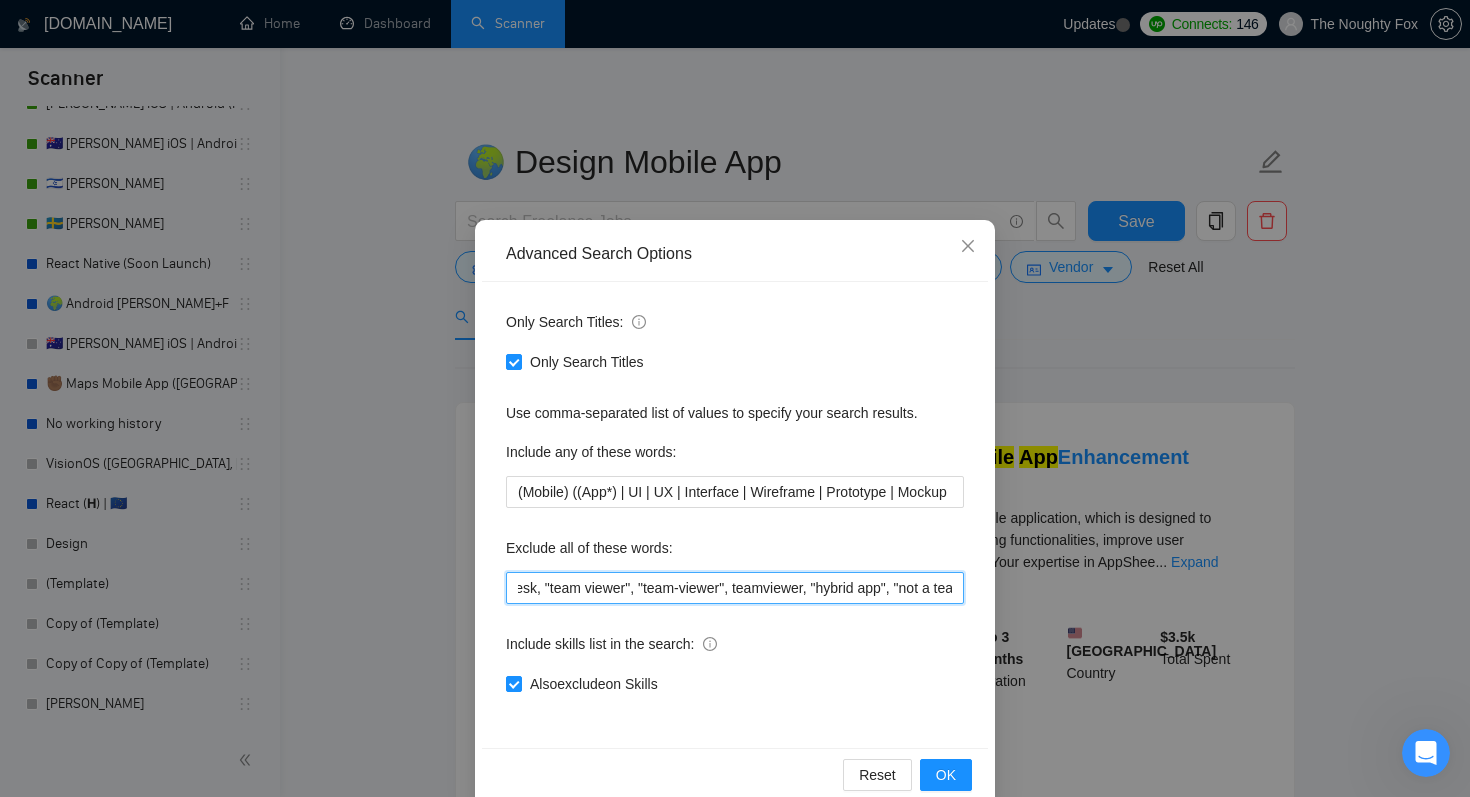 scroll, scrollTop: 0, scrollLeft: 2182, axis: horizontal 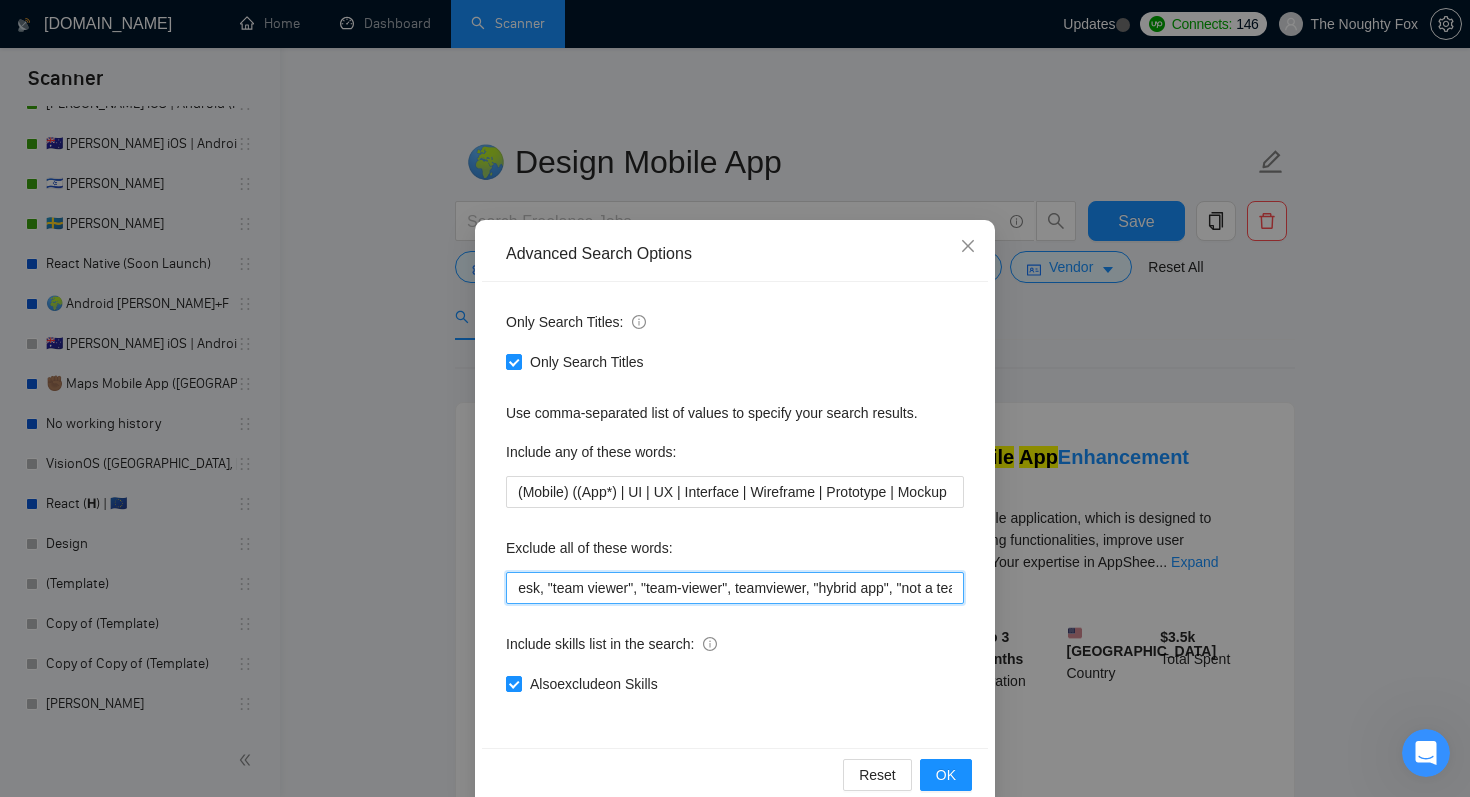 drag, startPoint x: 791, startPoint y: 587, endPoint x: 872, endPoint y: 591, distance: 81.09871 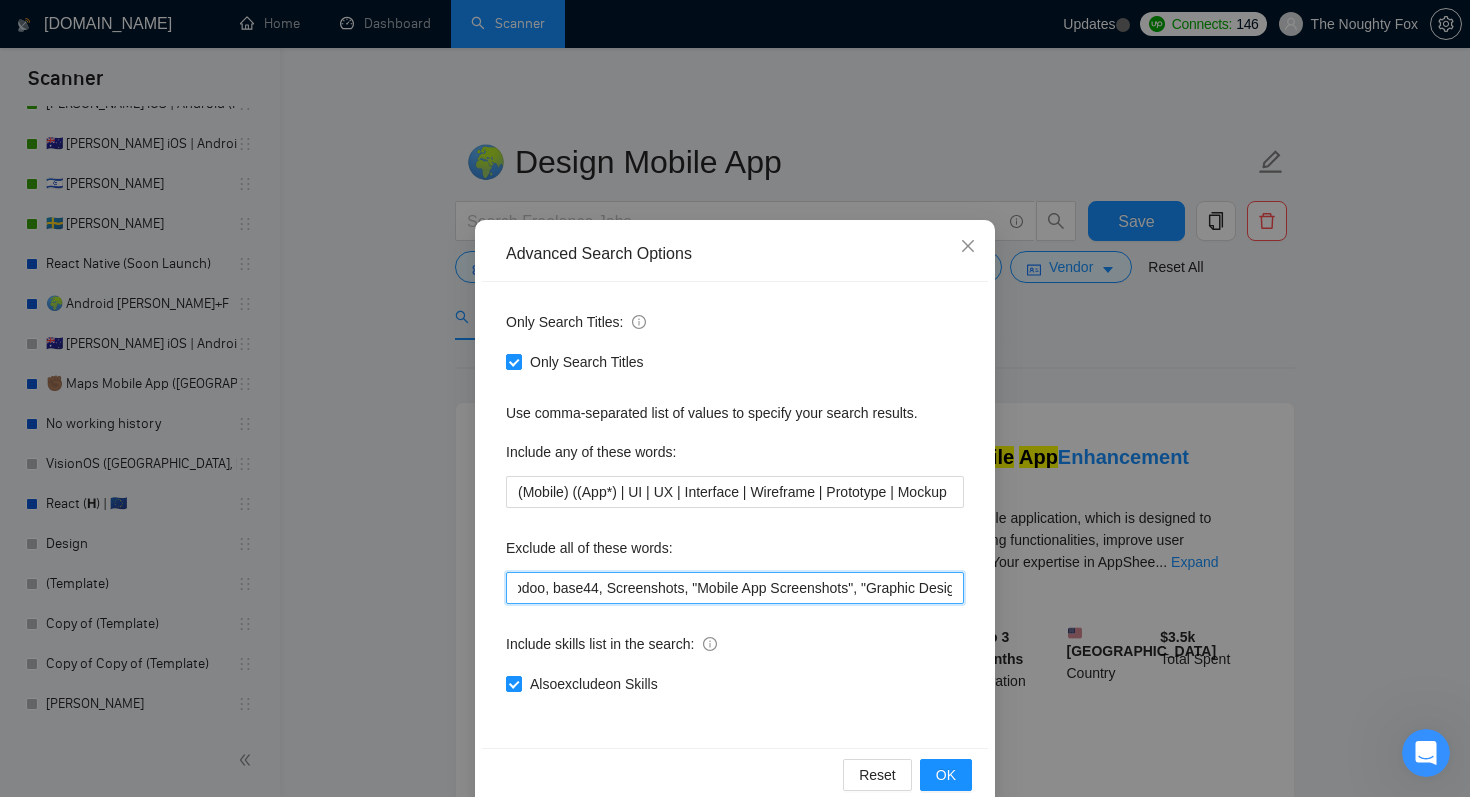 scroll, scrollTop: 0, scrollLeft: 0, axis: both 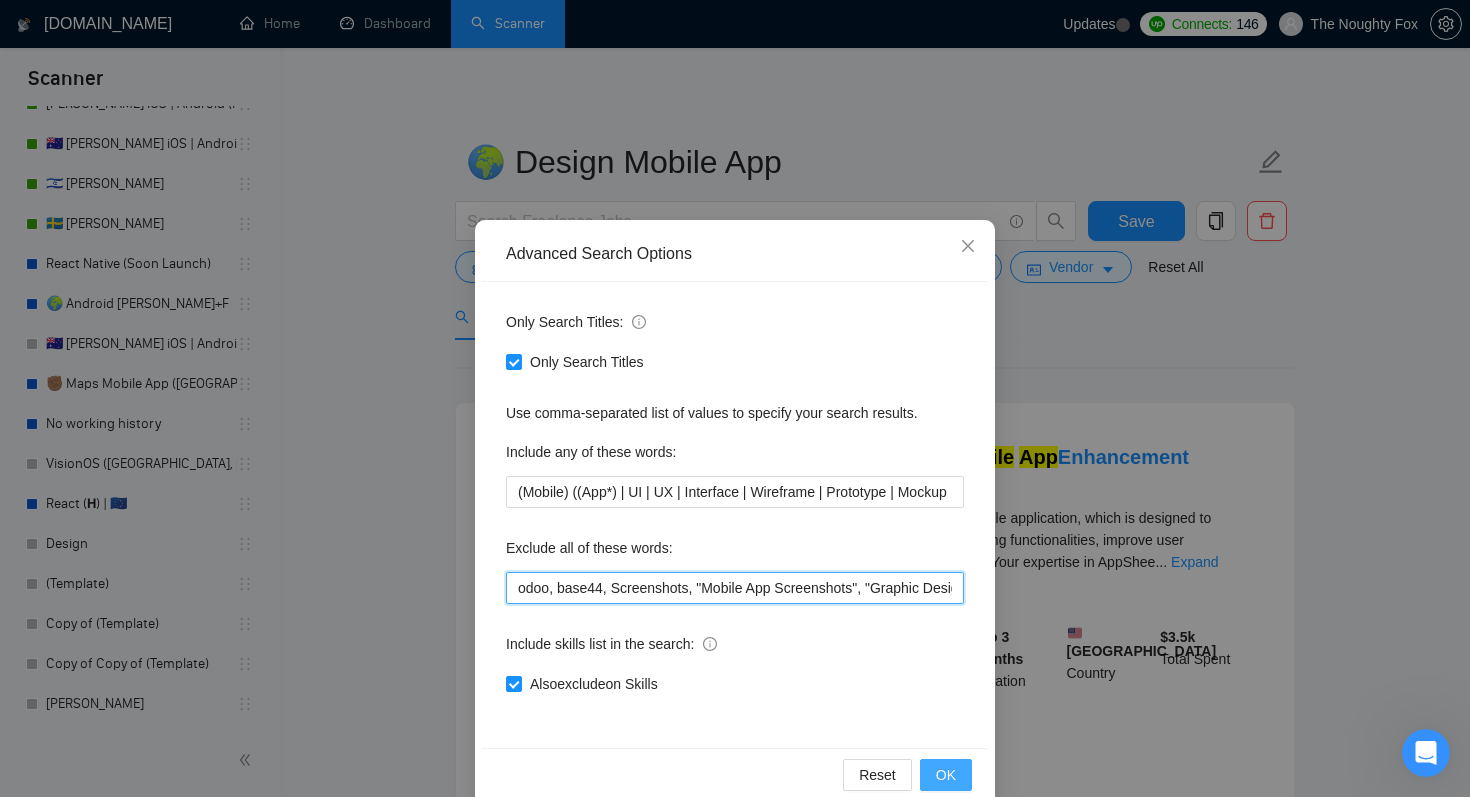 type on "odoo, base44, Screenshots, "Mobile App Screenshots", "Graphic Design", PowerApps, advertise, F-droid, "Qt Creator", "unreal engine", "Apache [PERSON_NAME]", [PERSON_NAME], ASO, "App Store Optimization", "2d animation", "animation design", "publish an app", "teach me", advice, tutor, (crypto*), "pair programing", "any desk", anydesk, any-desk, "team viewer", "team-viewer", teamviewer, "not a team", "not a agency", "no teams", "no agency", "No Agencies!", "no teams", "individual only", "freelancer only", "independent contractors only", Ionic, Blockchain, NFT, .net, MAUI, Vue, Vue.js, Angular, Angular.js, Framer, "Power app", Glide, Artable, webflow, Adalo, Unity, Xamarin, "mobile game", VR, Fluter, Flutter, Flater, Flatter, FlutterFlow, "Flutter Flow", Dart, Python" 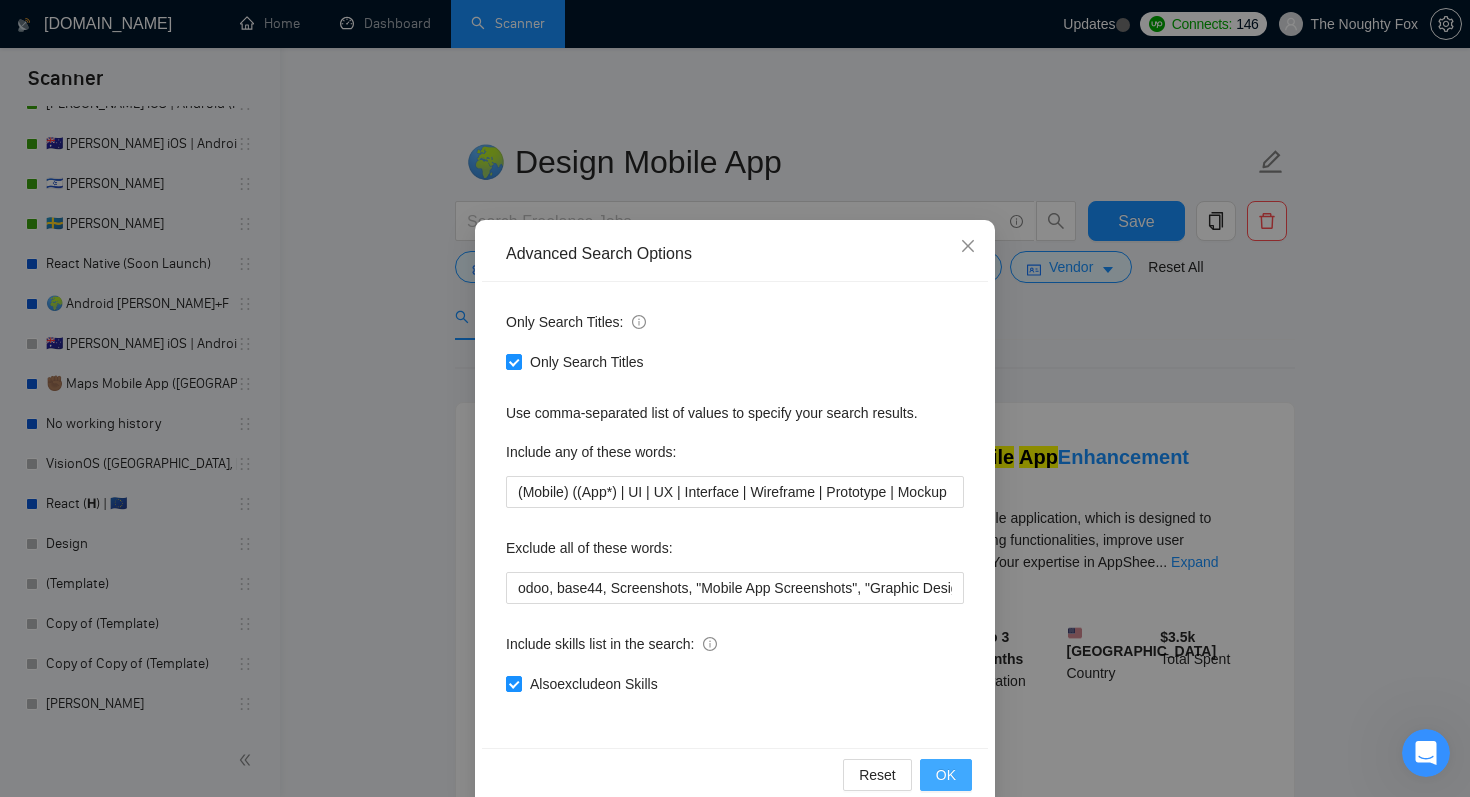 click on "OK" at bounding box center (946, 775) 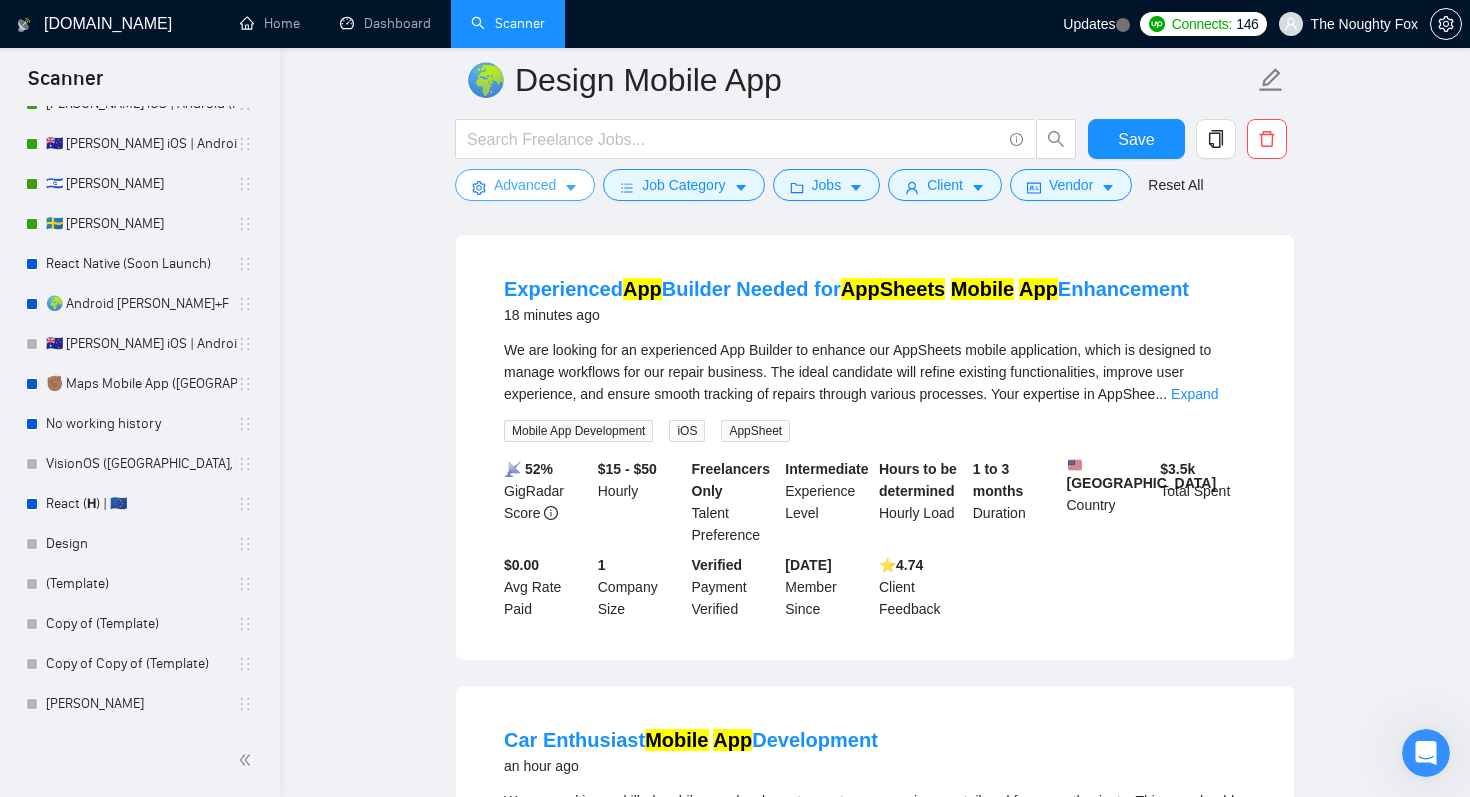 scroll, scrollTop: 177, scrollLeft: 0, axis: vertical 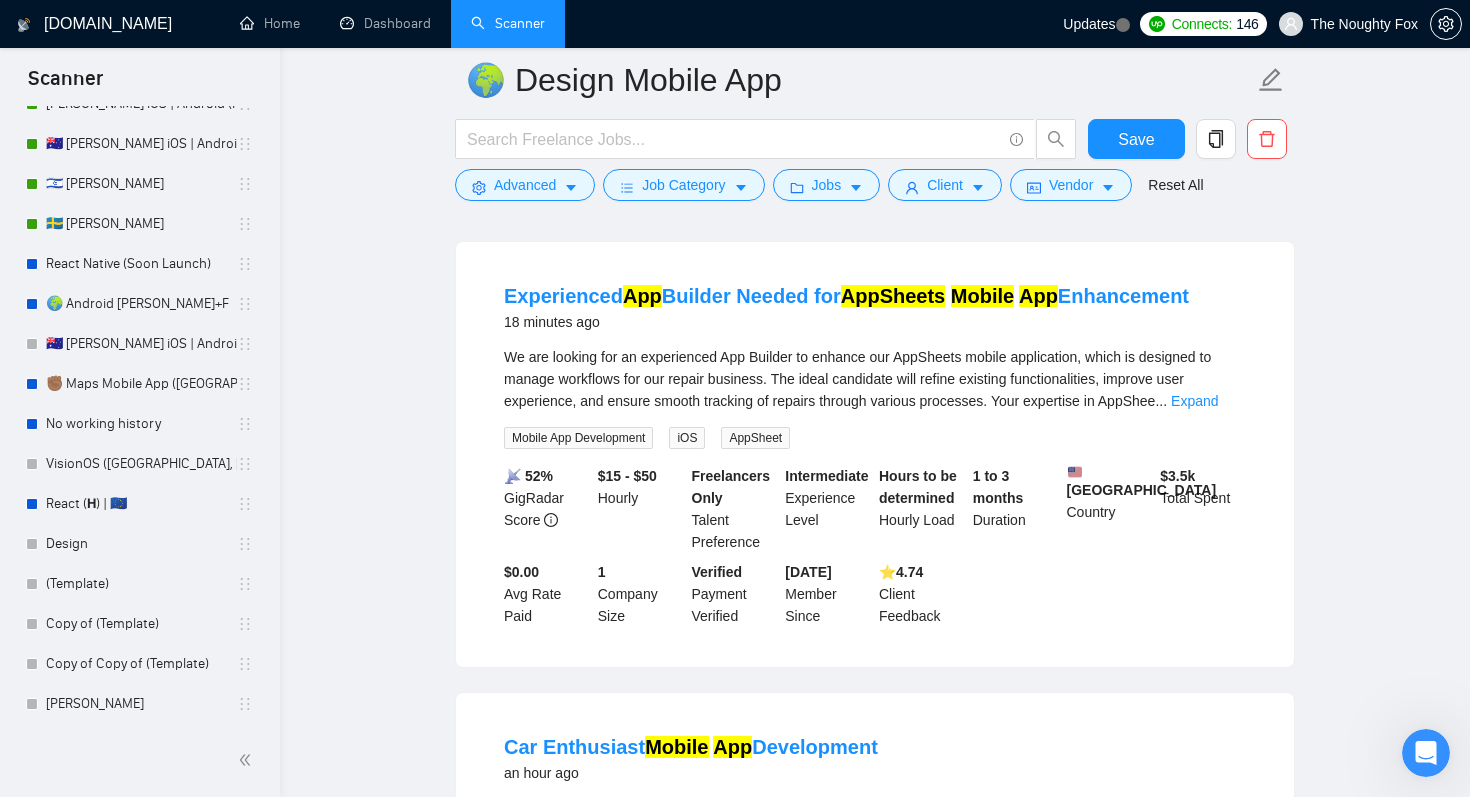 click on "We are looking for an experienced App Builder to enhance our AppSheets mobile application, which is designed to manage workflows for our repair business. The ideal candidate will refine existing functionalities, improve user experience, and ensure smooth tracking of repairs through various processes. Your expertise in AppShee ... Expand" at bounding box center (875, 379) 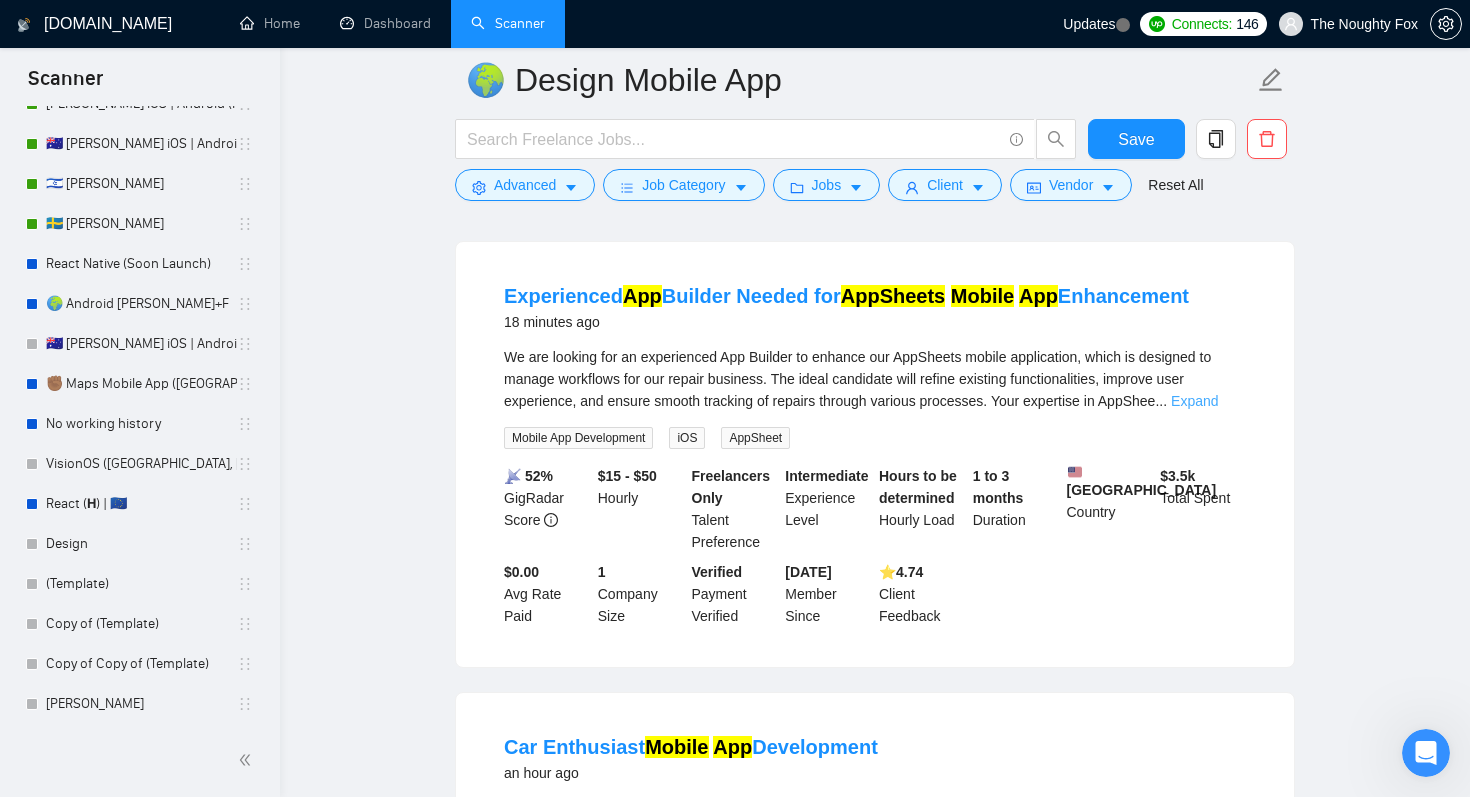 click on "Expand" at bounding box center (1194, 401) 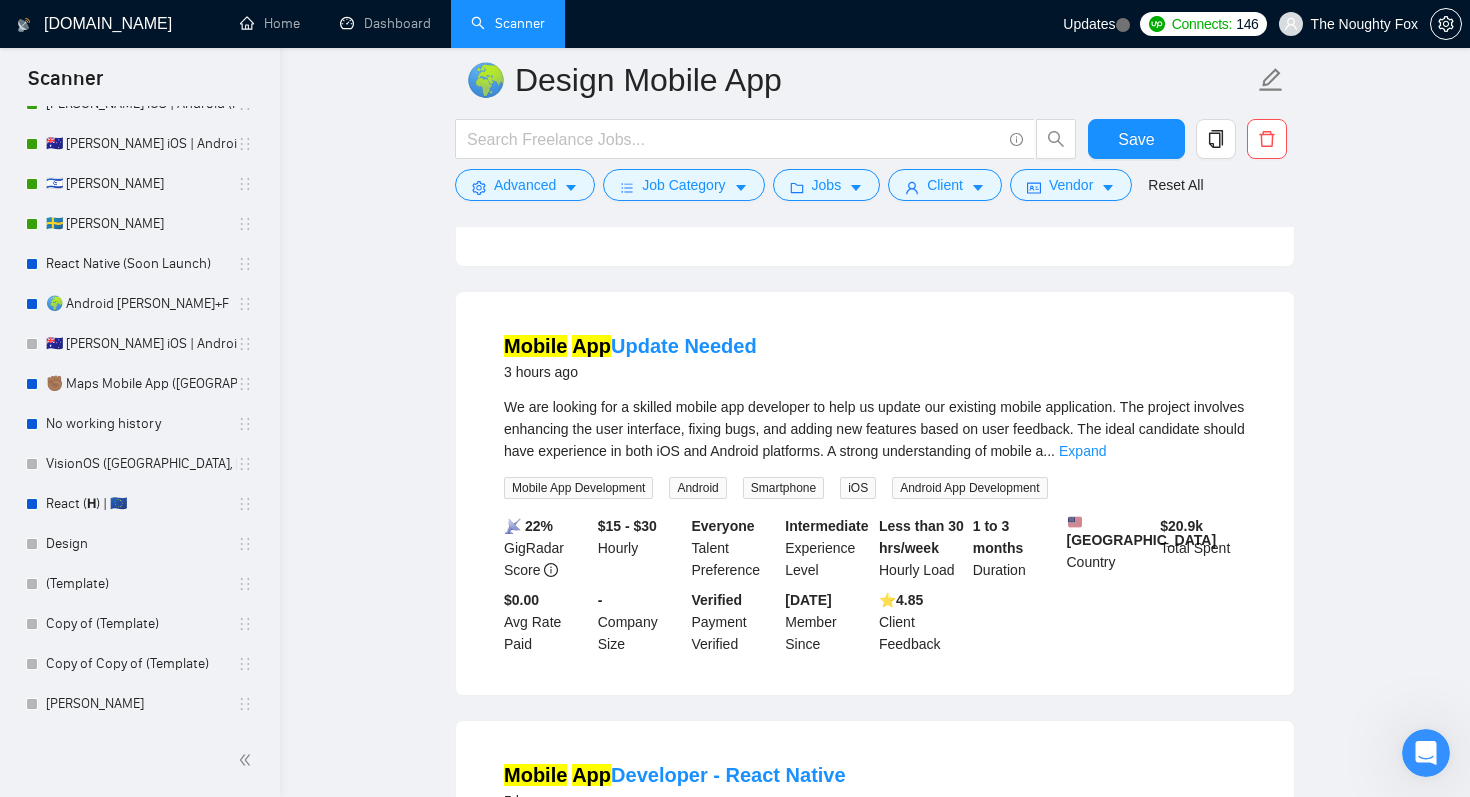 scroll, scrollTop: 1024, scrollLeft: 0, axis: vertical 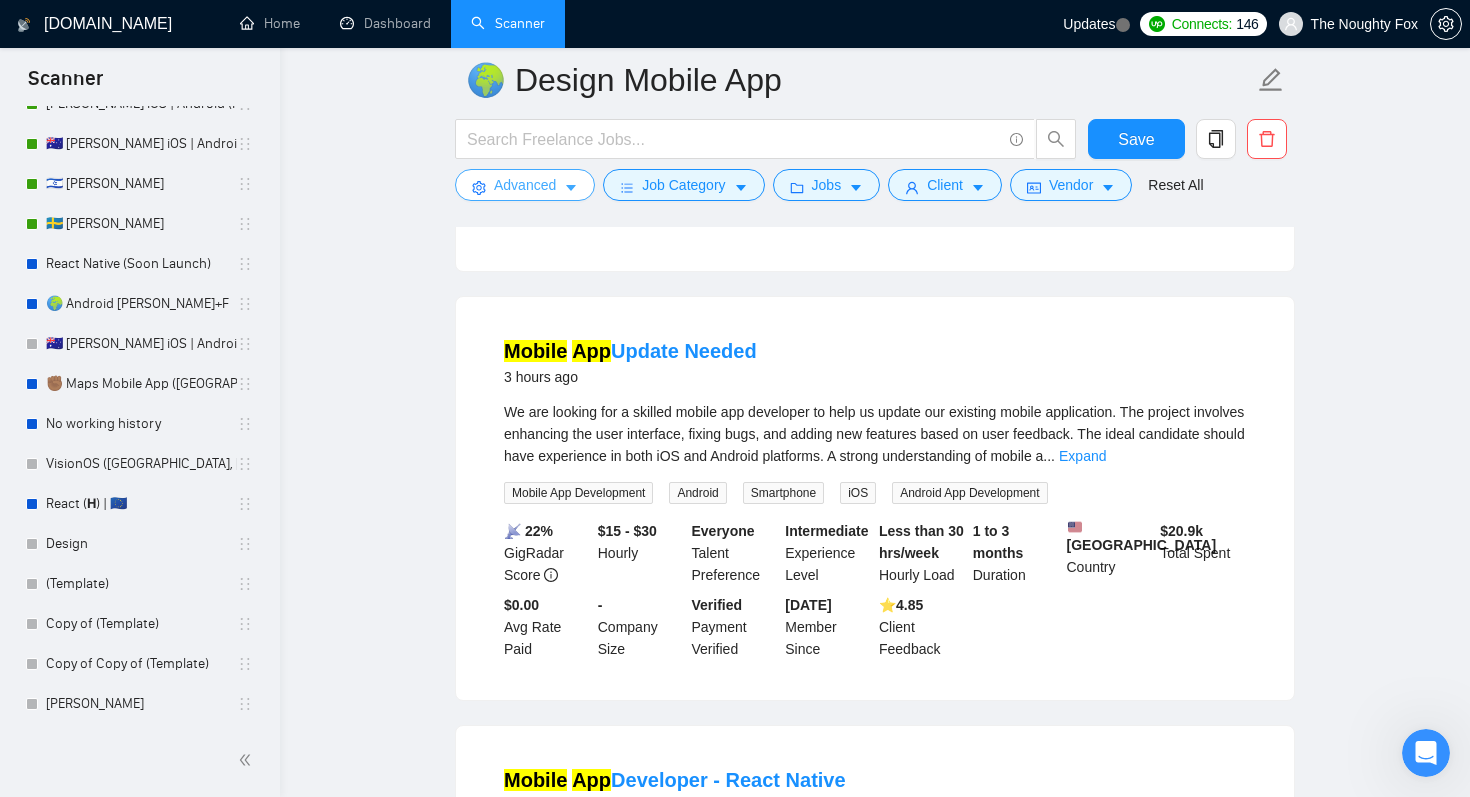 click on "Advanced" at bounding box center (525, 185) 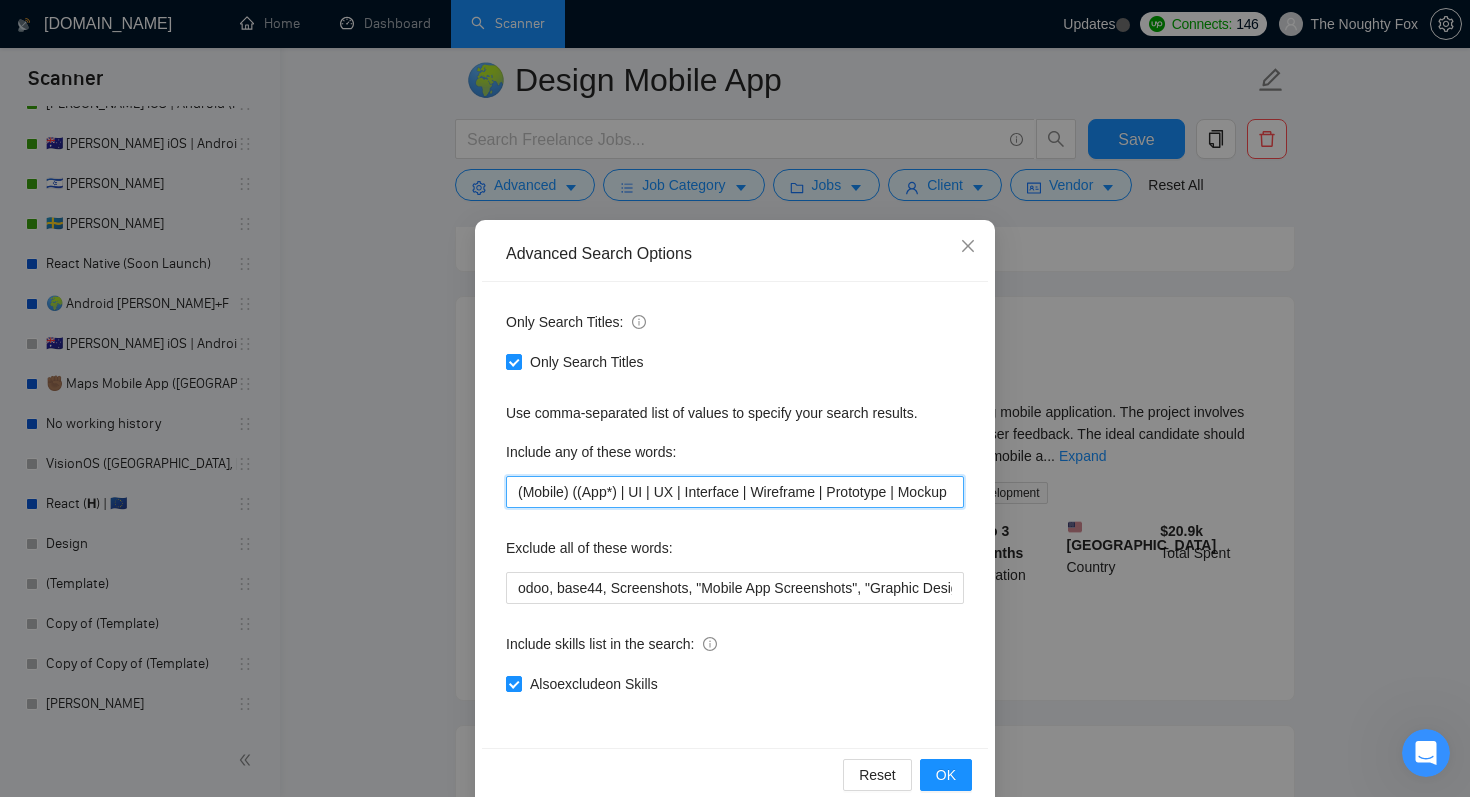 click on "(Mobile) ((App*) | UI | UX | Interface | Wireframe | Prototype | Mockup" at bounding box center (735, 492) 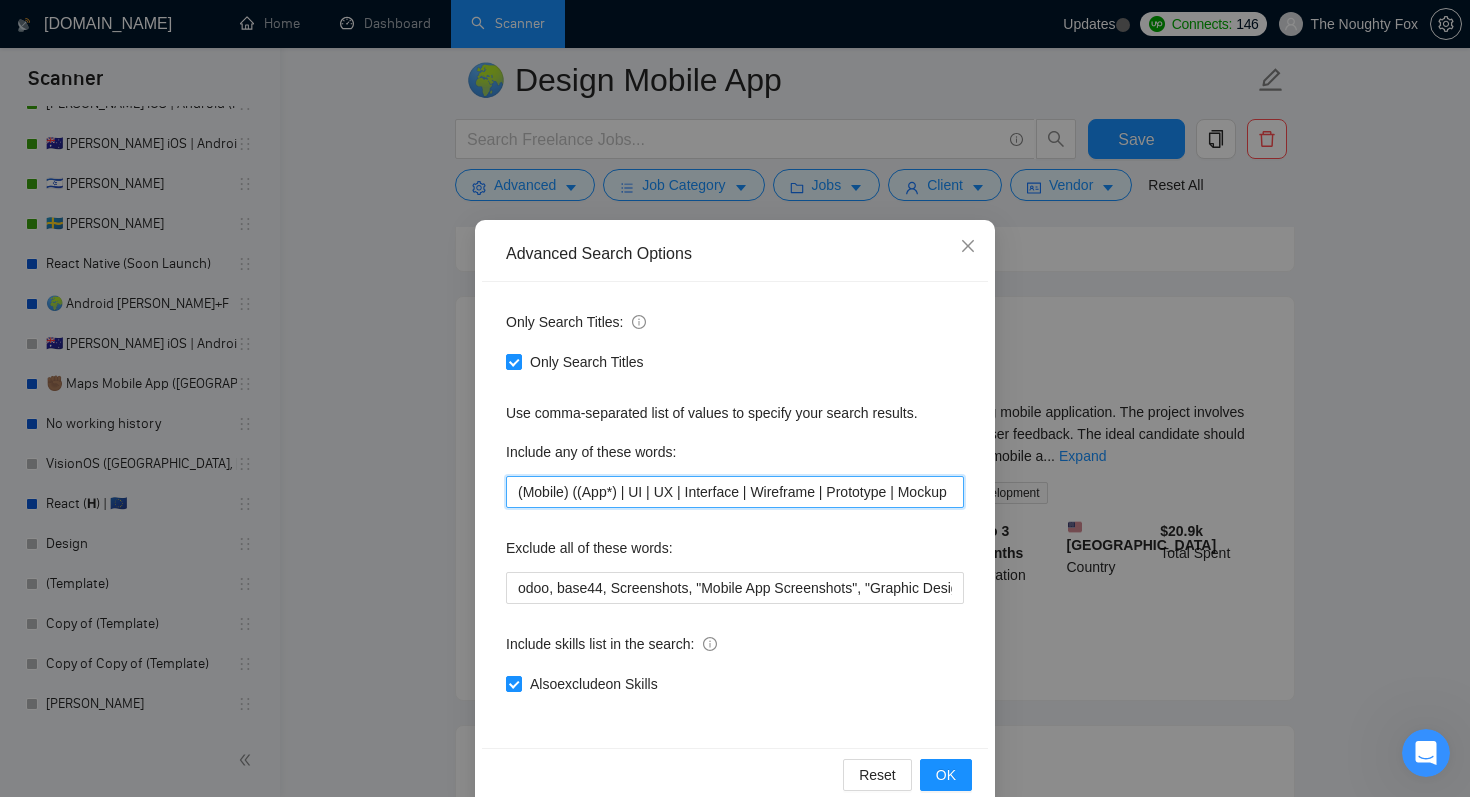 scroll, scrollTop: 0, scrollLeft: 11, axis: horizontal 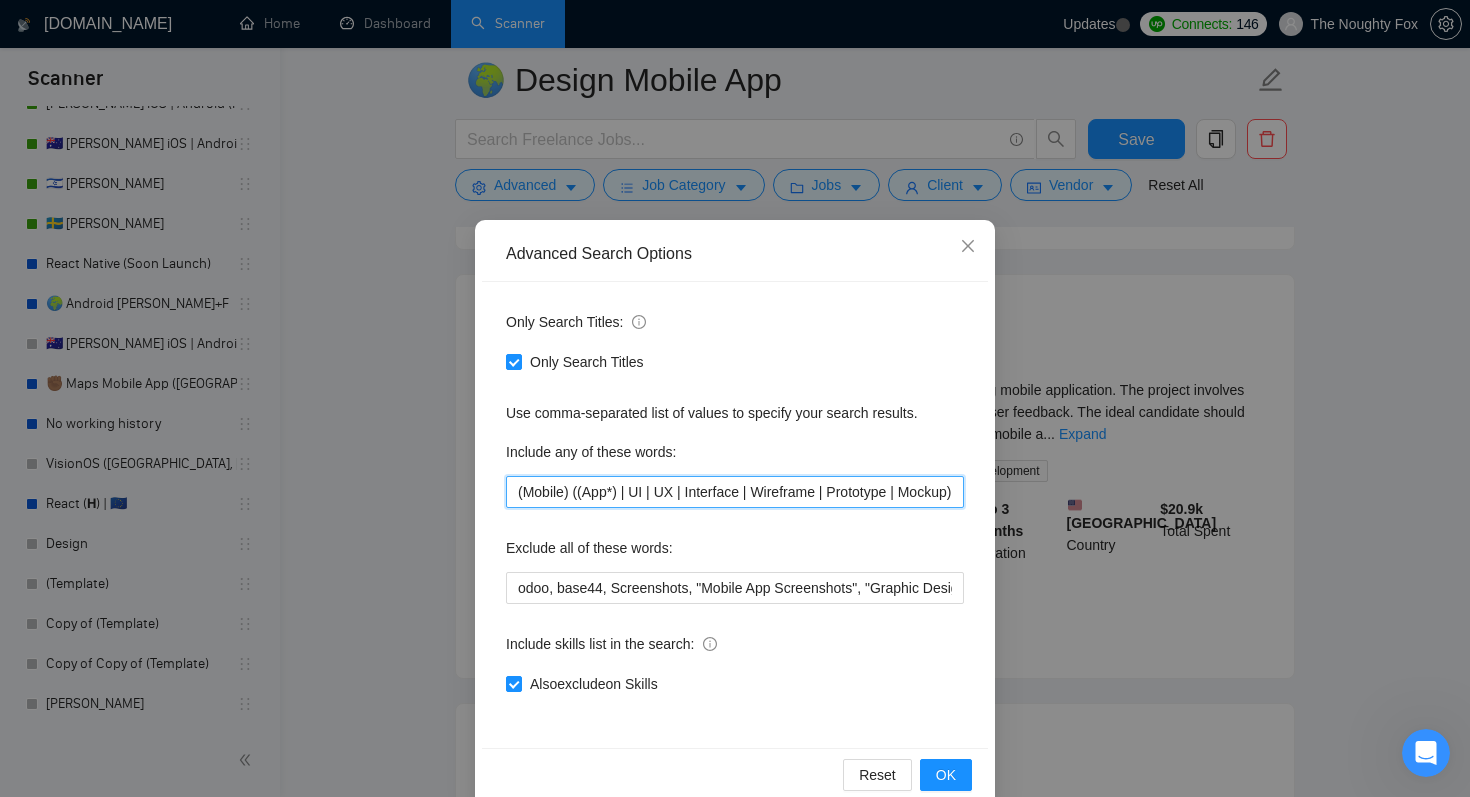 click on "(Mobile) ((App*) | UI | UX | Interface | Wireframe | Prototype | Mockup)" at bounding box center (735, 492) 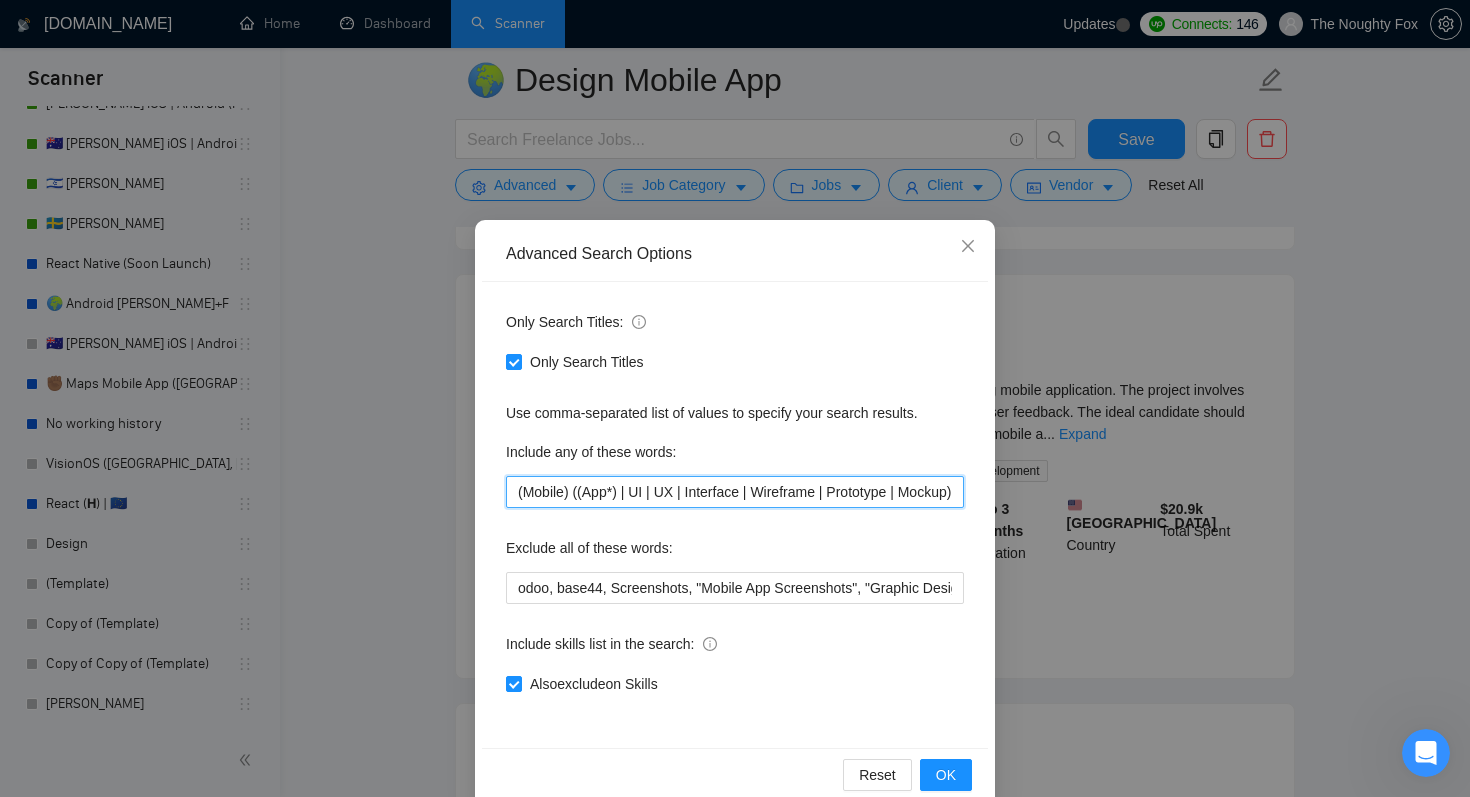 scroll, scrollTop: 0, scrollLeft: 0, axis: both 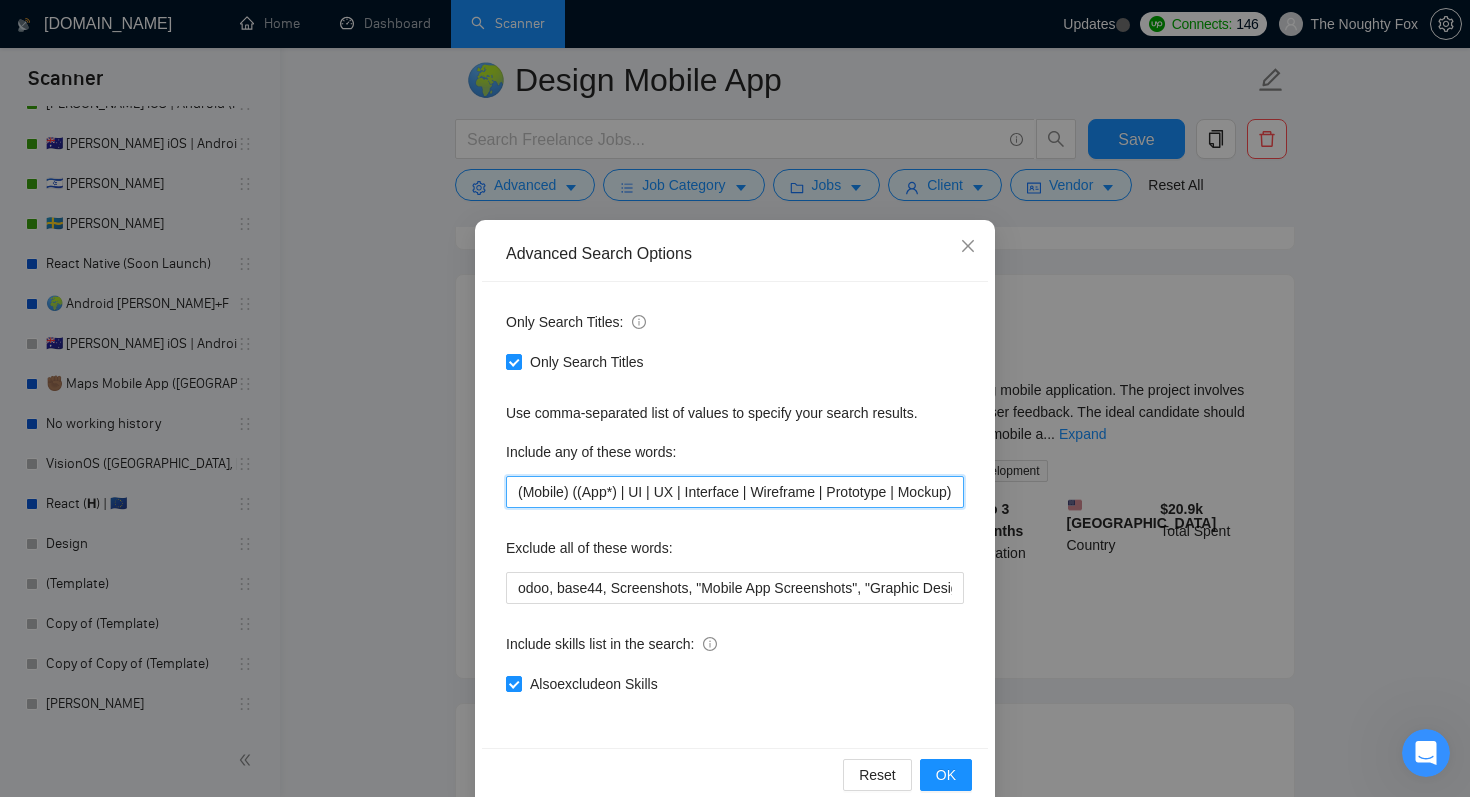 click on "(Mobile) ((App*) | UI | UX | Interface | Wireframe | Prototype | Mockup)" at bounding box center [735, 492] 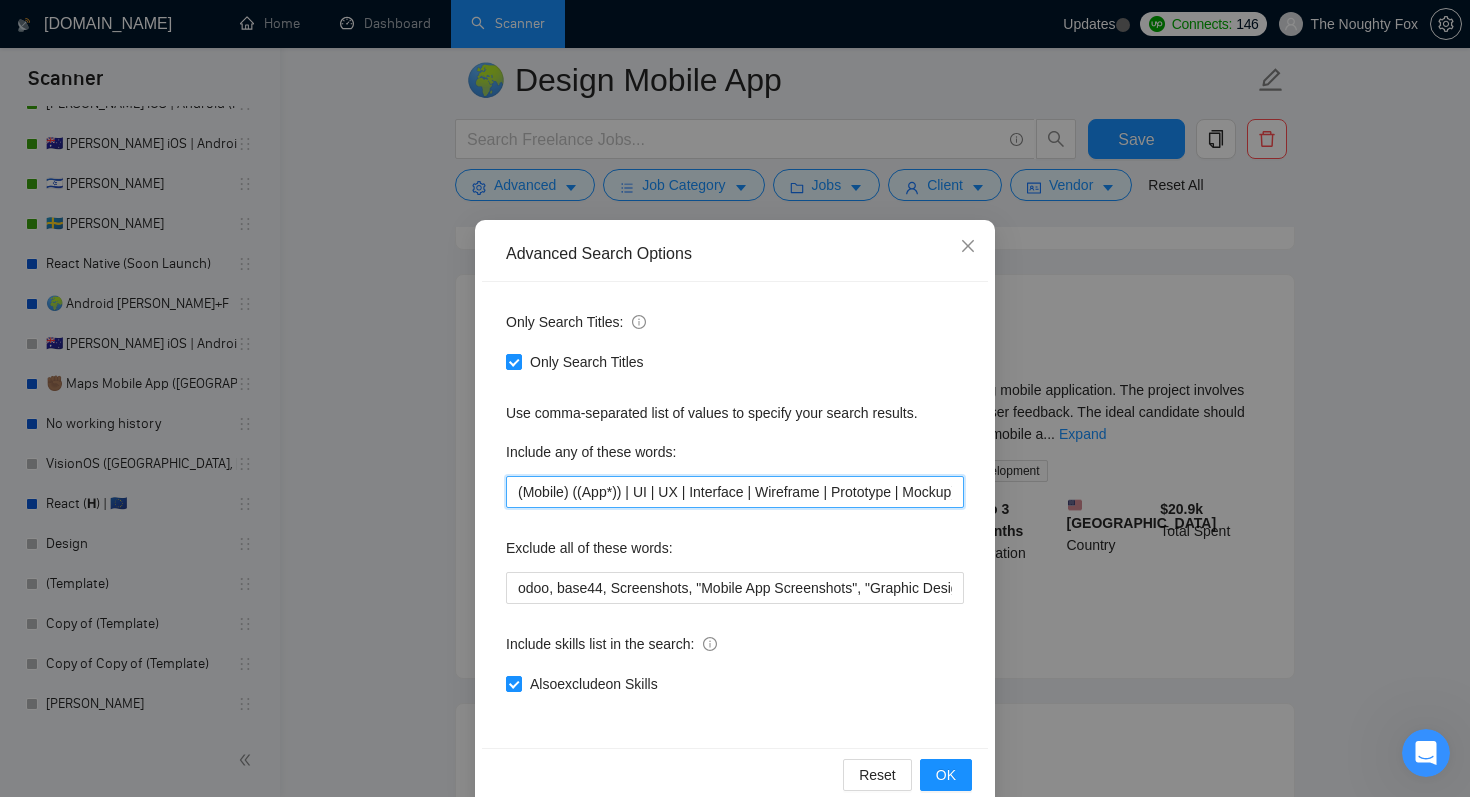 click on "(Mobile) ((App*)) | UI | UX | Interface | Wireframe | Prototype | Mockup)" at bounding box center (735, 492) 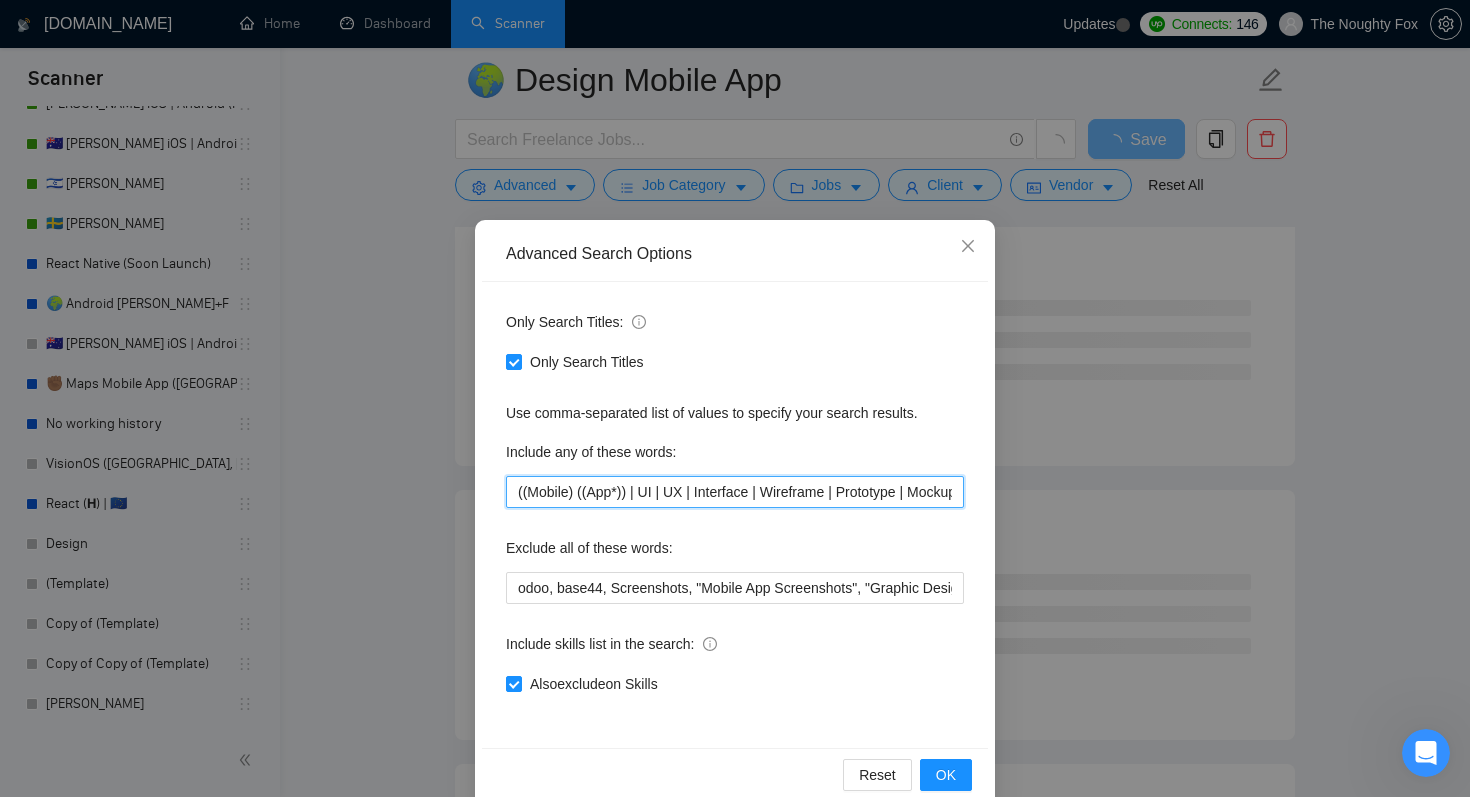 click on "((Mobile) ((App*)) | UI | UX | Interface | Wireframe | Prototype | Mockup)" at bounding box center [735, 492] 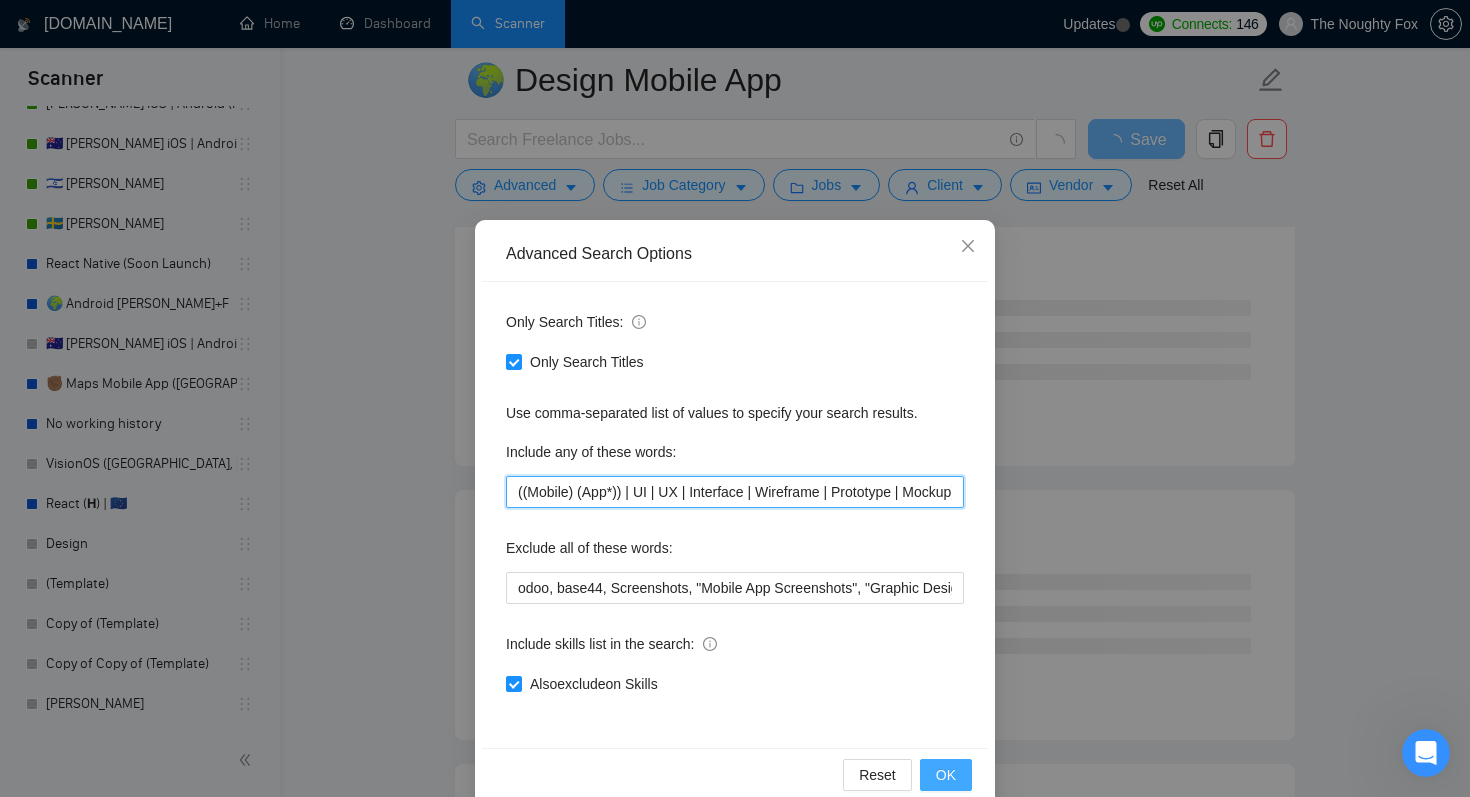 type on "((Mobile) (App*)) | UI | UX | Interface | Wireframe | Prototype | Mockup)" 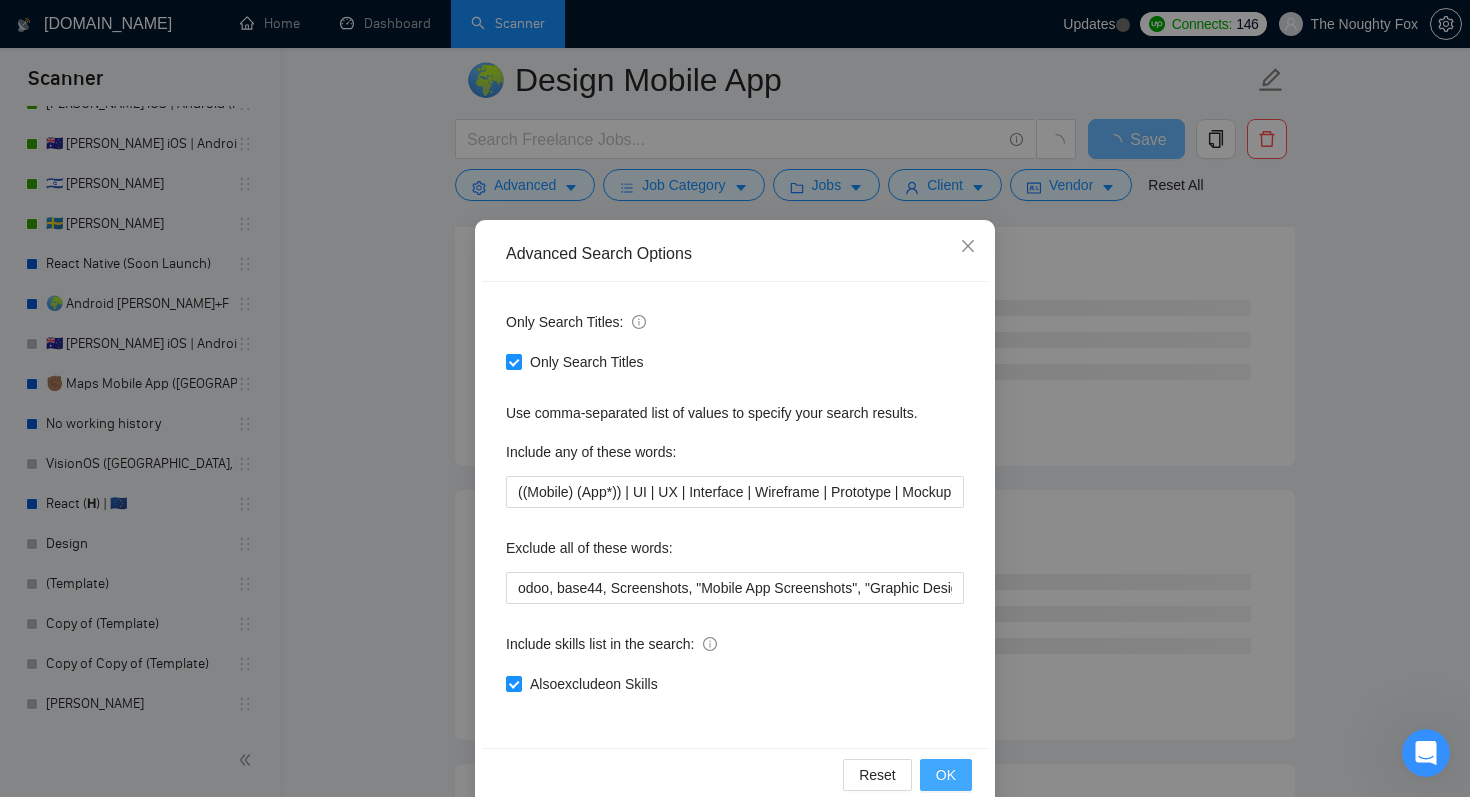click on "OK" at bounding box center [946, 775] 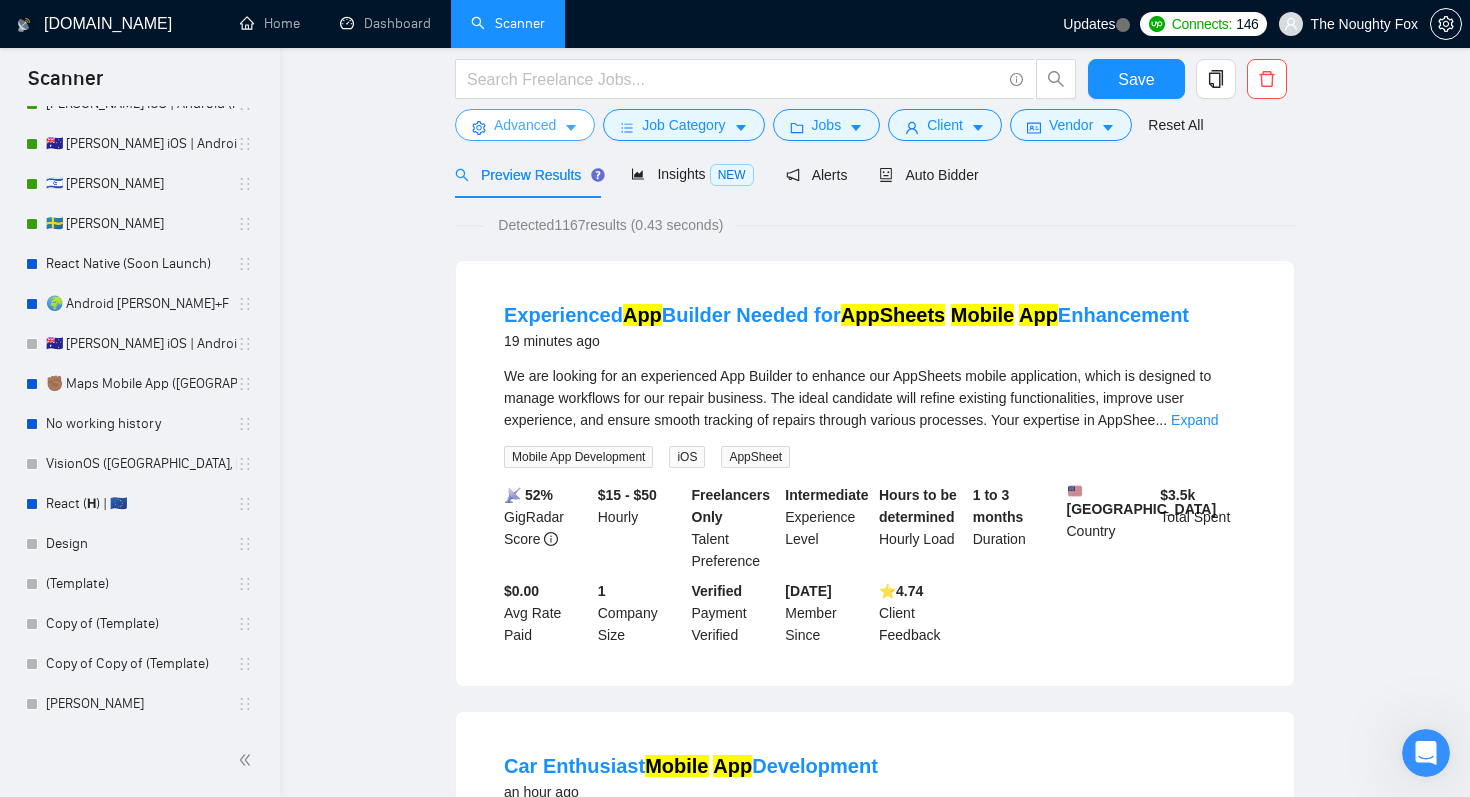 scroll, scrollTop: 0, scrollLeft: 0, axis: both 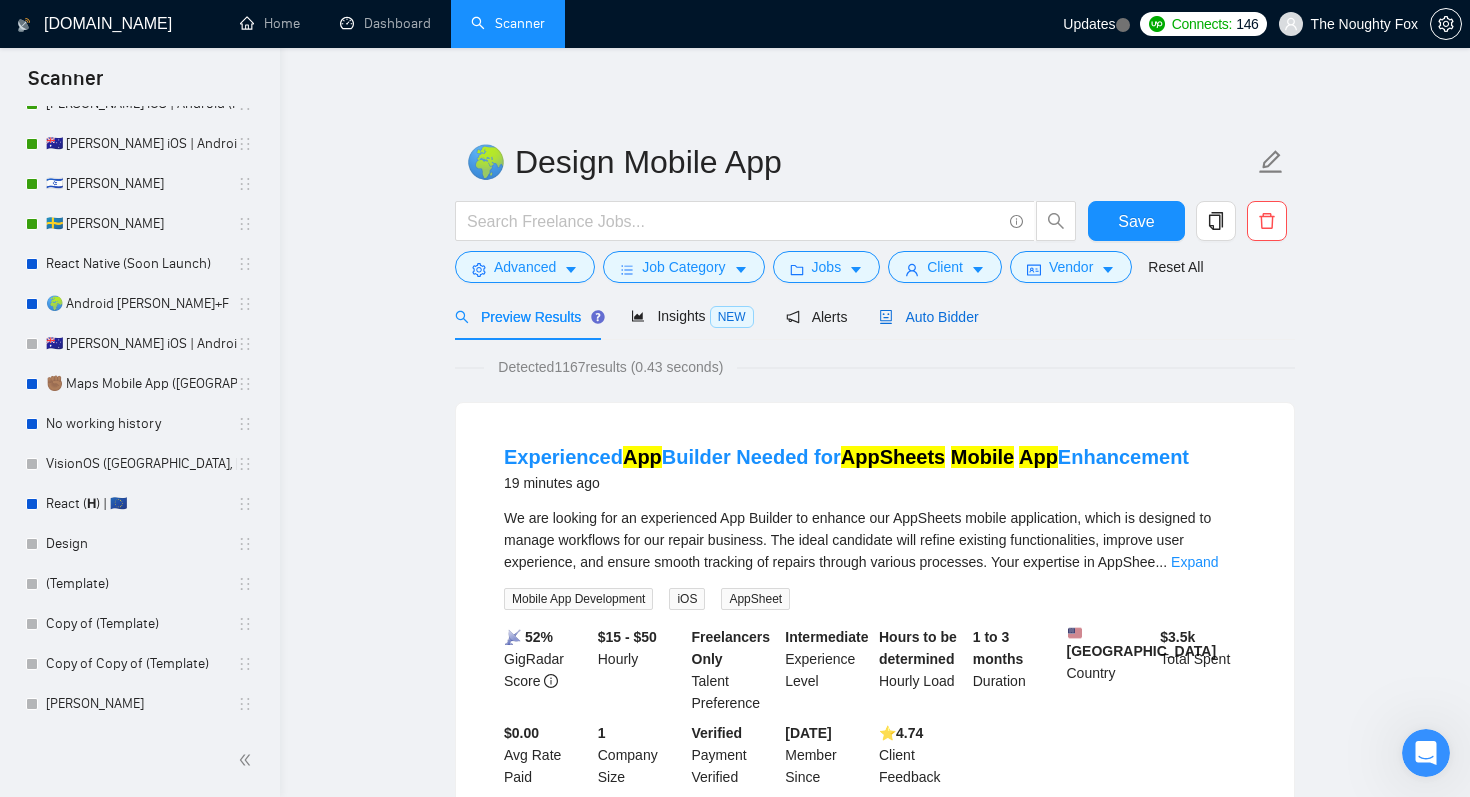 click on "Auto Bidder" at bounding box center (928, 317) 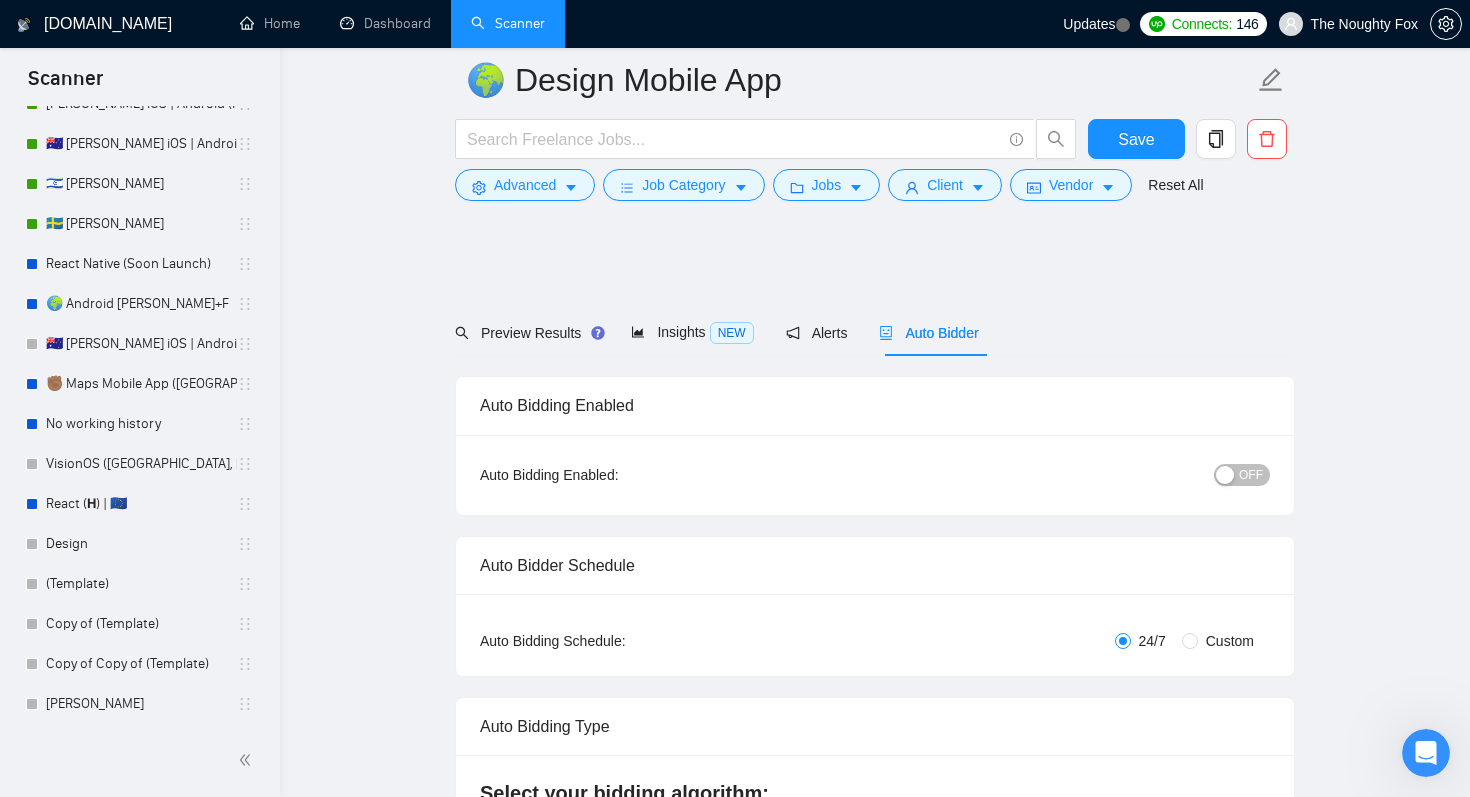 scroll, scrollTop: 714, scrollLeft: 0, axis: vertical 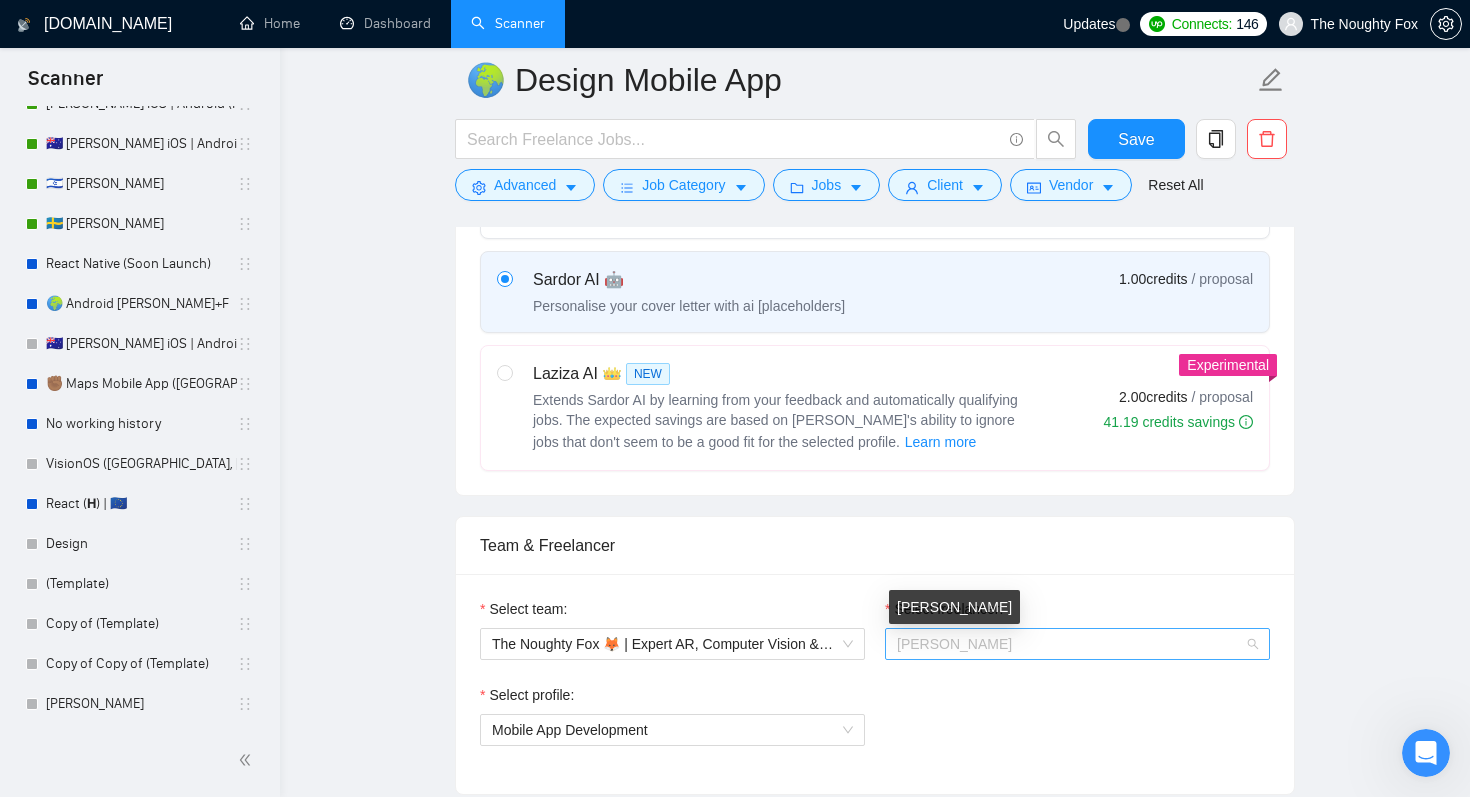 click on "[PERSON_NAME]" at bounding box center [954, 644] 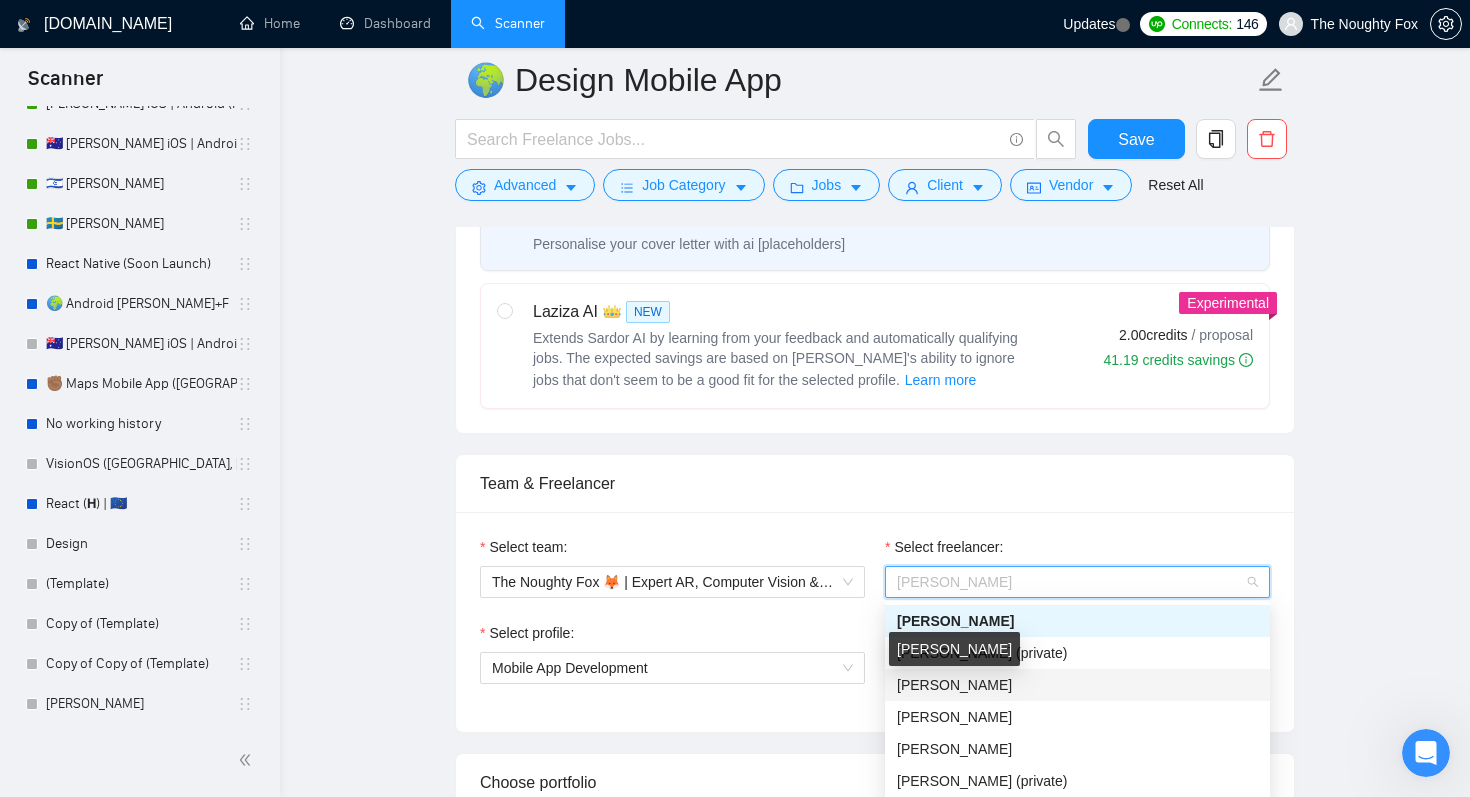 scroll, scrollTop: 793, scrollLeft: 0, axis: vertical 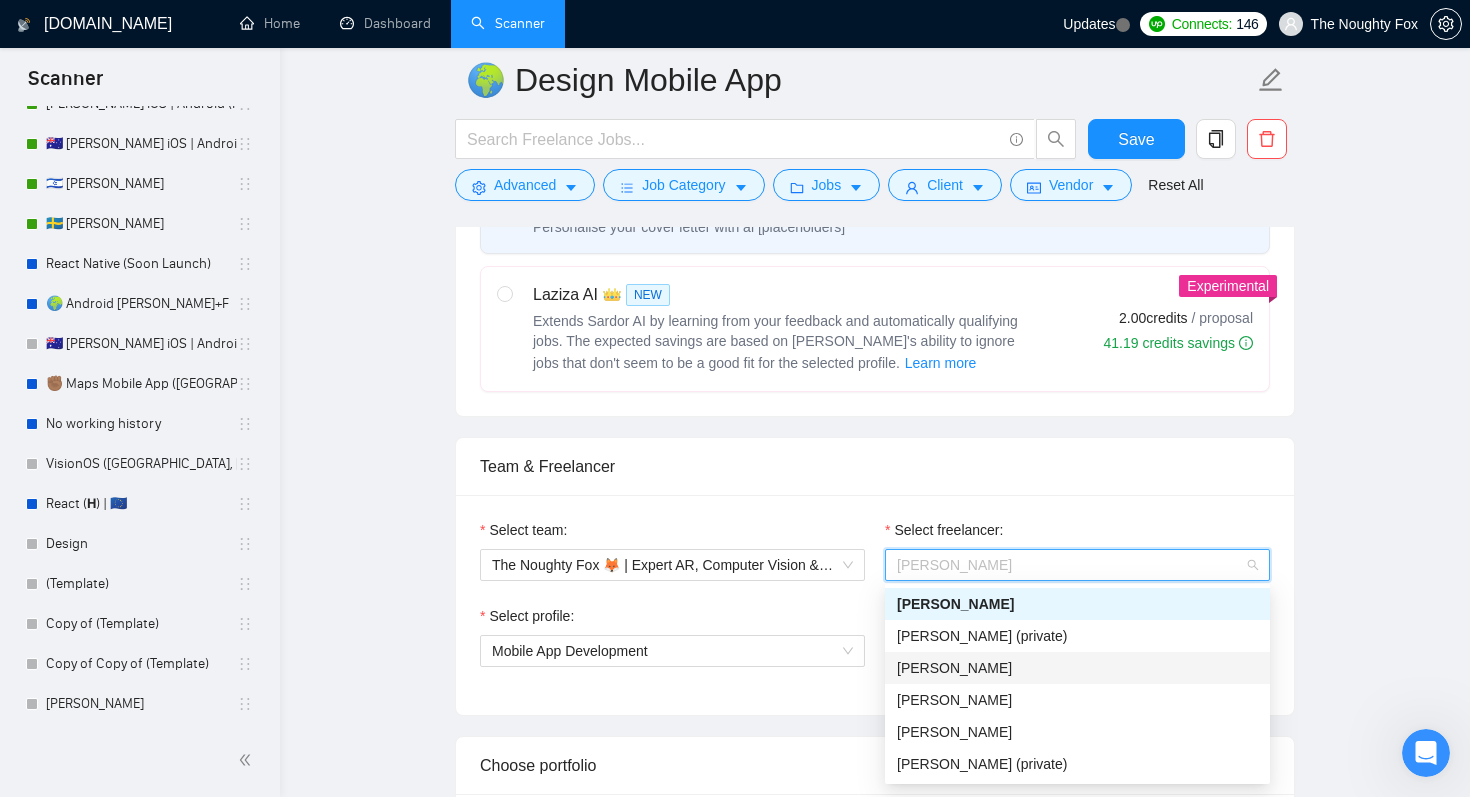 click on "[PERSON_NAME]" at bounding box center (1077, 732) 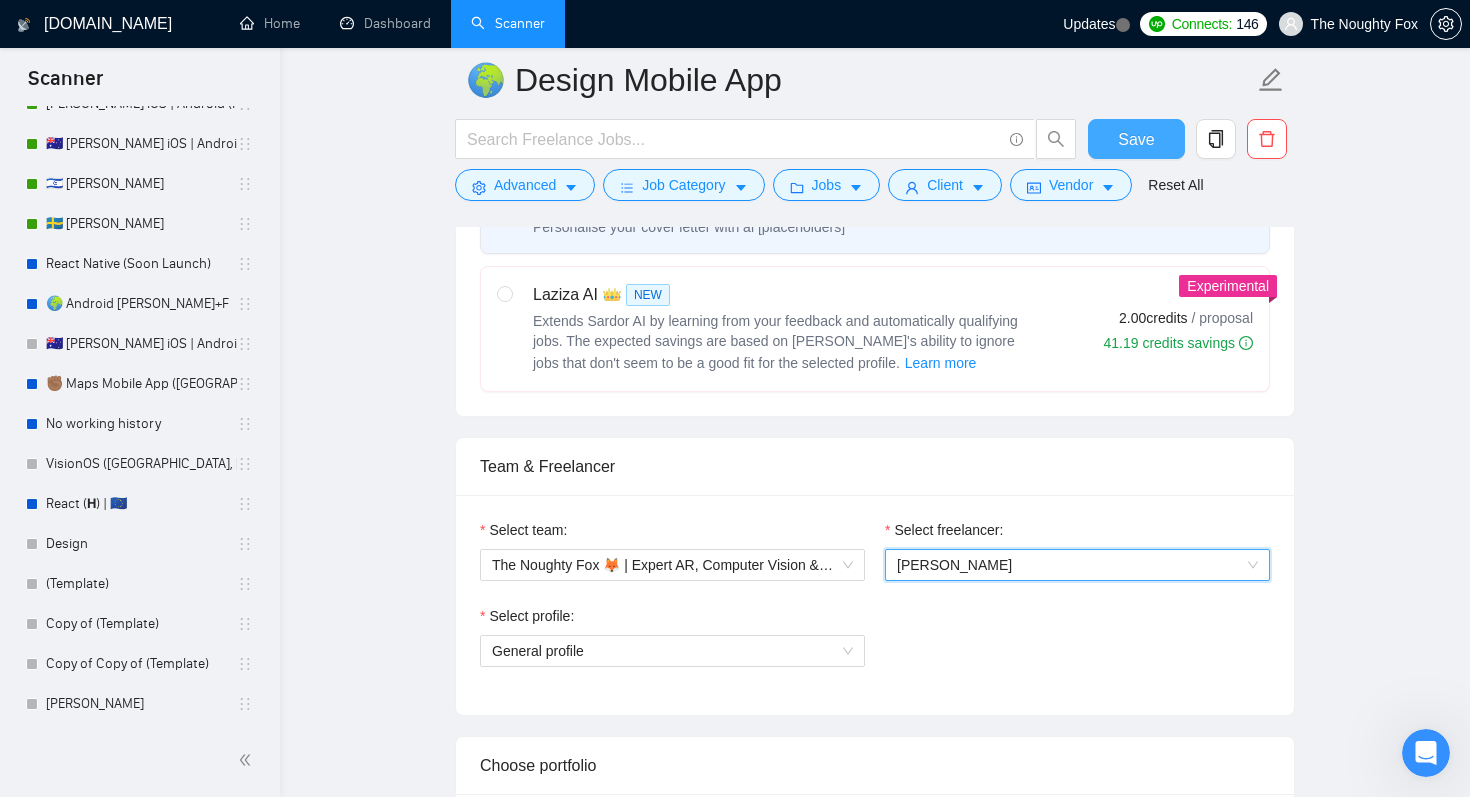 click on "Save" at bounding box center [1136, 139] 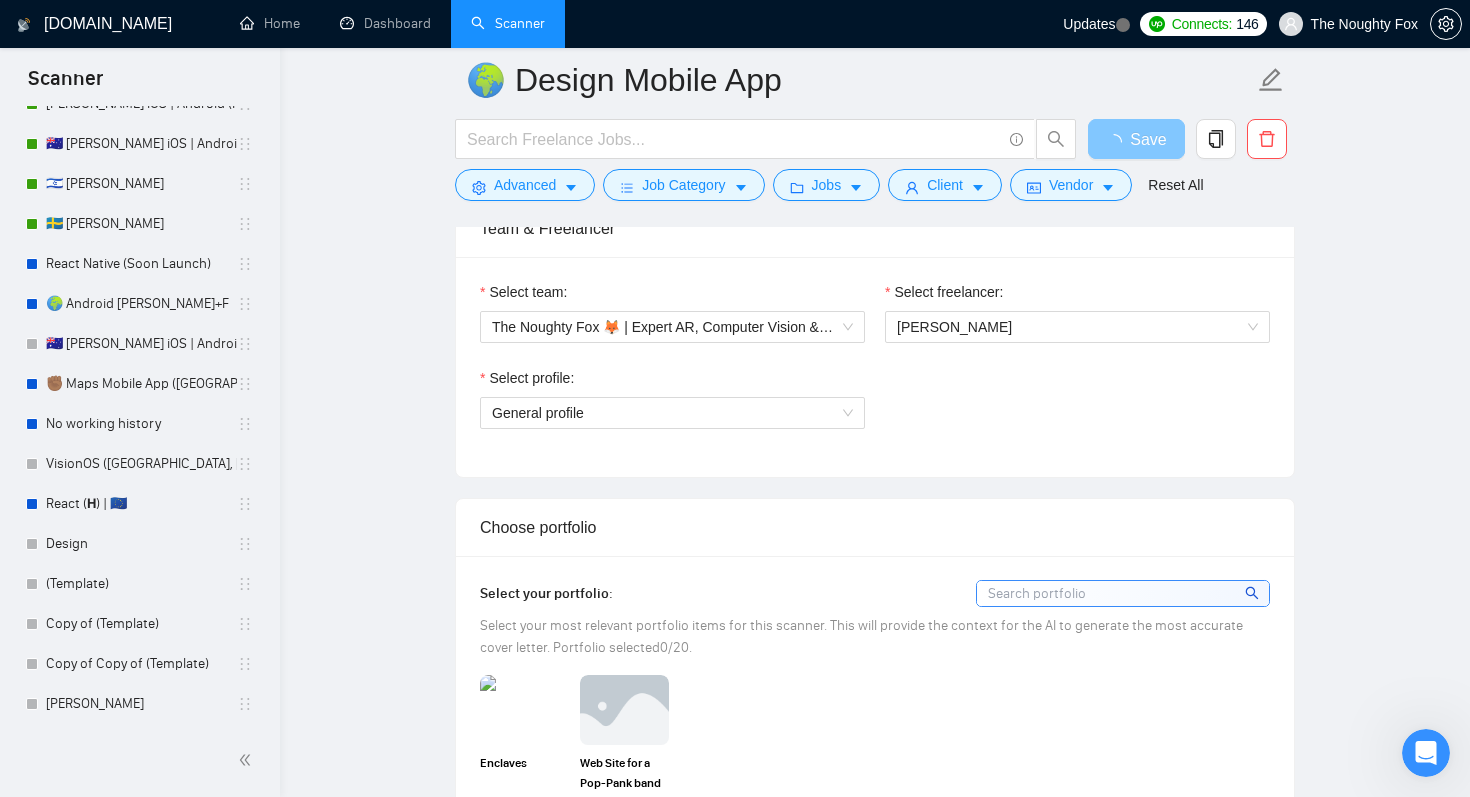 scroll, scrollTop: 1035, scrollLeft: 0, axis: vertical 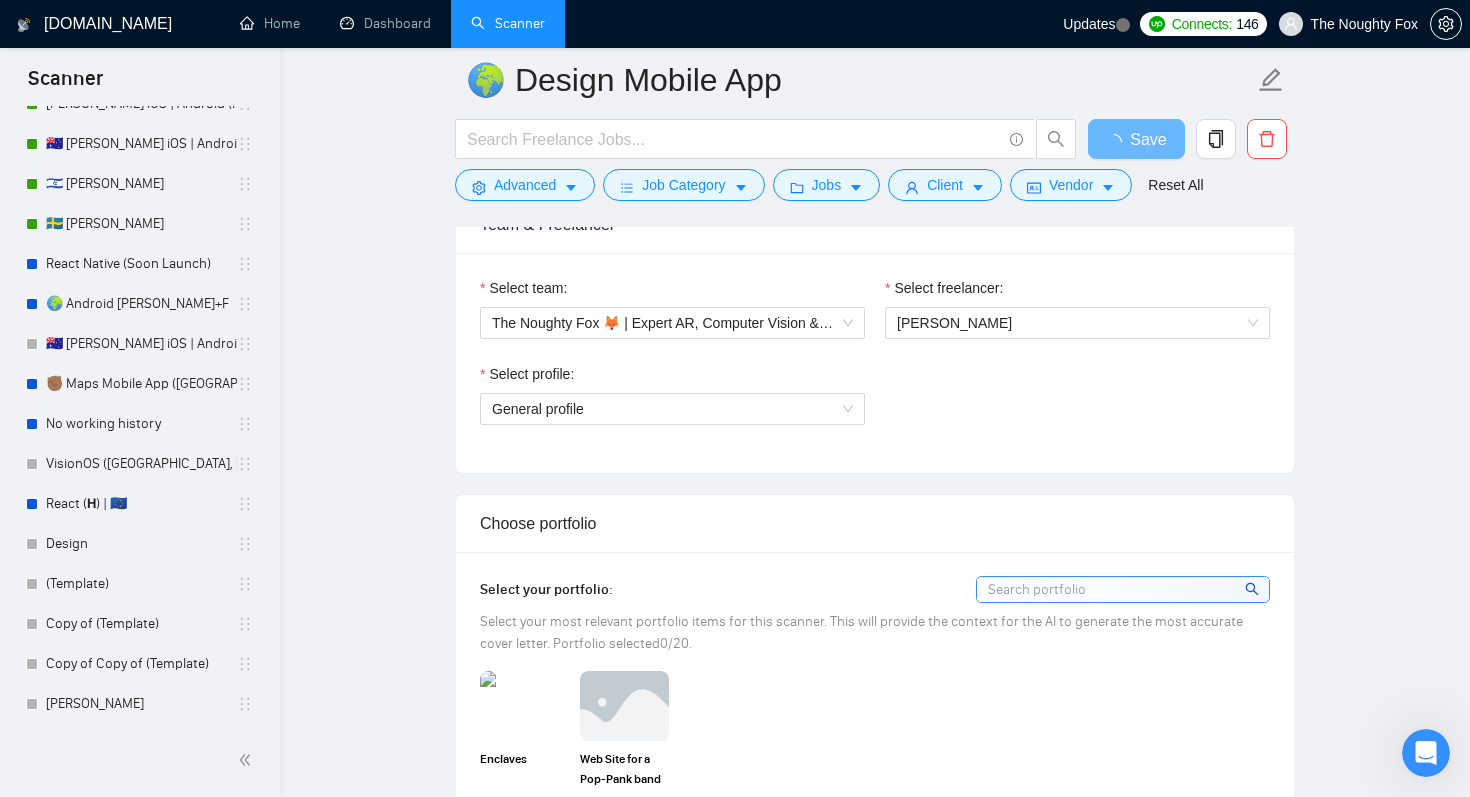 click on "Select profile:" at bounding box center [531, 374] 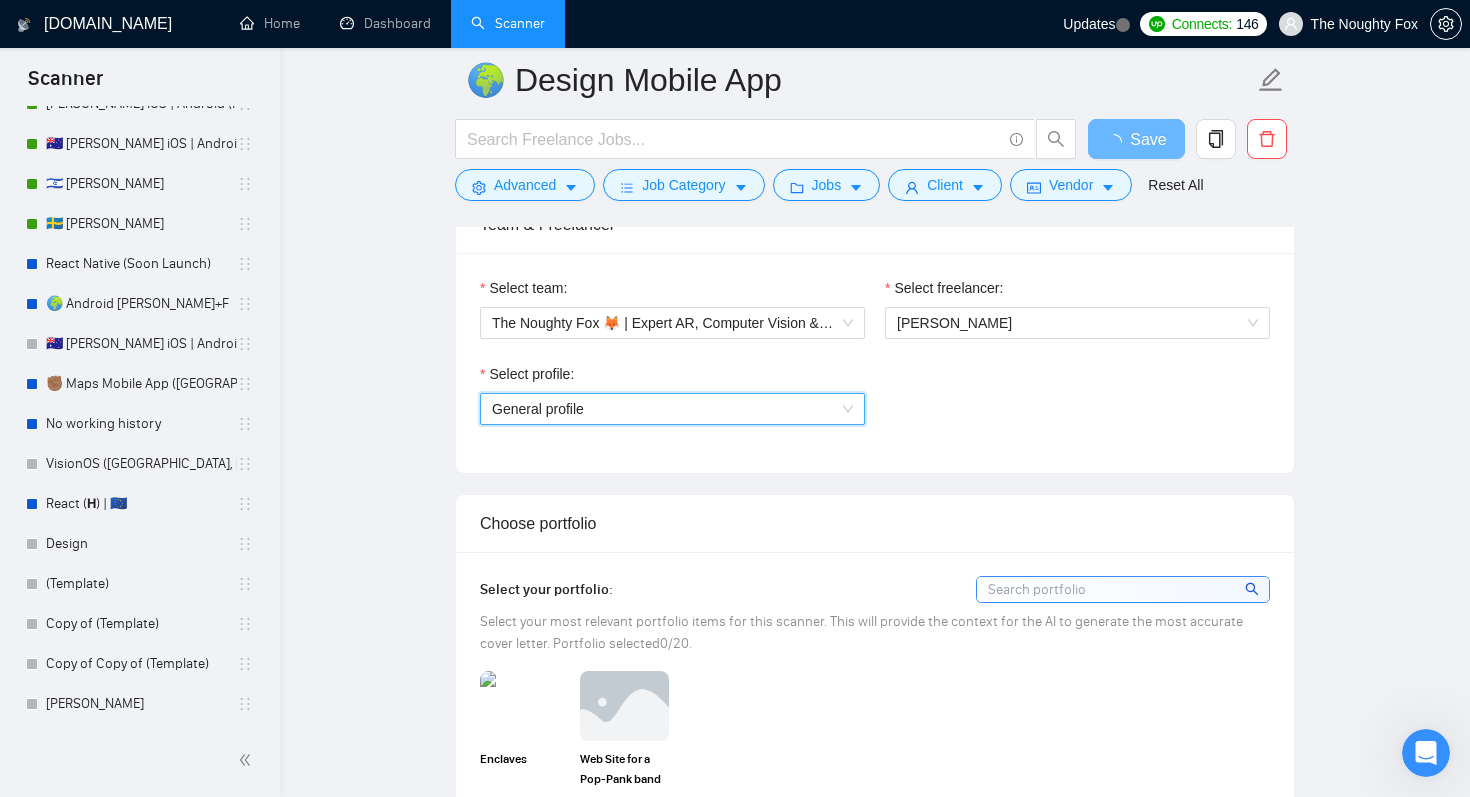 click on "General profile" at bounding box center (538, 409) 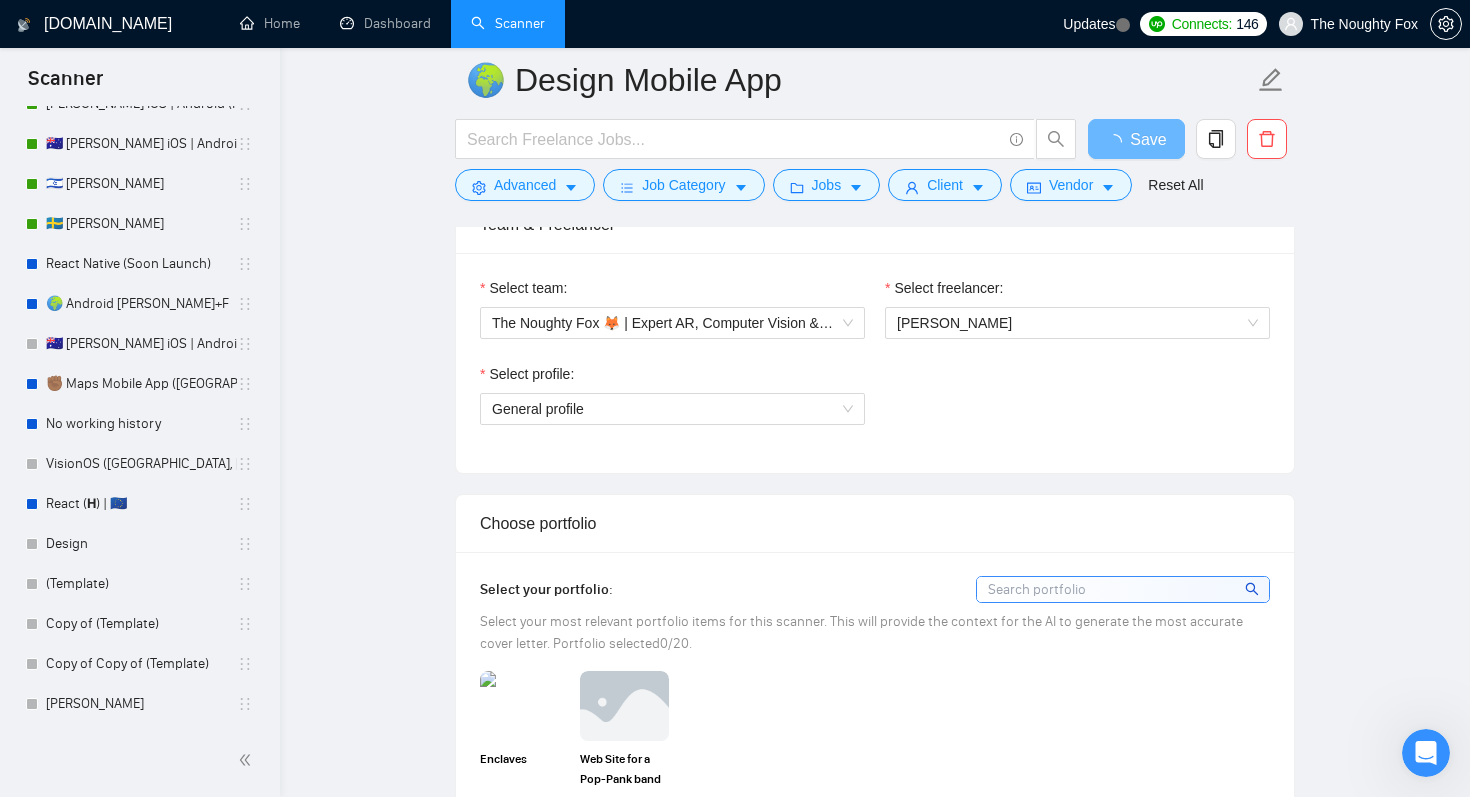 click on "🌍 Design Mobile App Save Advanced   Job Category   Jobs   Client   Vendor   Reset All Preview Results Insights NEW Alerts Auto Bidder Auto Bidding Enabled Auto Bidding Enabled: OFF Auto Bidder Schedule Auto Bidding Type: Automated (recommended) Semi-automated Auto Bidding Schedule: 24/7 Custom Custom Auto Bidder Schedule Repeat every week [DATE] [DATE] [DATE] [DATE] [DATE] [DATE] [DATE] Active Hours ( [GEOGRAPHIC_DATA]/[GEOGRAPHIC_DATA] ): From: To: ( 24  hours) [GEOGRAPHIC_DATA]/Chisinau Auto Bidding Type Select your bidding algorithm: Choose the algorithm for you bidding. The price per proposal does not include your connects expenditure. Template Bidder Works great for narrow segments and short cover letters that don't change. 0.50  credits / proposal Sardor AI 🤖 Personalise your cover letter with ai [placeholders] 1.00  credits / proposal Experimental Laziza AI  👑   NEW   Learn more 2.00  credits / proposal 41.19 credits savings Team & Freelancer Select team: Select freelancer: [PERSON_NAME] Select profile: 0 /20. 1" at bounding box center (875, 1523) 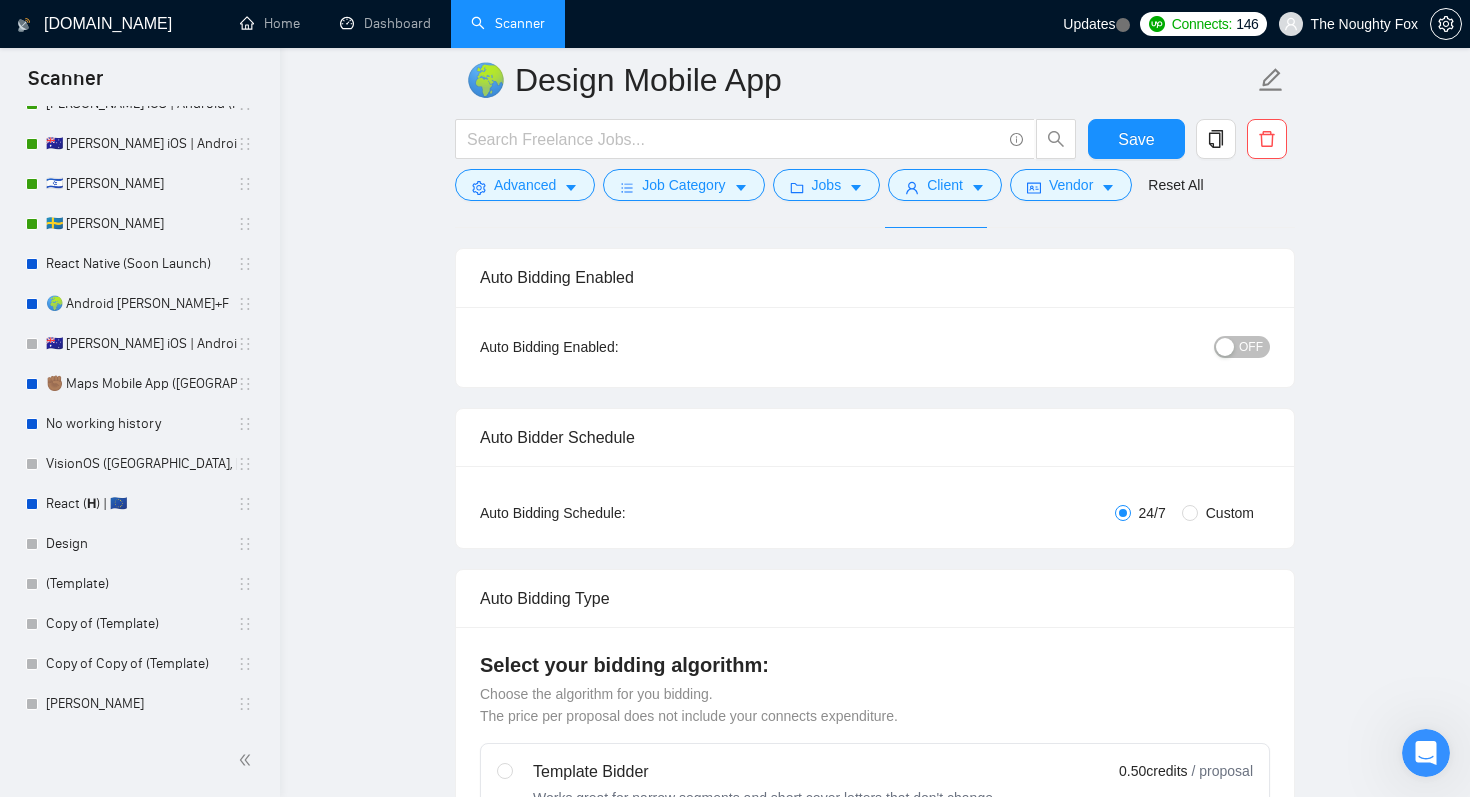scroll, scrollTop: 0, scrollLeft: 0, axis: both 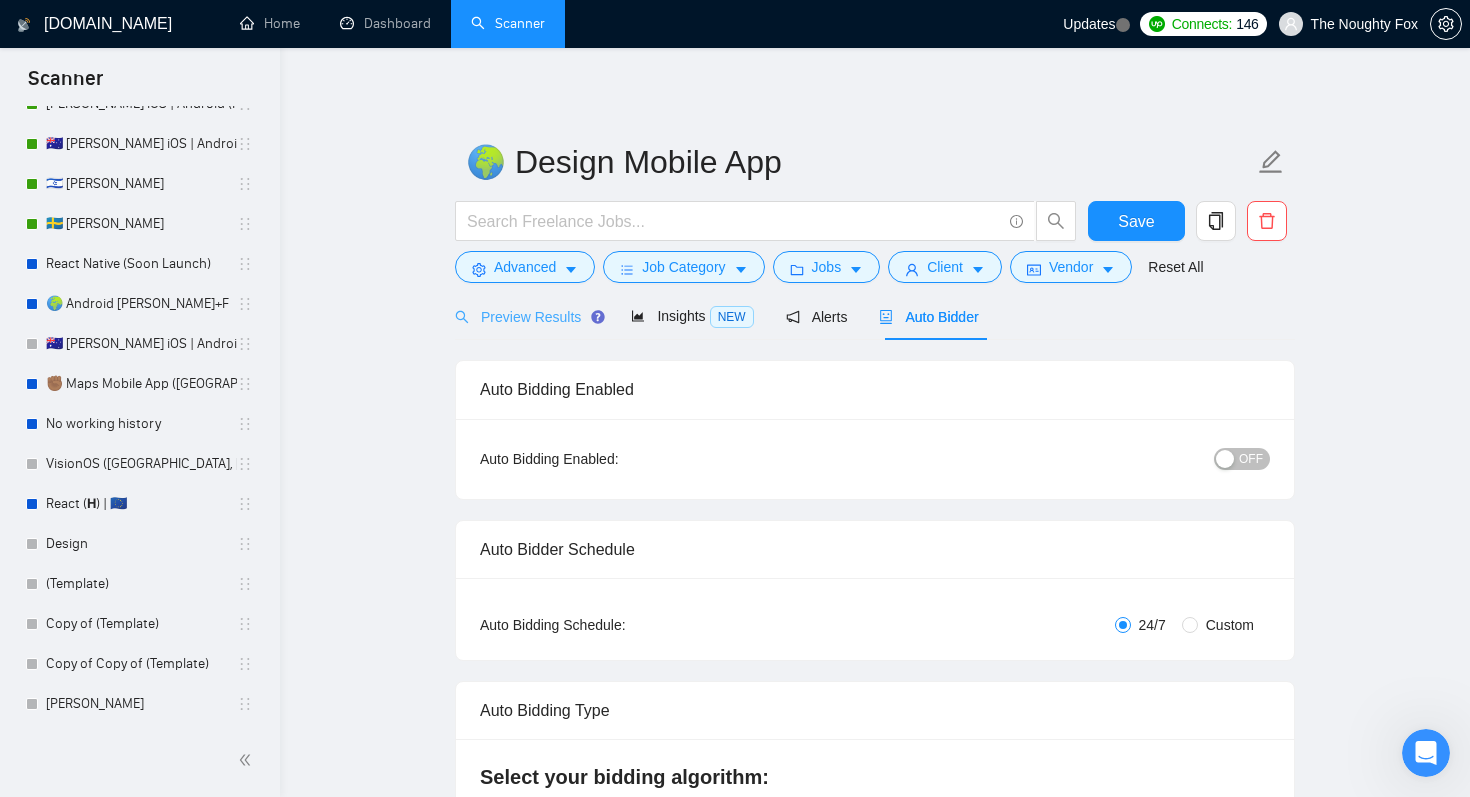 click on "Preview Results" at bounding box center (527, 316) 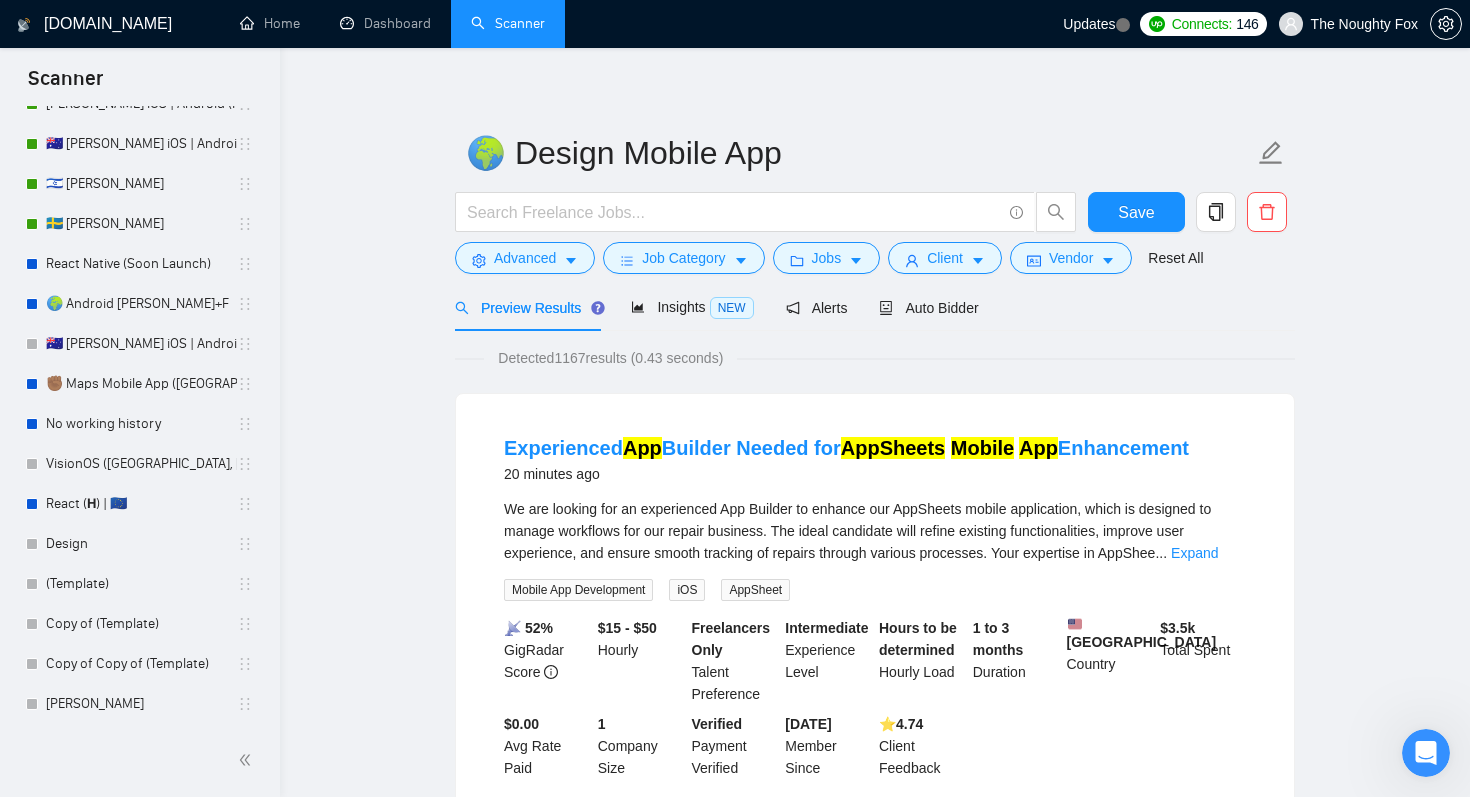scroll, scrollTop: 13, scrollLeft: 0, axis: vertical 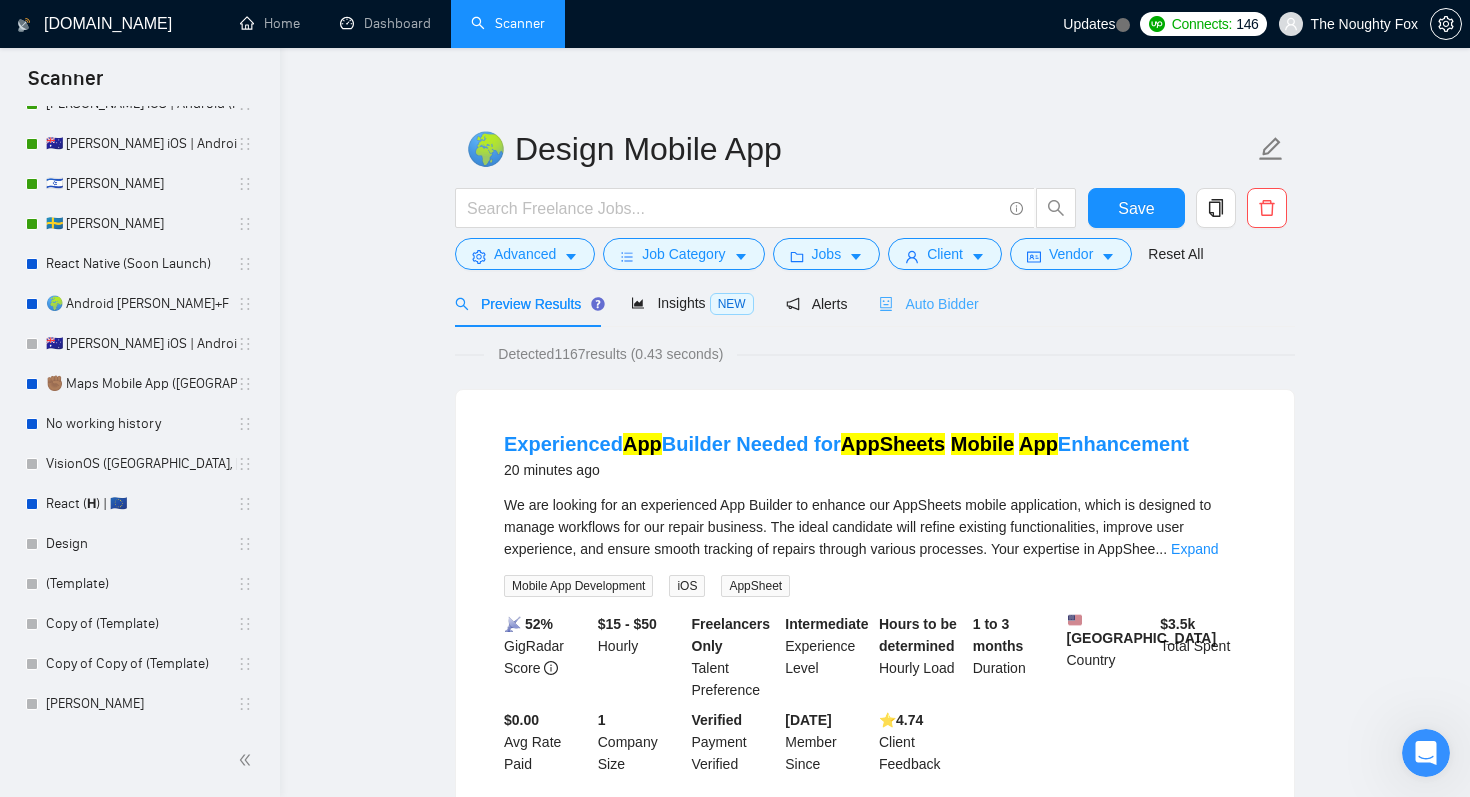 click on "Auto Bidder" at bounding box center [928, 303] 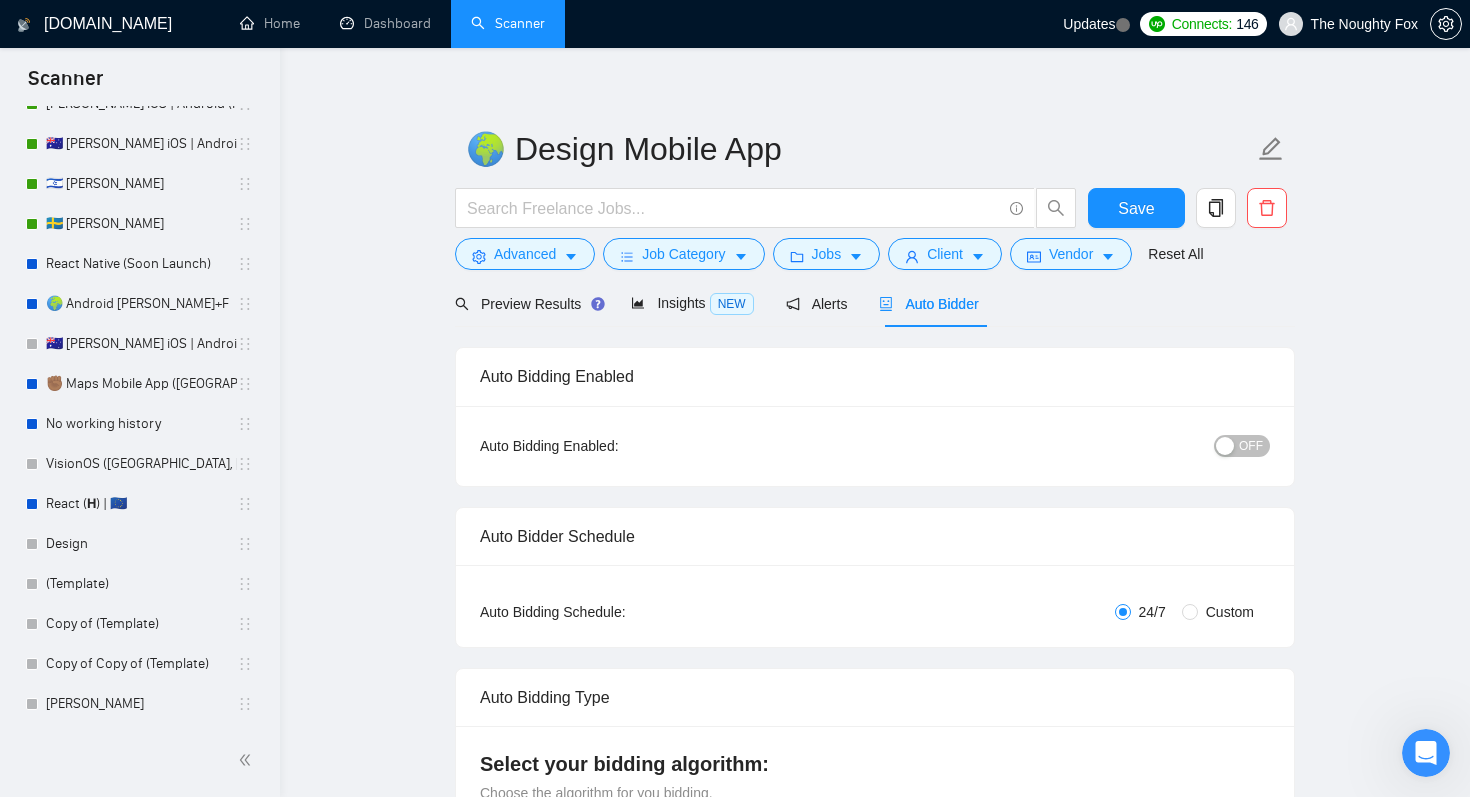 type 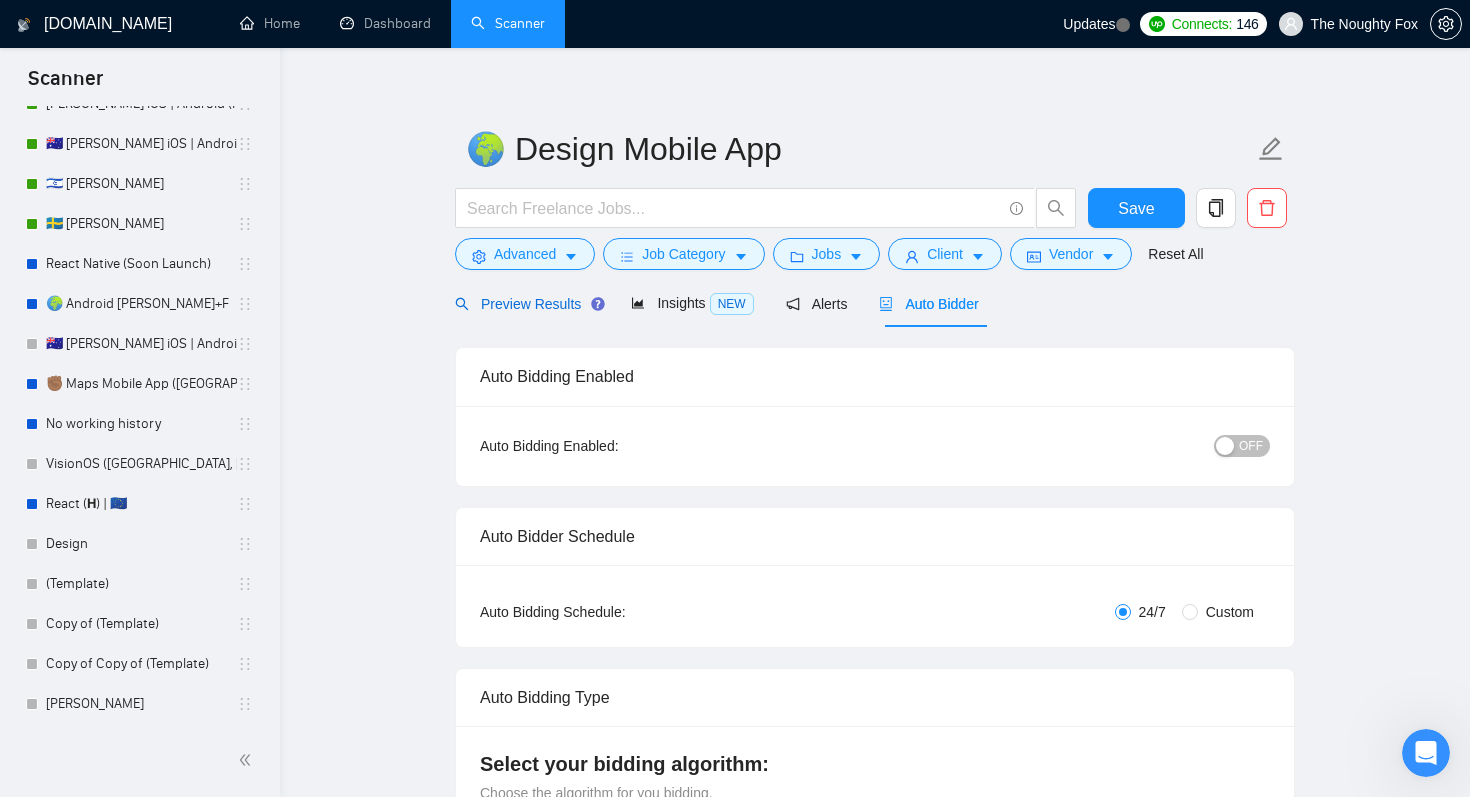 click on "Preview Results" at bounding box center [527, 304] 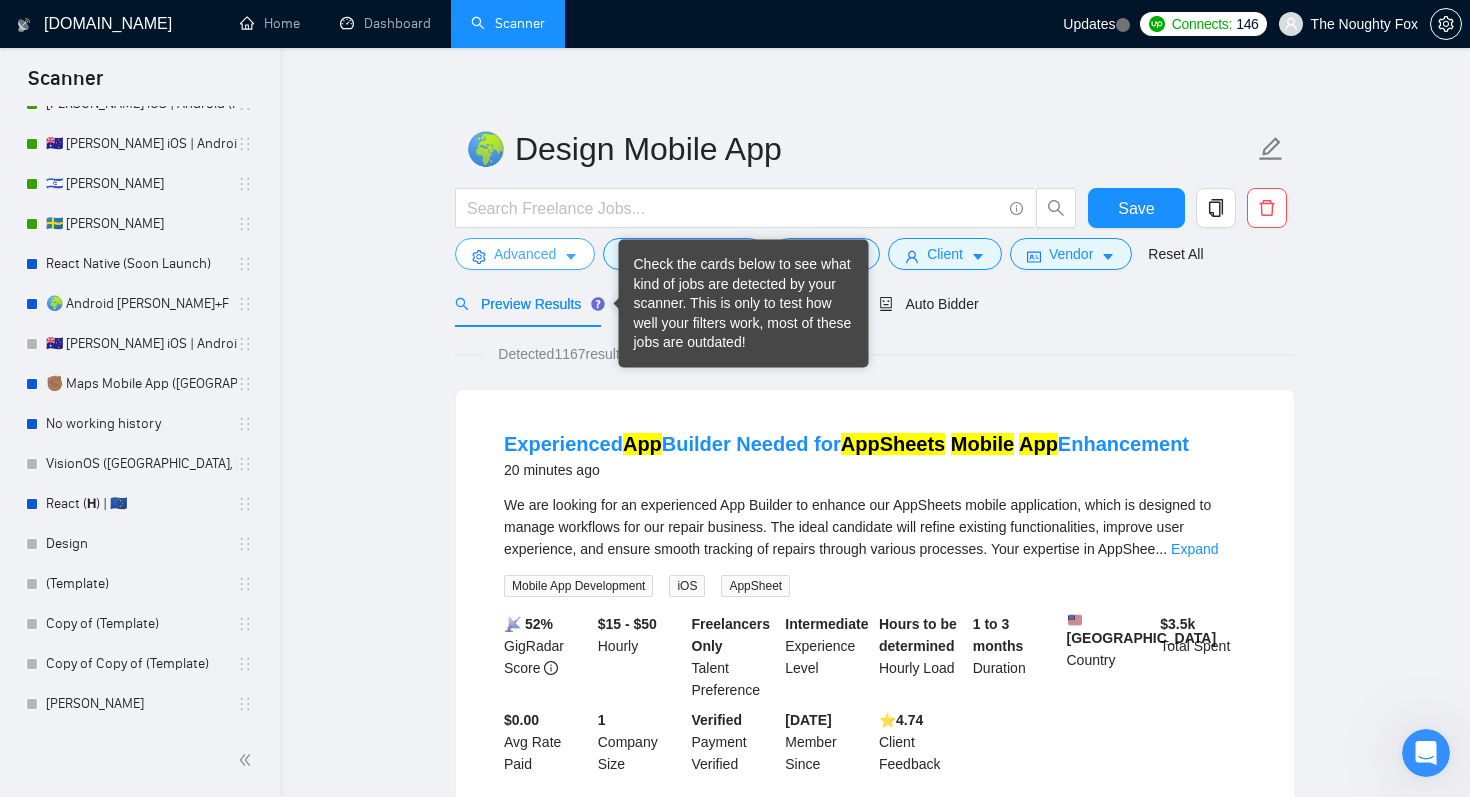 click on "Advanced" at bounding box center [525, 254] 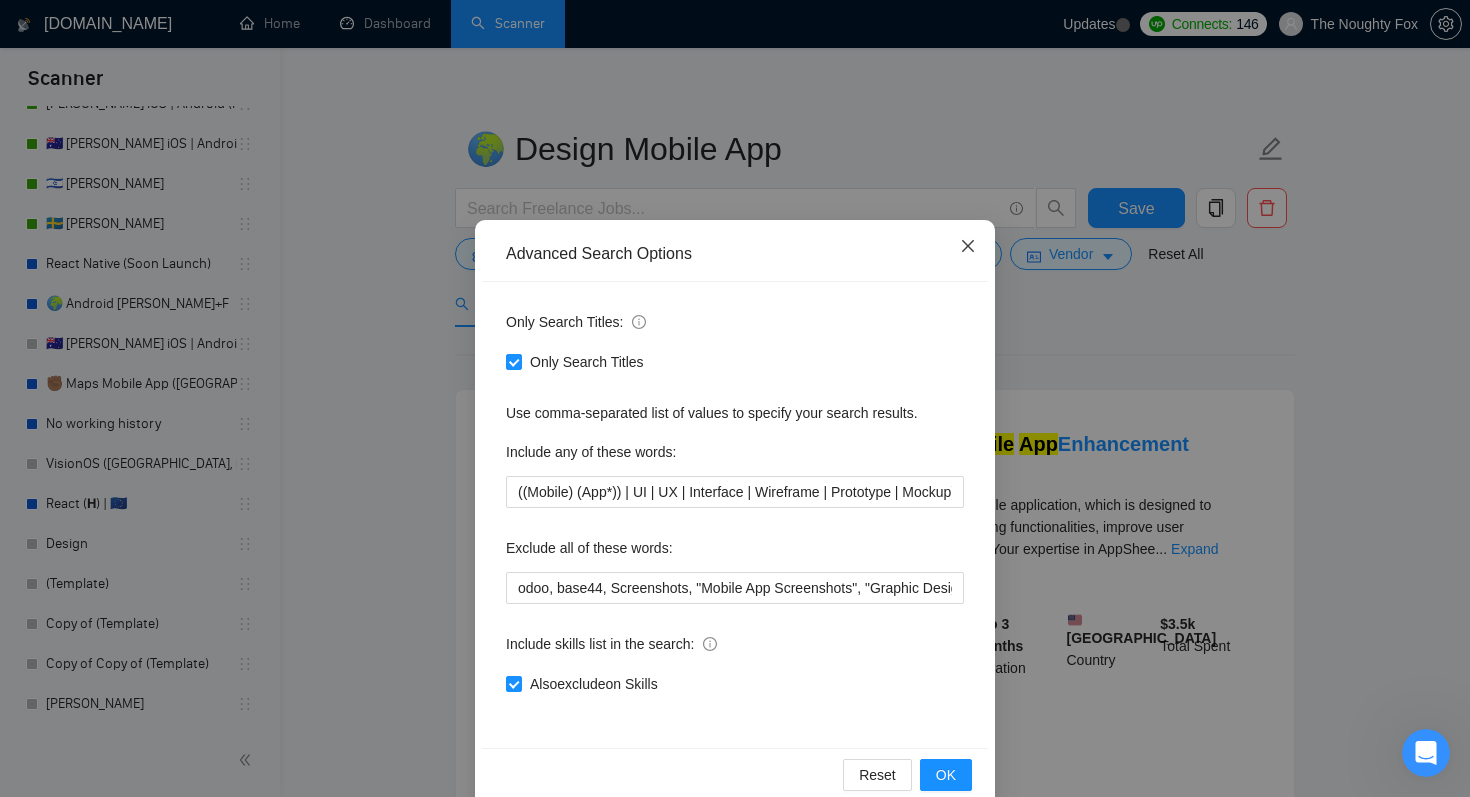 click at bounding box center (968, 247) 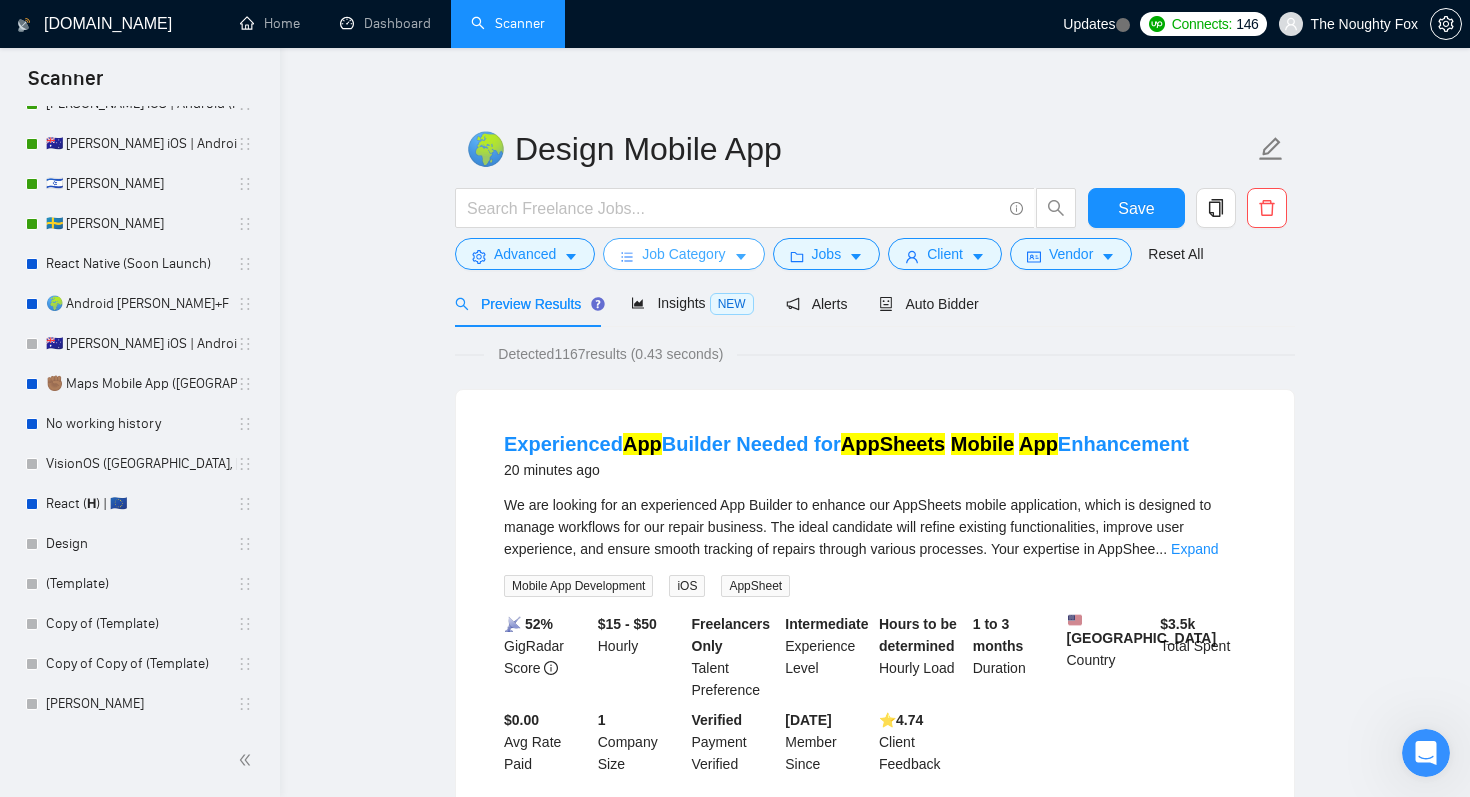 click on "Job Category" at bounding box center [683, 254] 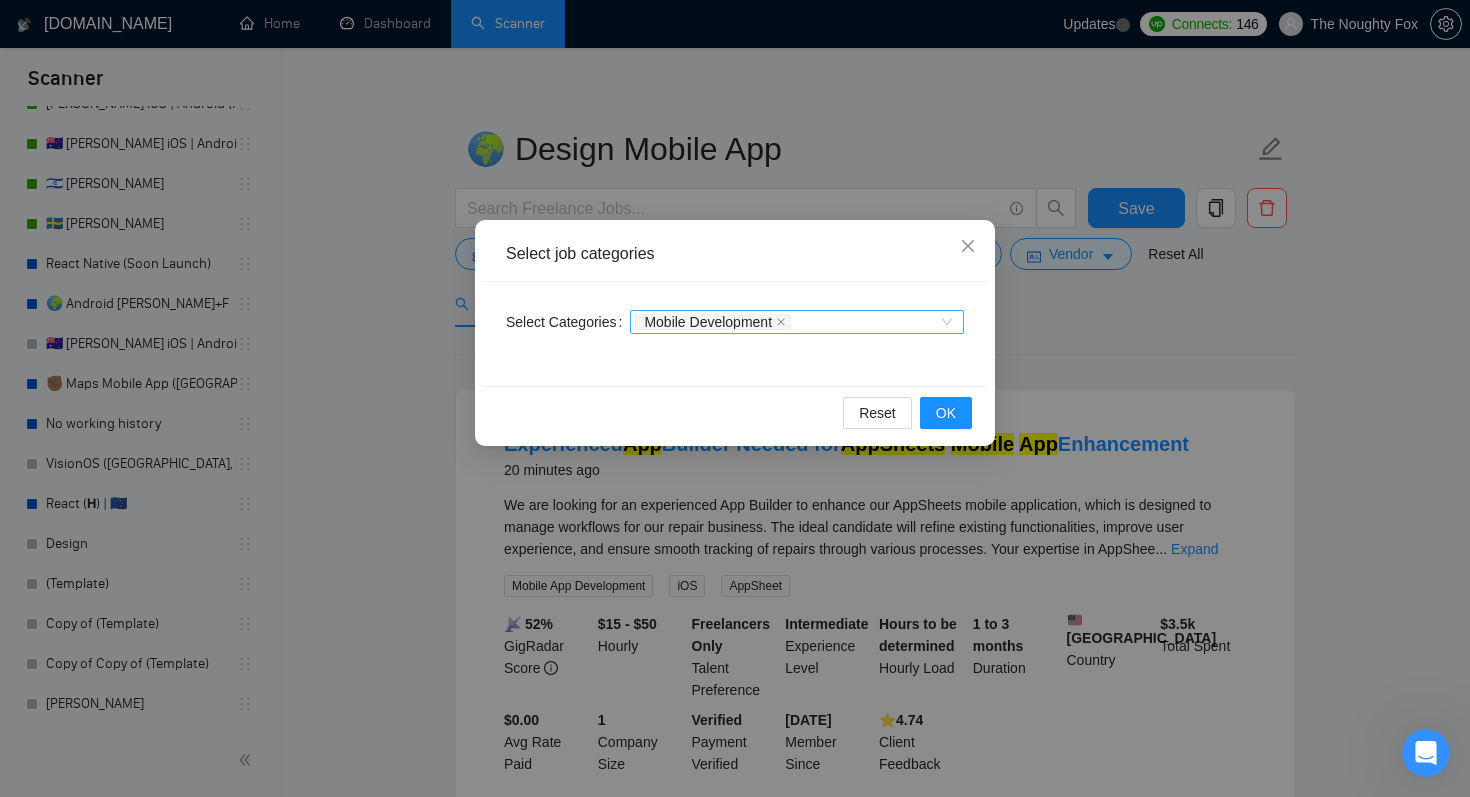 click on "Mobile Development" at bounding box center [787, 322] 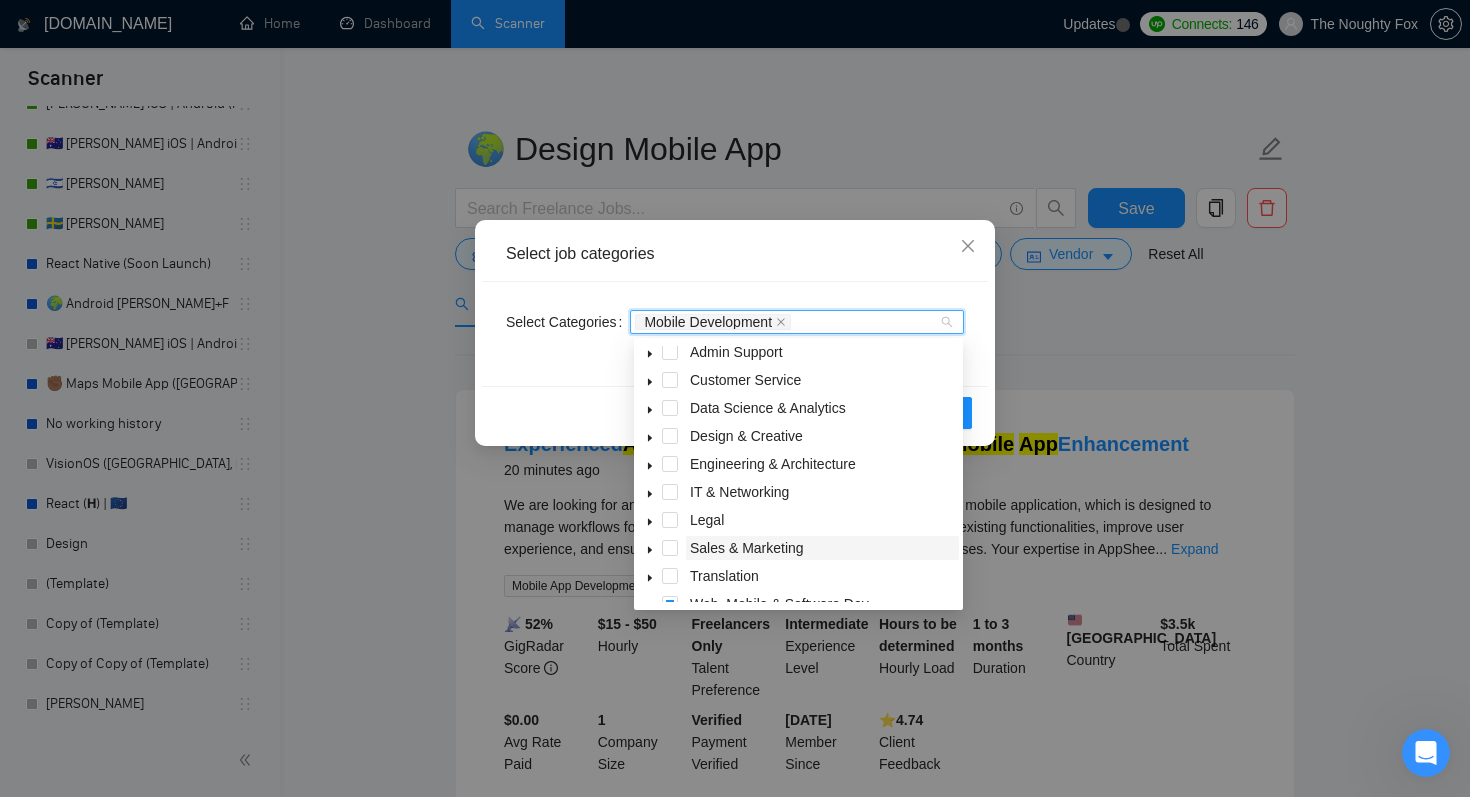 scroll, scrollTop: 0, scrollLeft: 0, axis: both 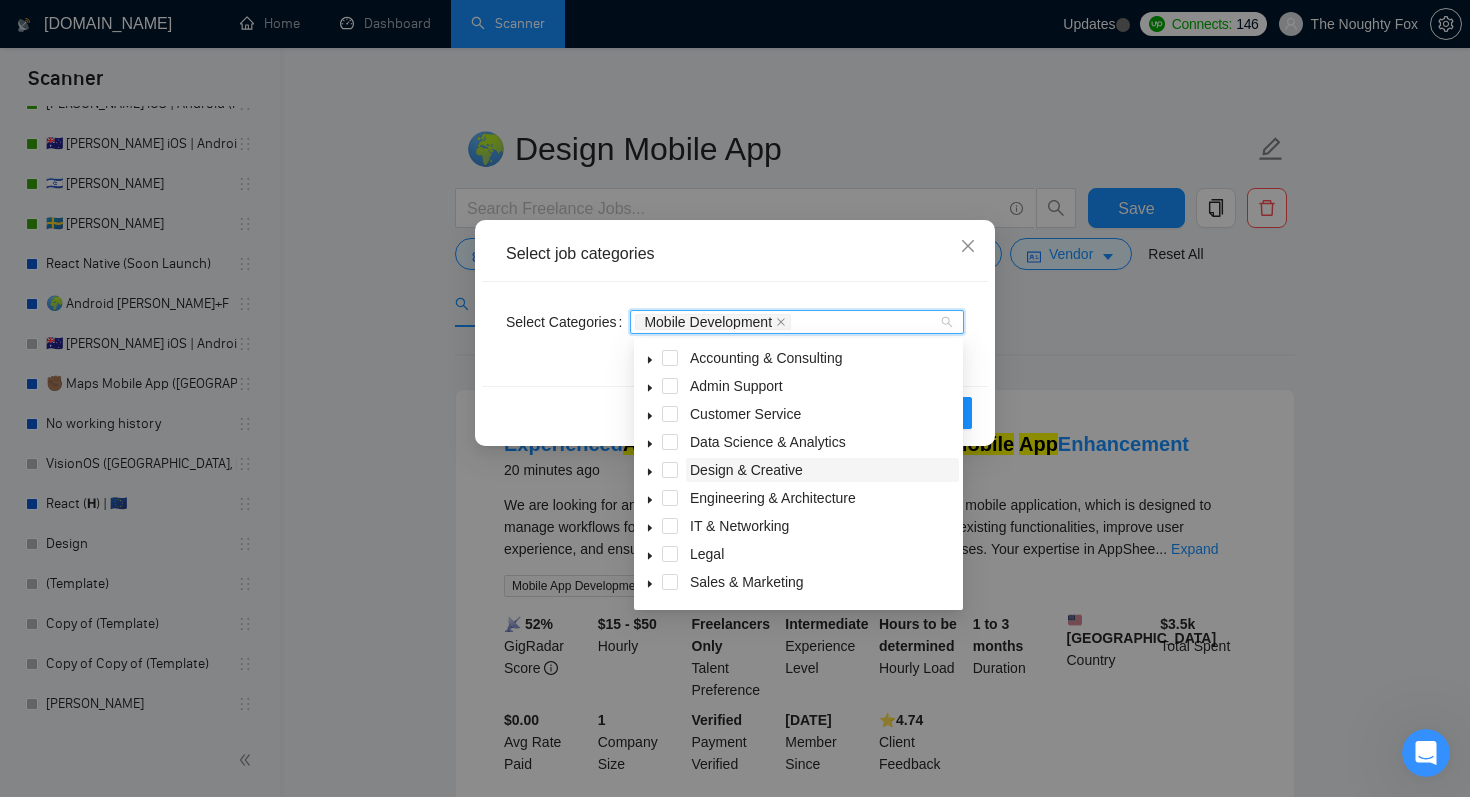 click on "Design & Creative" at bounding box center (746, 470) 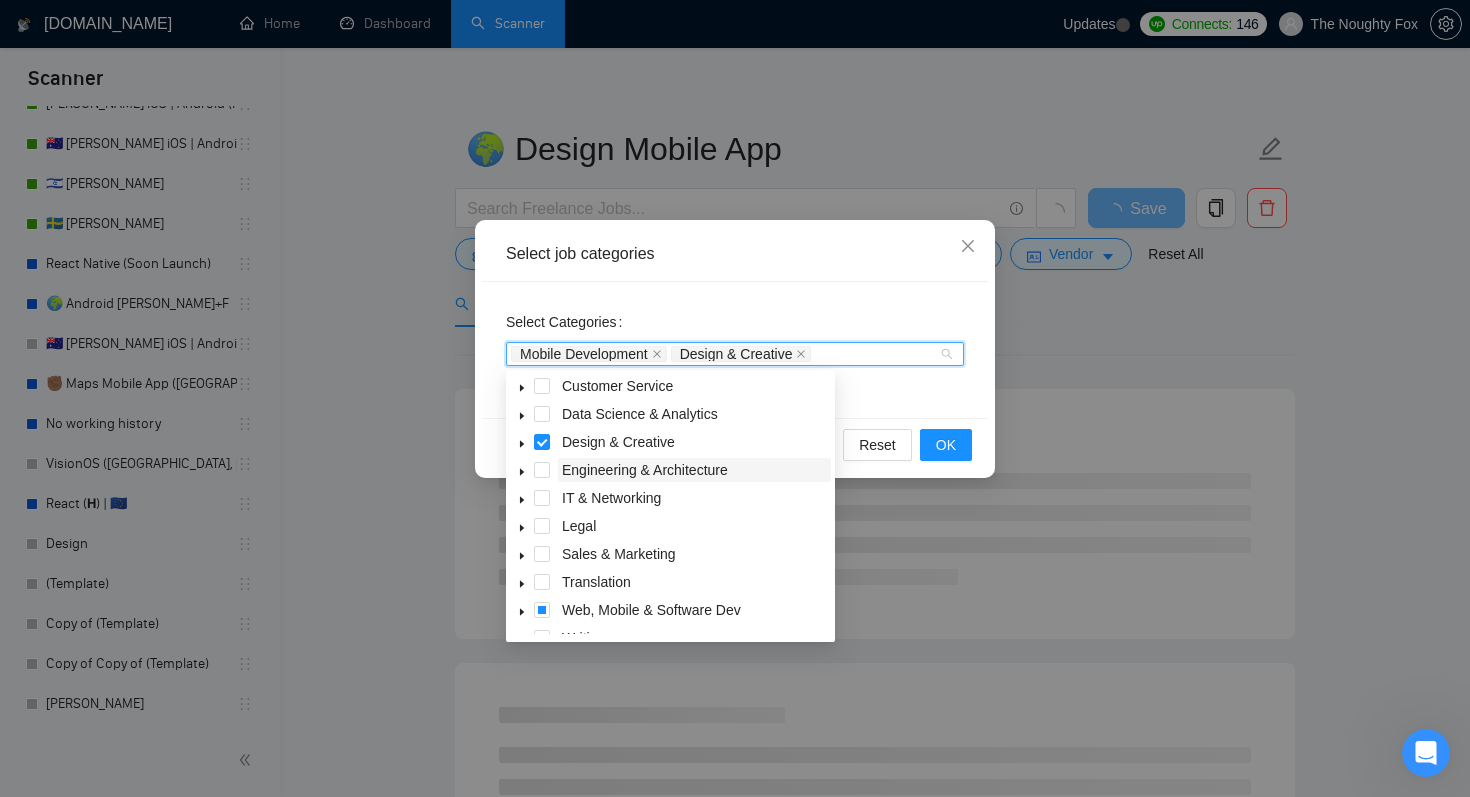 scroll, scrollTop: 80, scrollLeft: 0, axis: vertical 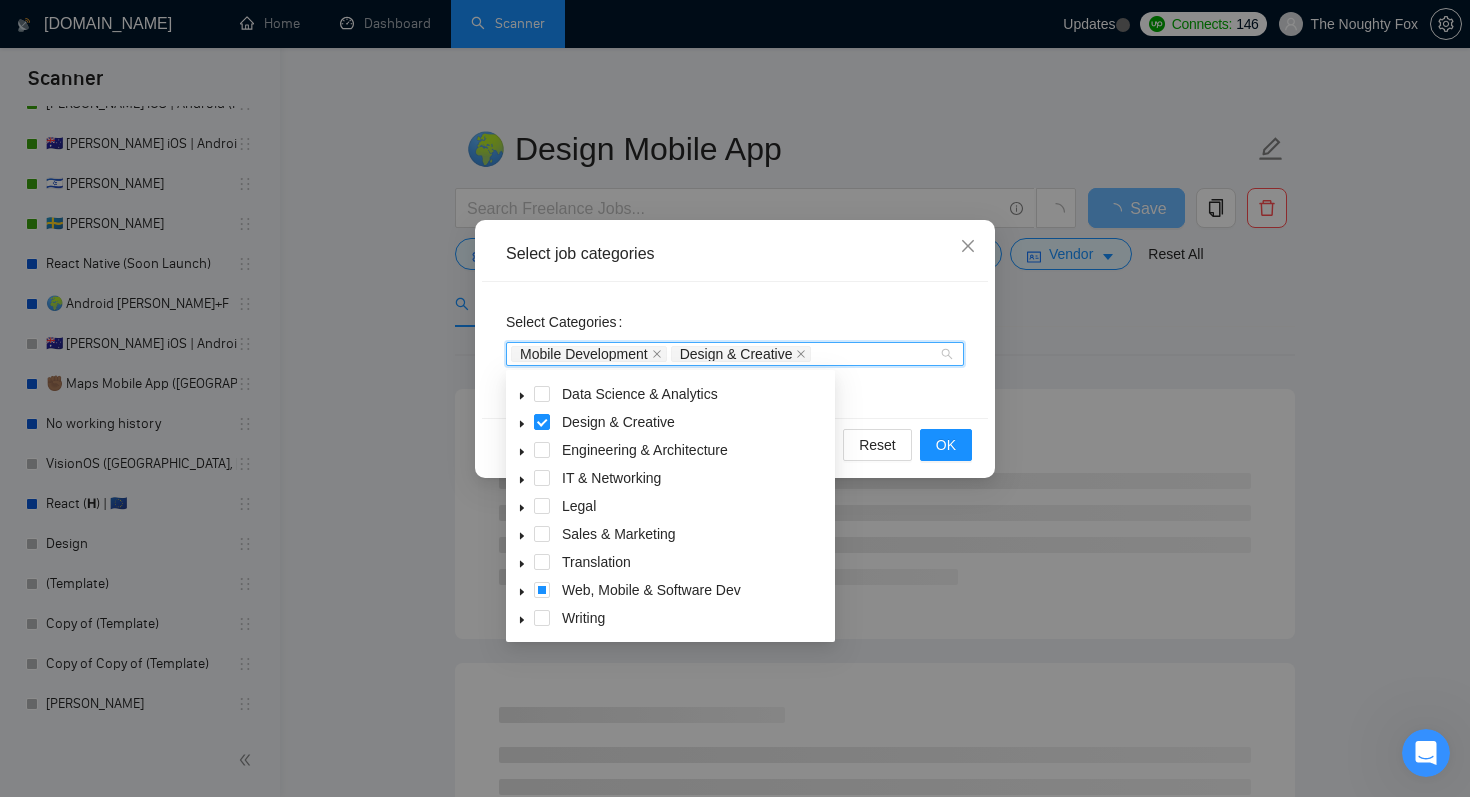 click 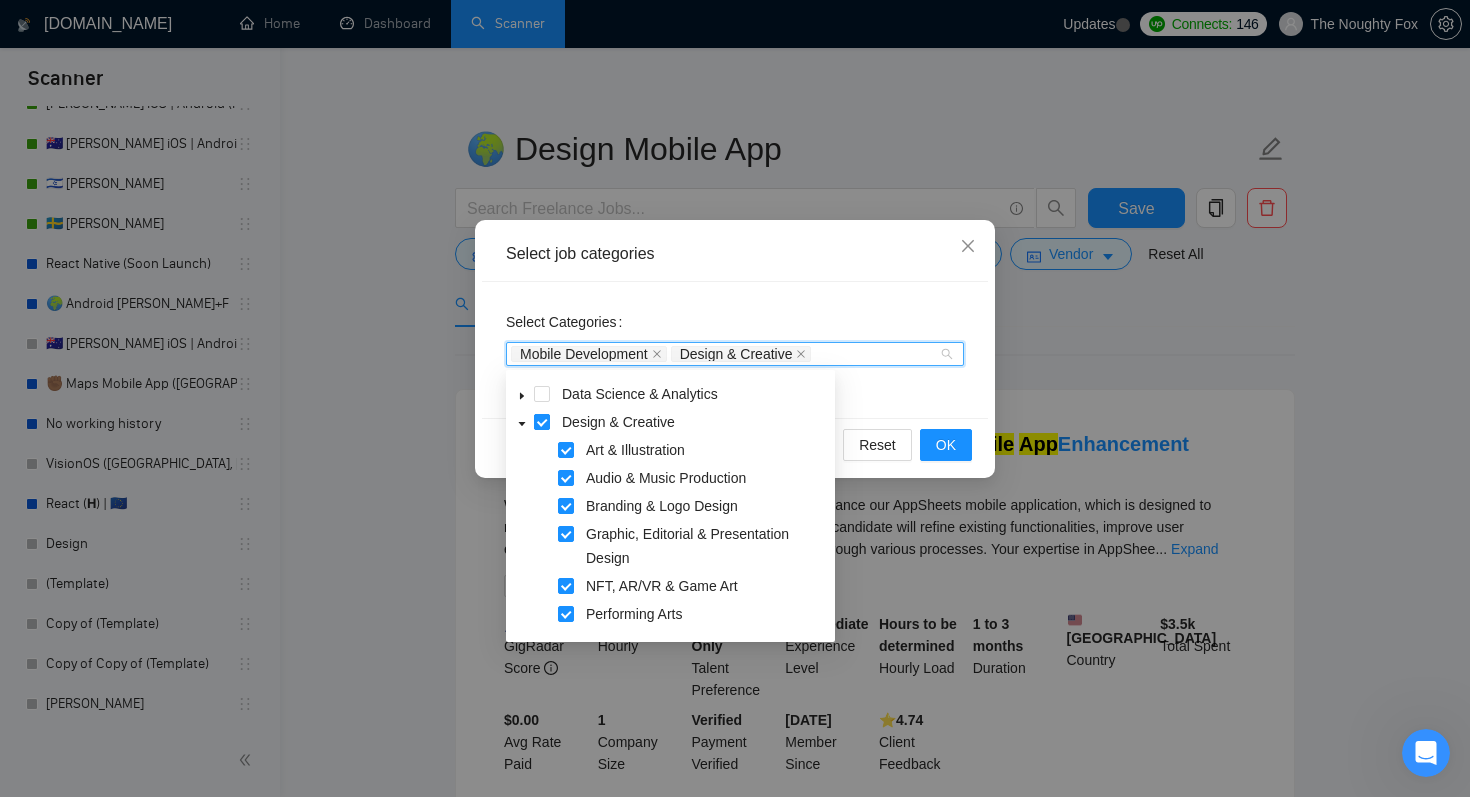 click at bounding box center (542, 422) 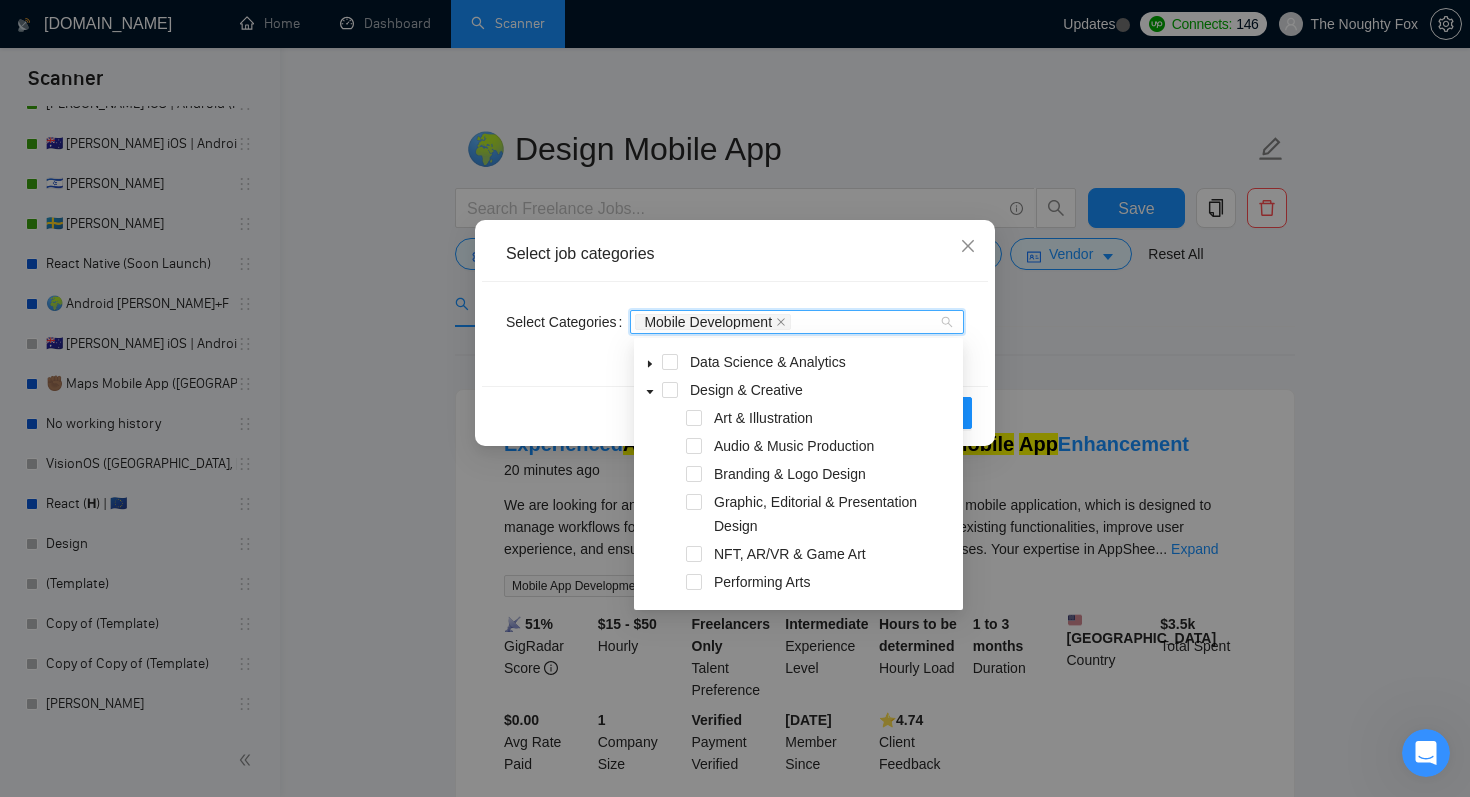 type on "s" 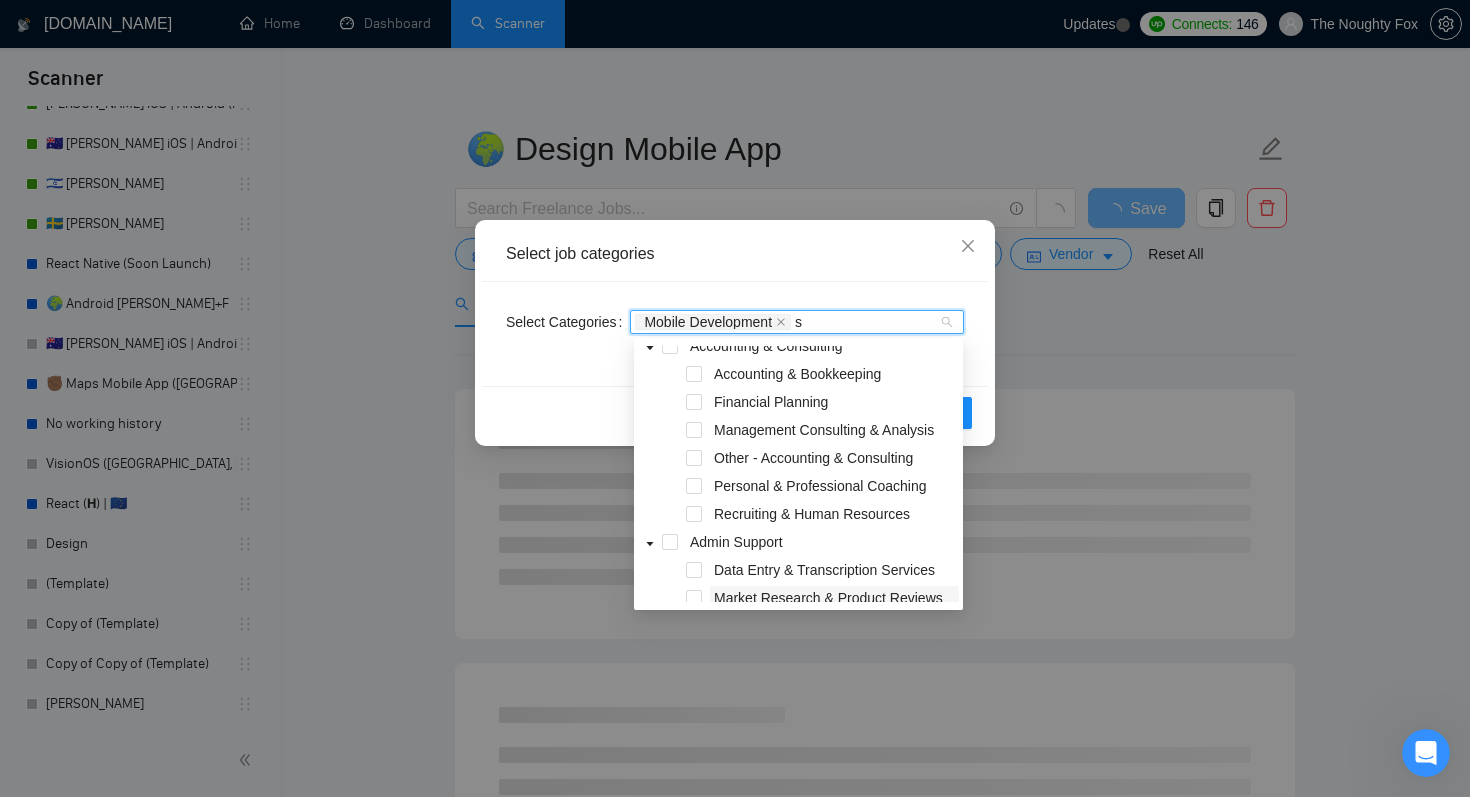 scroll, scrollTop: 0, scrollLeft: 0, axis: both 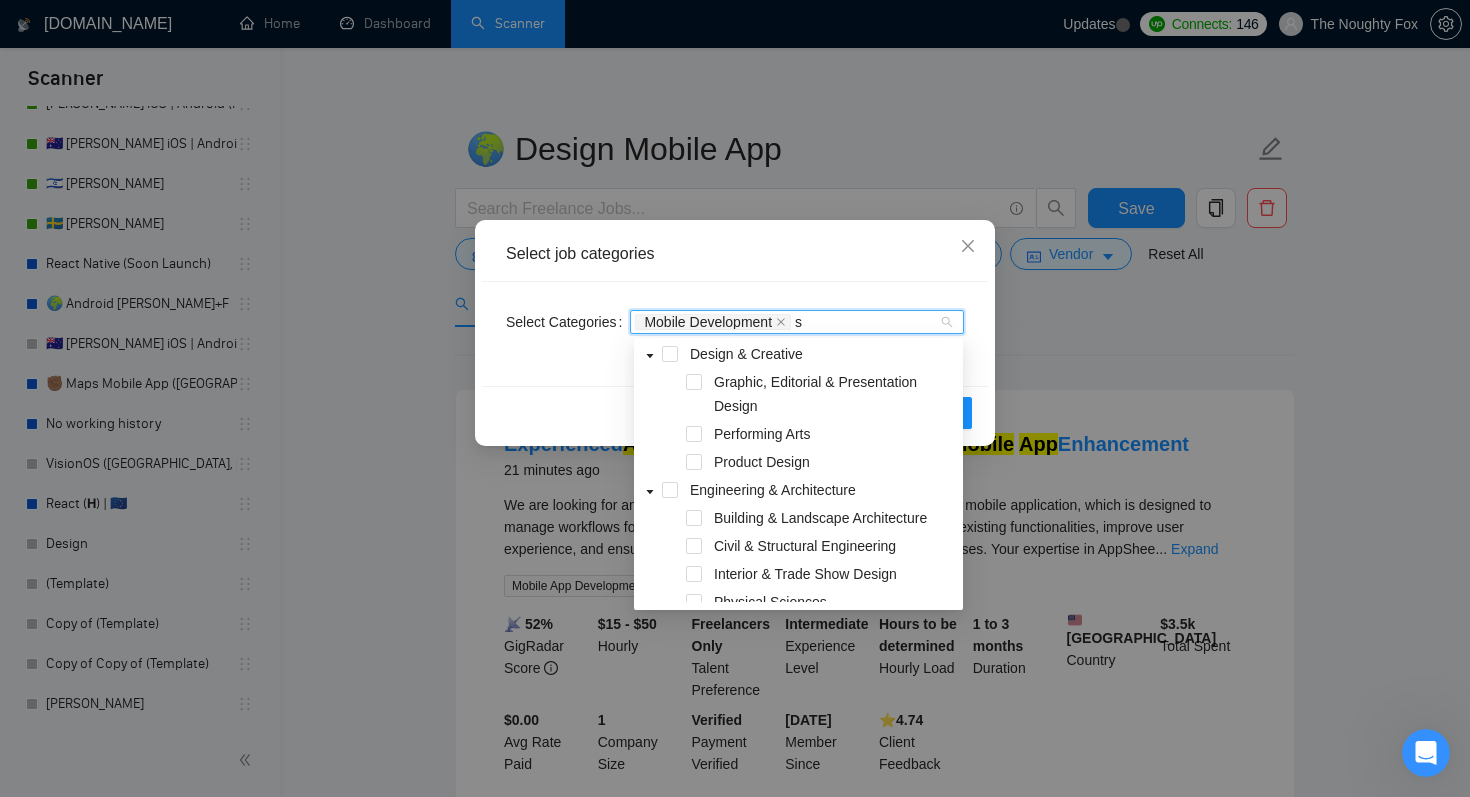 type 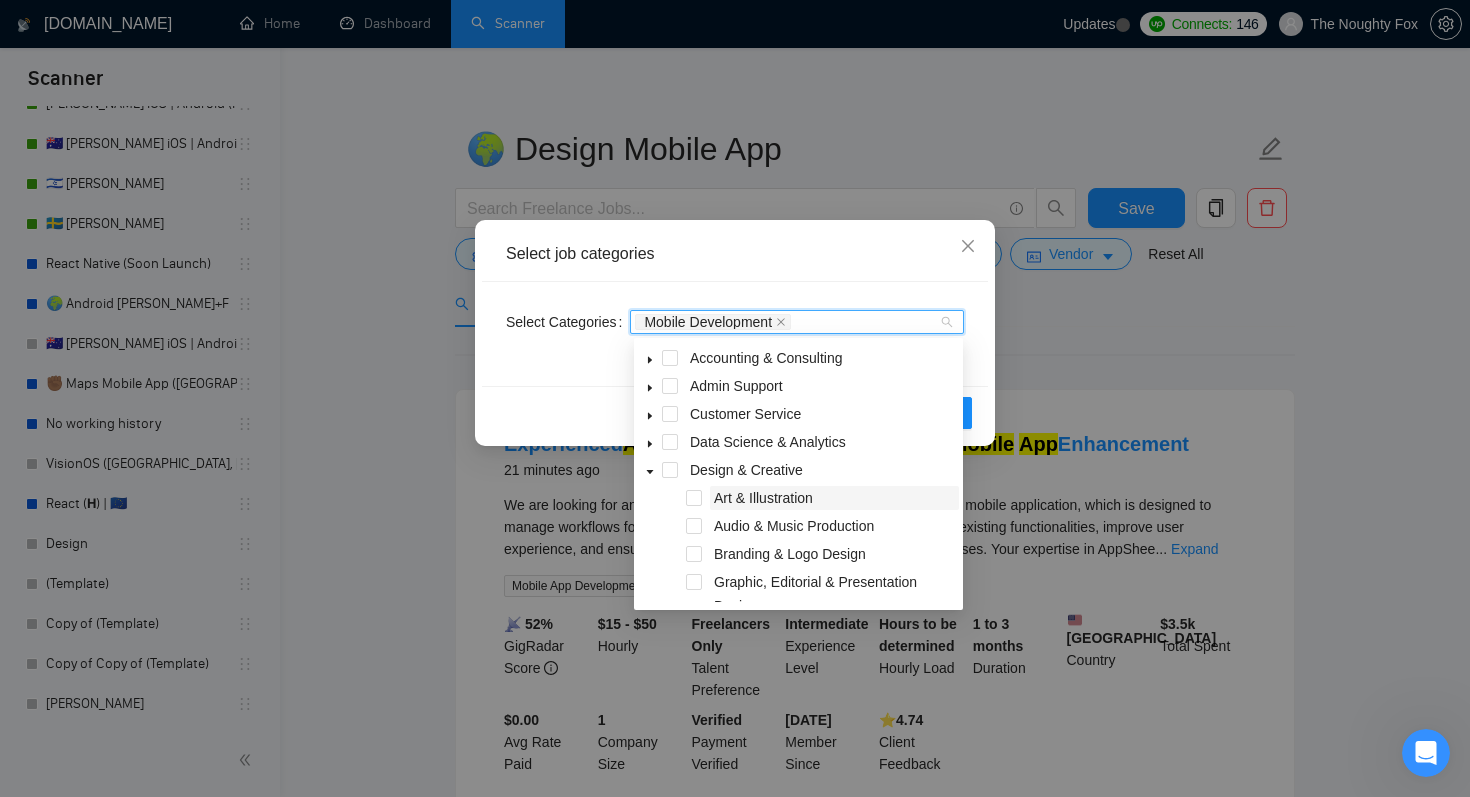 scroll, scrollTop: 356, scrollLeft: 0, axis: vertical 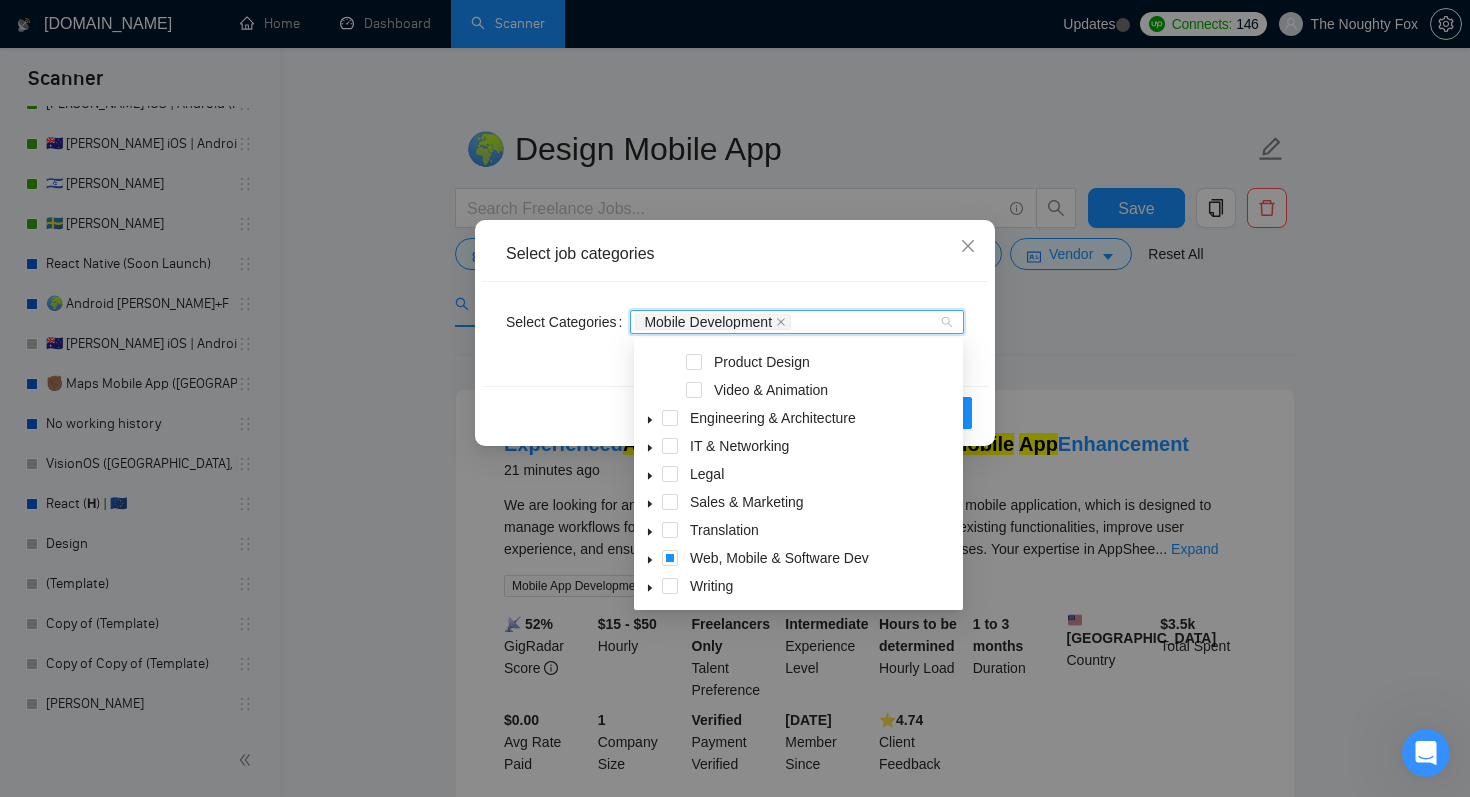 click at bounding box center (650, 558) 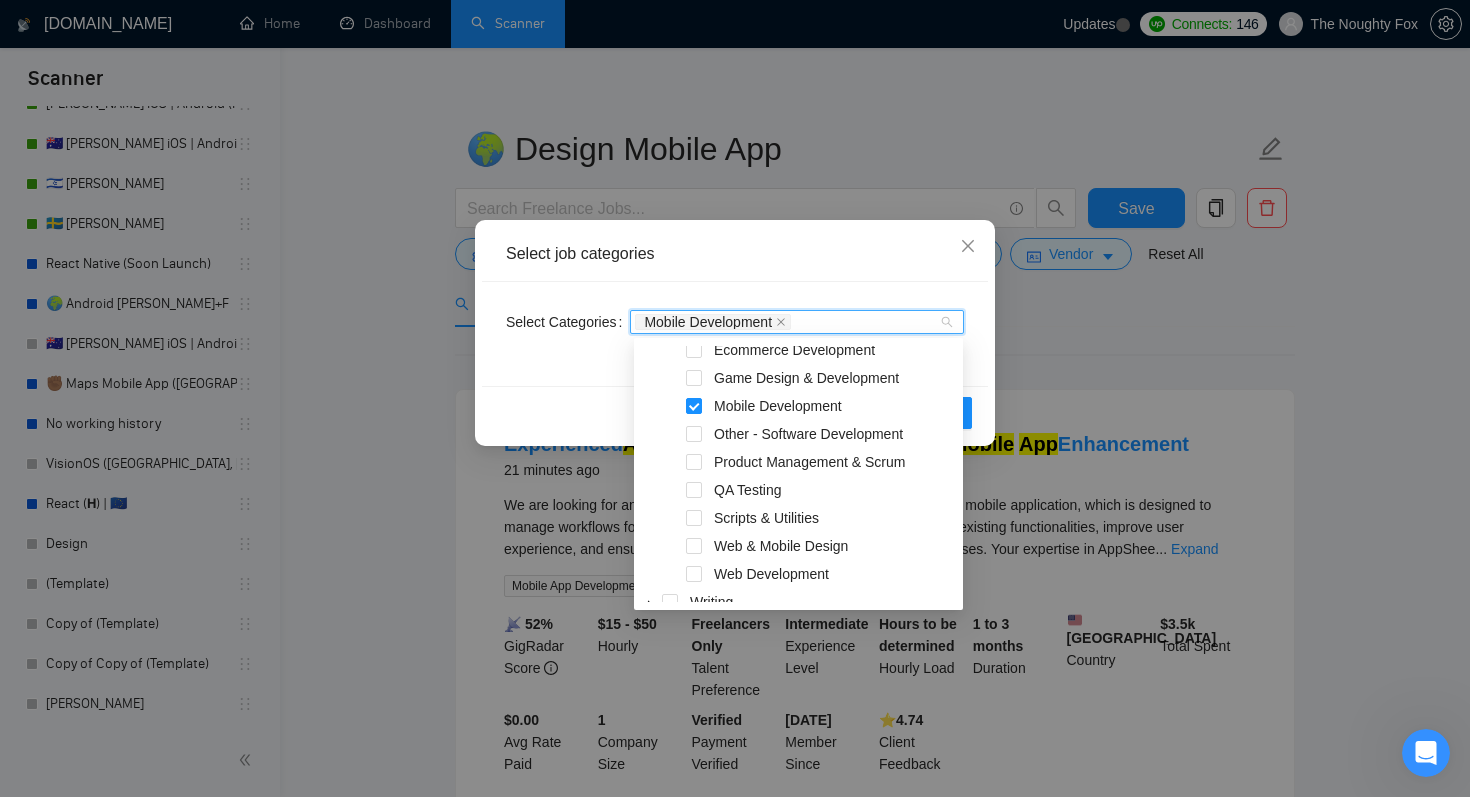 scroll, scrollTop: 677, scrollLeft: 0, axis: vertical 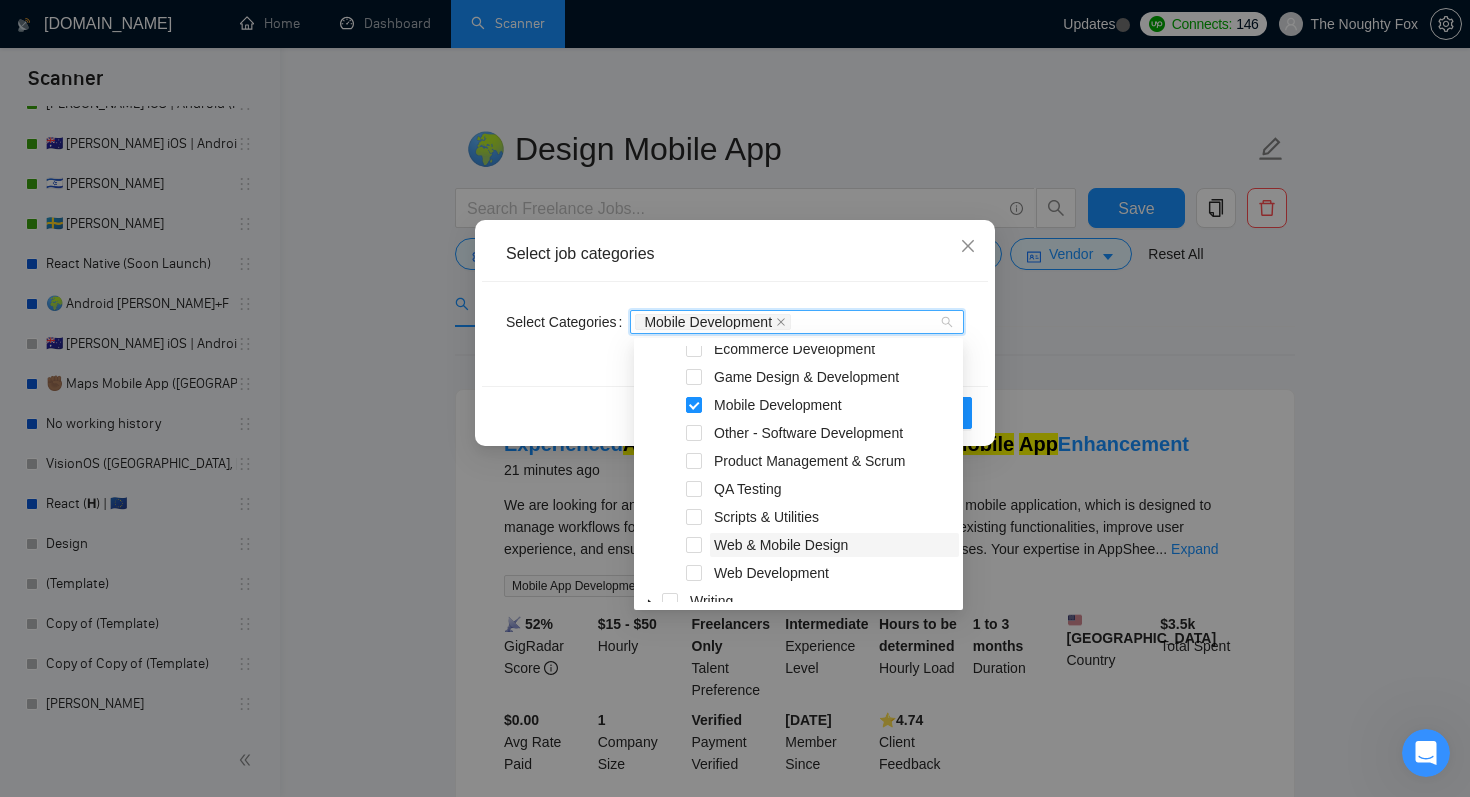 click on "Web & Mobile Design" at bounding box center [781, 545] 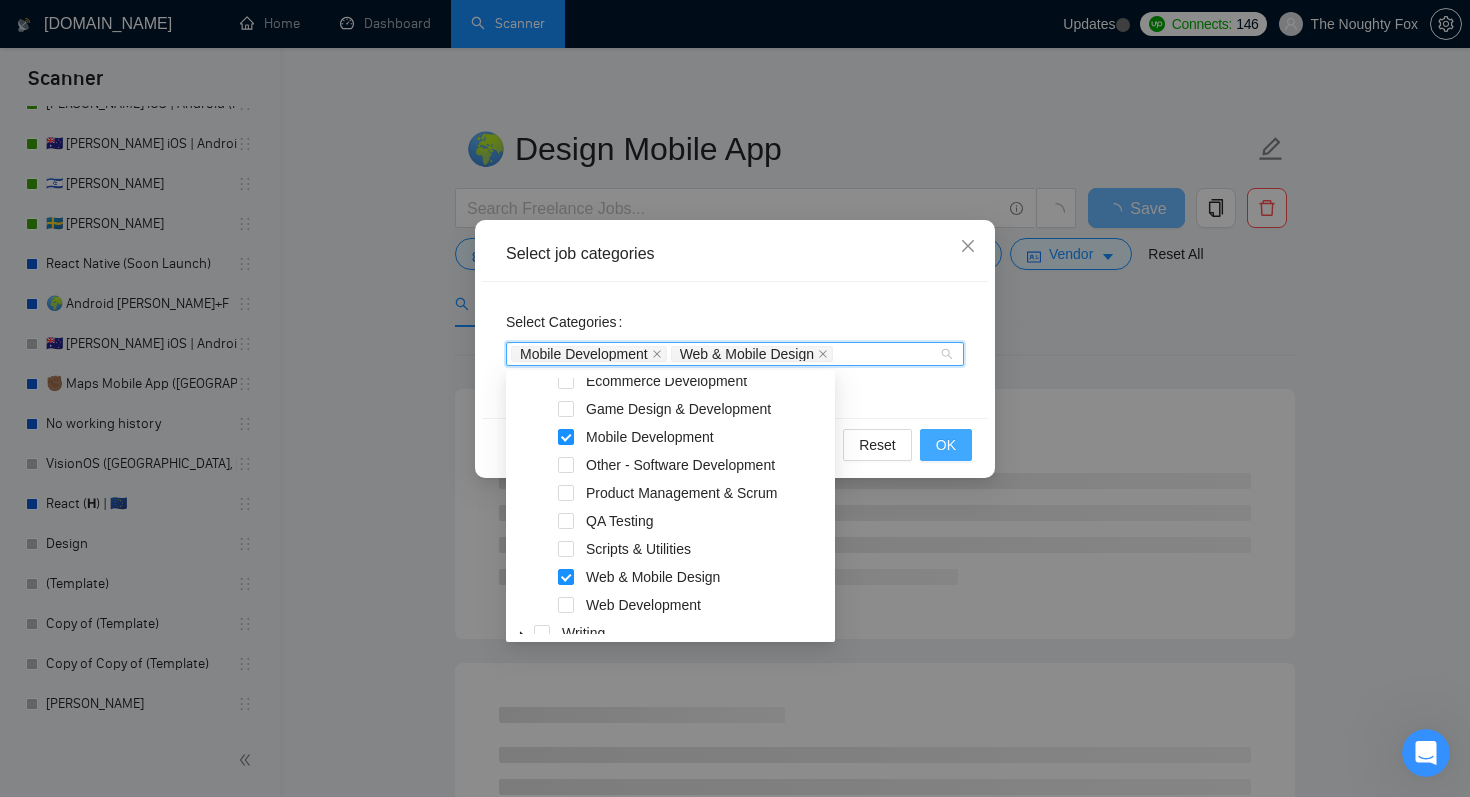 click on "OK" at bounding box center [946, 445] 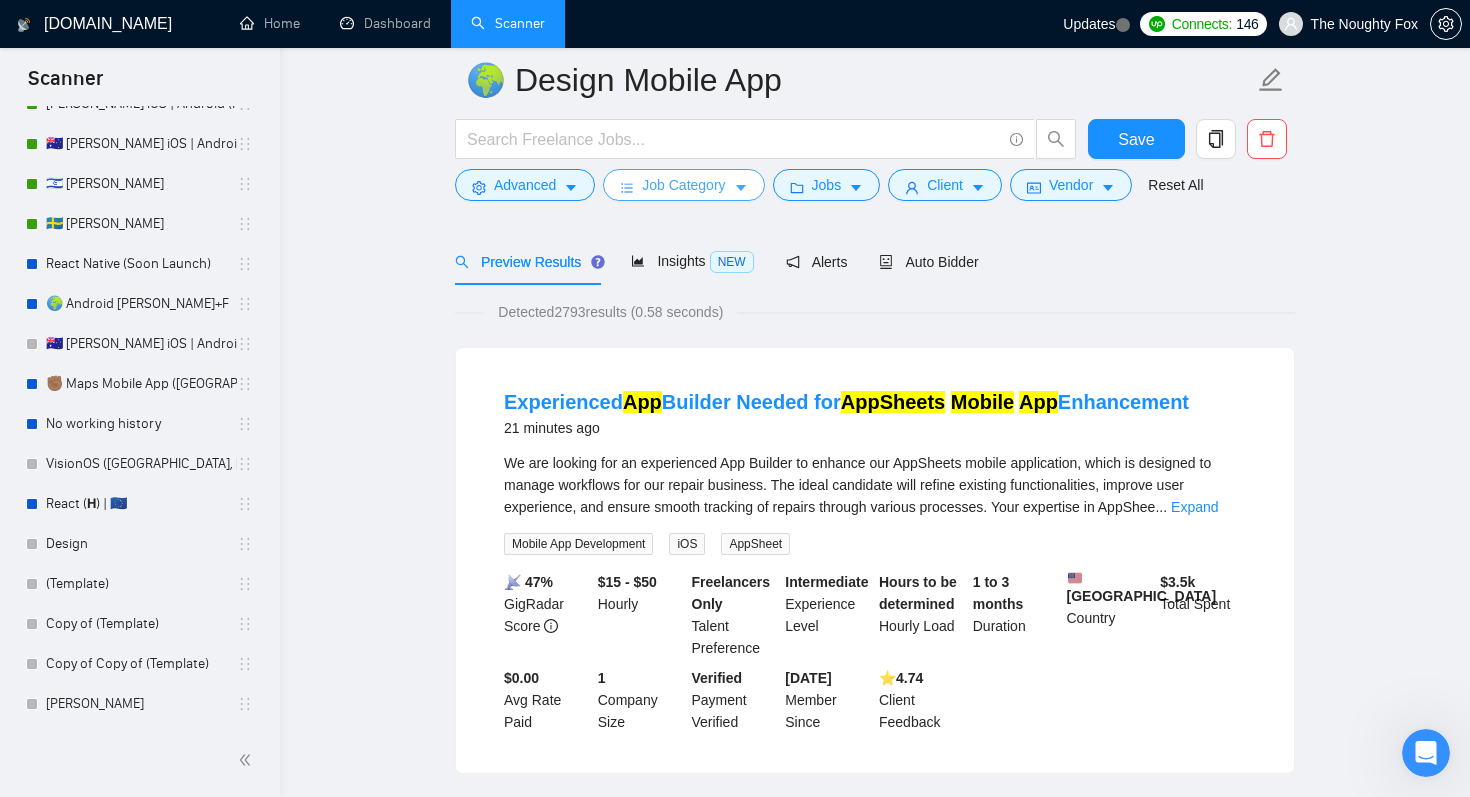 scroll, scrollTop: 102, scrollLeft: 0, axis: vertical 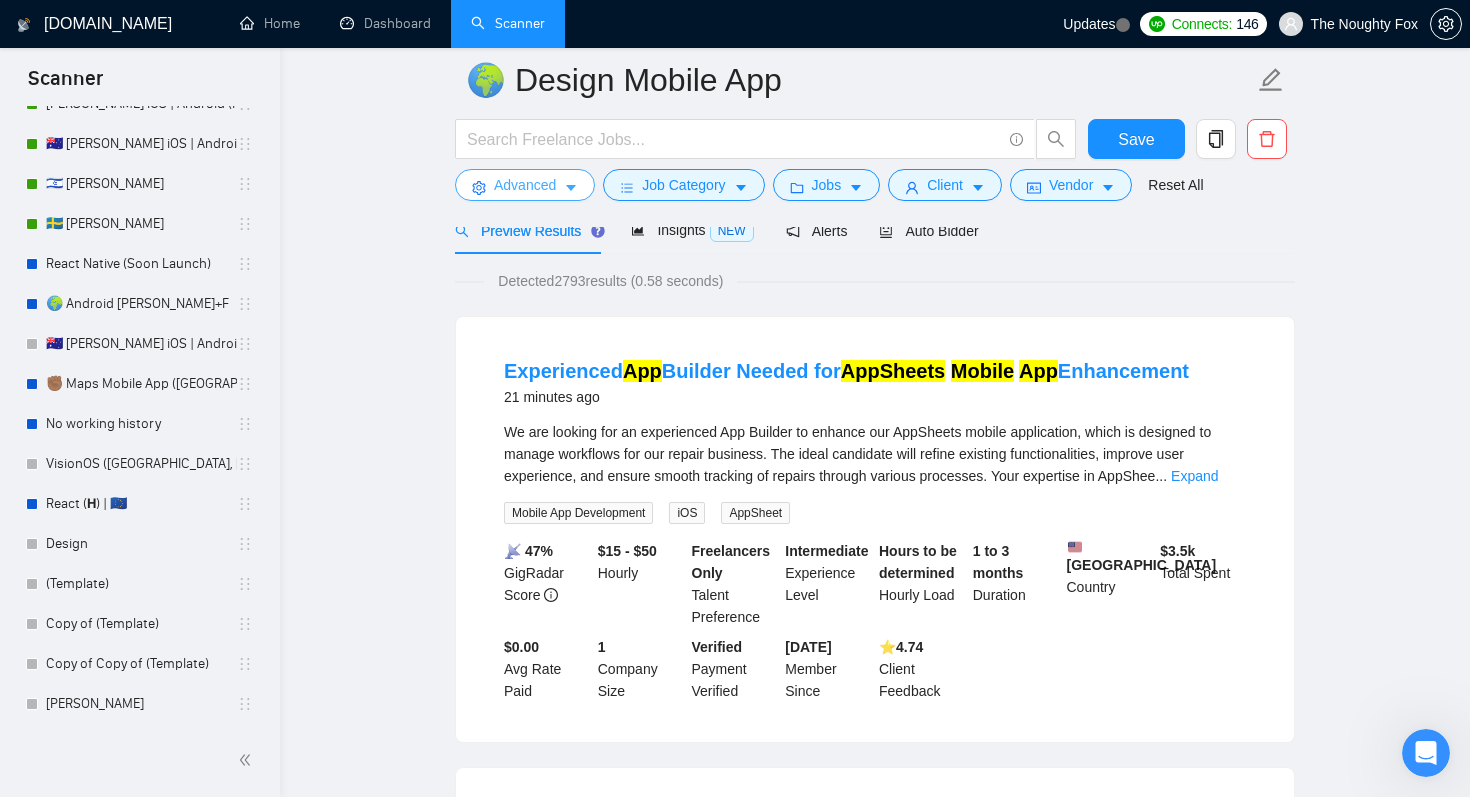 click on "Advanced" at bounding box center [525, 185] 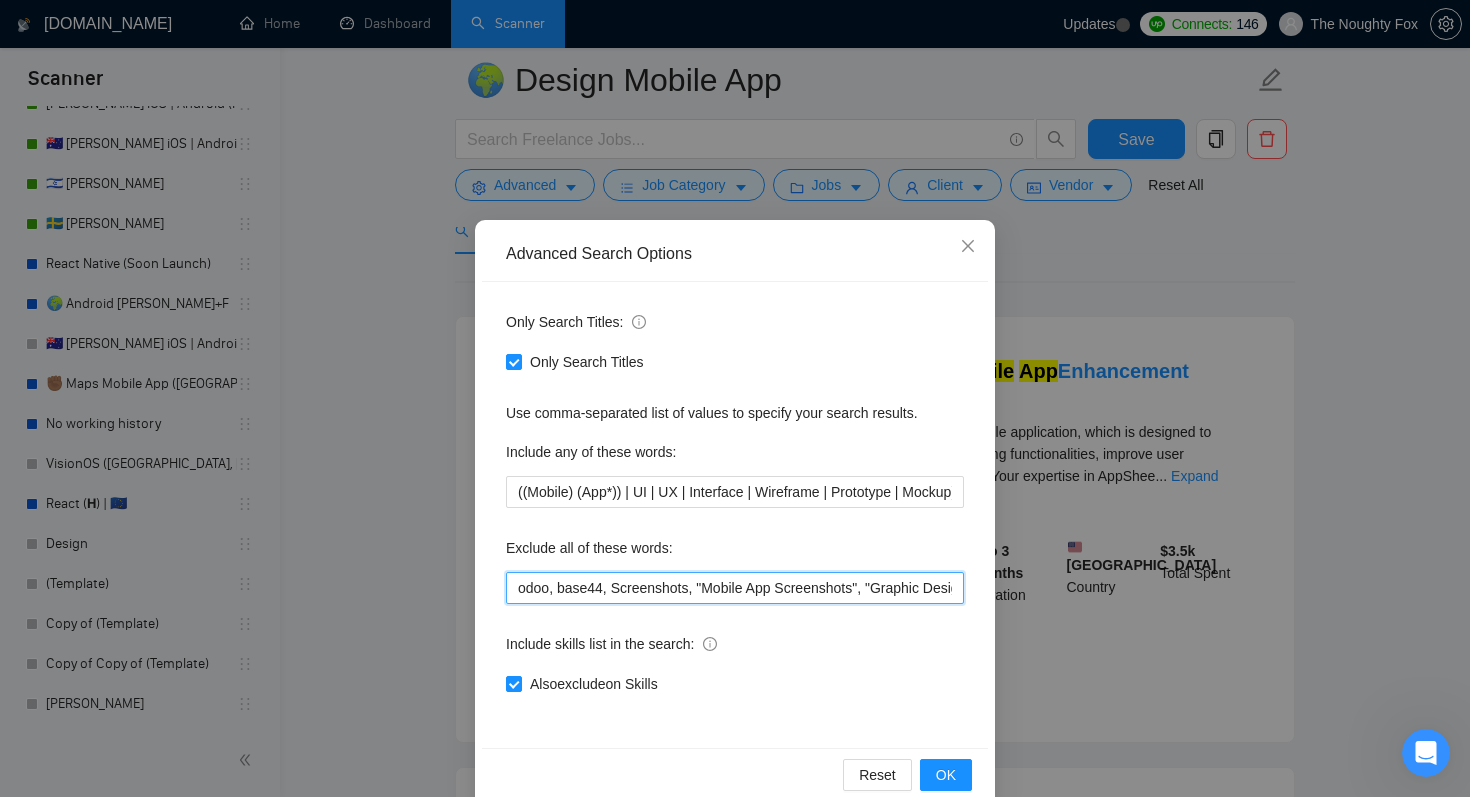 drag, startPoint x: 519, startPoint y: 583, endPoint x: 565, endPoint y: 583, distance: 46 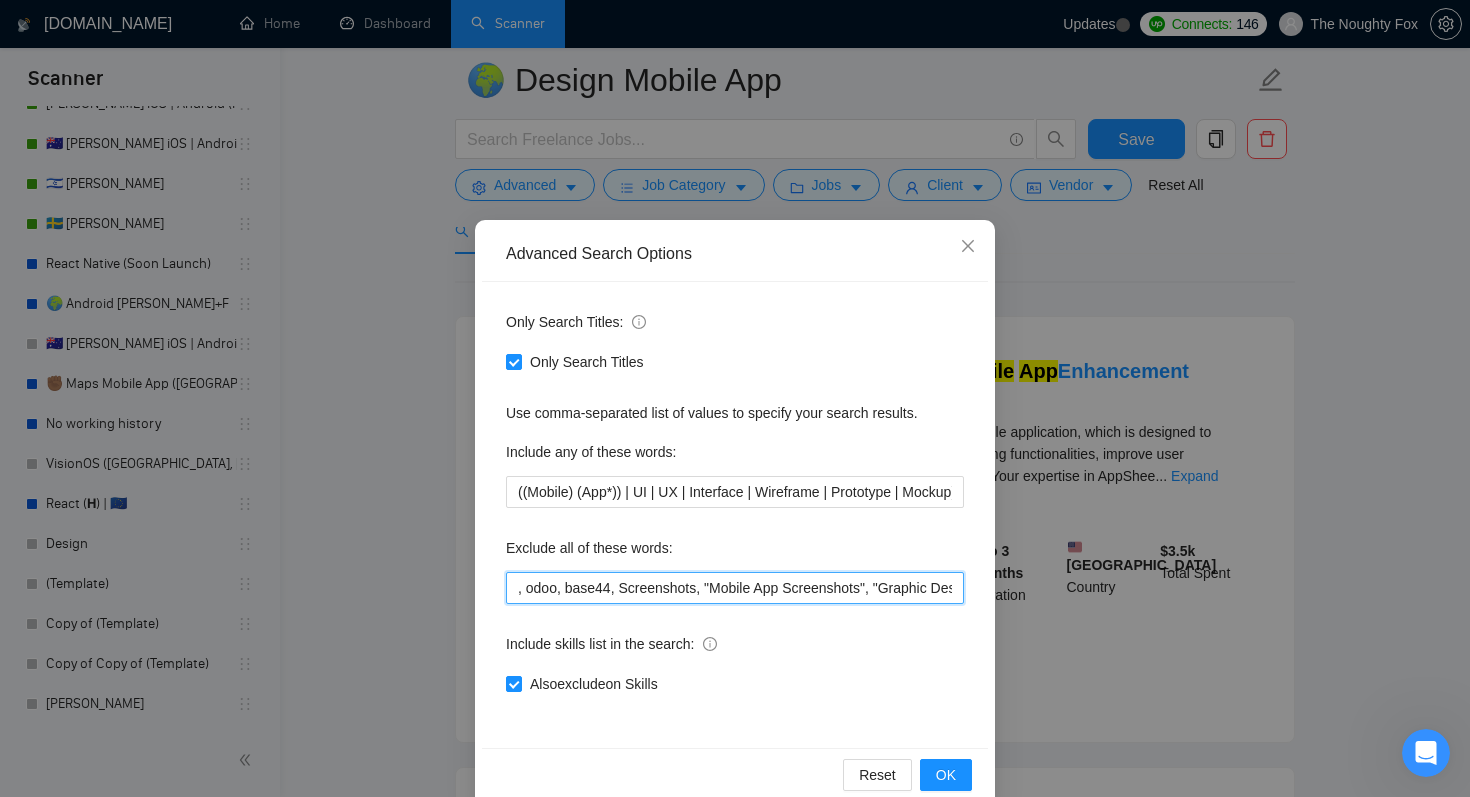 paste on "appsheet" 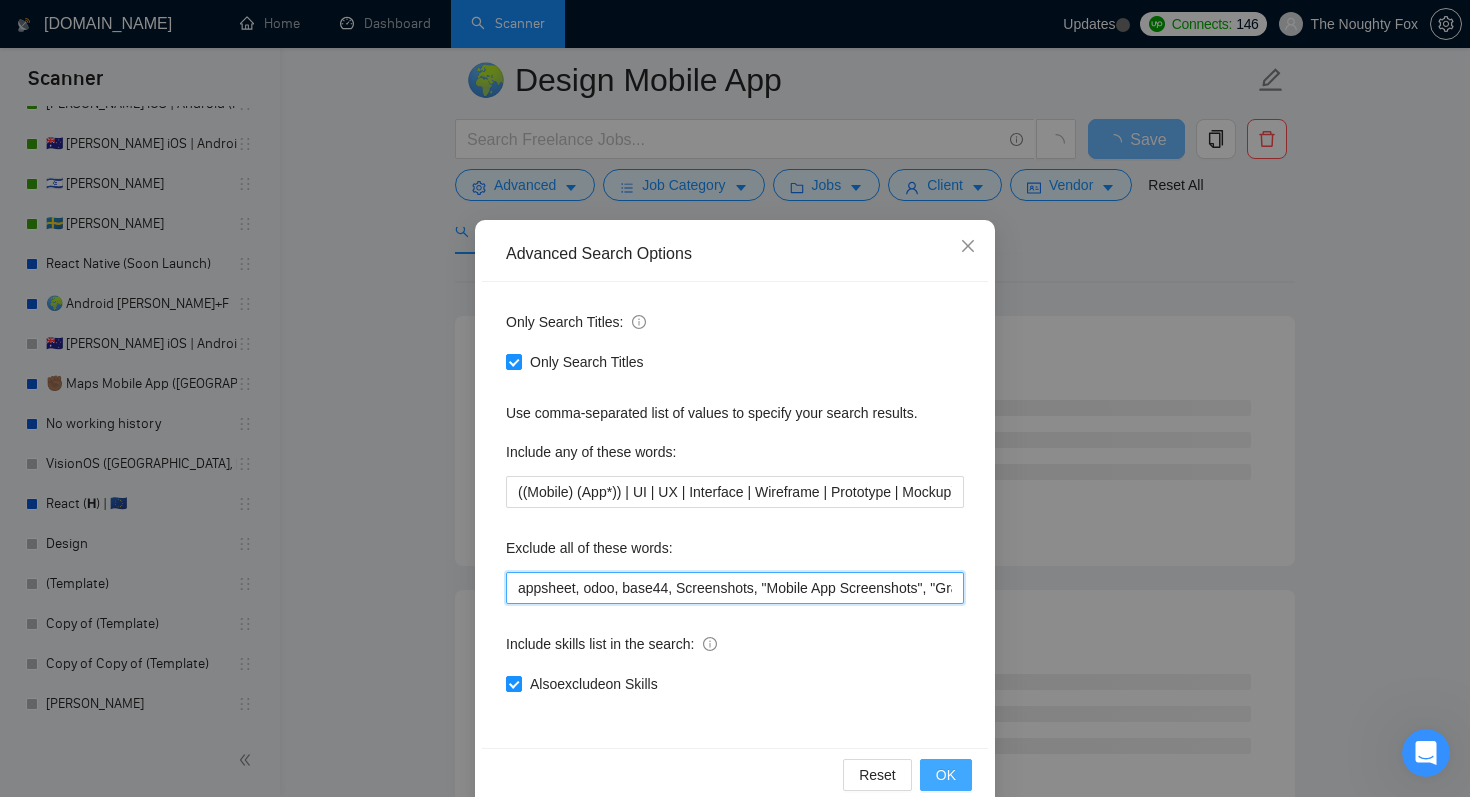 type on "appsheet, odoo, base44, Screenshots, "Mobile App Screenshots", "Graphic Design", PowerApps, advertise, F-droid, "Qt Creator", "unreal engine", "Apache [PERSON_NAME]", [PERSON_NAME], ASO, "App Store Optimization", "2d animation", "animation design", "publish an app", "teach me", advice, tutor, (crypto*), "pair programing", "any desk", anydesk, any-desk, "team viewer", "team-viewer", teamviewer, "not a team", "not a agency", "no teams", "no agency", "No Agencies!", "no teams", "individual only", "freelancer only", "independent contractors only", Ionic, Blockchain, NFT, .net, MAUI, Vue, Vue.js, Angular, Angular.js, Framer, "Power app", Glide, Artable, webflow, Adalo, Unity, Xamarin, "mobile game", VR, Fluter, Flutter, Flater, Flatter, FlutterFlow, "Flutter Flow", Dart, Python" 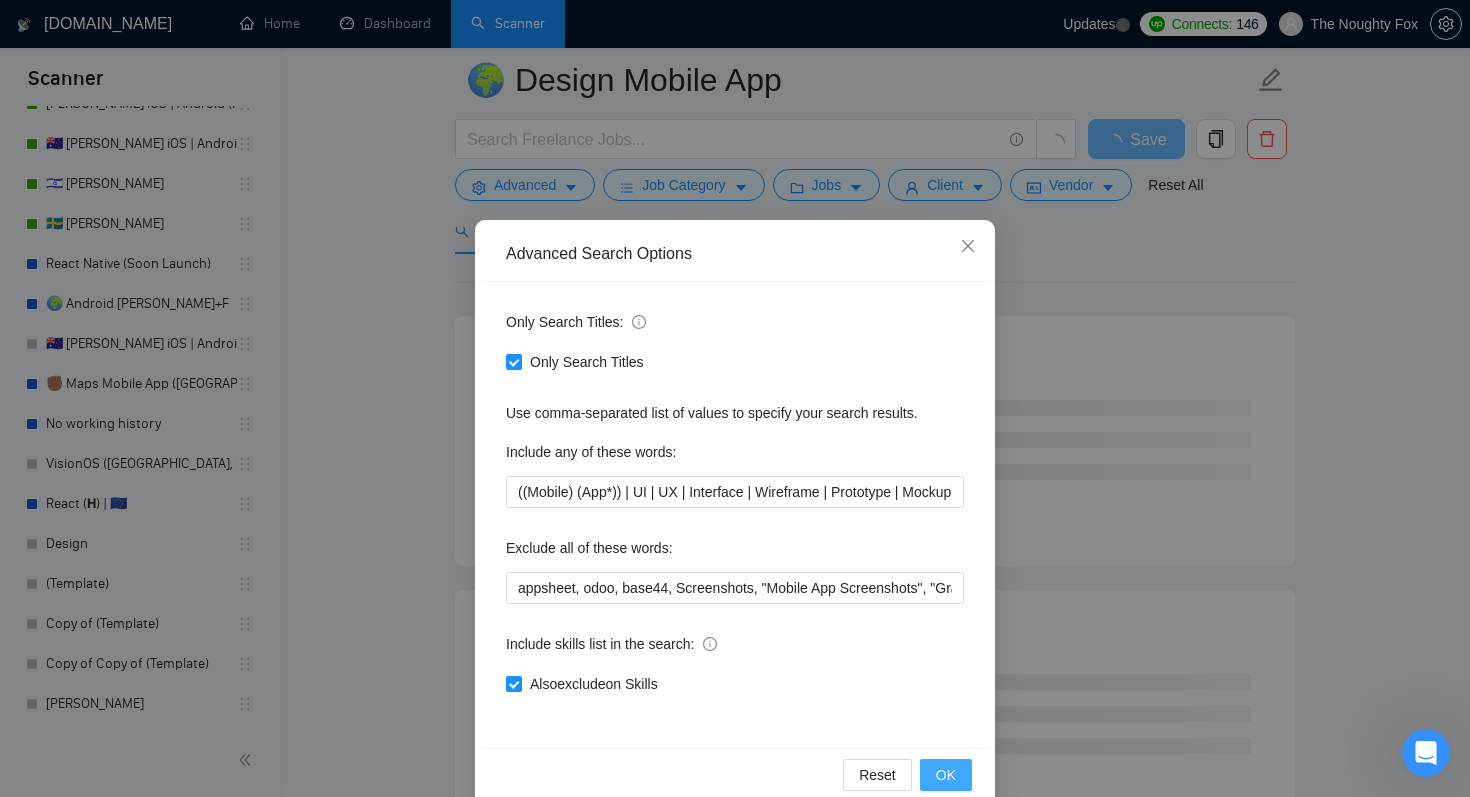 click on "OK" at bounding box center [946, 775] 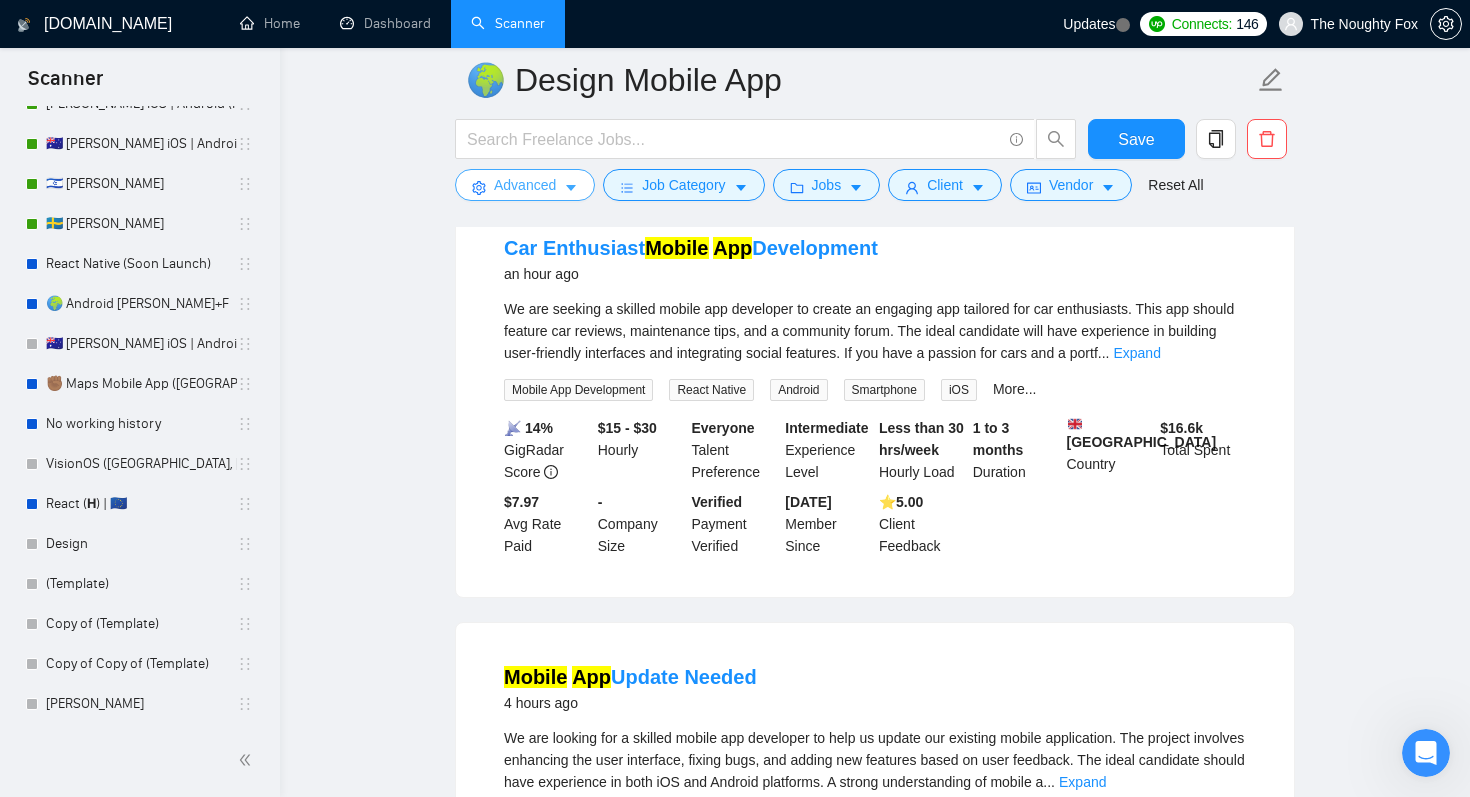 scroll, scrollTop: 223, scrollLeft: 0, axis: vertical 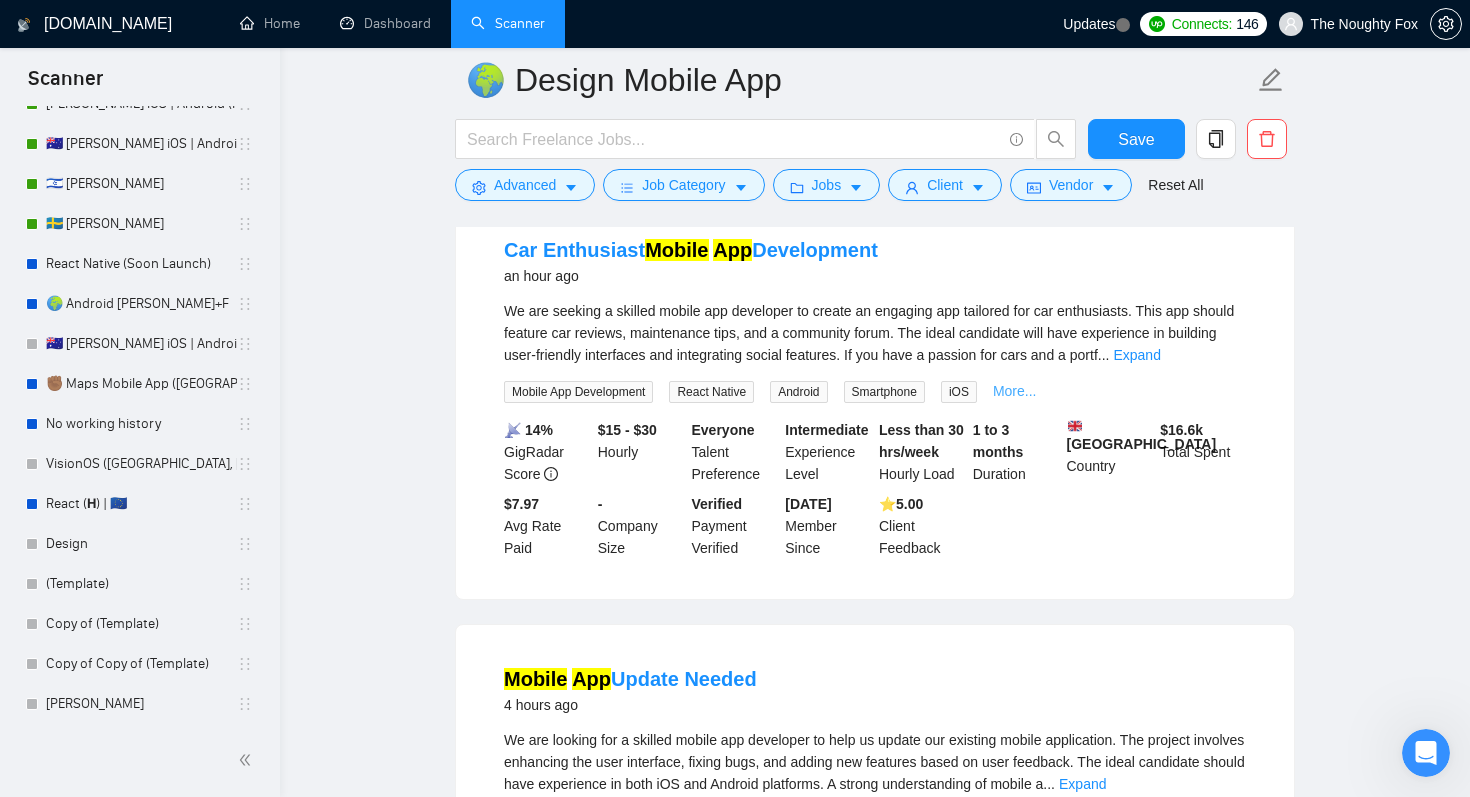click on "More..." at bounding box center (1015, 391) 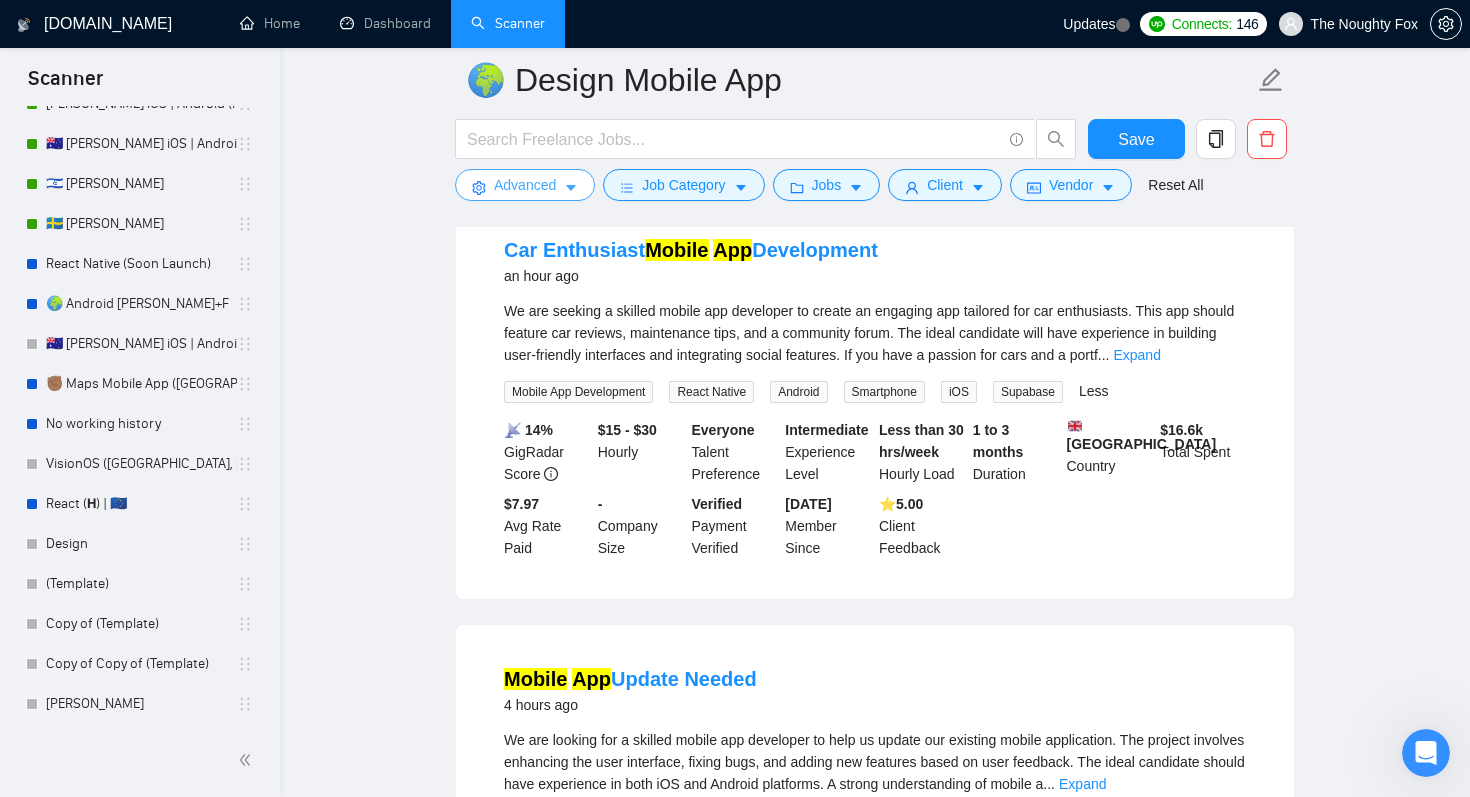 click on "Advanced" at bounding box center [525, 185] 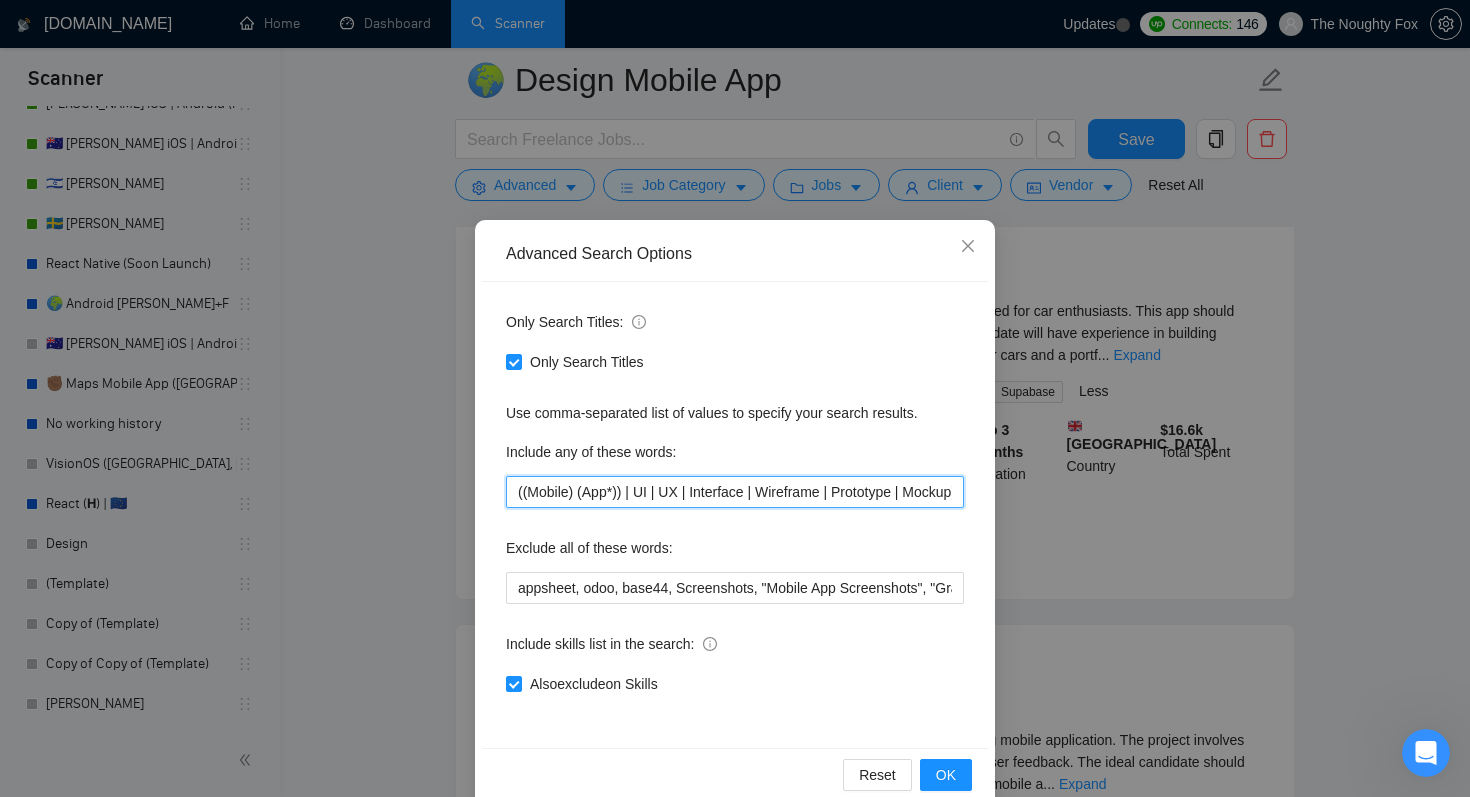 click on "((Mobile) (App*)) | UI | UX | Interface | Wireframe | Prototype | Mockup)" at bounding box center [735, 492] 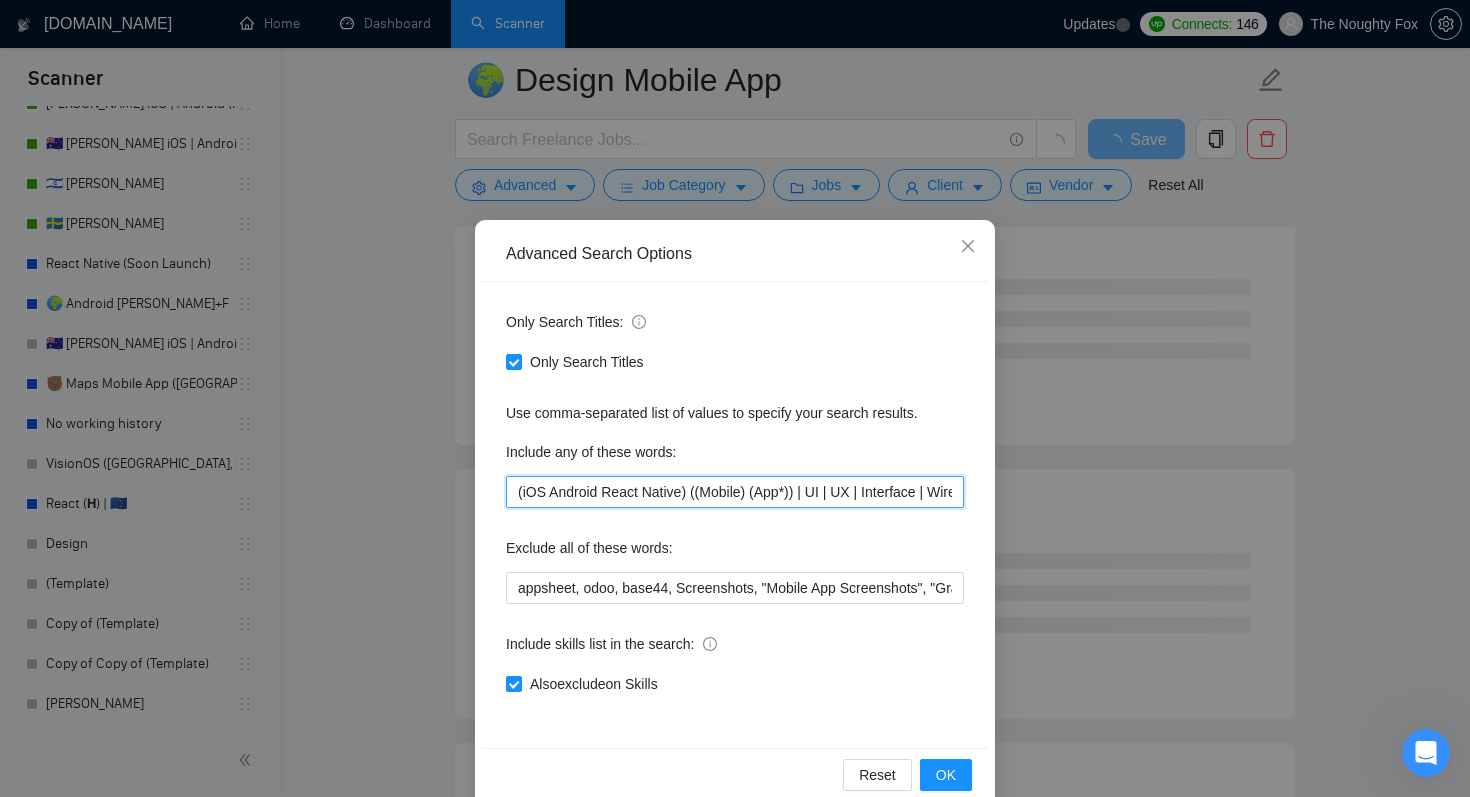 click on "(iOS Android React Native) ((Mobile) (App*)) | UI | UX | Interface | Wireframe | Prototype | Mockup)" at bounding box center (735, 492) 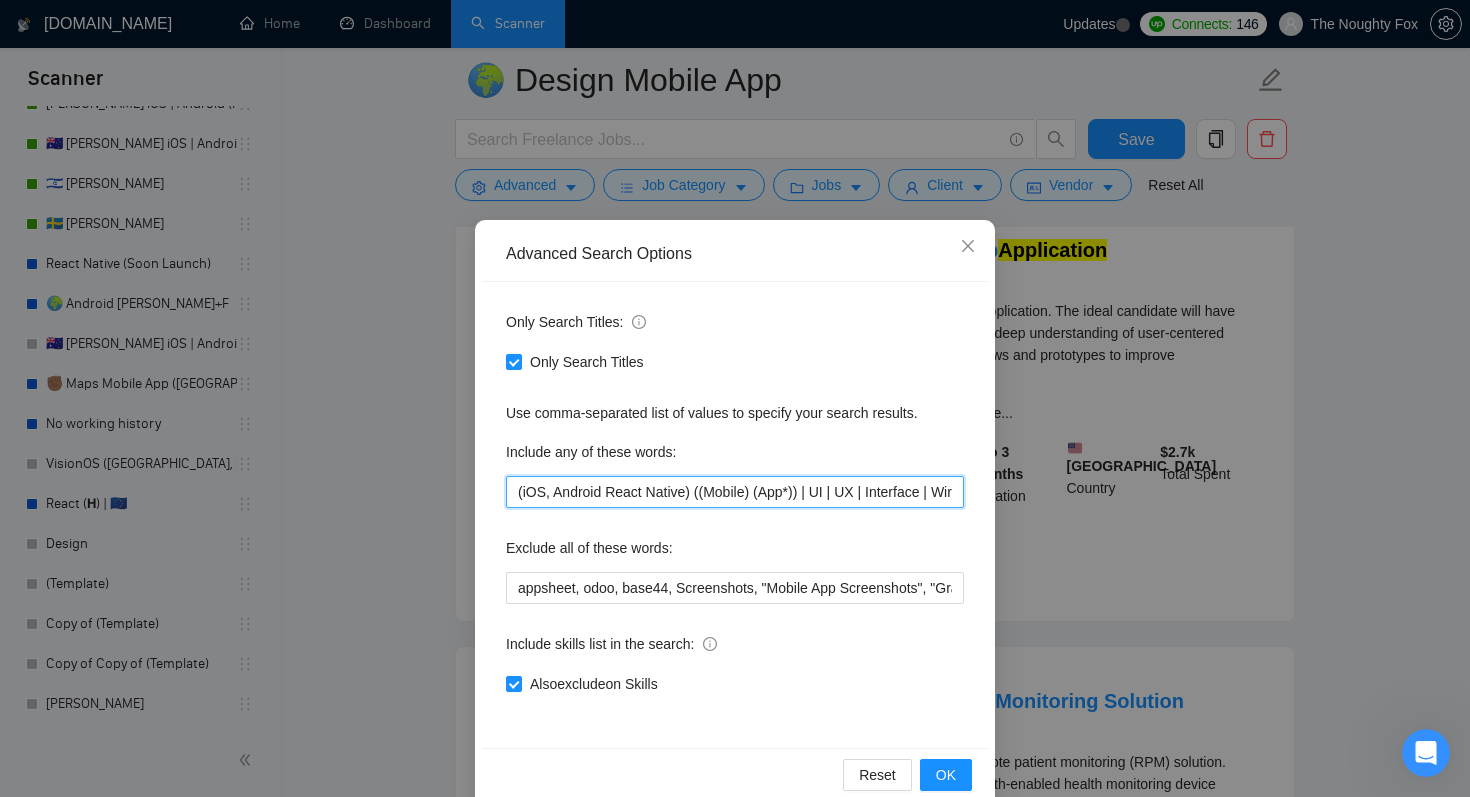 click on "(iOS, Android React Native) ((Mobile) (App*)) | UI | UX | Interface | Wireframe | Prototype | Mockup)" at bounding box center (735, 492) 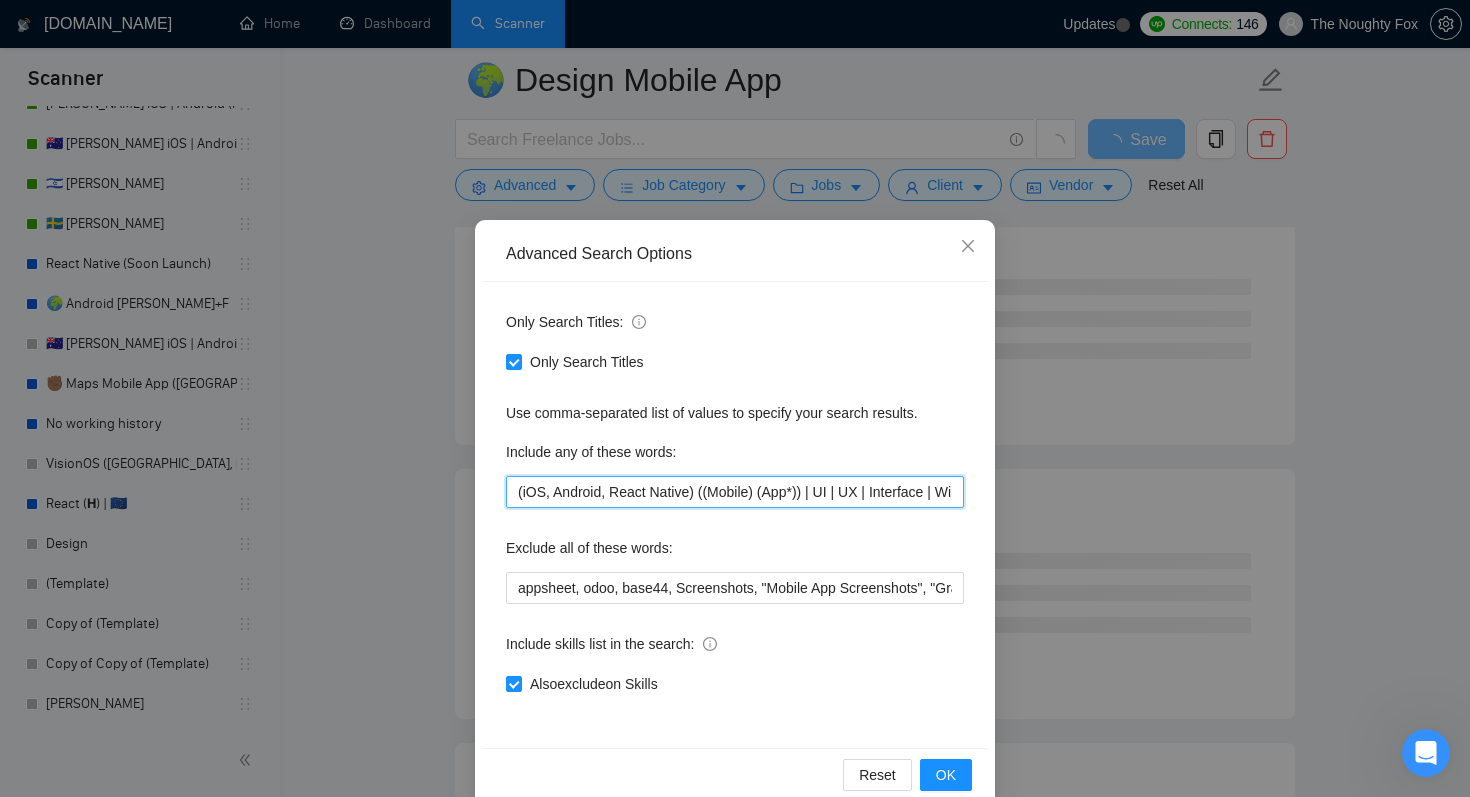 click on "(iOS, Android, React Native) ((Mobile) (App*)) | UI | UX | Interface | Wireframe | Prototype | Mockup)" at bounding box center (735, 492) 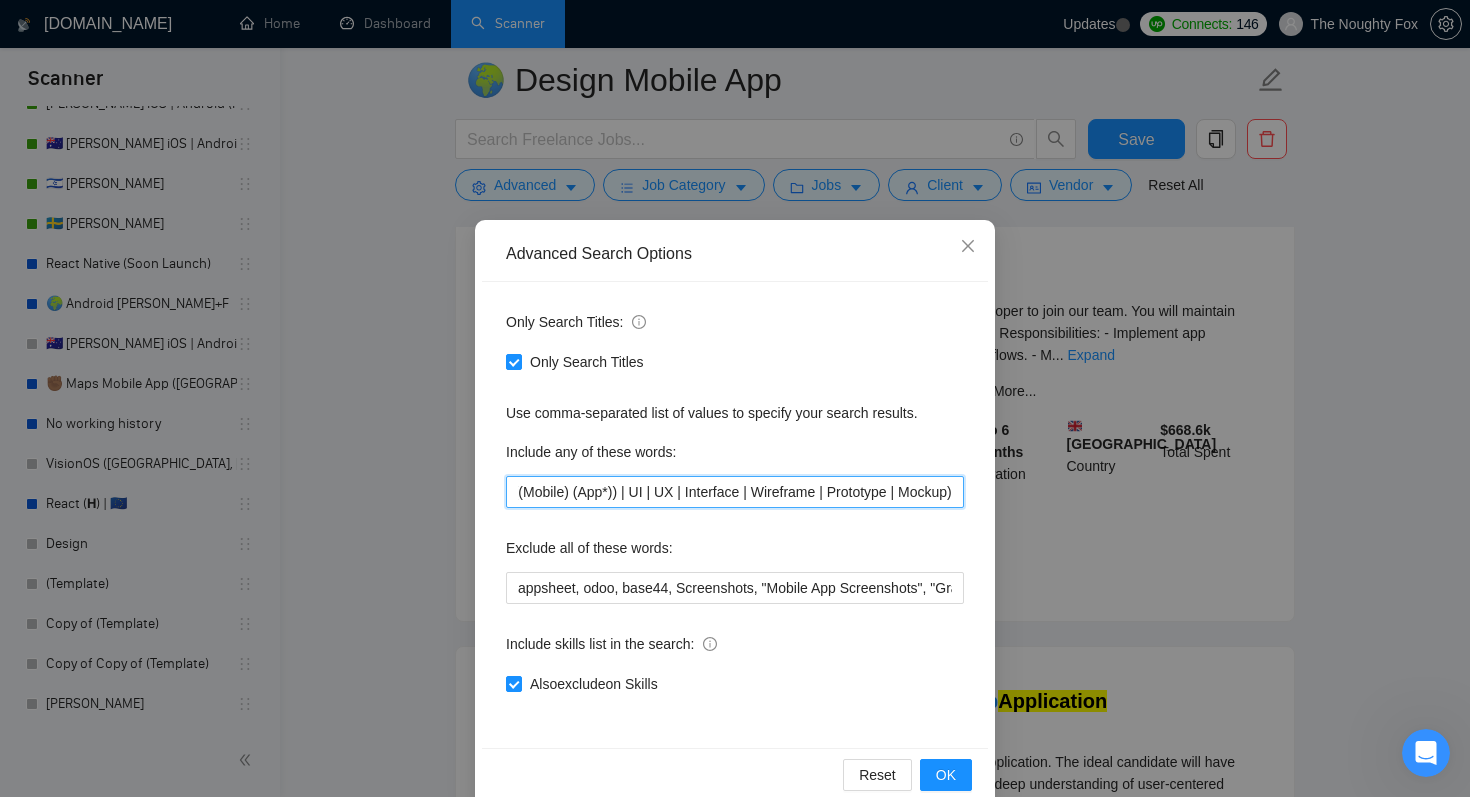 scroll, scrollTop: 0, scrollLeft: 178, axis: horizontal 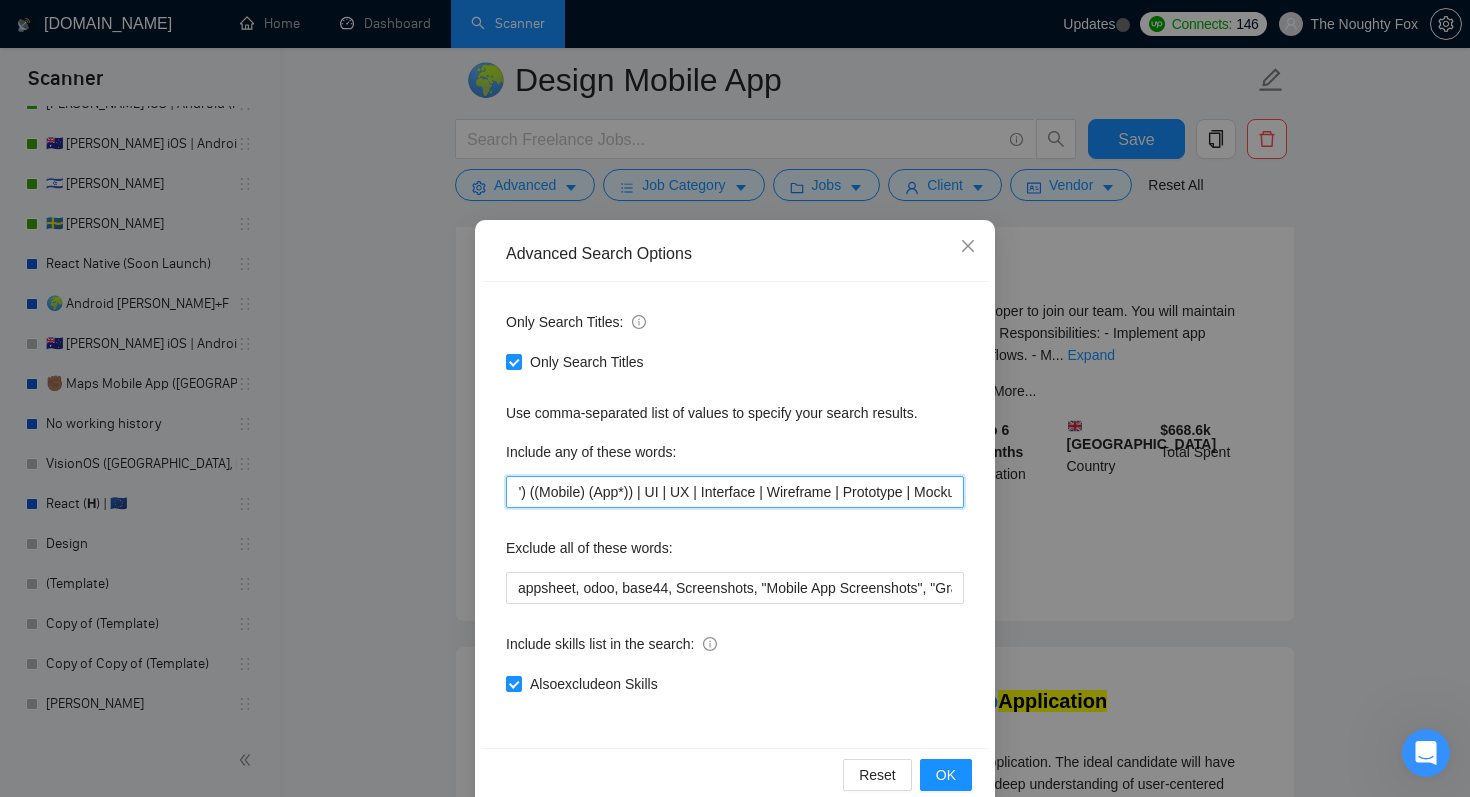 click on "(iOS, Android, "React Native") ((Mobile) (App*)) | UI | UX | Interface | Wireframe | Prototype | Mockup)" at bounding box center [735, 492] 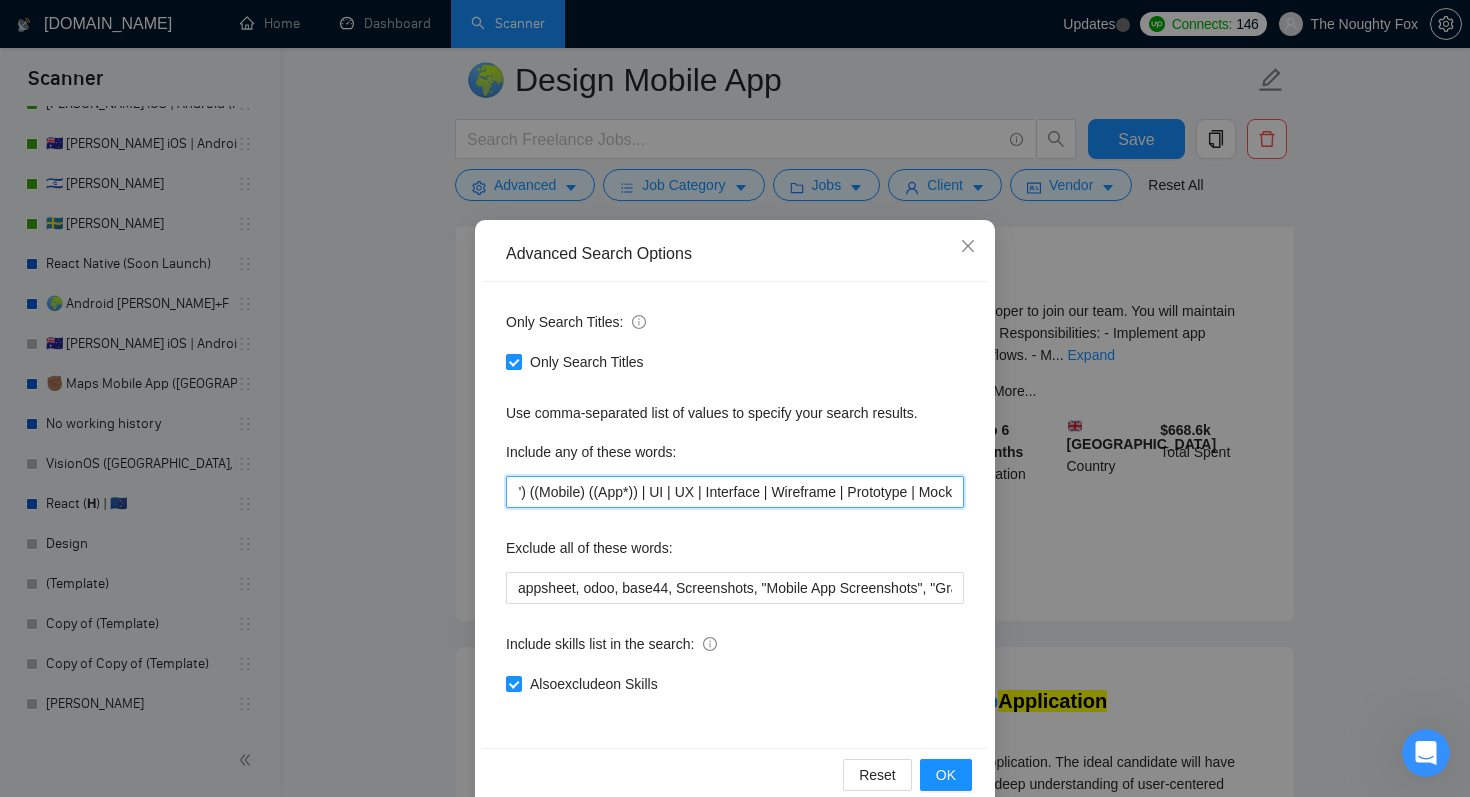 scroll, scrollTop: 0, scrollLeft: 224, axis: horizontal 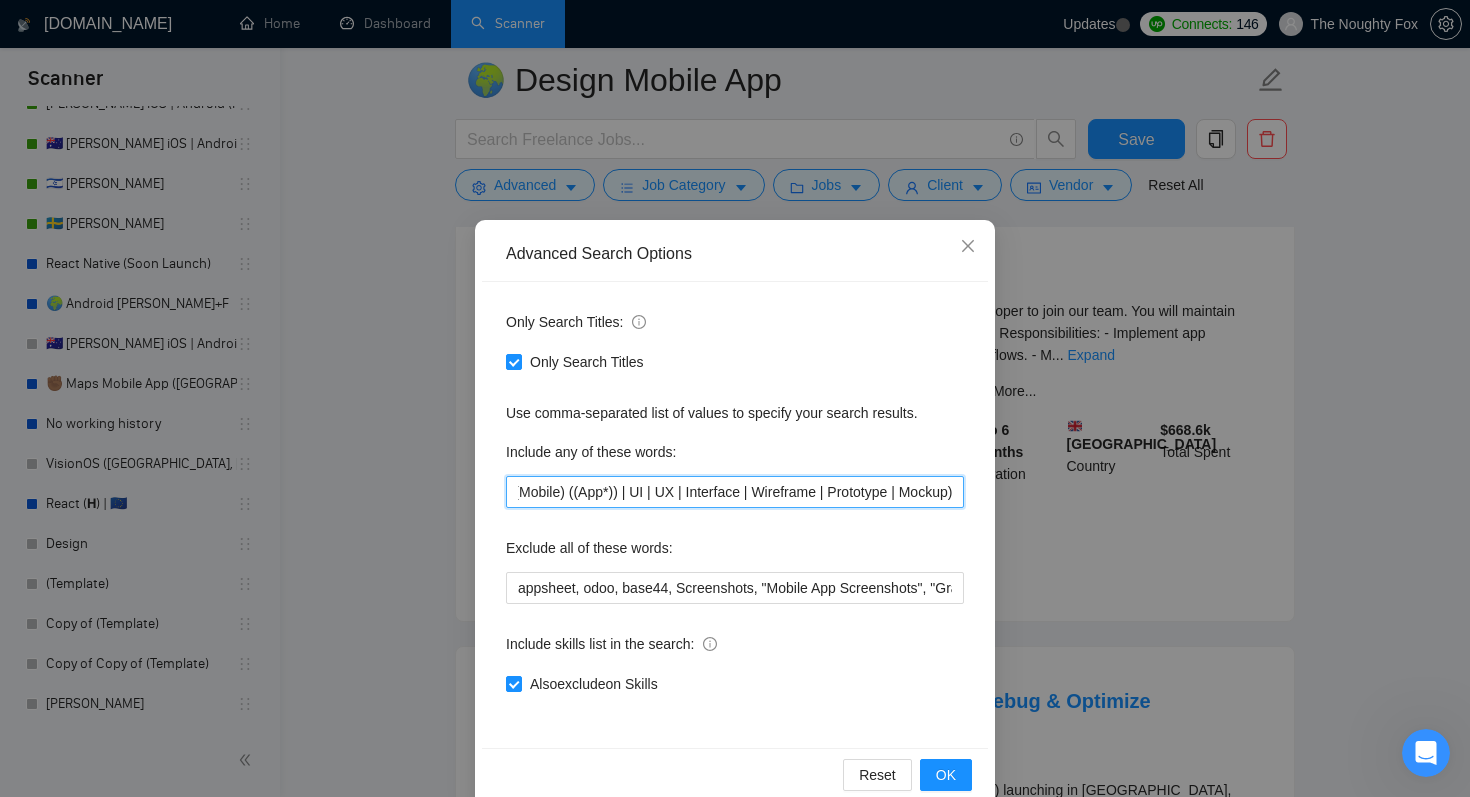 click on "(iOS, Android, "React Native") ((Mobile) ((App*)) | UI | UX | Interface | Wireframe | Prototype | Mockup)" at bounding box center (735, 492) 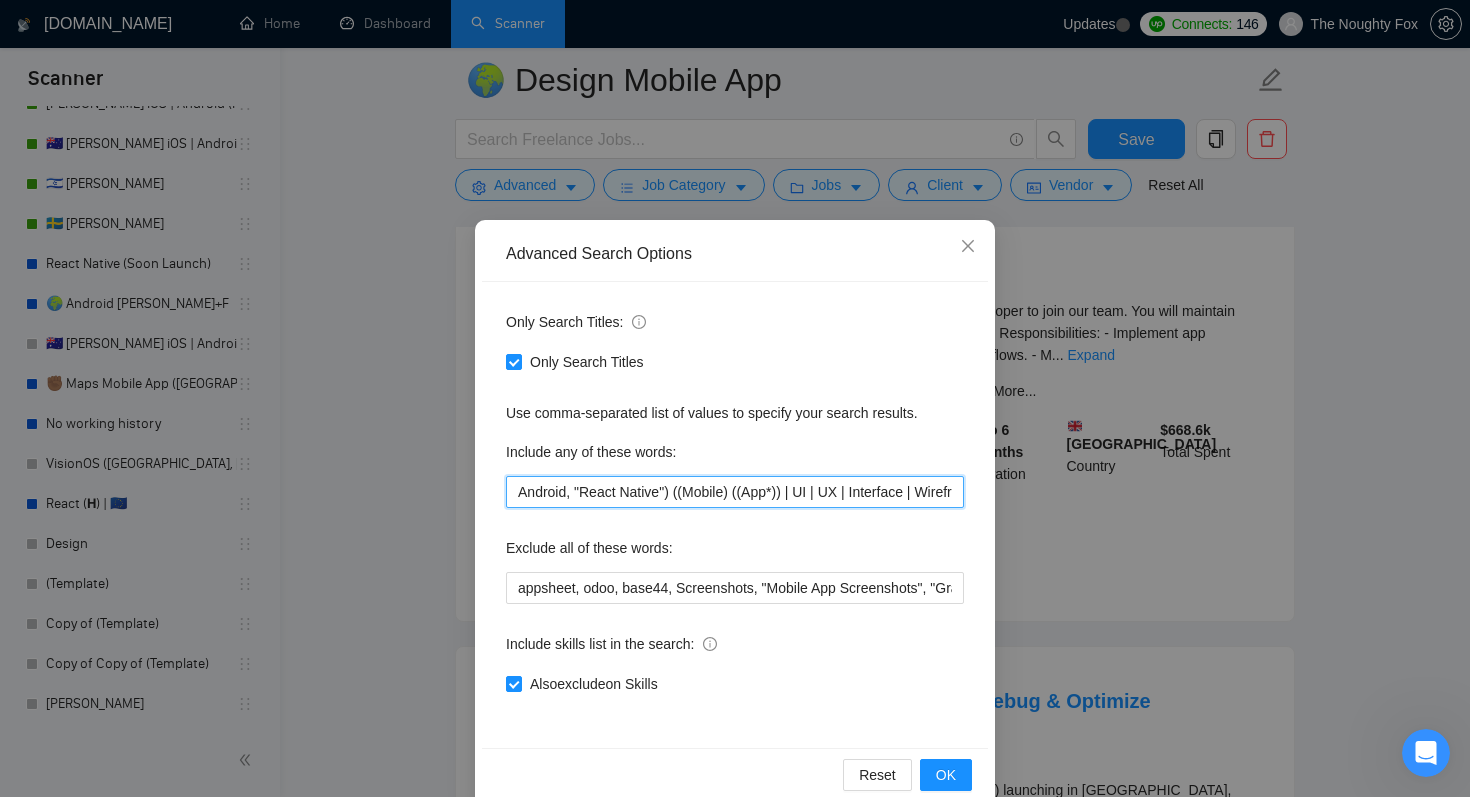 scroll, scrollTop: 0, scrollLeft: 0, axis: both 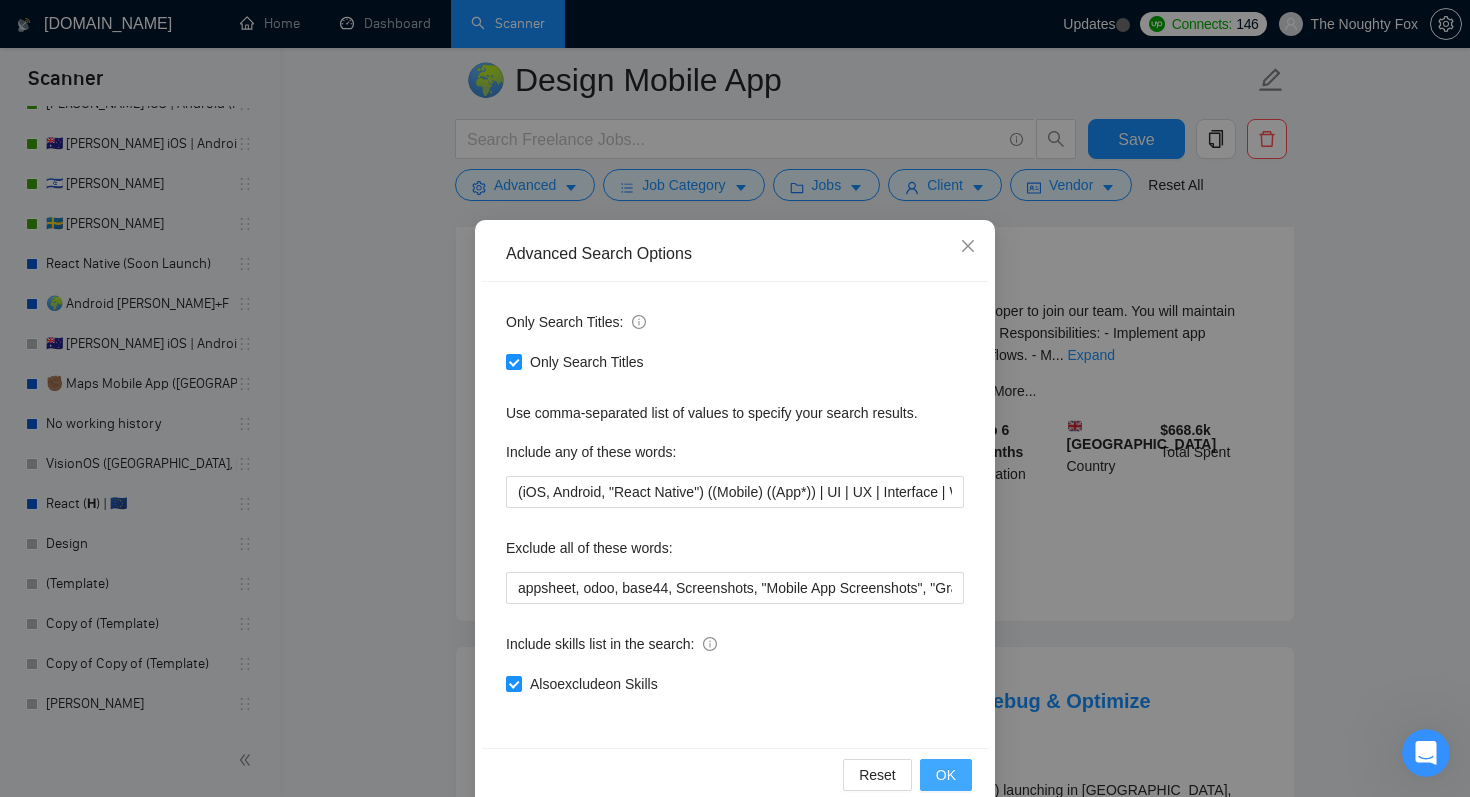 click on "OK" at bounding box center (946, 775) 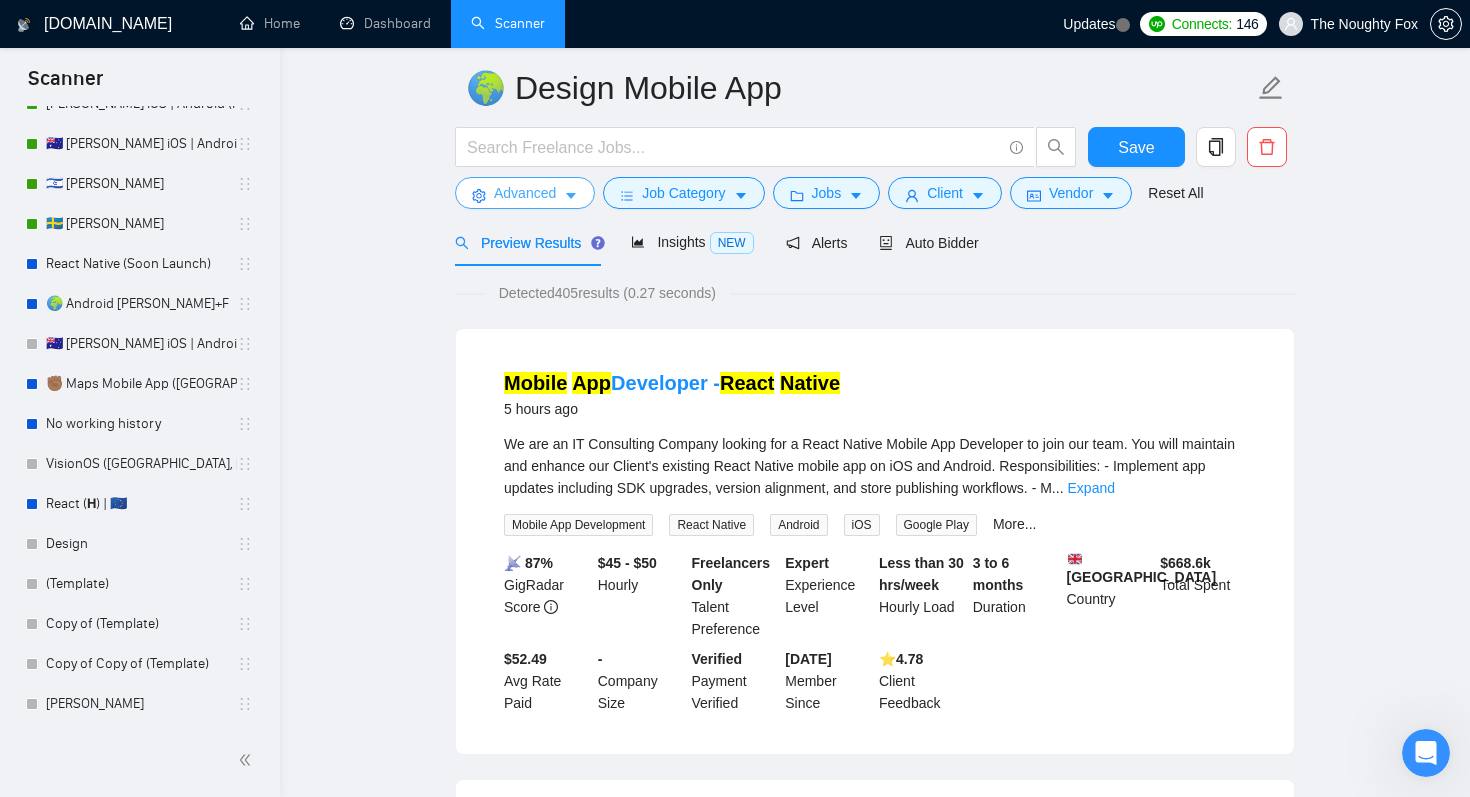 scroll, scrollTop: 76, scrollLeft: 0, axis: vertical 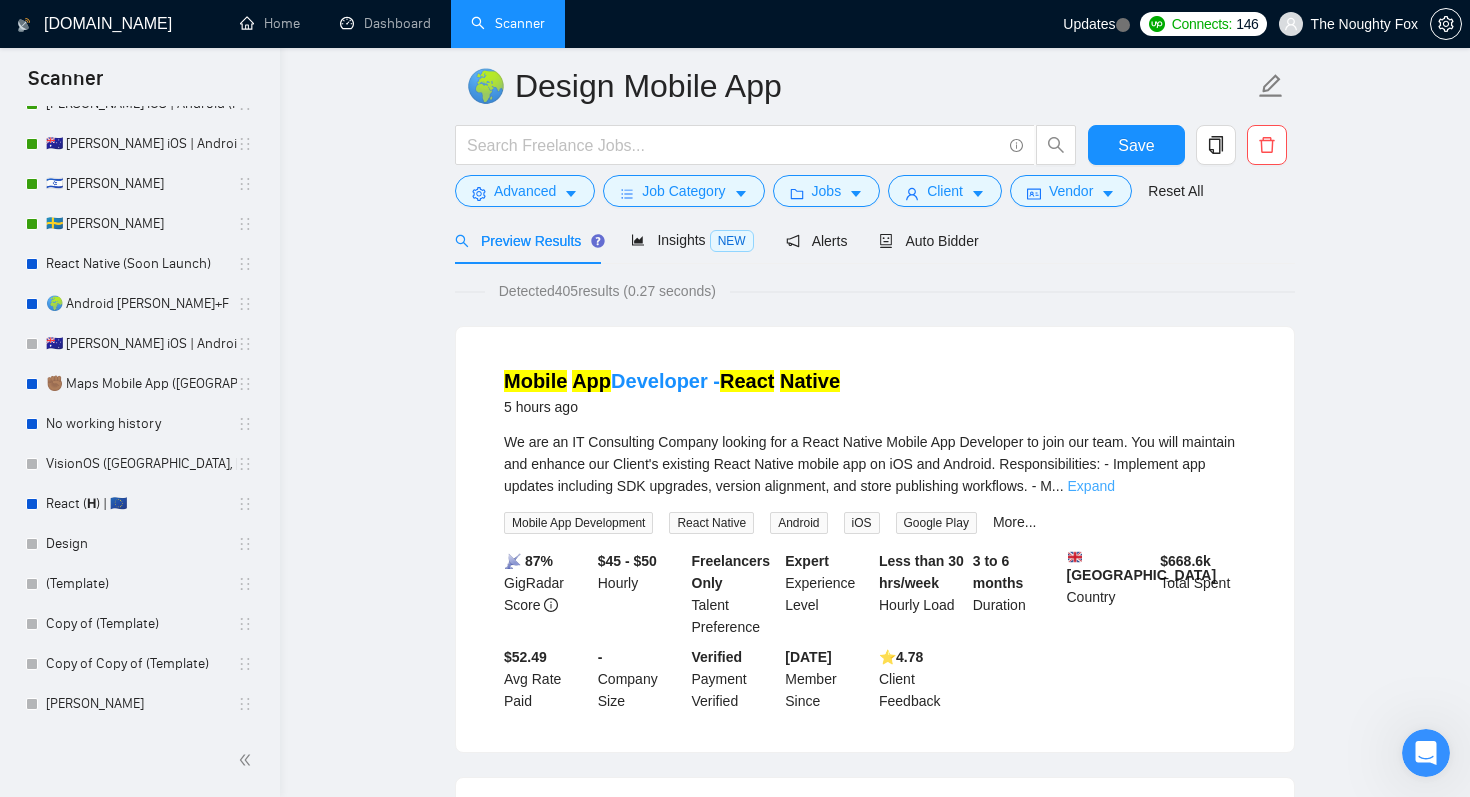 click on "Expand" at bounding box center (1091, 486) 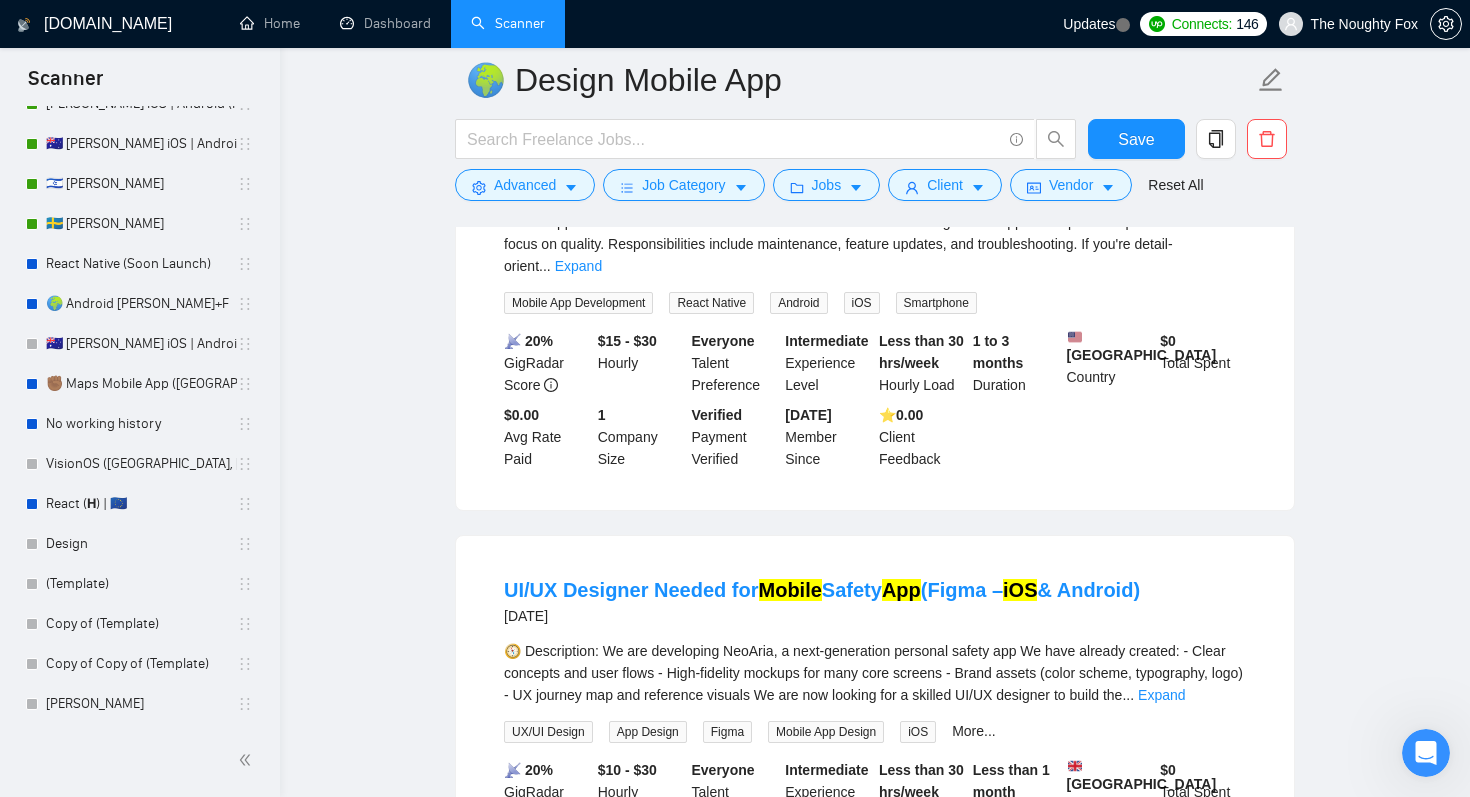 scroll, scrollTop: 2129, scrollLeft: 0, axis: vertical 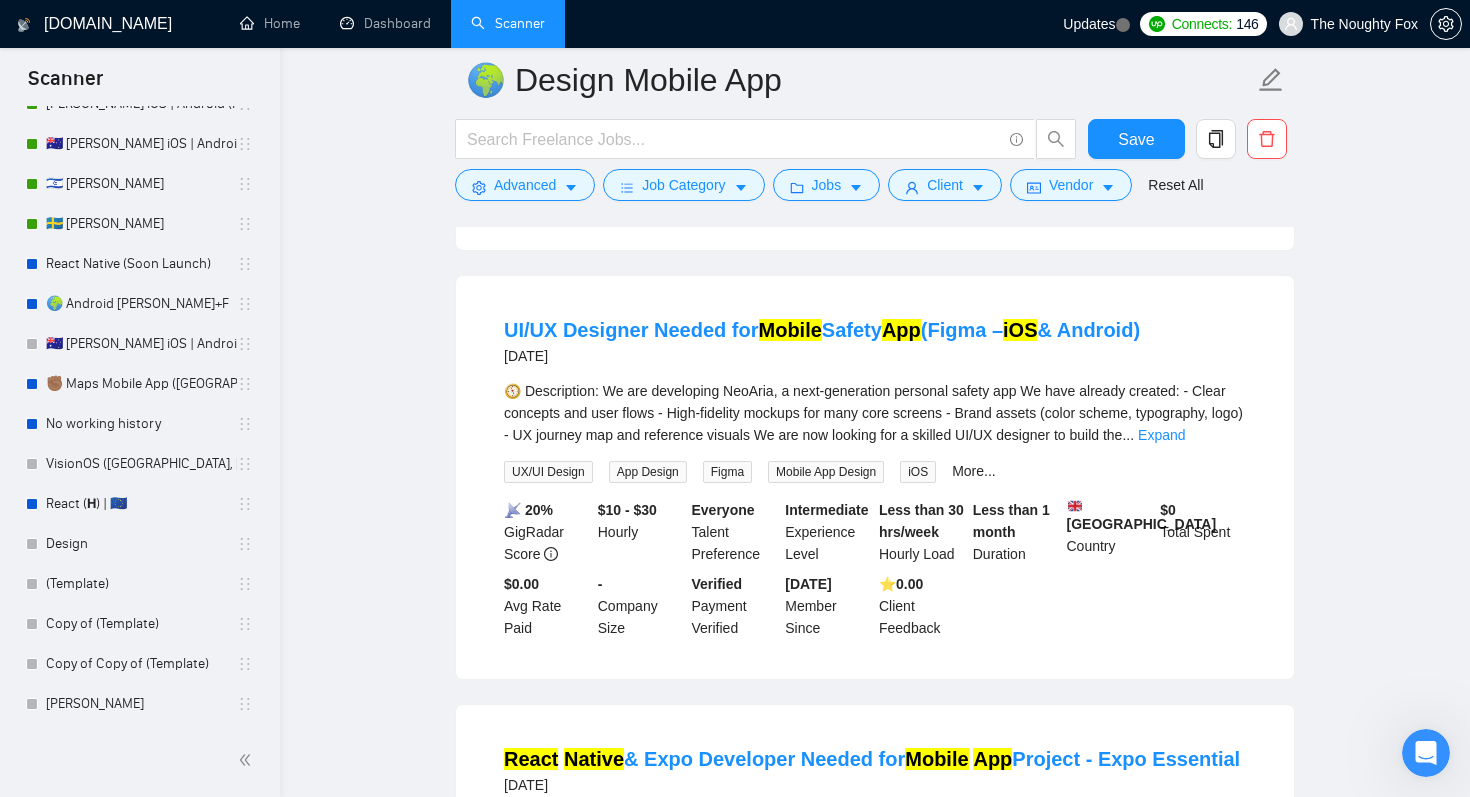 click on "iOS" at bounding box center [922, 471] 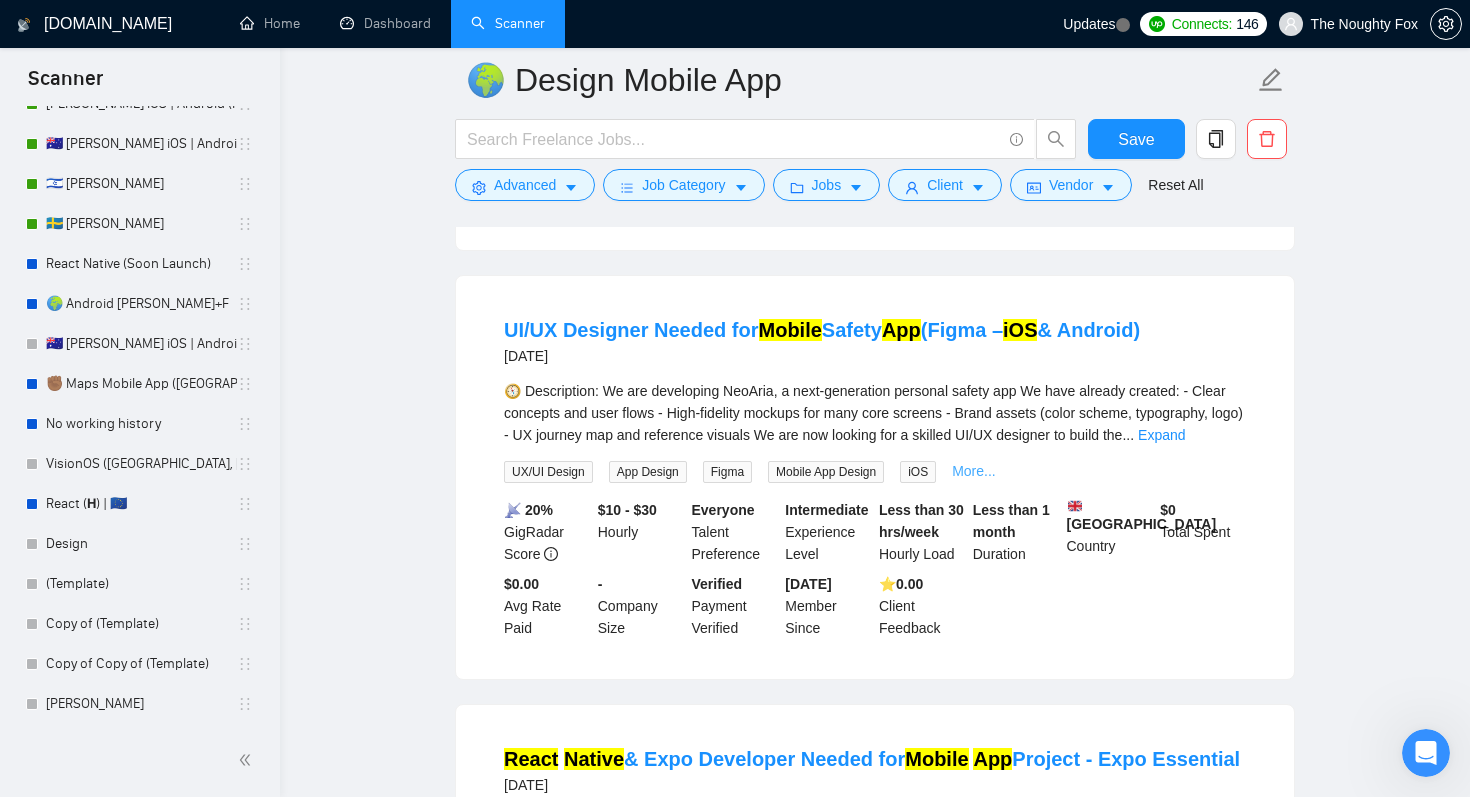 click on "More..." at bounding box center [974, 471] 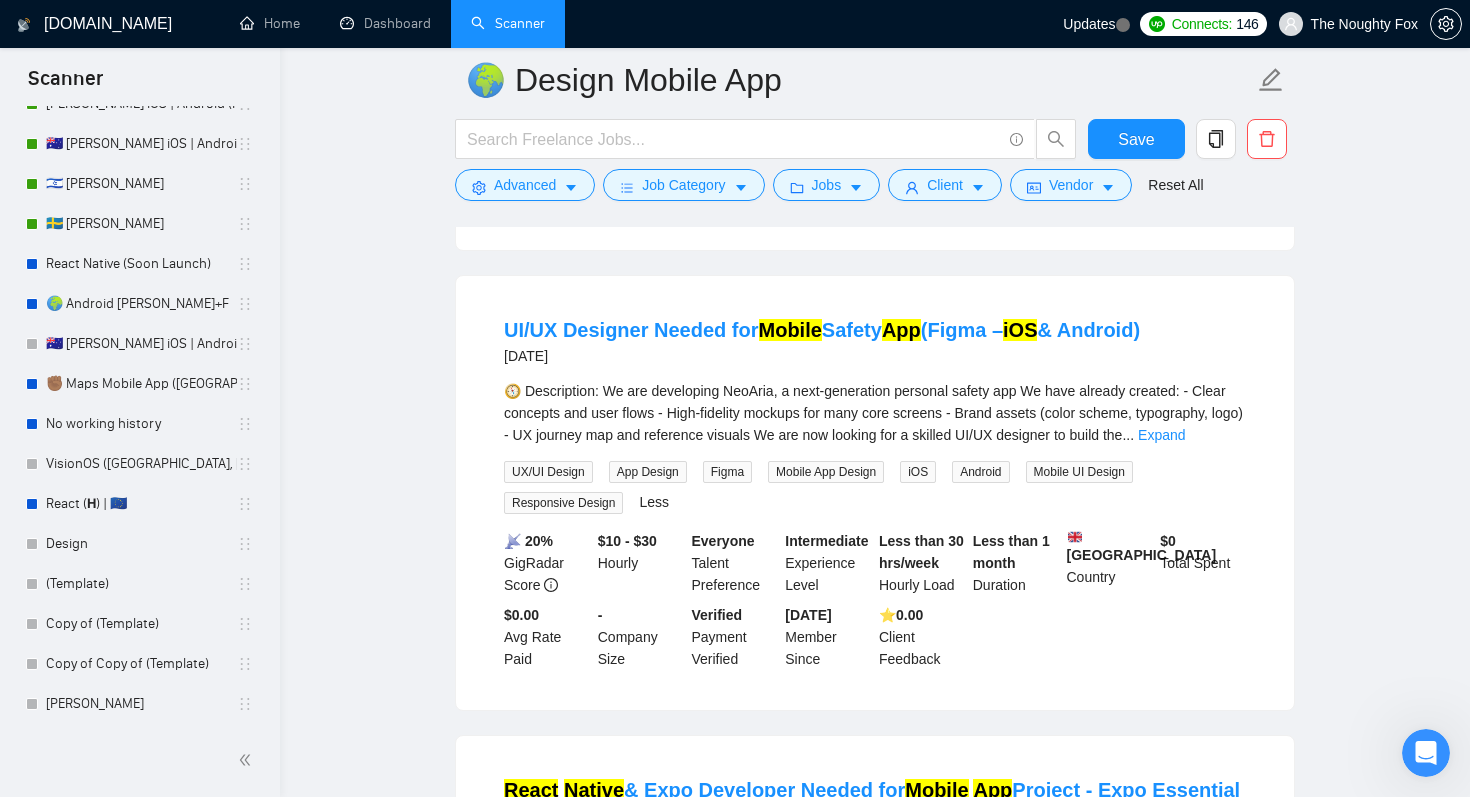 click on "UX/UI Design App Design Figma Mobile App Design iOS Android Mobile UI Design Responsive Design Less" at bounding box center [875, 487] 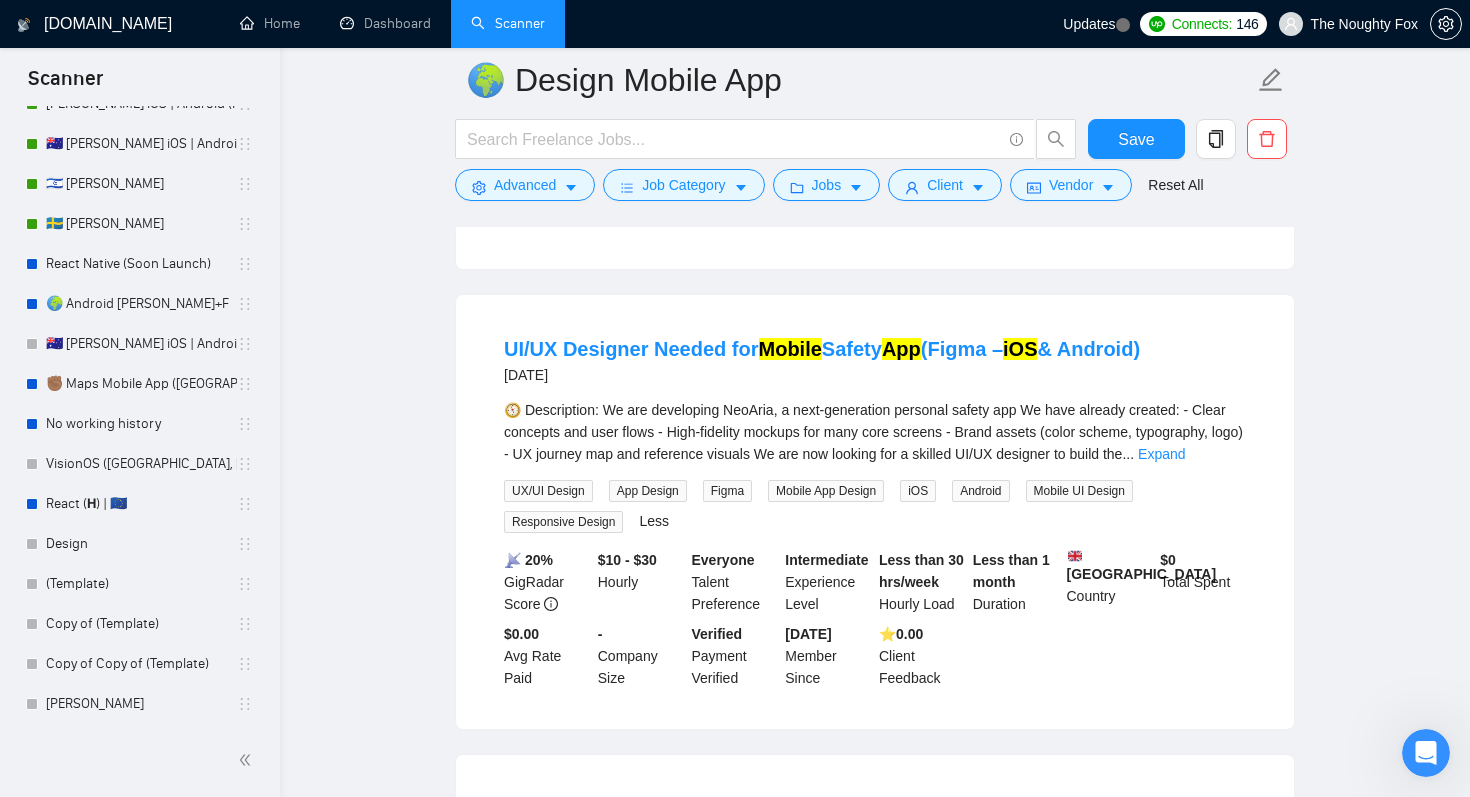 scroll, scrollTop: 2079, scrollLeft: 0, axis: vertical 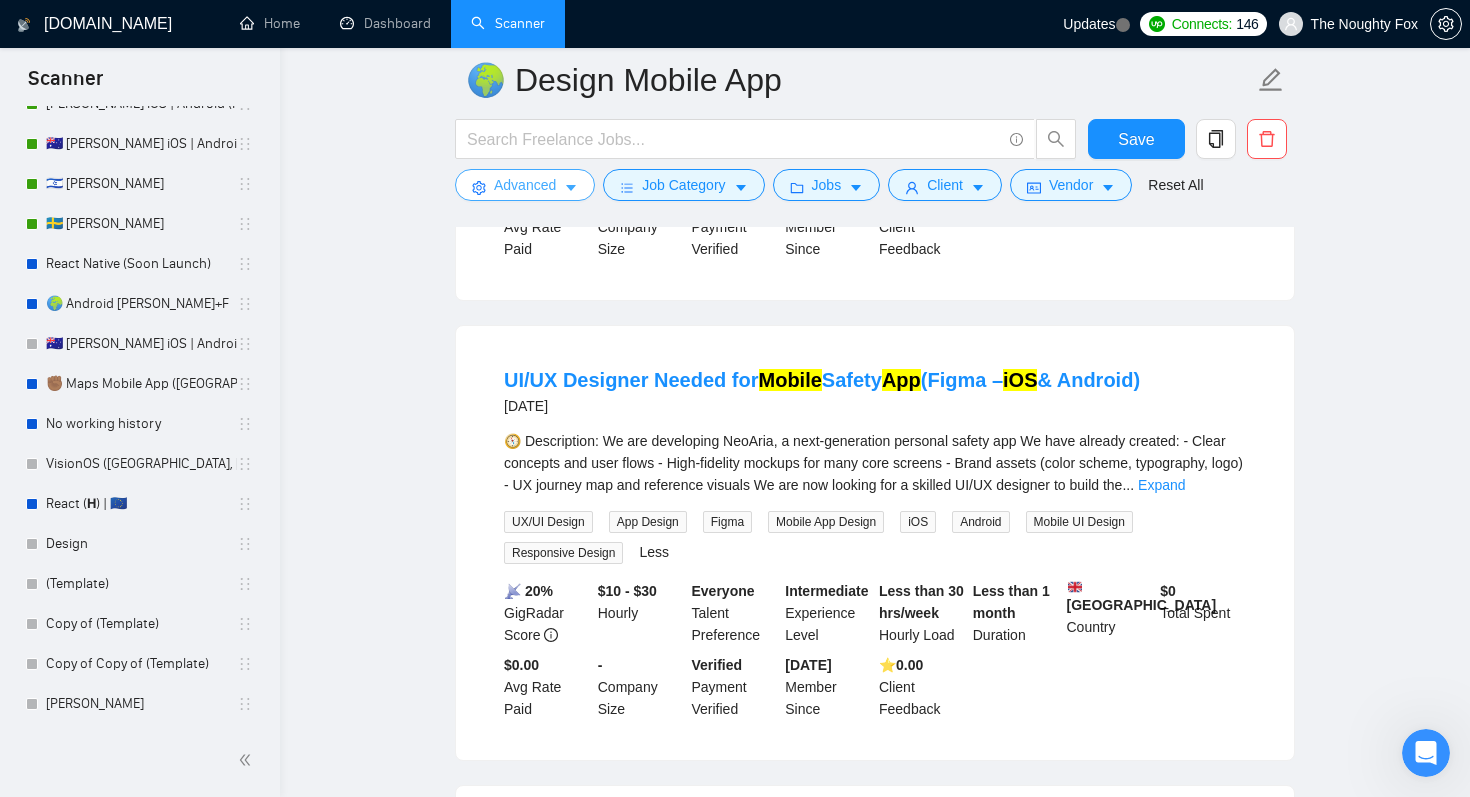 click on "Advanced" at bounding box center (525, 185) 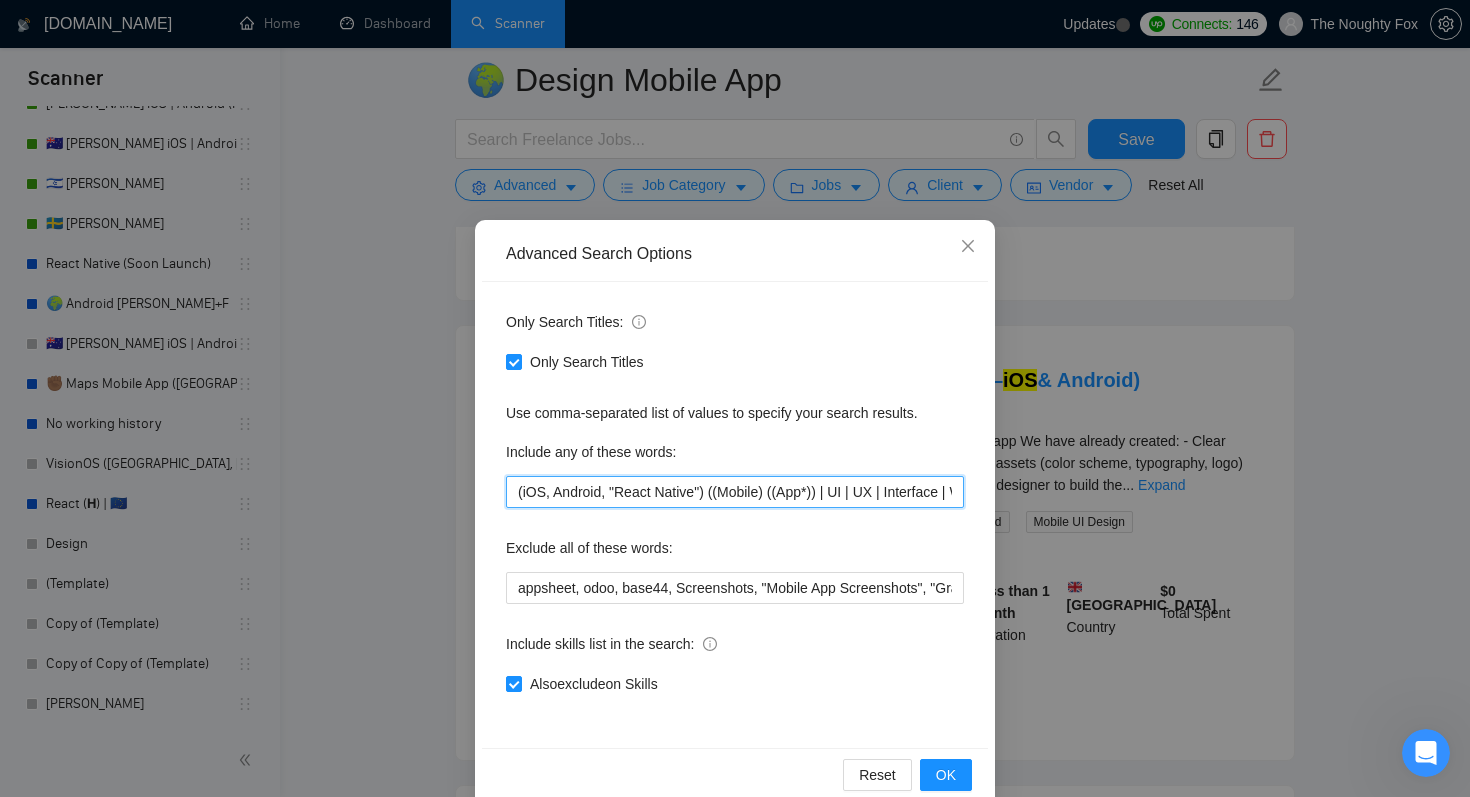 click on "(iOS, Android, "React Native") ((Mobile) ((App*)) | UI | UX | Interface | Wireframe | Prototype | Mockup)" at bounding box center (735, 492) 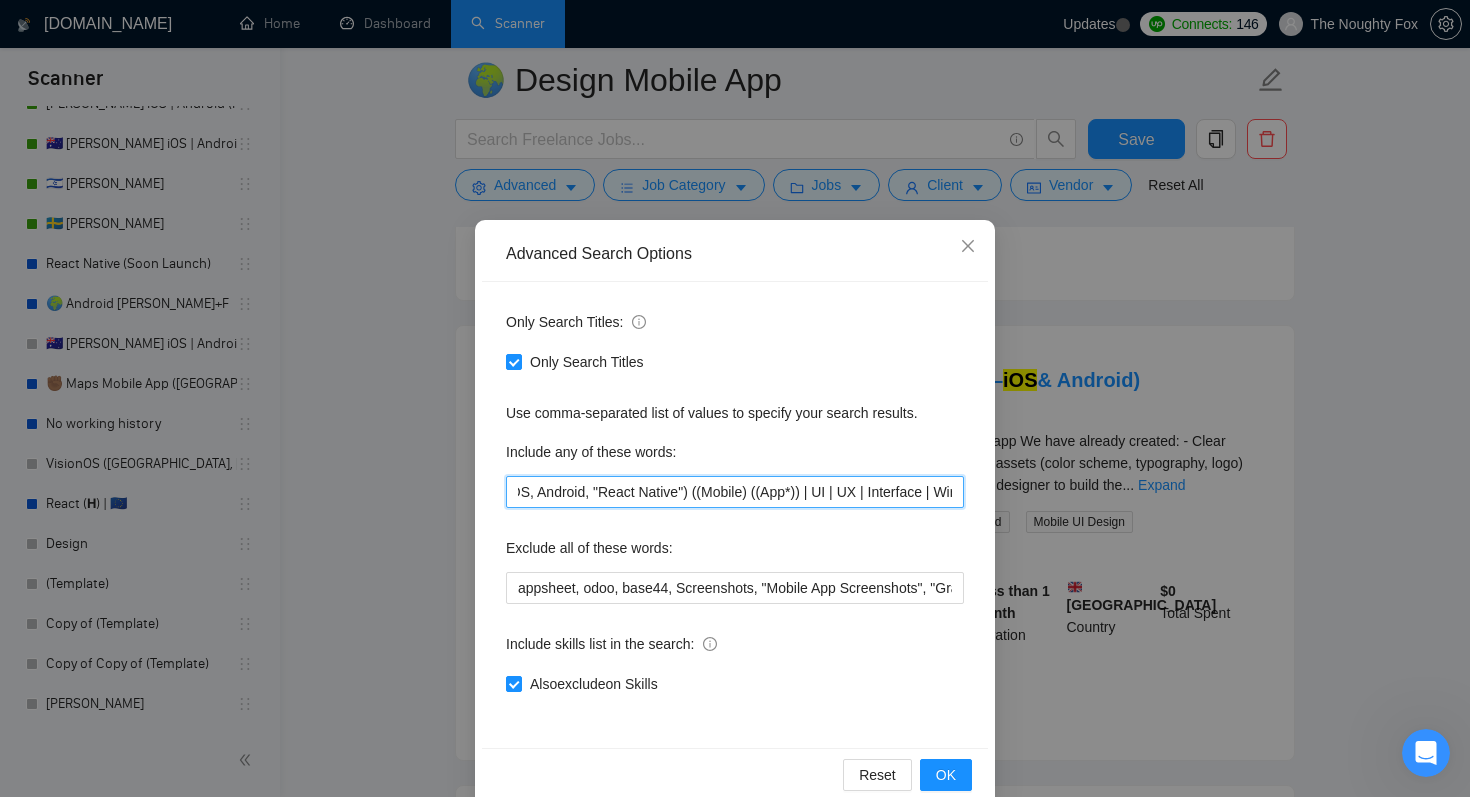 scroll, scrollTop: 0, scrollLeft: 0, axis: both 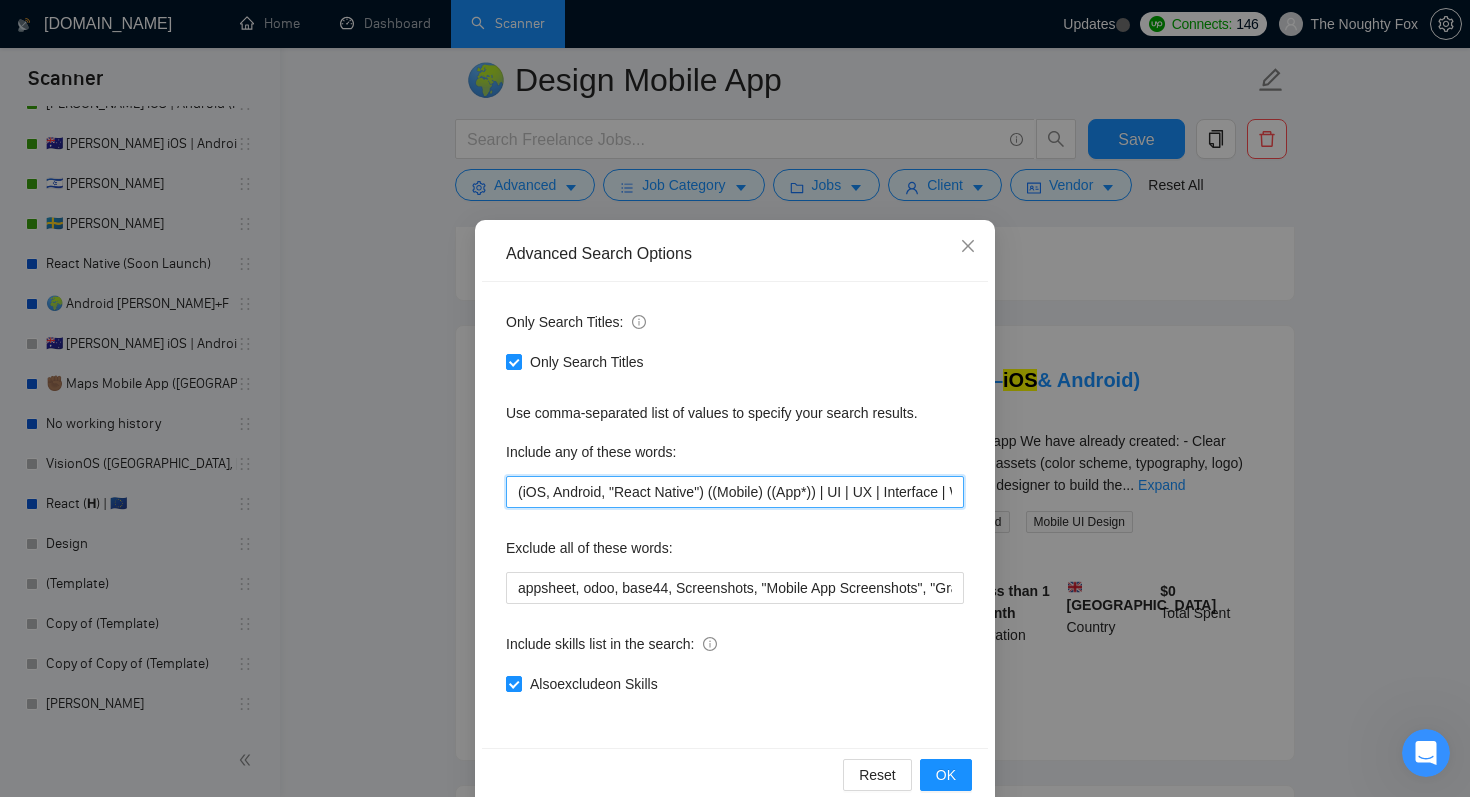 click on "(iOS, Android, "React Native") ((Mobile) ((App*)) | UI | UX | Interface | Wireframe | Prototype | Mockup)" at bounding box center [735, 492] 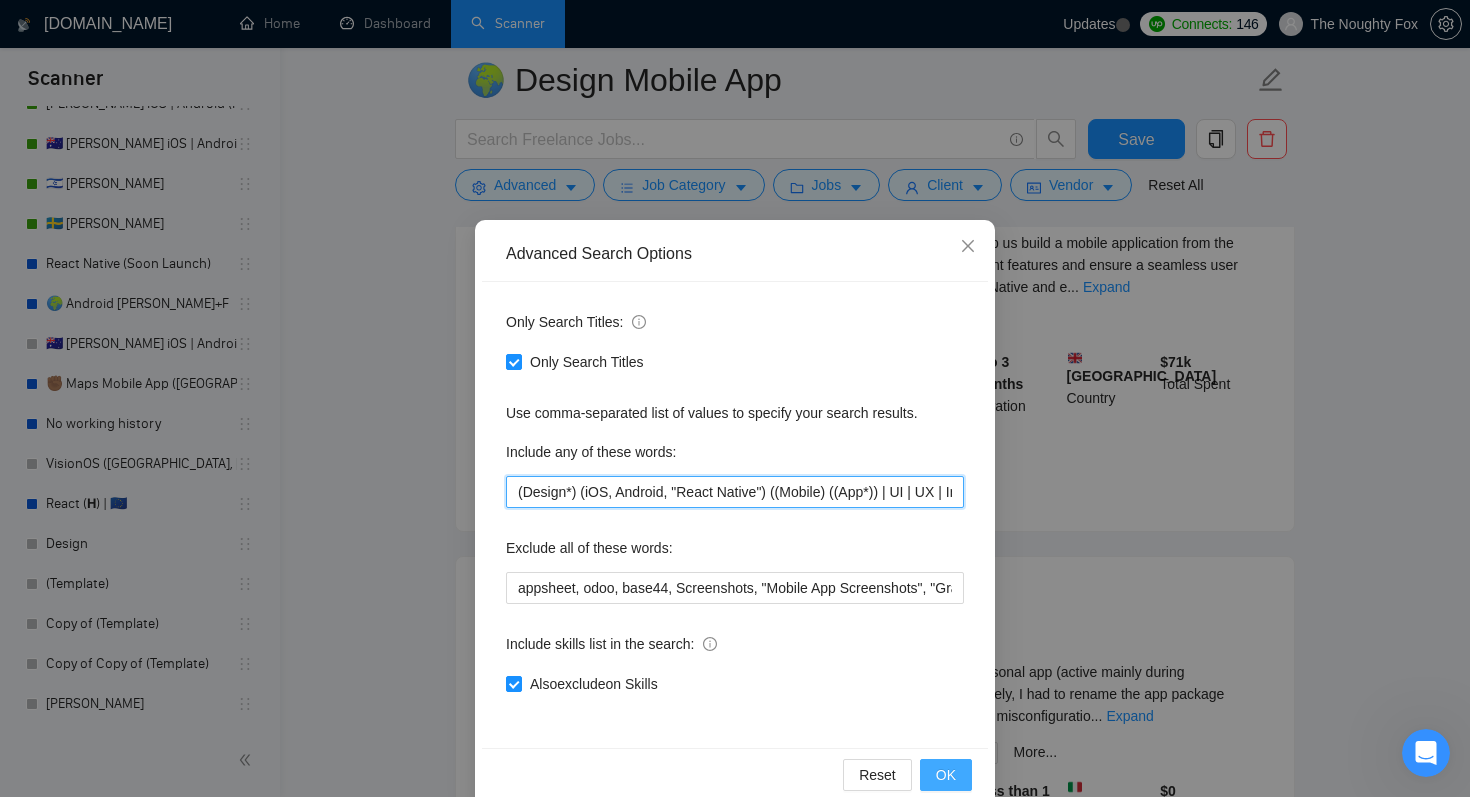 type on "(Design*) (iOS, Android, "React Native") ((Mobile) ((App*)) | UI | UX | Interface | Wireframe | Prototype | Mockup)" 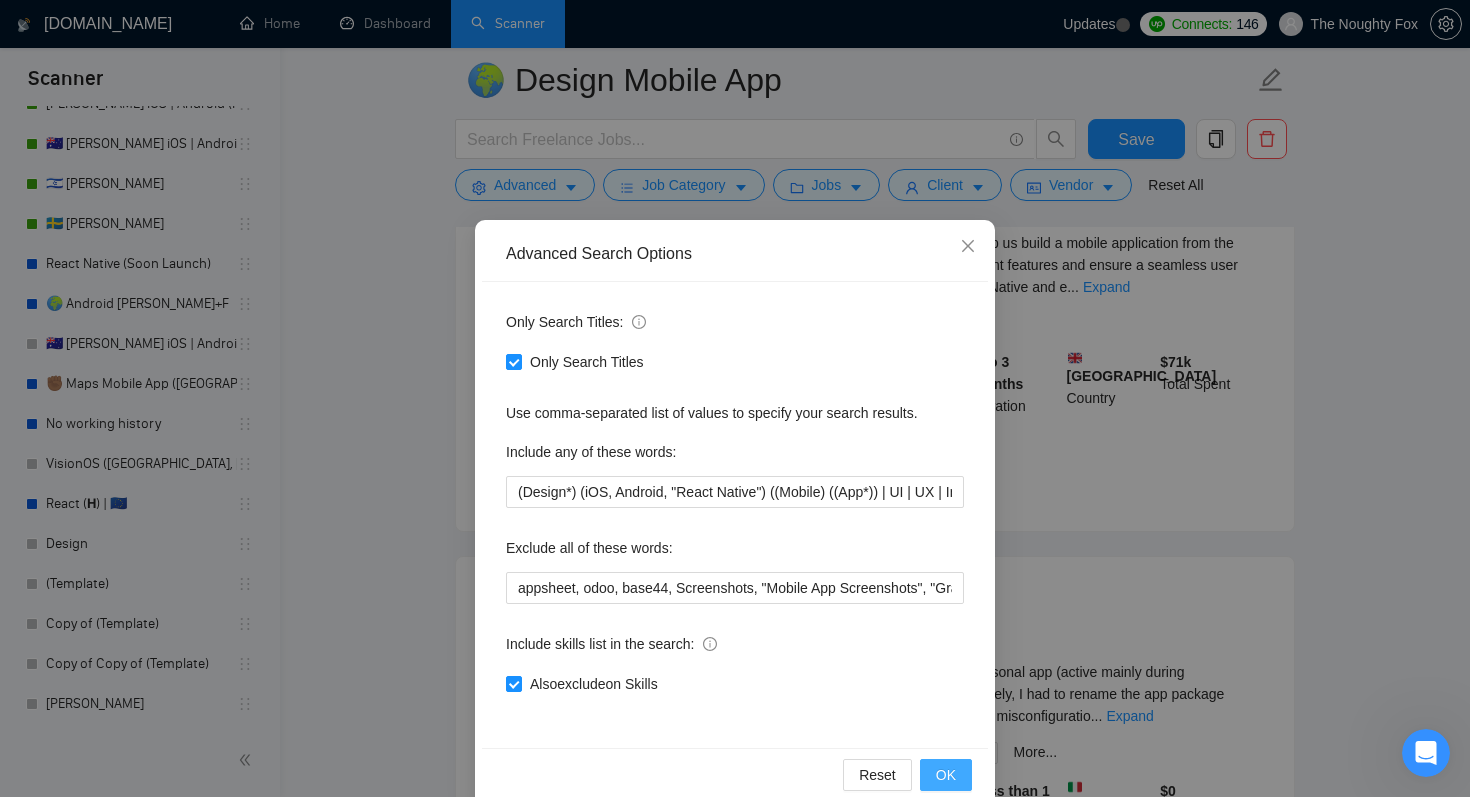 click on "OK" at bounding box center [946, 775] 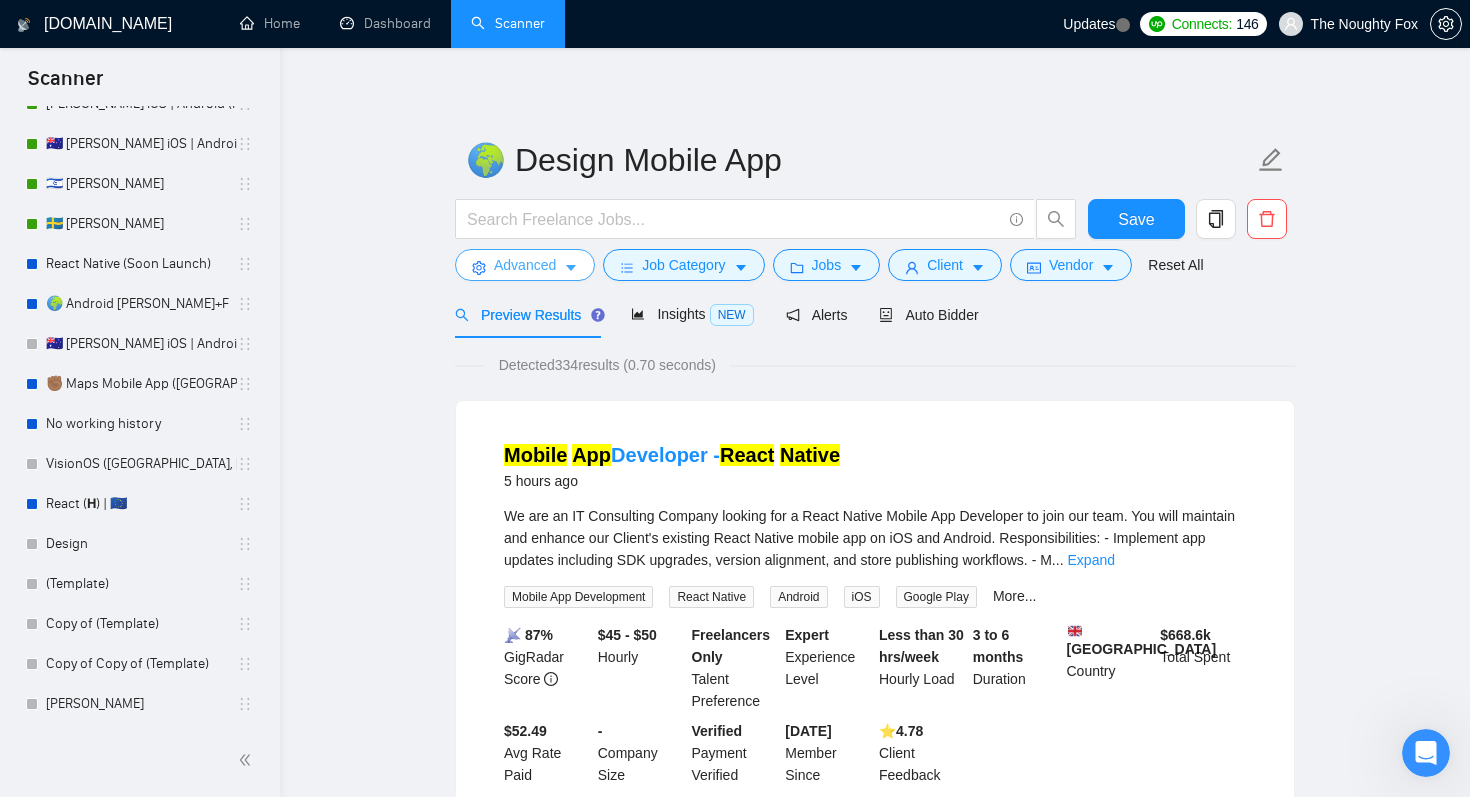 scroll, scrollTop: 0, scrollLeft: 0, axis: both 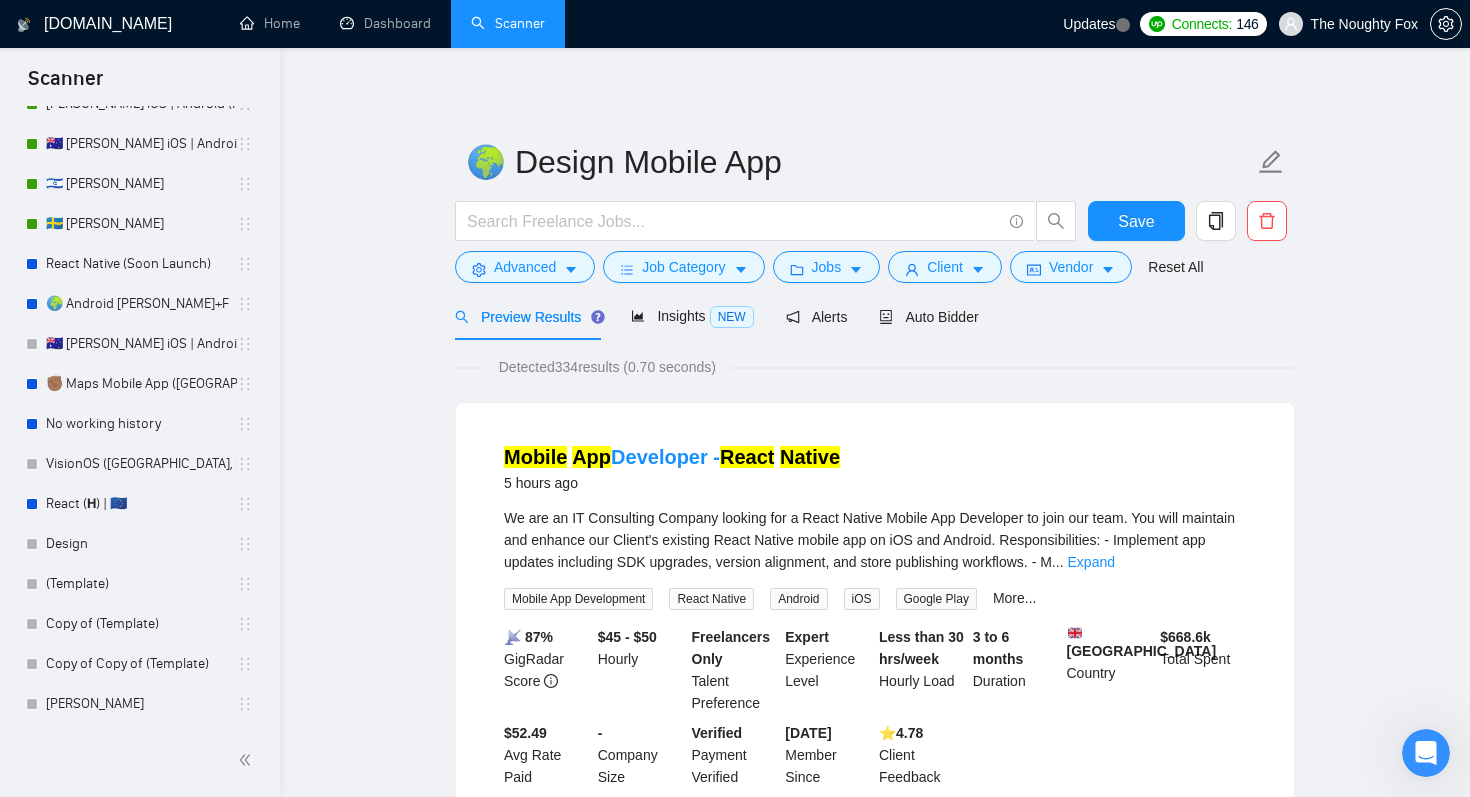 click at bounding box center [766, 226] 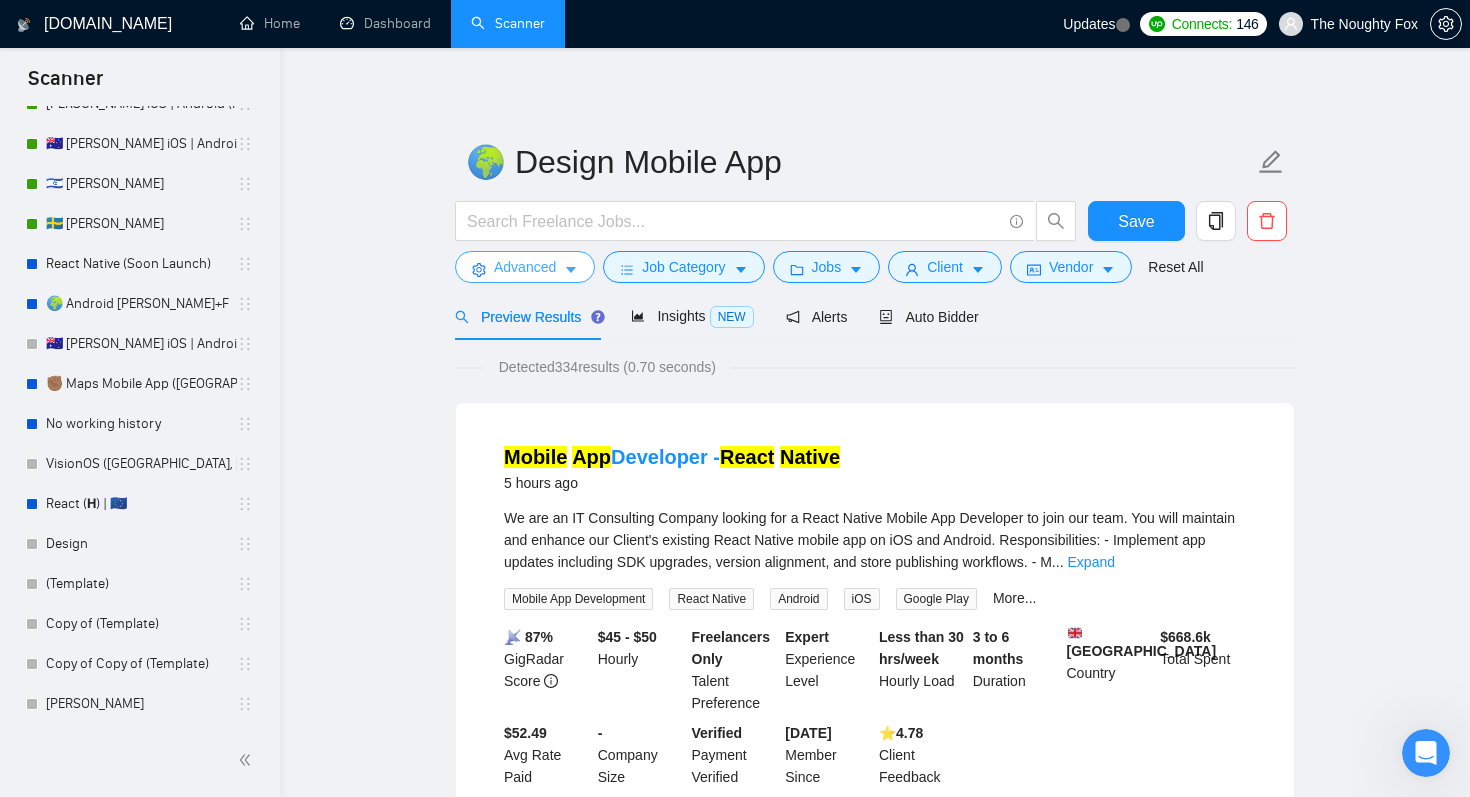 click on "Advanced" at bounding box center [525, 267] 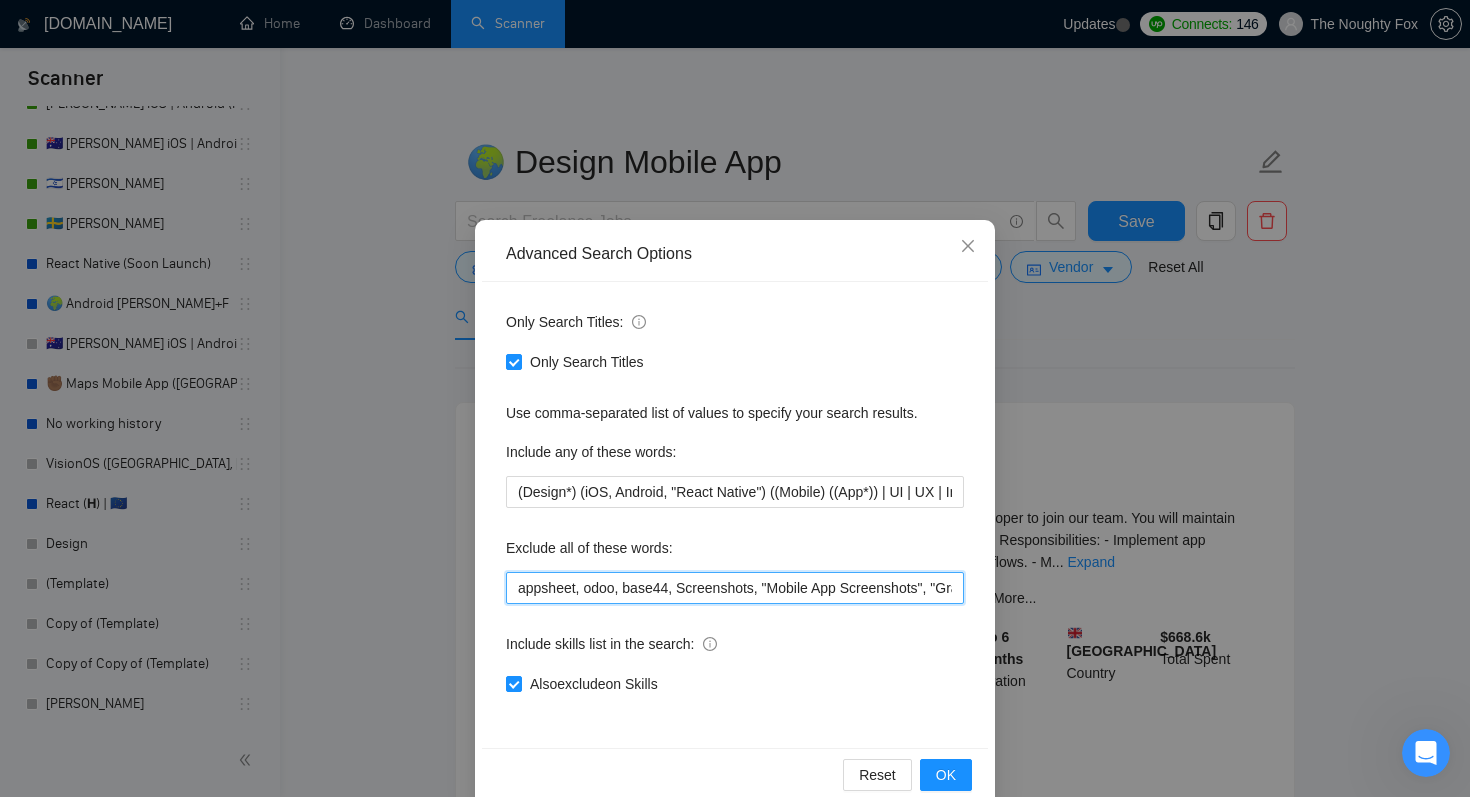 click on "appsheet, odoo, base44, Screenshots, "Mobile App Screenshots", "Graphic Design", PowerApps, advertise, F-droid, "Qt Creator", "unreal engine", "Apache [PERSON_NAME]", [PERSON_NAME], ASO, "App Store Optimization", "2d animation", "animation design", "publish an app", "teach me", advice, tutor, (crypto*), "pair programing", "any desk", anydesk, any-desk, "team viewer", "team-viewer", teamviewer, "not a team", "not a agency", "no teams", "no agency", "No Agencies!", "no teams", "individual only", "freelancer only", "independent contractors only", Ionic, Blockchain, NFT, .net, MAUI, Vue, Vue.js, Angular, Angular.js, Framer, "Power app", Glide, Artable, webflow, Adalo, Unity, Xamarin, "mobile game", VR, Fluter, Flutter, Flater, Flatter, FlutterFlow, "Flutter Flow", Dart, Python" at bounding box center (735, 588) 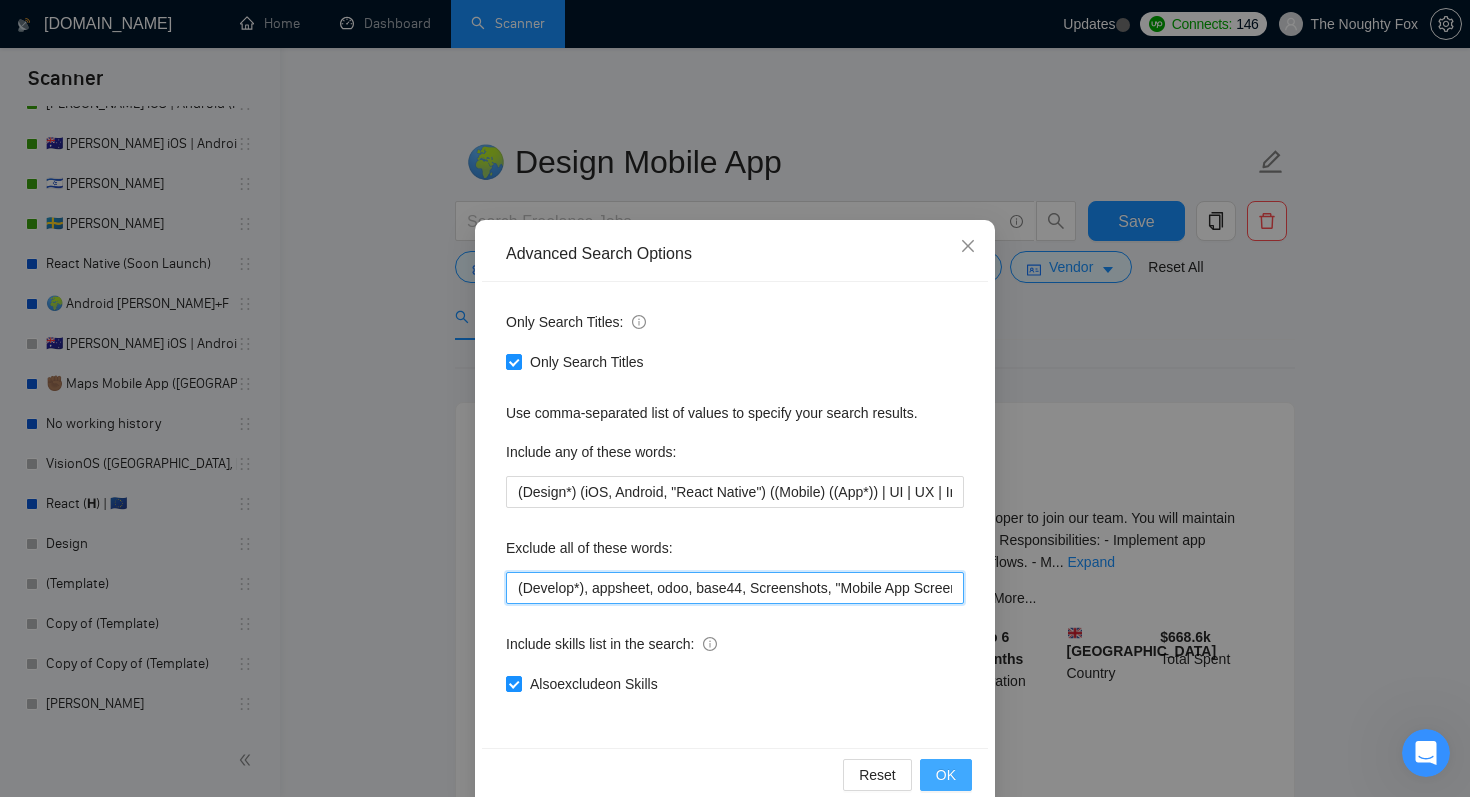 type on "(Develop*), appsheet, odoo, base44, Screenshots, "Mobile App Screenshots", "Graphic Design", PowerApps, advertise, F-droid, "Qt Creator", "unreal engine", "Apache [PERSON_NAME]", [PERSON_NAME], ASO, "App Store Optimization", "2d animation", "animation design", "publish an app", "teach me", advice, tutor, (crypto*), "pair programing", "any desk", anydesk, any-desk, "team viewer", "team-viewer", teamviewer, "not a team", "not a agency", "no teams", "no agency", "No Agencies!", "no teams", "individual only", "freelancer only", "independent contractors only", Ionic, Blockchain, NFT, .net, MAUI, Vue, Vue.js, Angular, Angular.js, Framer, "Power app", Glide, Artable, webflow, Adalo, Unity, Xamarin, "mobile game", VR, Fluter, Flutter, Flater, Flatter, FlutterFlow, "Flutter Flow", Dart, Python" 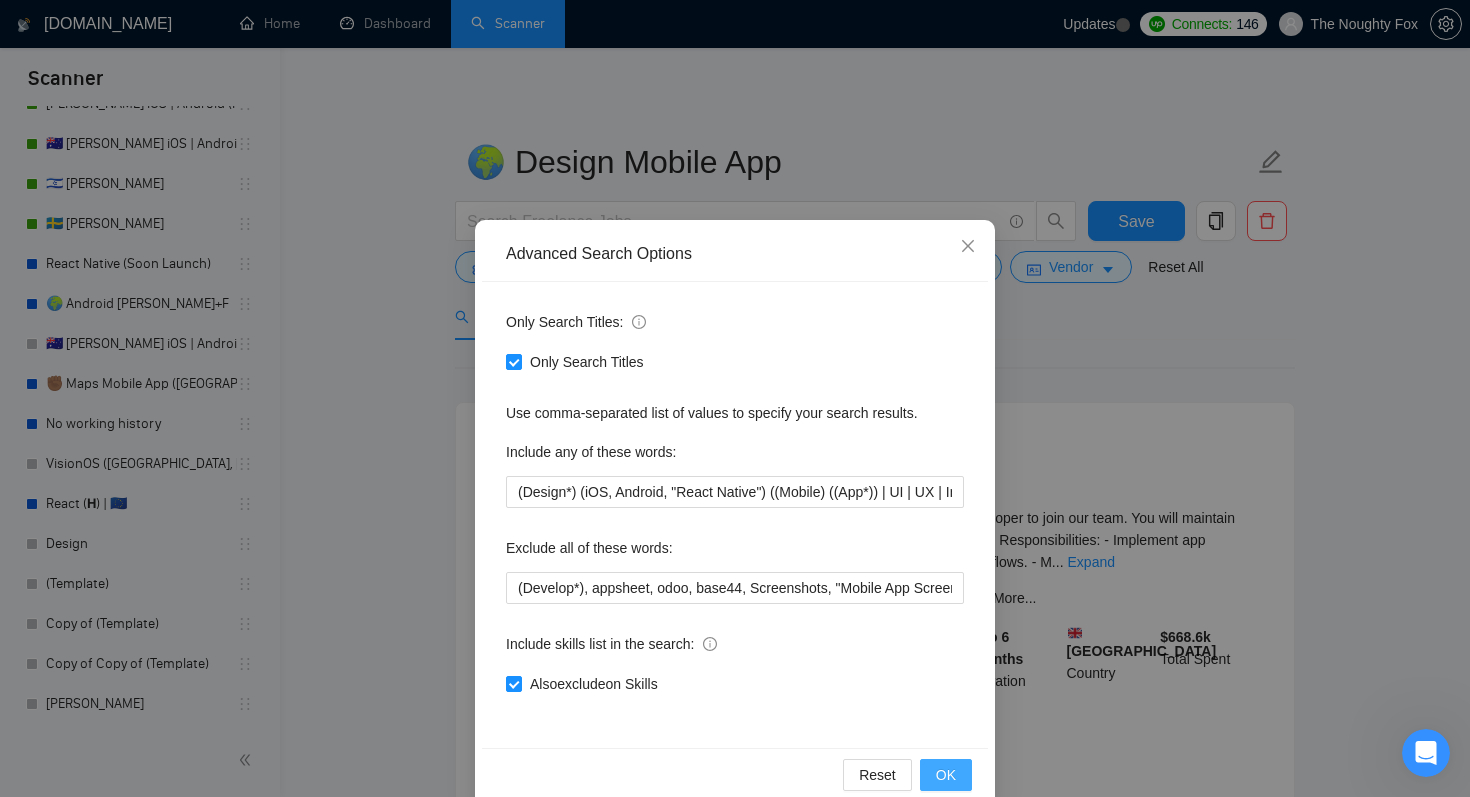 click on "OK" at bounding box center (946, 775) 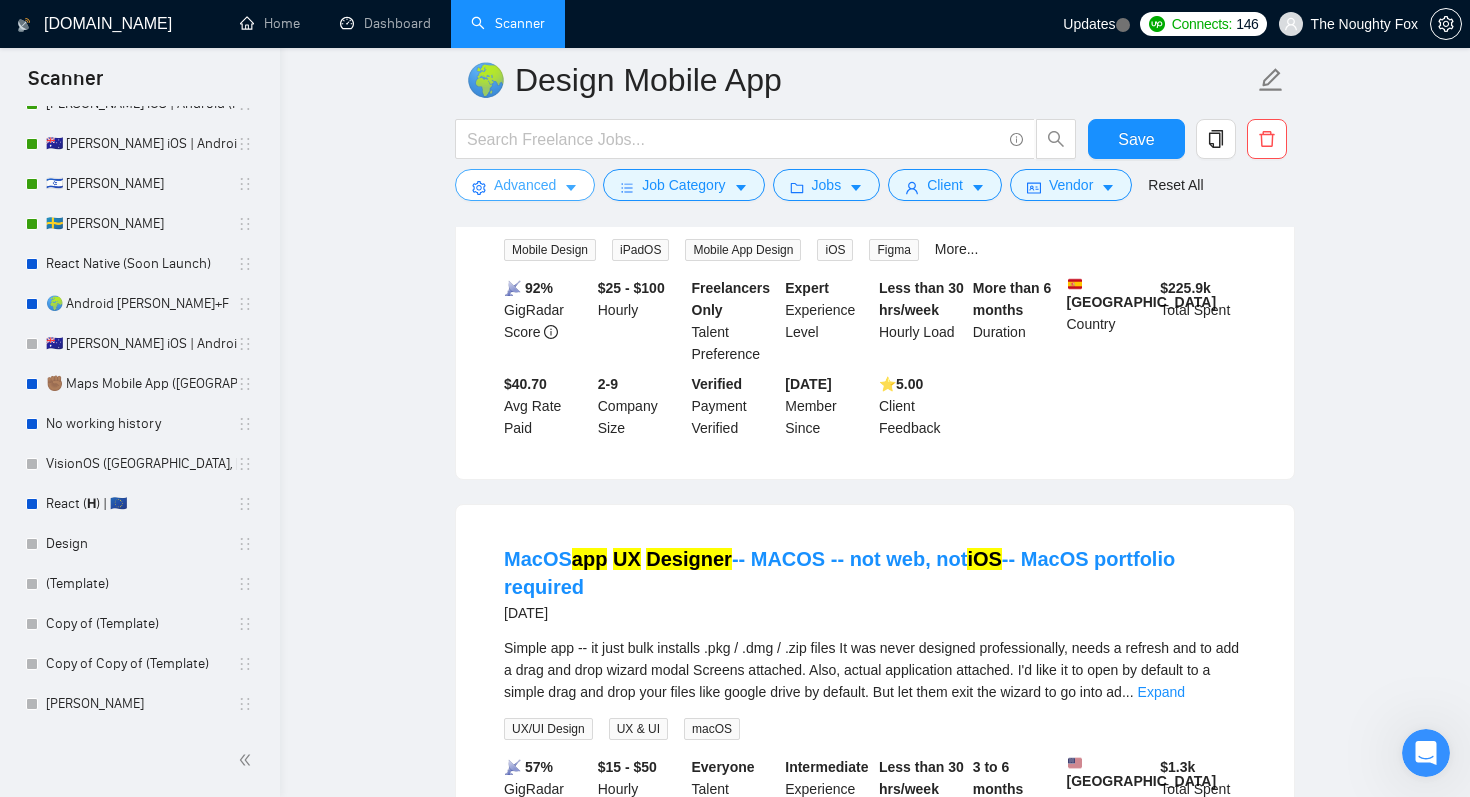 scroll, scrollTop: 0, scrollLeft: 0, axis: both 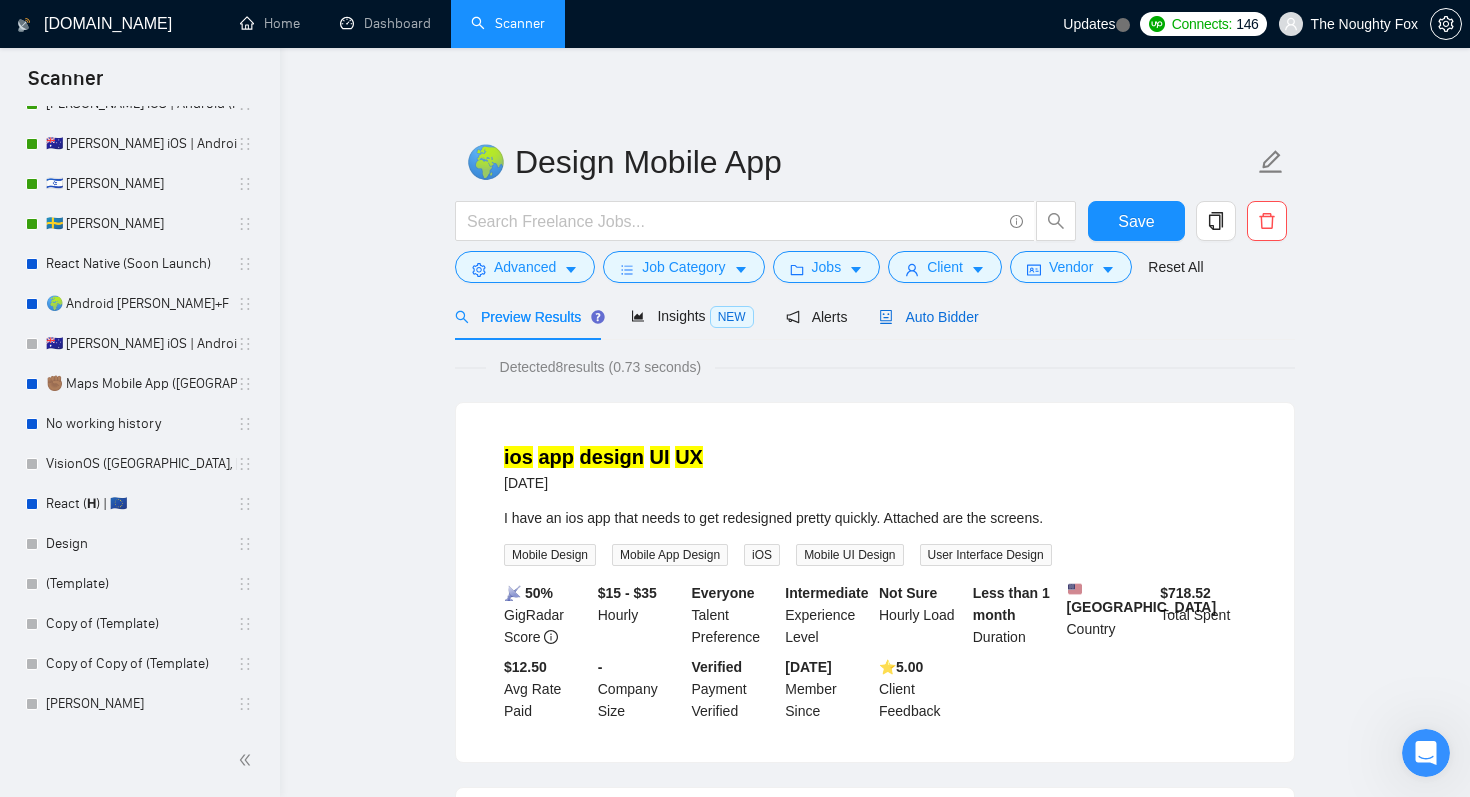 click on "Auto Bidder" at bounding box center [928, 317] 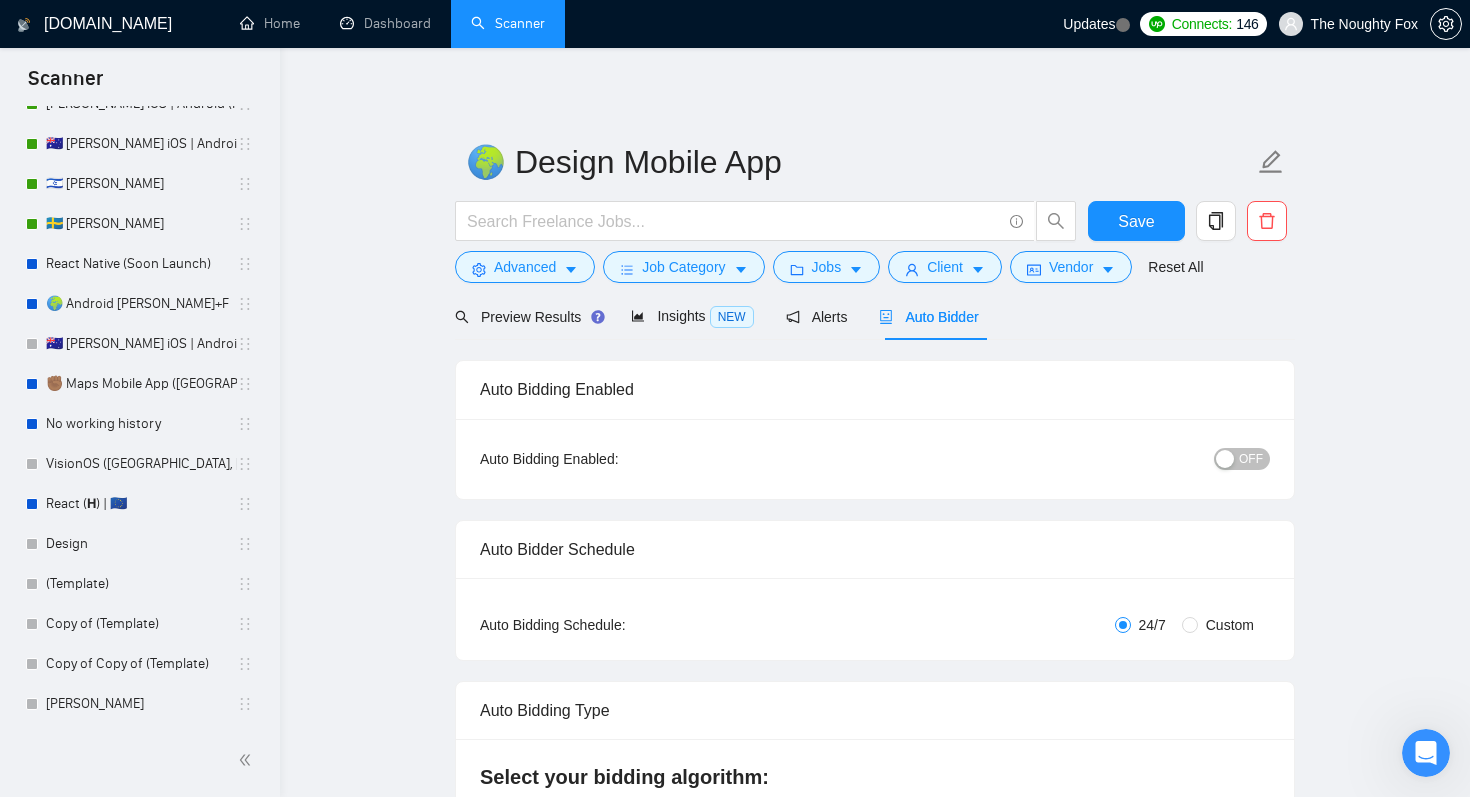 type 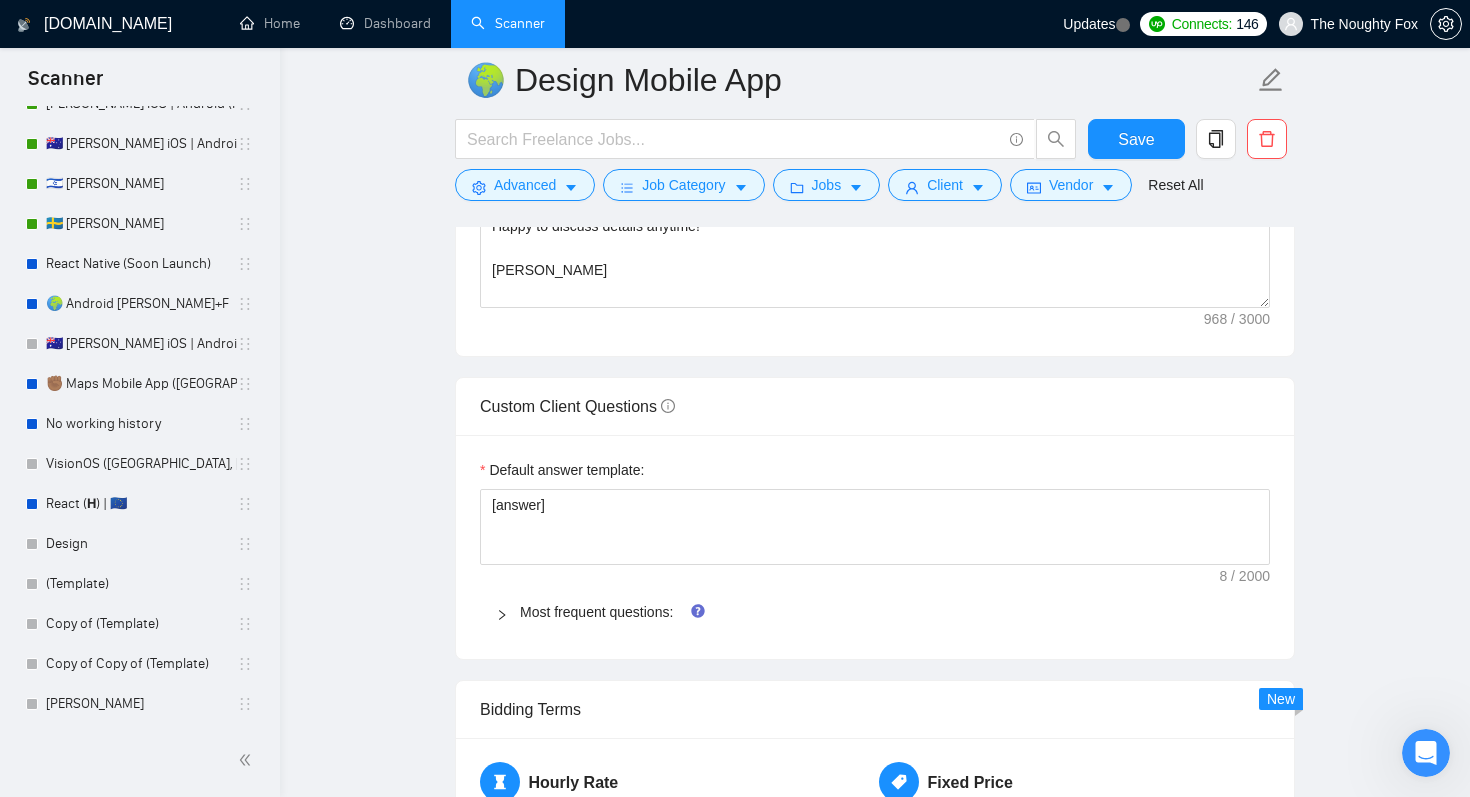 scroll, scrollTop: 2124, scrollLeft: 0, axis: vertical 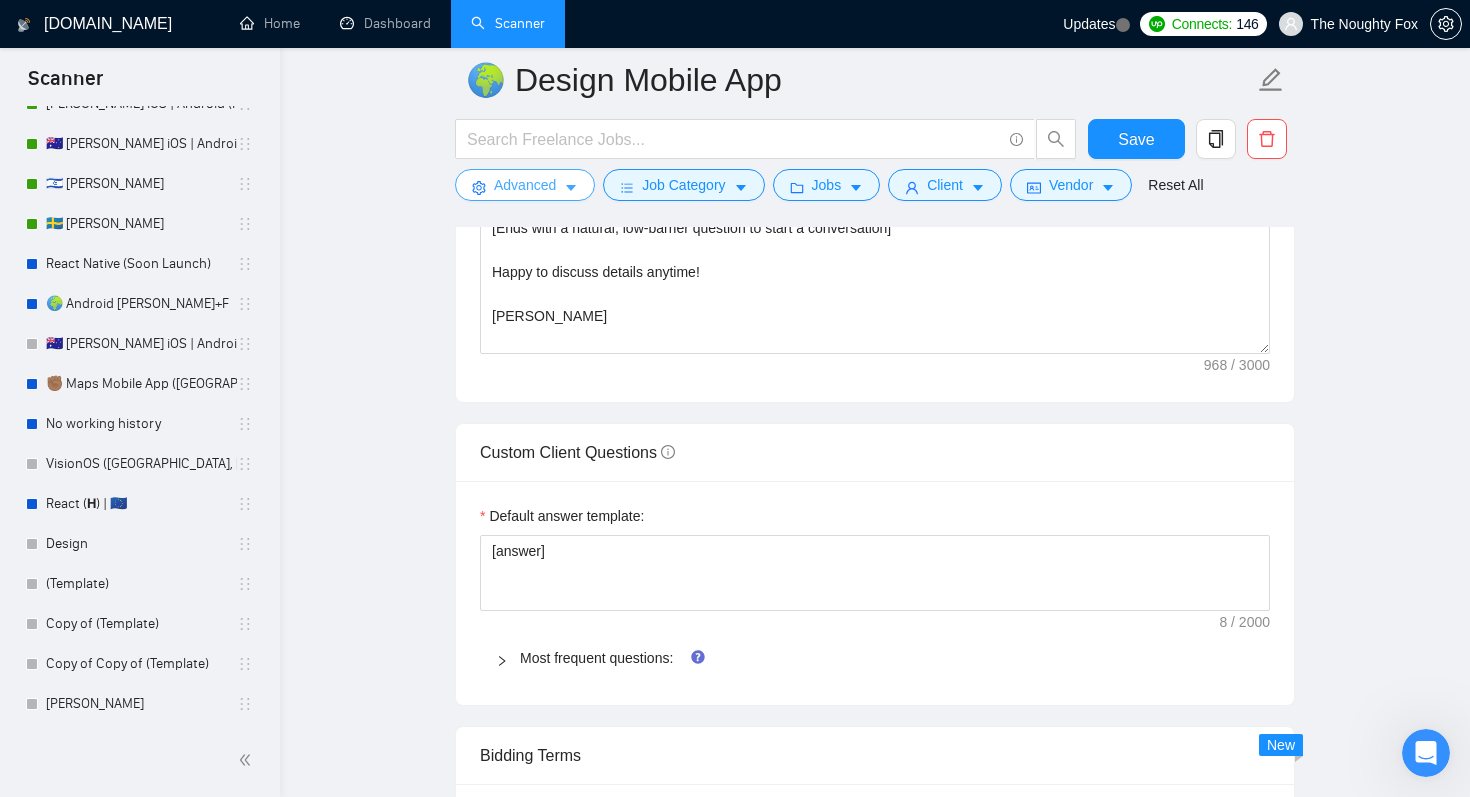 click on "Advanced" at bounding box center [525, 185] 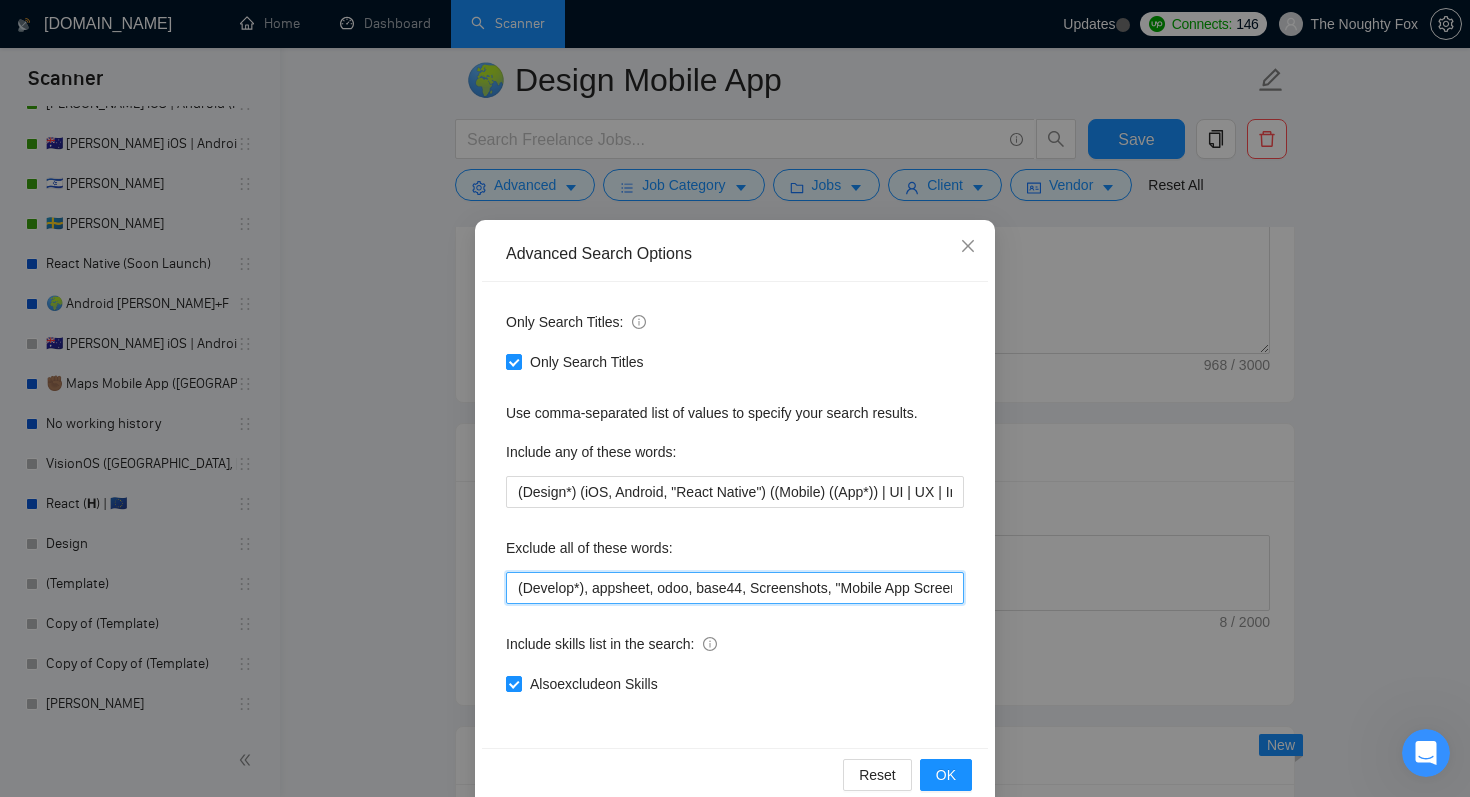 click on "(Develop*), appsheet, odoo, base44, Screenshots, "Mobile App Screenshots", "Graphic Design", PowerApps, advertise, F-droid, "Qt Creator", "unreal engine", "Apache [PERSON_NAME]", [PERSON_NAME], ASO, "App Store Optimization", "2d animation", "animation design", "publish an app", "teach me", advice, tutor, (crypto*), "pair programing", "any desk", anydesk, any-desk, "team viewer", "team-viewer", teamviewer, "not a team", "not a agency", "no teams", "no agency", "No Agencies!", "no teams", "individual only", "freelancer only", "independent contractors only", Ionic, Blockchain, NFT, .net, MAUI, Vue, Vue.js, Angular, Angular.js, Framer, "Power app", Glide, Artable, webflow, Adalo, Unity, Xamarin, "mobile game", VR, Fluter, Flutter, Flater, Flatter, FlutterFlow, "Flutter Flow", Dart, Python" at bounding box center (735, 588) 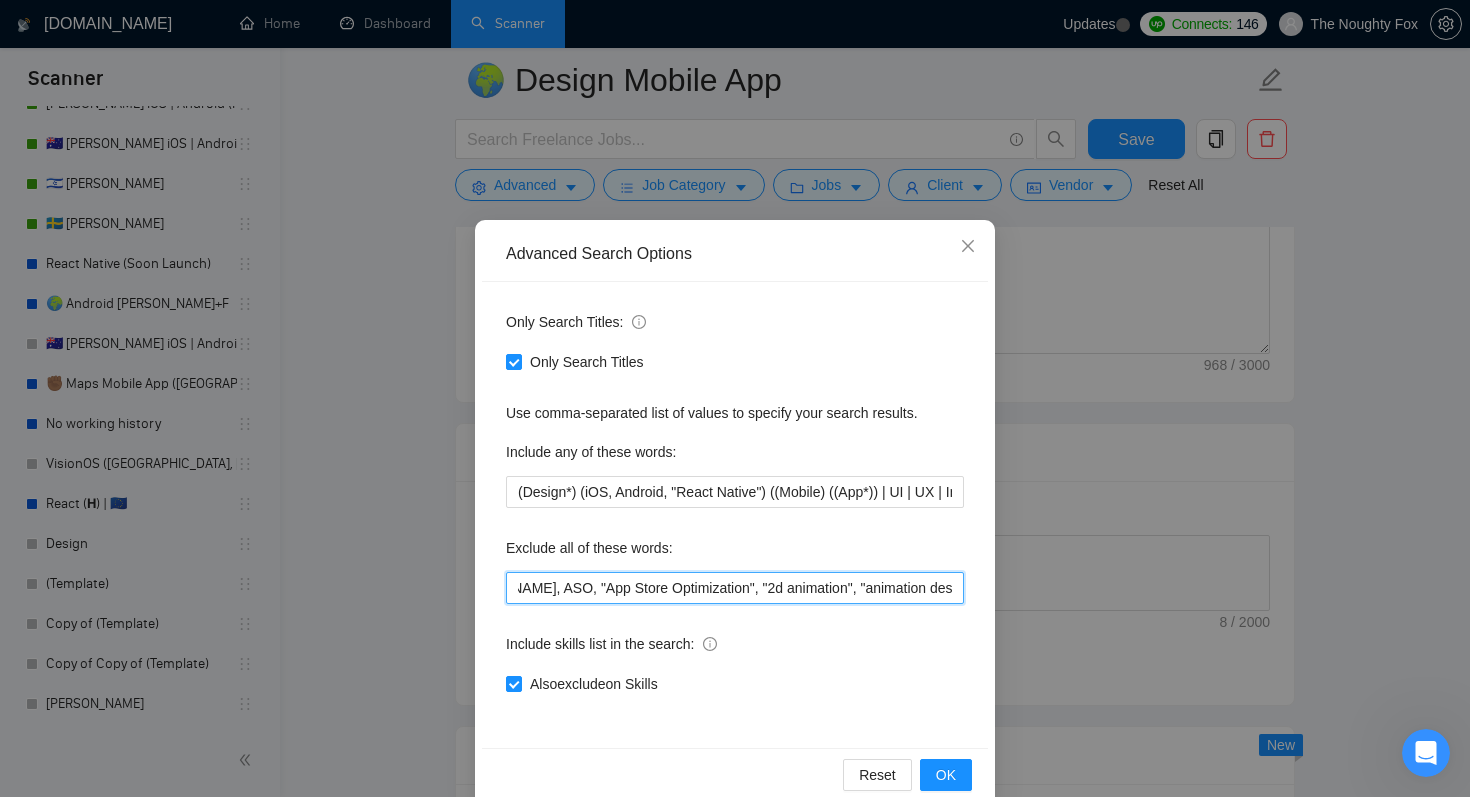 scroll, scrollTop: 0, scrollLeft: 1068, axis: horizontal 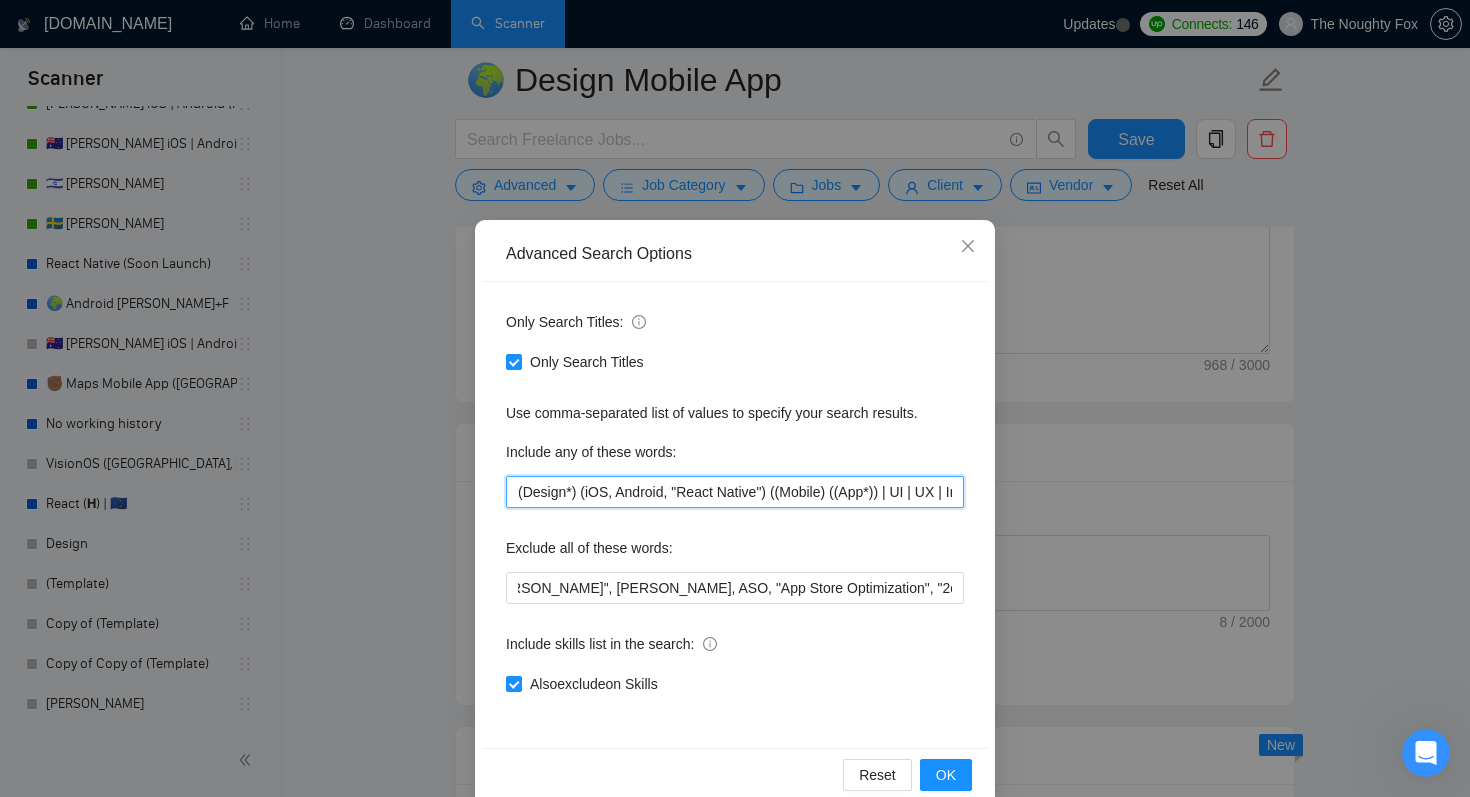 click on "(Design*) (iOS, Android, "React Native") ((Mobile) ((App*)) | UI | UX | Interface | Wireframe | Prototype | Mockup)" at bounding box center [735, 492] 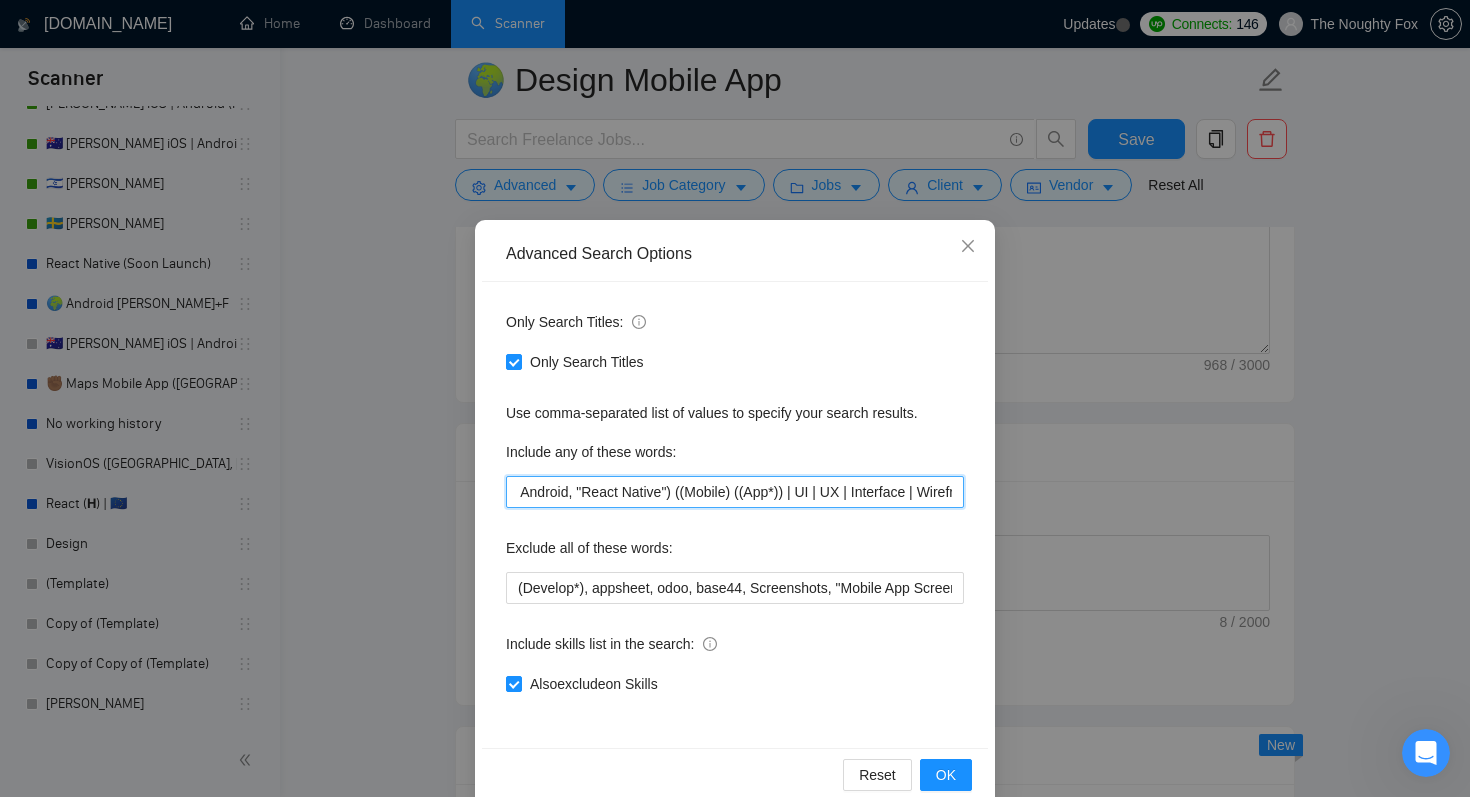 scroll, scrollTop: 0, scrollLeft: 0, axis: both 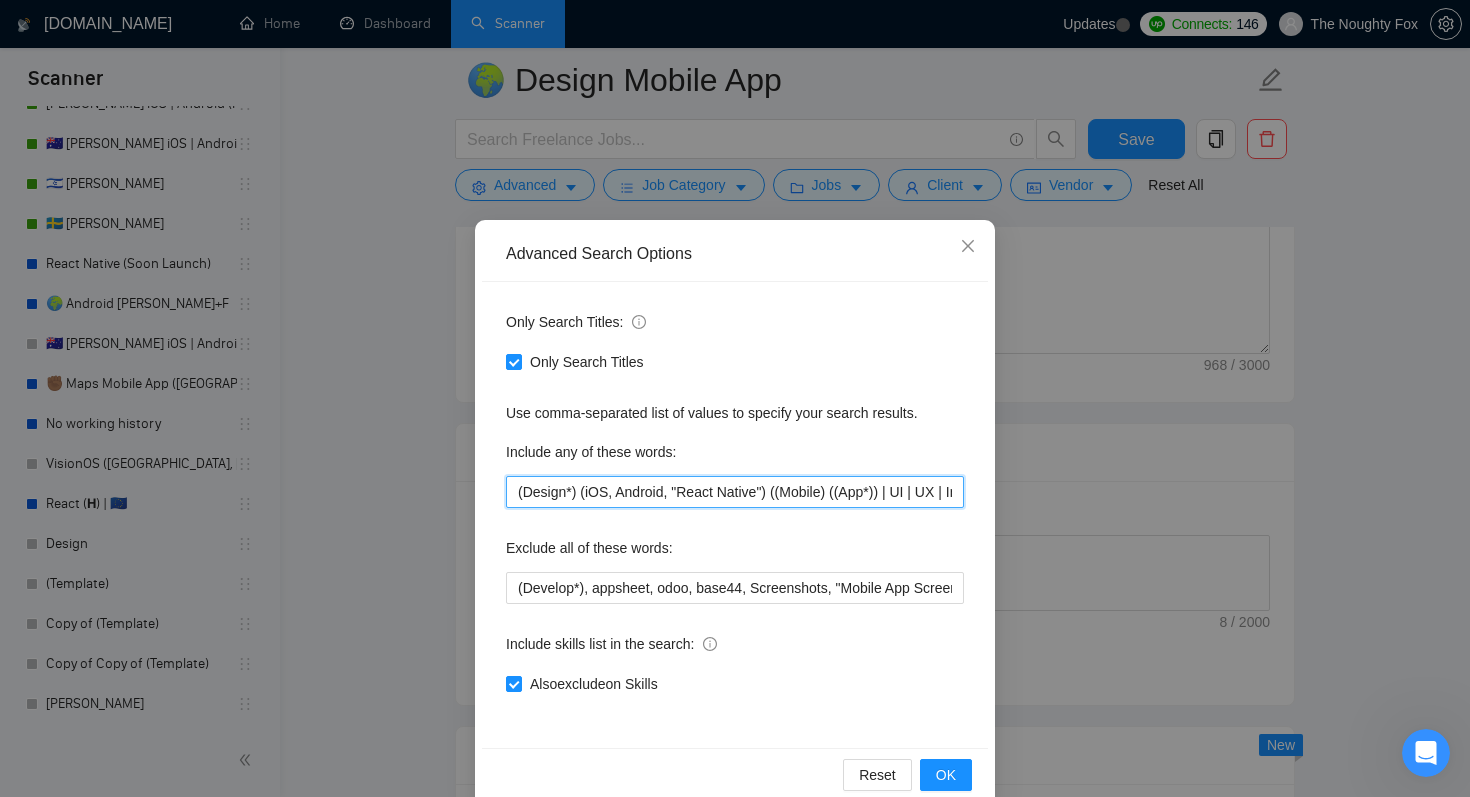 click on "(Design*) (iOS, Android, "React Native") ((Mobile) ((App*)) | UI | UX | Interface | Wireframe | Prototype | Mockup)" at bounding box center [735, 492] 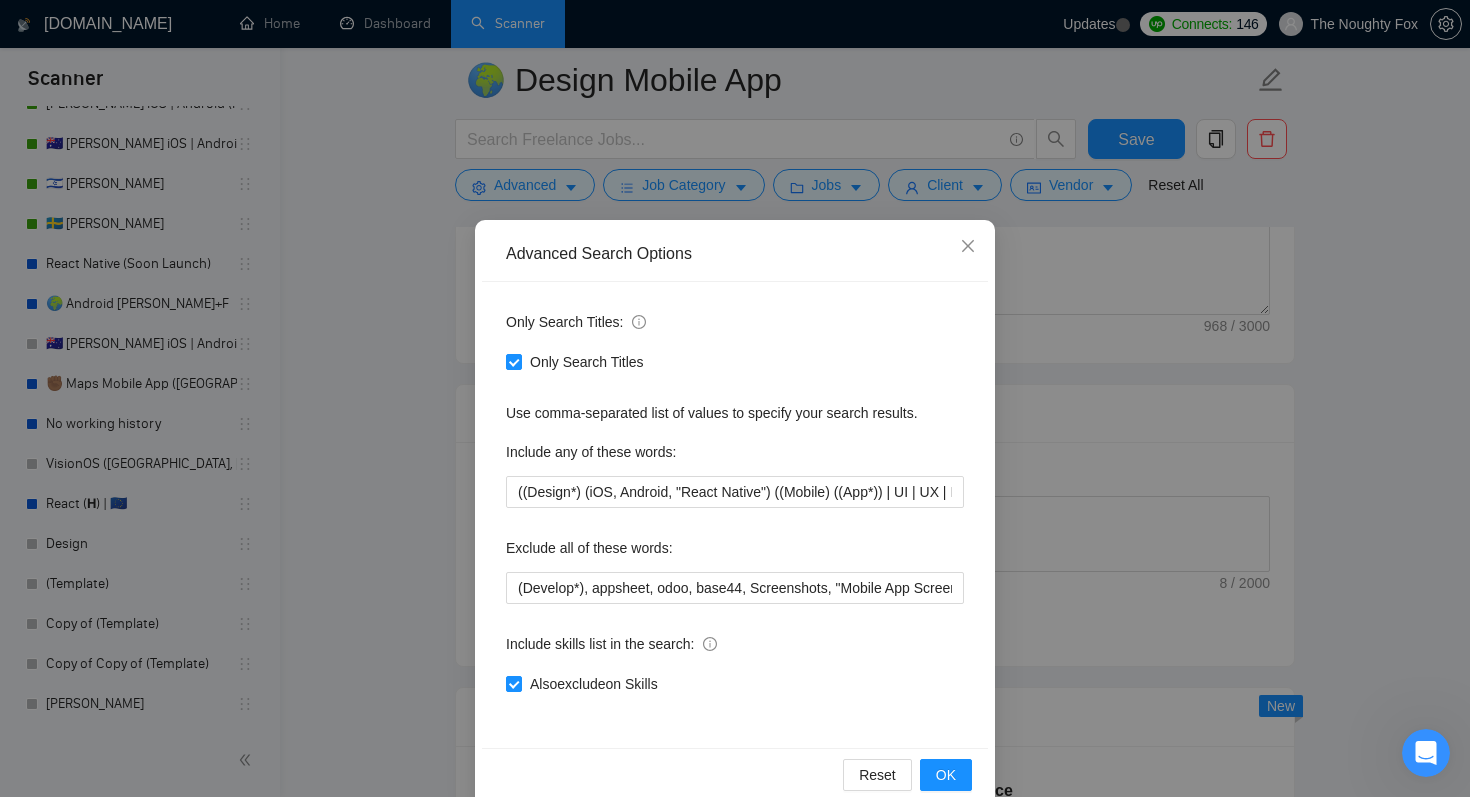 click on "Include any of these words:" at bounding box center (735, 456) 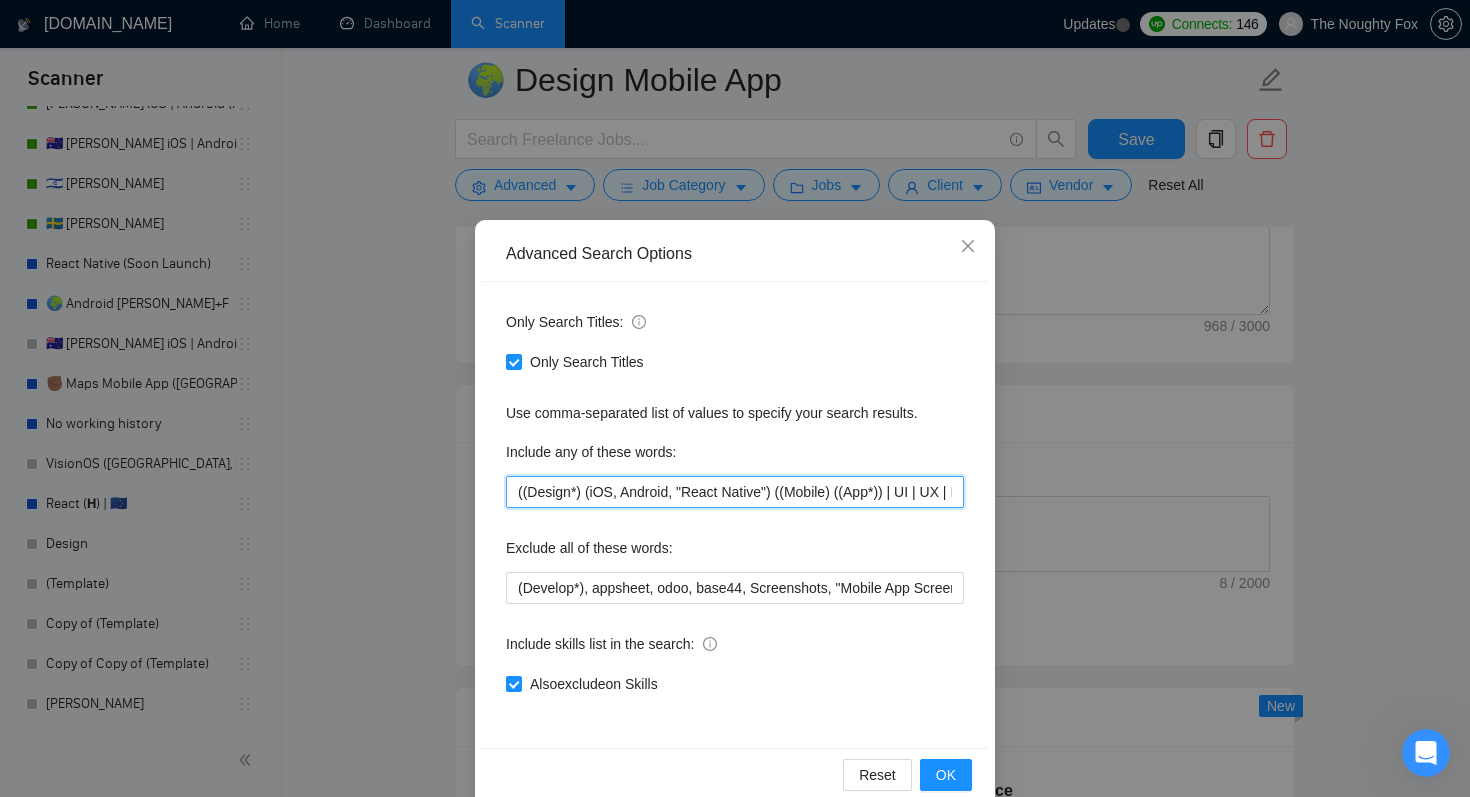 click on "((Design*) (iOS, Android, "React Native") ((Mobile) ((App*)) | UI | UX | Interface | Wireframe | Prototype | Mockup)" at bounding box center [735, 492] 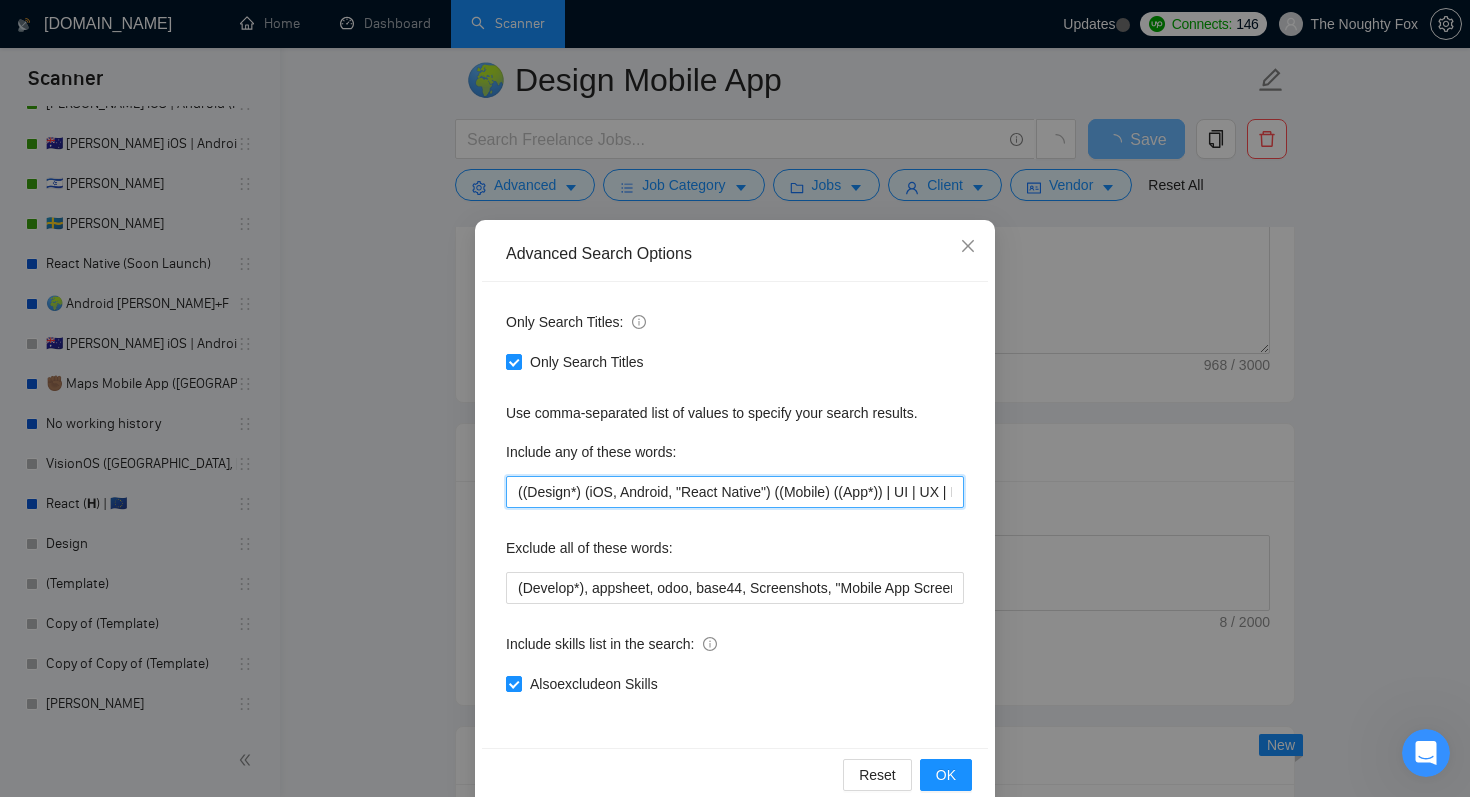 click on "((Design*) (iOS, Android, "React Native") ((Mobile) ((App*)) | UI | UX | Interface | Wireframe | Prototype | Mockup)" at bounding box center [735, 492] 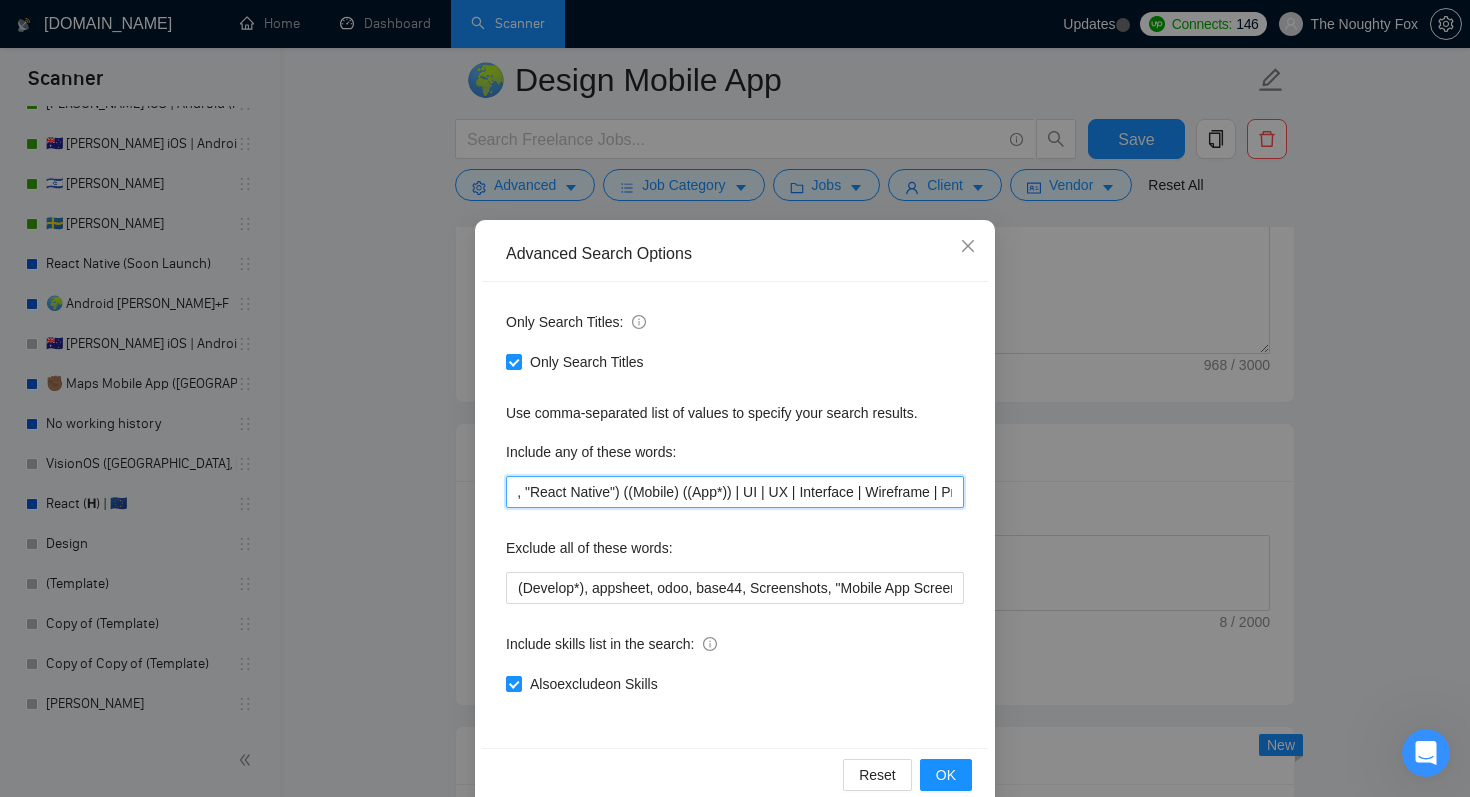 scroll, scrollTop: 0, scrollLeft: 295, axis: horizontal 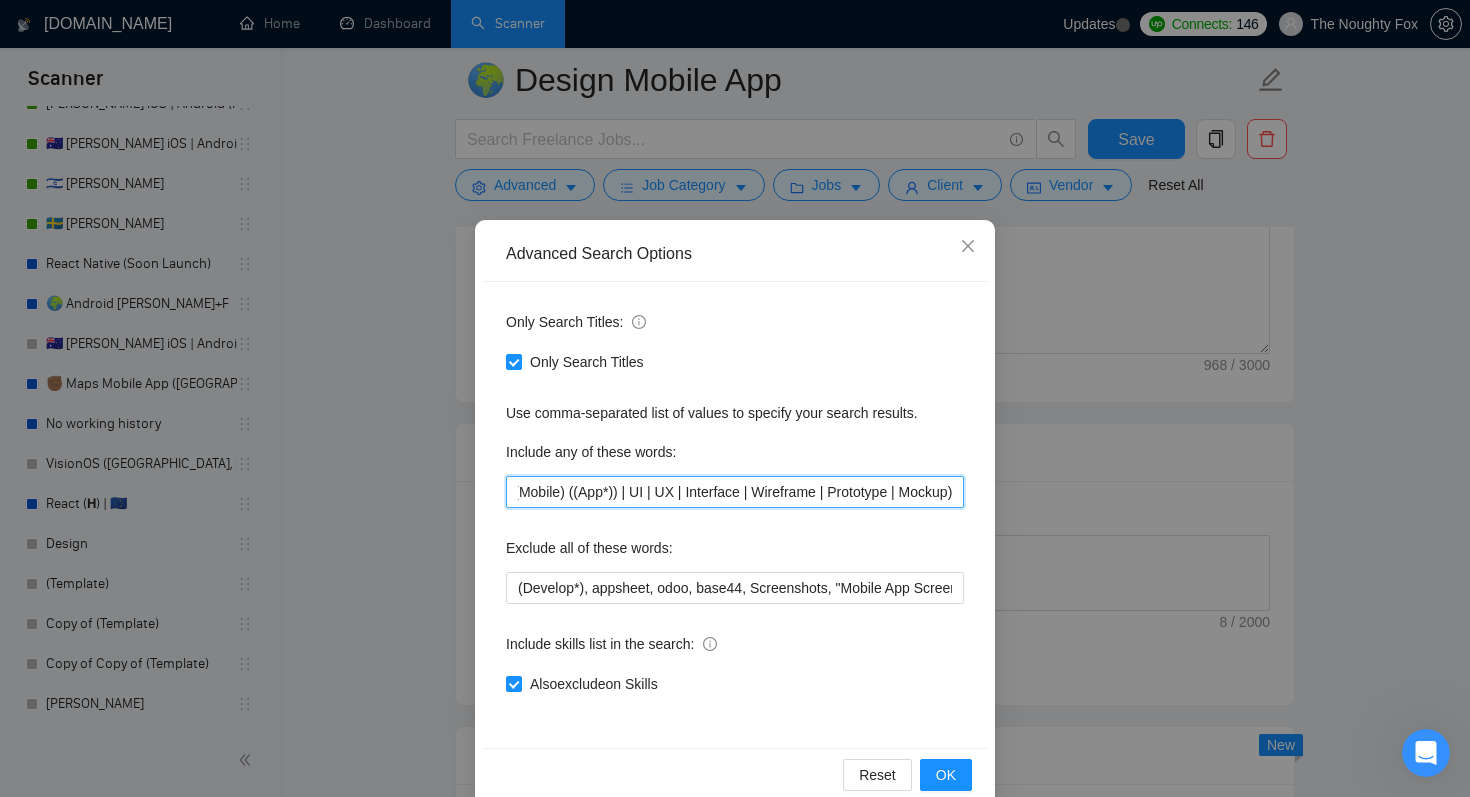 click on "((Design*) (iOS, Android, "React Native") ((Mobile) ((App*)) | UI | UX | Interface | Wireframe | Prototype | Mockup)" at bounding box center (735, 492) 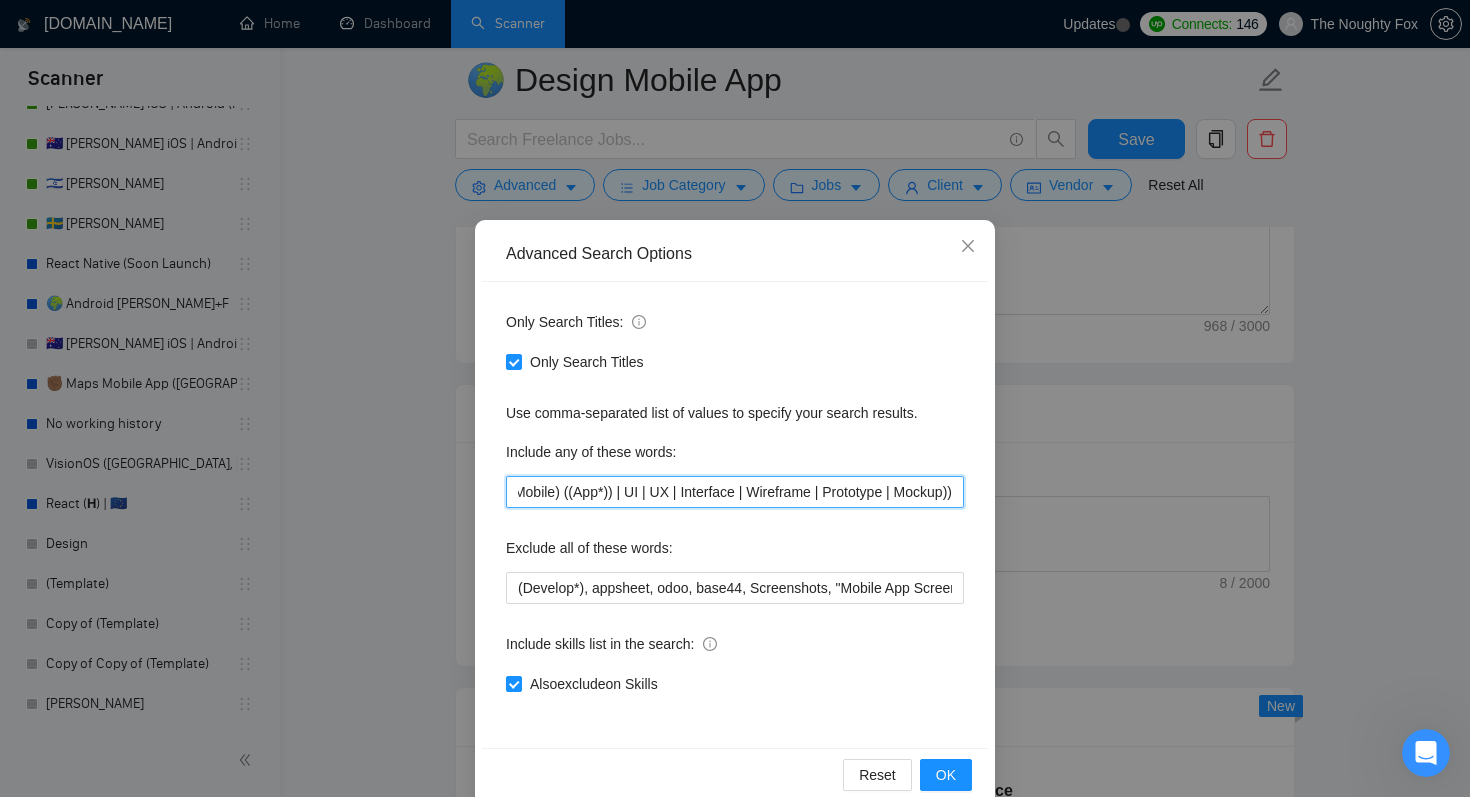 scroll, scrollTop: 0, scrollLeft: 300, axis: horizontal 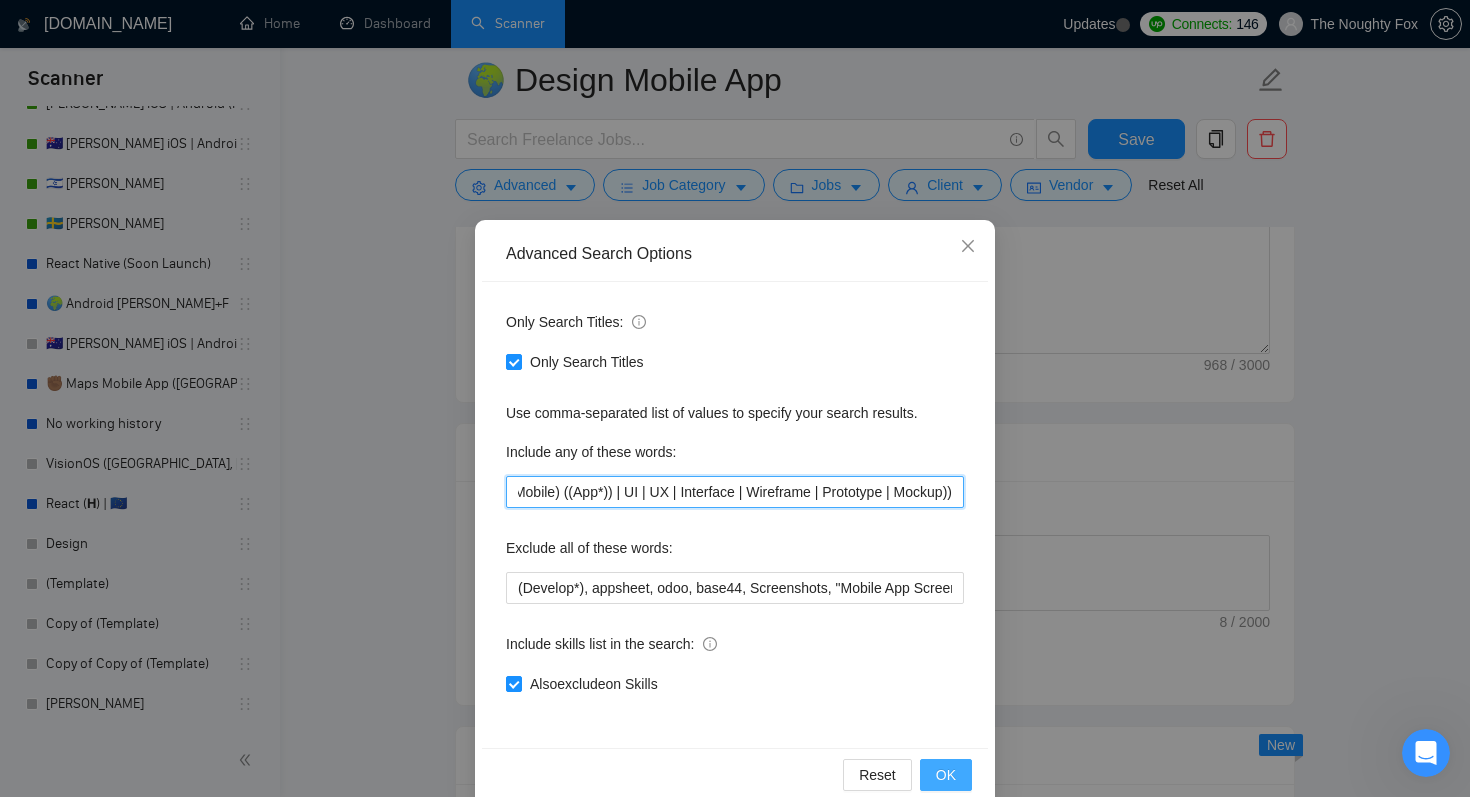 type on "((Design*) (iOS, Android, "React Native") ((Mobile) ((App*)) | UI | UX | Interface | Wireframe | Prototype | Mockup))" 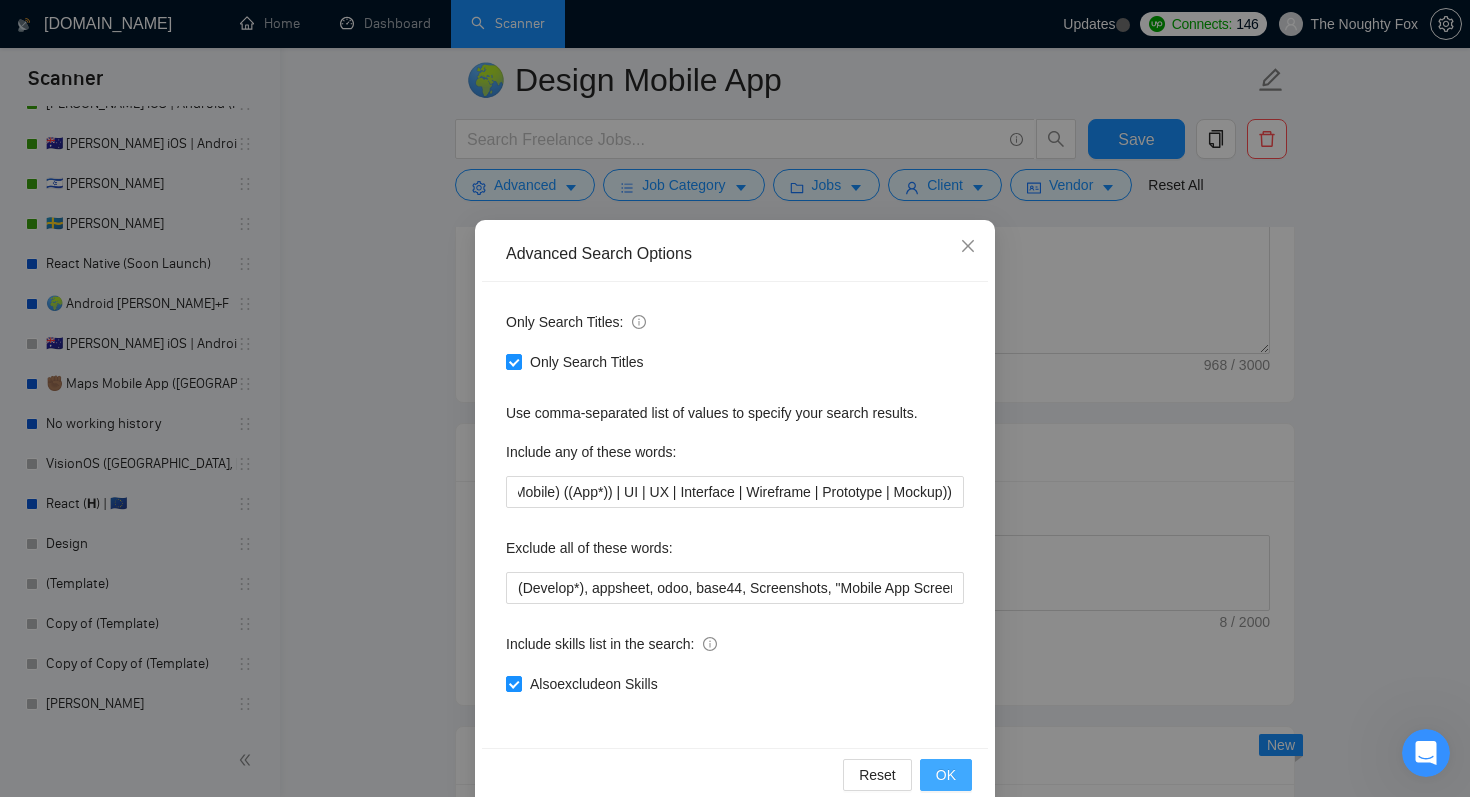 scroll, scrollTop: 0, scrollLeft: 0, axis: both 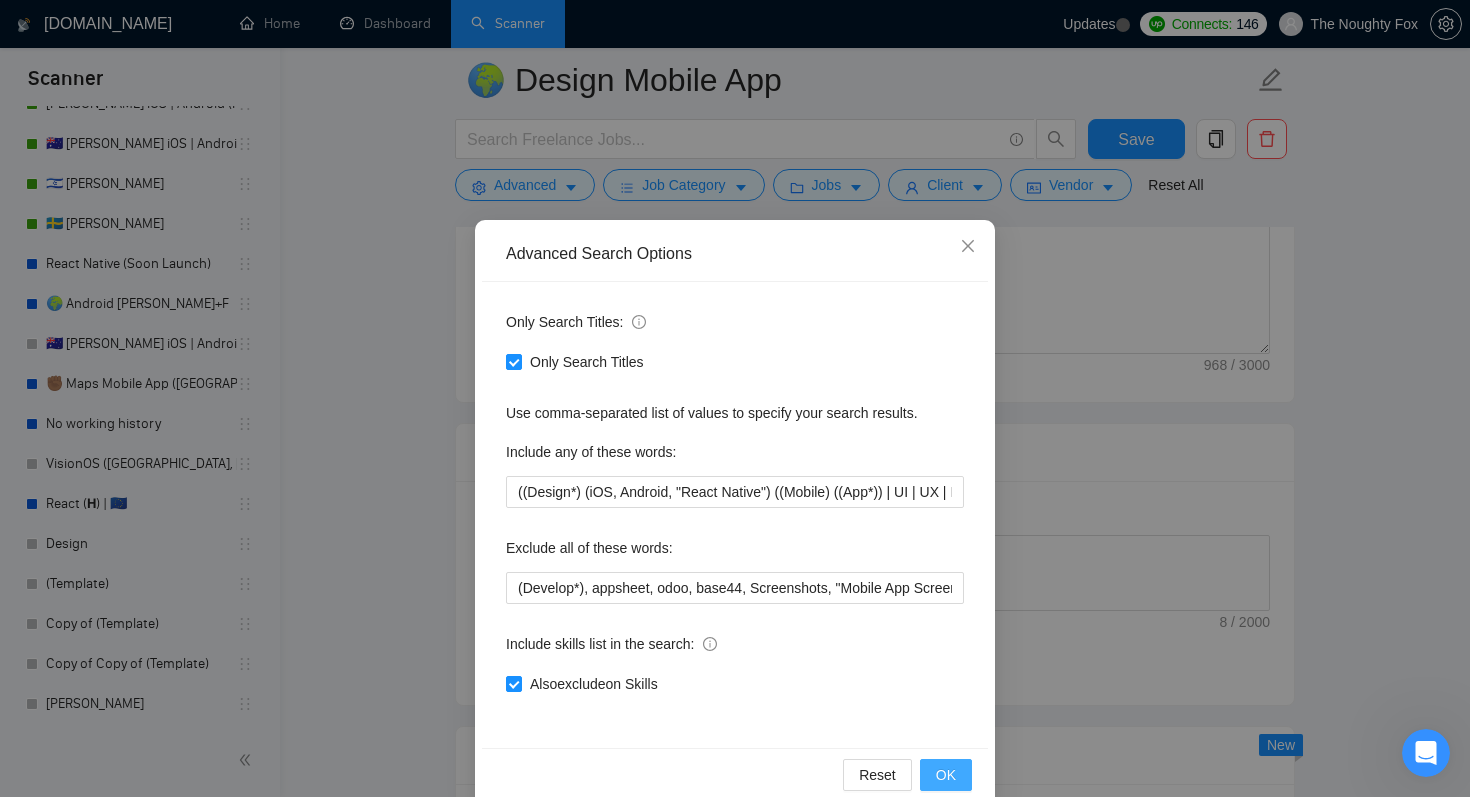 click on "OK" at bounding box center (946, 775) 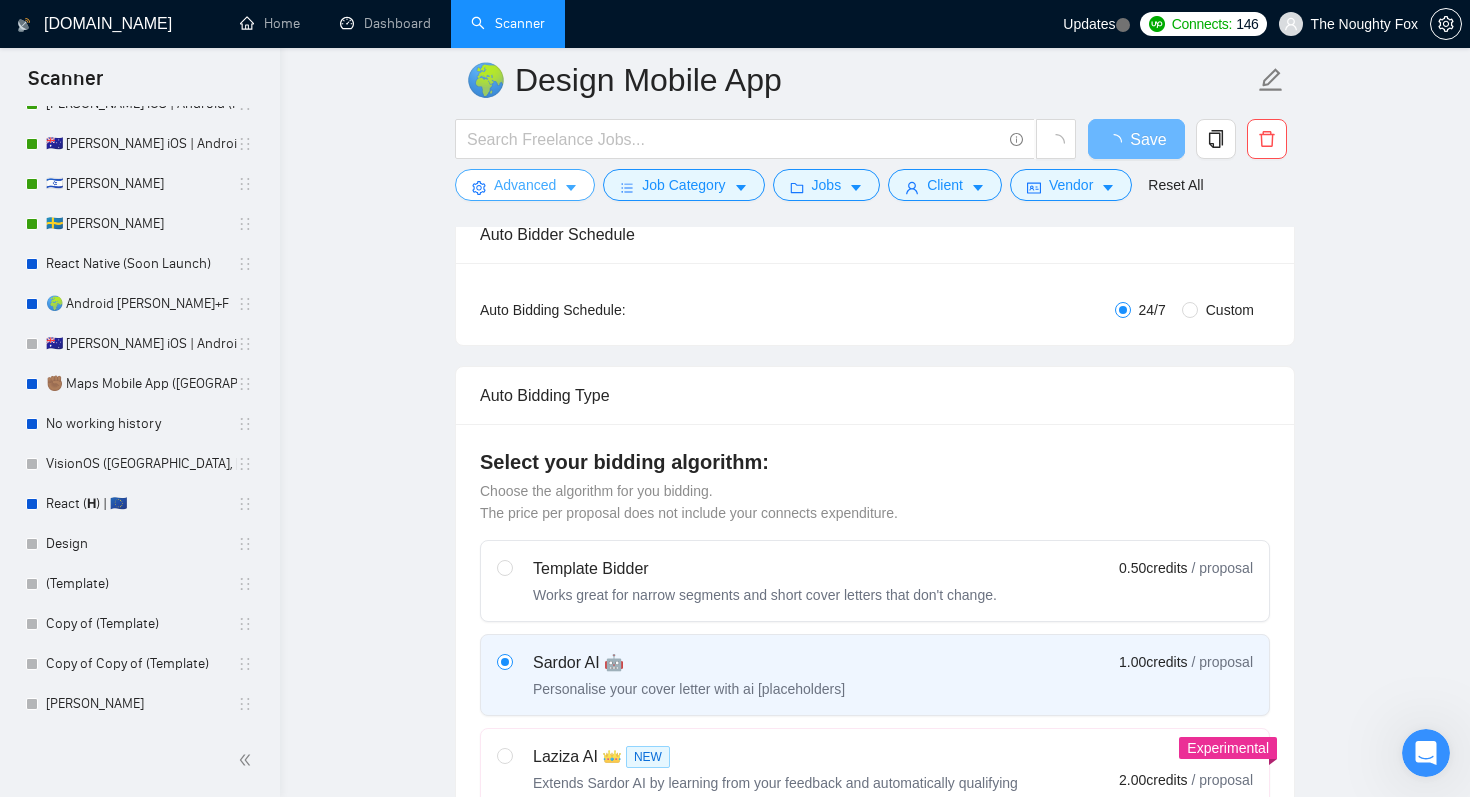 scroll, scrollTop: 0, scrollLeft: 0, axis: both 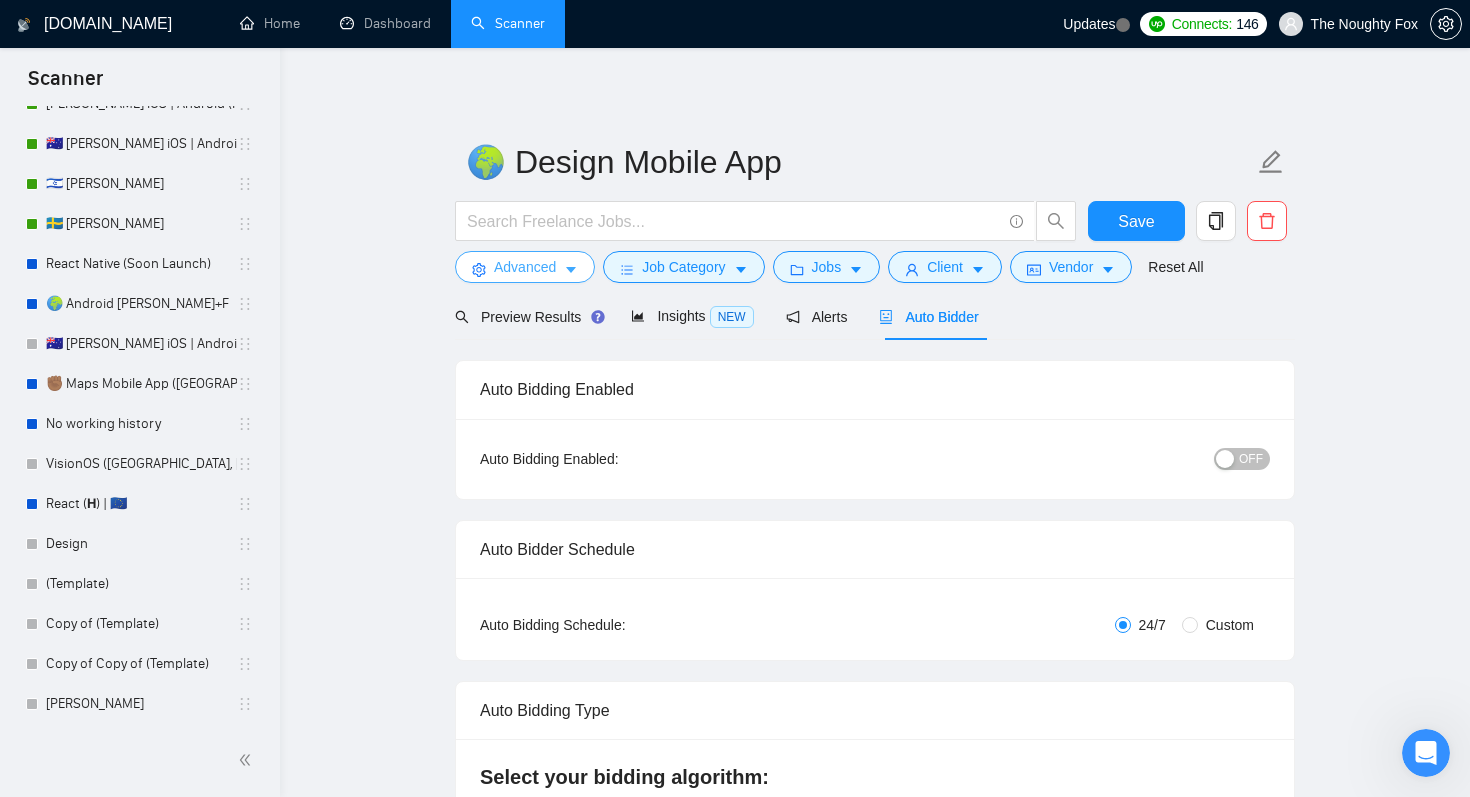 click on "Advanced" at bounding box center (525, 267) 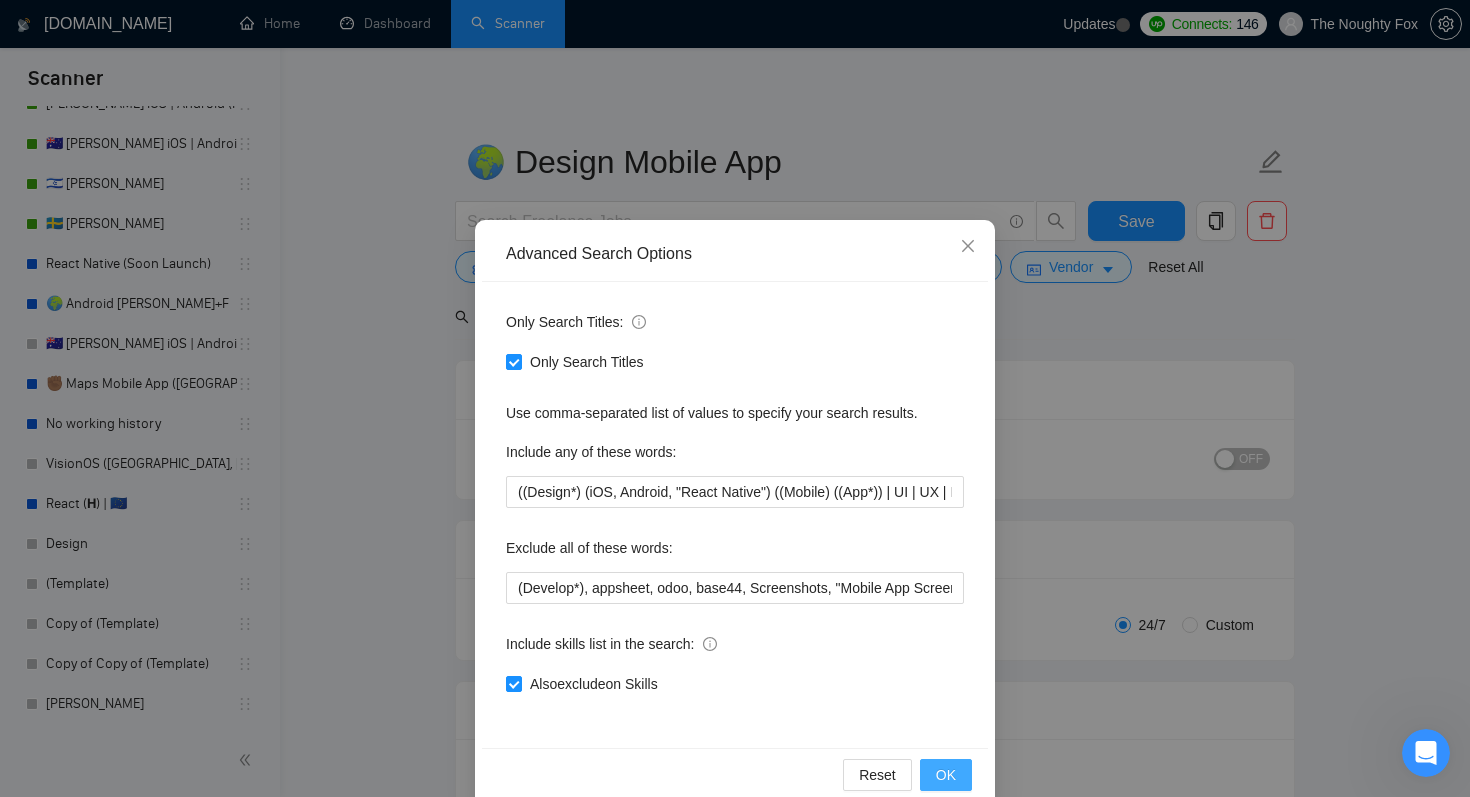 click on "OK" at bounding box center (946, 775) 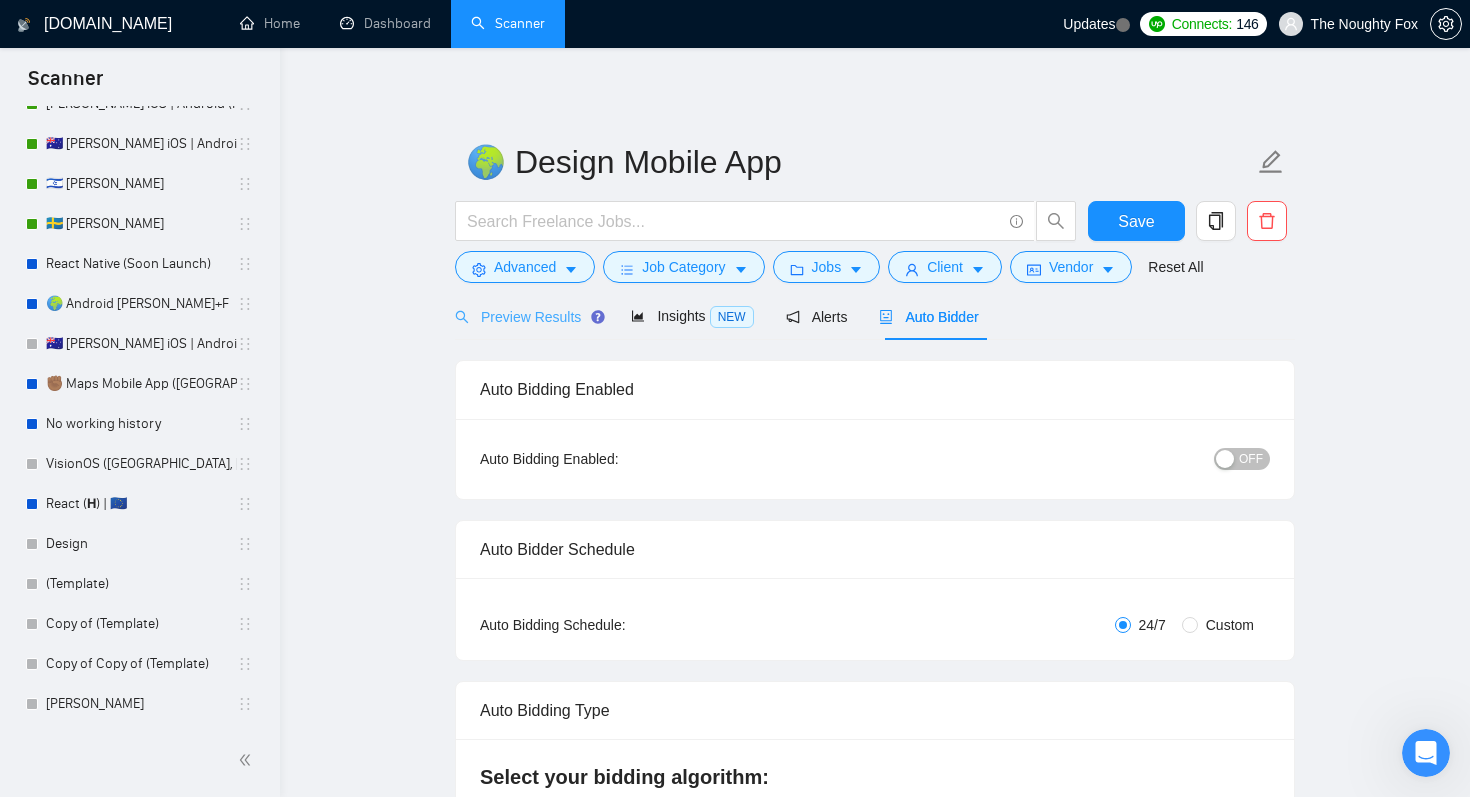 click on "Preview Results" at bounding box center [527, 316] 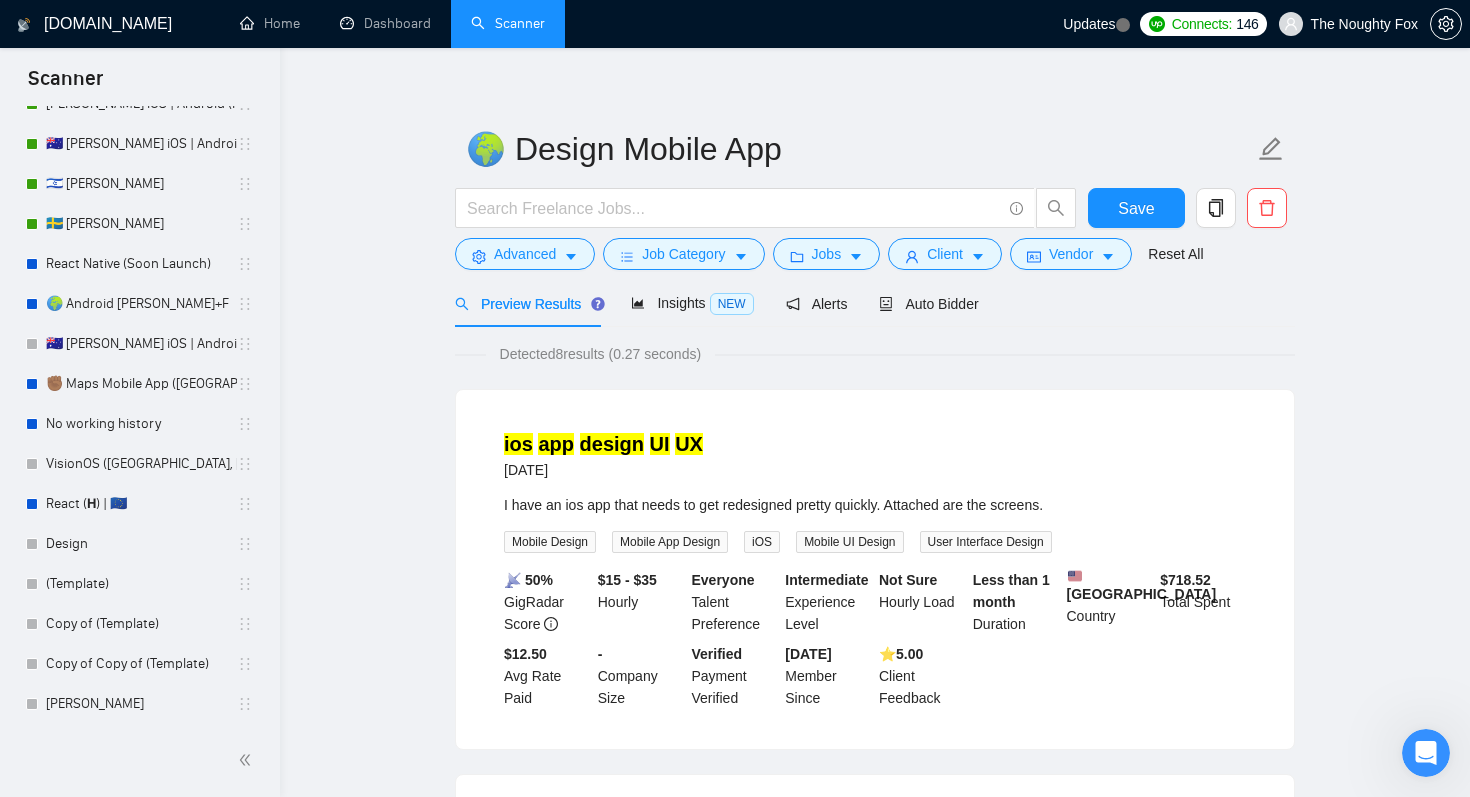 scroll, scrollTop: 0, scrollLeft: 0, axis: both 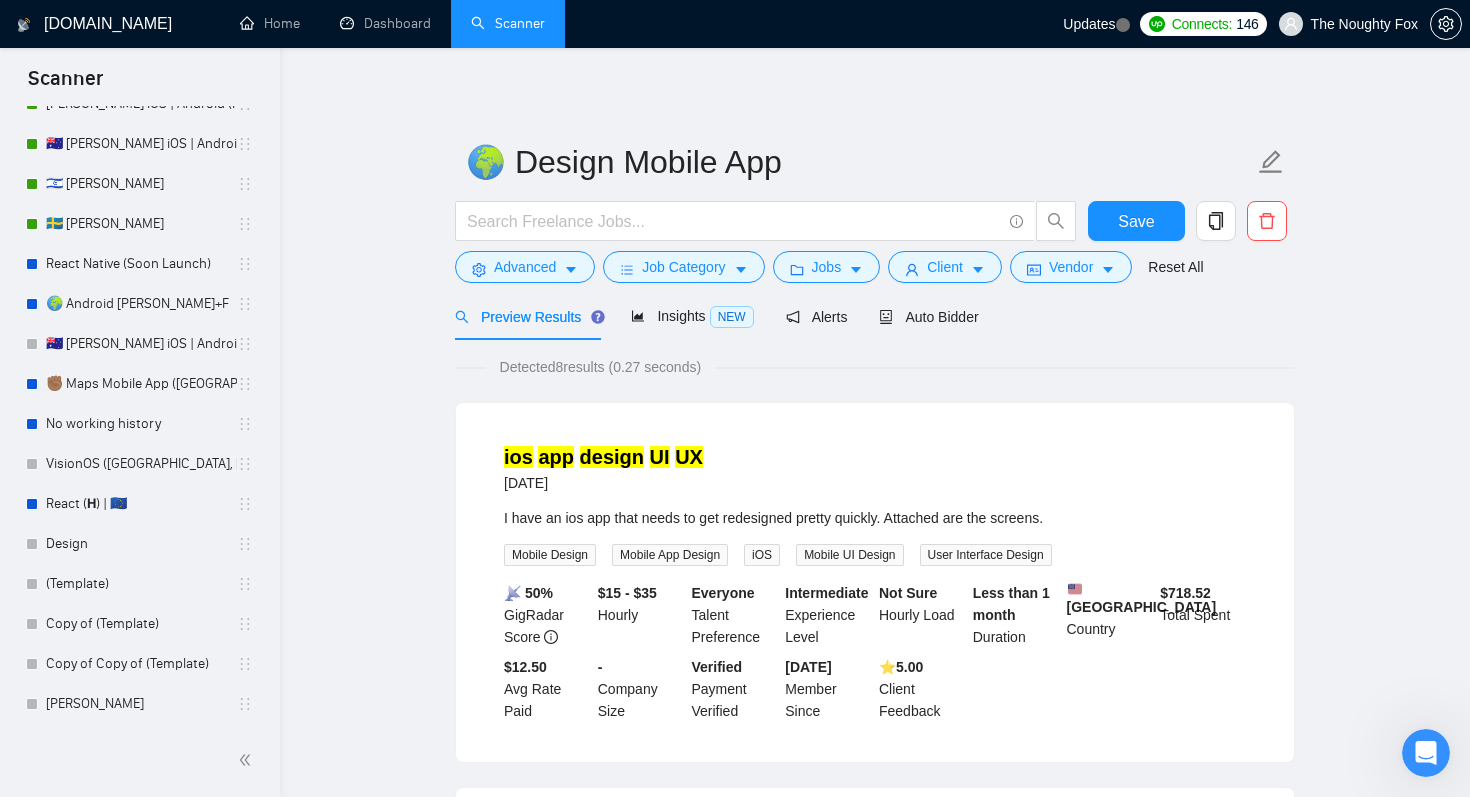 click on "🌍 Design Mobile App Save Advanced   Job Category   Jobs   Client   Vendor   Reset All" at bounding box center [875, 211] 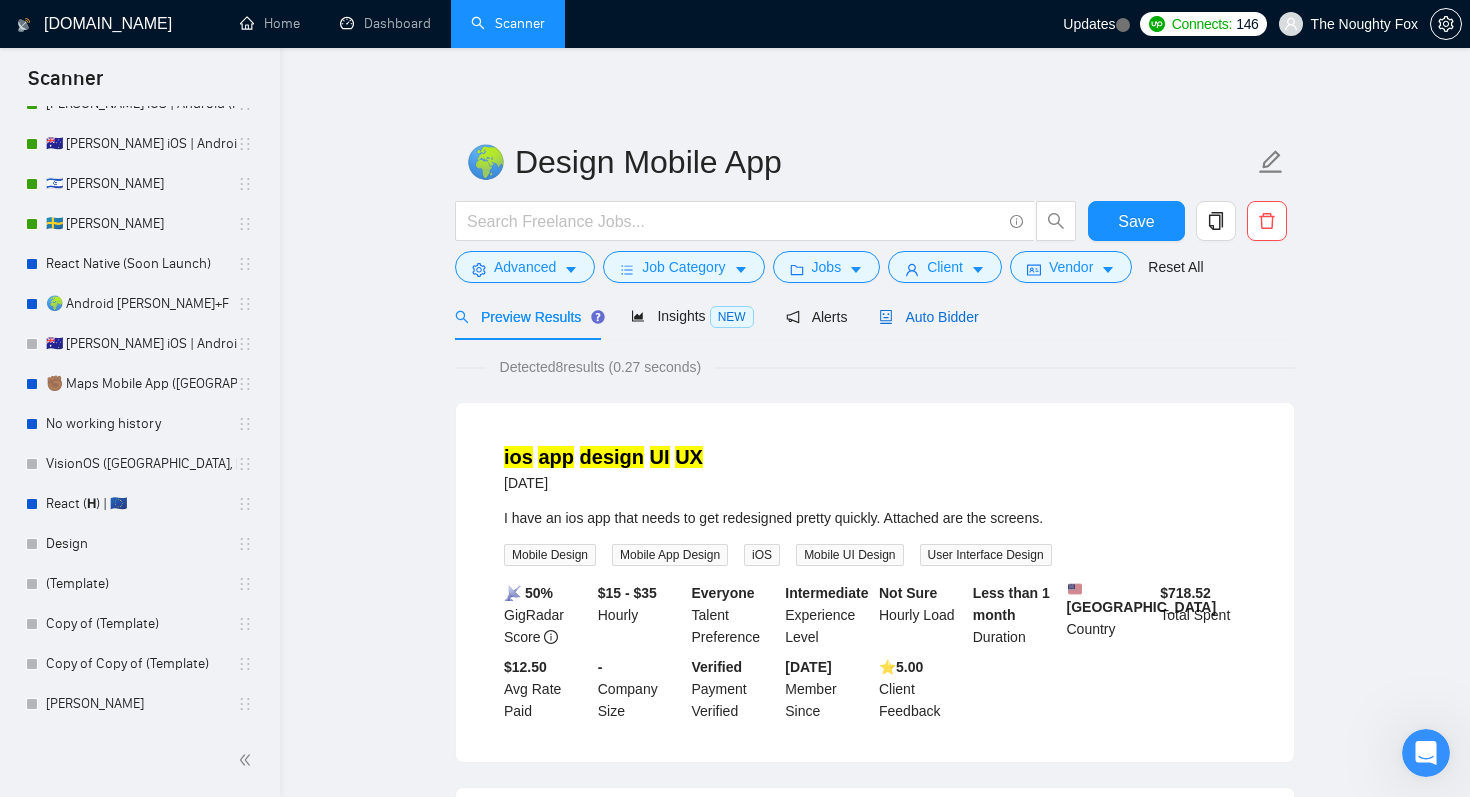 click on "Auto Bidder" at bounding box center [928, 317] 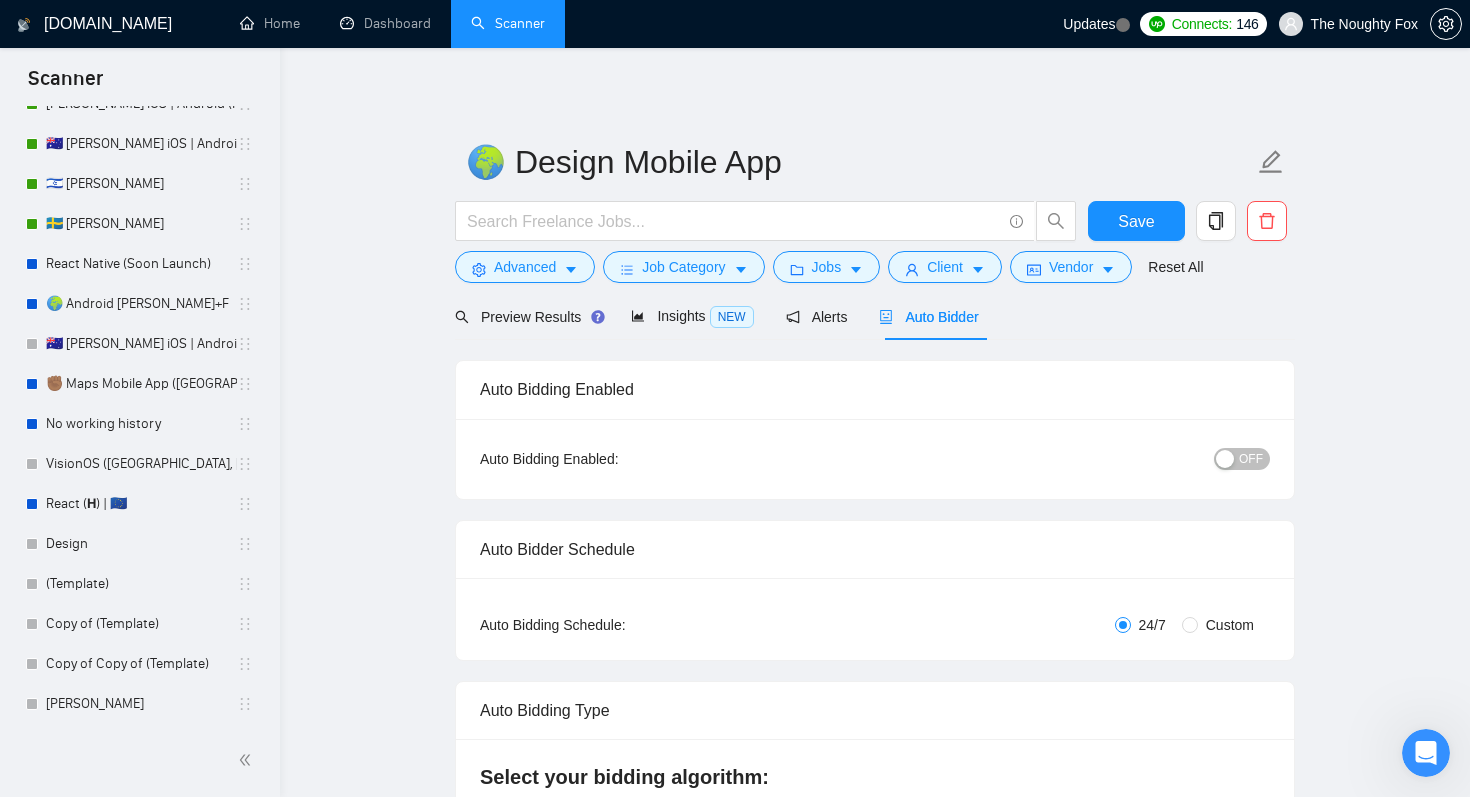 type 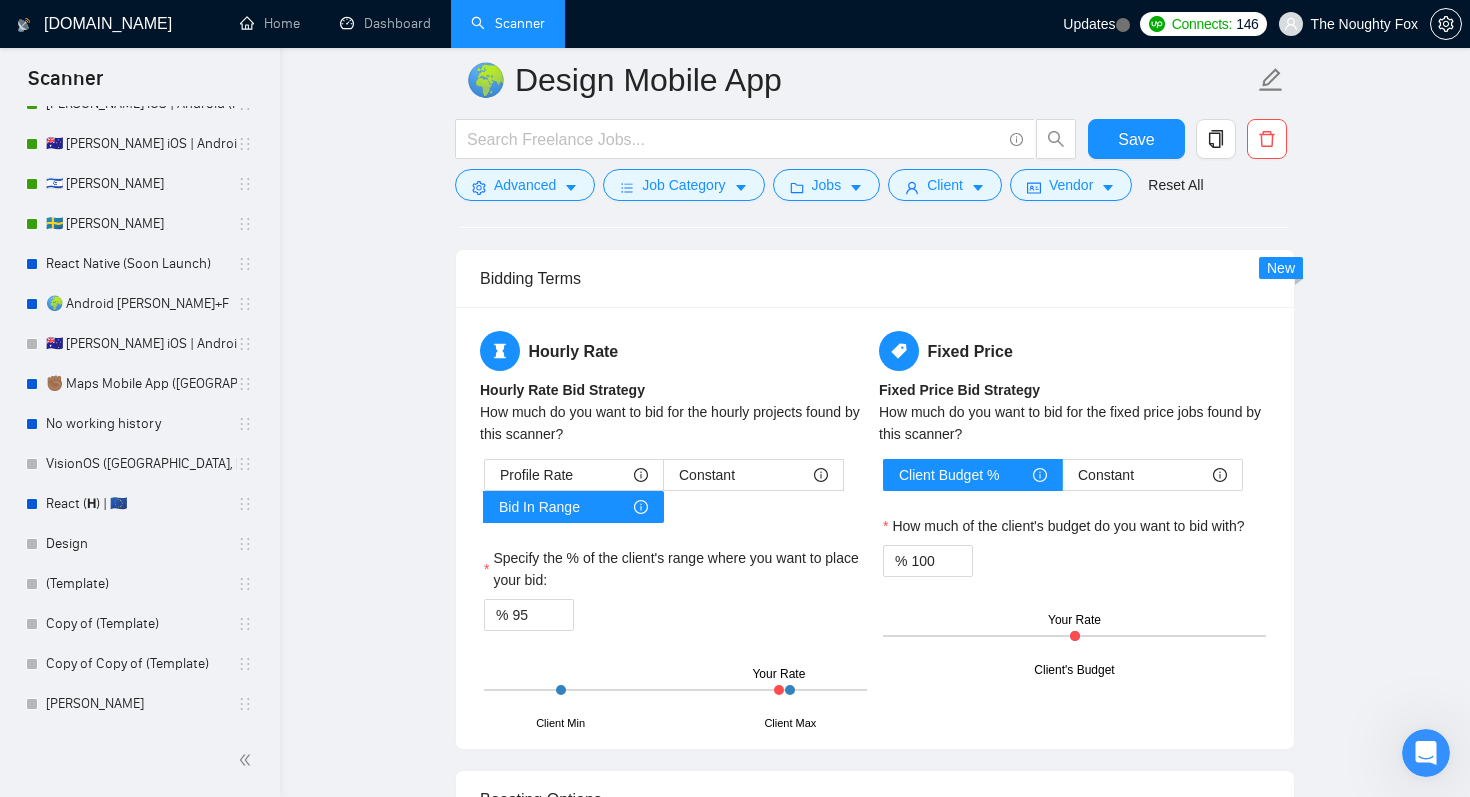 scroll, scrollTop: 2283, scrollLeft: 0, axis: vertical 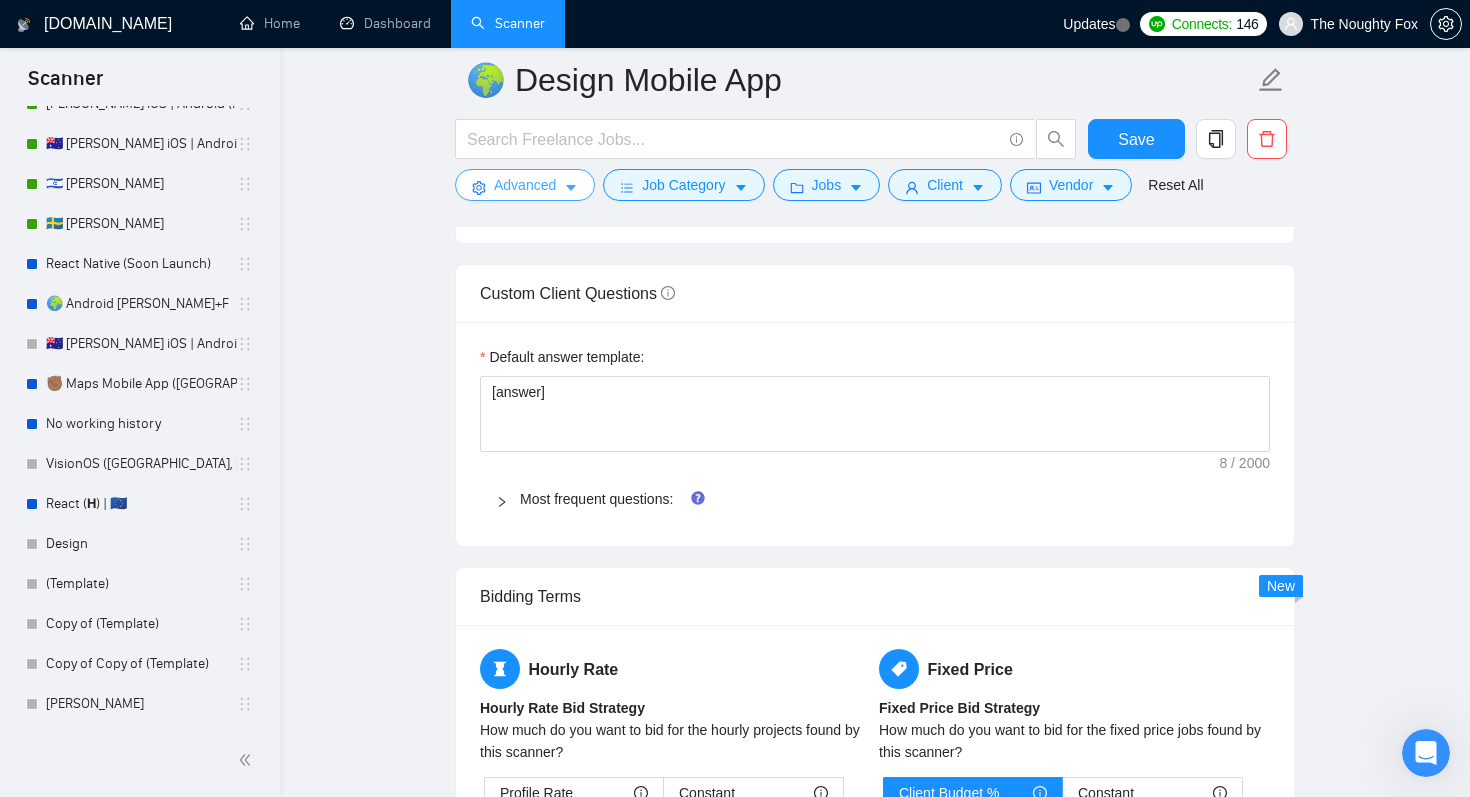 click on "Advanced" at bounding box center (525, 185) 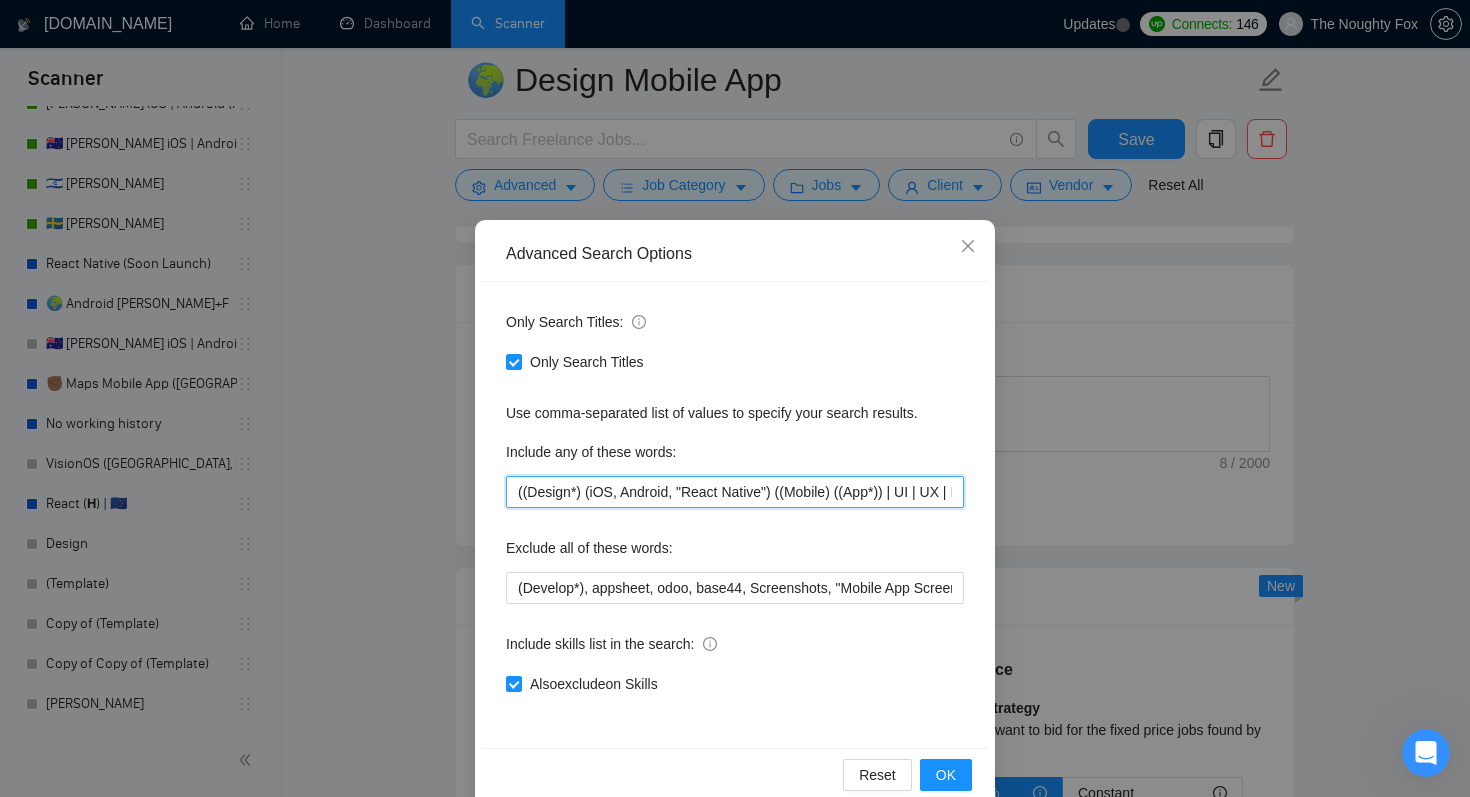 drag, startPoint x: 788, startPoint y: 493, endPoint x: 590, endPoint y: 502, distance: 198.20444 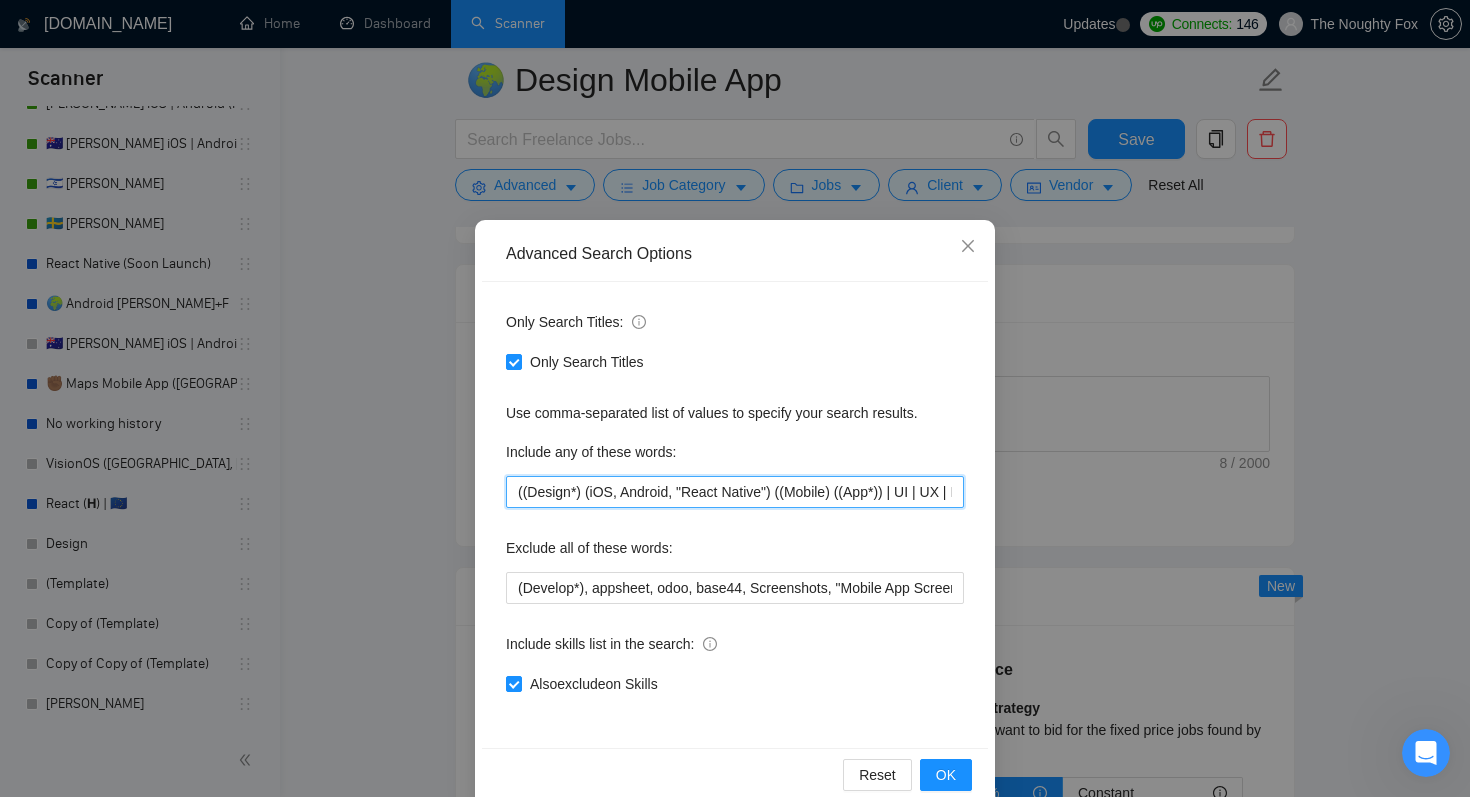 type on "((Design*) ((Mobile) ((App*)) | UI | UX | Interface | Wireframe | Prototype | Mockup))" 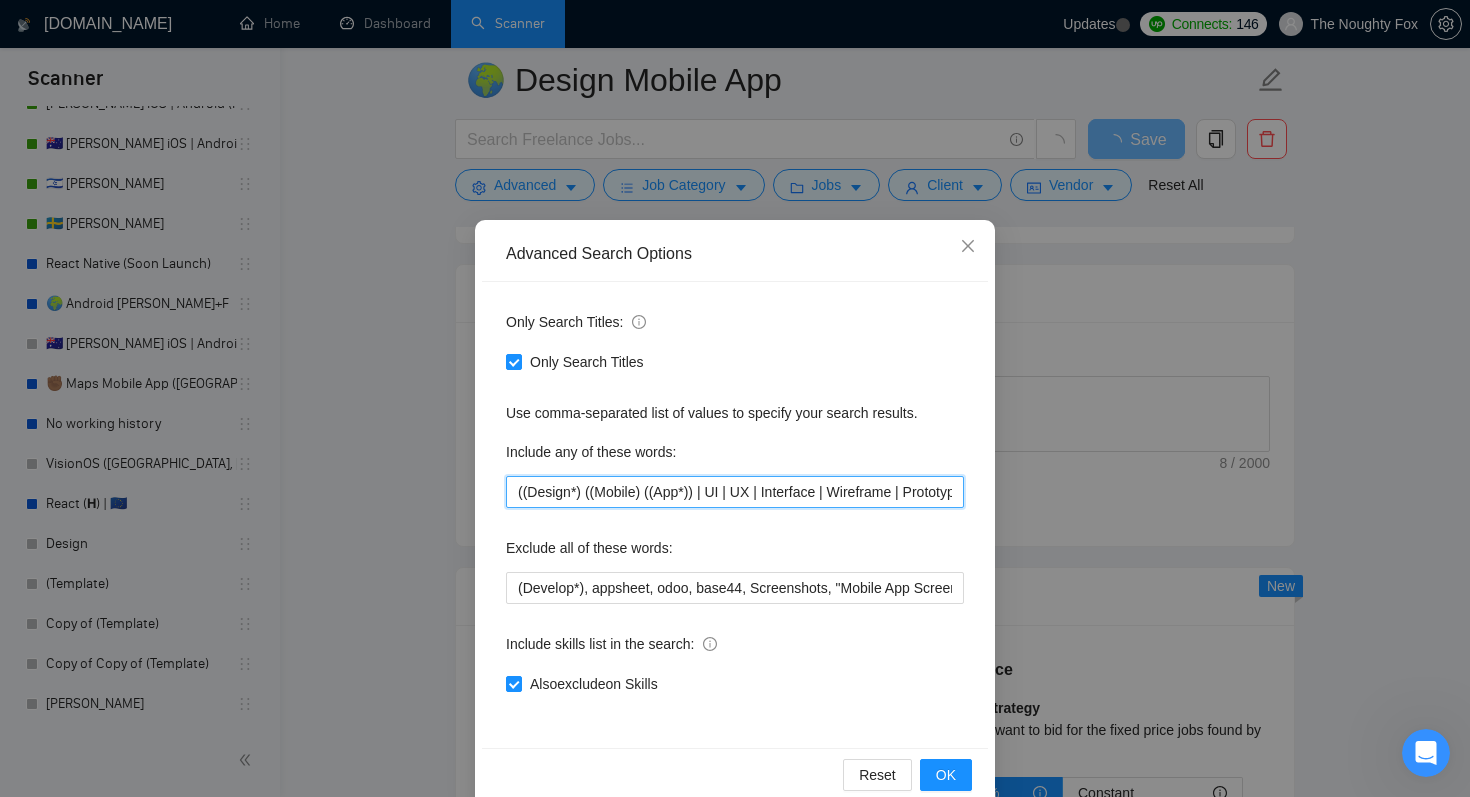 type 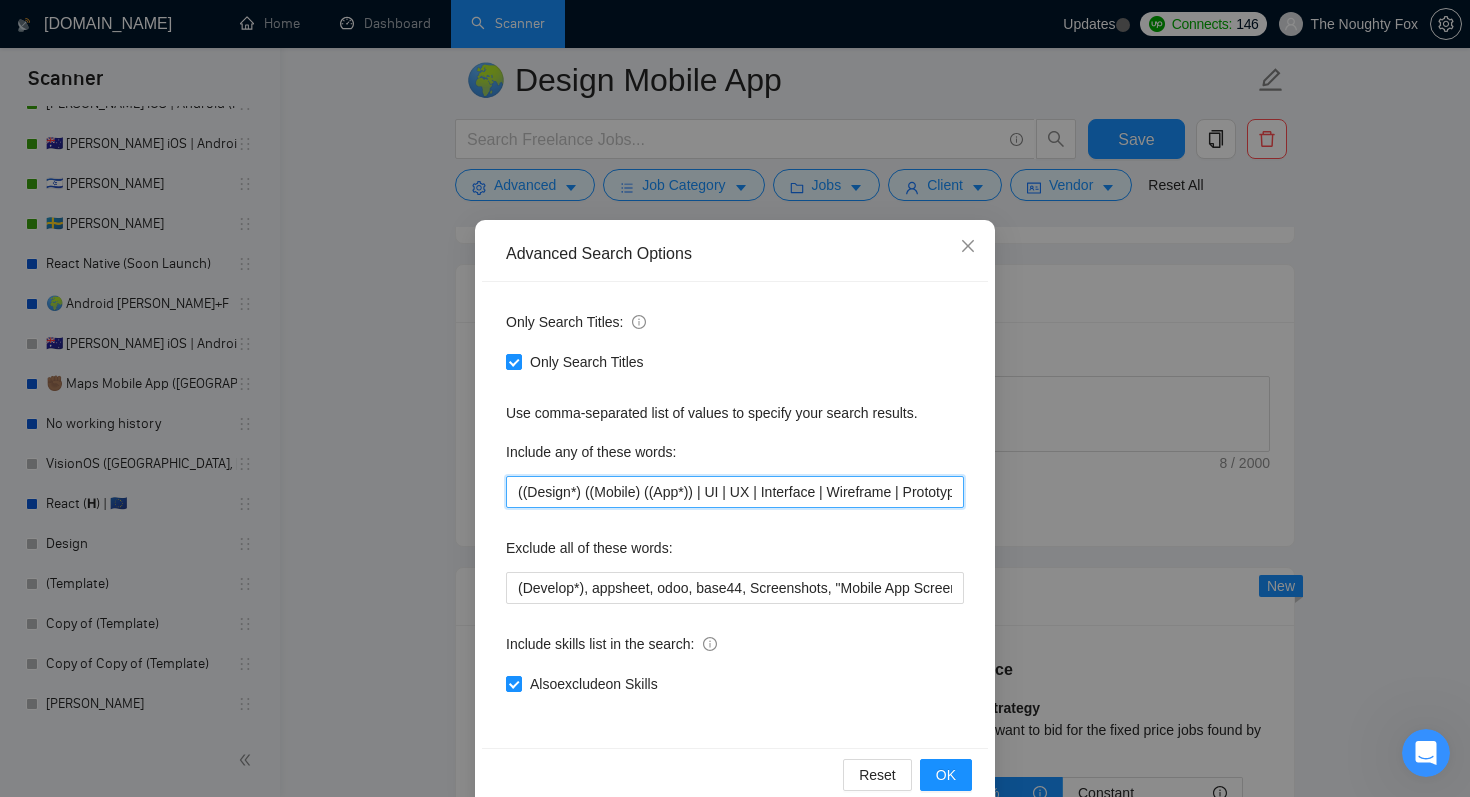 click on "((Design*) ((Mobile) ((App*)) | UI | UX | Interface | Wireframe | Prototype | Mockup))" at bounding box center (735, 492) 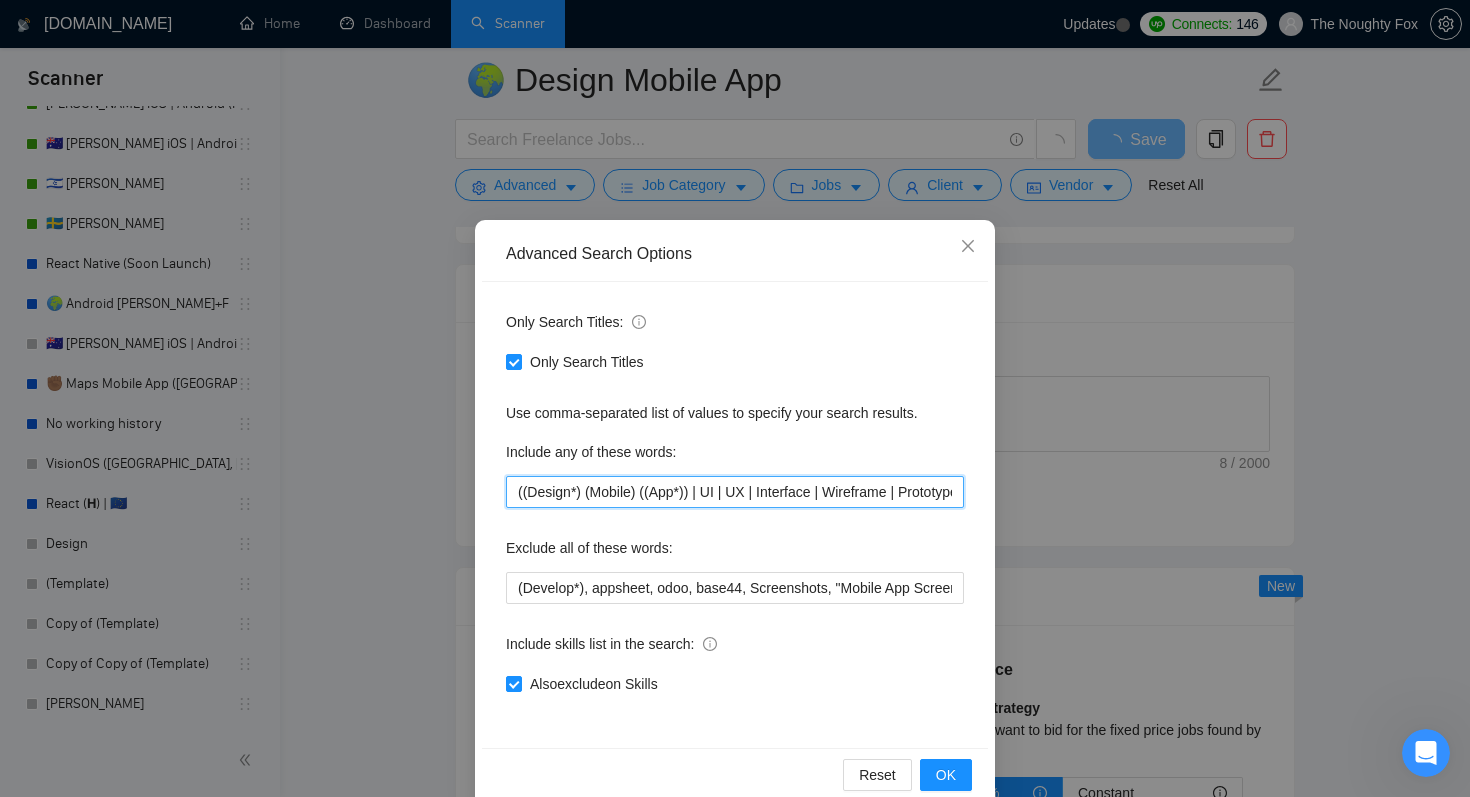 click on "((Design*) (Mobile) ((App*)) | UI | UX | Interface | Wireframe | Prototype | Mockup))" at bounding box center [735, 492] 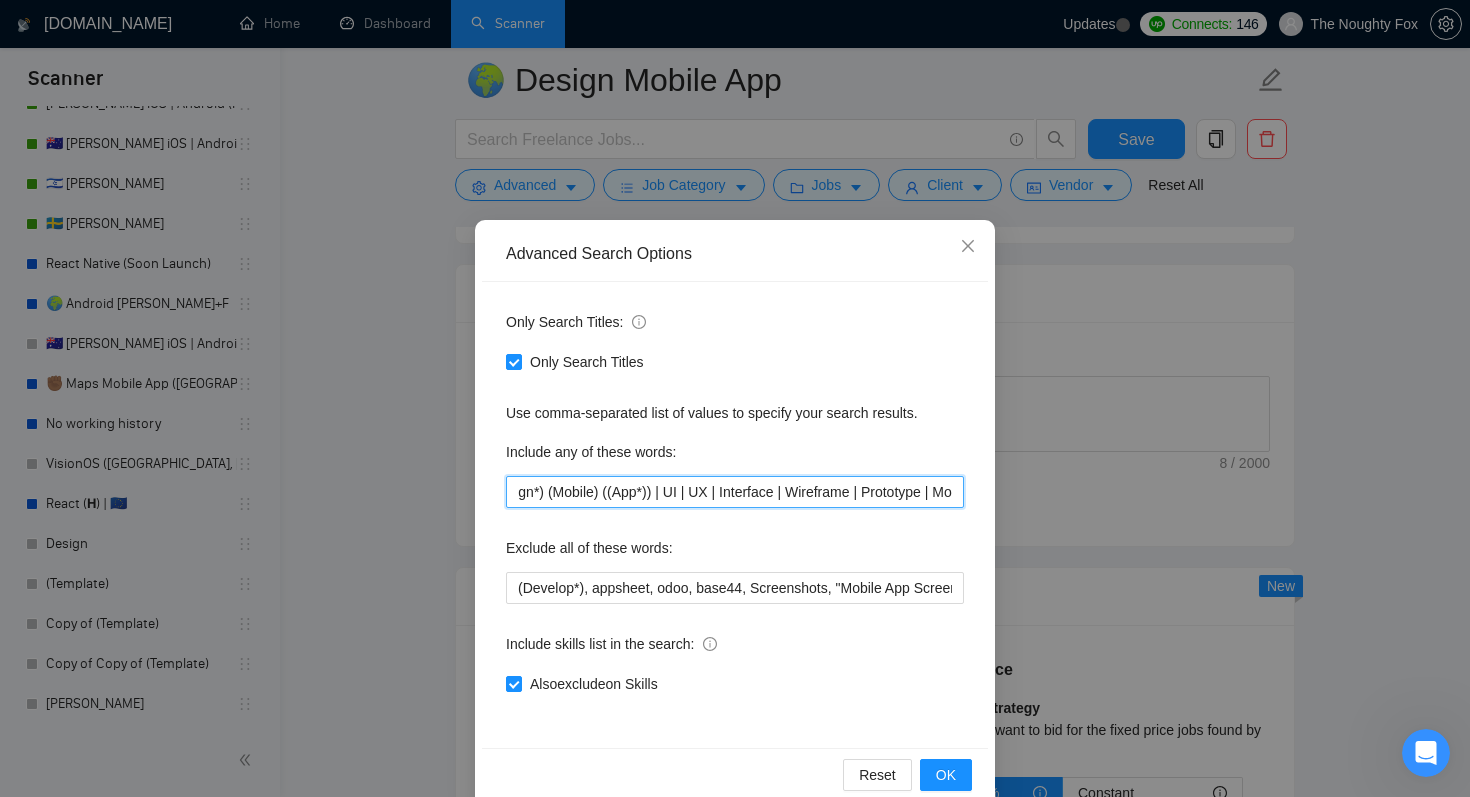 scroll, scrollTop: 0, scrollLeft: 97, axis: horizontal 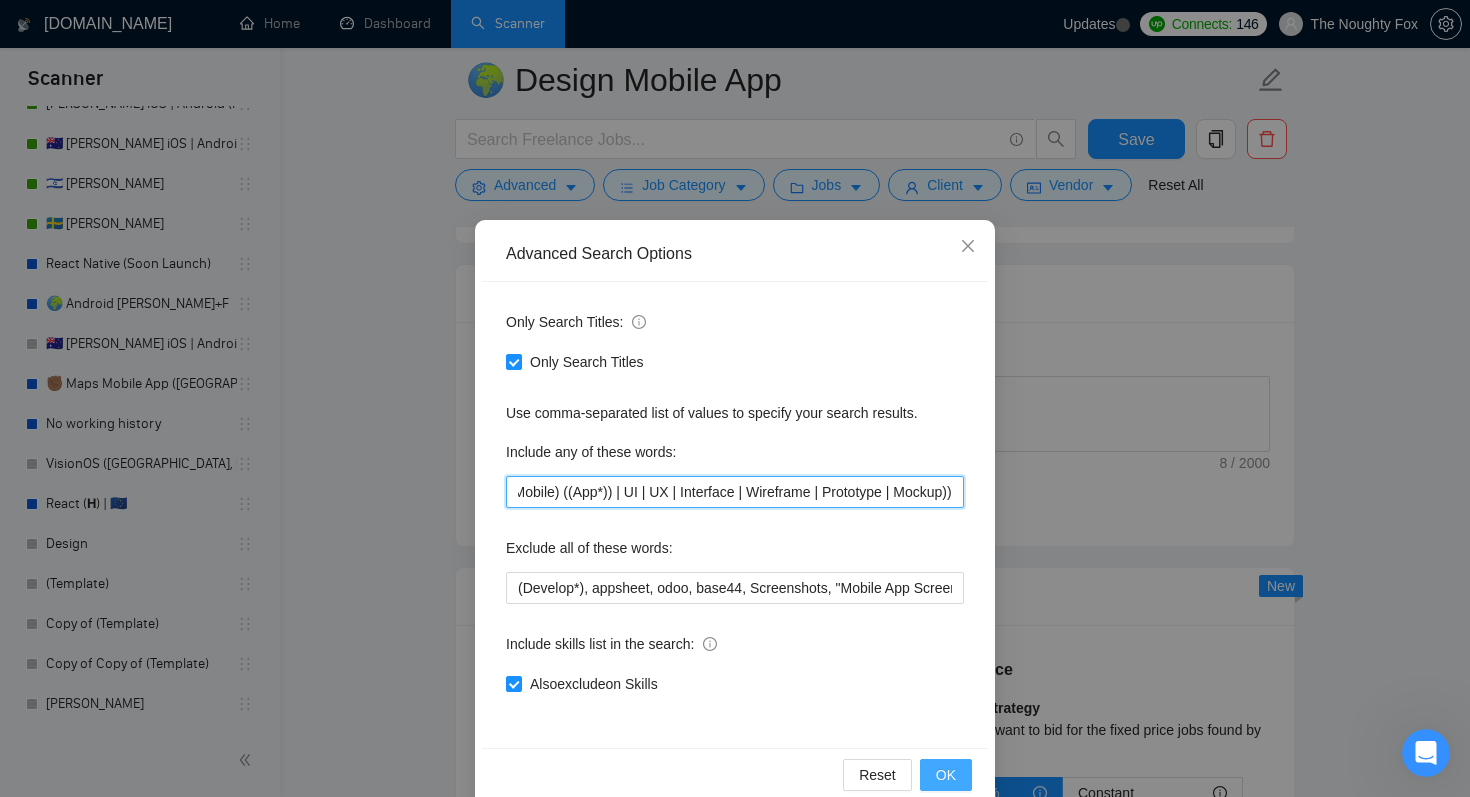 type on "((Design*) (Mobile) ((App*)) | UI | UX | Interface | Wireframe | Prototype | Mockup))" 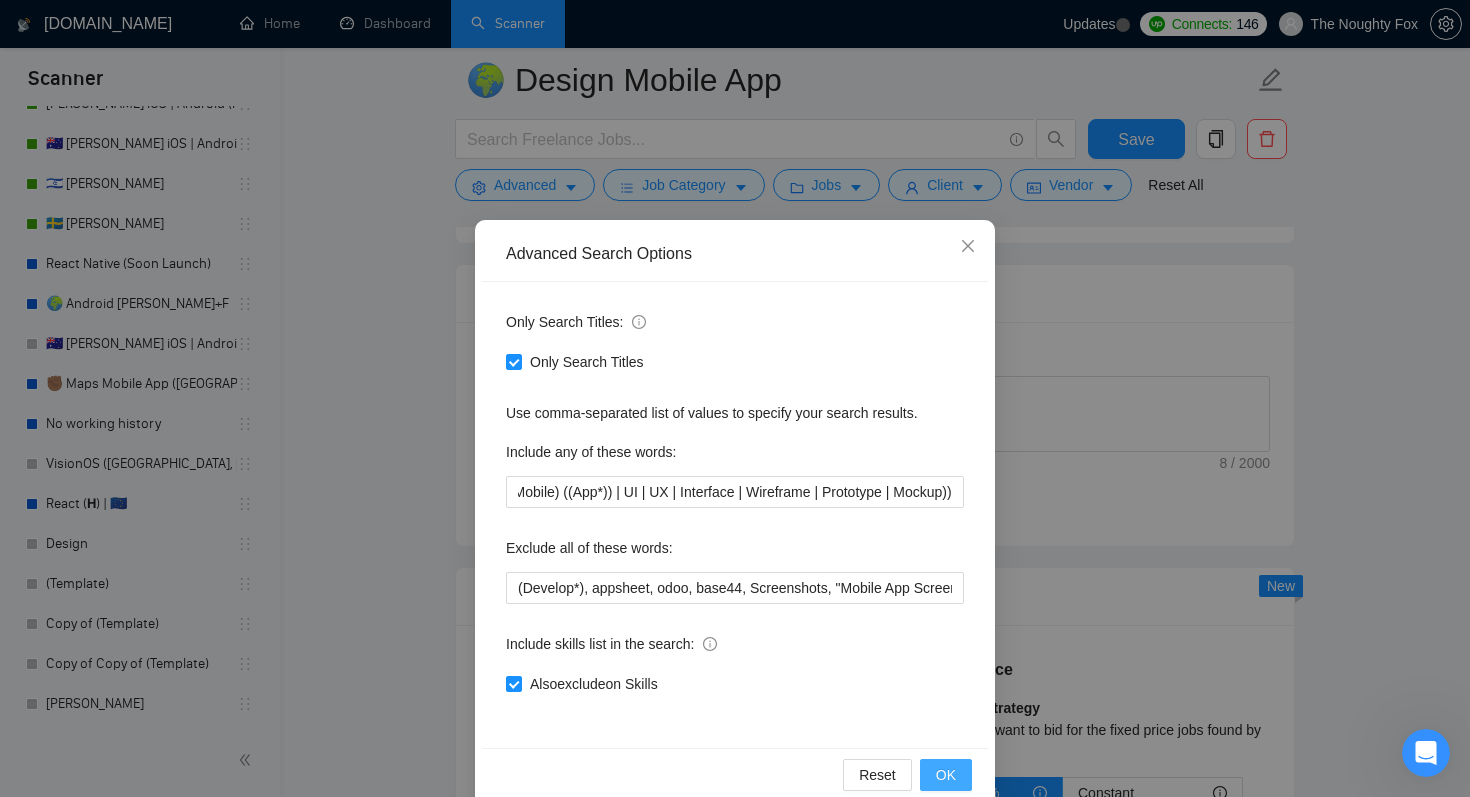 click on "OK" at bounding box center [946, 775] 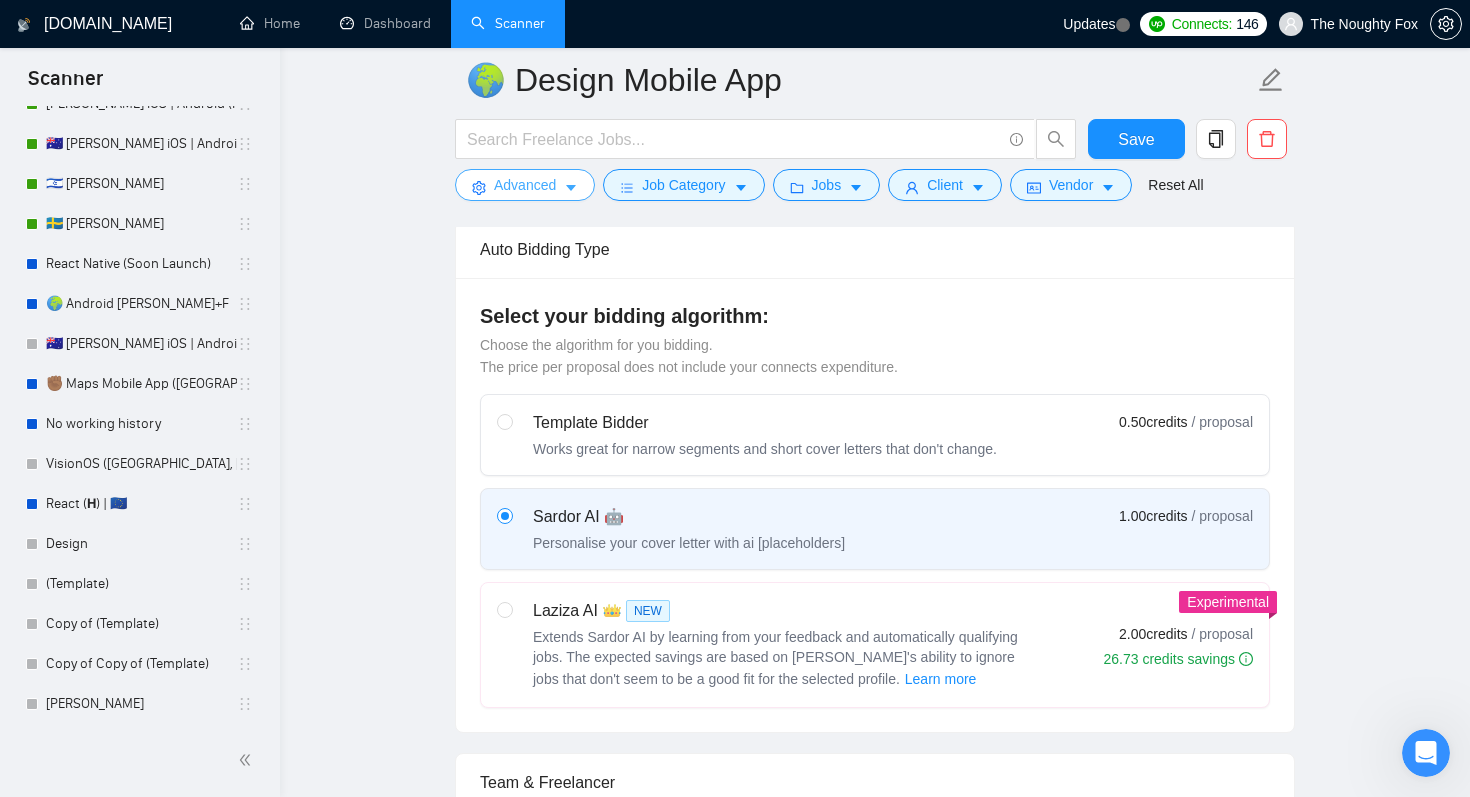scroll, scrollTop: 67, scrollLeft: 0, axis: vertical 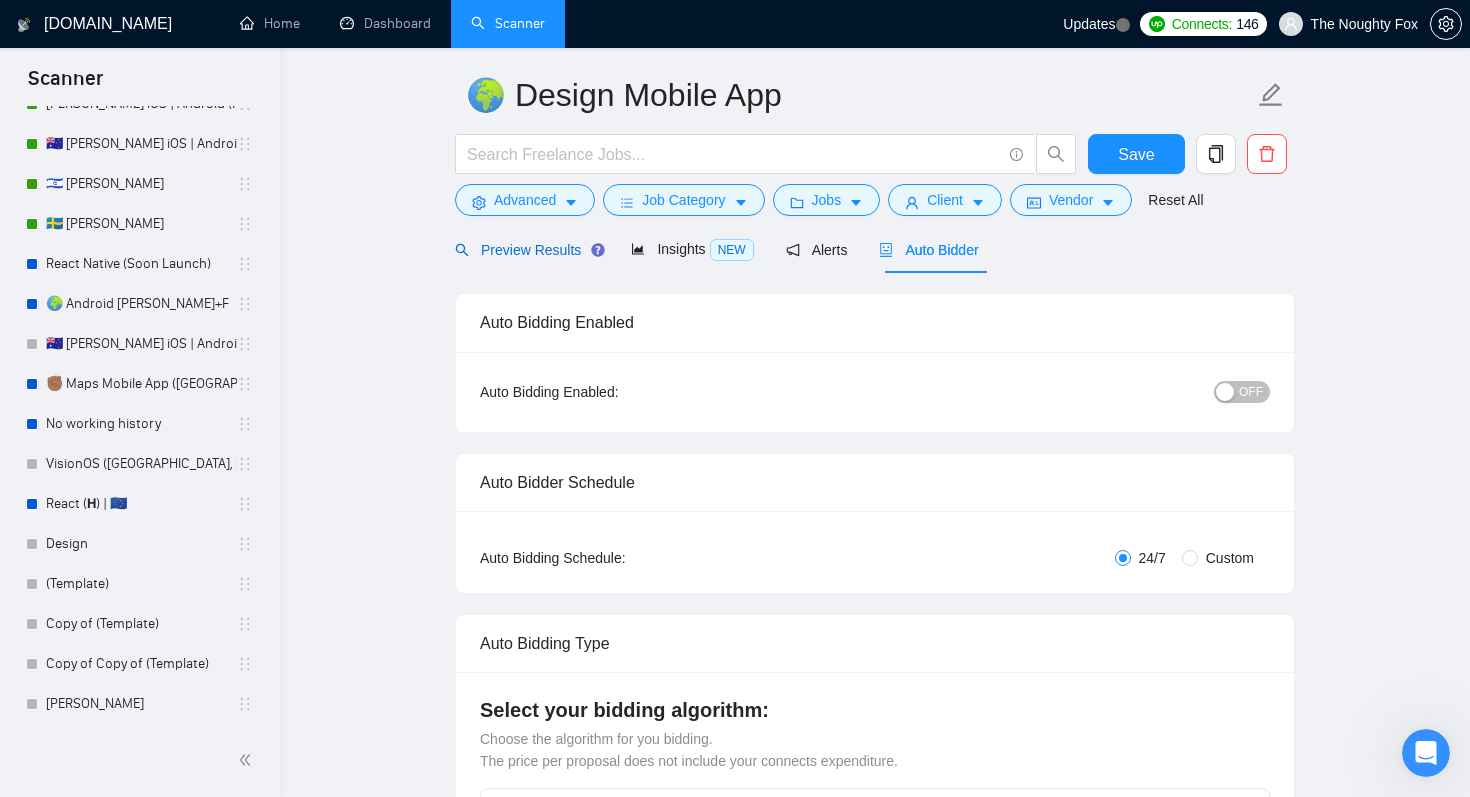 click on "Preview Results" at bounding box center (527, 250) 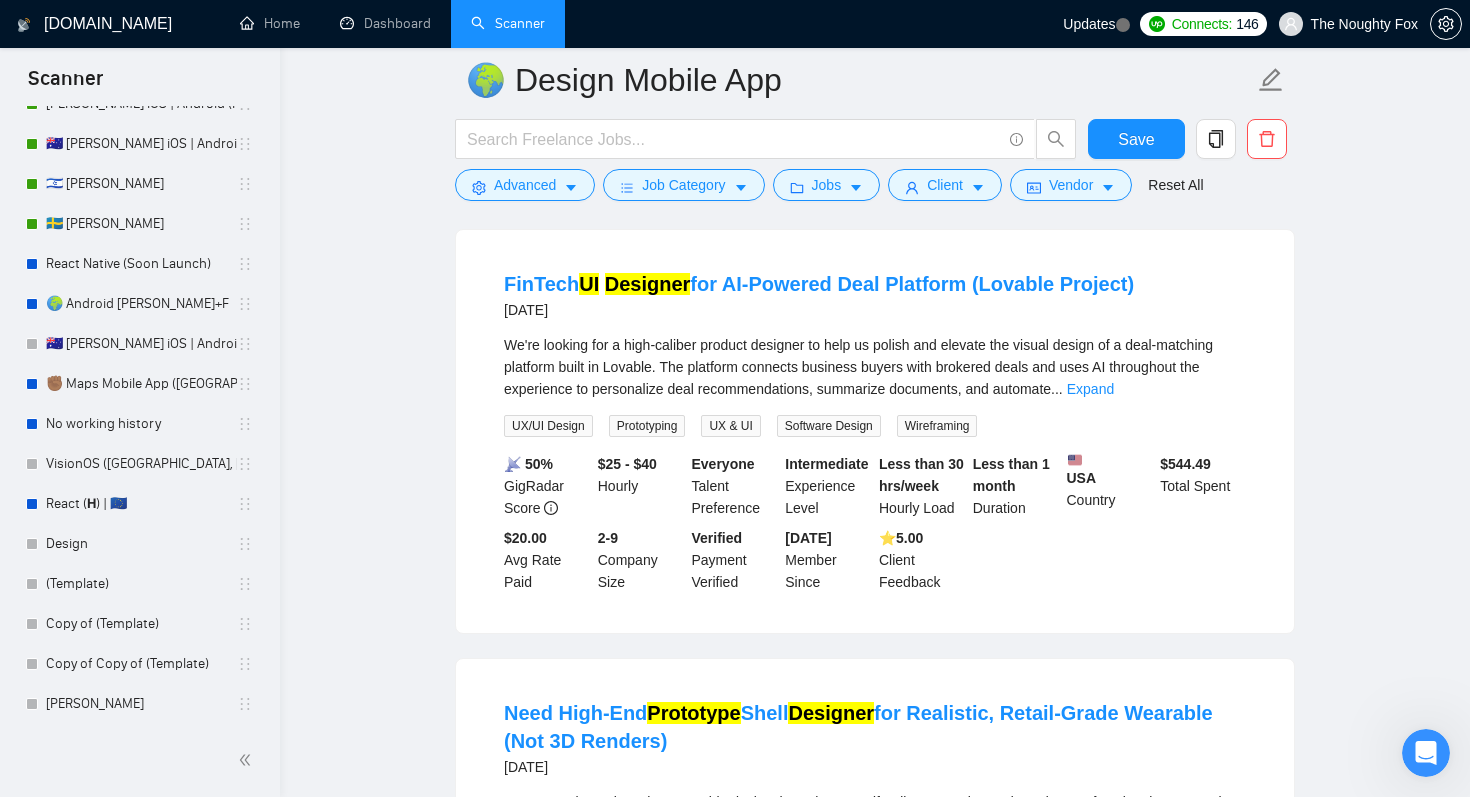 scroll, scrollTop: 1449, scrollLeft: 0, axis: vertical 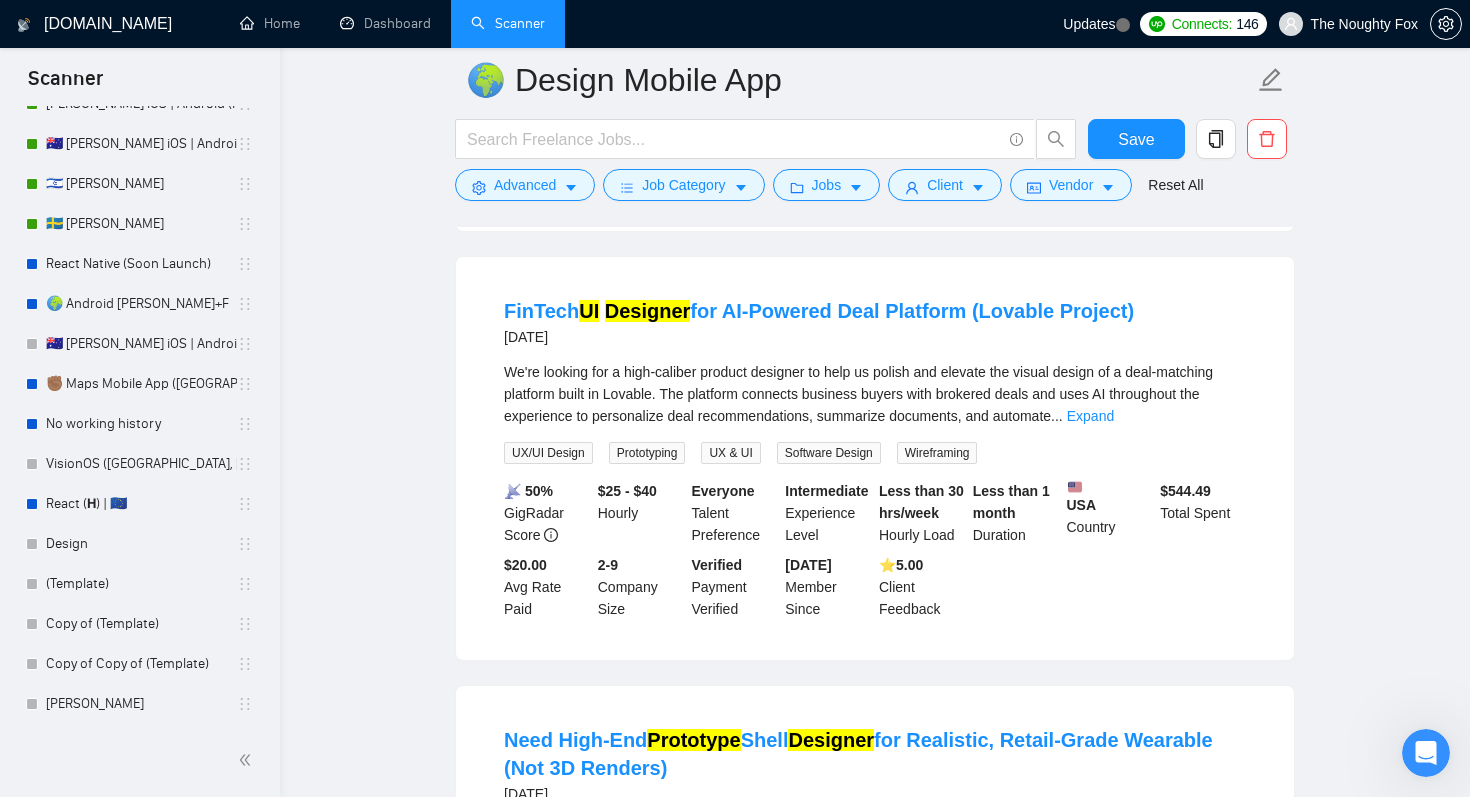 click on "We're looking for a high-caliber product designer to help us polish and elevate the visual design of a deal-matching platform built in Lovable. The platform connects business buyers with brokered deals and uses AI throughout the experience to personalize deal recommendations, summarize documents, and automate  ... Expand" at bounding box center (875, 394) 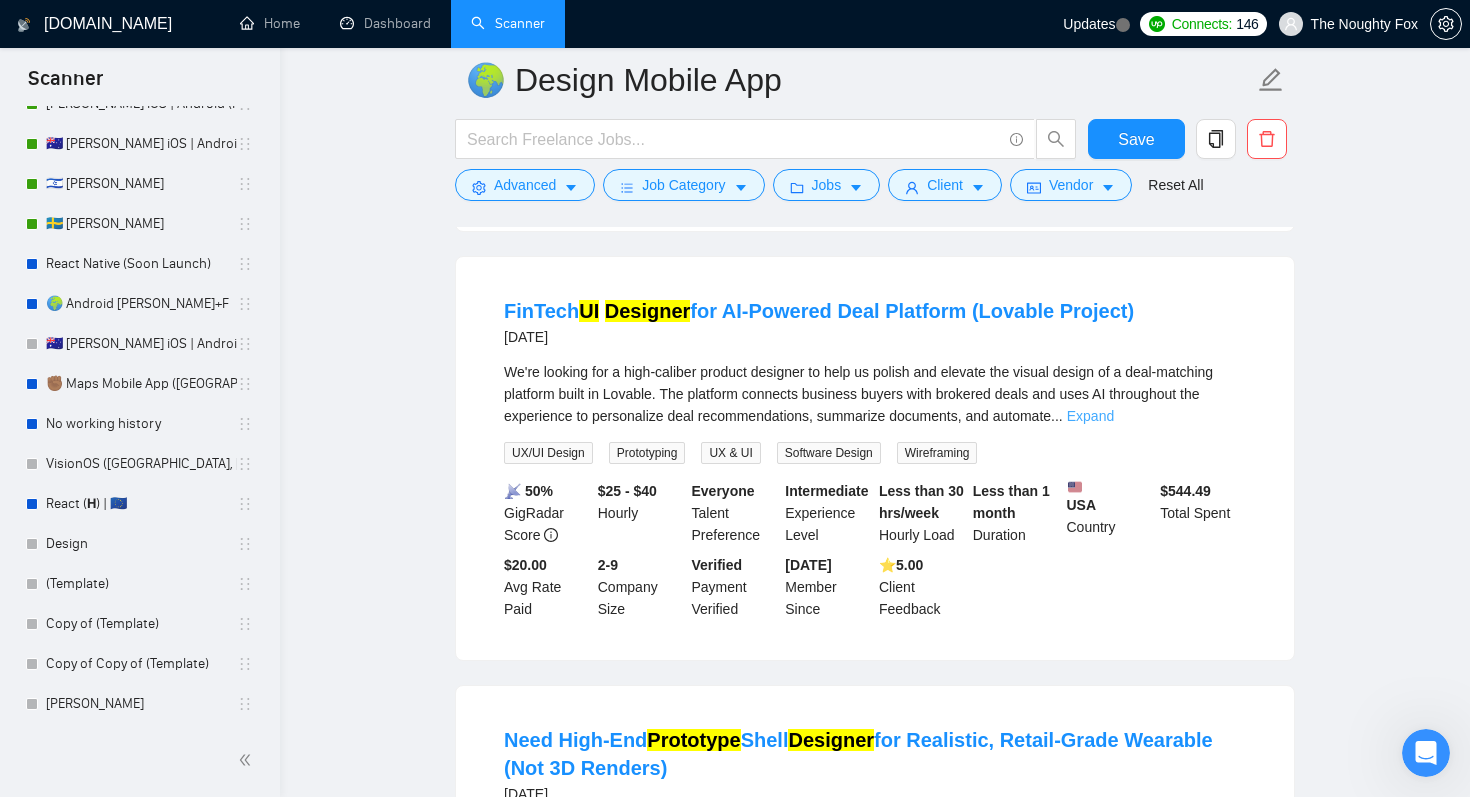 click on "Expand" at bounding box center (1090, 416) 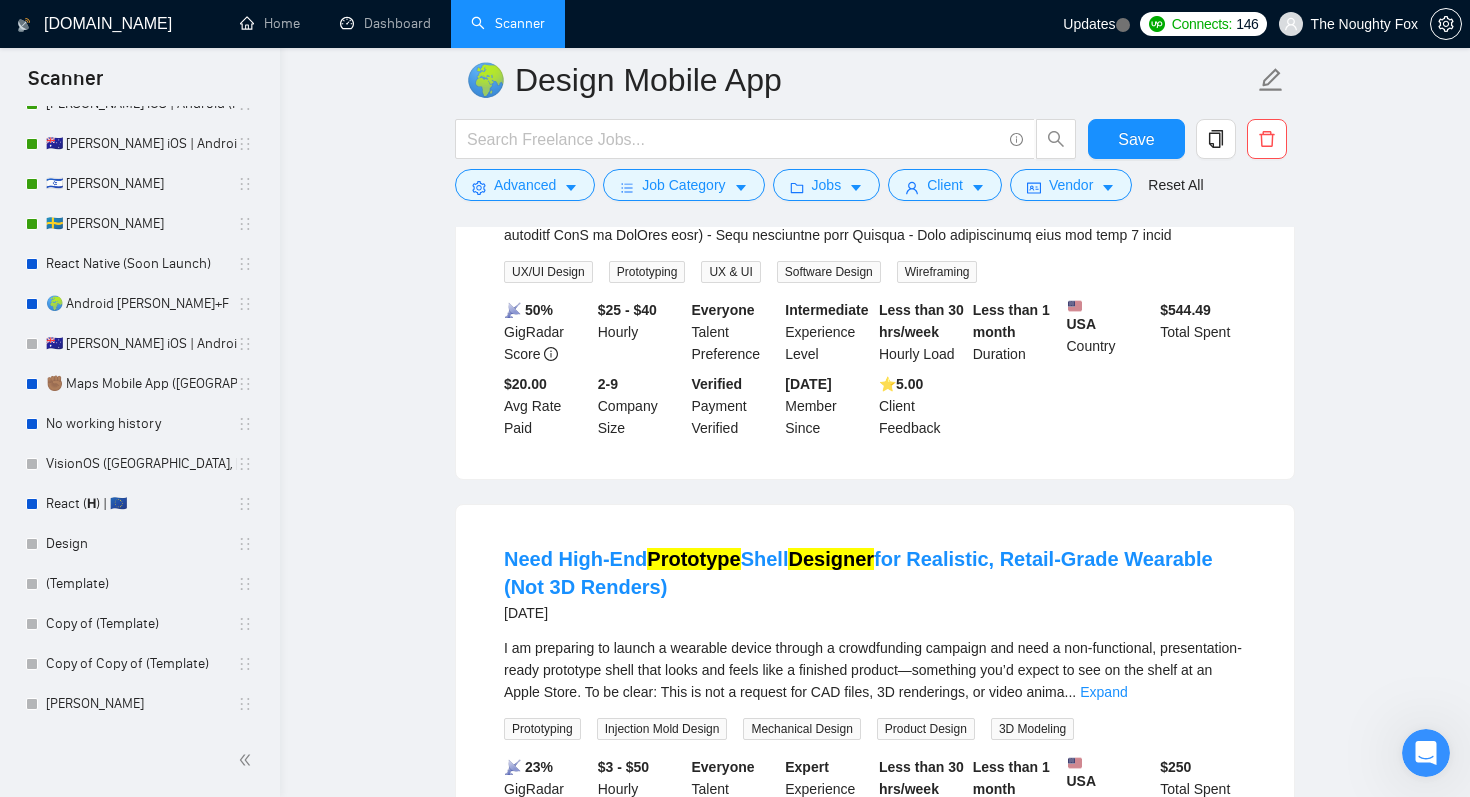 scroll, scrollTop: 1740, scrollLeft: 0, axis: vertical 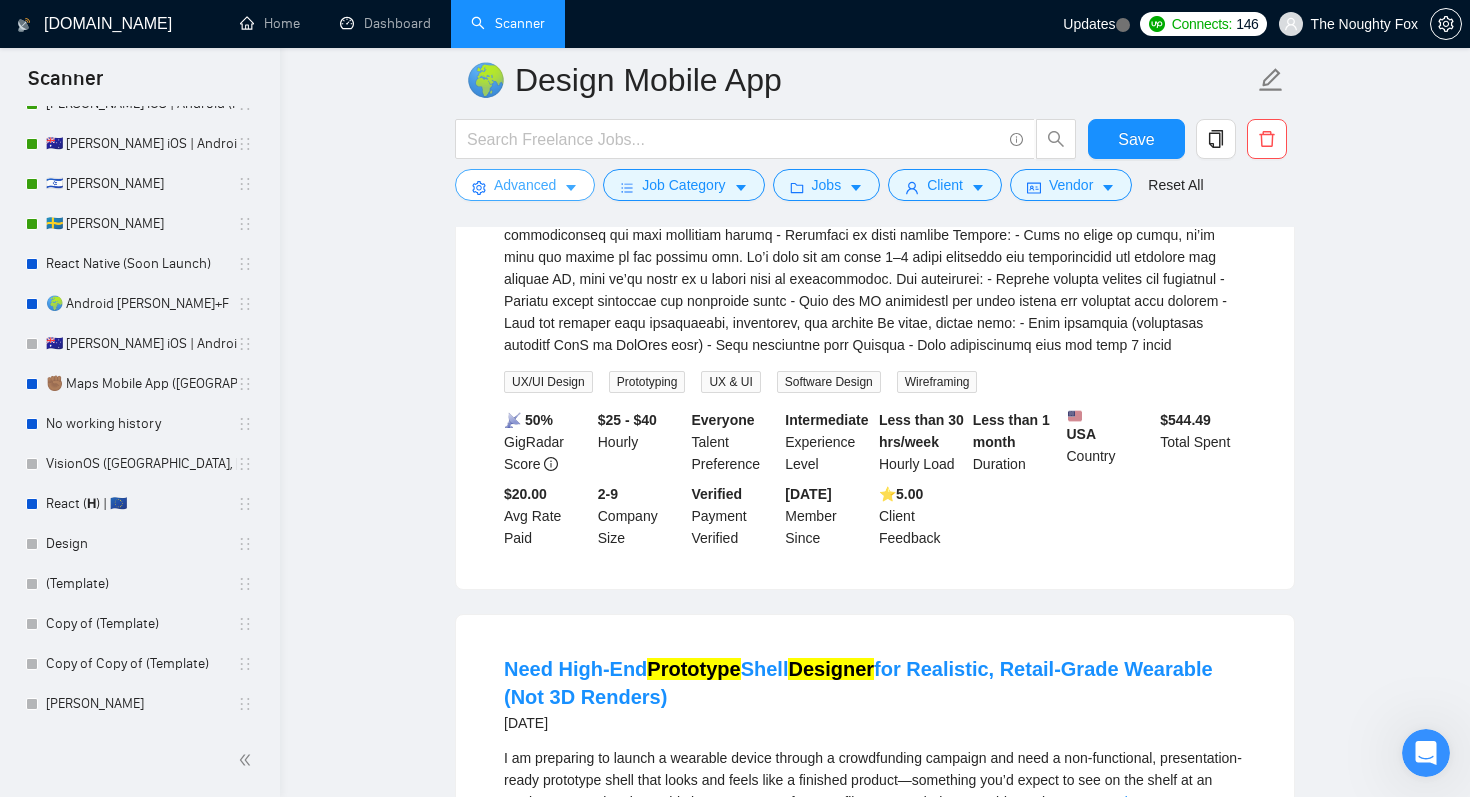 click on "Advanced" at bounding box center [525, 185] 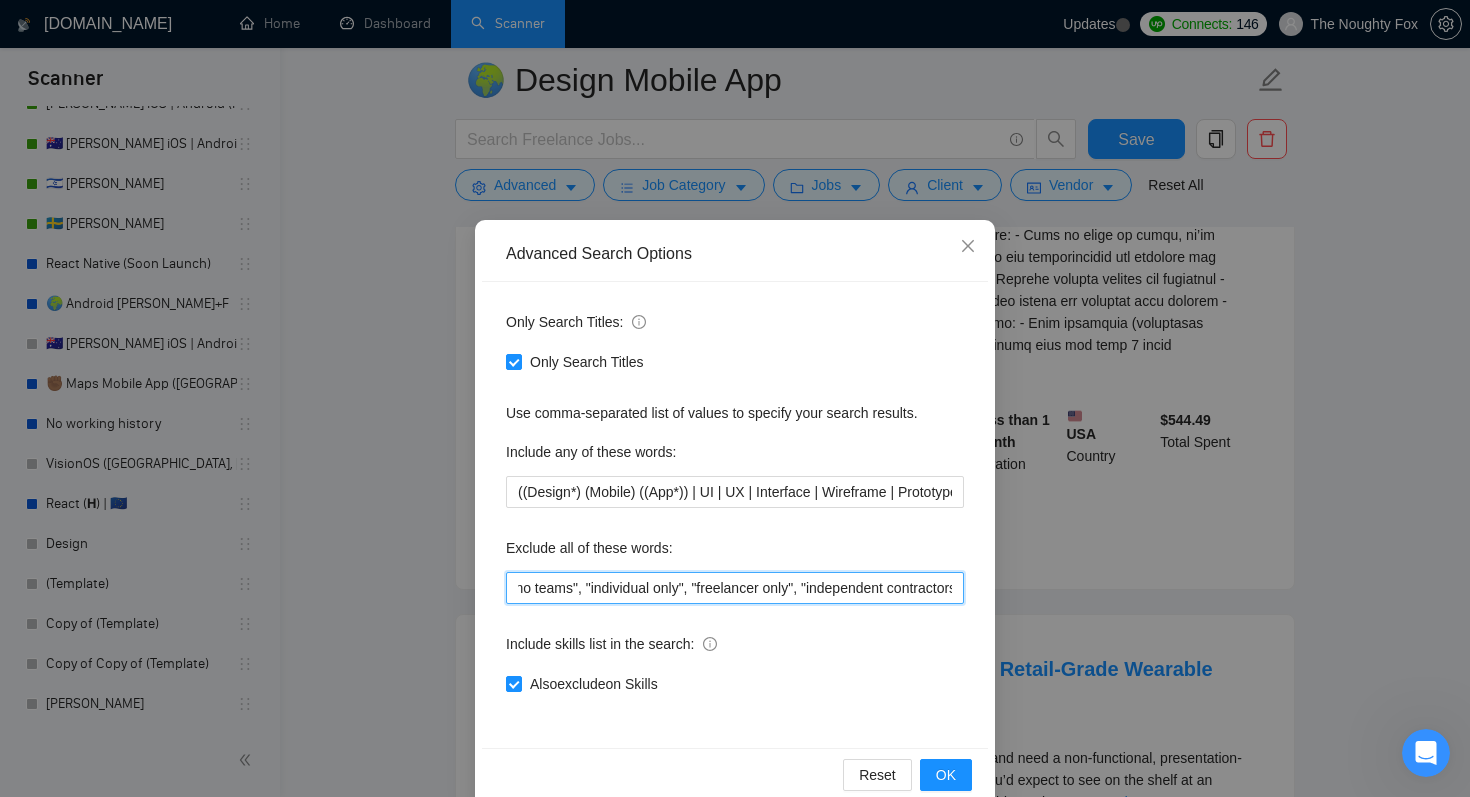 drag, startPoint x: 709, startPoint y: 579, endPoint x: 1038, endPoint y: 585, distance: 329.05472 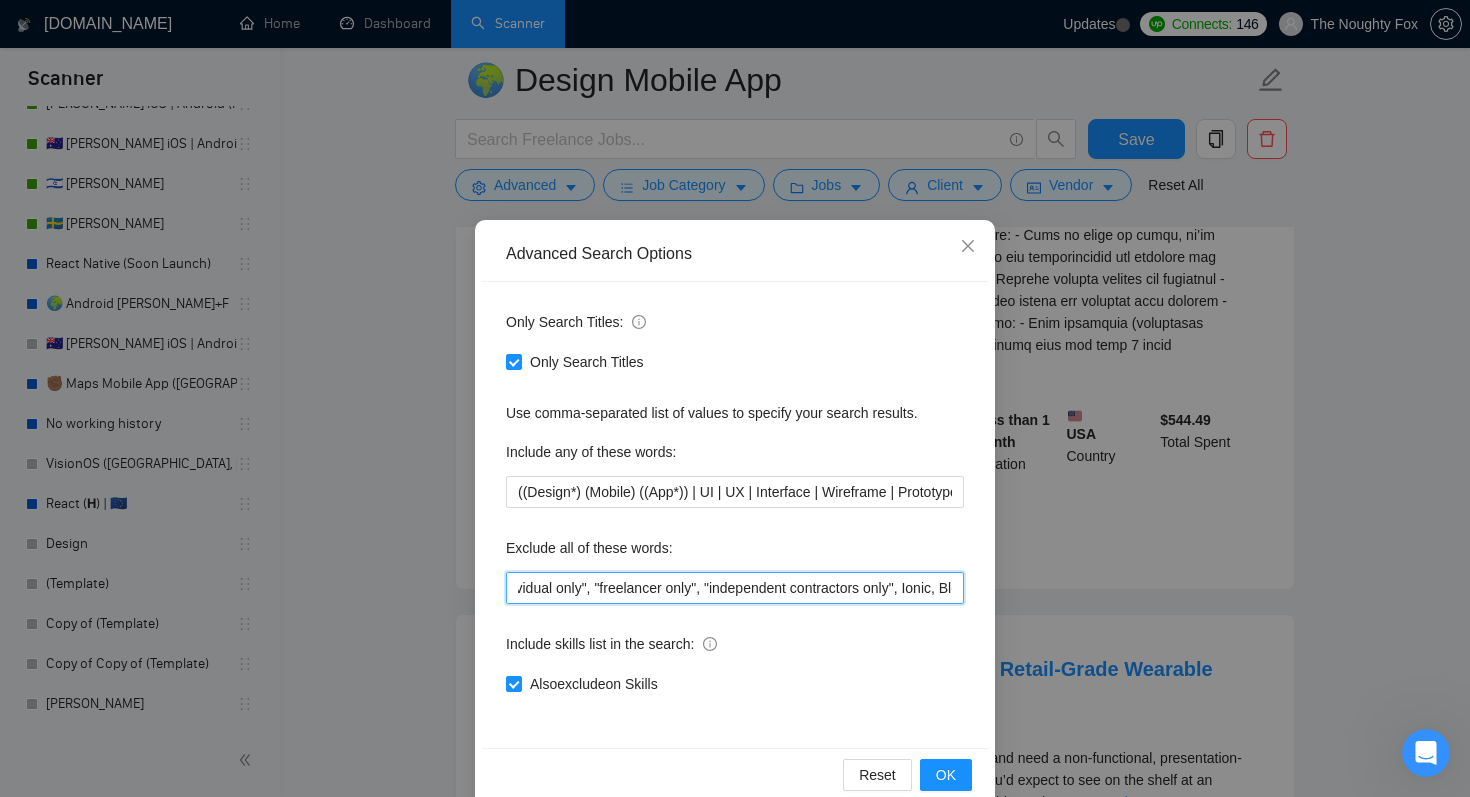 click on "(Develop*), appsheet, odoo, base44, Screenshots, "Mobile App Screenshots", "Graphic Design", PowerApps, advertise, F-droid, "Qt Creator", "unreal engine", "Apache [PERSON_NAME]", [PERSON_NAME], ASO, "App Store Optimization", "2d animation", "animation design", "publish an app", "teach me", advice, tutor, (crypto*), "pair programing", "any desk", anydesk, any-desk, "team viewer", "team-viewer", teamviewer, "not a team", "not a agency", "no teams", "no agency", "No Agencies!", "no teams", "individual only", "freelancer only", "independent contractors only", Ionic, Blockchain, NFT, .net, MAUI, Vue, Vue.js, Angular, Angular.js, Framer, "Power app", Glide, Artable, webflow, Adalo, Unity, Xamarin, "mobile game", VR, Fluter, Flutter, Flater, Flatter, FlutterFlow, "Flutter Flow", Dart, Python" at bounding box center (735, 588) 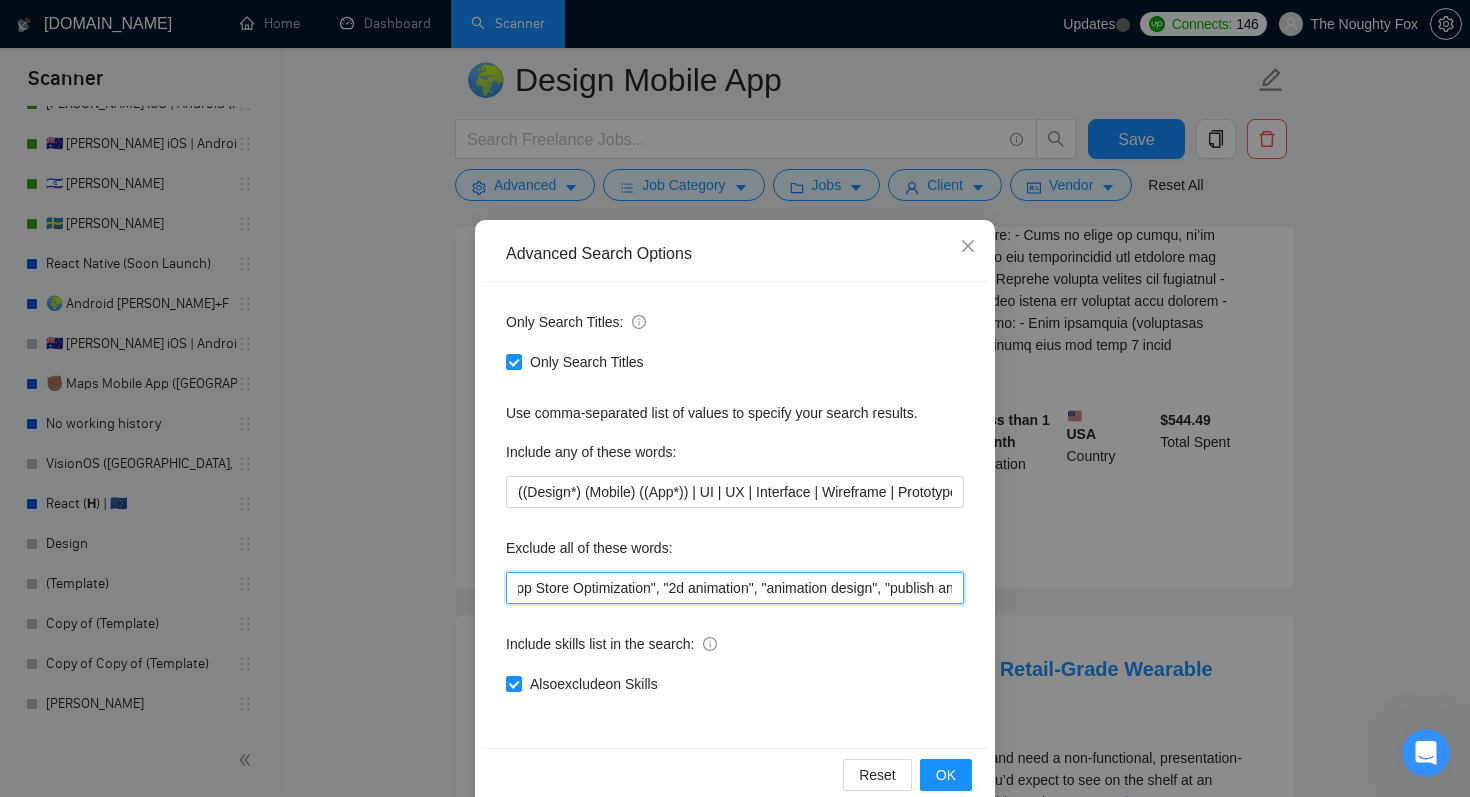 scroll, scrollTop: 0, scrollLeft: 1337, axis: horizontal 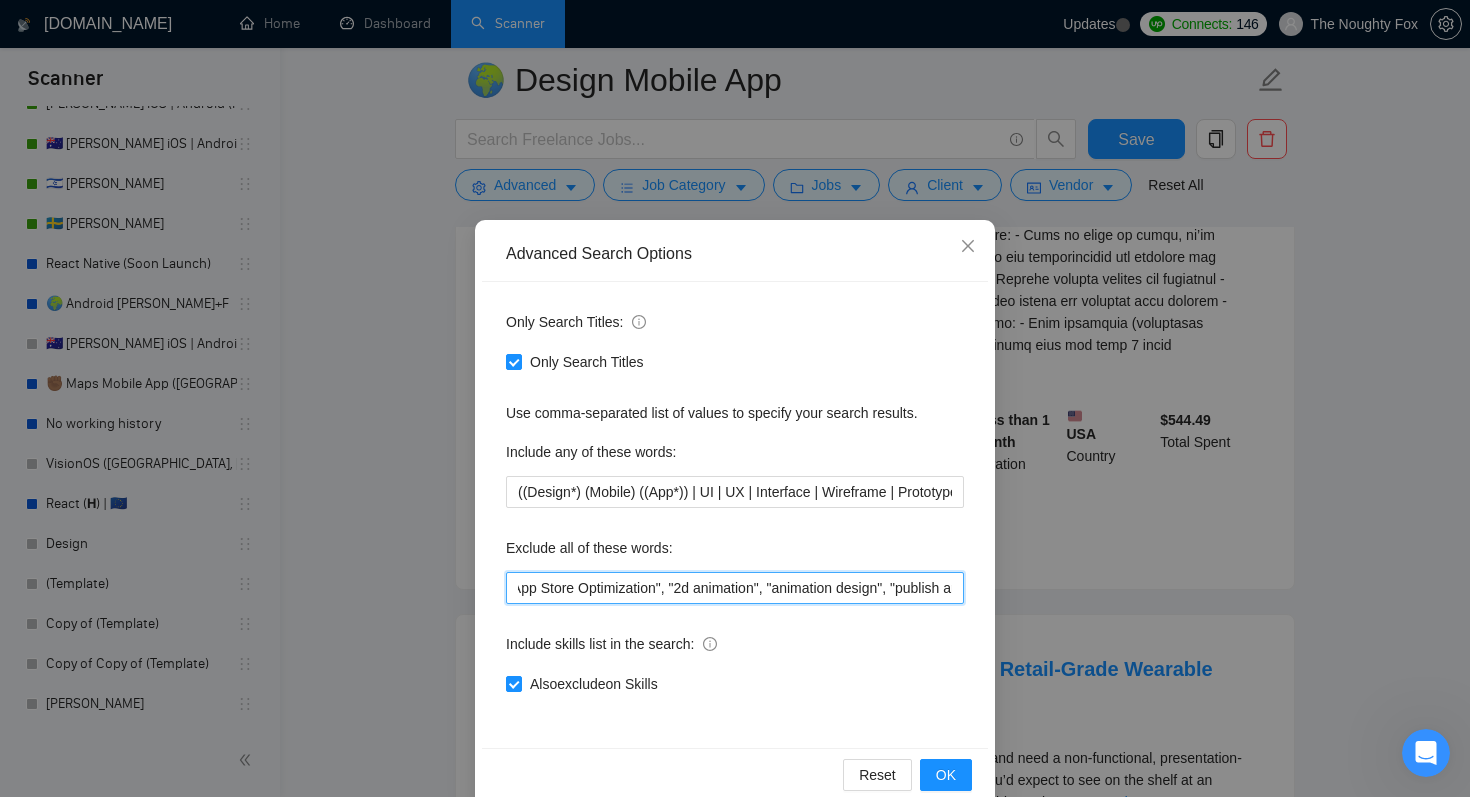 click on "(Develop*), appsheet, odoo, base44, Screenshots, "Mobile App Screenshots", "Graphic Design", PowerApps, advertise, F-droid, "Qt Creator", "unreal engine", "Apache [PERSON_NAME]", [PERSON_NAME], ASO, "App Store Optimization", "2d animation", "animation design", "publish an app", "teach me", advice, tutor, (crypto*), "pair programing", "any desk", anydesk, any-desk, "team viewer", "team-viewer", teamviewer, "not a team", "not a agency", "no teams", "no agency", "No Agencies!", "no teams", "individual only", "freelancer only", "independent contractors only", Ionic, Blockchain, NFT, .net, MAUI, Vue, Vue.js, Angular, Angular.js, Framer, "Power app", Glide, Artable, webflow, Adalo, Unity, Xamarin, "mobile game", VR, Fluter, Flutter, Flater, Flatter, FlutterFlow, "Flutter Flow", Dart, Python" at bounding box center [735, 588] 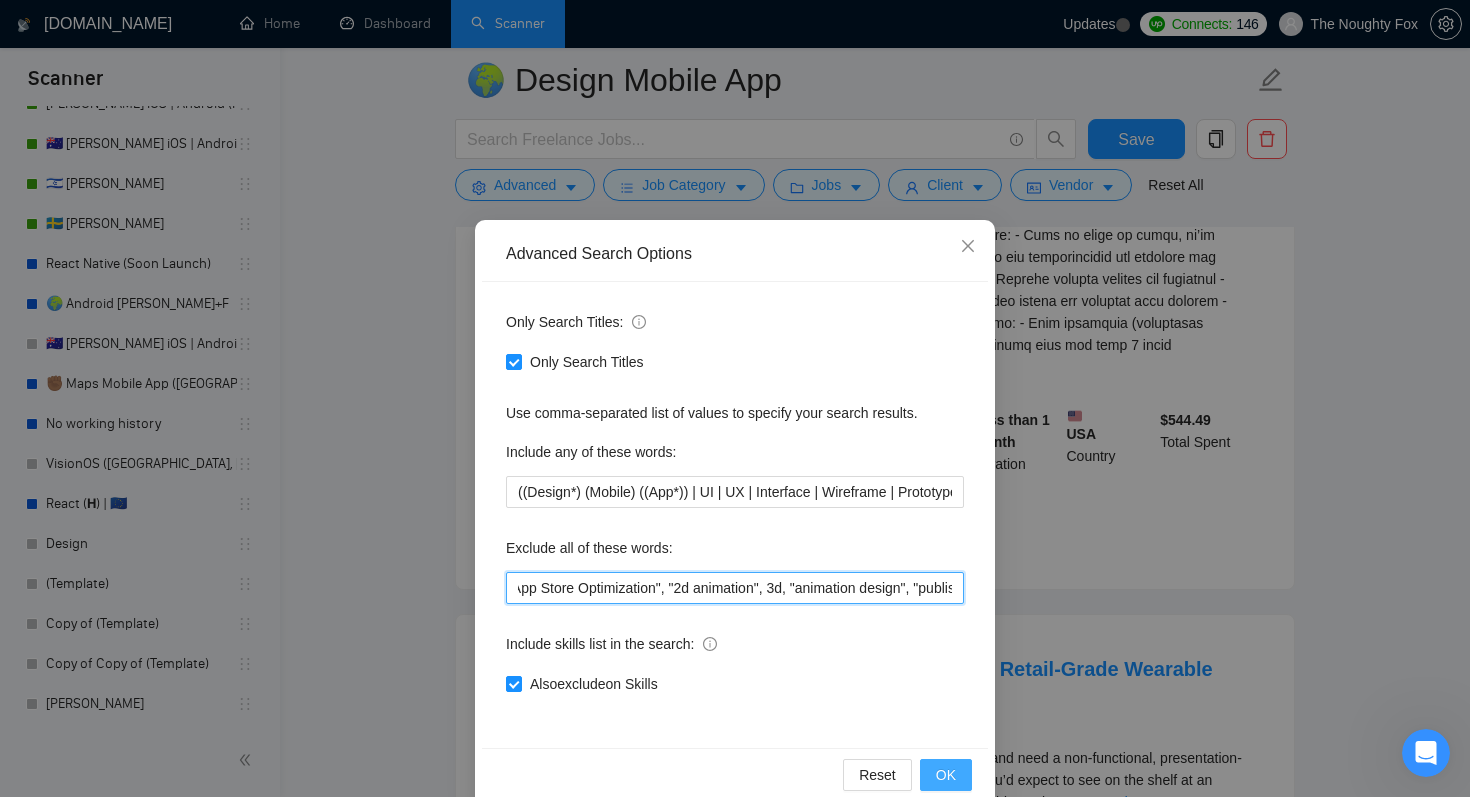 type on "(Develop*), appsheet, odoo, base44, Screenshots, "Mobile App Screenshots", "Graphic Design", PowerApps, advertise, F-droid, "Qt Creator", "unreal engine", "Apache [PERSON_NAME]", [PERSON_NAME], ASO, "App Store Optimization", "2d animation", 3d, "animation design", "publish an app", "teach me", advice, tutor, (crypto*), "pair programing", "any desk", anydesk, any-desk, "team viewer", "team-viewer", teamviewer, "not a team", "not a agency", "no teams", "no agency", "No Agencies!", "no teams", "individual only", "freelancer only", "independent contractors only", Ionic, Blockchain, NFT, .net, MAUI, Vue, Vue.js, Angular, Angular.js, Framer, "Power app", Glide, Artable, webflow, Adalo, Unity, Xamarin, "mobile game", VR, Fluter, Flutter, Flater, Flatter, FlutterFlow, "Flutter Flow", Dart, Python" 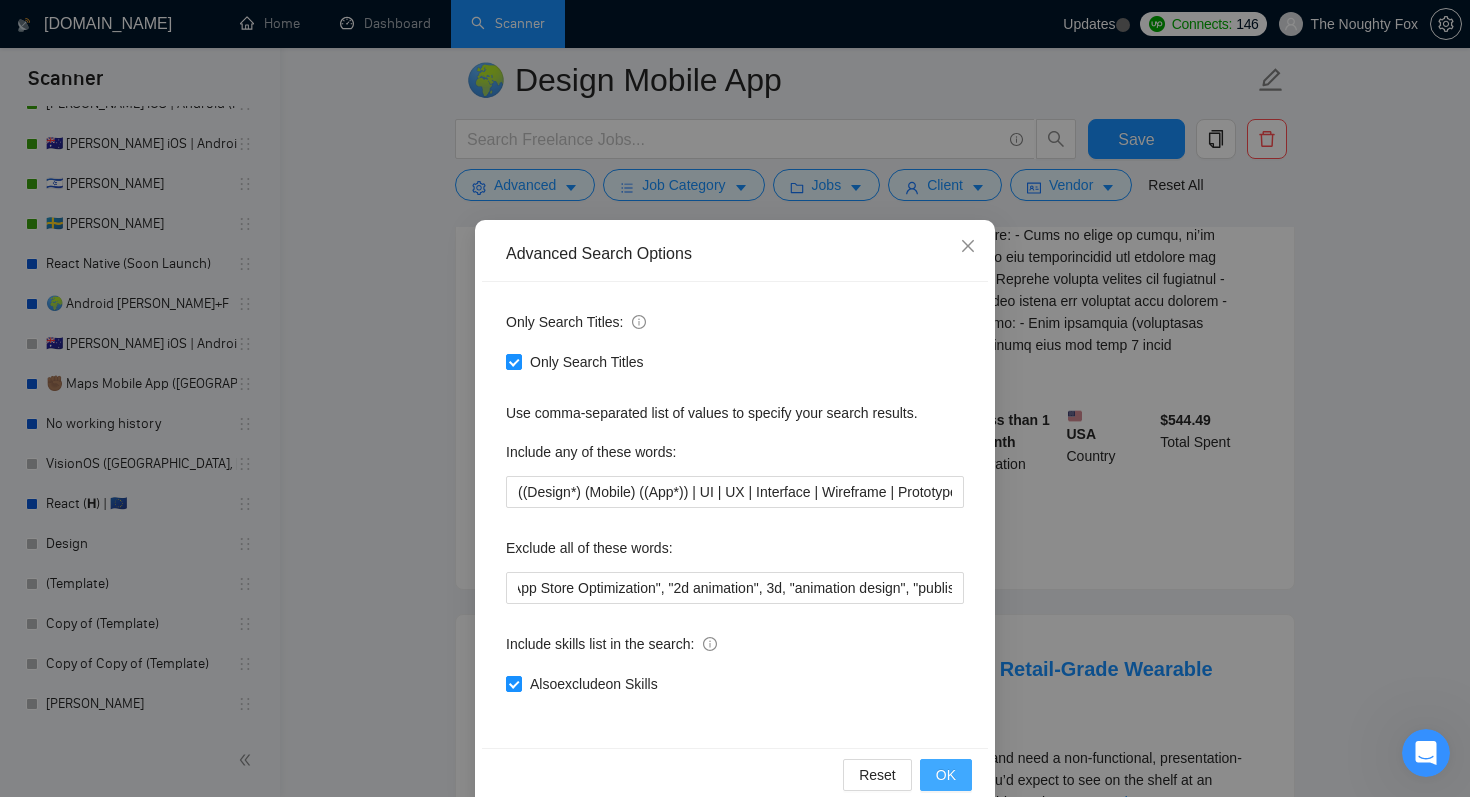 click on "OK" at bounding box center [946, 775] 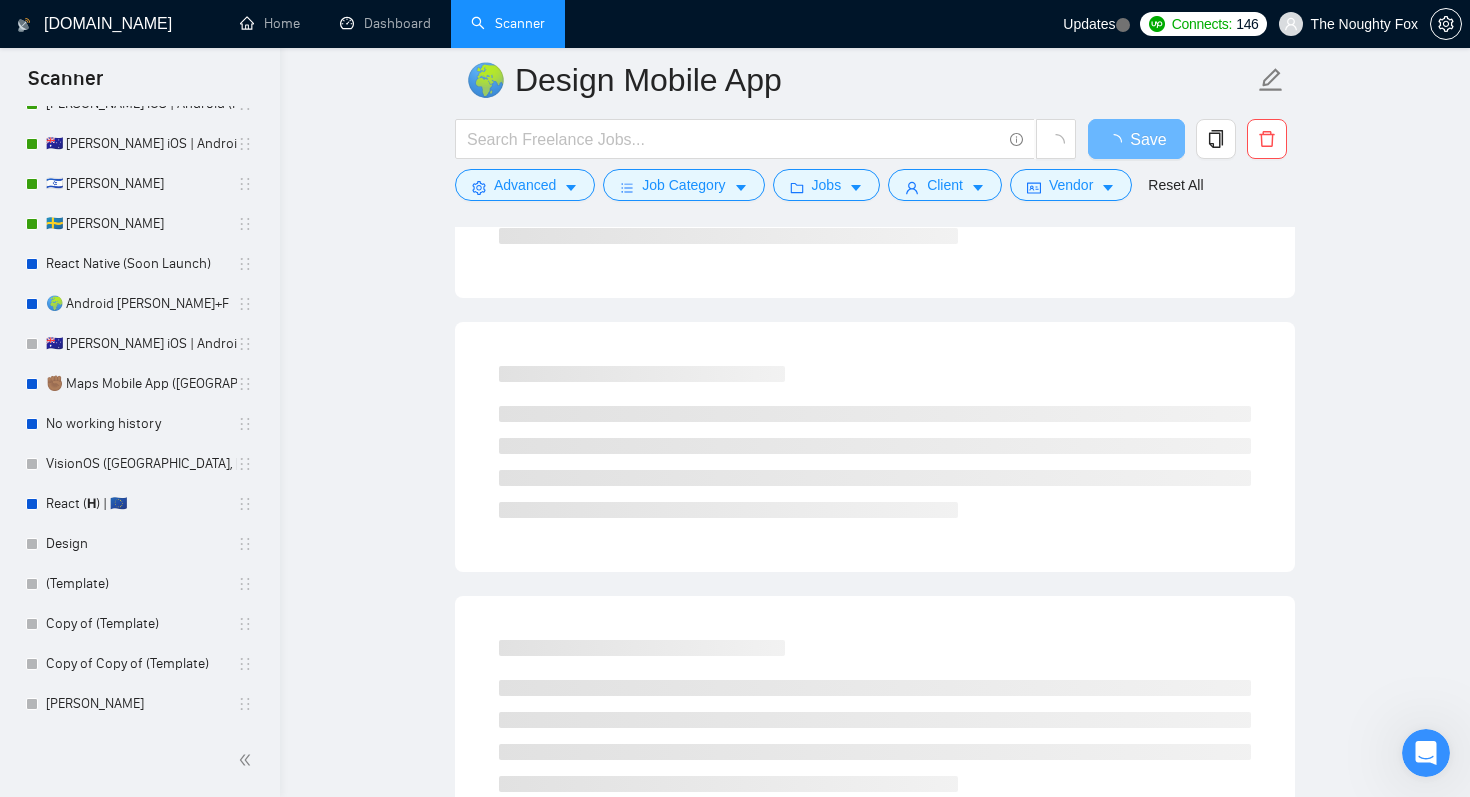 click on "🌍 Design Mobile App Save Advanced   Job Category   Jobs   Client   Vendor   Reset All Preview Results Insights NEW Alerts Auto Bidder Detected   779  results   (0.46 seconds) Loading..." at bounding box center (875, -109) 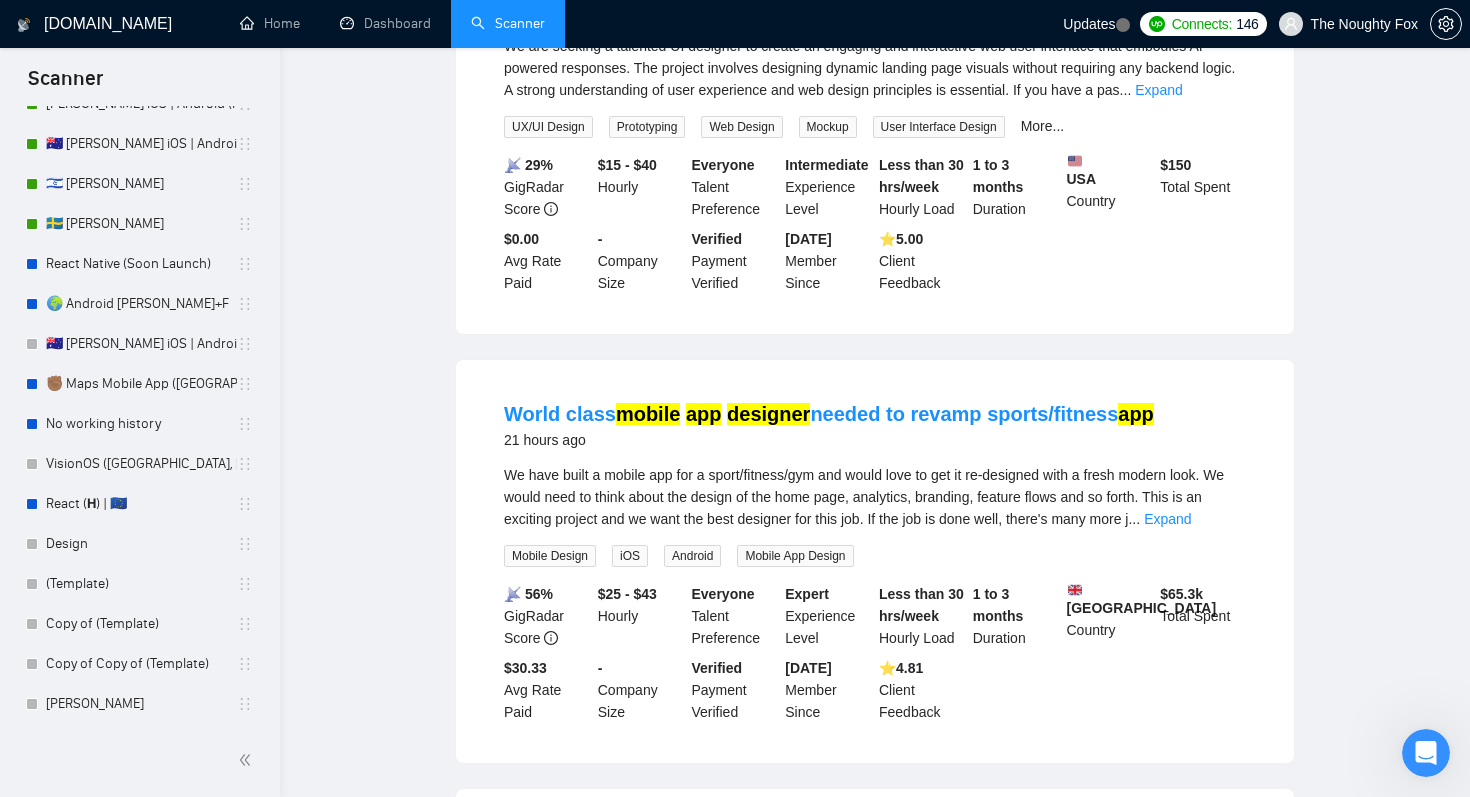 scroll, scrollTop: 0, scrollLeft: 0, axis: both 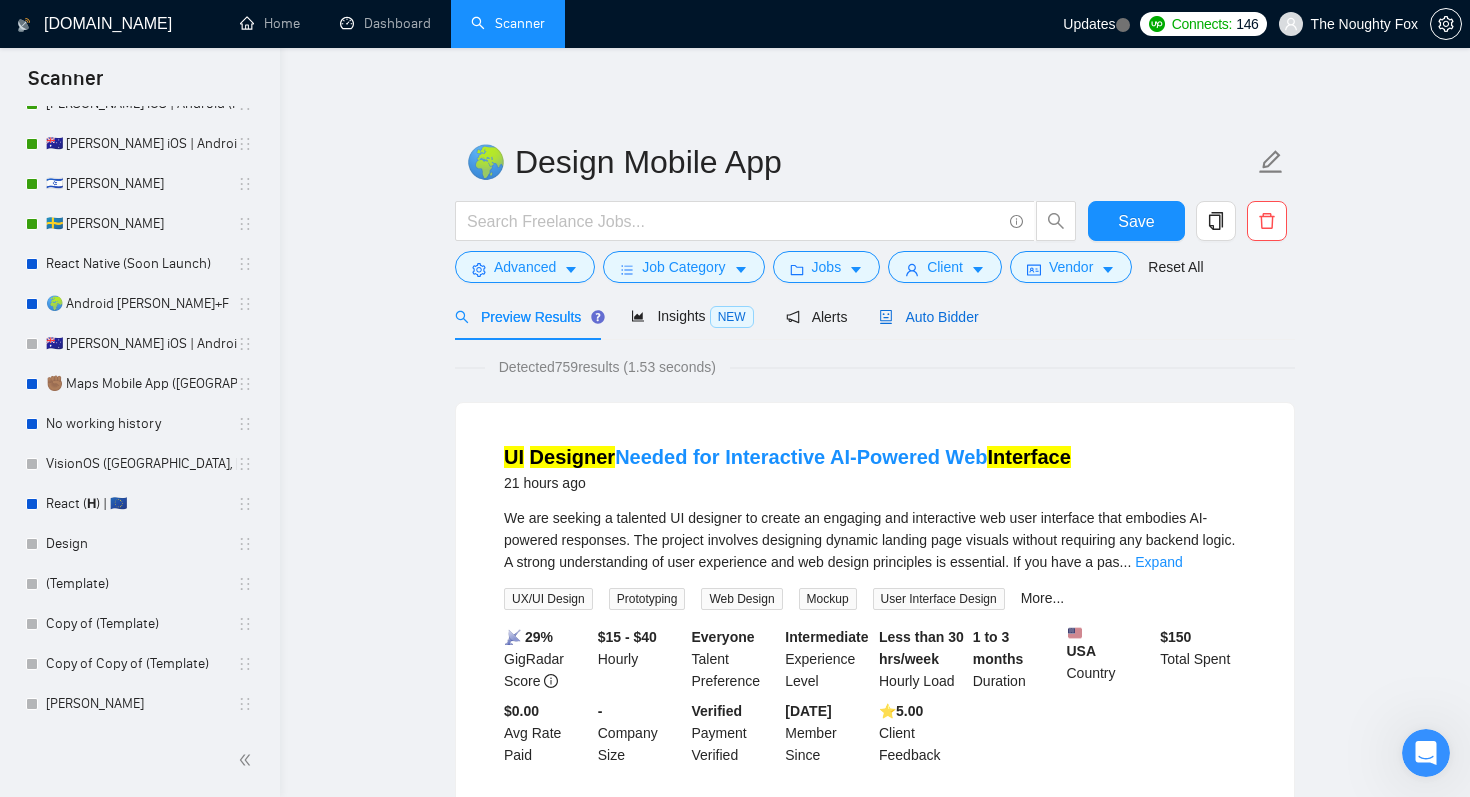 click on "Auto Bidder" at bounding box center (928, 317) 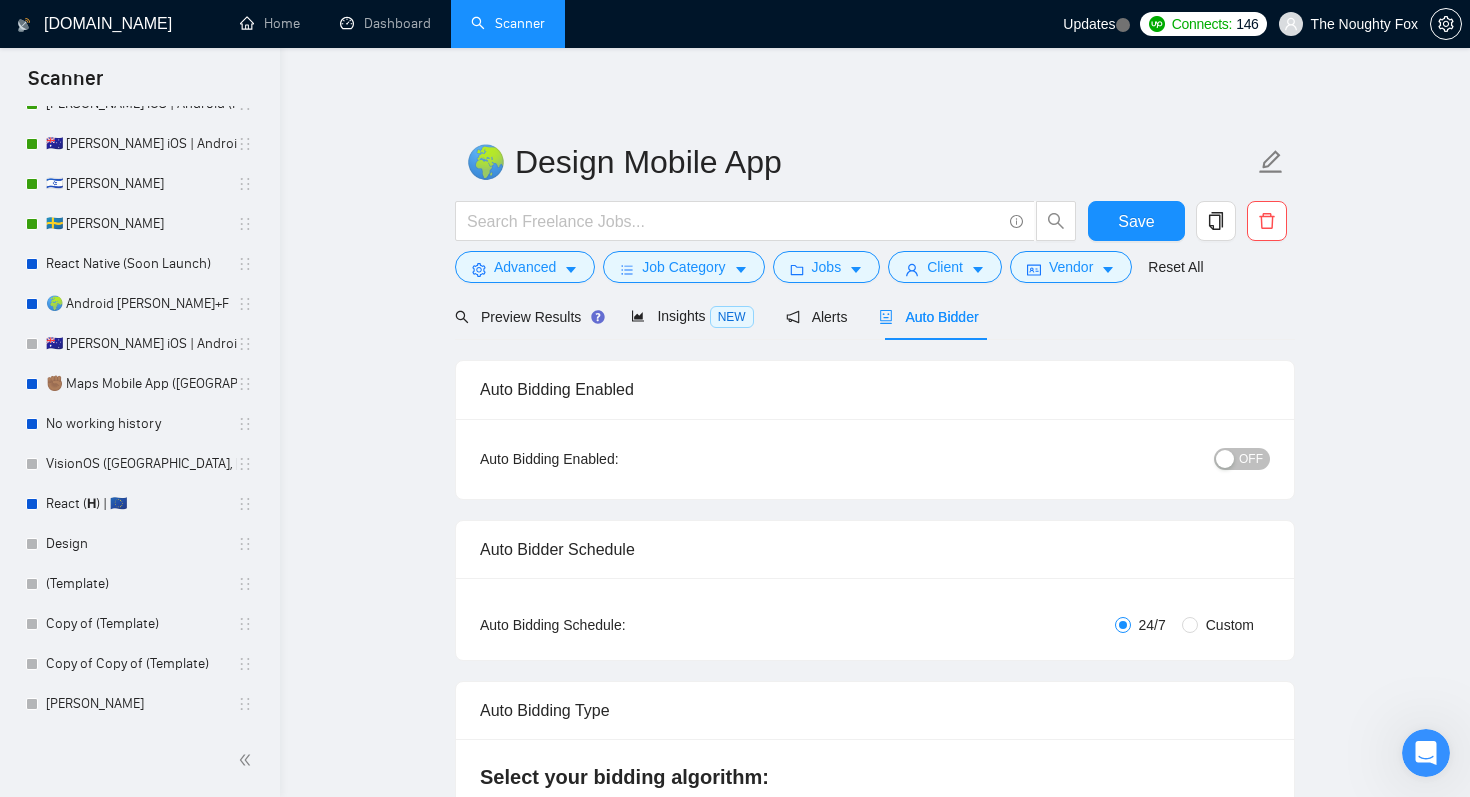 type 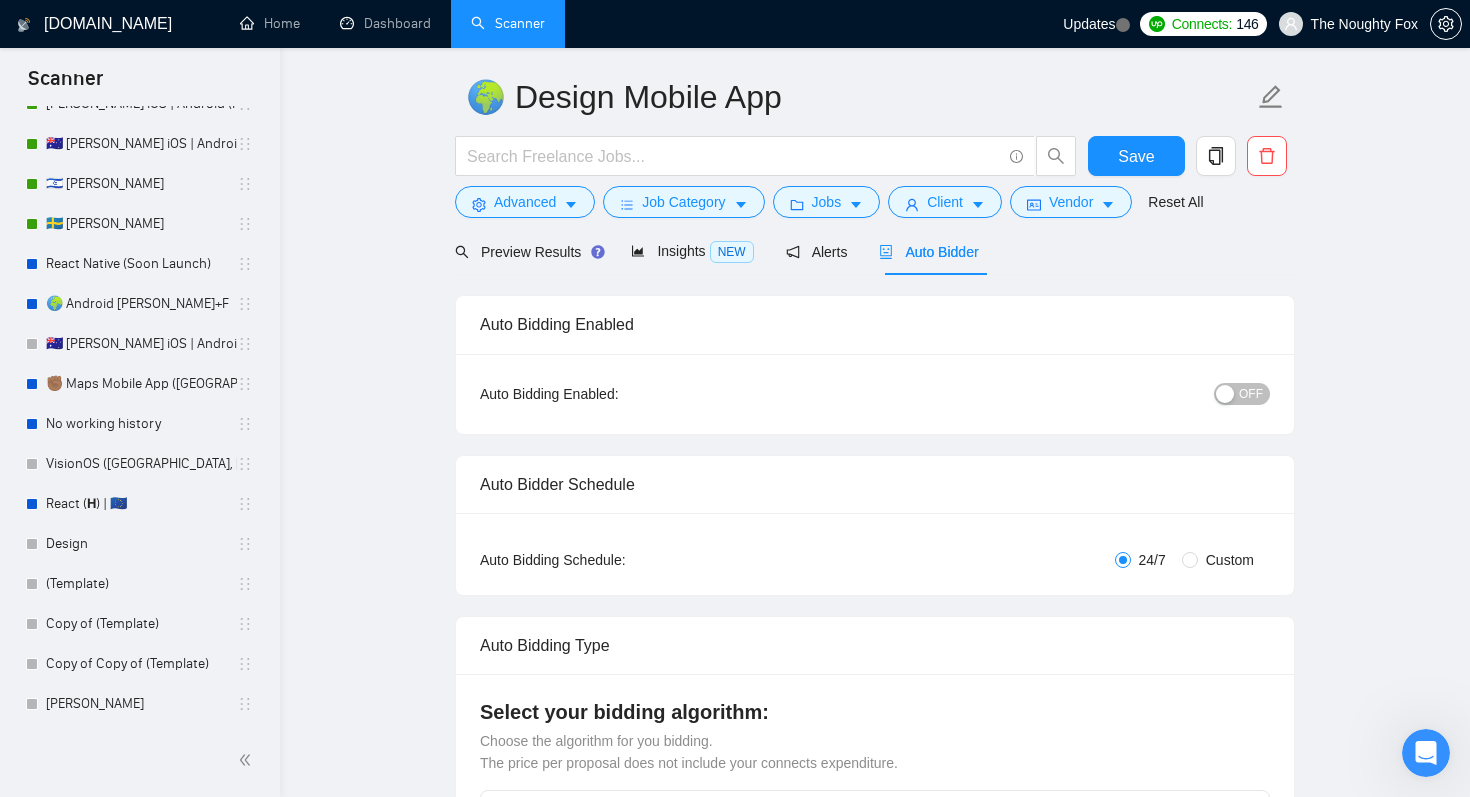 scroll, scrollTop: 0, scrollLeft: 0, axis: both 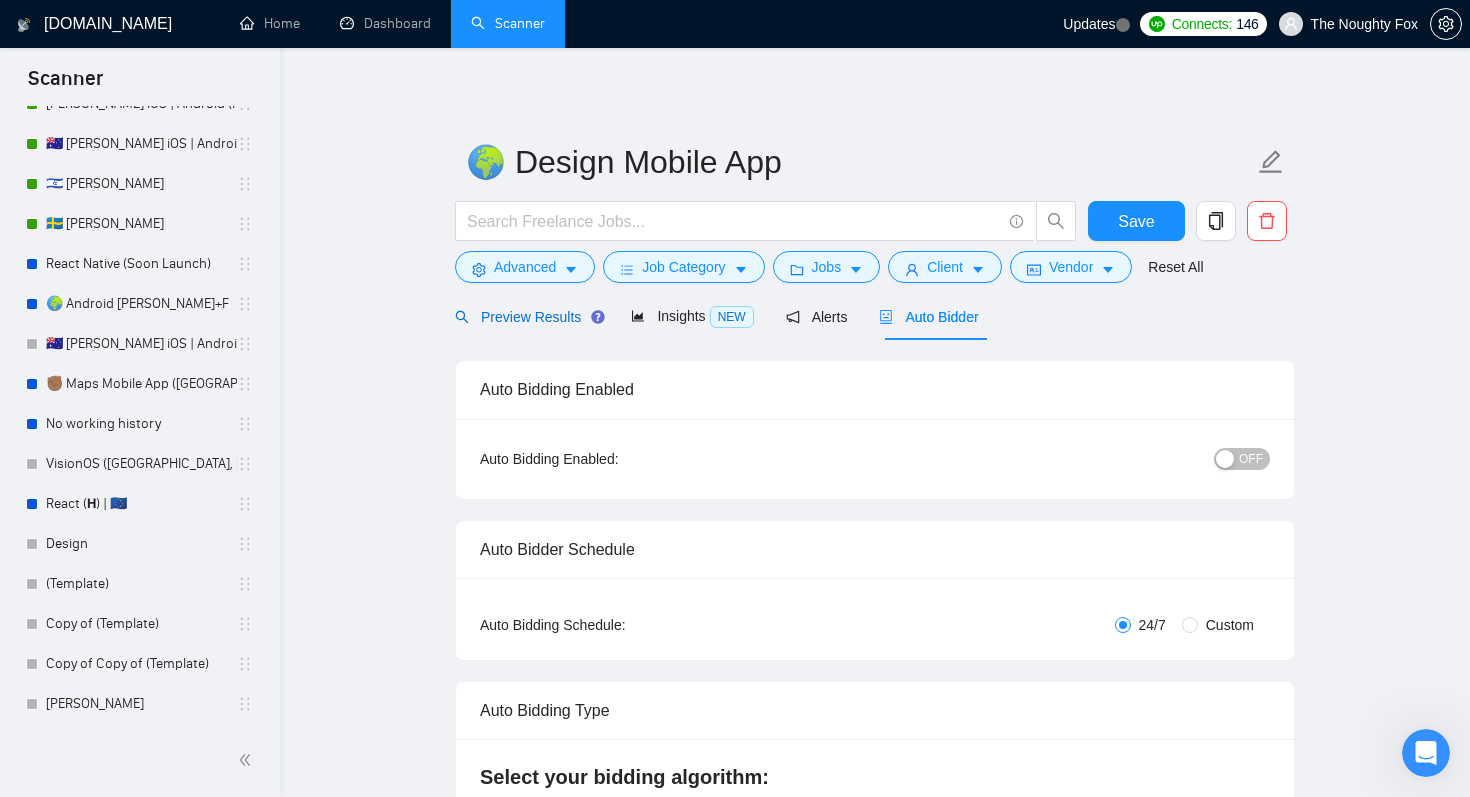 click on "Preview Results" at bounding box center [527, 317] 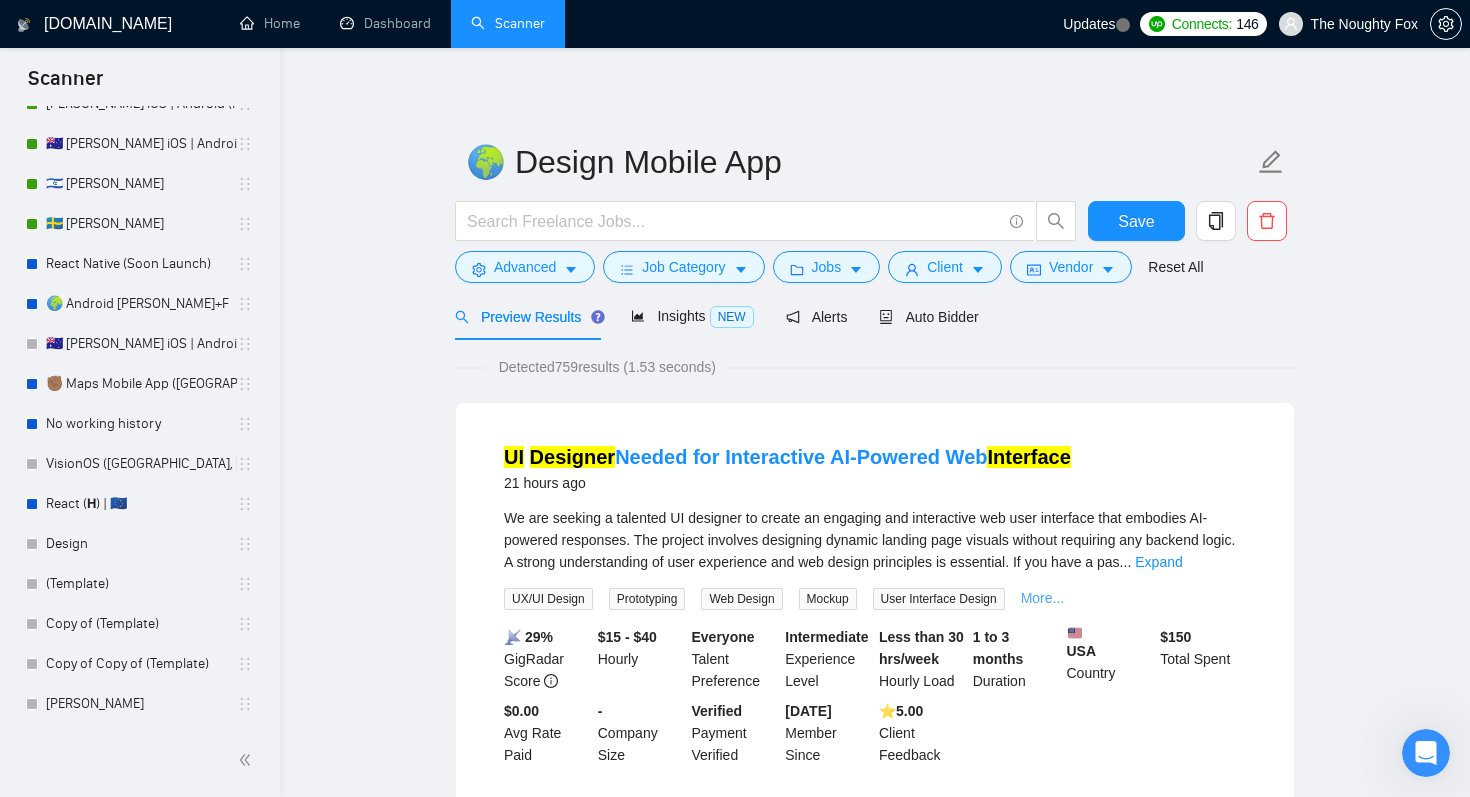 click on "More..." at bounding box center [1043, 598] 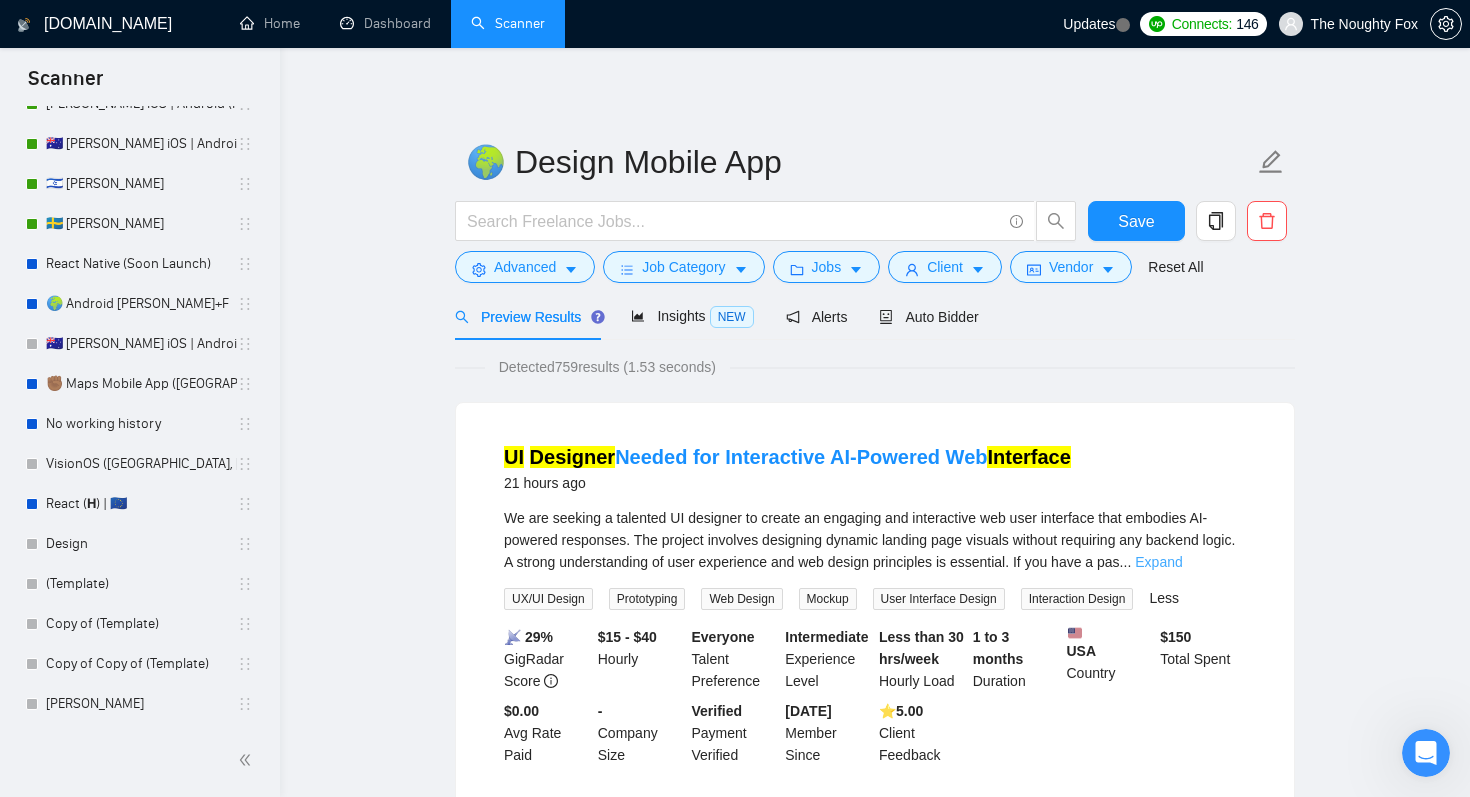 click on "Expand" at bounding box center [1158, 562] 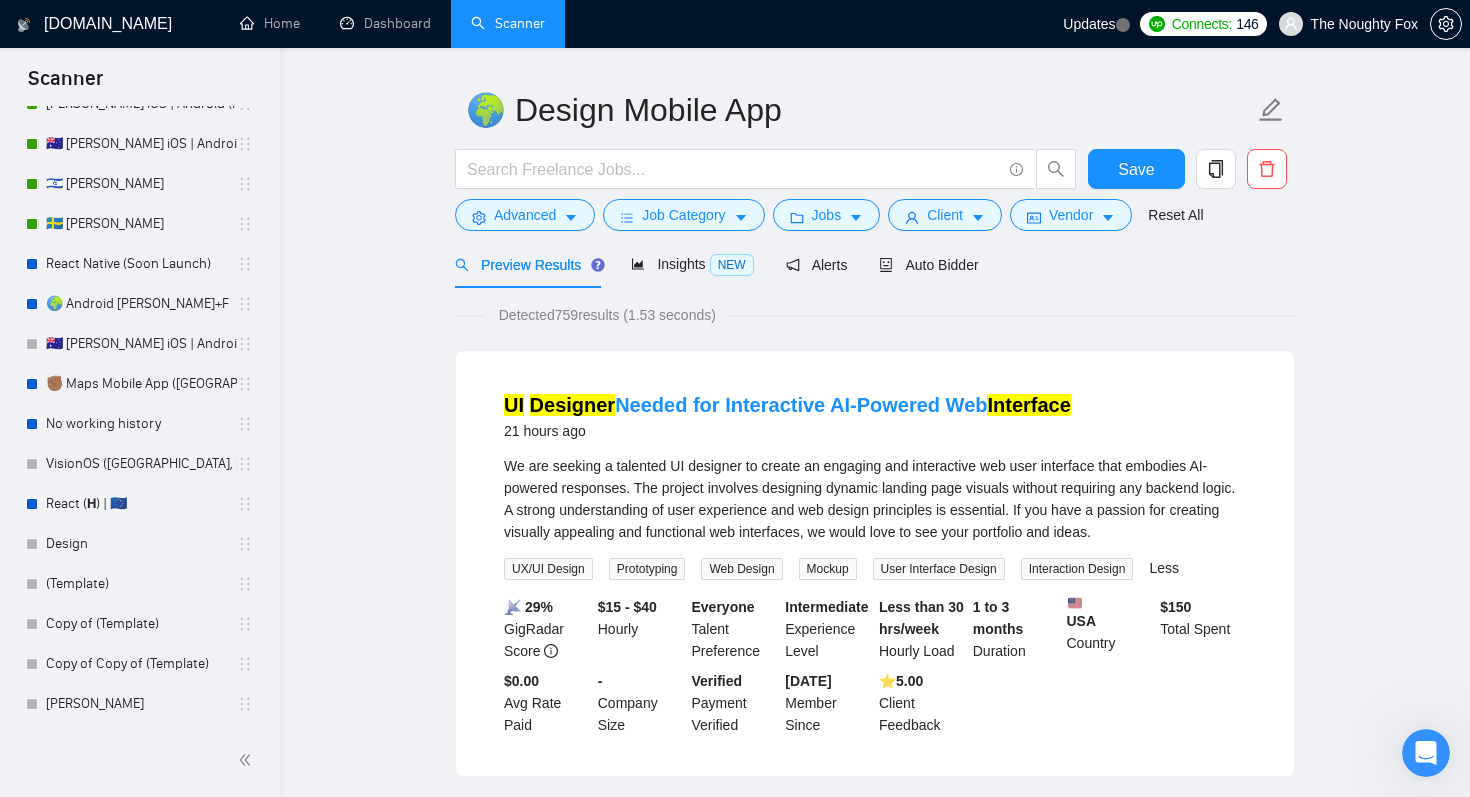 scroll, scrollTop: 59, scrollLeft: 0, axis: vertical 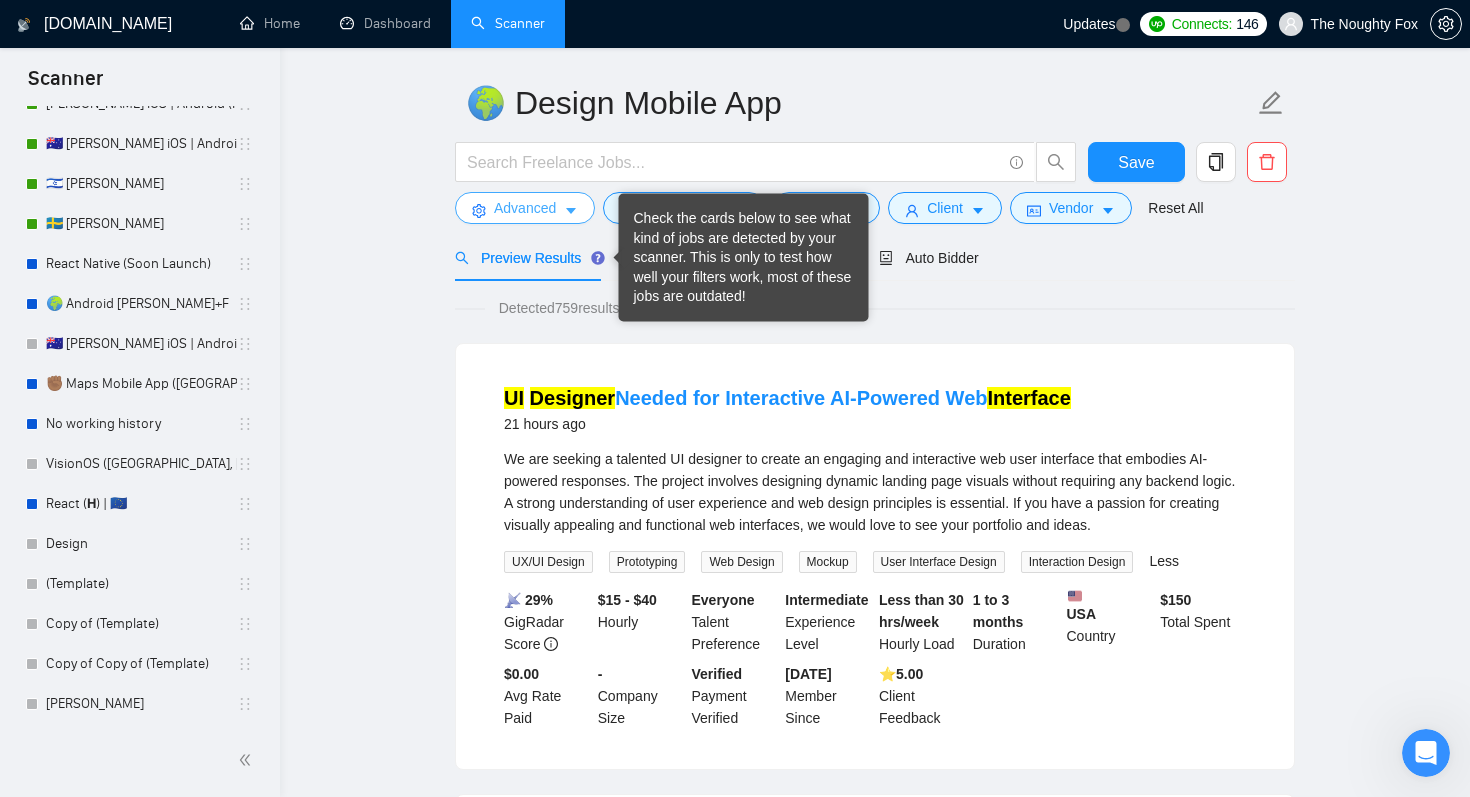 click on "Advanced" at bounding box center [525, 208] 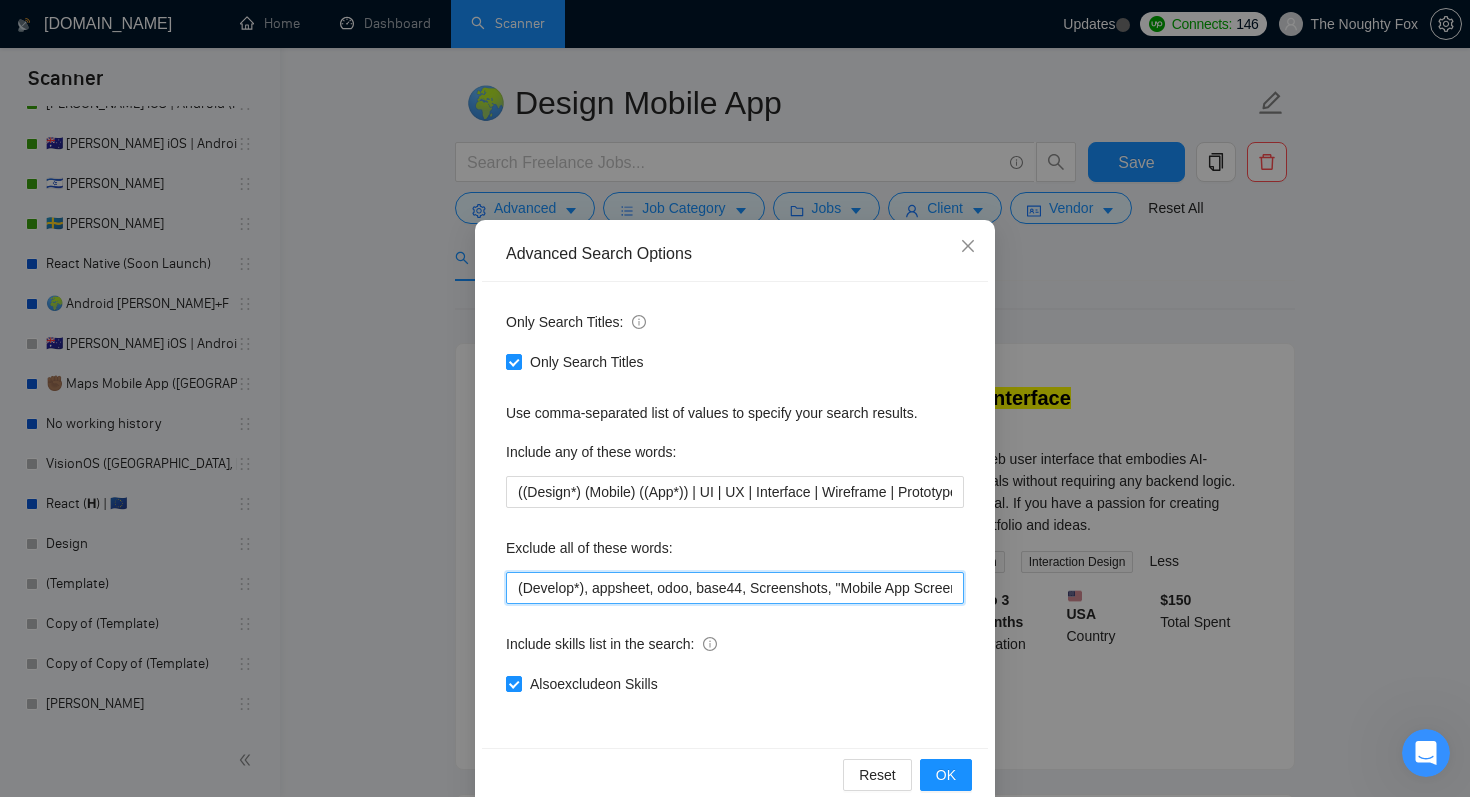 click on "(Develop*), appsheet, odoo, base44, Screenshots, "Mobile App Screenshots", "Graphic Design", PowerApps, advertise, F-droid, "Qt Creator", "unreal engine", "Apache [PERSON_NAME]", [PERSON_NAME], ASO, "App Store Optimization", "2d animation", 3d, "animation design", "publish an app", "teach me", advice, tutor, (crypto*), "pair programing", "any desk", anydesk, any-desk, "team viewer", "team-viewer", teamviewer, "not a team", "not a agency", "no teams", "no agency", "No Agencies!", "no teams", "individual only", "freelancer only", "independent contractors only", Ionic, Blockchain, NFT, .net, MAUI, Vue, Vue.js, Angular, Angular.js, Framer, "Power app", Glide, Artable, webflow, Adalo, Unity, Xamarin, "mobile game", VR, Fluter, Flutter, Flater, Flatter, FlutterFlow, "Flutter Flow", Dart, Python" at bounding box center (735, 588) 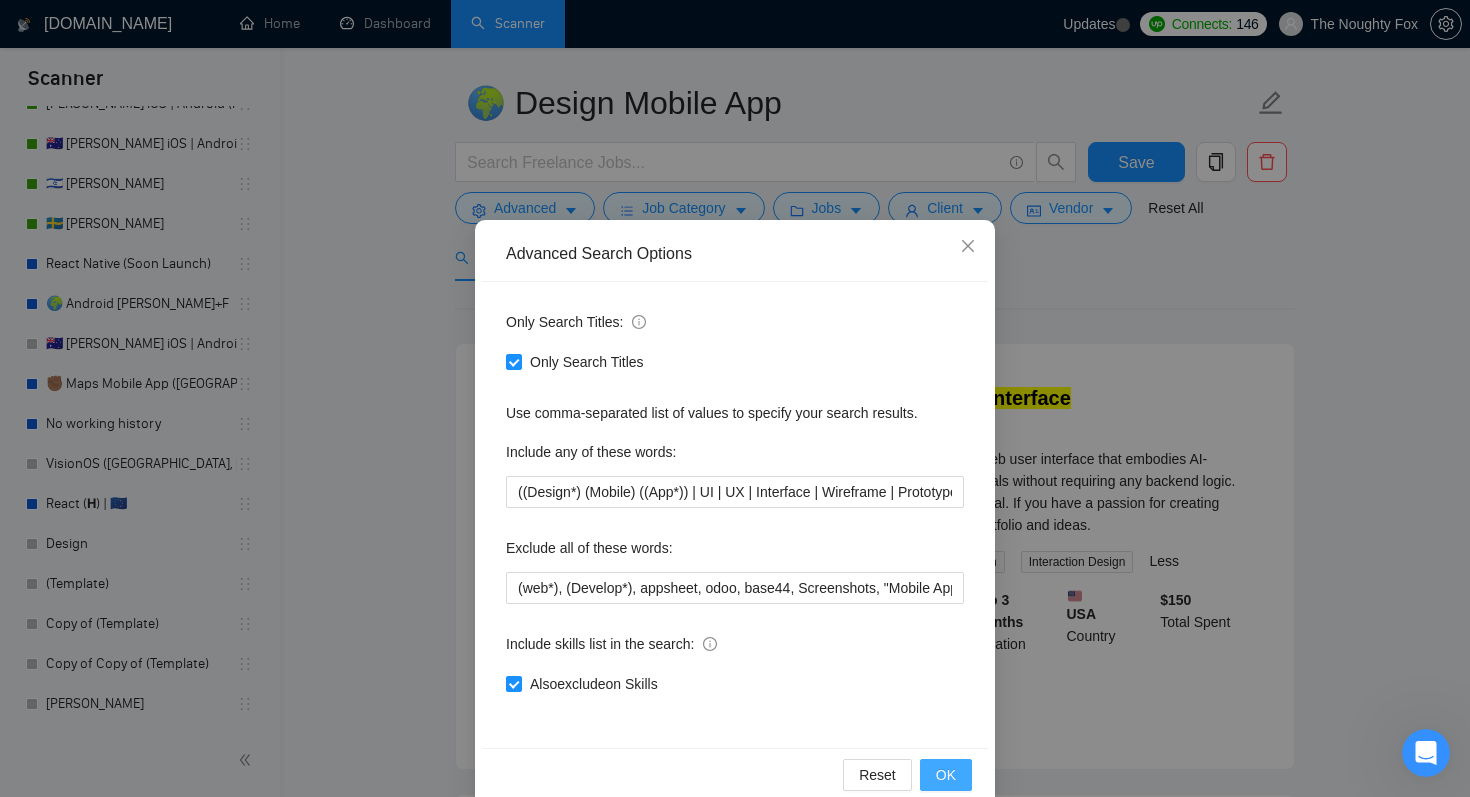 click on "OK" at bounding box center [946, 775] 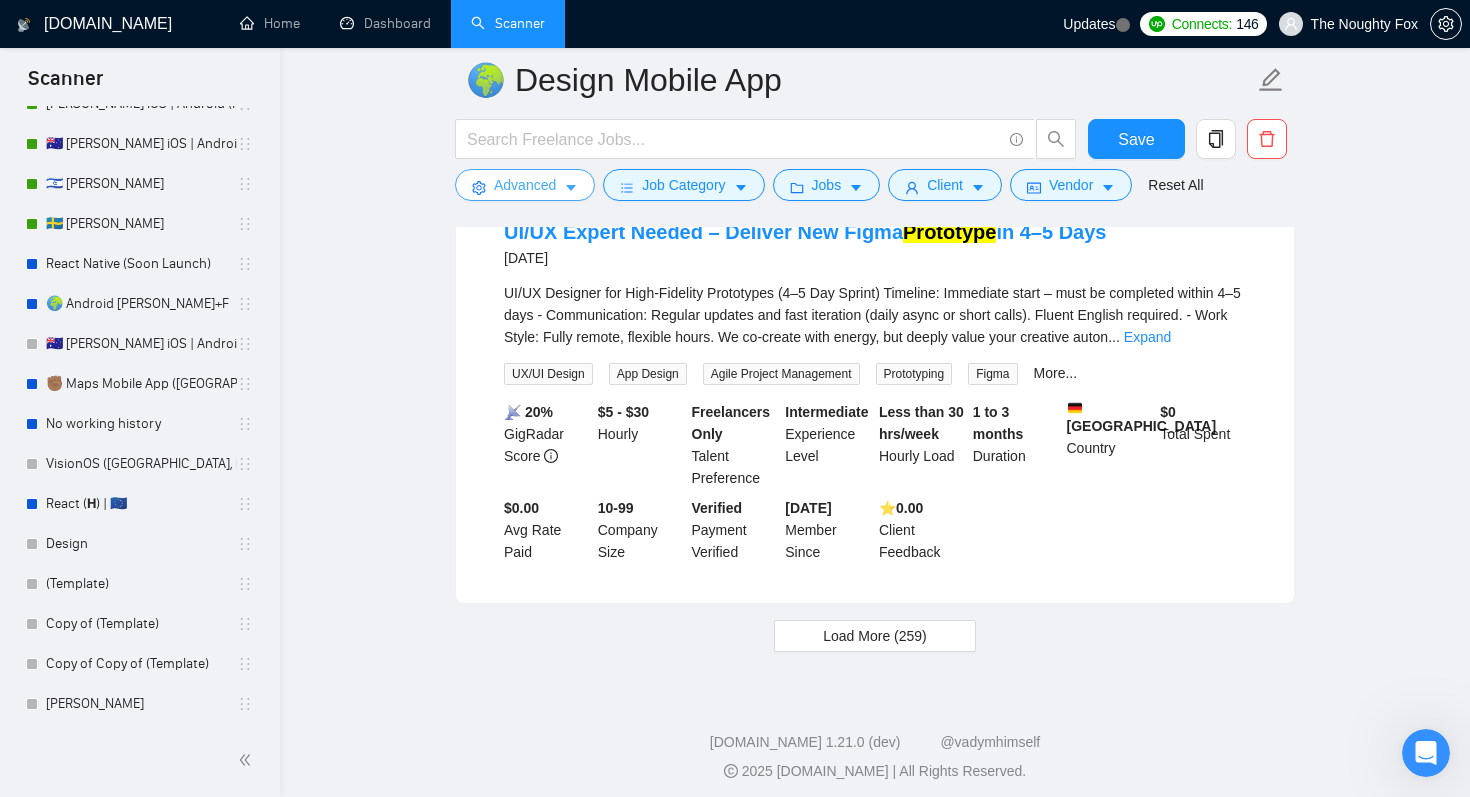 scroll, scrollTop: 4098, scrollLeft: 0, axis: vertical 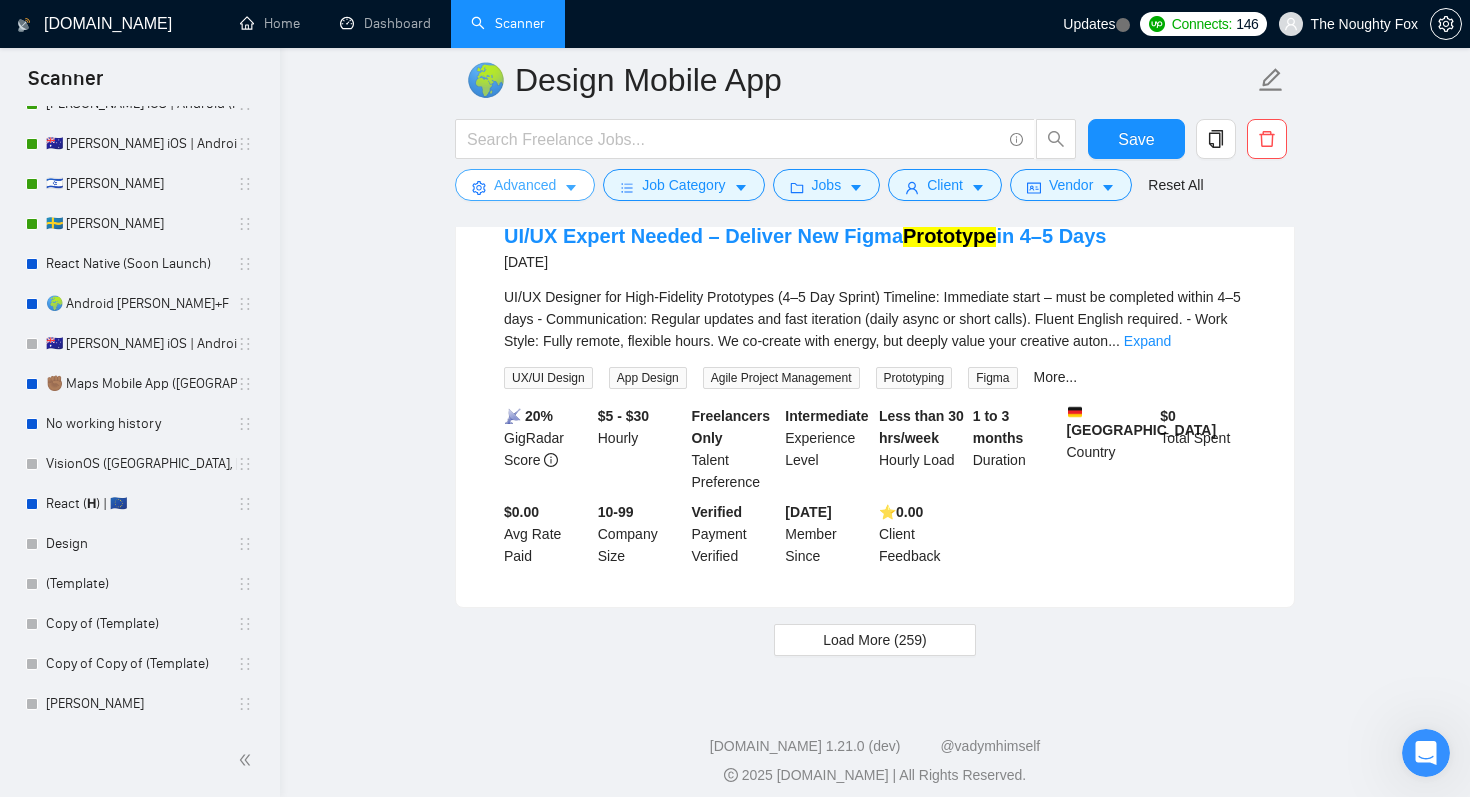 click on "Advanced" at bounding box center (525, 185) 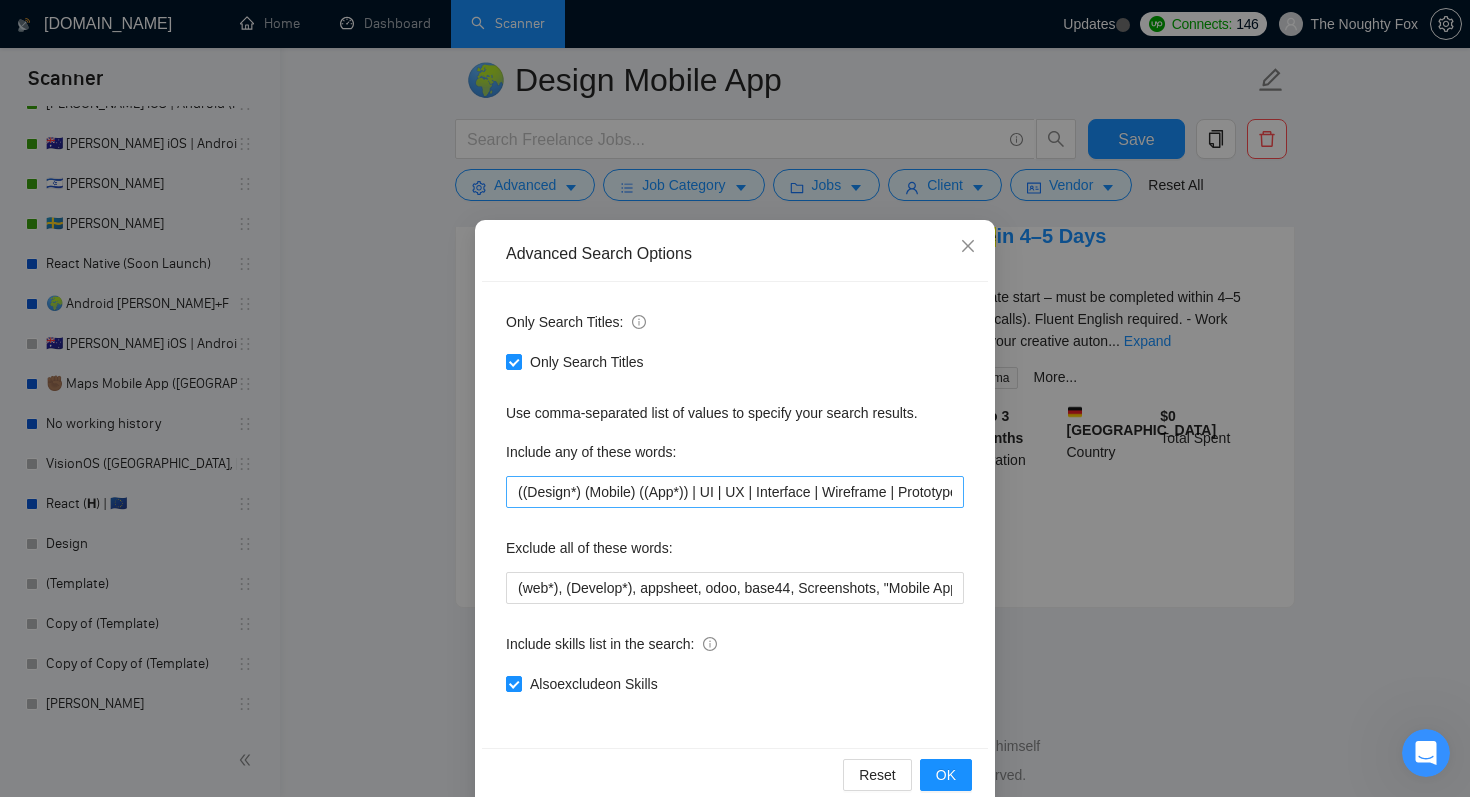 scroll, scrollTop: 13, scrollLeft: 0, axis: vertical 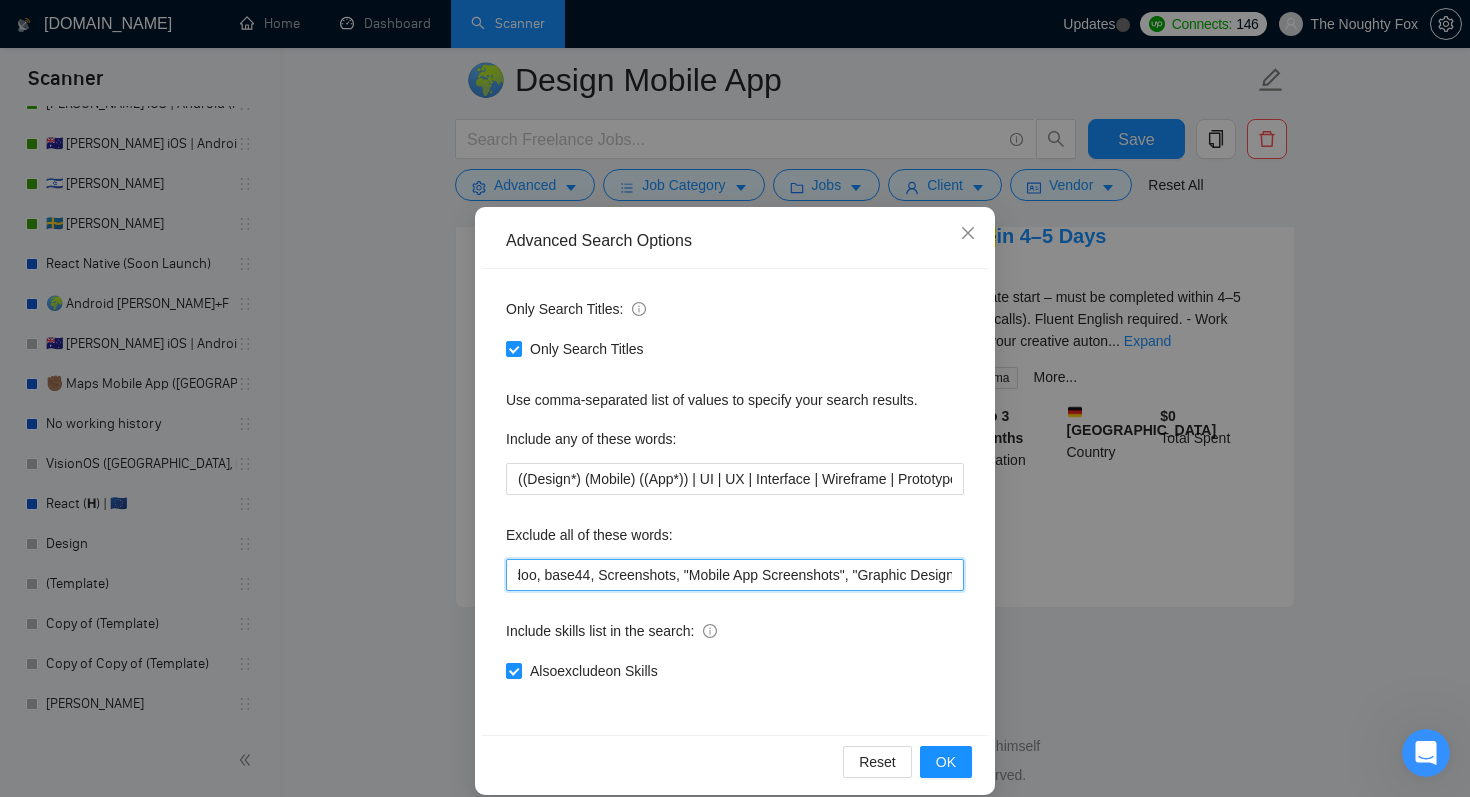 drag, startPoint x: 868, startPoint y: 573, endPoint x: 700, endPoint y: 583, distance: 168.29736 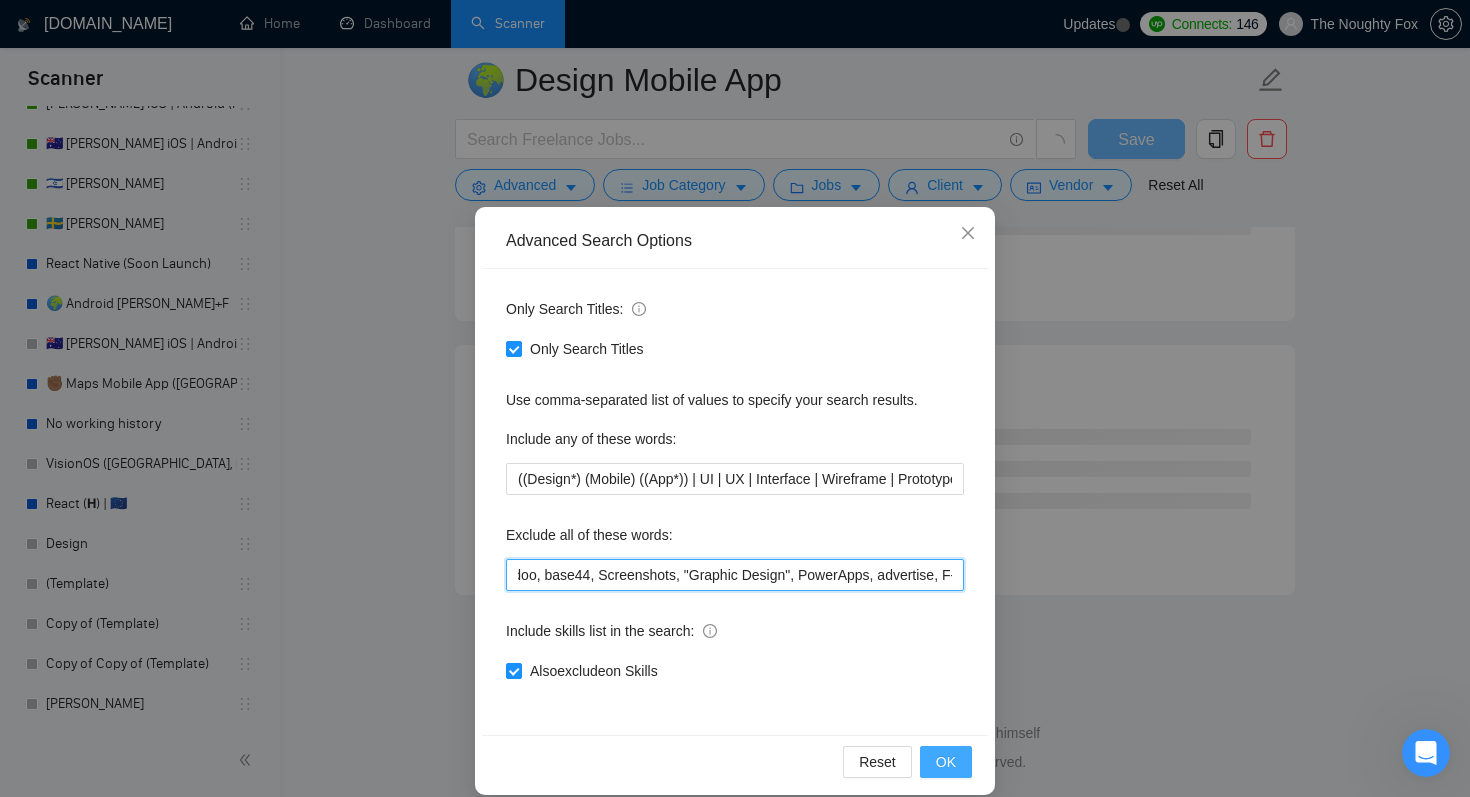 scroll, scrollTop: 2539, scrollLeft: 0, axis: vertical 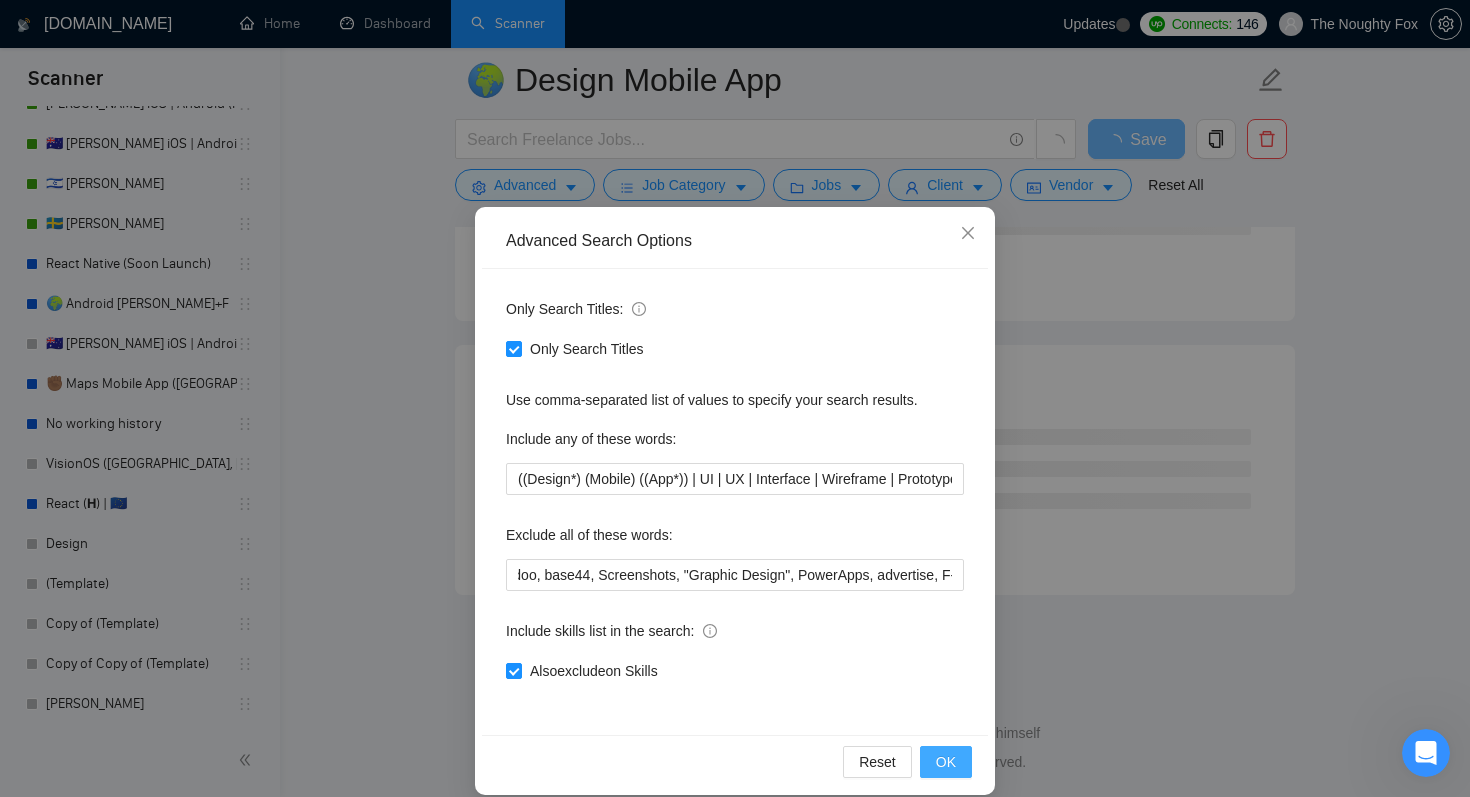 click on "OK" at bounding box center (946, 762) 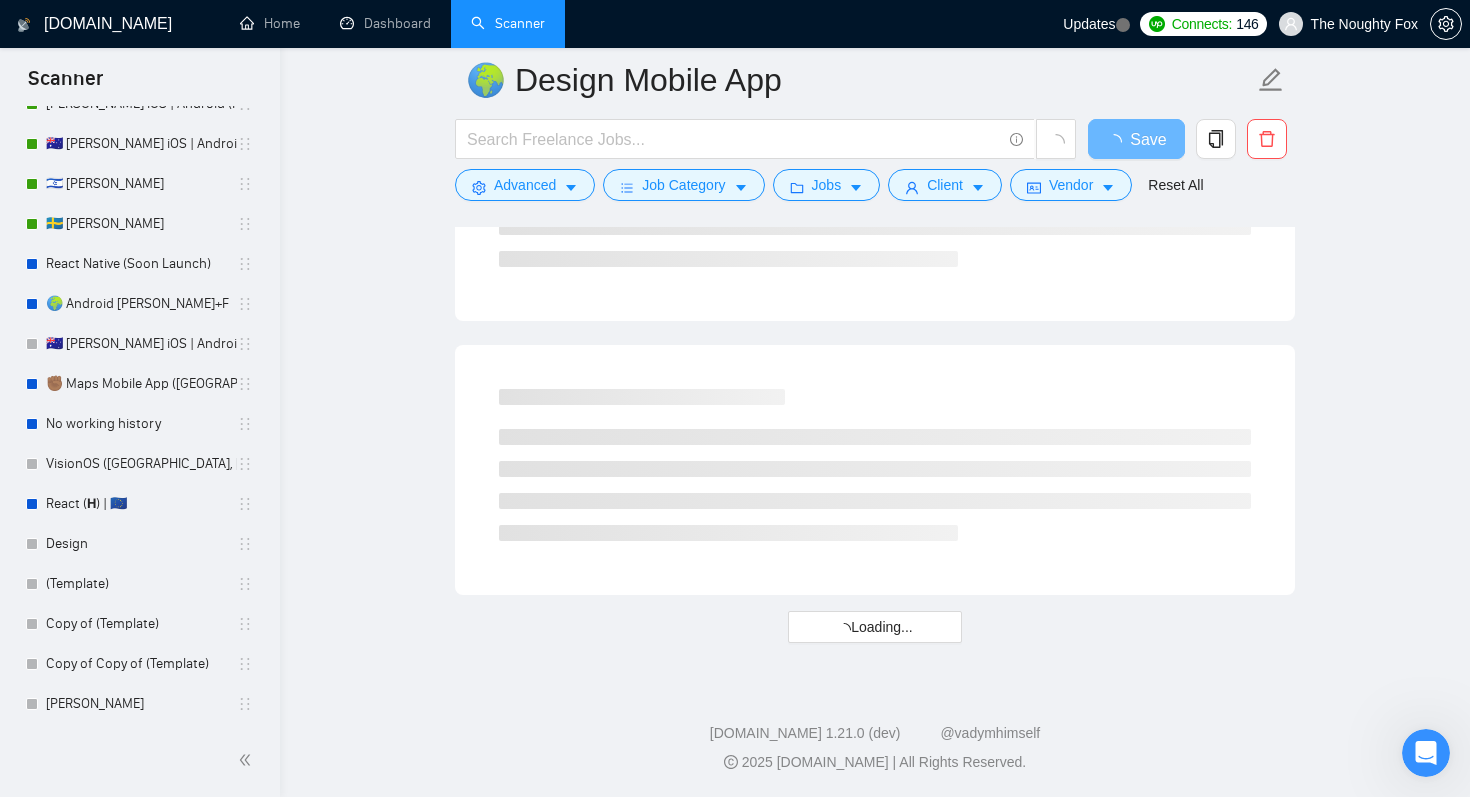 scroll, scrollTop: 0, scrollLeft: 0, axis: both 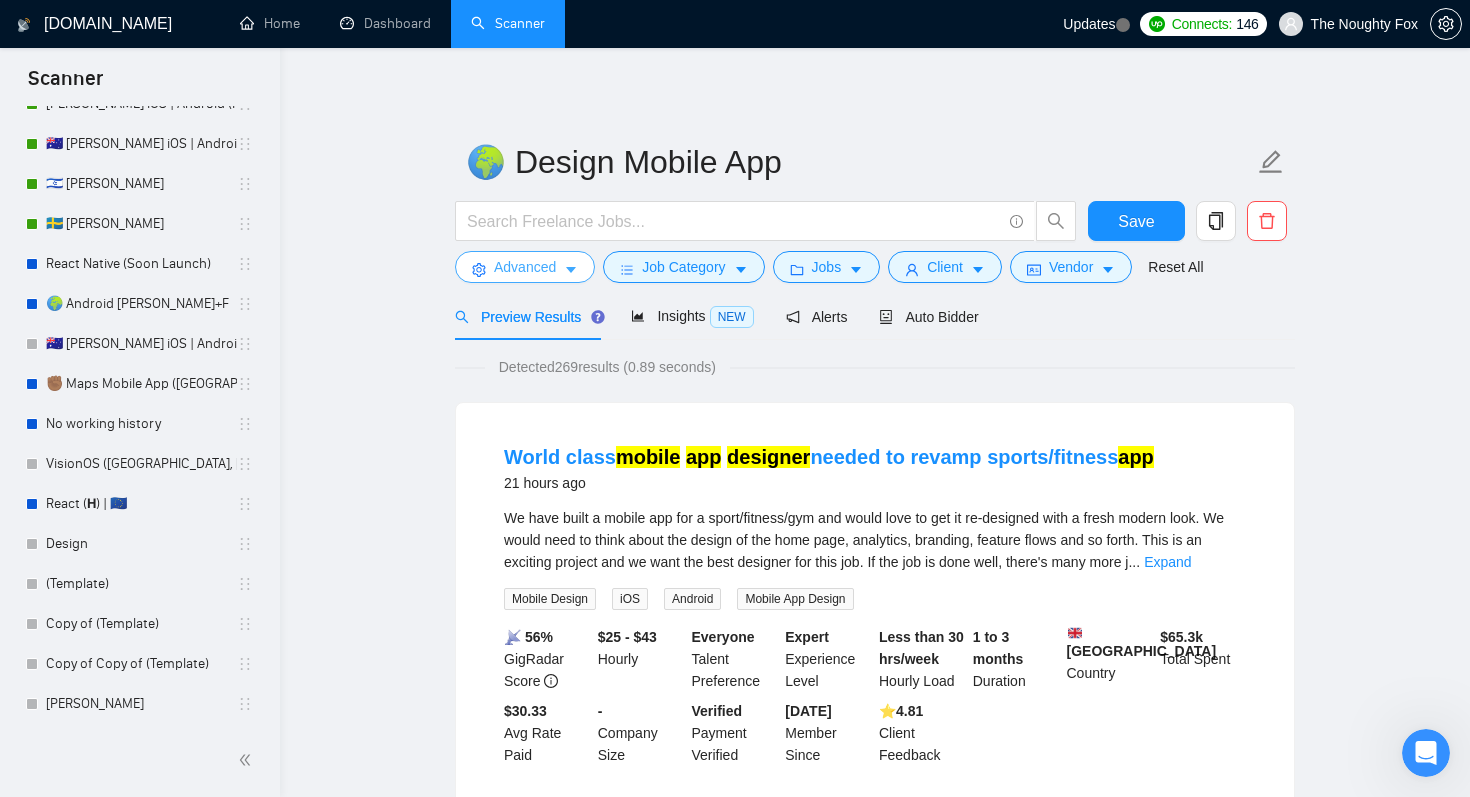 click on "Advanced" at bounding box center [525, 267] 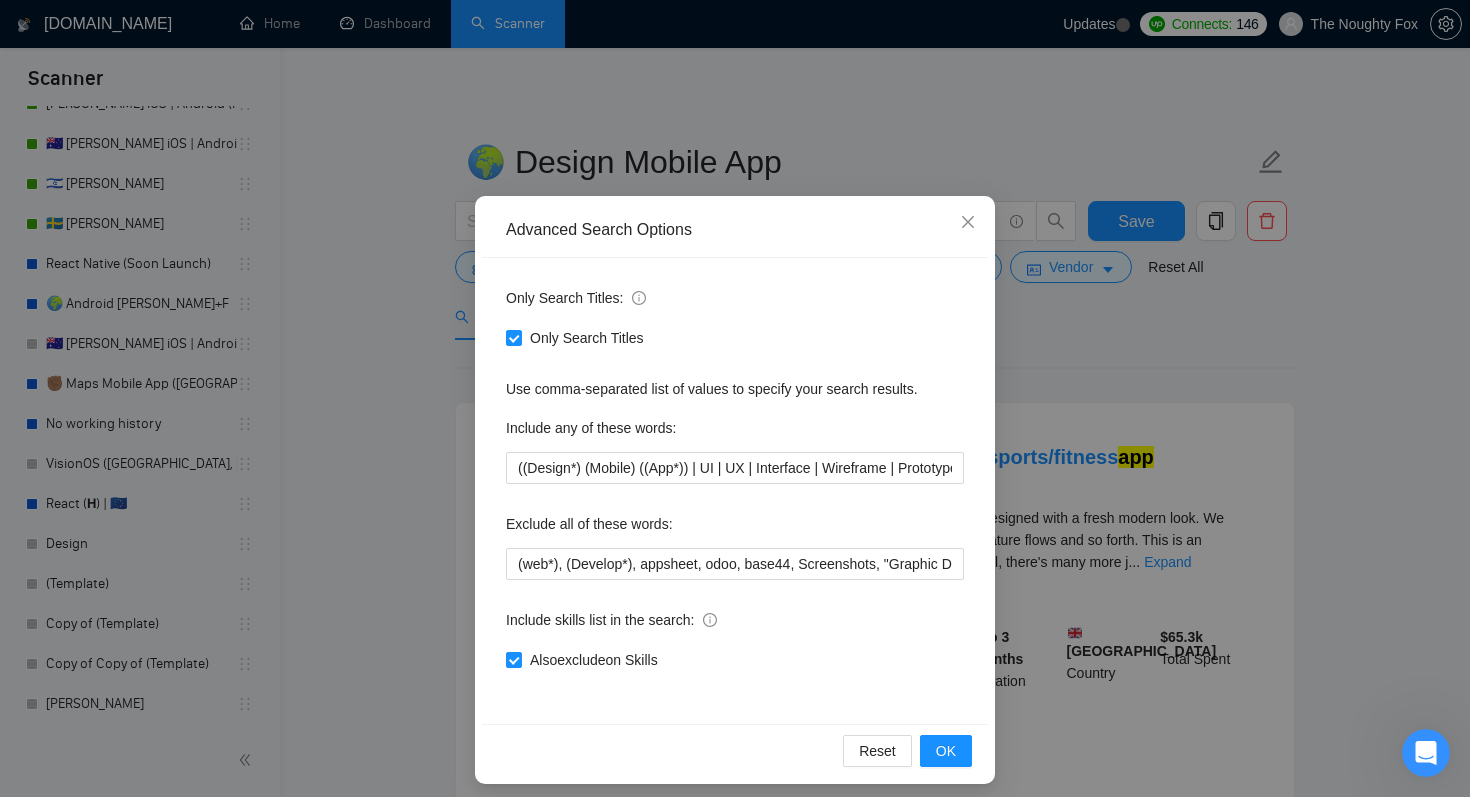 scroll, scrollTop: 25, scrollLeft: 0, axis: vertical 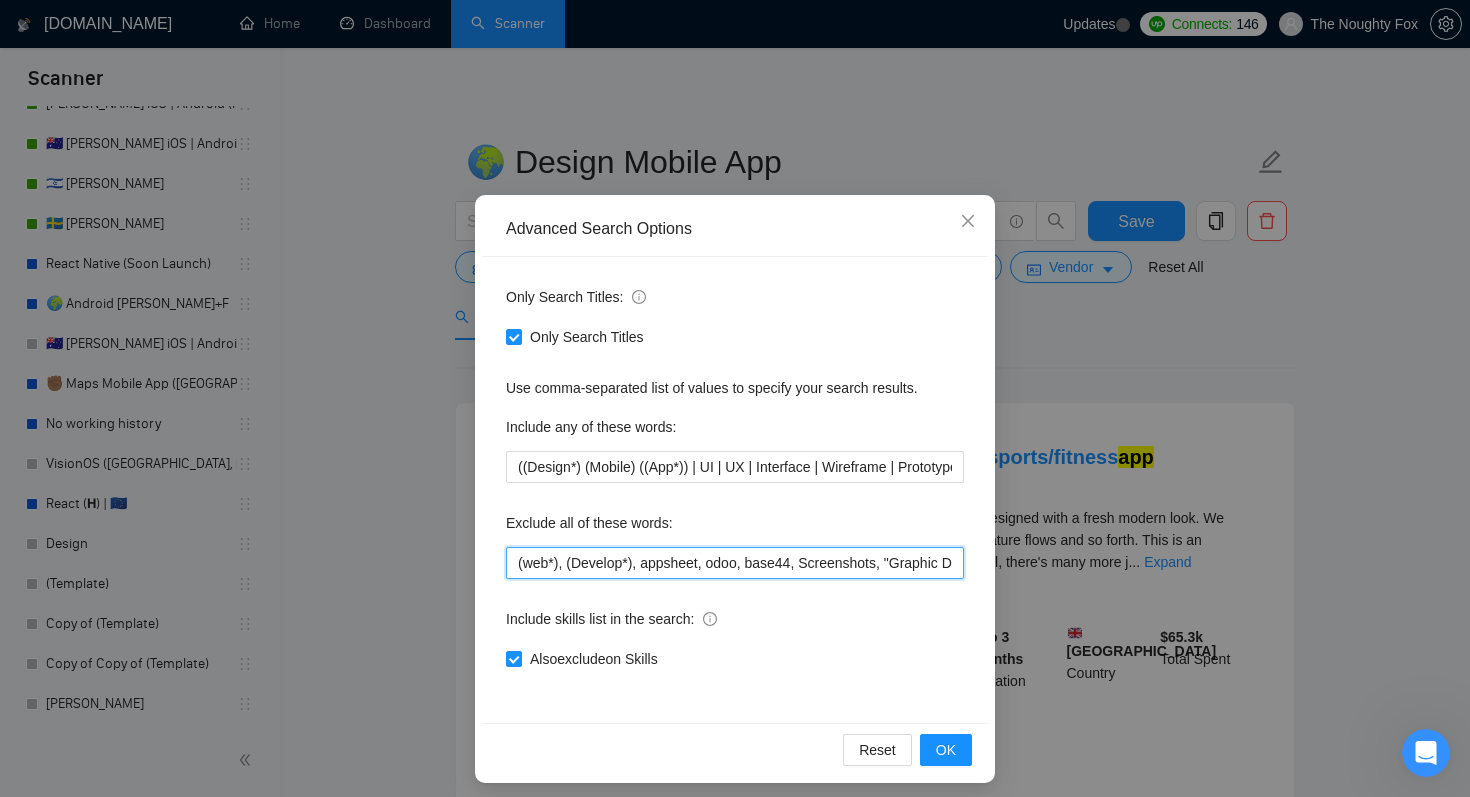 click on "(web*), (Develop*), appsheet, odoo, base44, Screenshots, "Graphic Design", PowerApps, advertise, F-droid, "Qt Creator", "unreal engine", "Apache [PERSON_NAME]", [PERSON_NAME], ASO, "App Store Optimization", "2d animation", 3d, "animation design", "publish an app", "teach me", advice, tutor, (crypto*), "pair programing", "any desk", anydesk, any-desk, "team viewer", "team-viewer", teamviewer, "not a team", "not a agency", "no teams", "no agency", "No Agencies!", "no teams", "individual only", "freelancer only", "independent contractors only", Ionic, Blockchain, NFT, .net, MAUI, Vue, Vue.js, Angular, Angular.js, Framer, "Power app", Glide, Artable, webflow, Adalo, Unity, Xamarin, "mobile game", VR, Fluter, Flutter, Flater, Flatter, FlutterFlow, "Flutter Flow", Dart, Python" at bounding box center (735, 563) 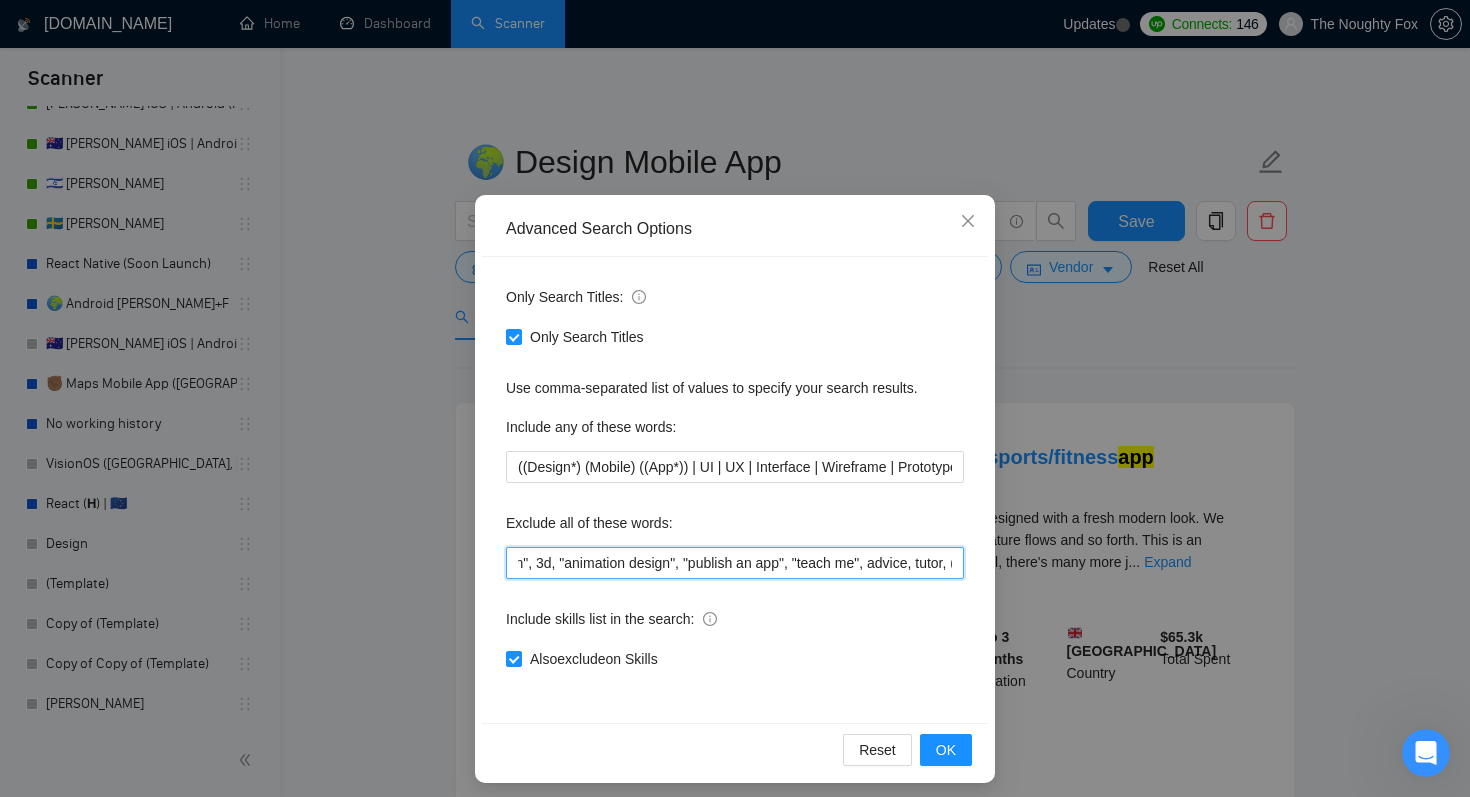 scroll, scrollTop: 0, scrollLeft: 1453, axis: horizontal 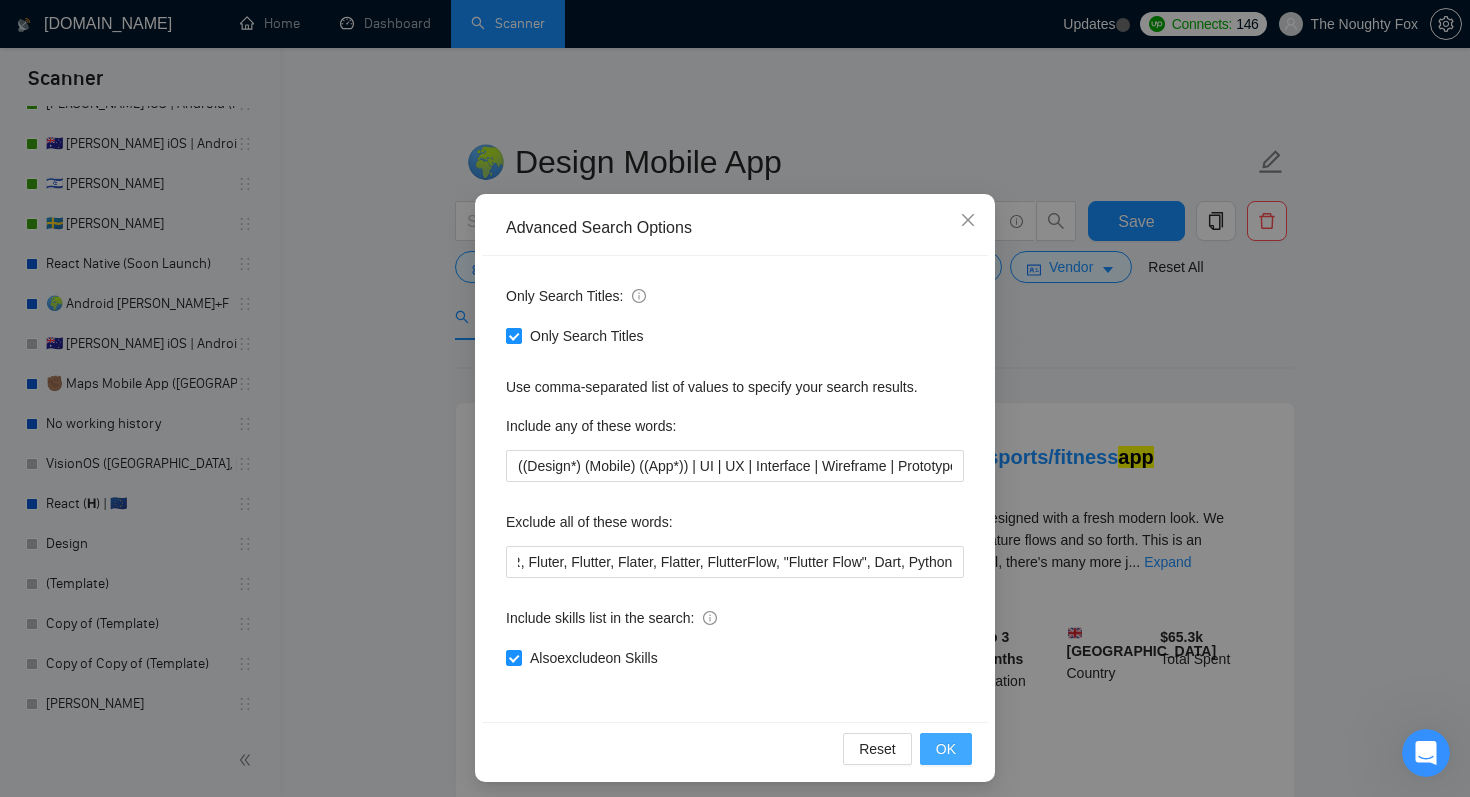 click on "OK" at bounding box center (946, 749) 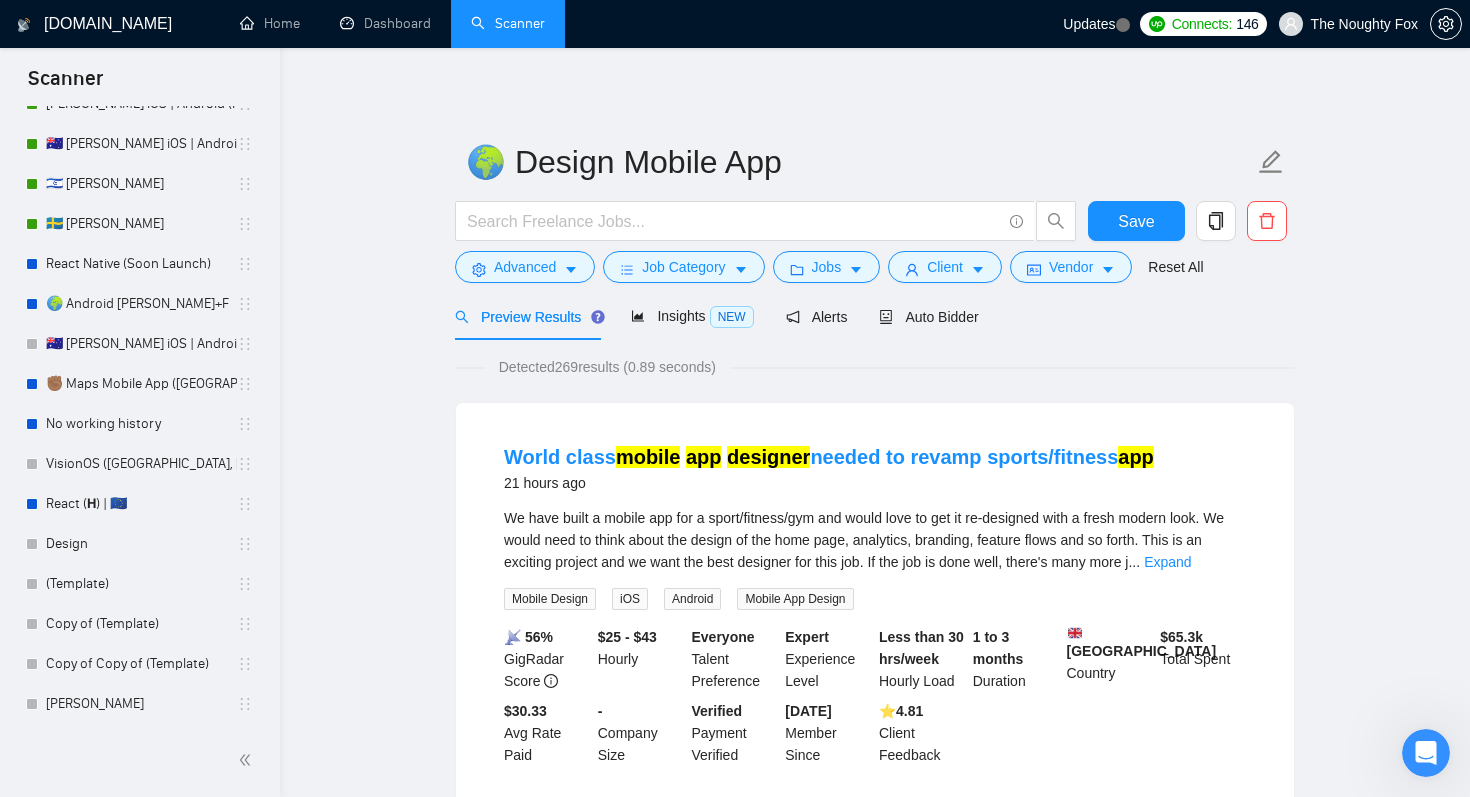scroll, scrollTop: 0, scrollLeft: 0, axis: both 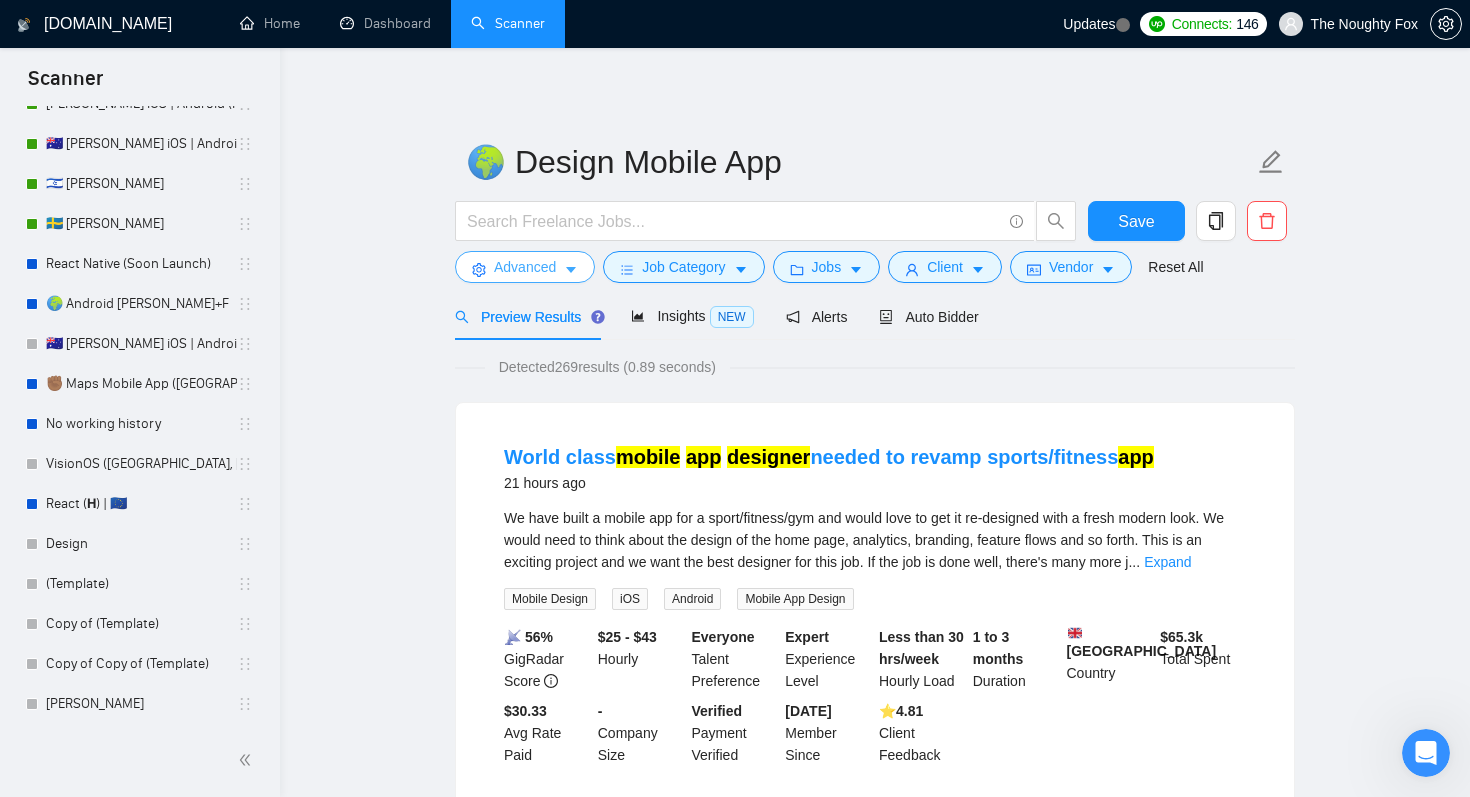 click on "Advanced" at bounding box center [525, 267] 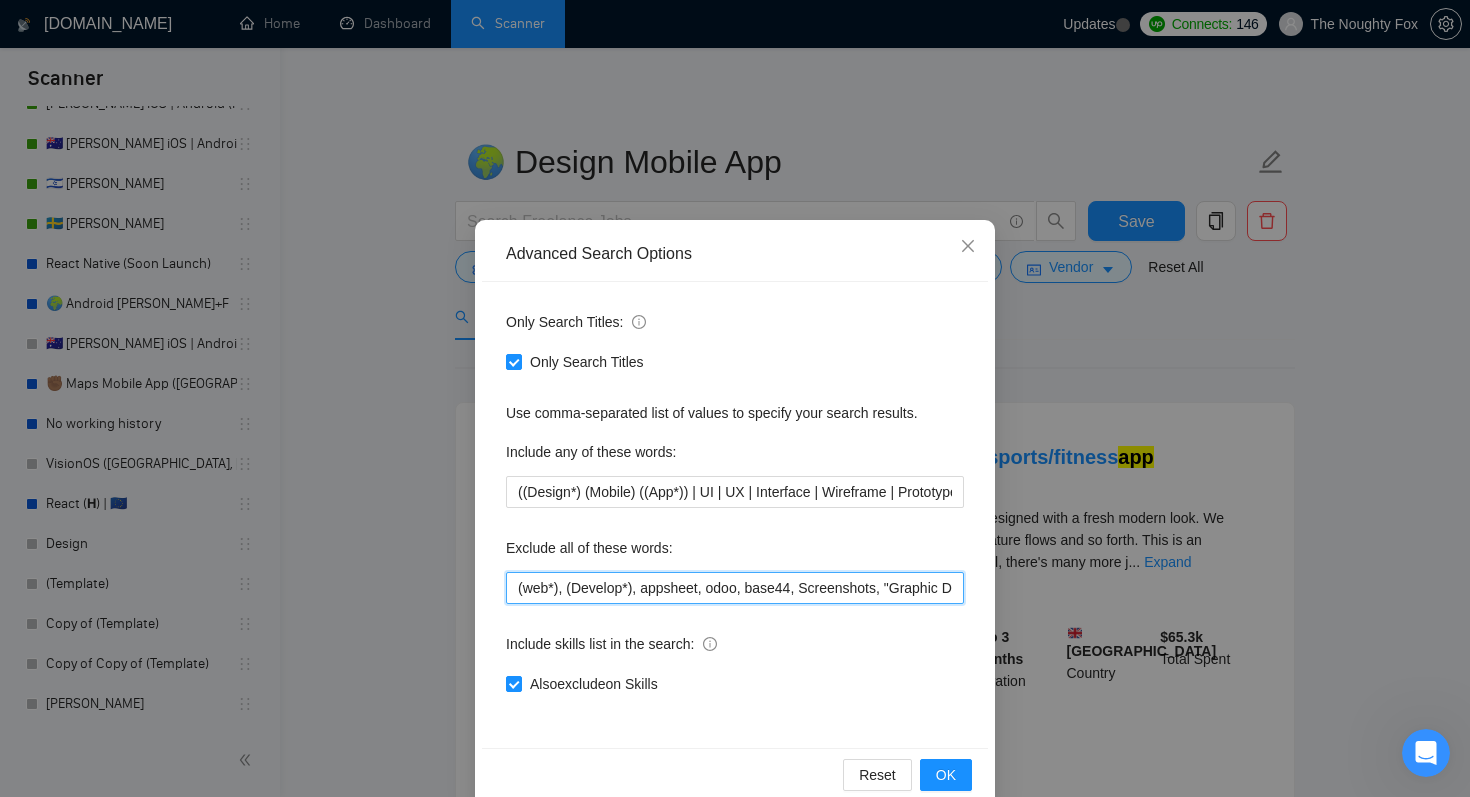 click on "(web*), (Develop*), appsheet, odoo, base44, Screenshots, "Graphic Design", PowerApps, advertise, F-droid, "Qt Creator", "unreal engine", "Apache [PERSON_NAME]", [PERSON_NAME], ASO, "App Store Optimization", "2d animation", 3d, "animation design", "publish an app", "teach me", advice, tutor, (crypto*), "pair programing", "any desk", anydesk, any-desk, "team viewer", "team-viewer", teamviewer, "not a team", "not a agency", "no teams", "no agency", "No Agencies!", "no teams", "individual only", "freelancer only", "independent contractors only", Ionic, Blockchain, NFT, .net, MAUI, Vue, Vue.js, Angular, Angular.js, Framer, "Power app", Glide, Artable, webflow, Adalo, Unity, Xamarin, "mobile game", VR, Fluter, Flutter, Flater, Flatter, FlutterFlow, "Flutter Flow", Dart, Python" at bounding box center (735, 588) 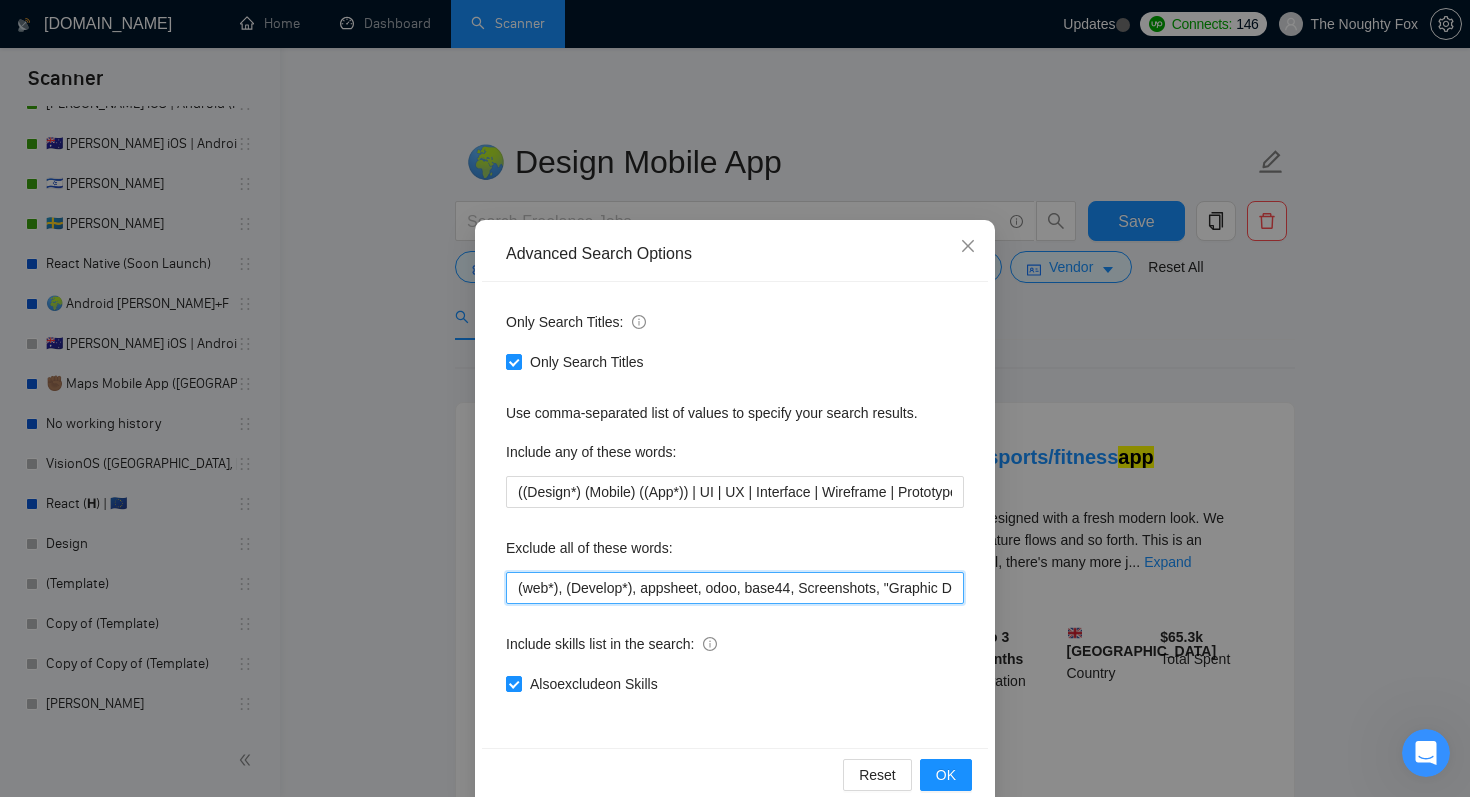 click on "(web*), (Develop*), appsheet, odoo, base44, Screenshots, "Graphic Design", PowerApps, advertise, F-droid, "Qt Creator", "unreal engine", "Apache [PERSON_NAME]", [PERSON_NAME], ASO, "App Store Optimization", "2d animation", 3d, "animation design", "publish an app", "teach me", advice, tutor, (crypto*), "pair programing", "any desk", anydesk, any-desk, "team viewer", "team-viewer", teamviewer, "not a team", "not a agency", "no teams", "no agency", "No Agencies!", "no teams", "individual only", "freelancer only", "independent contractors only", Ionic, Blockchain, NFT, .net, MAUI, Vue, Vue.js, Angular, Angular.js, Framer, "Power app", Glide, Artable, webflow, Adalo, Unity, Xamarin, "mobile game", VR, Fluter, Flutter, Flater, Flatter, FlutterFlow, "Flutter Flow", Dart, Python" at bounding box center (735, 588) 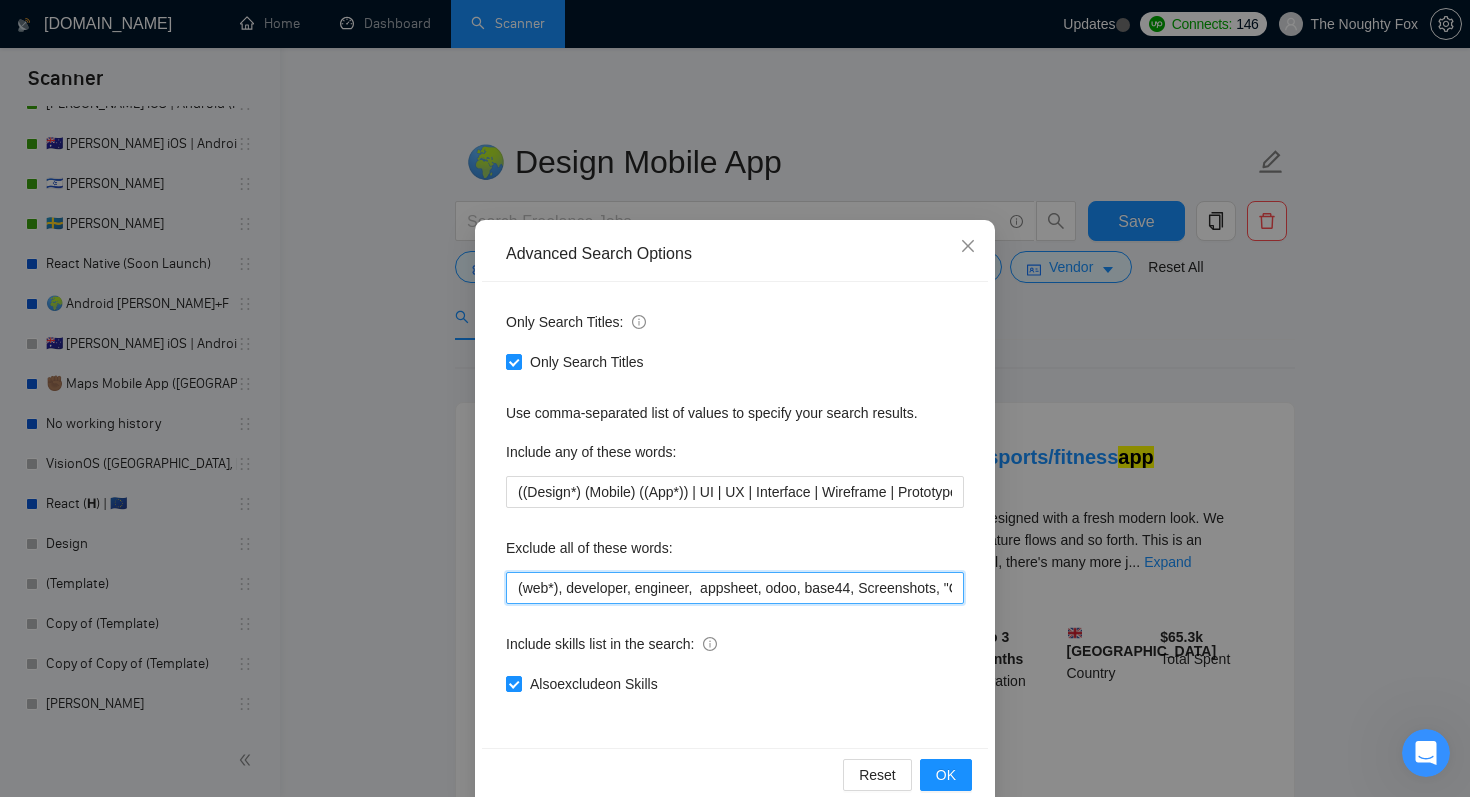 click on "(web*), developer, engineer,  appsheet, odoo, base44, Screenshots, "Graphic Design", PowerApps, advertise, F-droid, "Qt Creator", "unreal engine", "Apache [PERSON_NAME]", [PERSON_NAME], ASO, "App Store Optimization", "2d animation", 3d, "animation design", "publish an app", "teach me", advice, tutor, (crypto*), "pair programing", "any desk", anydesk, any-desk, "team viewer", "team-viewer", teamviewer, "not a team", "not a agency", "no teams", "no agency", "No Agencies!", "no teams", "individual only", "freelancer only", "independent contractors only", Ionic, Blockchain, NFT, .net, MAUI, Vue, Vue.js, Angular, Angular.js, Framer, "Power app", Glide, Artable, webflow, Adalo, Unity, Xamarin, "mobile game", VR, Fluter, Flutter, Flater, Flatter, FlutterFlow, "Flutter Flow", Dart, Python" at bounding box center [735, 588] 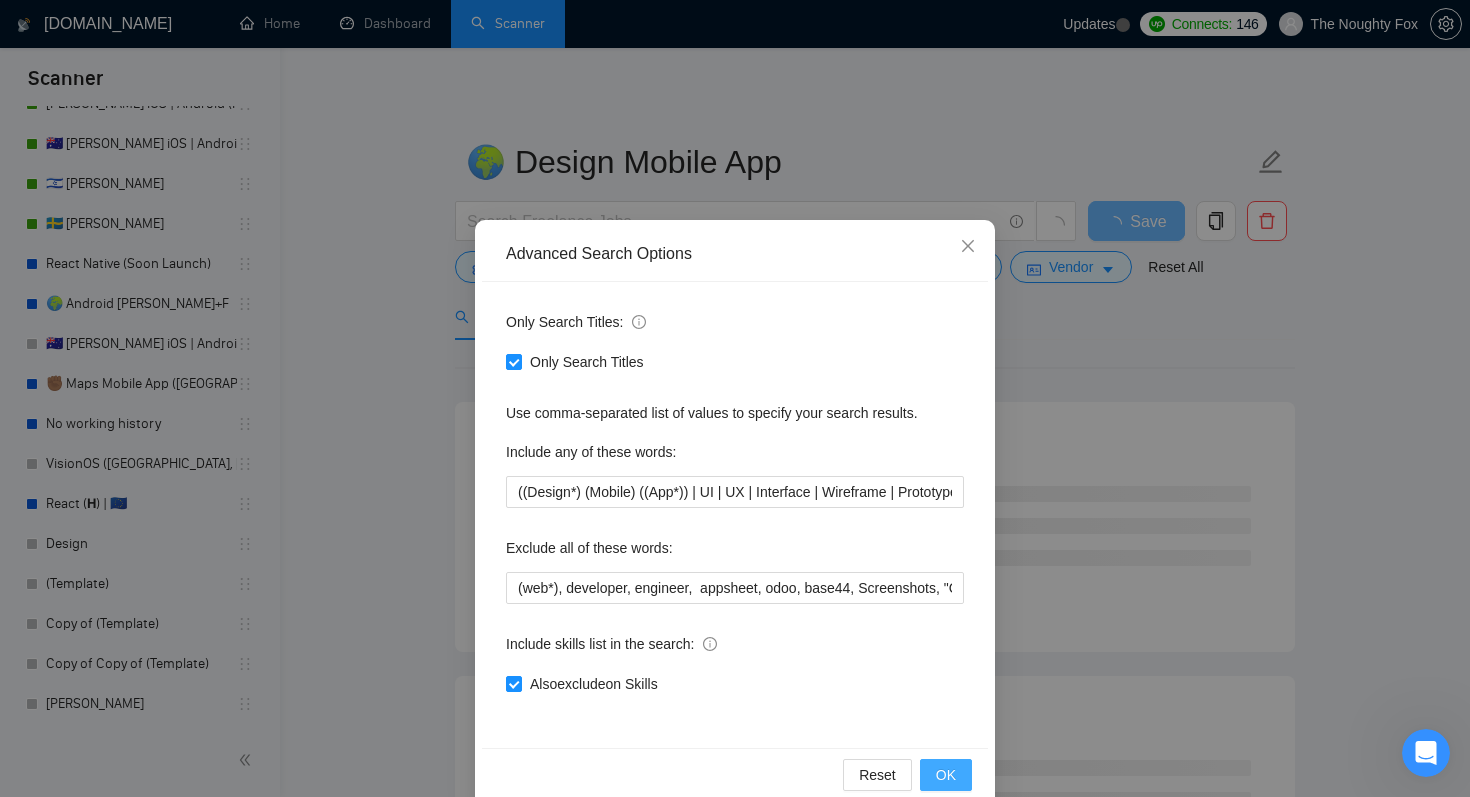 click on "OK" at bounding box center [946, 775] 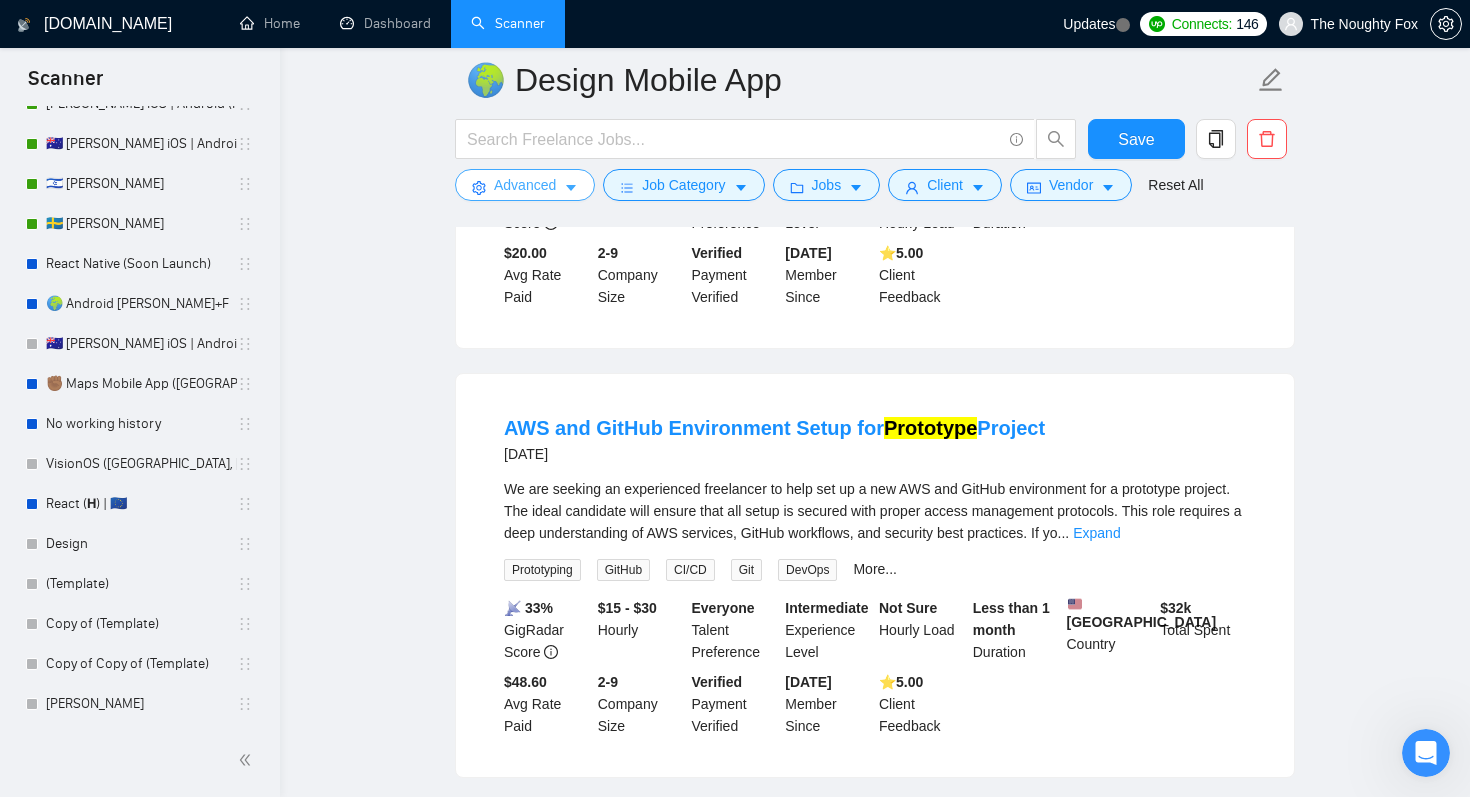 scroll, scrollTop: 1364, scrollLeft: 0, axis: vertical 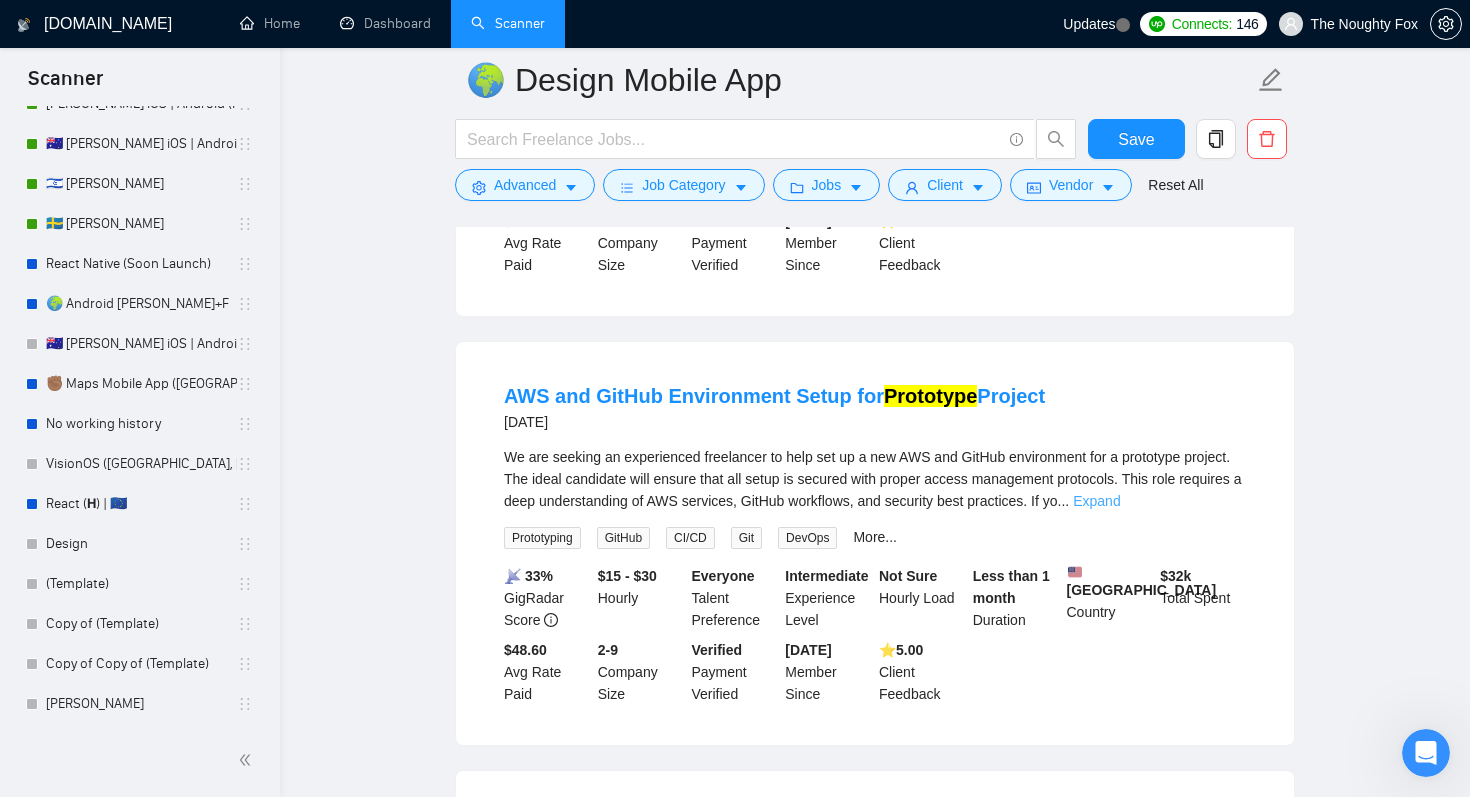 click on "Expand" at bounding box center [1096, 501] 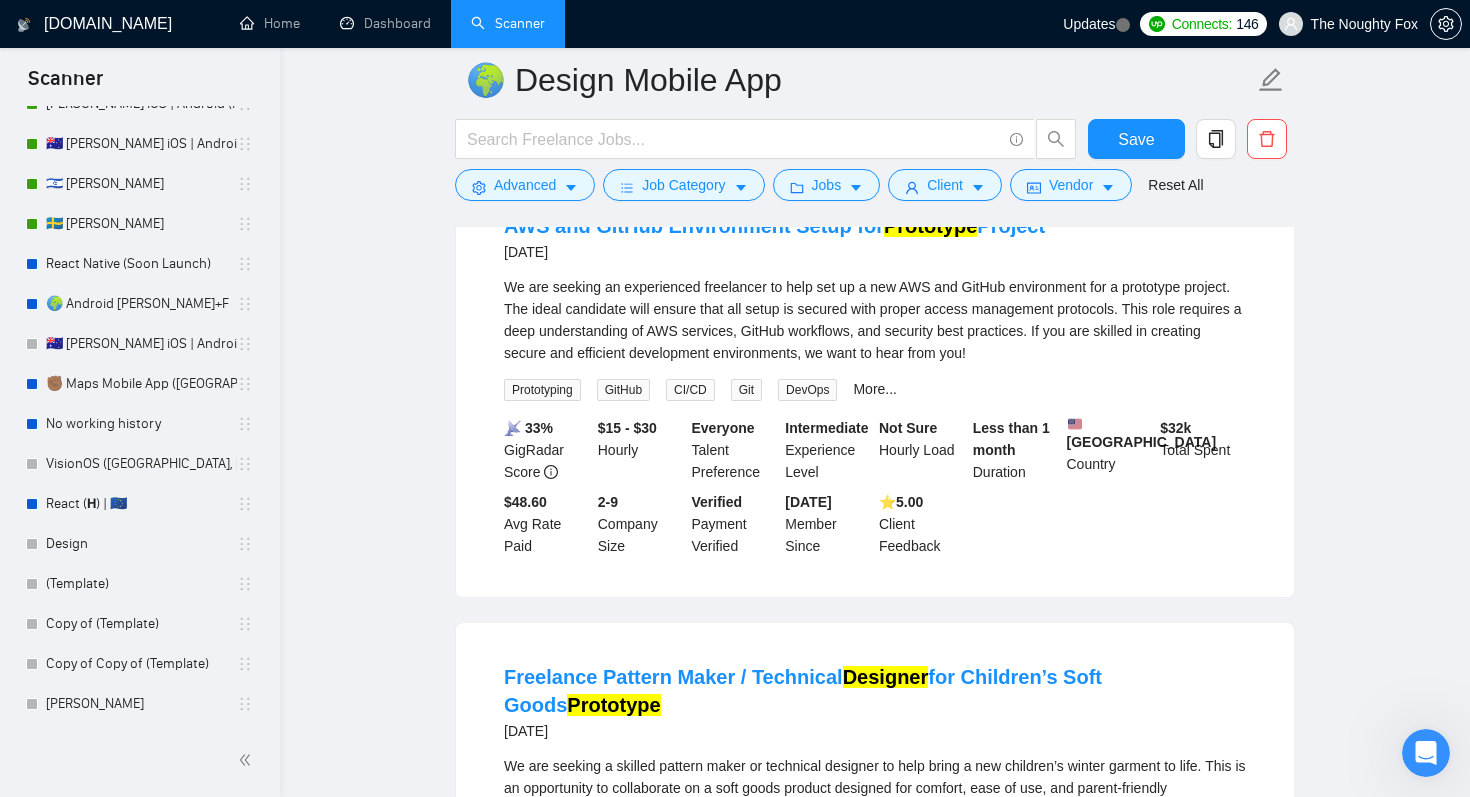 scroll, scrollTop: 1536, scrollLeft: 0, axis: vertical 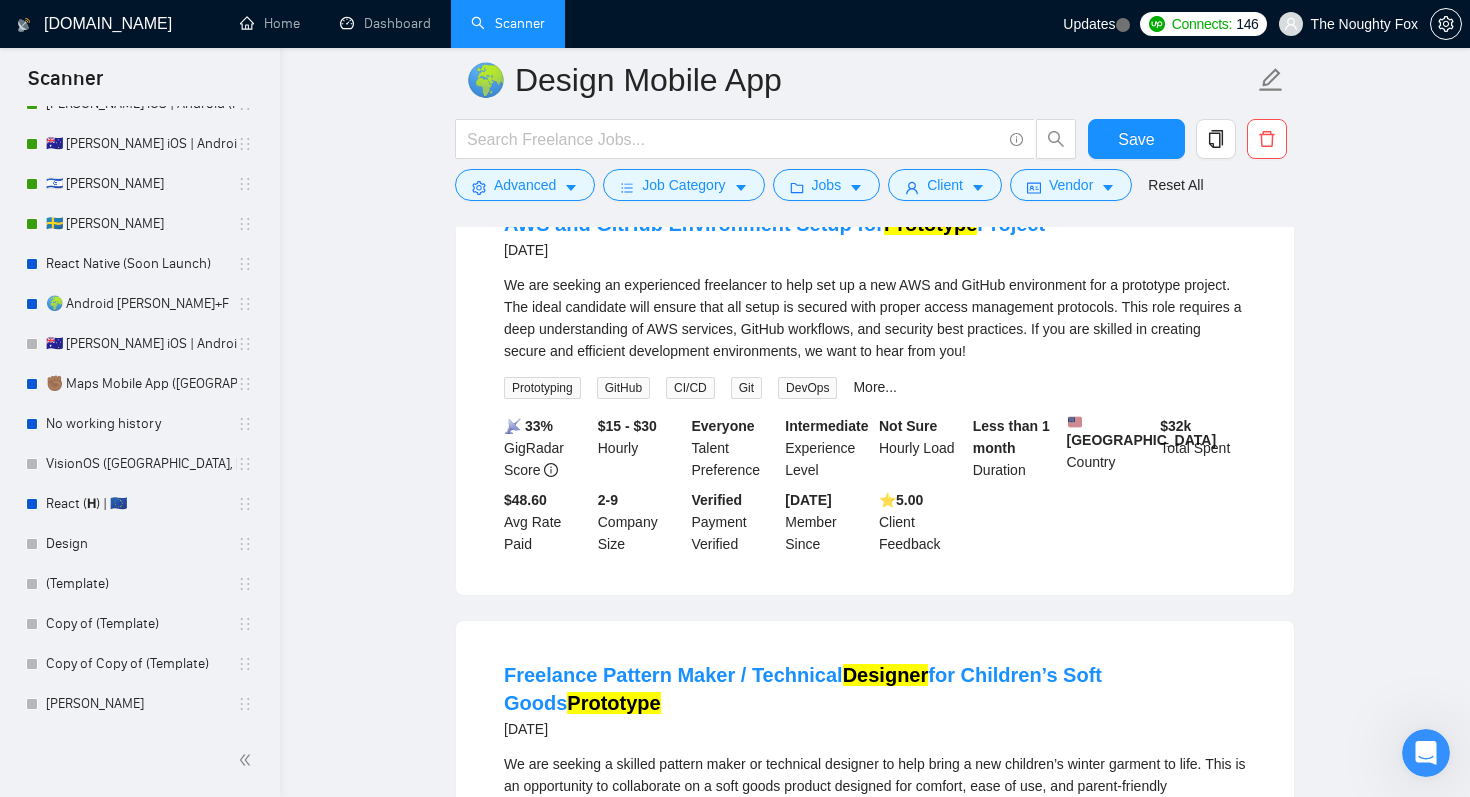 click on "More..." at bounding box center [875, 387] 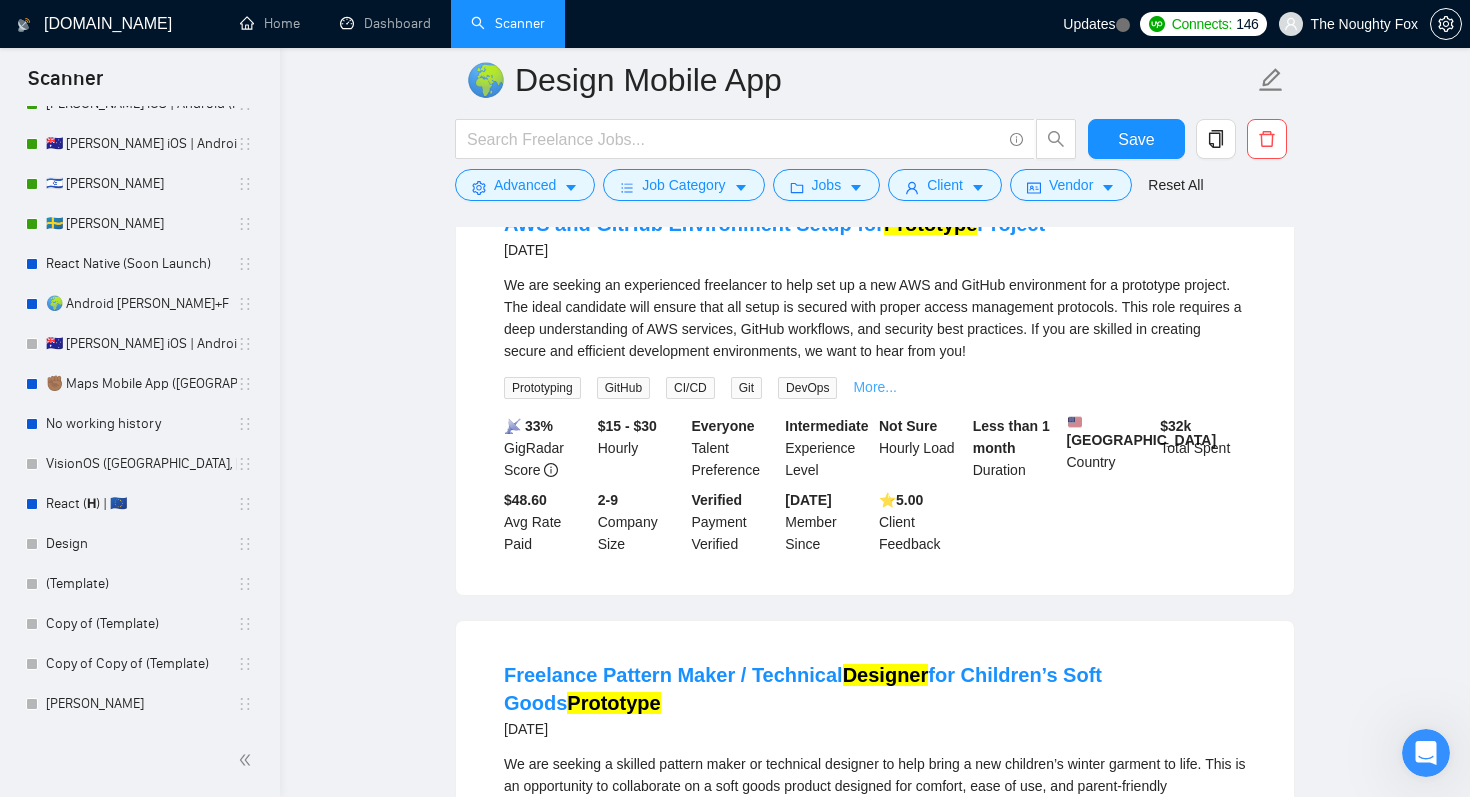 click on "More..." at bounding box center (875, 387) 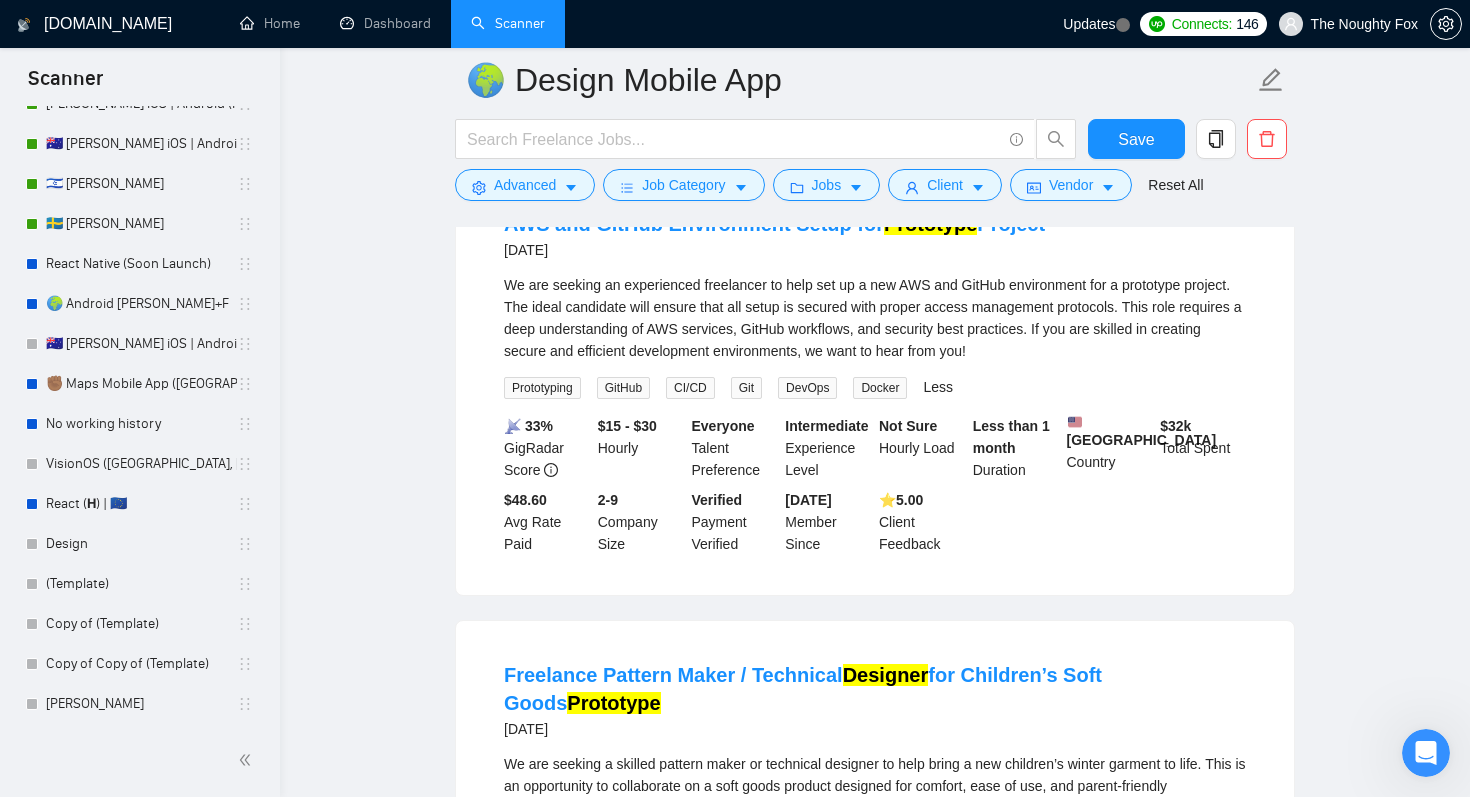 click on "GitHub" at bounding box center [623, 388] 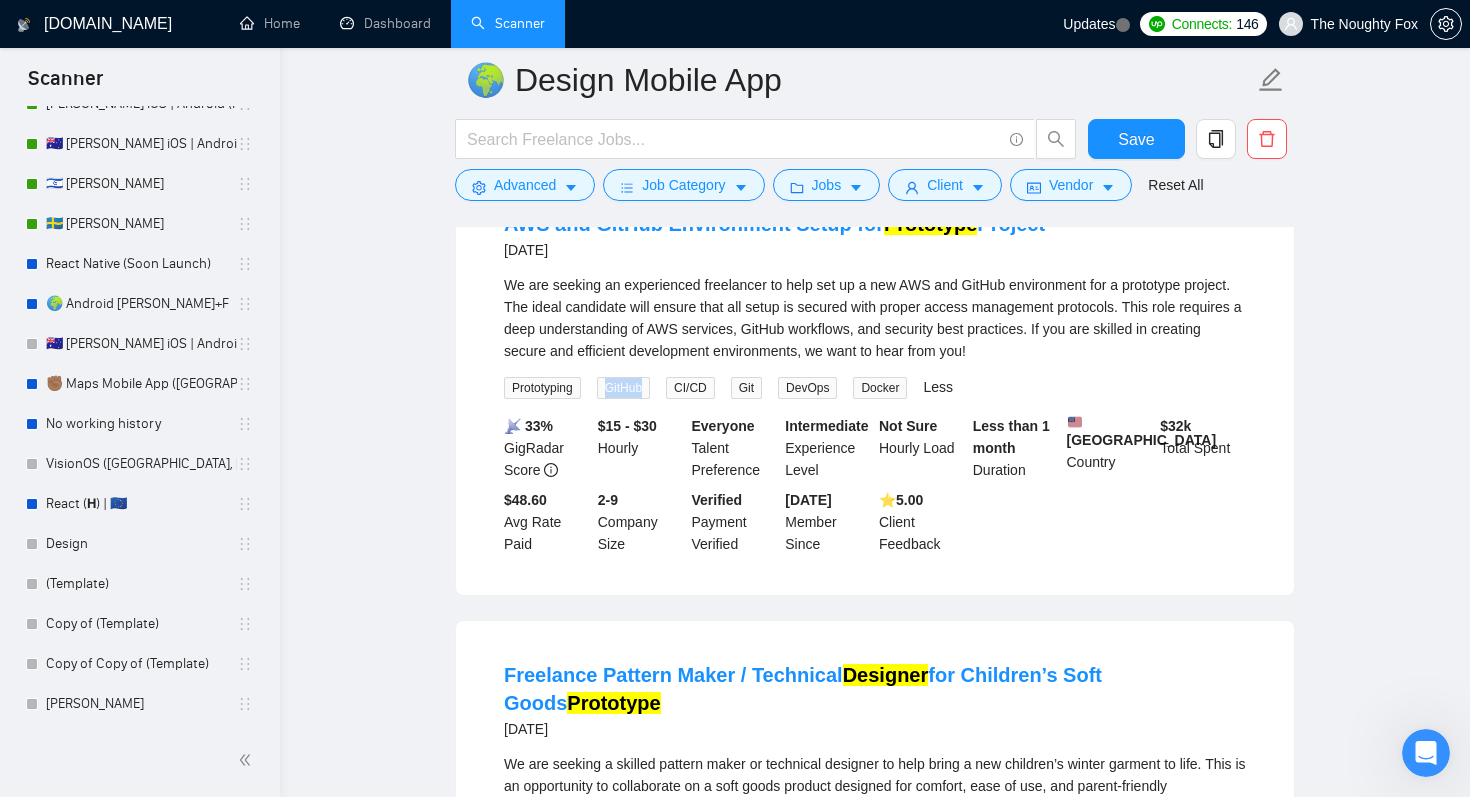 click on "GitHub" at bounding box center [623, 388] 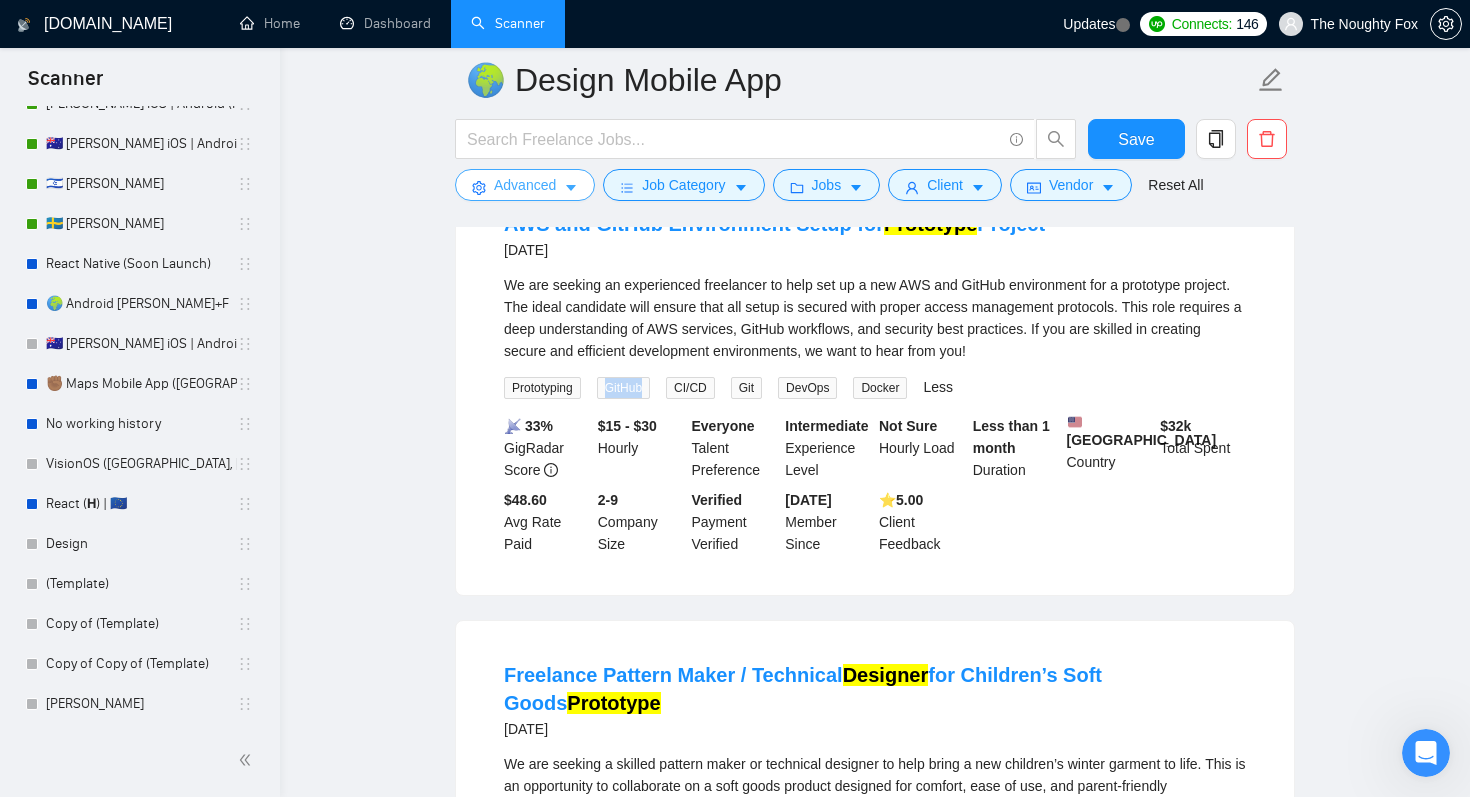 click on "Advanced" at bounding box center (525, 185) 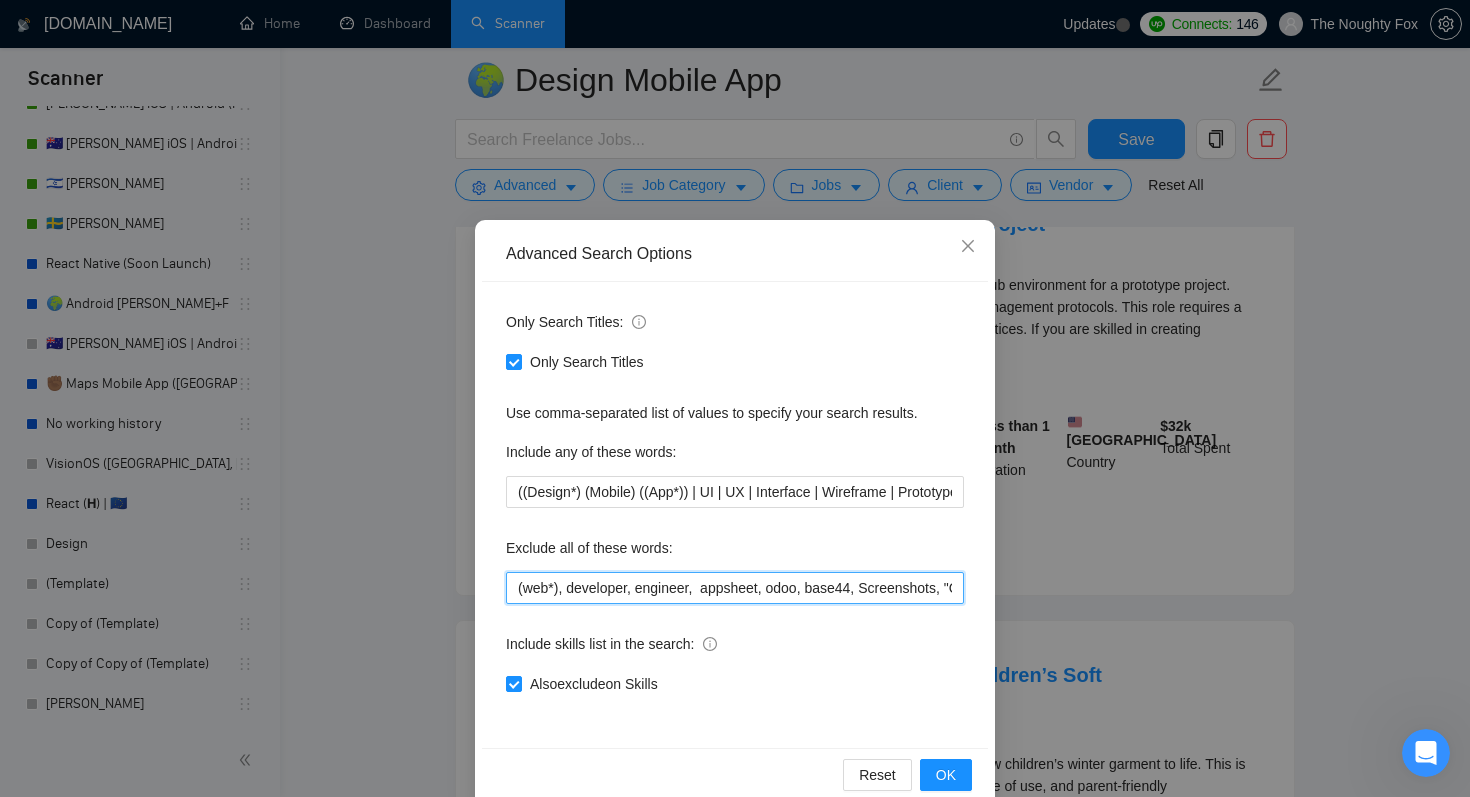 click on "(web*), developer, engineer,  appsheet, odoo, base44, Screenshots, "Graphic Design", PowerApps, advertise, F-droid, "Qt Creator", "unreal engine", "Apache [PERSON_NAME]", [PERSON_NAME], ASO, "App Store Optimization", "2d animation", 3d, "animation design", "publish an app", "teach me", advice, tutor, (crypto*), "pair programing", "any desk", anydesk, any-desk, "team viewer", "team-viewer", teamviewer, "not a team", "not a agency", "no teams", "no agency", "No Agencies!", "no teams", "individual only", "freelancer only", "independent contractors only", Ionic, Blockchain, NFT, .net, MAUI, Vue, Vue.js, Angular, Angular.js, Framer, "Power app", Glide, Artable, webflow, Adalo, Unity, Xamarin, "mobile game", VR, Fluter, Flutter, Flater, Flatter, FlutterFlow, "Flutter Flow", Dart, Python" at bounding box center [735, 588] 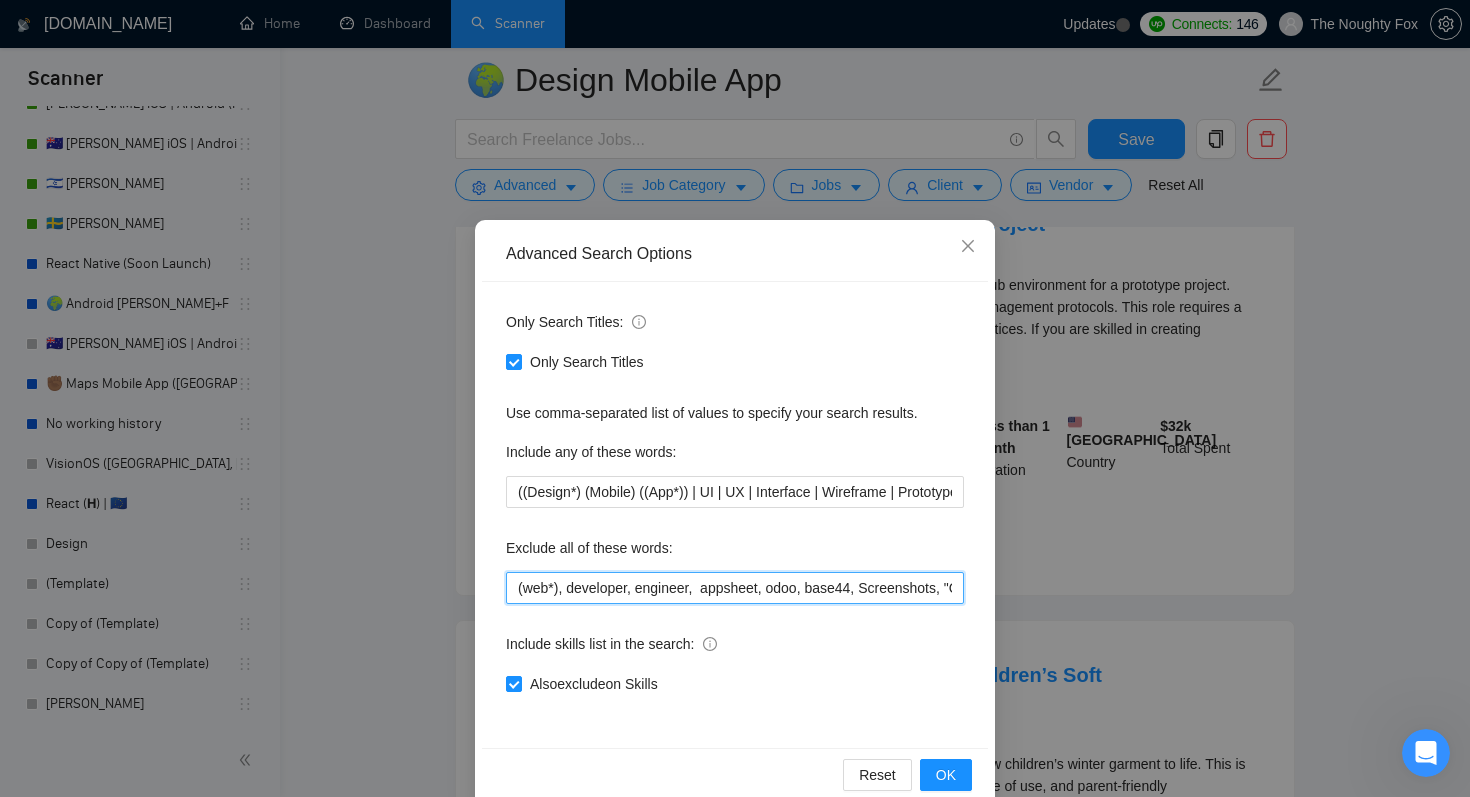 paste on "GitHub" 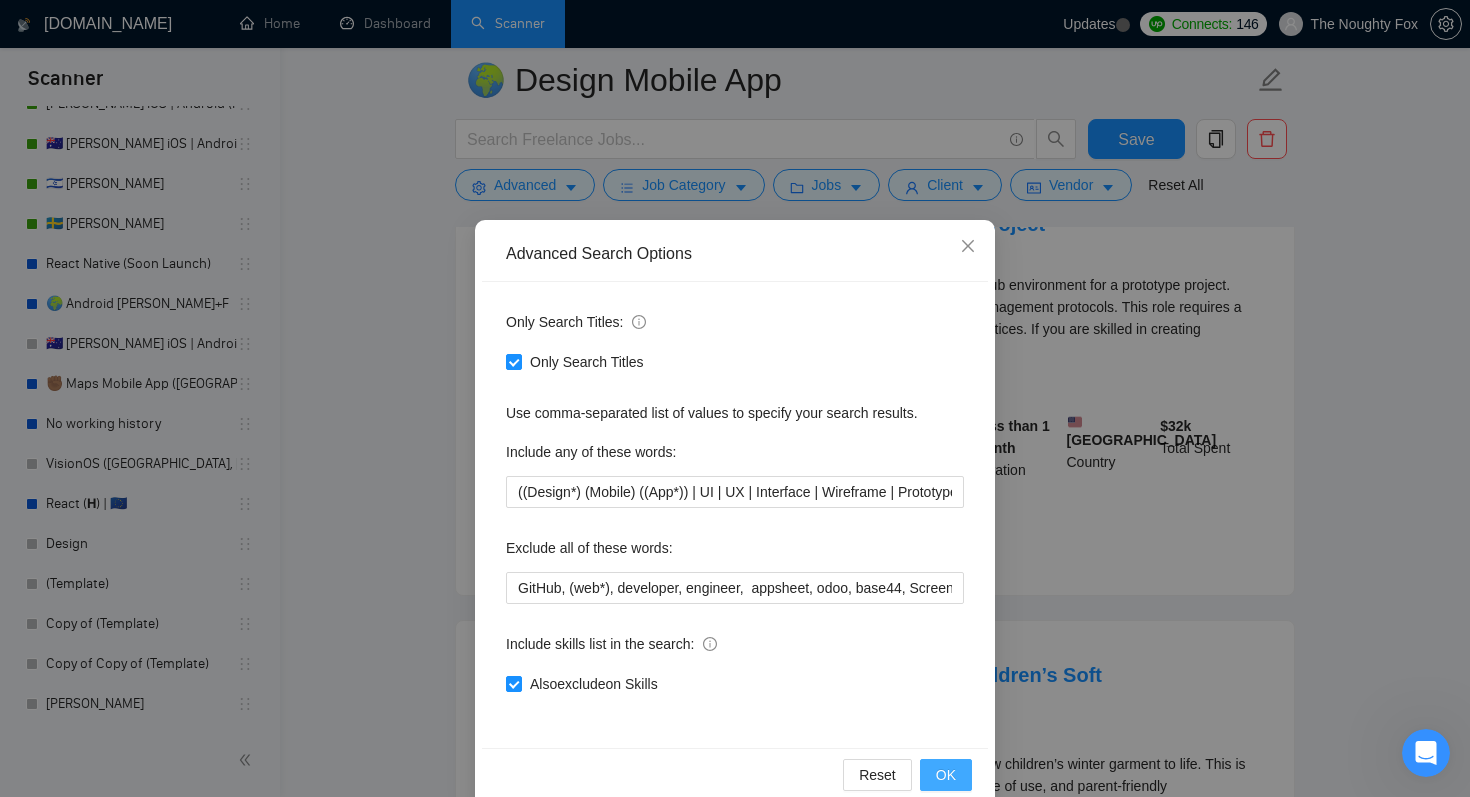 click on "OK" at bounding box center [946, 775] 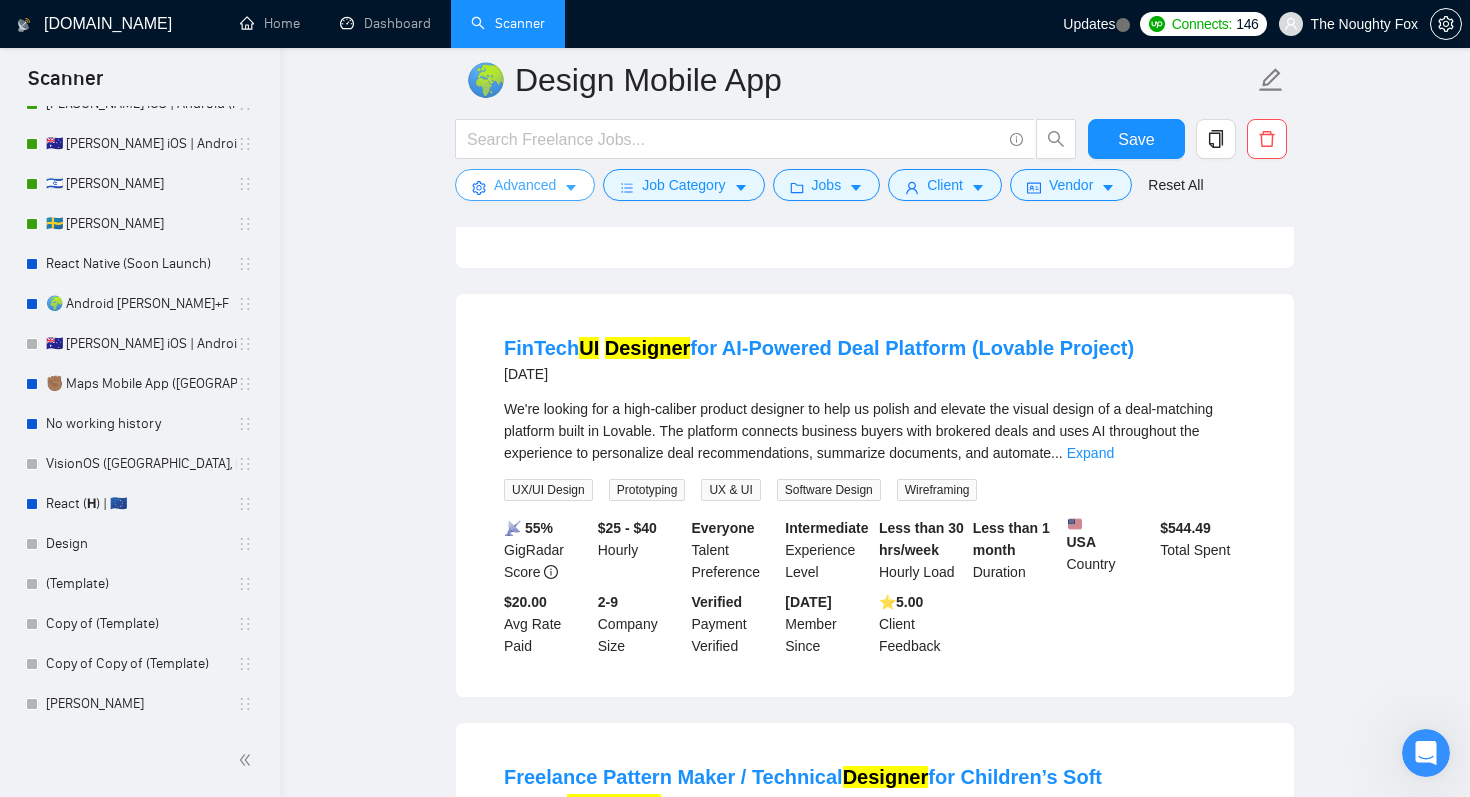 scroll, scrollTop: 1021, scrollLeft: 0, axis: vertical 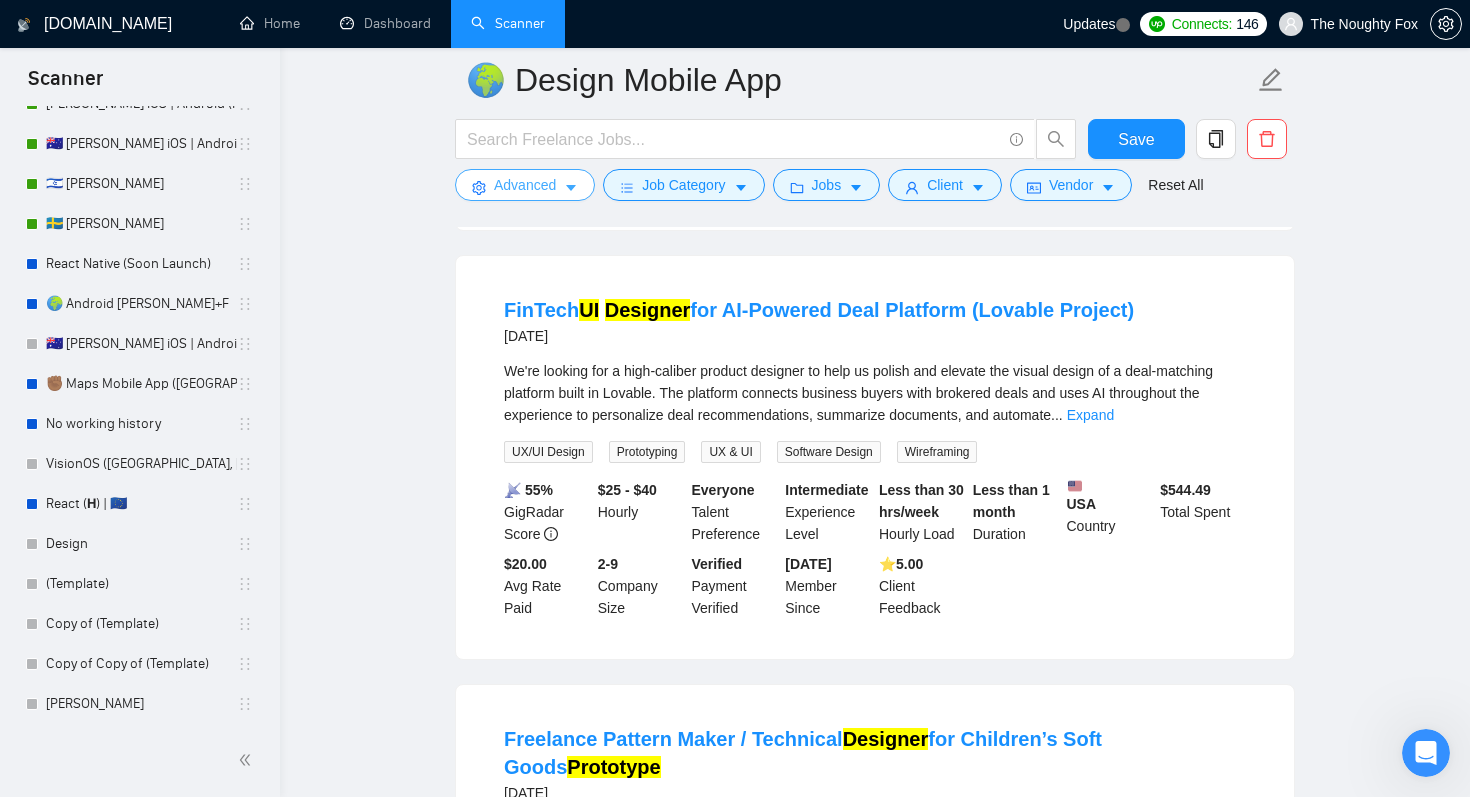 click on "Advanced" at bounding box center (525, 185) 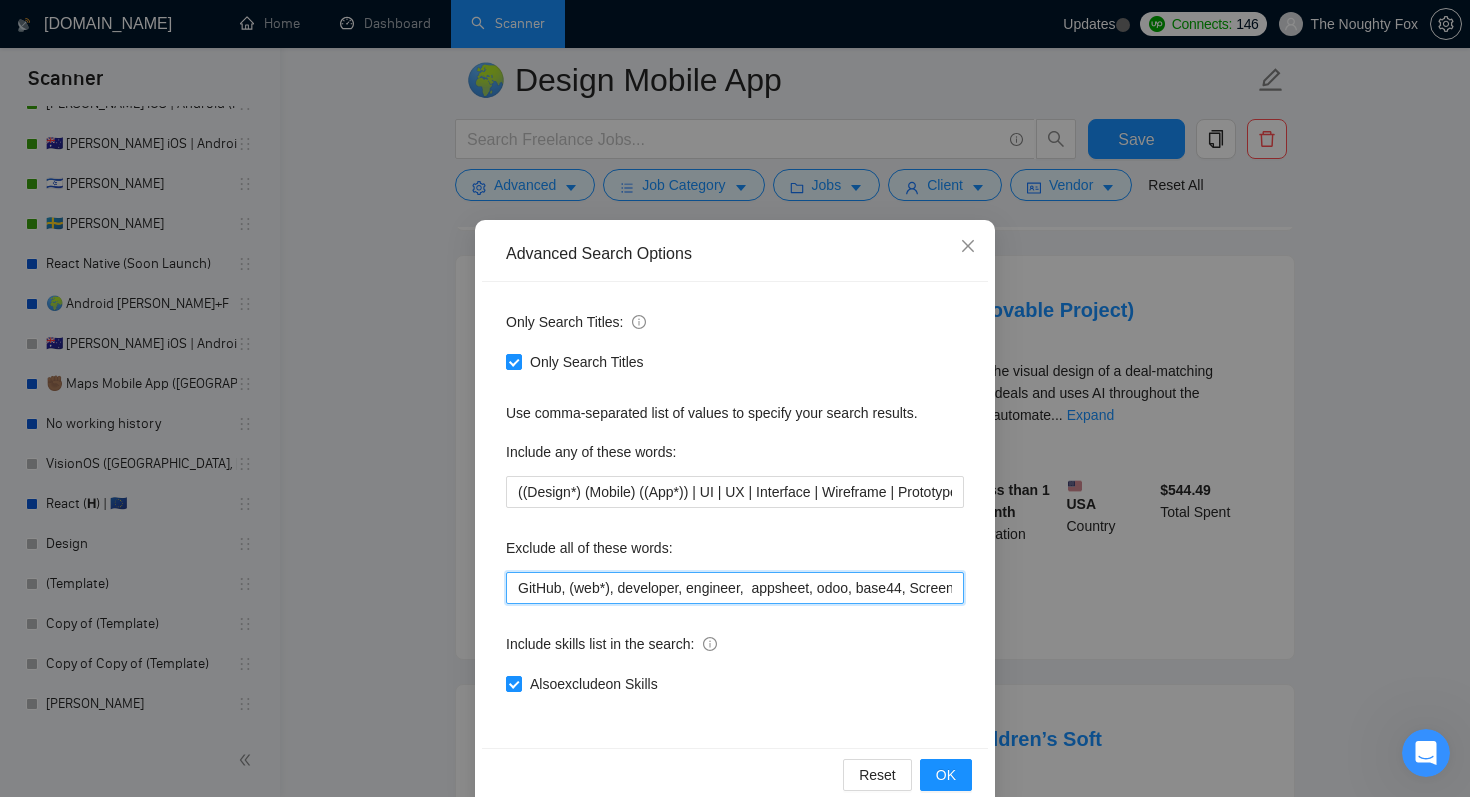 click on "GitHub, (web*), developer, engineer,  appsheet, odoo, base44, Screenshots, "Graphic Design", PowerApps, advertise, F-droid, "Qt Creator", "unreal engine", "Apache [PERSON_NAME]", [PERSON_NAME], ASO, "App Store Optimization", "2d animation", 3d, "animation design", "publish an app", "teach me", advice, tutor, (crypto*), "pair programing", "any desk", anydesk, any-desk, "team viewer", "team-viewer", teamviewer, "not a team", "not a agency", "no teams", "no agency", "No Agencies!", "no teams", "individual only", "freelancer only", "independent contractors only", Ionic, Blockchain, NFT, .net, MAUI, Vue, Vue.js, Angular, Angular.js, Framer, "Power app", Glide, Artable, webflow, Adalo, Unity, Xamarin, "mobile game", VR, Fluter, Flutter, Flater, Flatter, FlutterFlow, "Flutter Flow", Dart, Python" at bounding box center [735, 588] 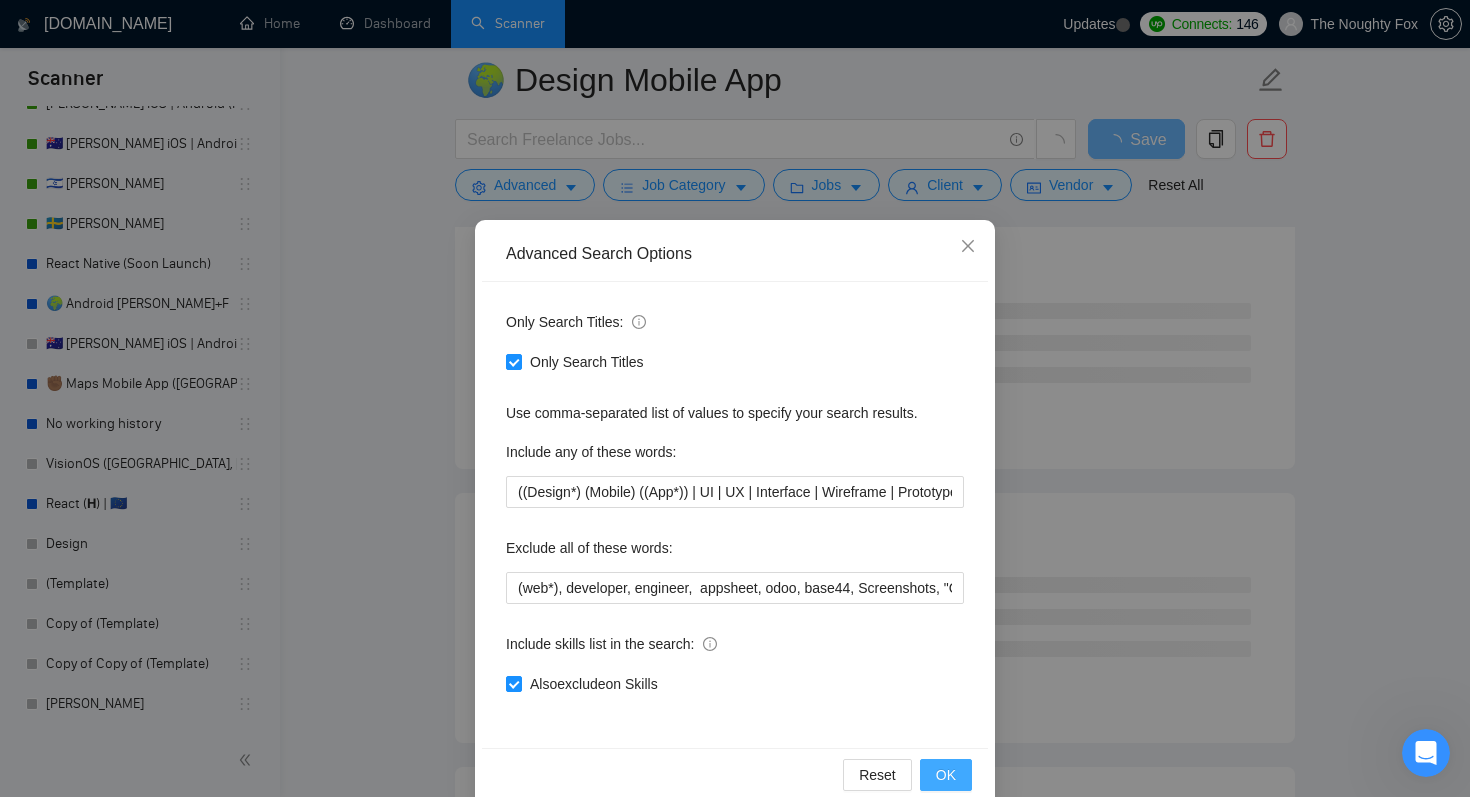 click on "OK" at bounding box center (946, 775) 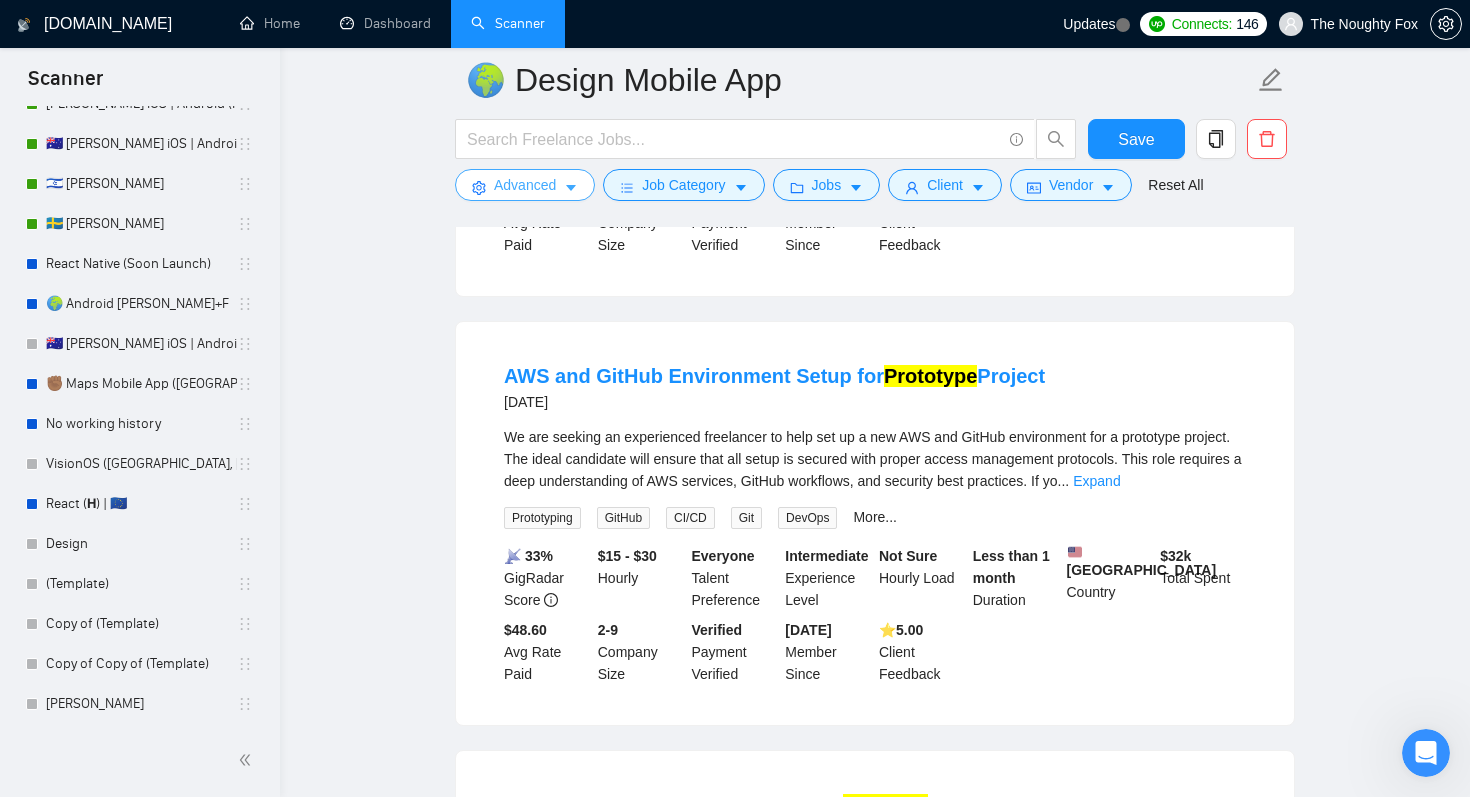 scroll, scrollTop: 1388, scrollLeft: 0, axis: vertical 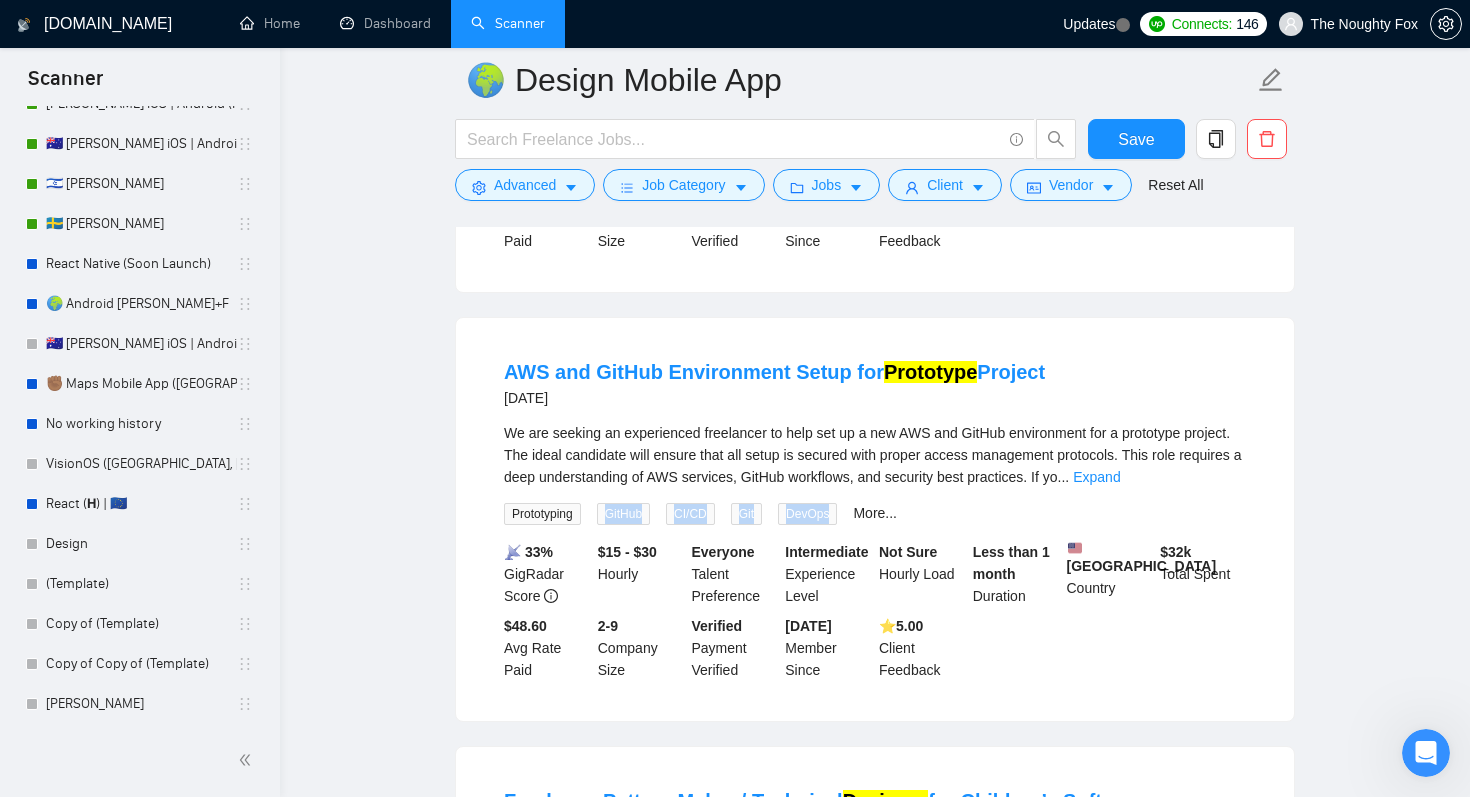 drag, startPoint x: 608, startPoint y: 536, endPoint x: 846, endPoint y: 539, distance: 238.0189 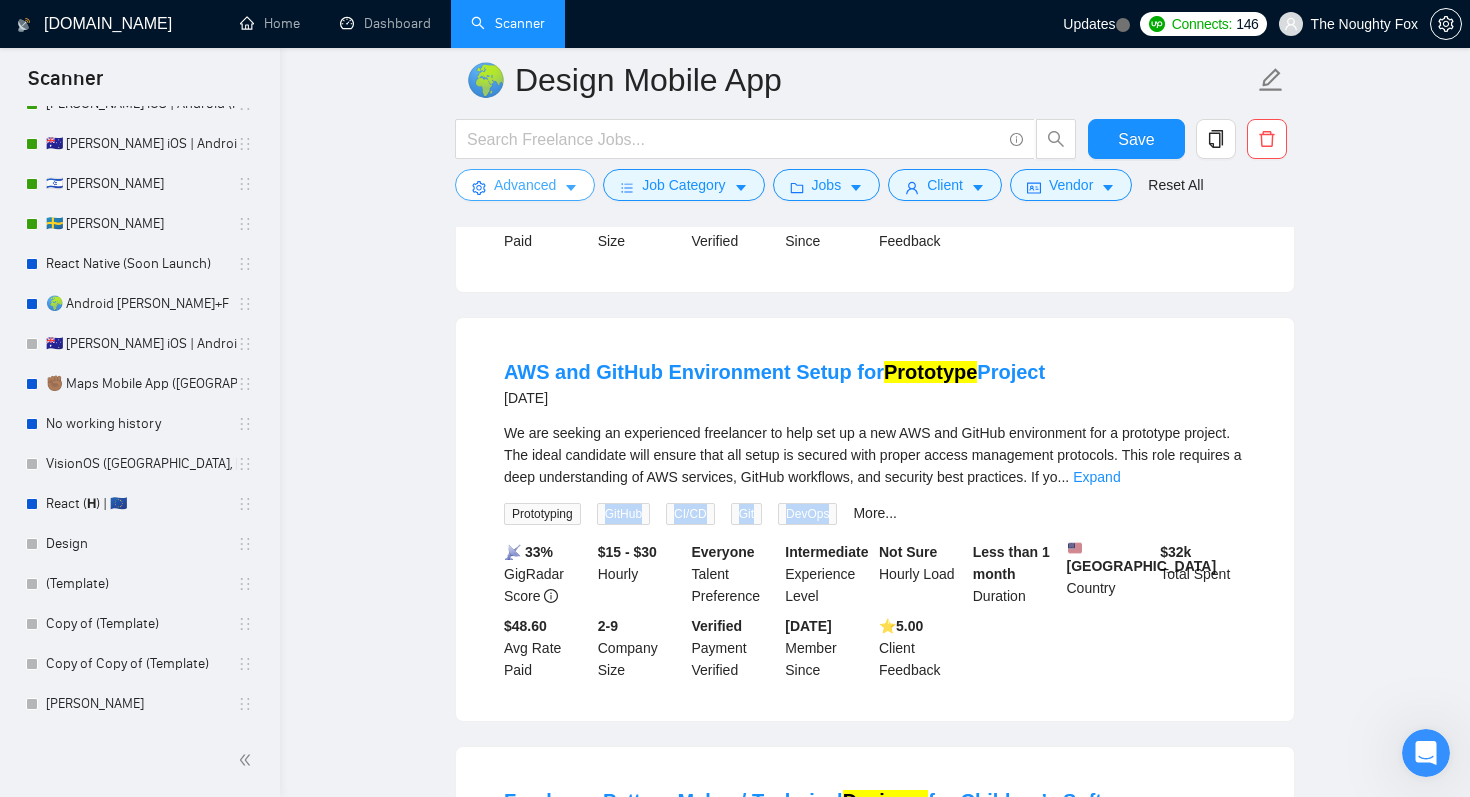 click on "Advanced" at bounding box center [525, 185] 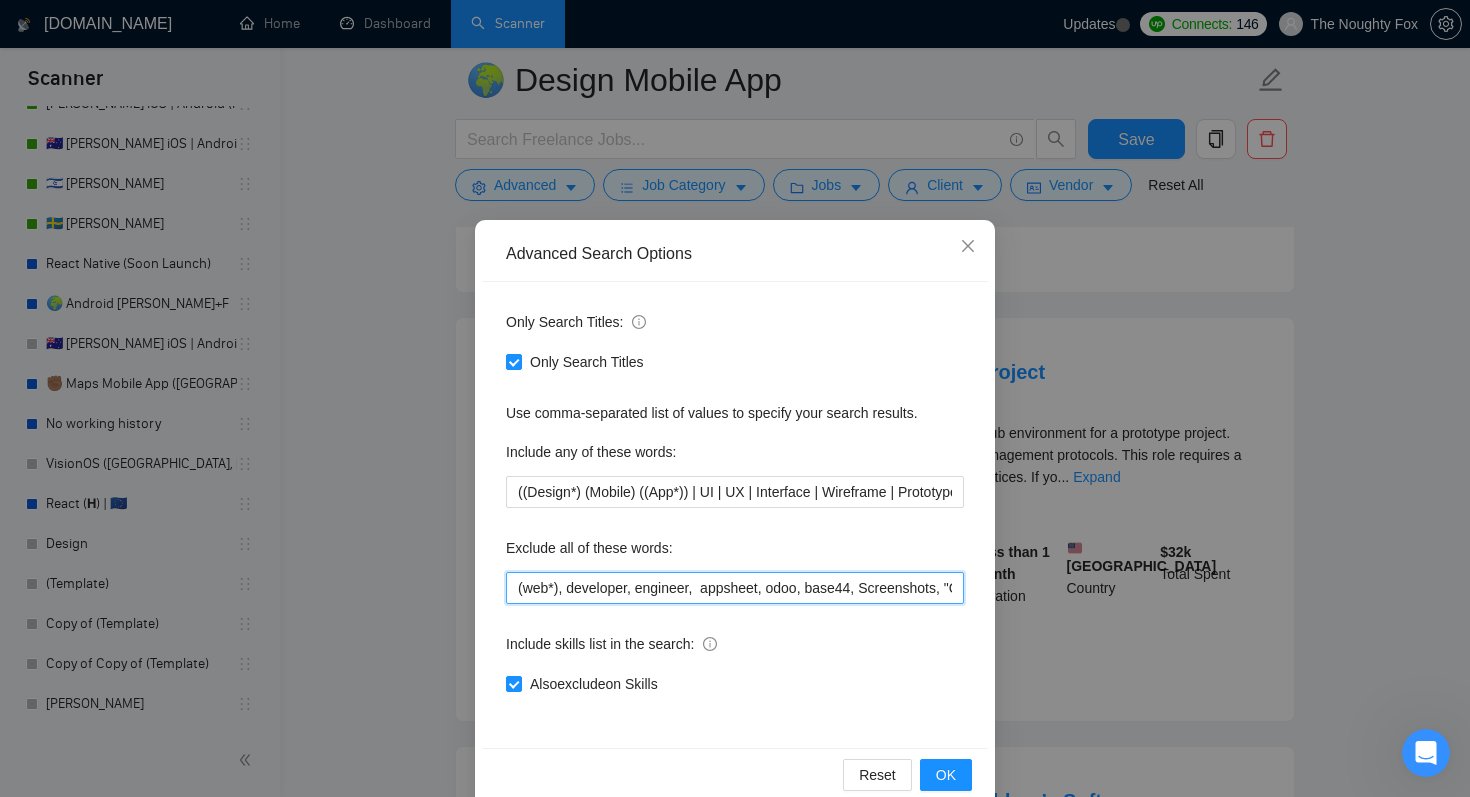click on "(web*), developer, engineer,  appsheet, odoo, base44, Screenshots, "Graphic Design", PowerApps, advertise, F-droid, "Qt Creator", "unreal engine", "Apache [PERSON_NAME]", [PERSON_NAME], ASO, "App Store Optimization", "2d animation", 3d, "animation design", "publish an app", "teach me", advice, tutor, (crypto*), "pair programing", "any desk", anydesk, any-desk, "team viewer", "team-viewer", teamviewer, "not a team", "not a agency", "no teams", "no agency", "No Agencies!", "no teams", "individual only", "freelancer only", "independent contractors only", Ionic, Blockchain, NFT, .net, MAUI, Vue, Vue.js, Angular, Angular.js, Framer, "Power app", Glide, Artable, webflow, Adalo, Unity, Xamarin, "mobile game", VR, Fluter, Flutter, Flater, Flatter, FlutterFlow, "Flutter Flow", Dart, Python" at bounding box center (735, 588) 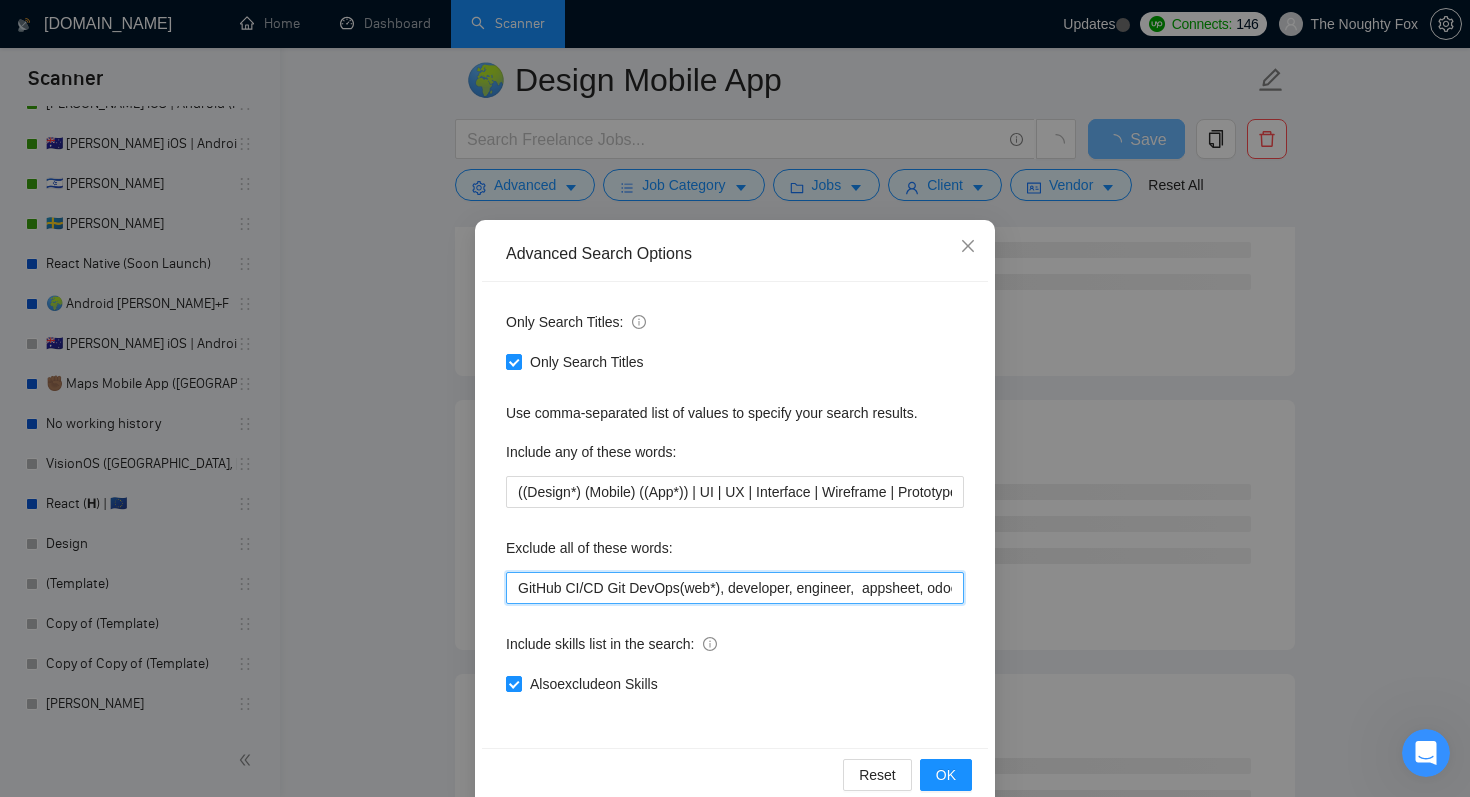 click on "GitHub CI/CD Git DevOps(web*), developer, engineer,  appsheet, odoo, base44, Screenshots, "Graphic Design", PowerApps, advertise, F-droid, "Qt Creator", "unreal engine", "Apache [PERSON_NAME]", [PERSON_NAME], ASO, "App Store Optimization", "2d animation", 3d, "animation design", "publish an app", "teach me", advice, tutor, (crypto*), "pair programing", "any desk", anydesk, any-desk, "team viewer", "team-viewer", teamviewer, "not a team", "not a agency", "no teams", "no agency", "No Agencies!", "no teams", "individual only", "freelancer only", "independent contractors only", Ionic, Blockchain, NFT, .net, MAUI, Vue, Vue.js, Angular, Angular.js, Framer, "Power app", Glide, Artable, webflow, Adalo, Unity, Xamarin, "mobile game", VR, Fluter, Flutter, Flater, Flatter, FlutterFlow, "Flutter Flow", Dart, Python" at bounding box center [735, 588] 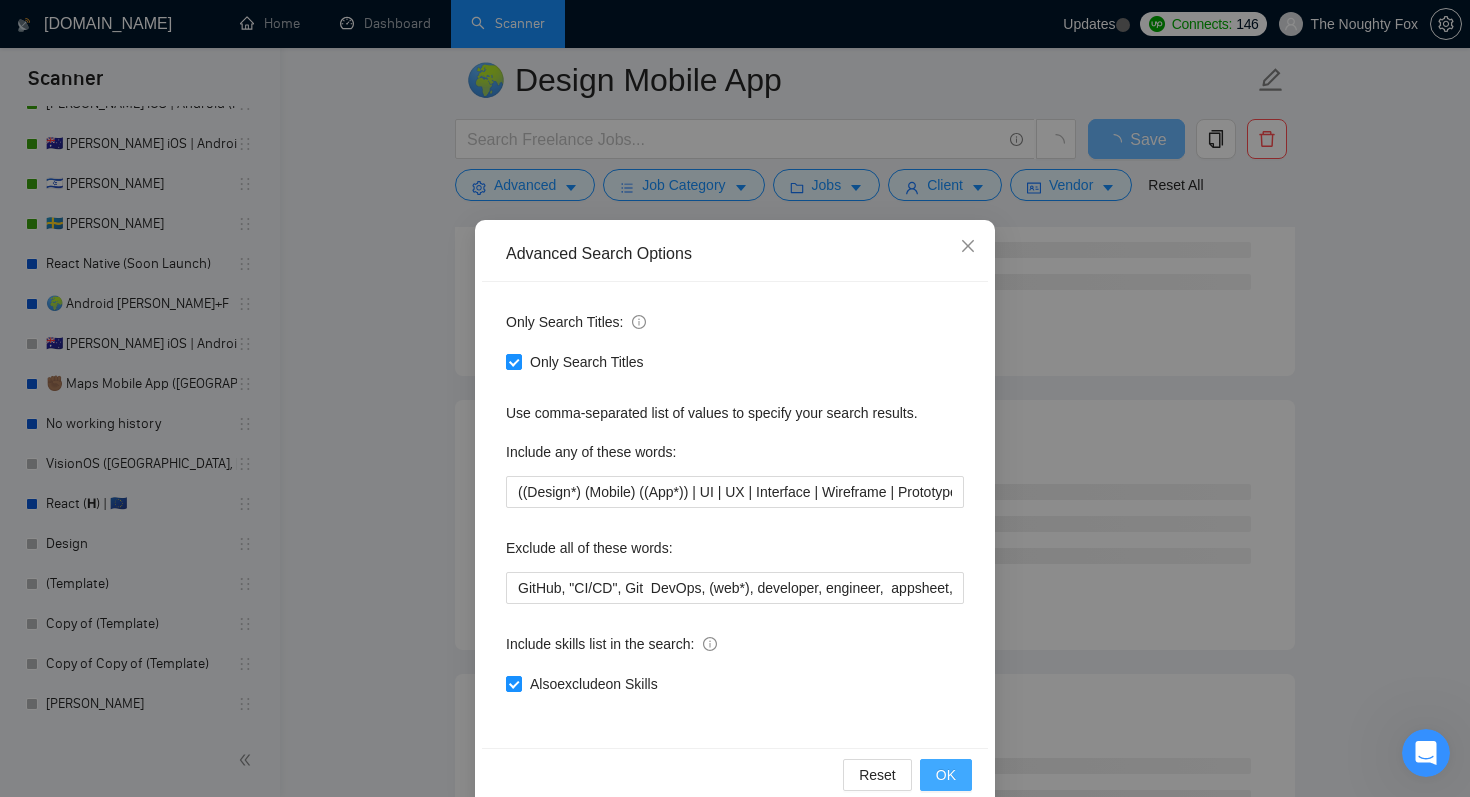 click on "OK" at bounding box center [946, 775] 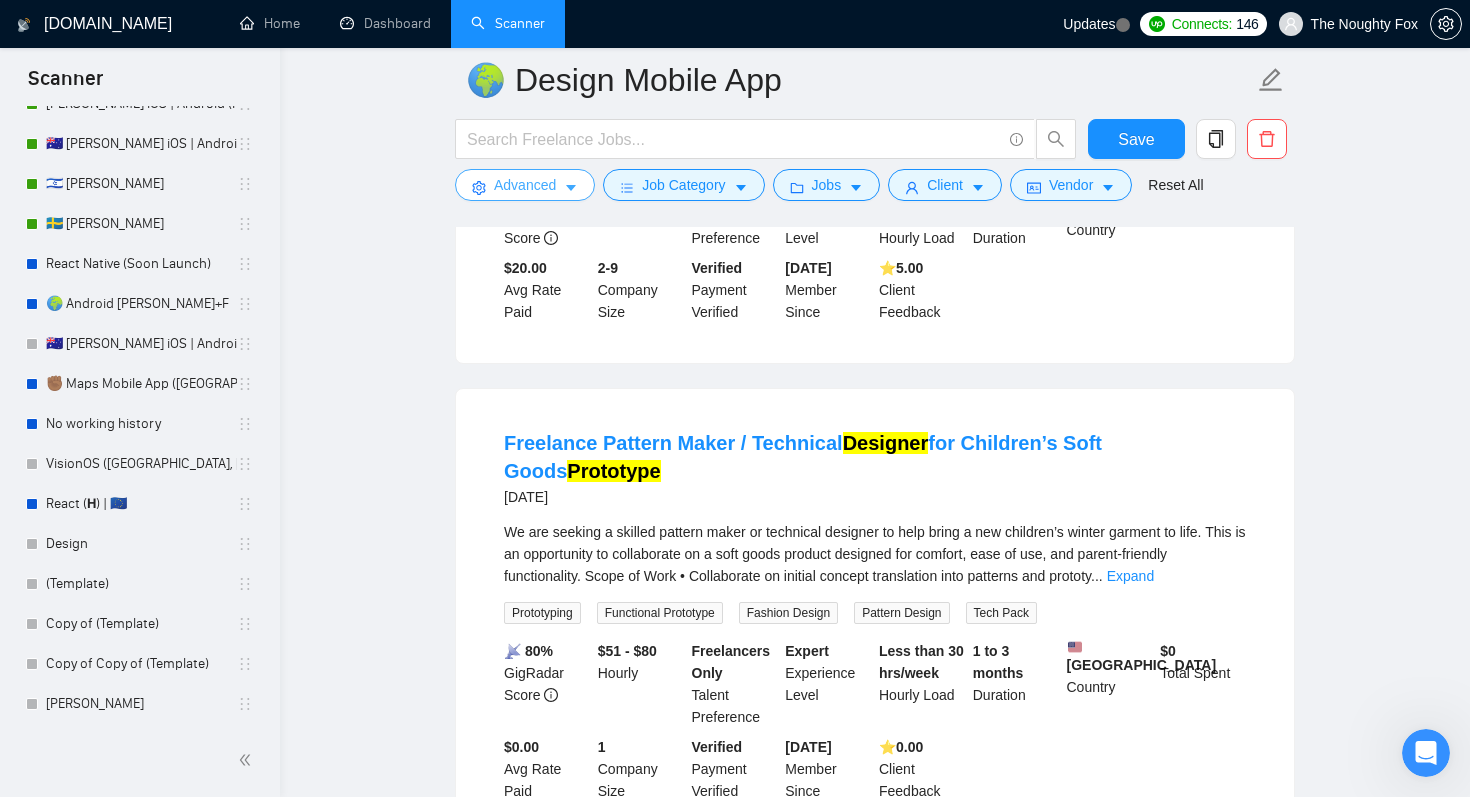 scroll, scrollTop: 1331, scrollLeft: 0, axis: vertical 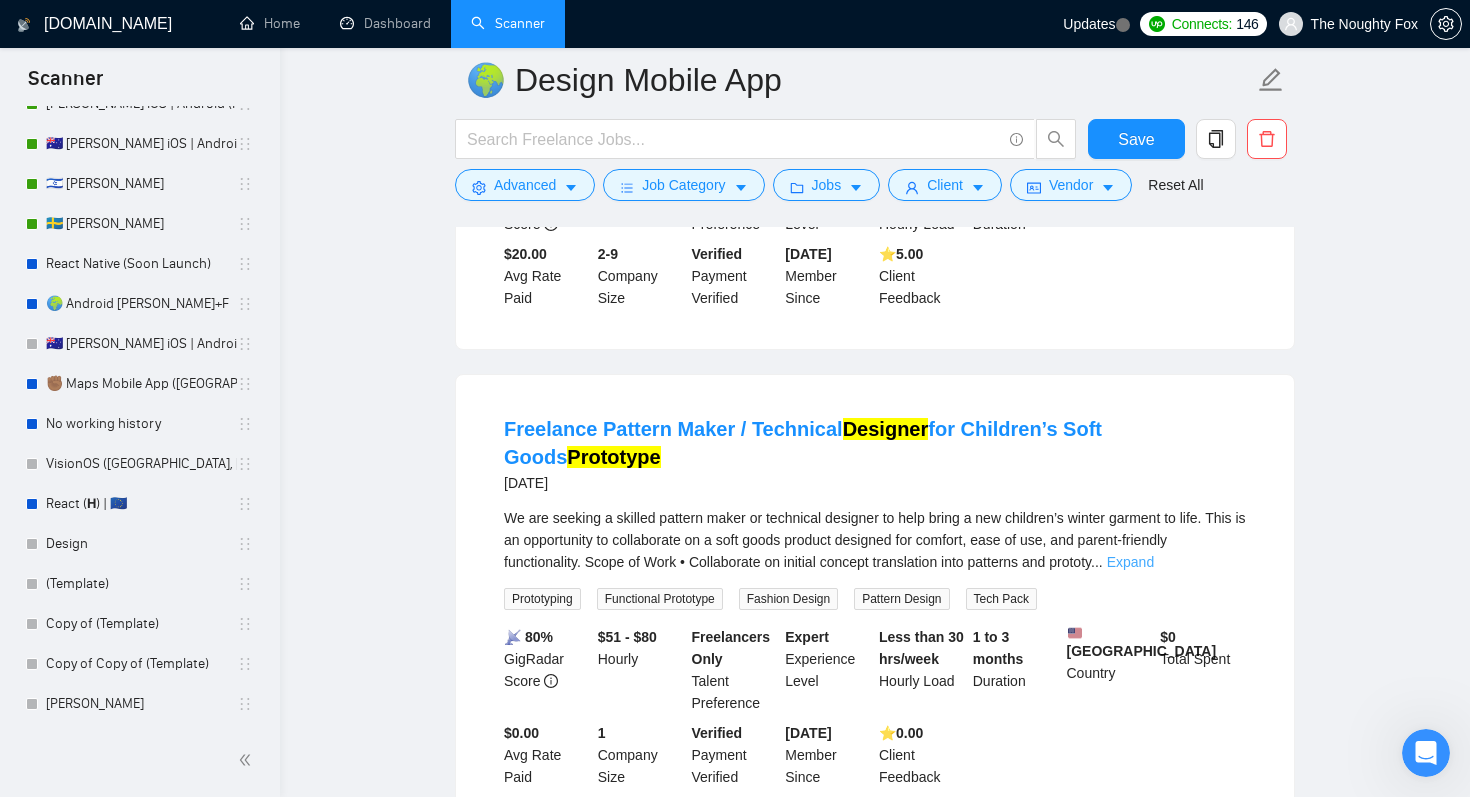 click on "Expand" at bounding box center (1130, 562) 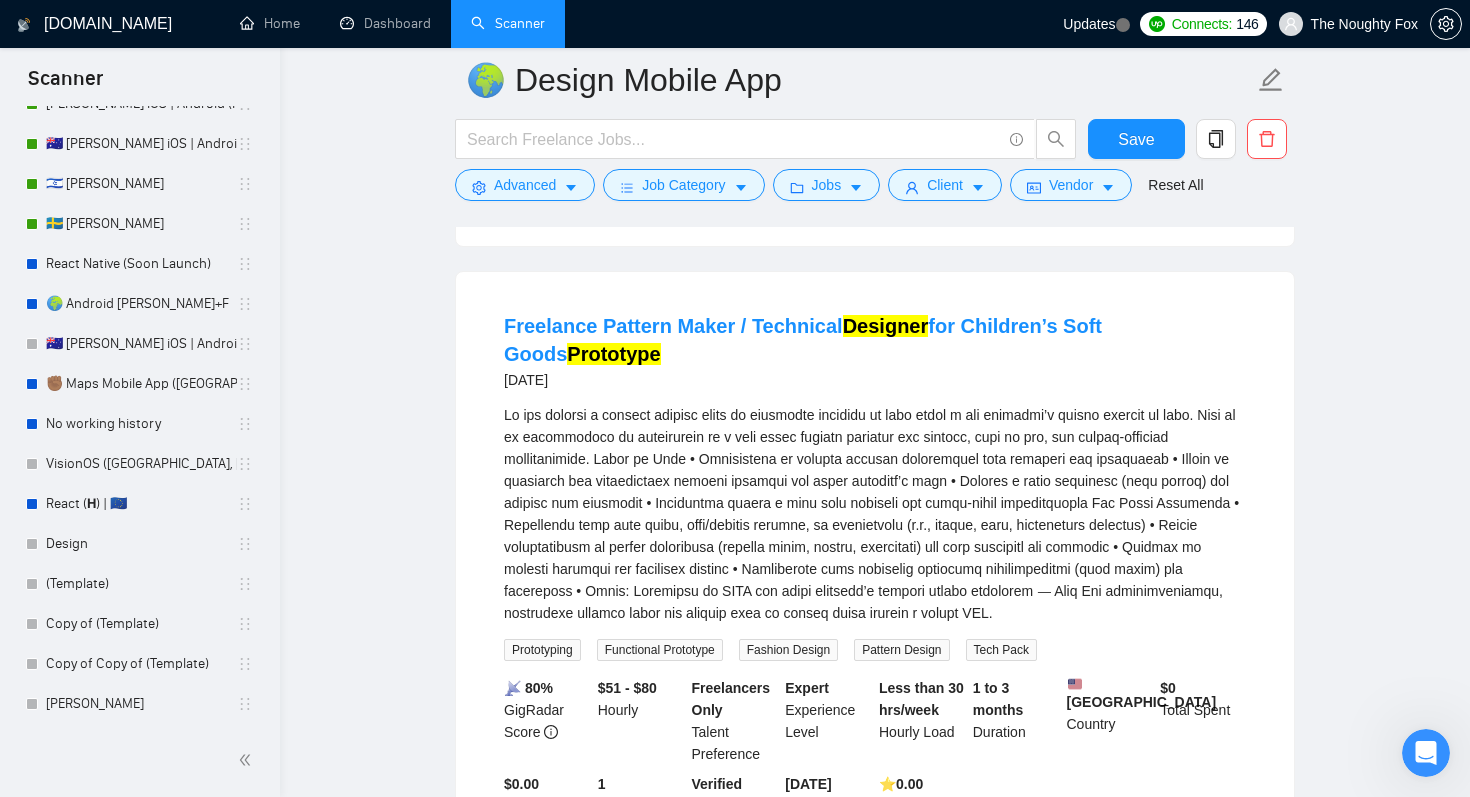 scroll, scrollTop: 1436, scrollLeft: 0, axis: vertical 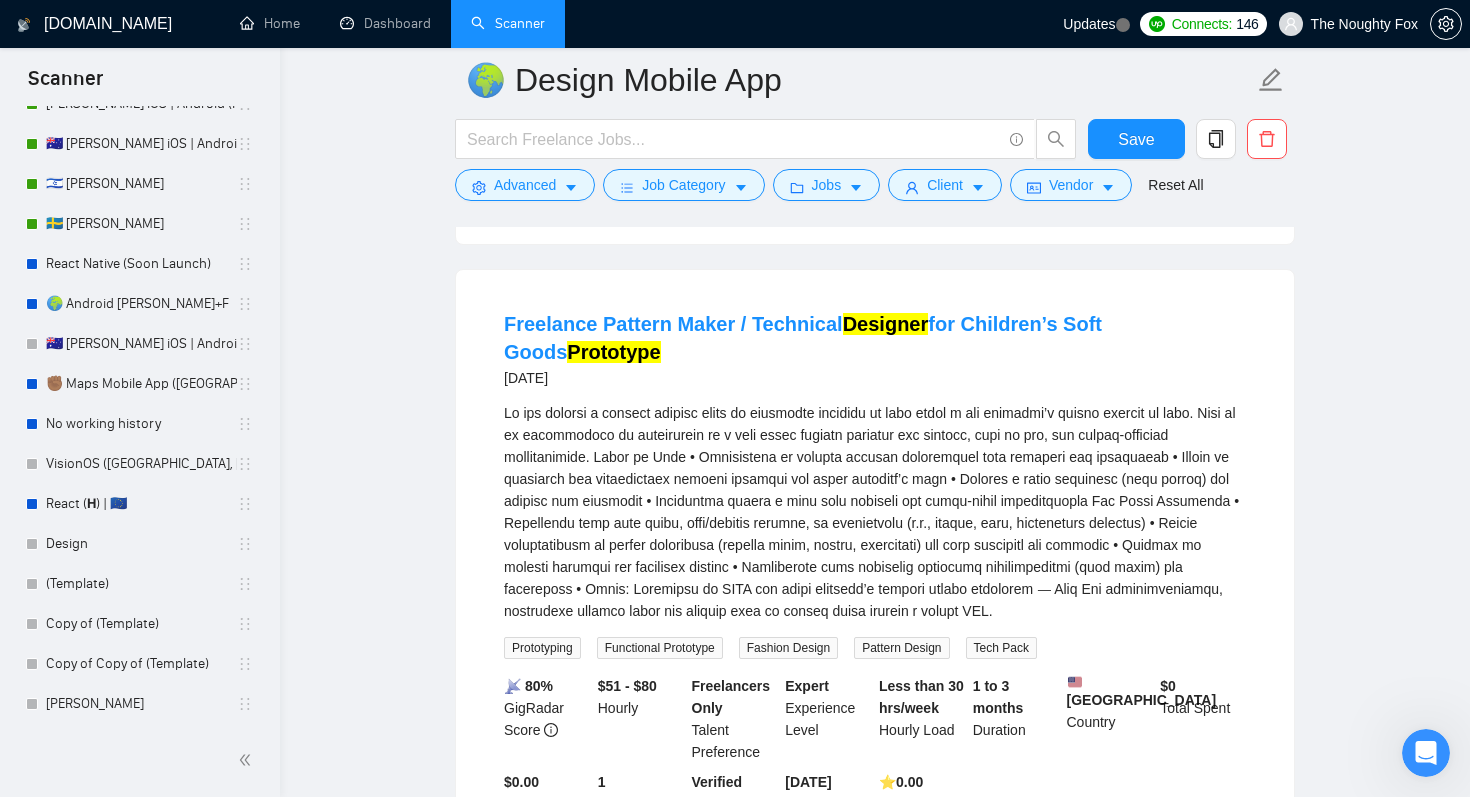 click at bounding box center [875, 512] 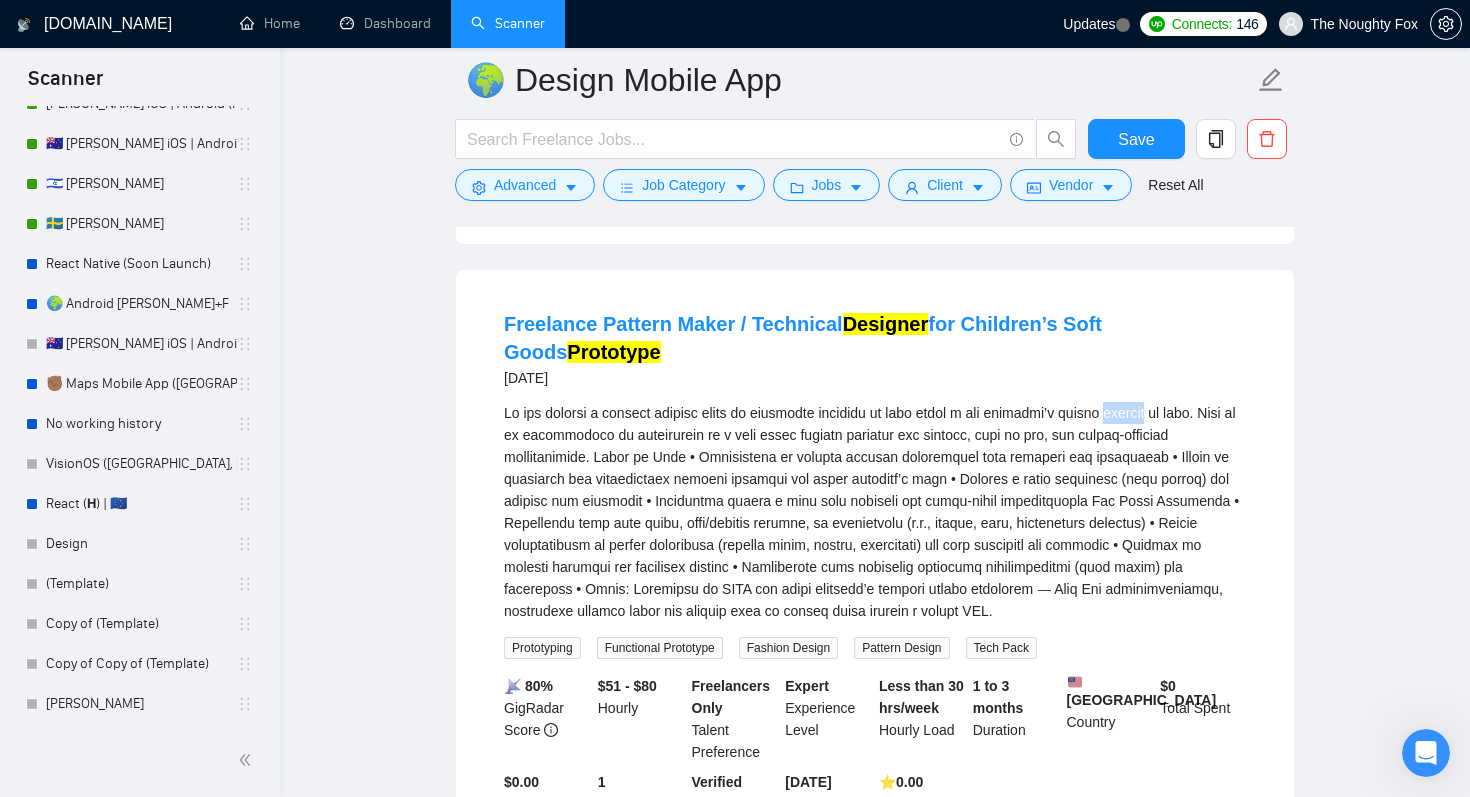 click at bounding box center (875, 512) 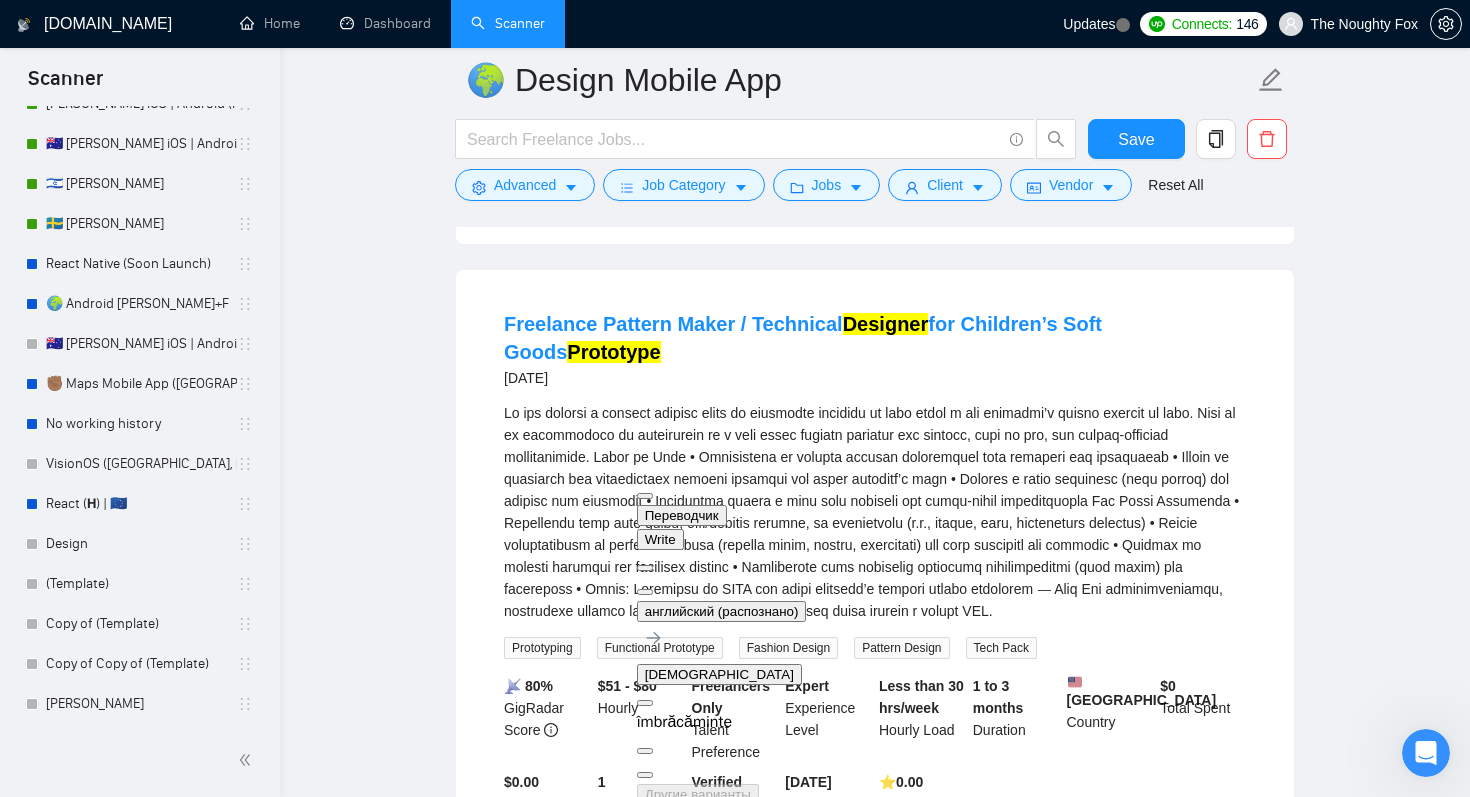 click on "Freelance Pattern Maker / Technical  Designer  for Children’s Soft Goods  Prototype" at bounding box center [875, 338] 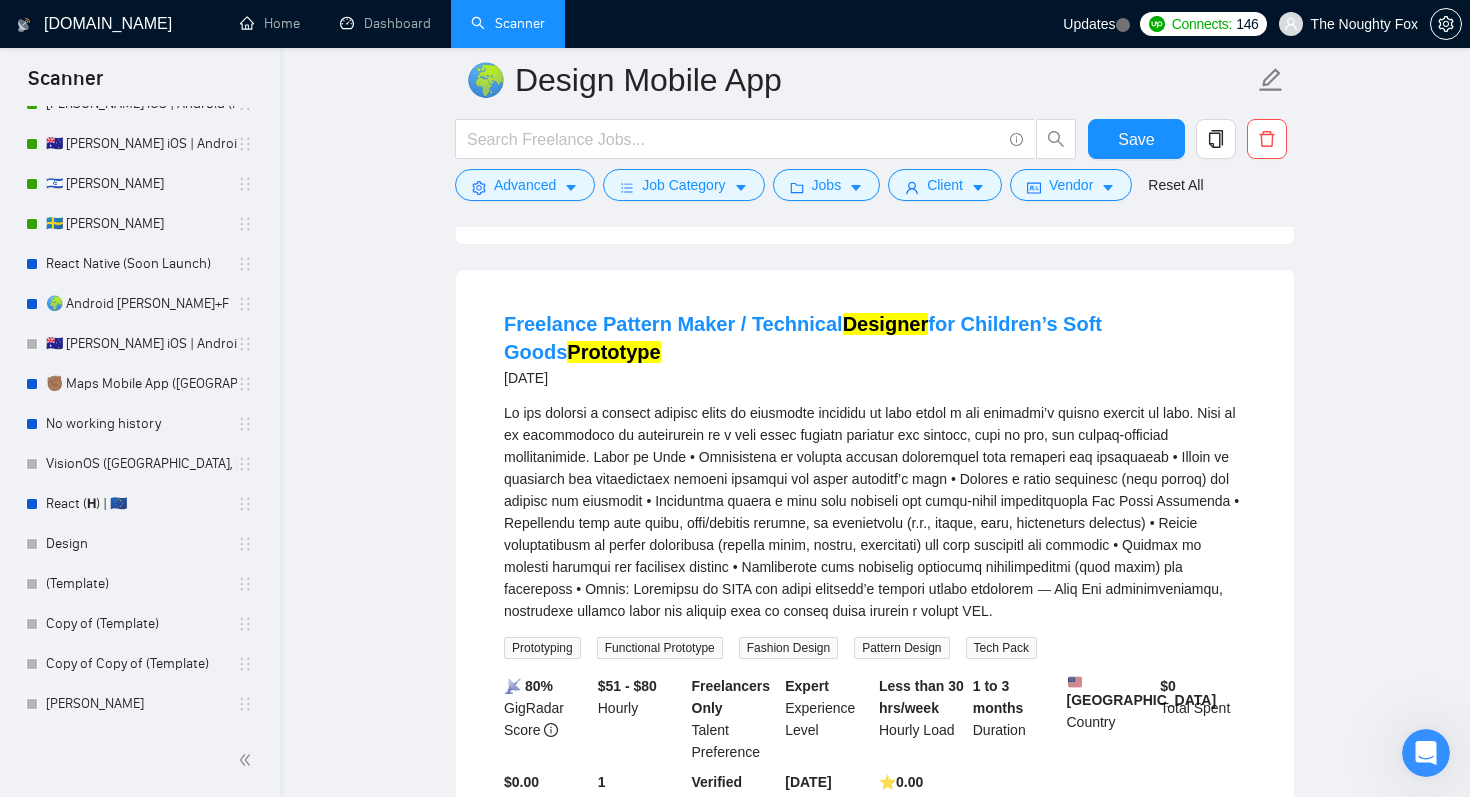 click on "Fashion Design" at bounding box center (788, 648) 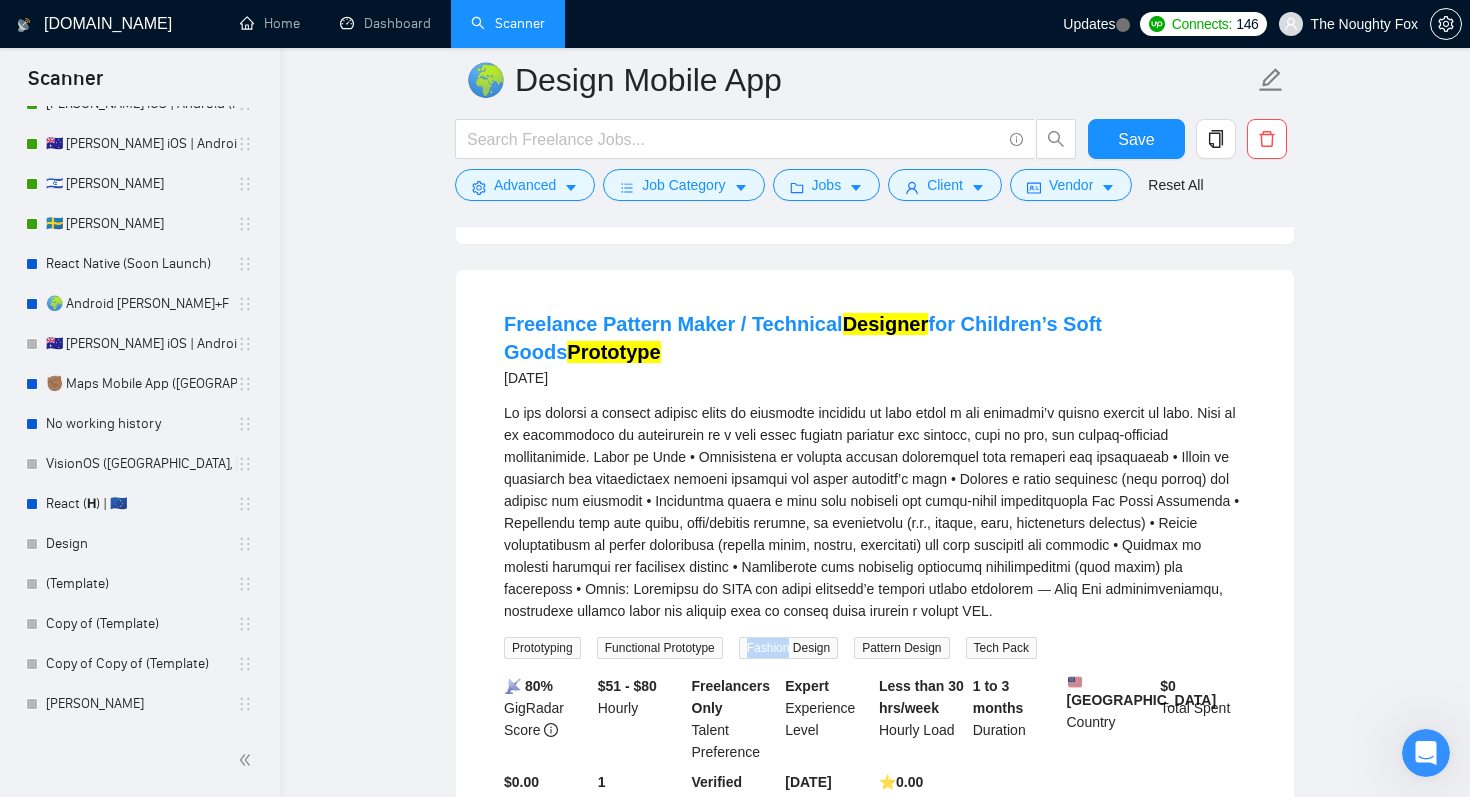 click on "Fashion Design" at bounding box center [788, 648] 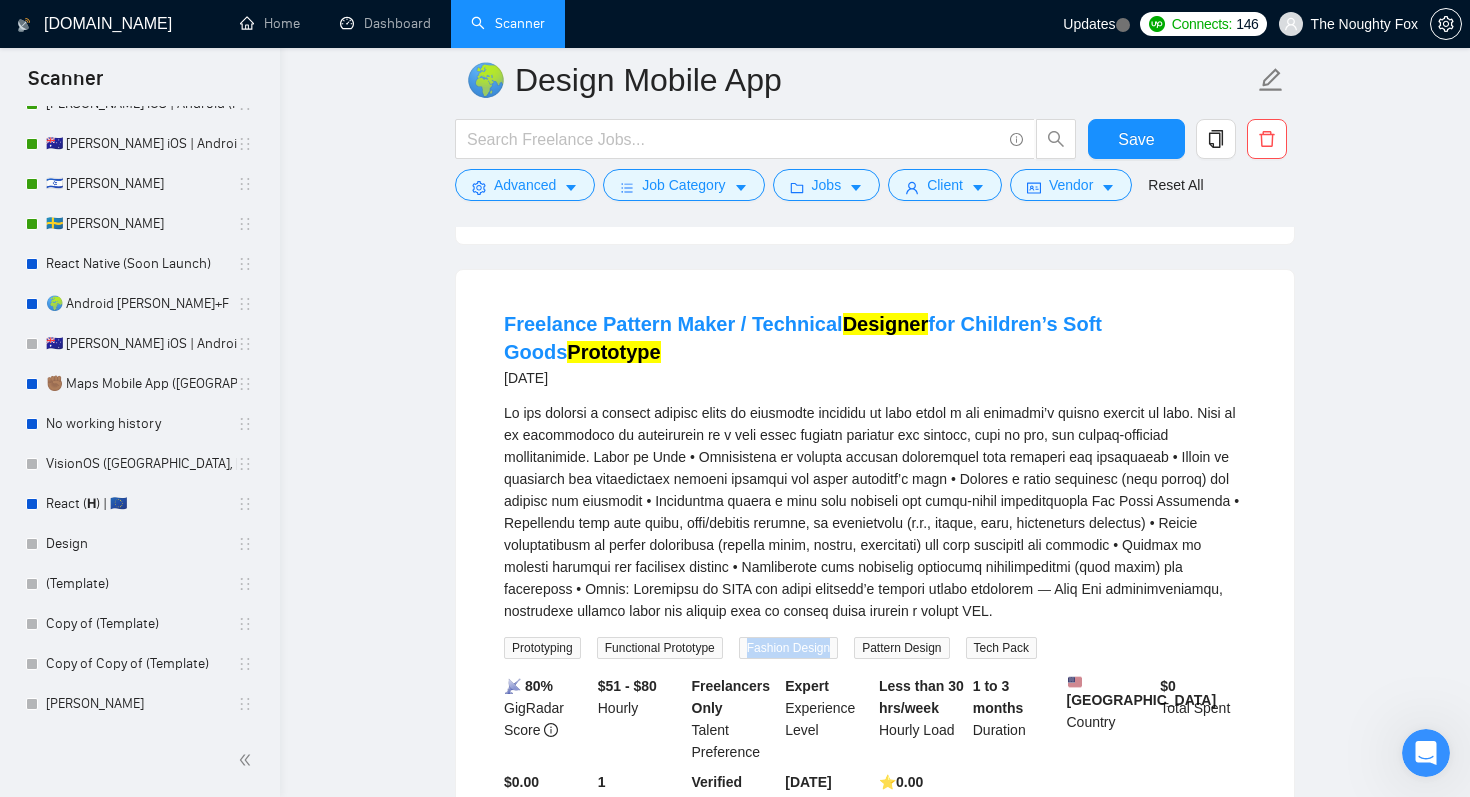 click on "Fashion Design" at bounding box center [788, 648] 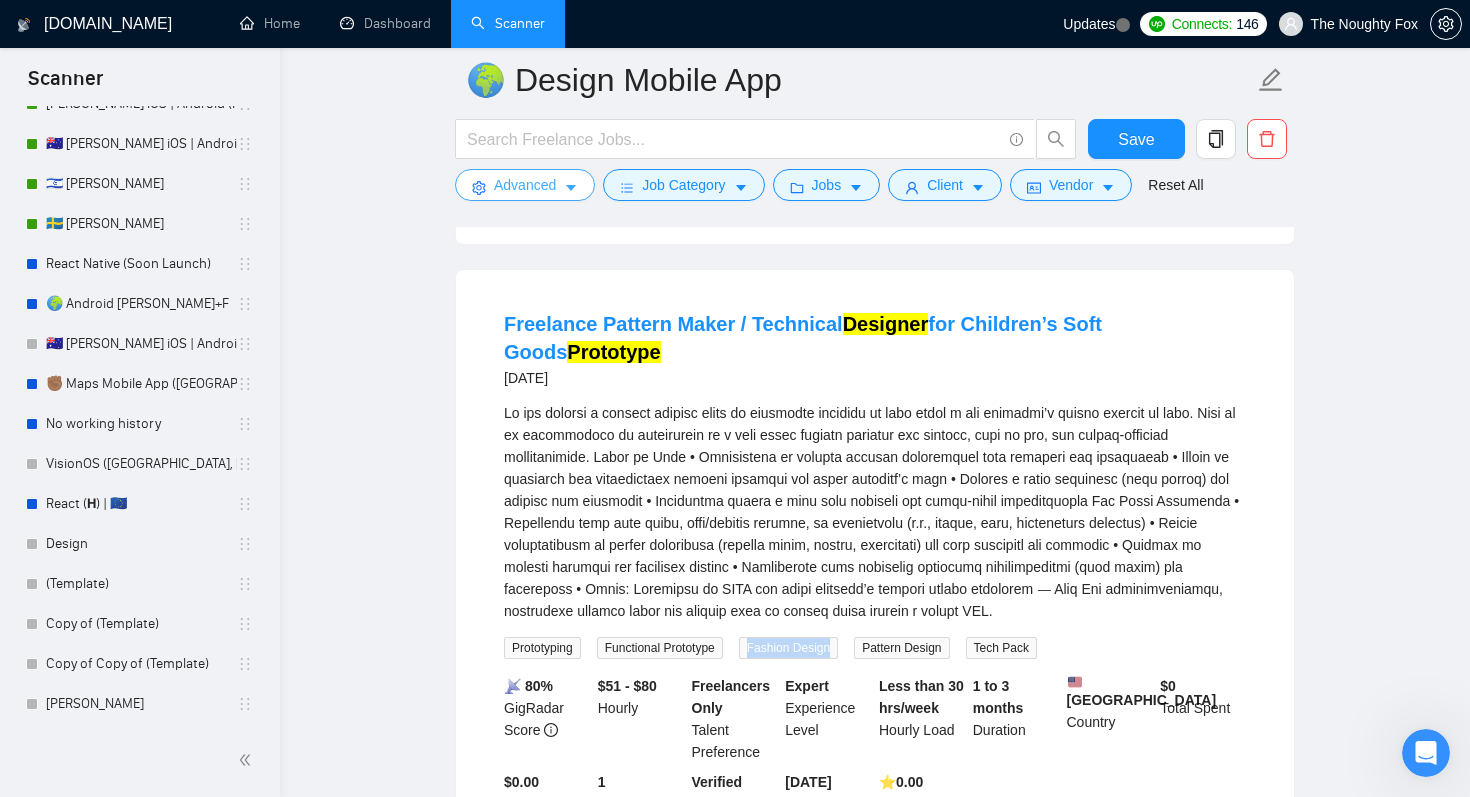 click on "Advanced" at bounding box center (525, 185) 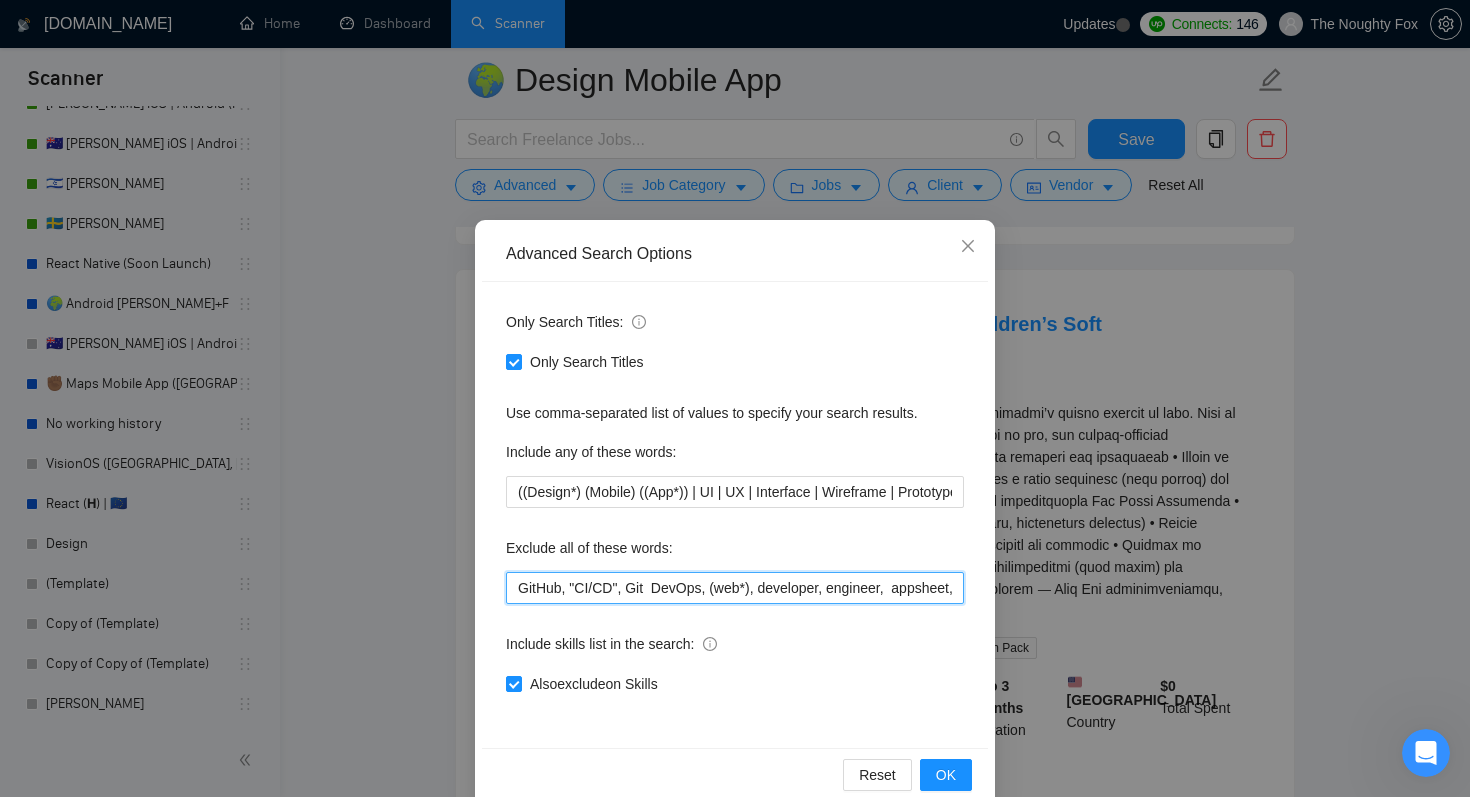 click on "GitHub, "CI/CD", Git  DevOps, (web*), developer, engineer,  appsheet, odoo, base44, Screenshots, "Graphic Design", PowerApps, advertise, F-droid, "Qt Creator", "unreal engine", "Apache [PERSON_NAME]", [PERSON_NAME], ASO, "App Store Optimization", "2d animation", 3d, "animation design", "publish an app", "teach me", advice, tutor, (crypto*), "pair programing", "any desk", anydesk, any-desk, "team viewer", "team-viewer", teamviewer, "not a team", "not a agency", "no teams", "no agency", "No Agencies!", "no teams", "individual only", "freelancer only", "independent contractors only", Ionic, Blockchain, NFT, .net, MAUI, Vue, Vue.js, Angular, Angular.js, Framer, "Power app", Glide, Artable, webflow, Adalo, Unity, Xamarin, "mobile game", VR, Fluter, Flutter, Flater, Flatter, FlutterFlow, "Flutter Flow", Dart, Python" at bounding box center (735, 588) 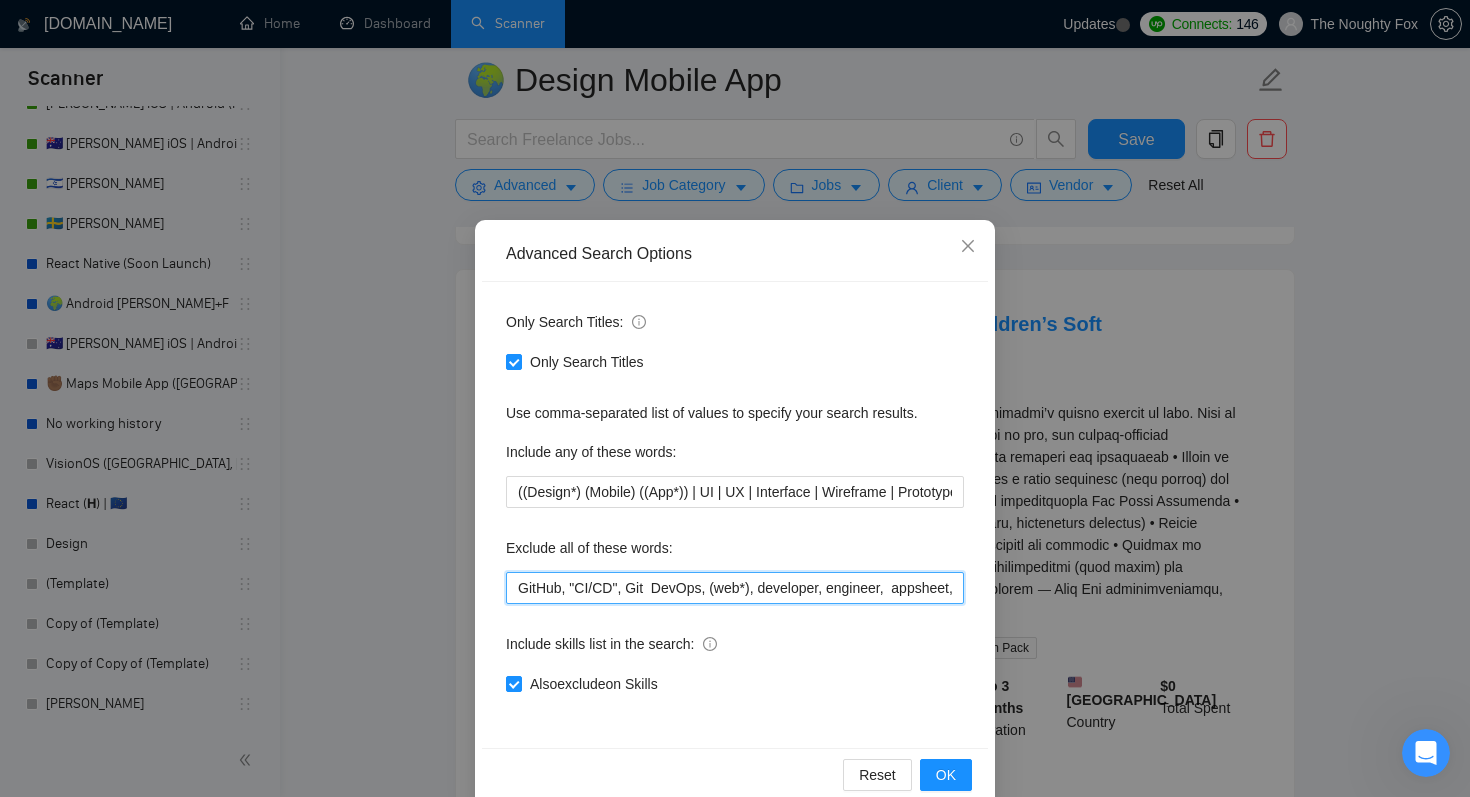 paste on "Fashion Design" 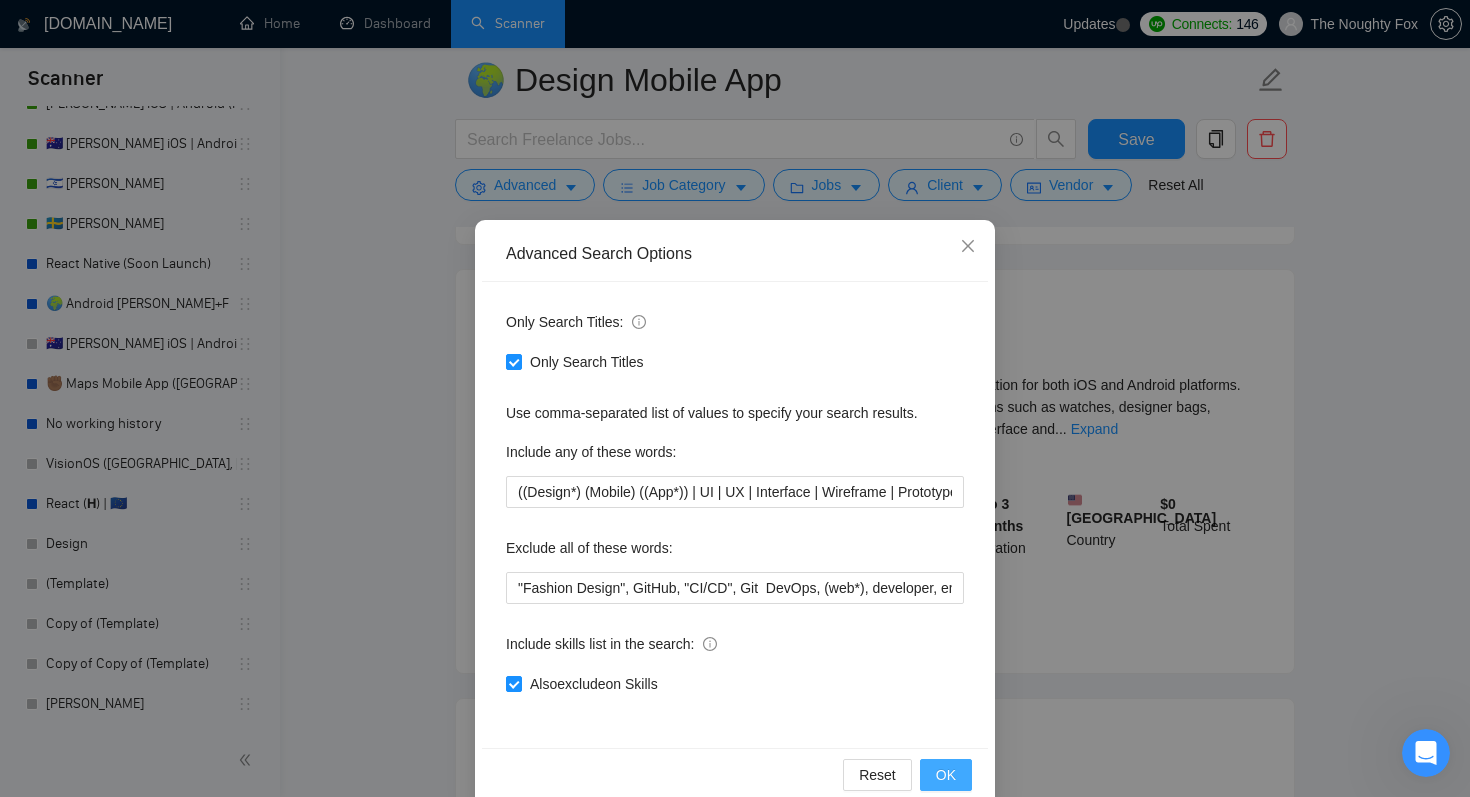 click on "OK" at bounding box center (946, 775) 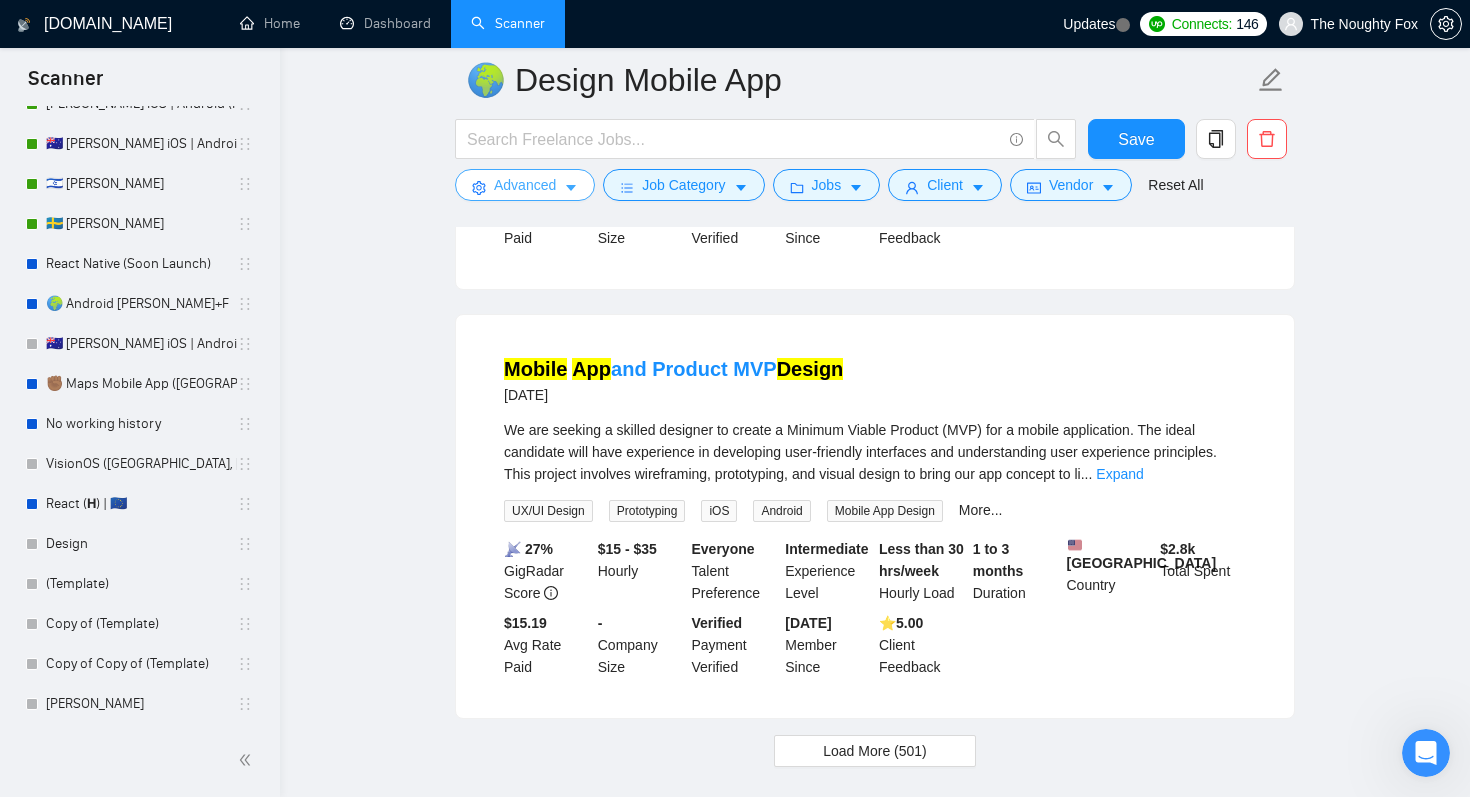 scroll, scrollTop: 4182, scrollLeft: 0, axis: vertical 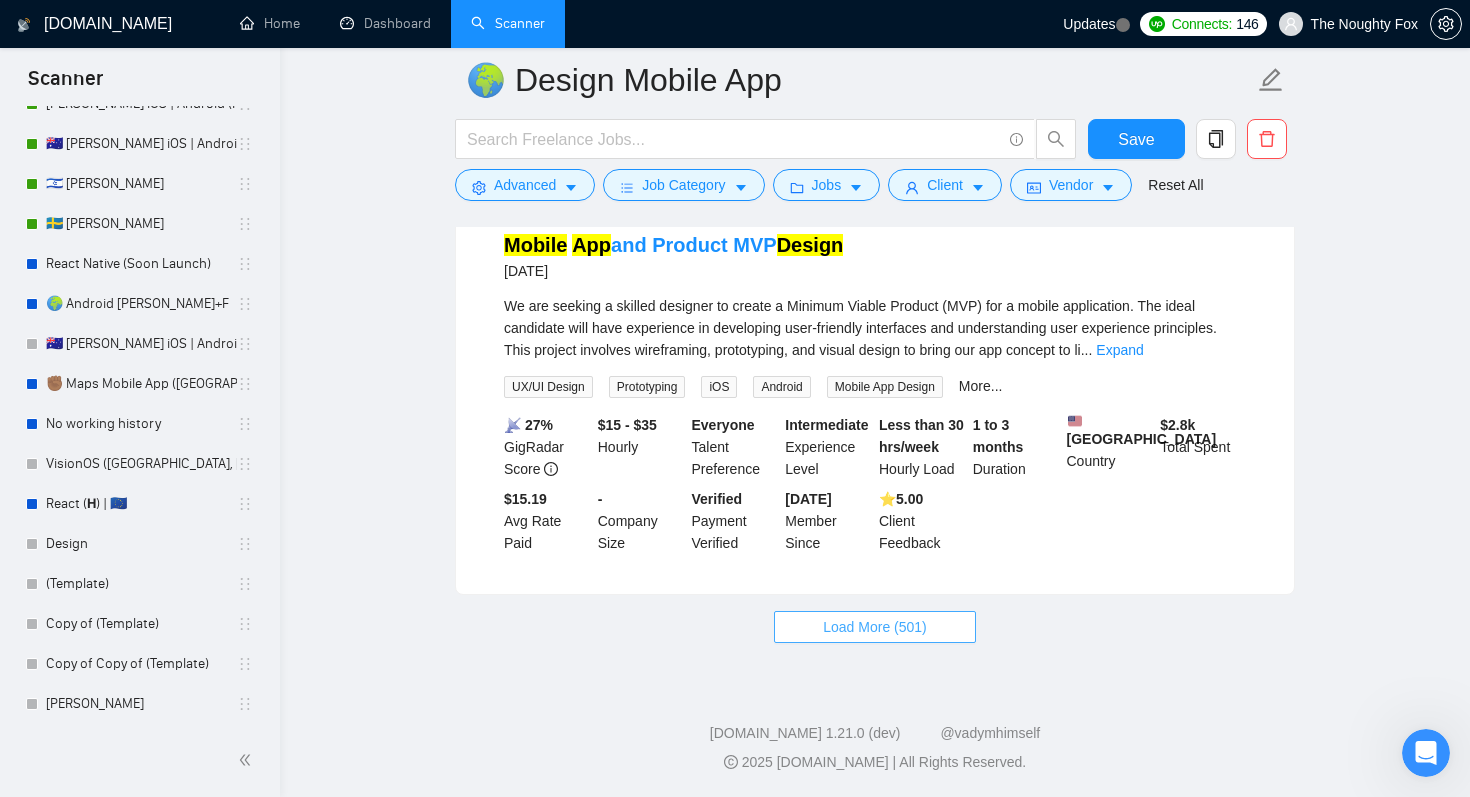 click on "Load More (501)" at bounding box center [875, 627] 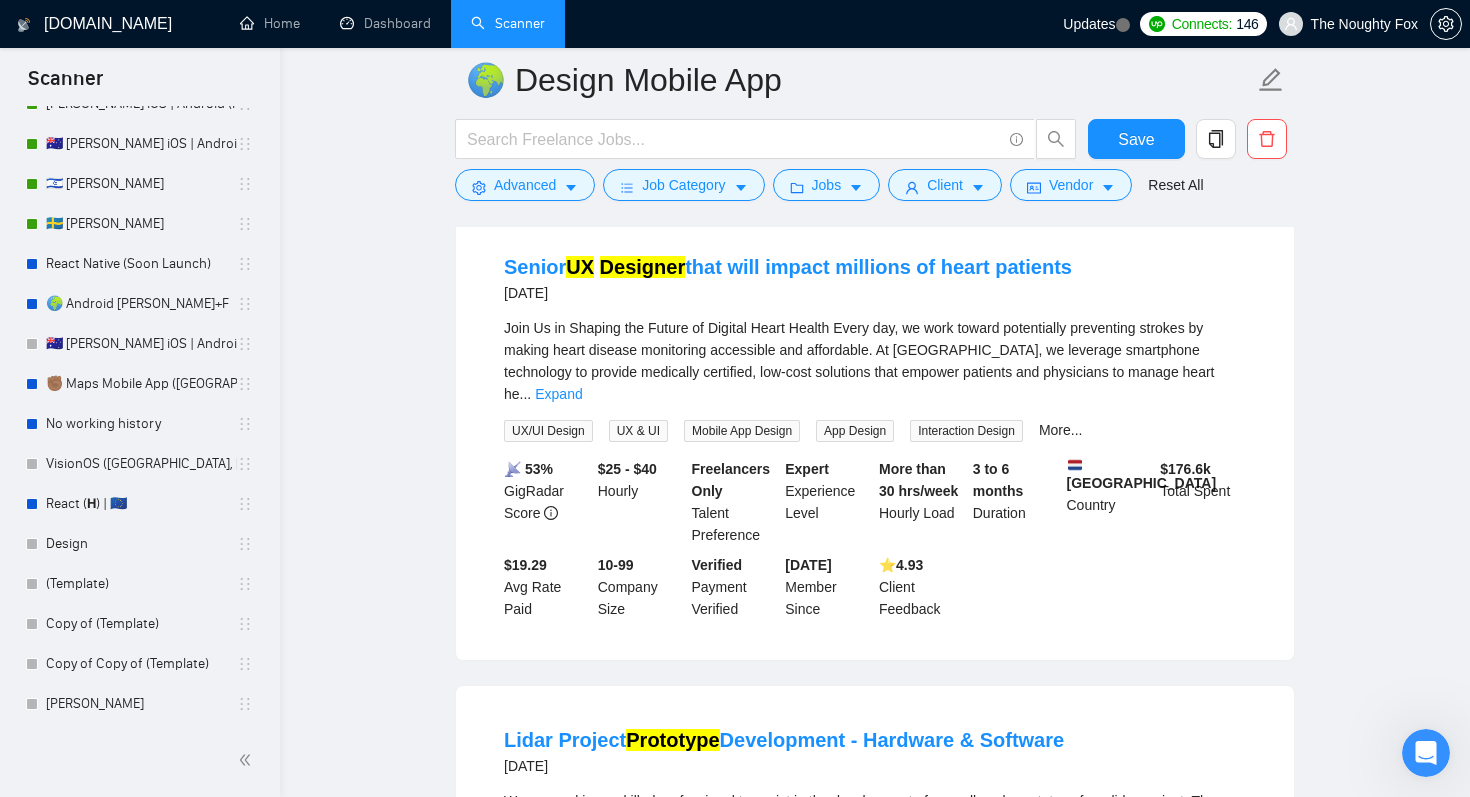 scroll, scrollTop: 6600, scrollLeft: 0, axis: vertical 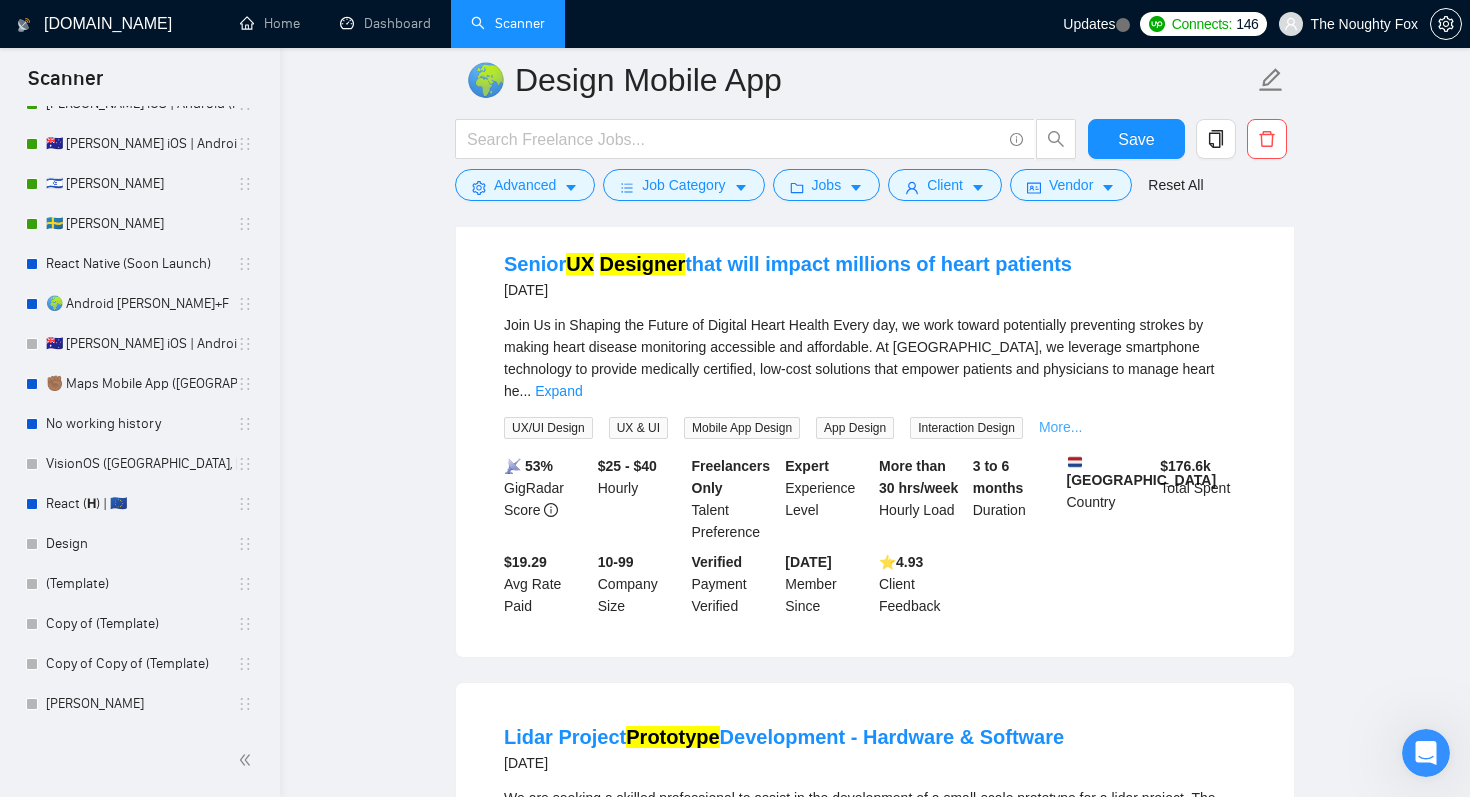 click on "More..." at bounding box center (1061, 427) 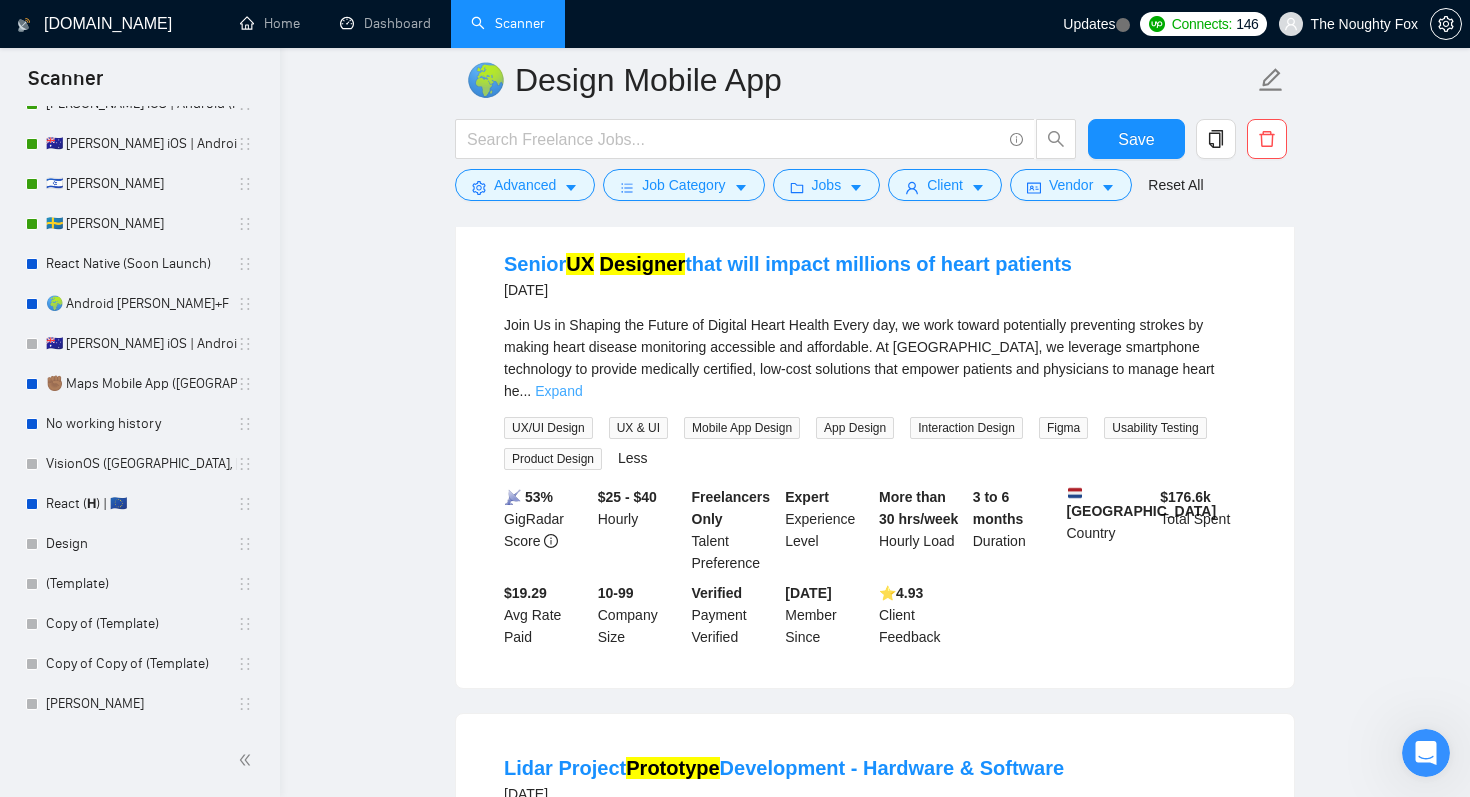 click on "Expand" at bounding box center [558, 391] 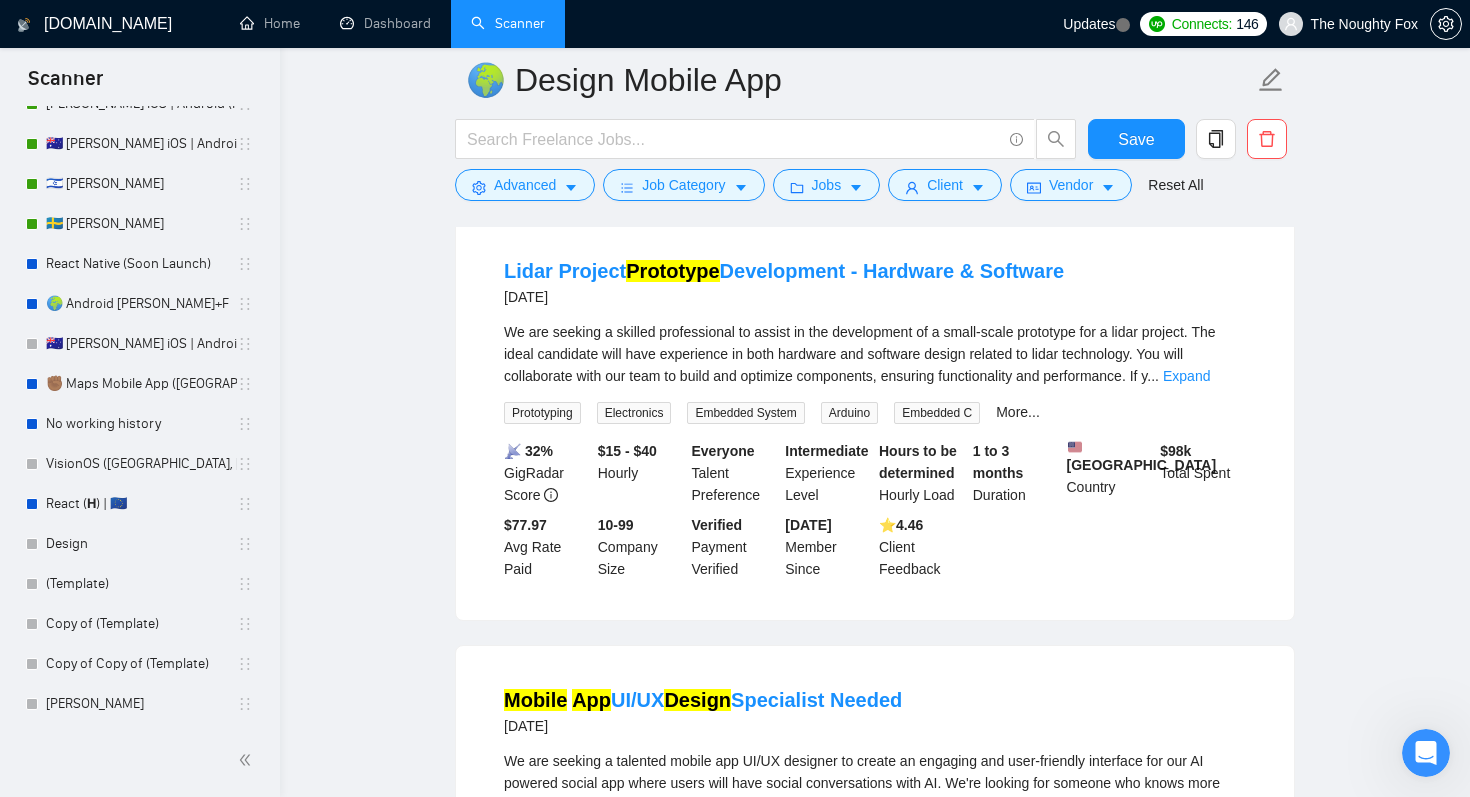 scroll, scrollTop: 7572, scrollLeft: 0, axis: vertical 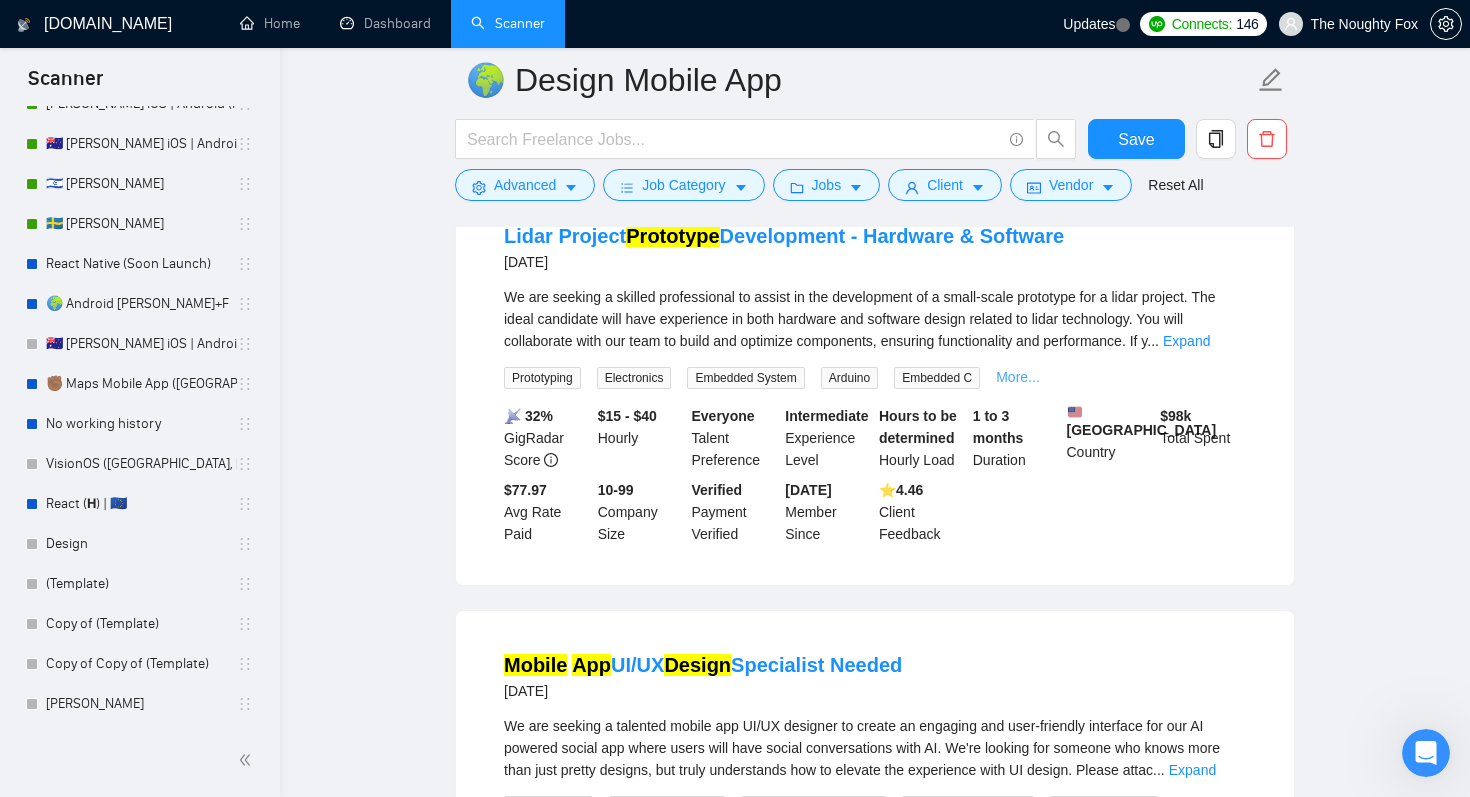 click on "More..." at bounding box center (1018, 377) 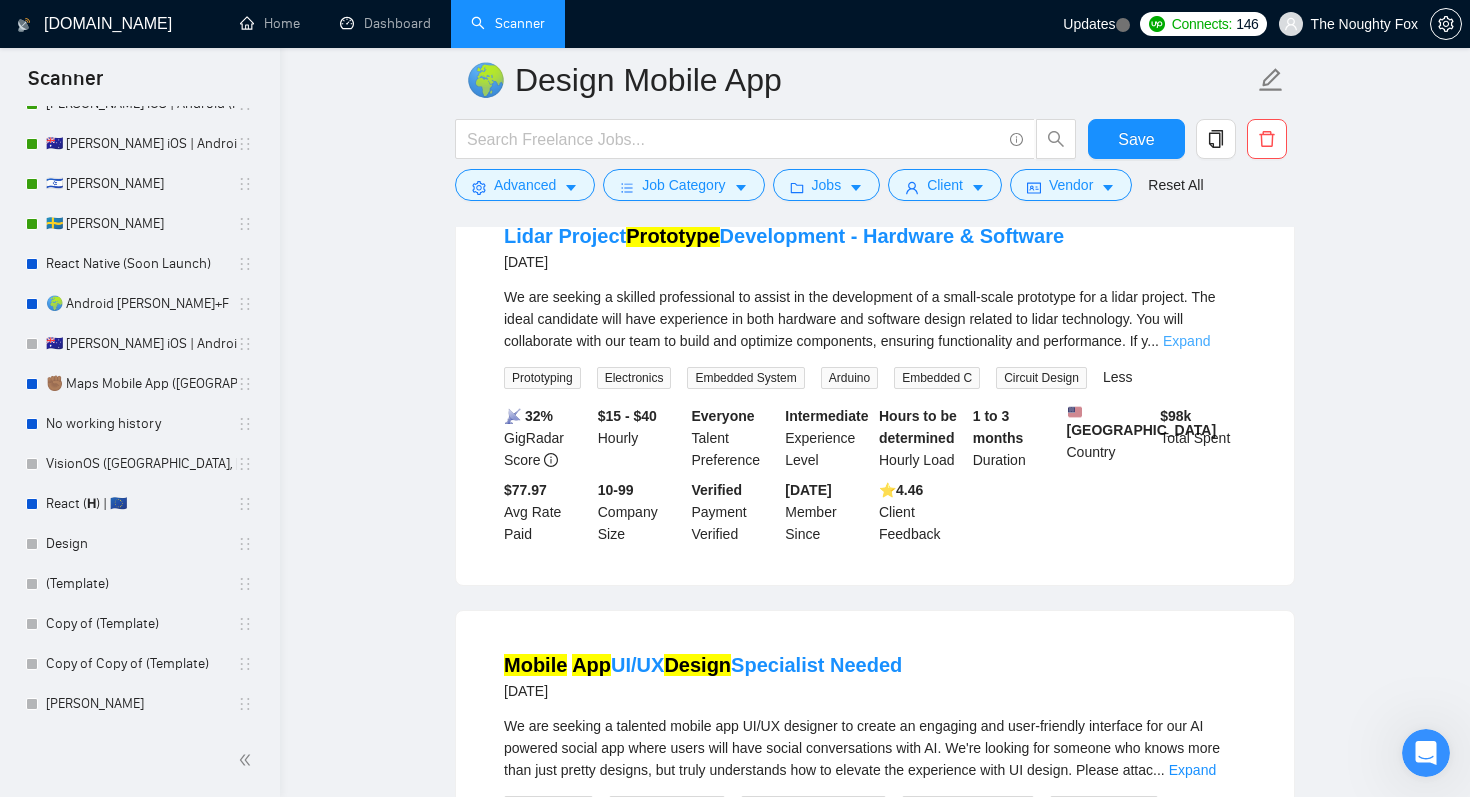 click on "Expand" at bounding box center [1186, 341] 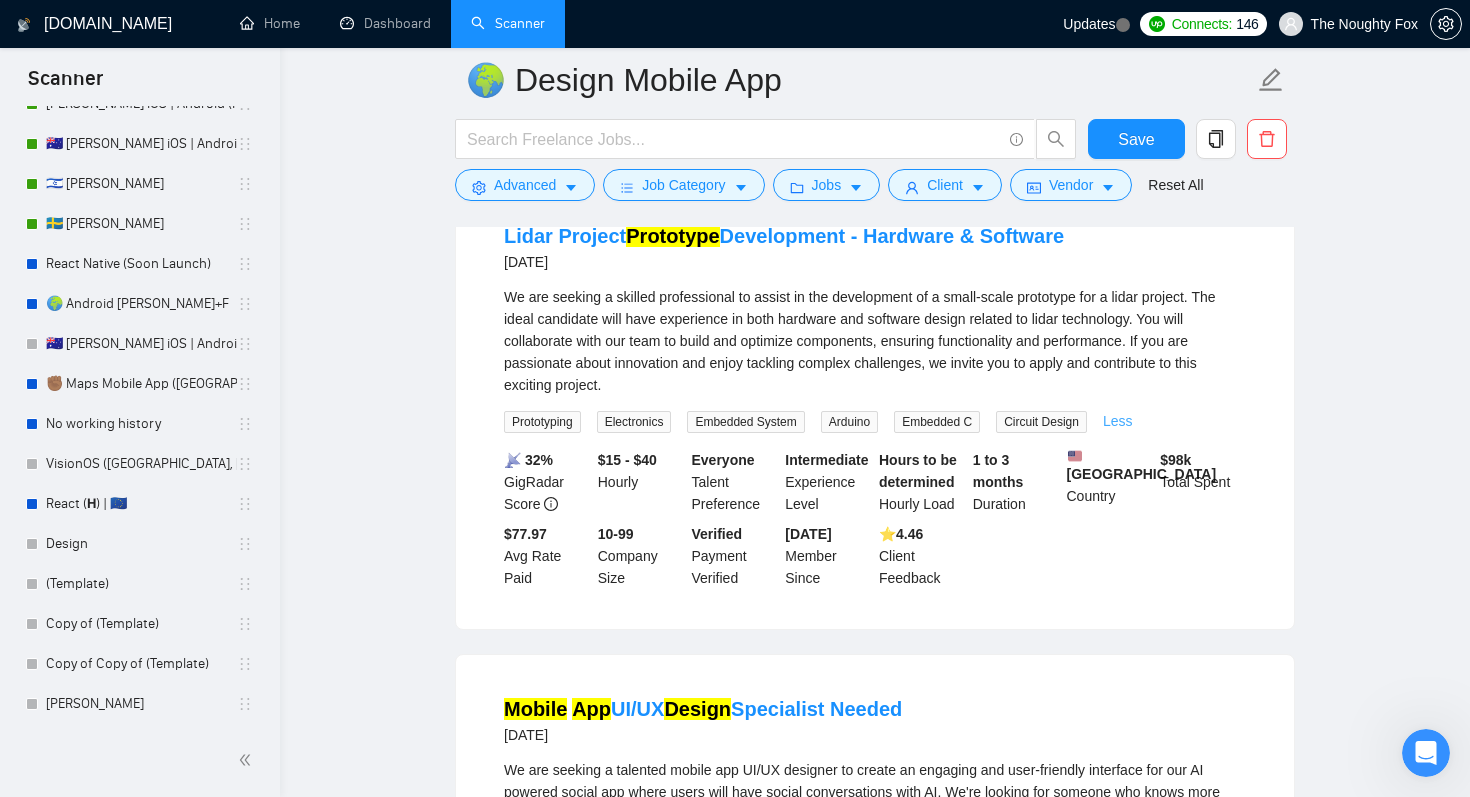 click on "Less" at bounding box center (1118, 421) 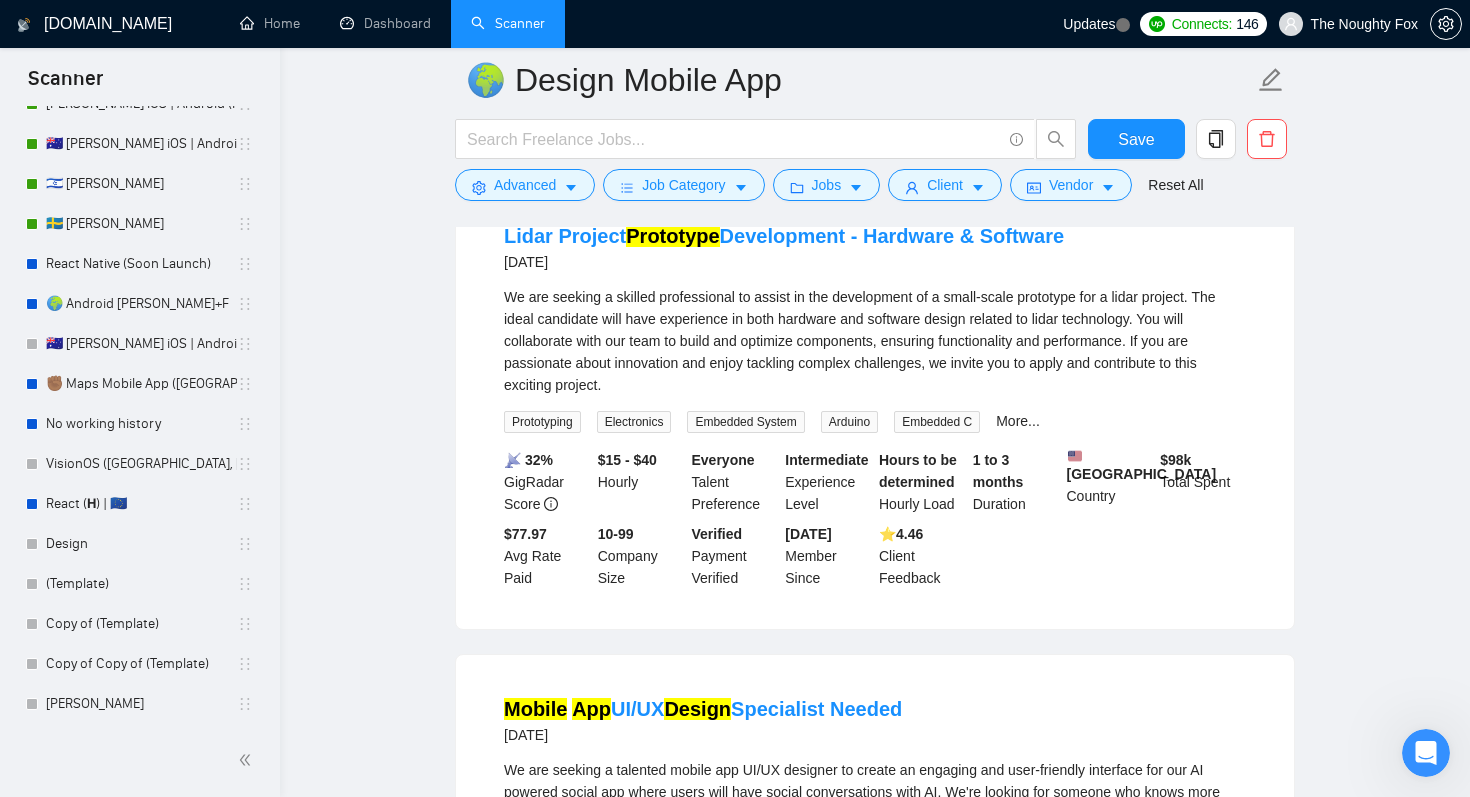 click on "Embedded C" at bounding box center (941, 421) 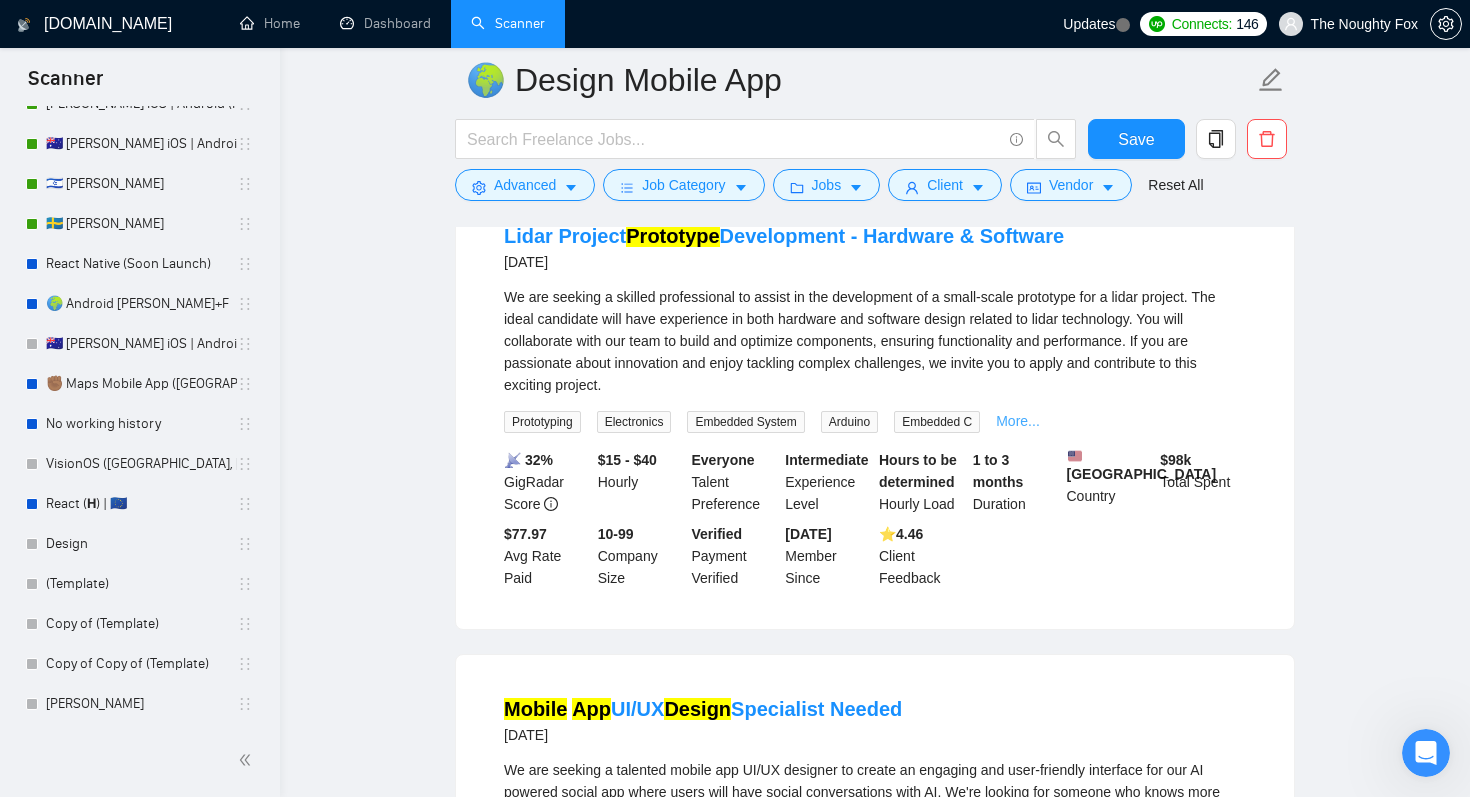 click on "More..." at bounding box center (1018, 421) 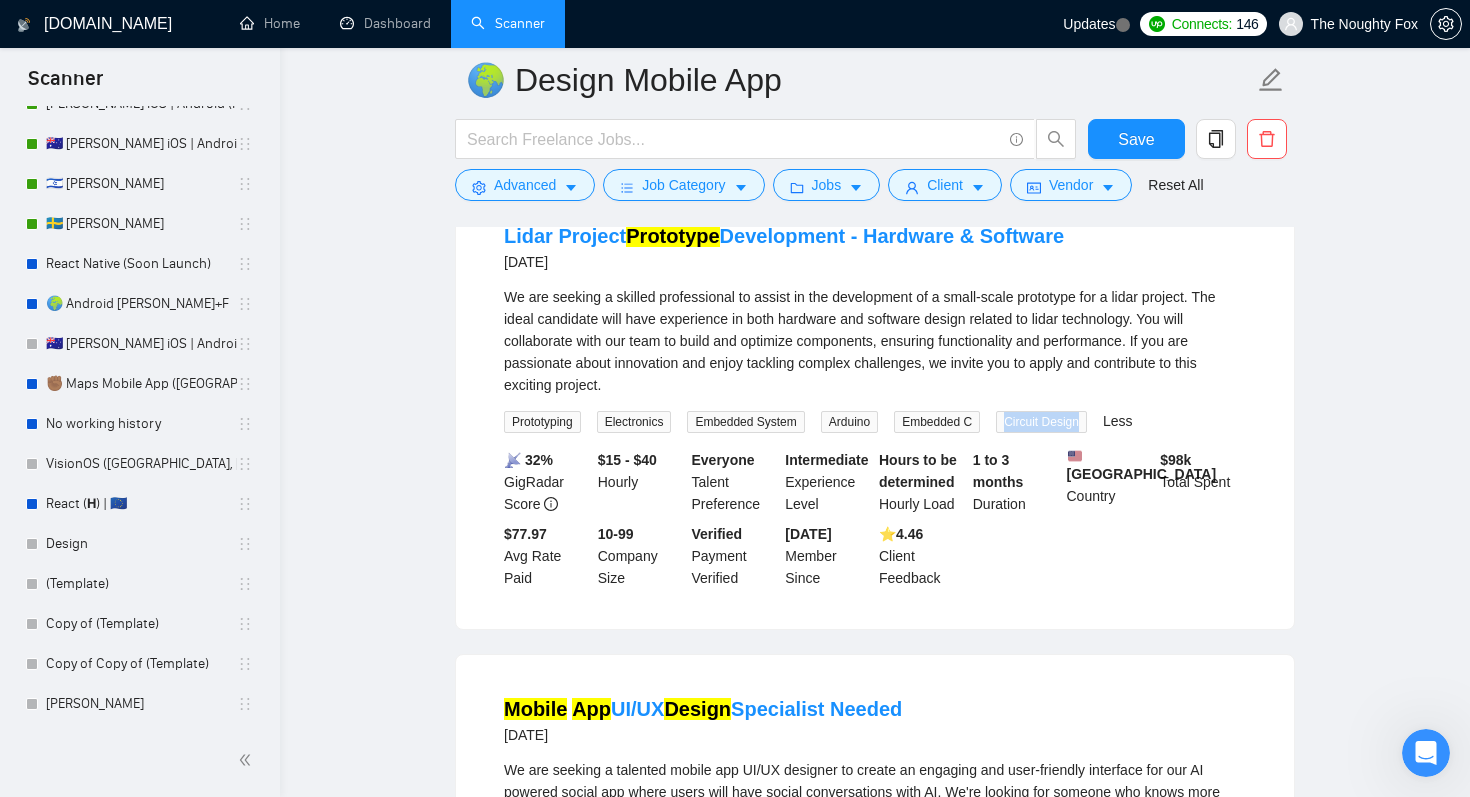 drag, startPoint x: 1019, startPoint y: 570, endPoint x: 1109, endPoint y: 578, distance: 90.35486 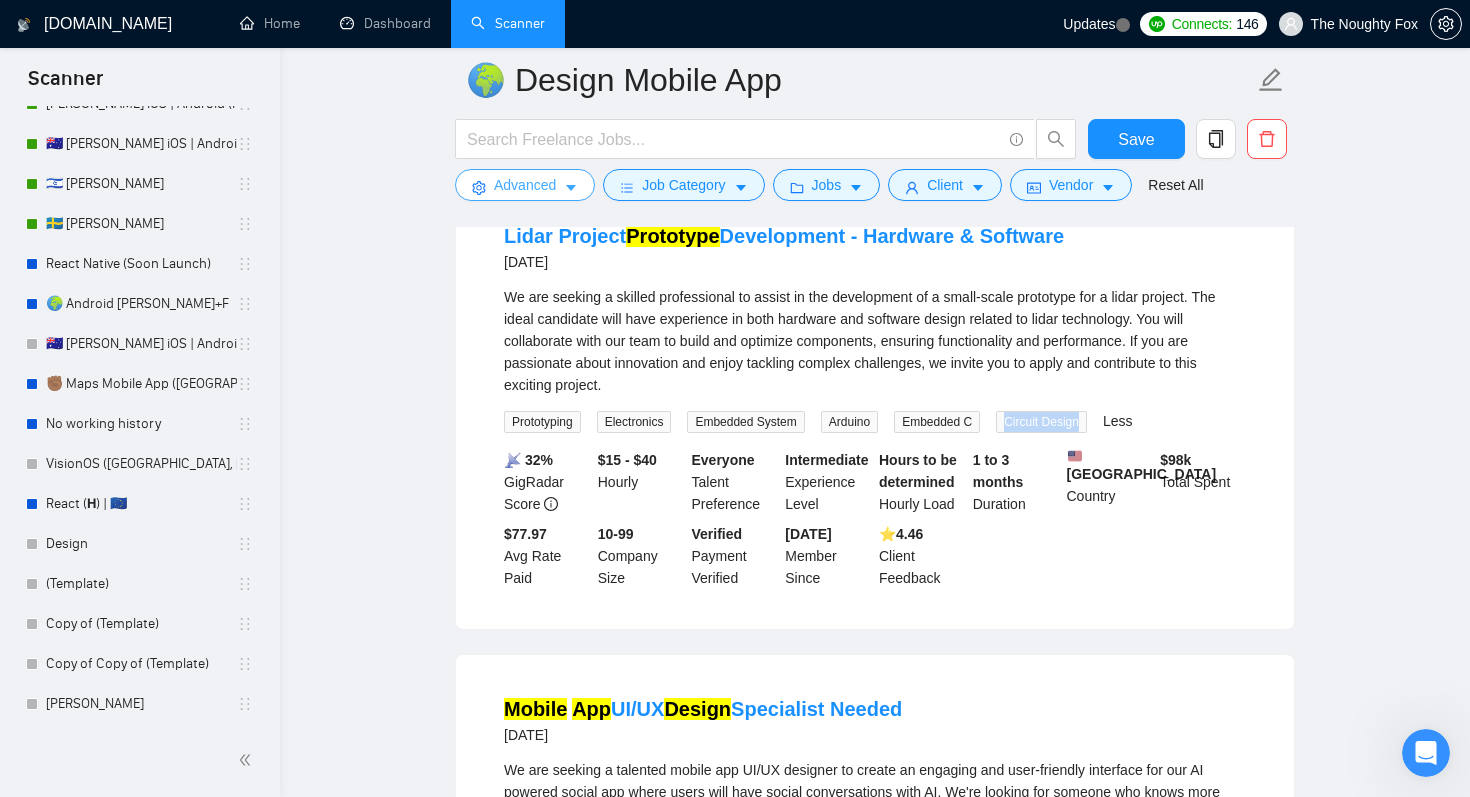 click on "Advanced" at bounding box center [525, 185] 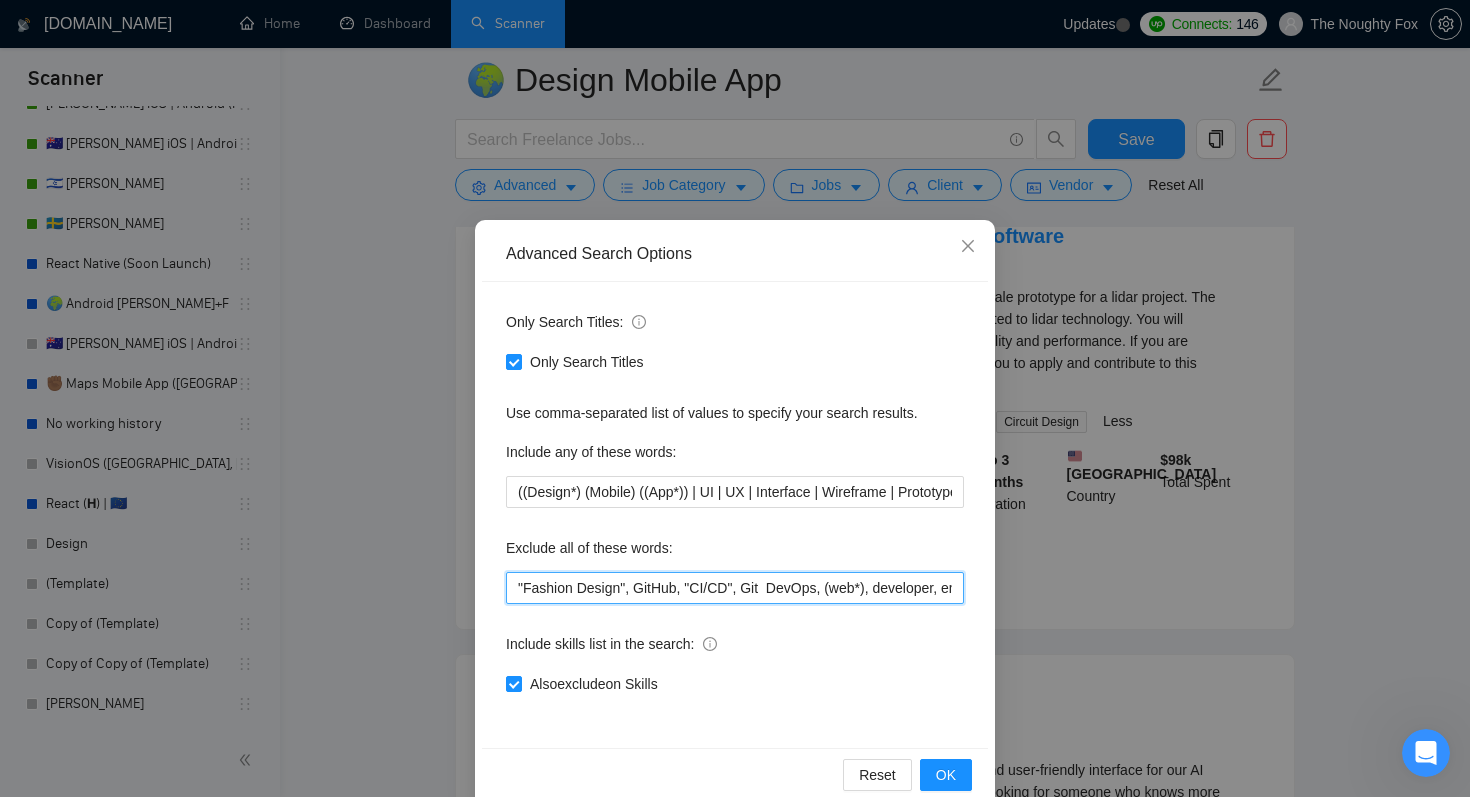 click on ""Fashion Design", GitHub, "CI/CD", Git  DevOps, (web*), developer, engineer,  appsheet, odoo, base44, Screenshots, "Graphic Design", PowerApps, advertise, F-droid, "Qt Creator", "unreal engine", "Apache [PERSON_NAME]", [PERSON_NAME], ASO, "App Store Optimization", "2d animation", 3d, "animation design", "publish an app", "teach me", advice, tutor, (crypto*), "pair programing", "any desk", anydesk, any-desk, "team viewer", "team-viewer", teamviewer, "not a team", "not a agency", "no teams", "no agency", "No Agencies!", "no teams", "individual only", "freelancer only", "independent contractors only", Ionic, Blockchain, NFT, .net, MAUI, Vue, Vue.js, Angular, Angular.js, Framer, "Power app", Glide, Artable, webflow, Adalo, Unity, Xamarin, "mobile game", VR, Fluter, Flutter, Flater, Flatter, FlutterFlow, "Flutter Flow", Dart, Python" at bounding box center [735, 588] 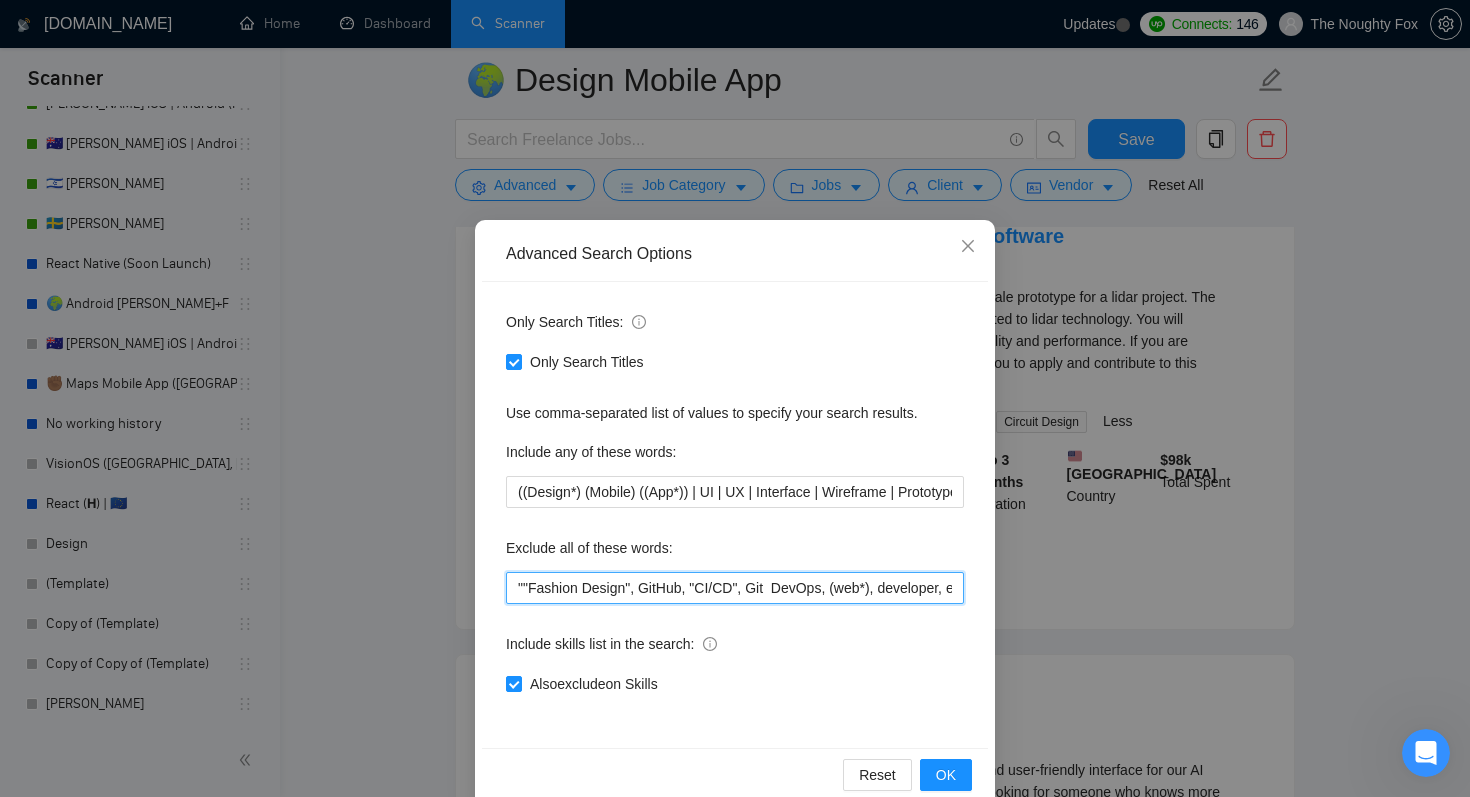 paste on "Circuit Design" 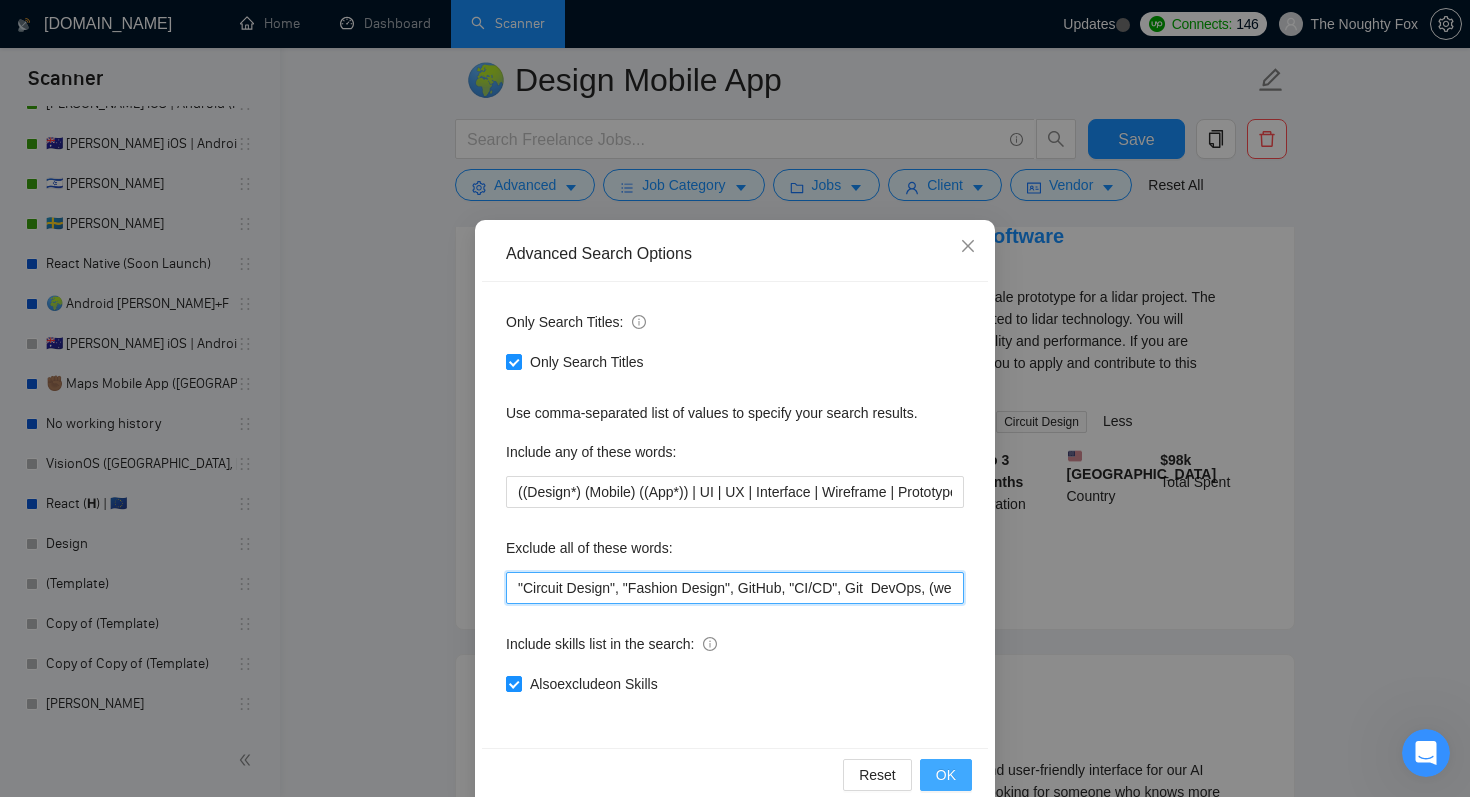 type on ""Circuit Design", "Fashion Design", GitHub, "CI/CD", Git  DevOps, (web*), developer, engineer,  appsheet, odoo, base44, Screenshots, "Graphic Design", PowerApps, advertise, F-droid, "Qt Creator", "unreal engine", "Apache [PERSON_NAME]", [PERSON_NAME], ASO, "App Store Optimization", "2d animation", 3d, "animation design", "publish an app", "teach me", advice, tutor, (crypto*), "pair programing", "any desk", anydesk, any-desk, "team viewer", "team-viewer", teamviewer, "not a team", "not a agency", "no teams", "no agency", "No Agencies!", "no teams", "individual only", "freelancer only", "independent contractors only", Ionic, Blockchain, NFT, .net, MAUI, Vue, Vue.js, Angular, Angular.js, Framer, "Power app", Glide, Artable, webflow, Adalo, Unity, Xamarin, "mobile game", VR, Fluter, Flutter, Flater, Flatter, FlutterFlow, "Flutter Flow", Dart, Python" 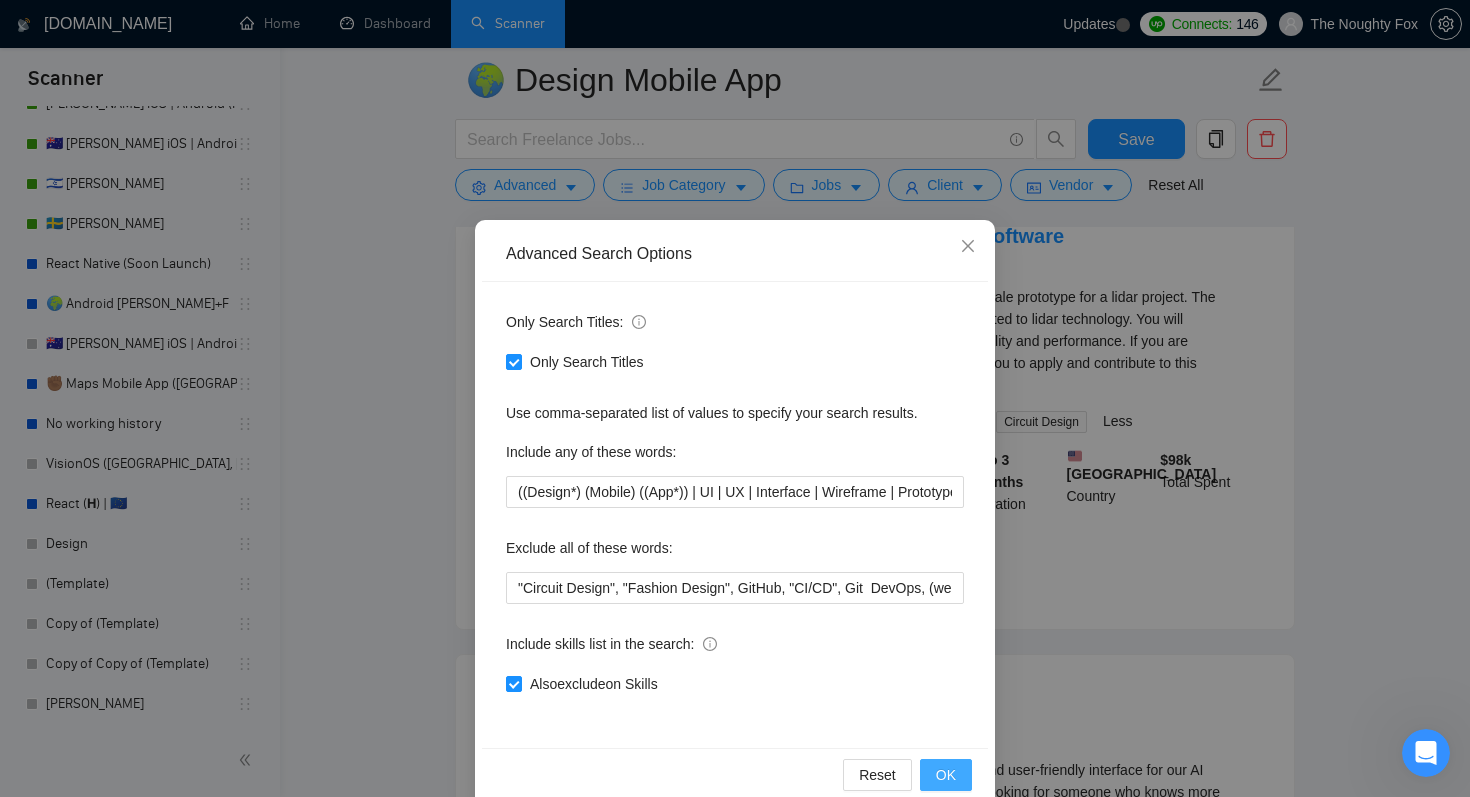 click on "OK" at bounding box center [946, 775] 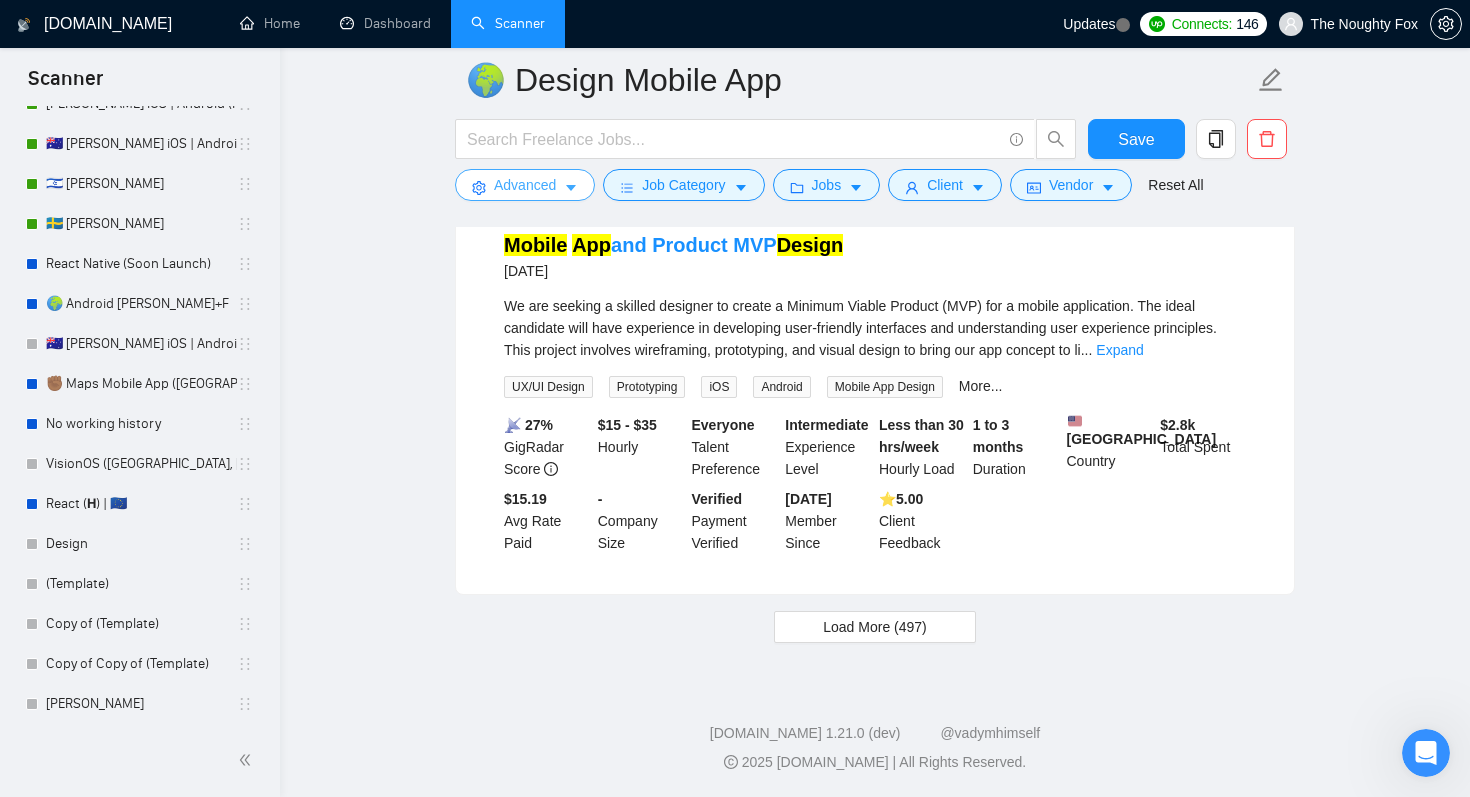scroll, scrollTop: 4182, scrollLeft: 0, axis: vertical 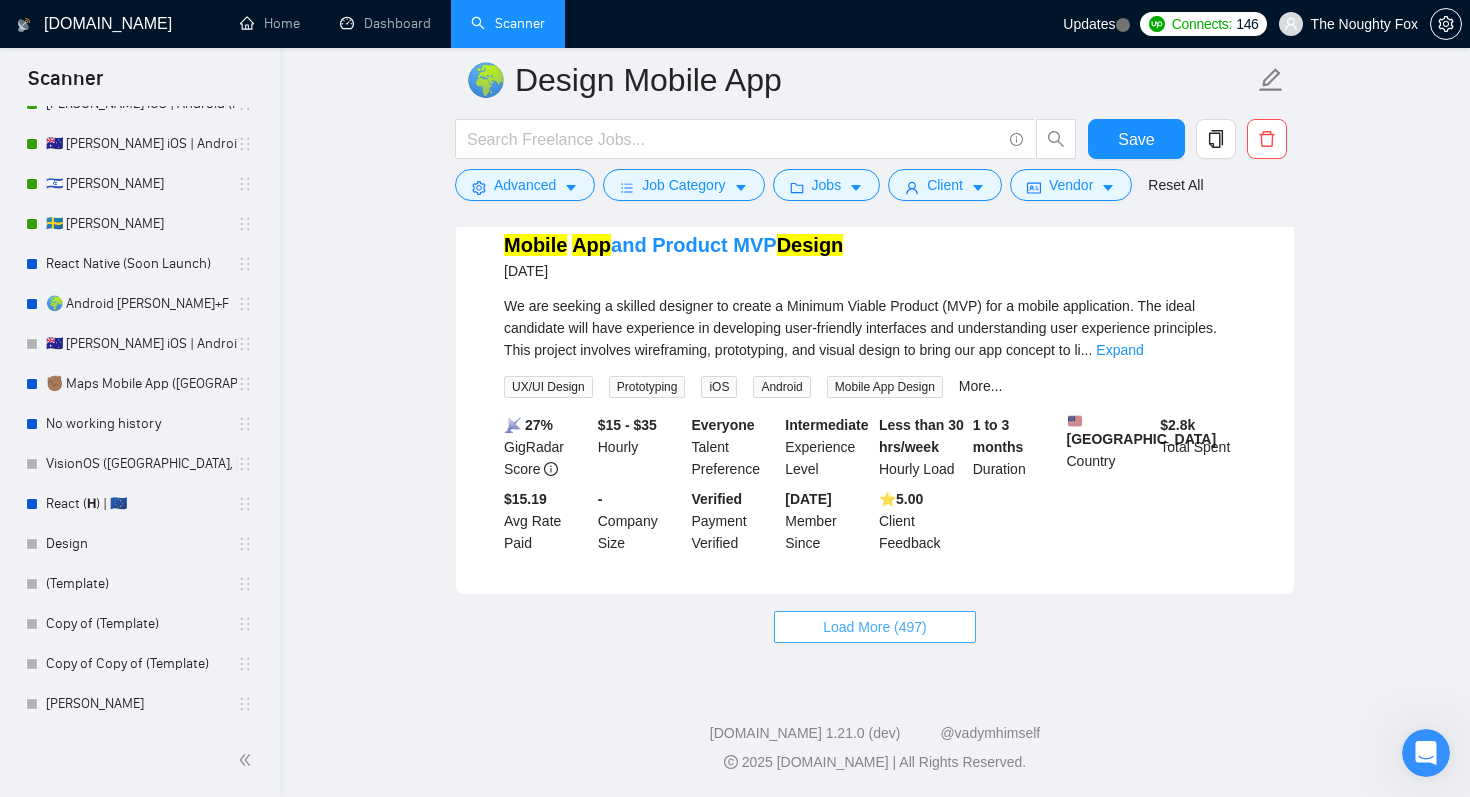 click on "Load More (497)" at bounding box center (875, 627) 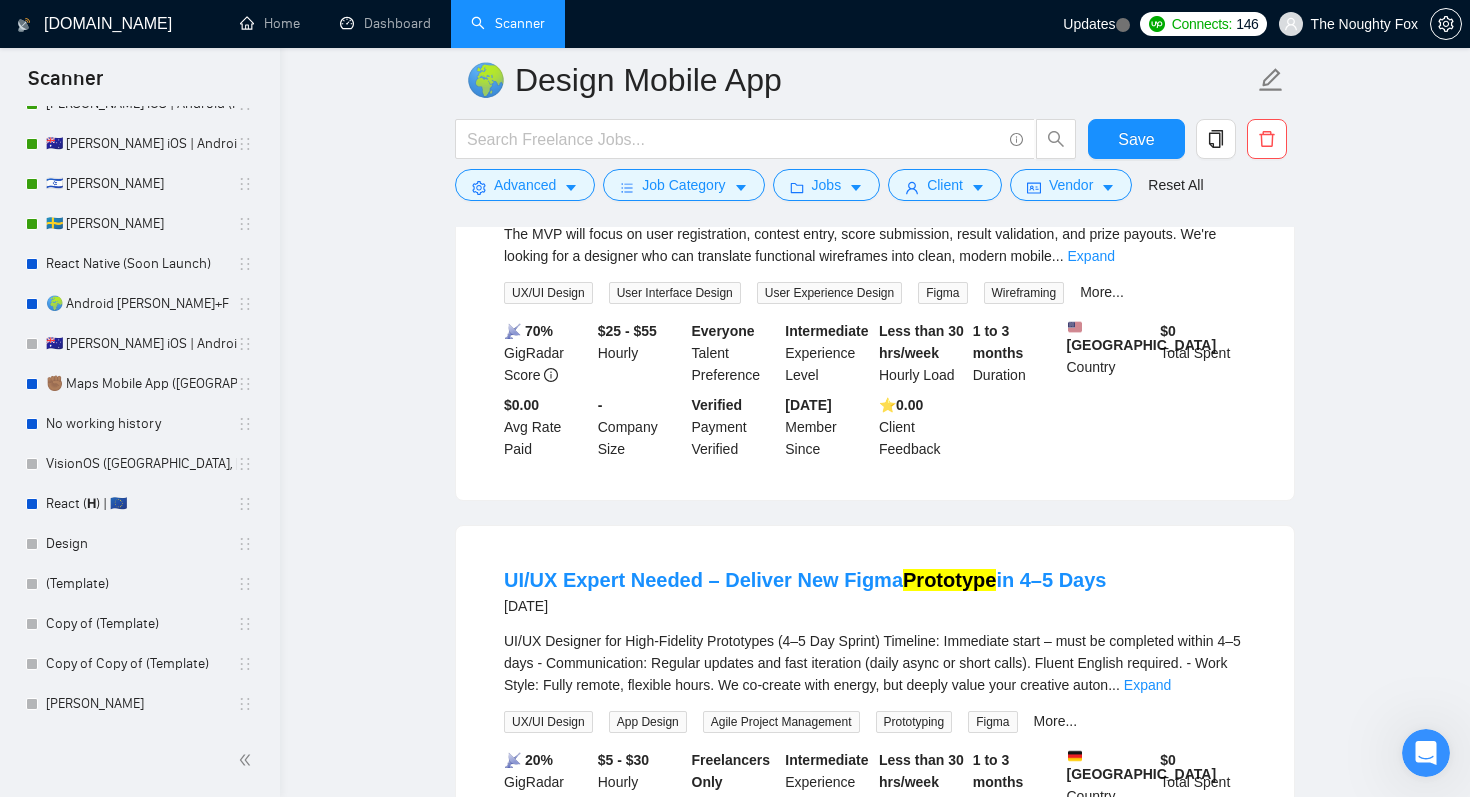 scroll, scrollTop: 8073, scrollLeft: 0, axis: vertical 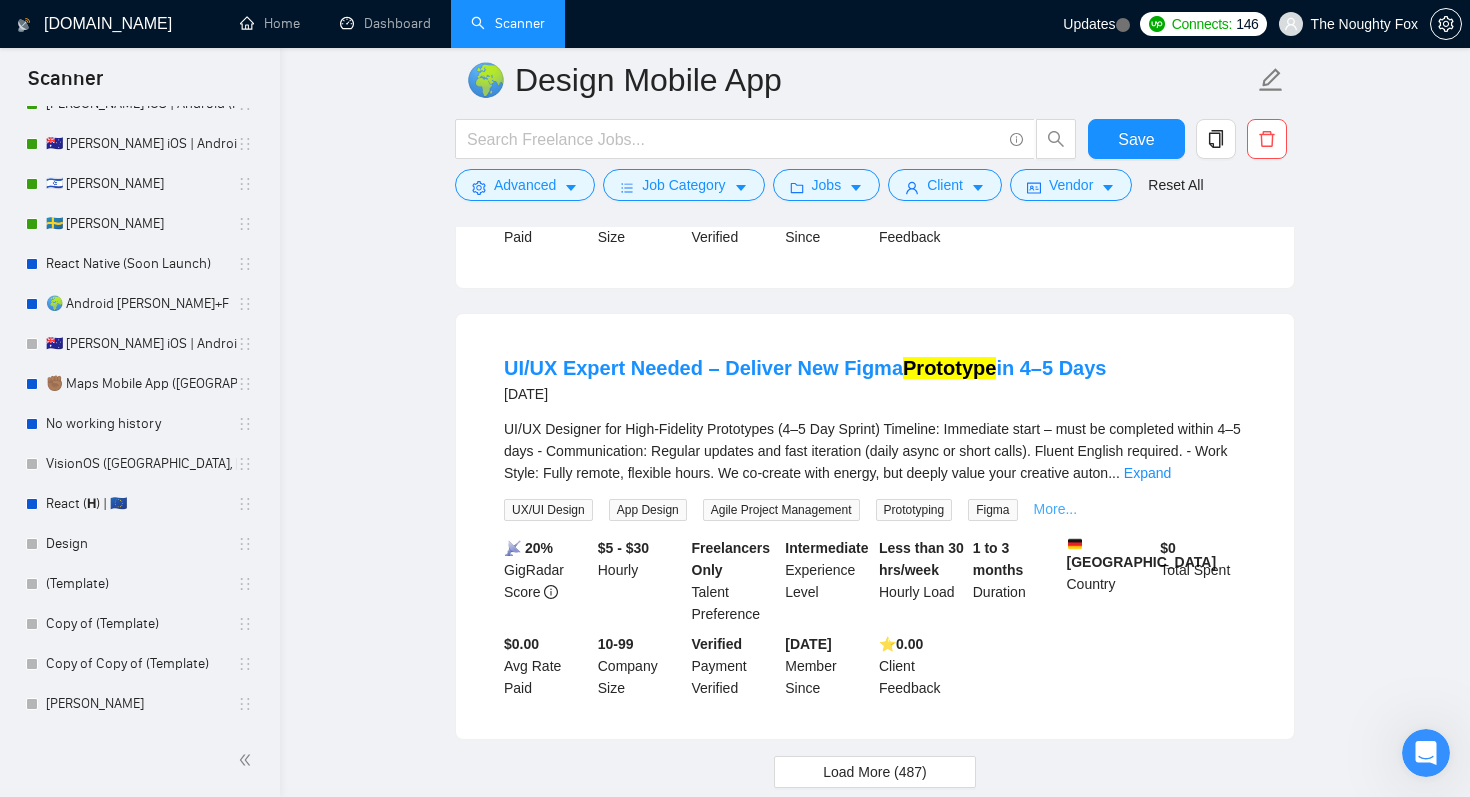 click on "More..." at bounding box center [1056, 509] 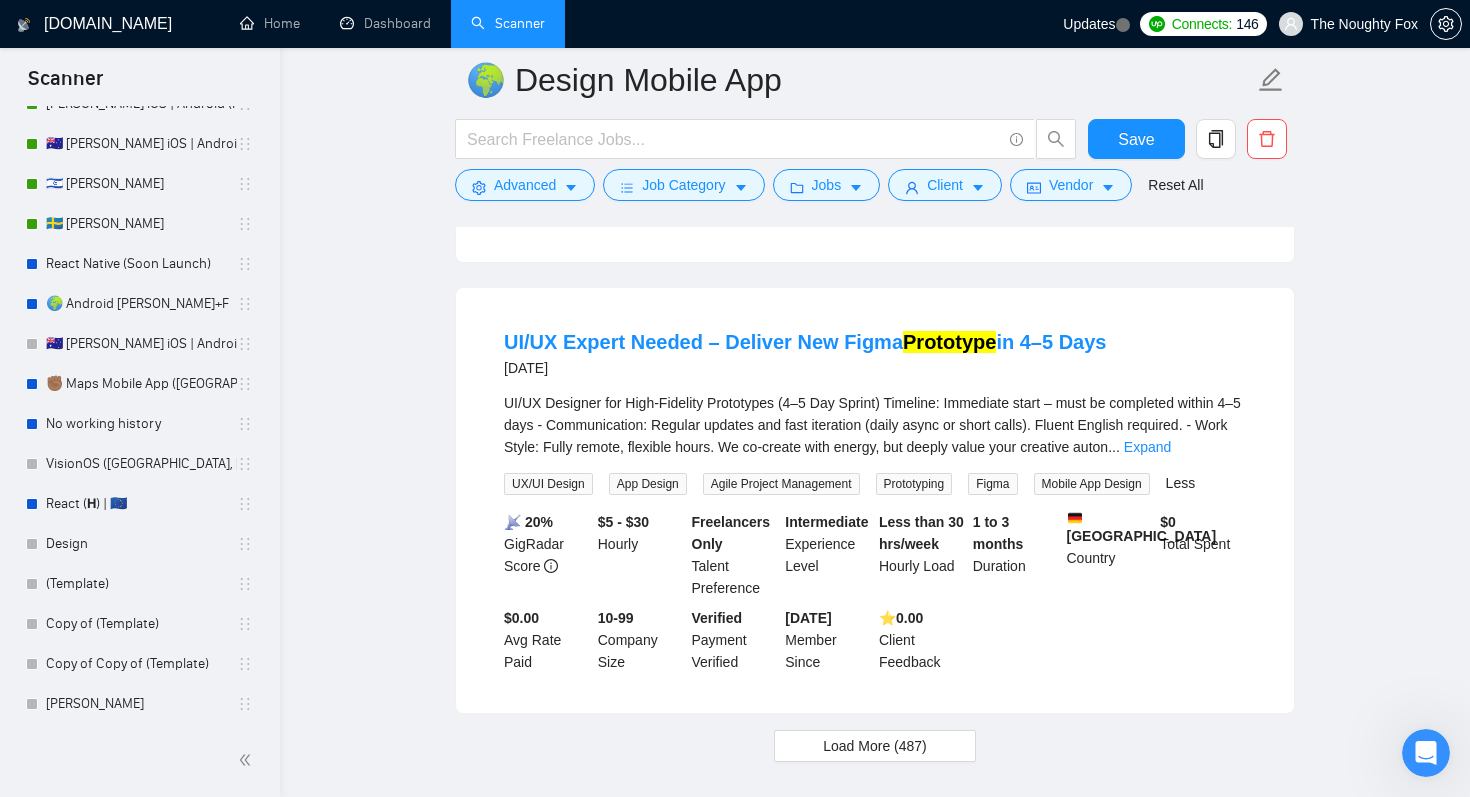 scroll, scrollTop: 8316, scrollLeft: 0, axis: vertical 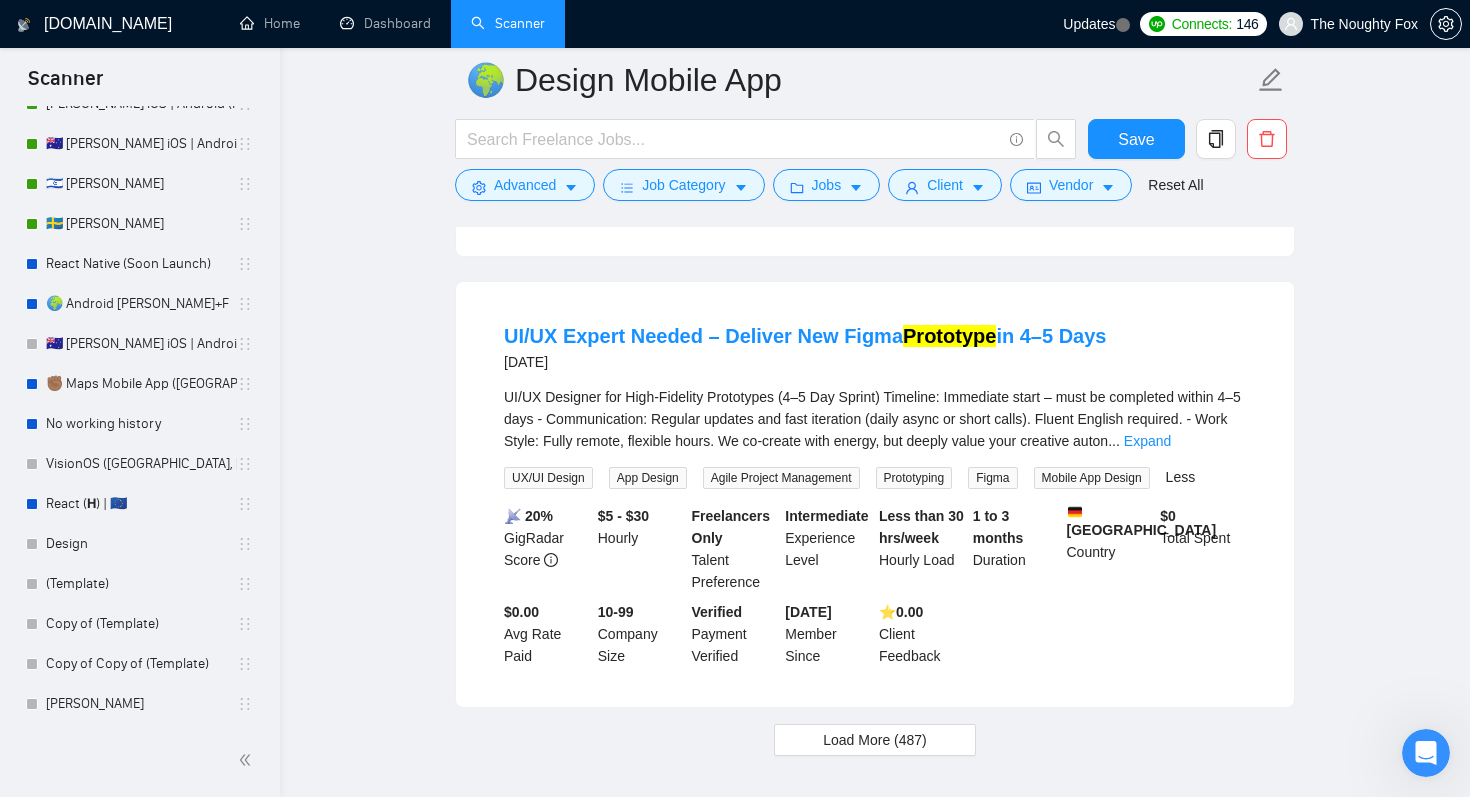 click on "UI/UX Designer for High-Fidelity Prototypes (4–5 Day Sprint)
Timeline: Immediate start – must be completed within 4–5 days
- Communication: Regular updates and fast iteration (daily async or short calls). Fluent English required.
- Work Style: Fully remote, flexible hours. We co-create with energy, but deeply value your creative auton" at bounding box center (872, 419) 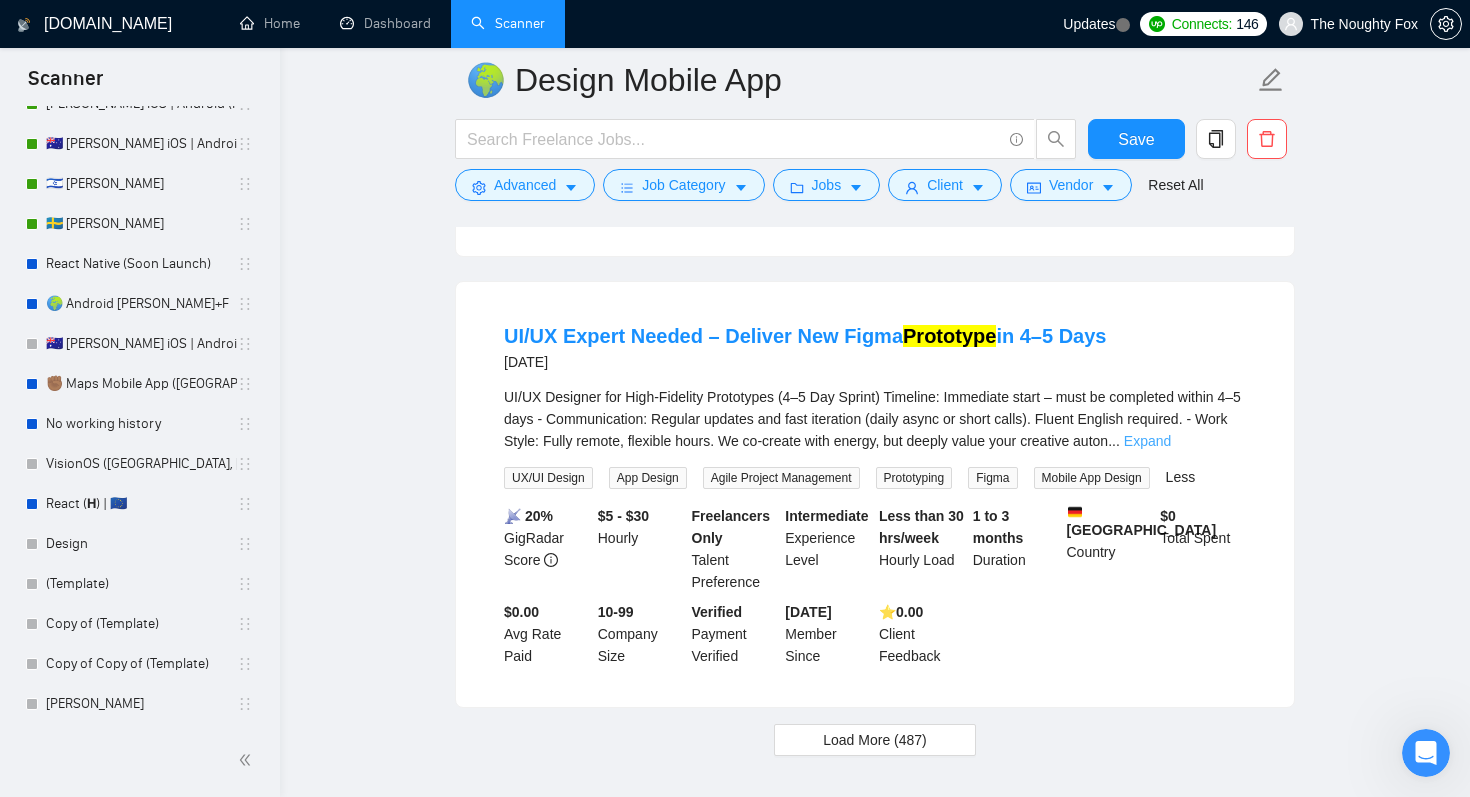 click on "Expand" at bounding box center (1147, 441) 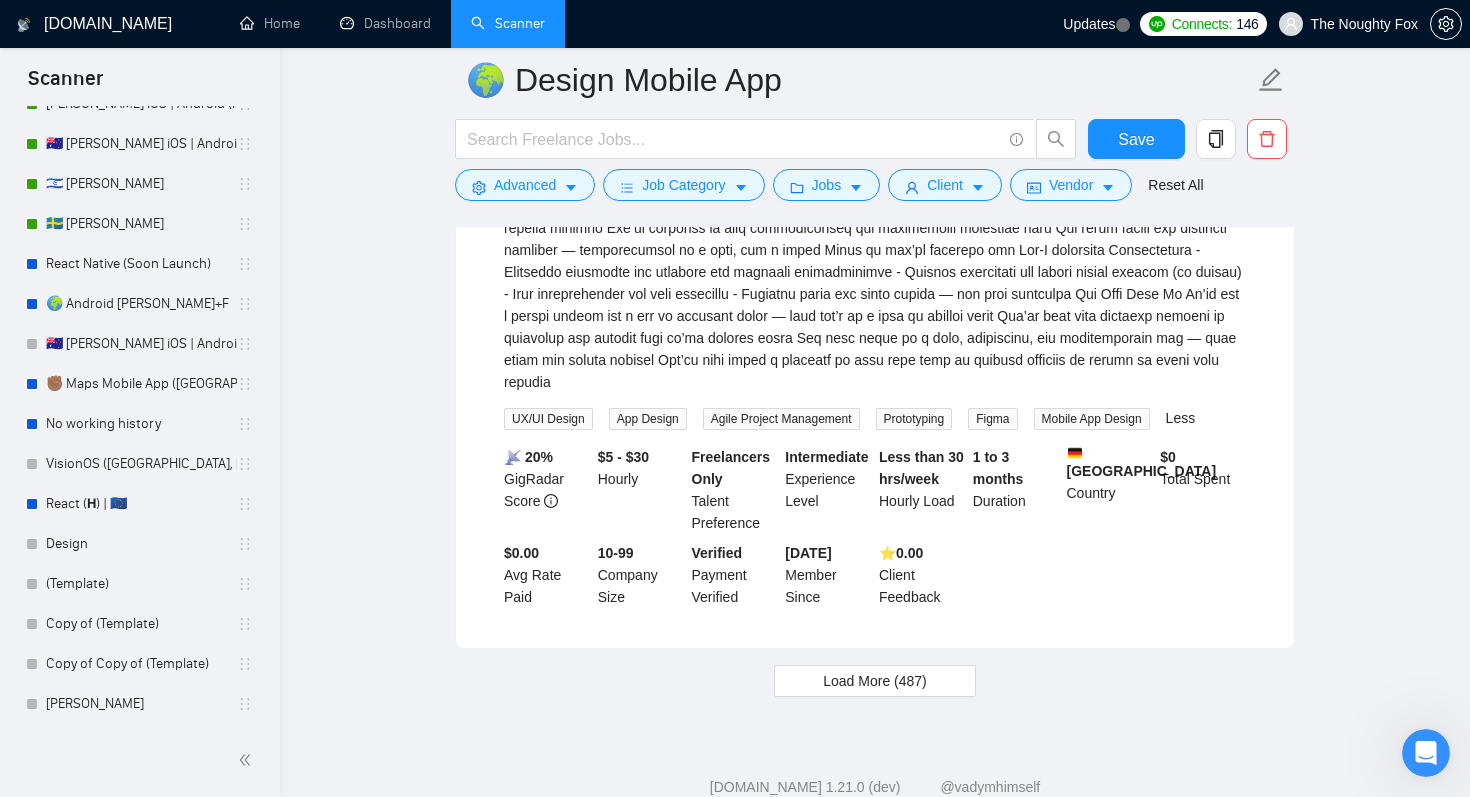 scroll, scrollTop: 8997, scrollLeft: 0, axis: vertical 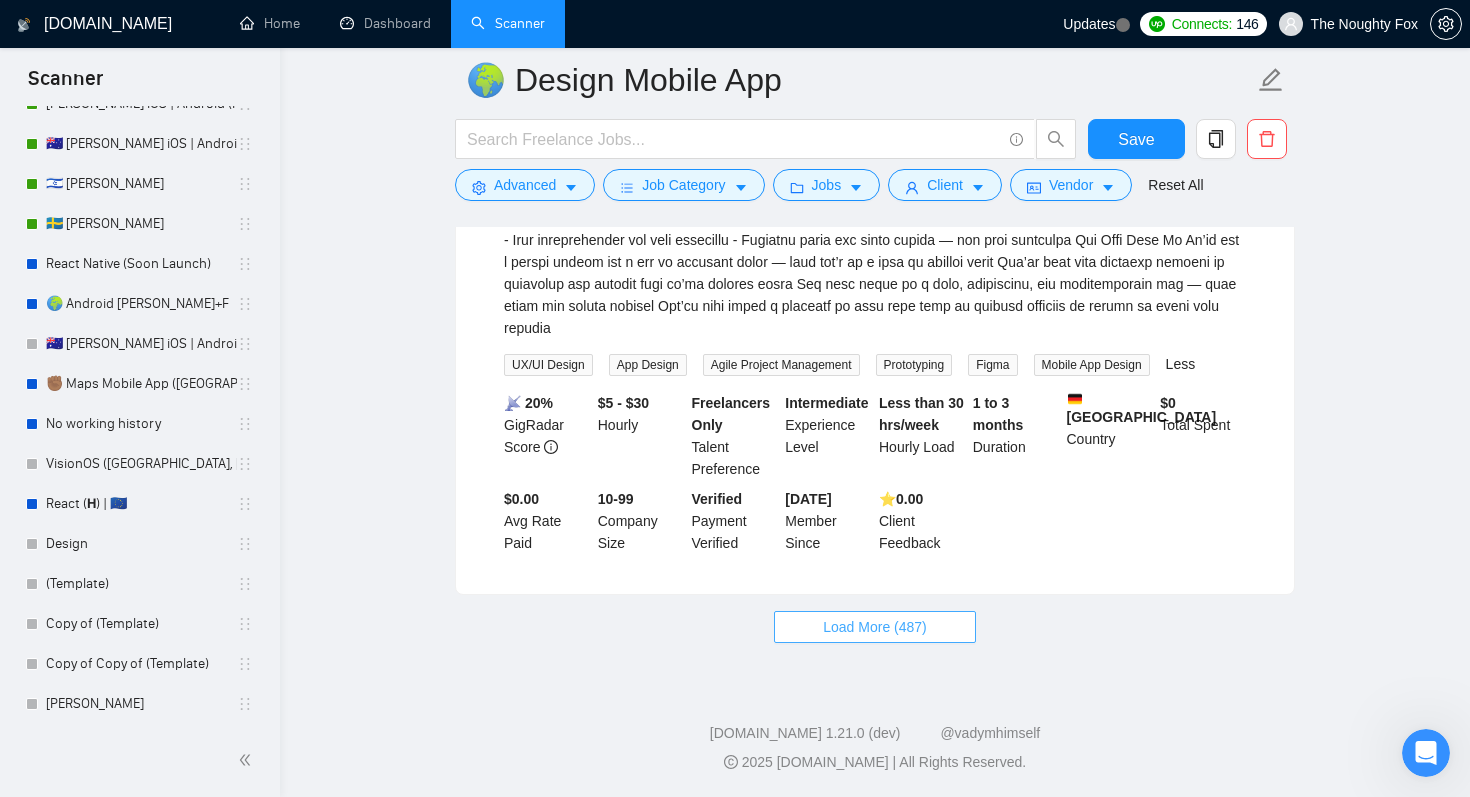 click on "Load More (487)" at bounding box center (875, 627) 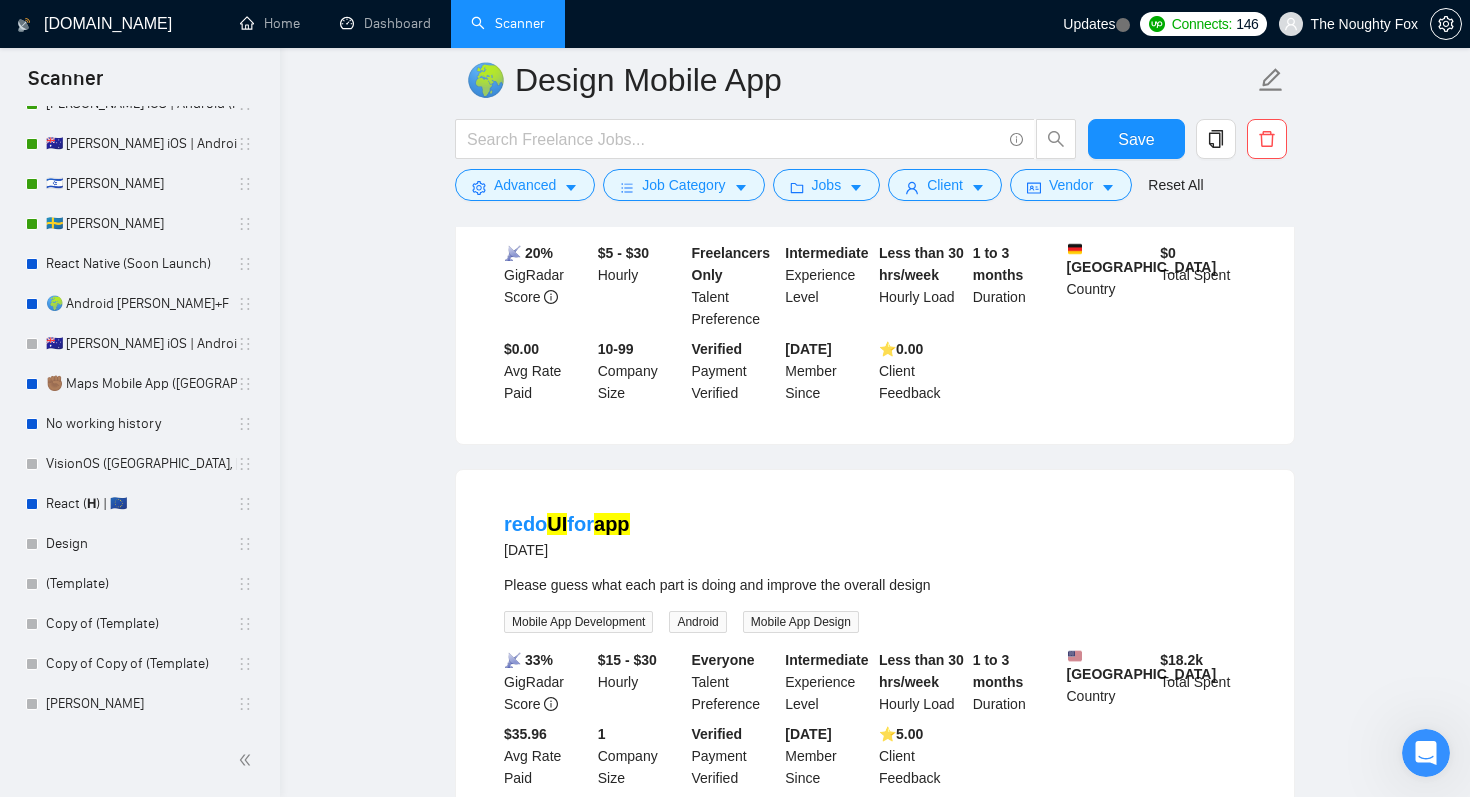 scroll, scrollTop: 9250, scrollLeft: 0, axis: vertical 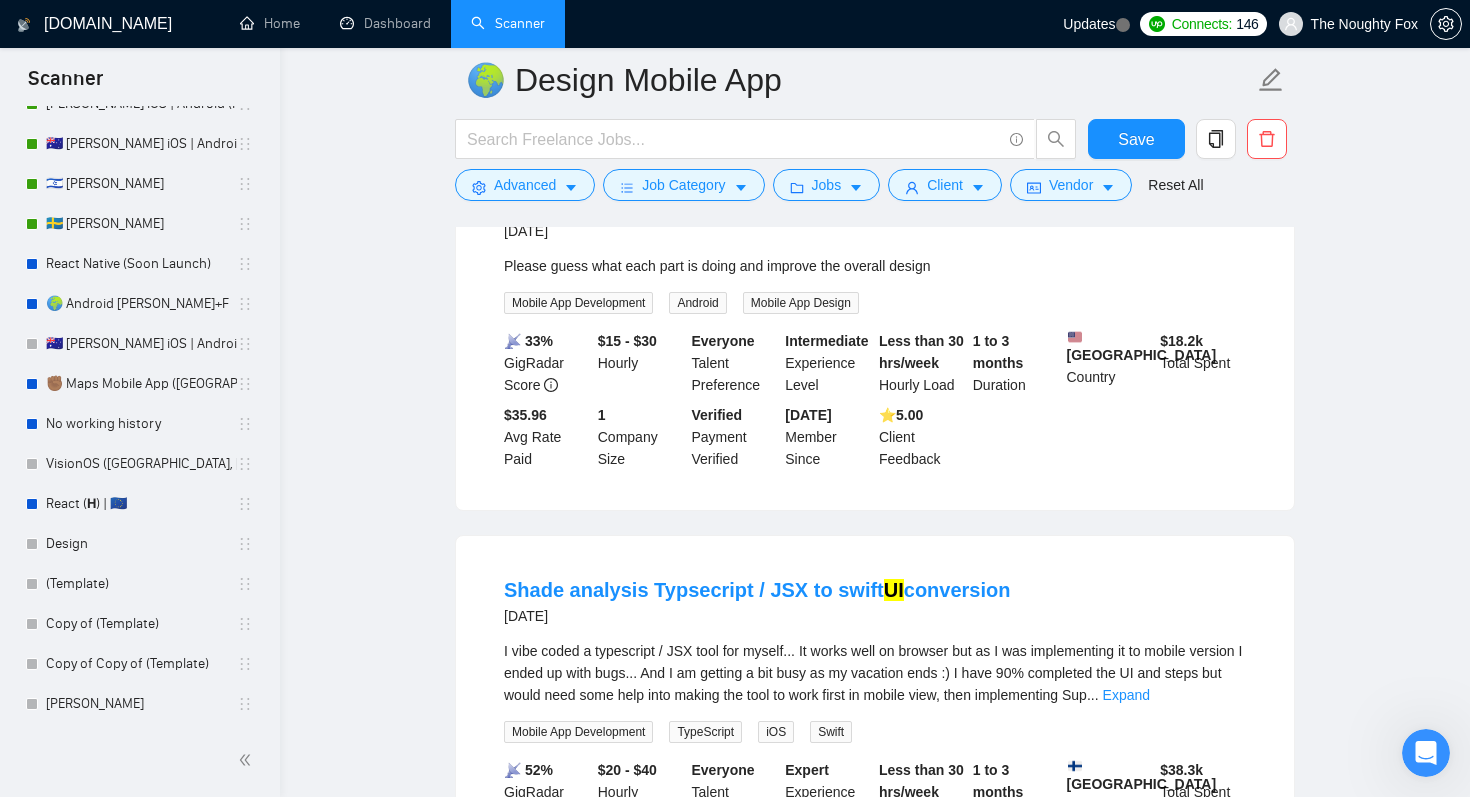 type 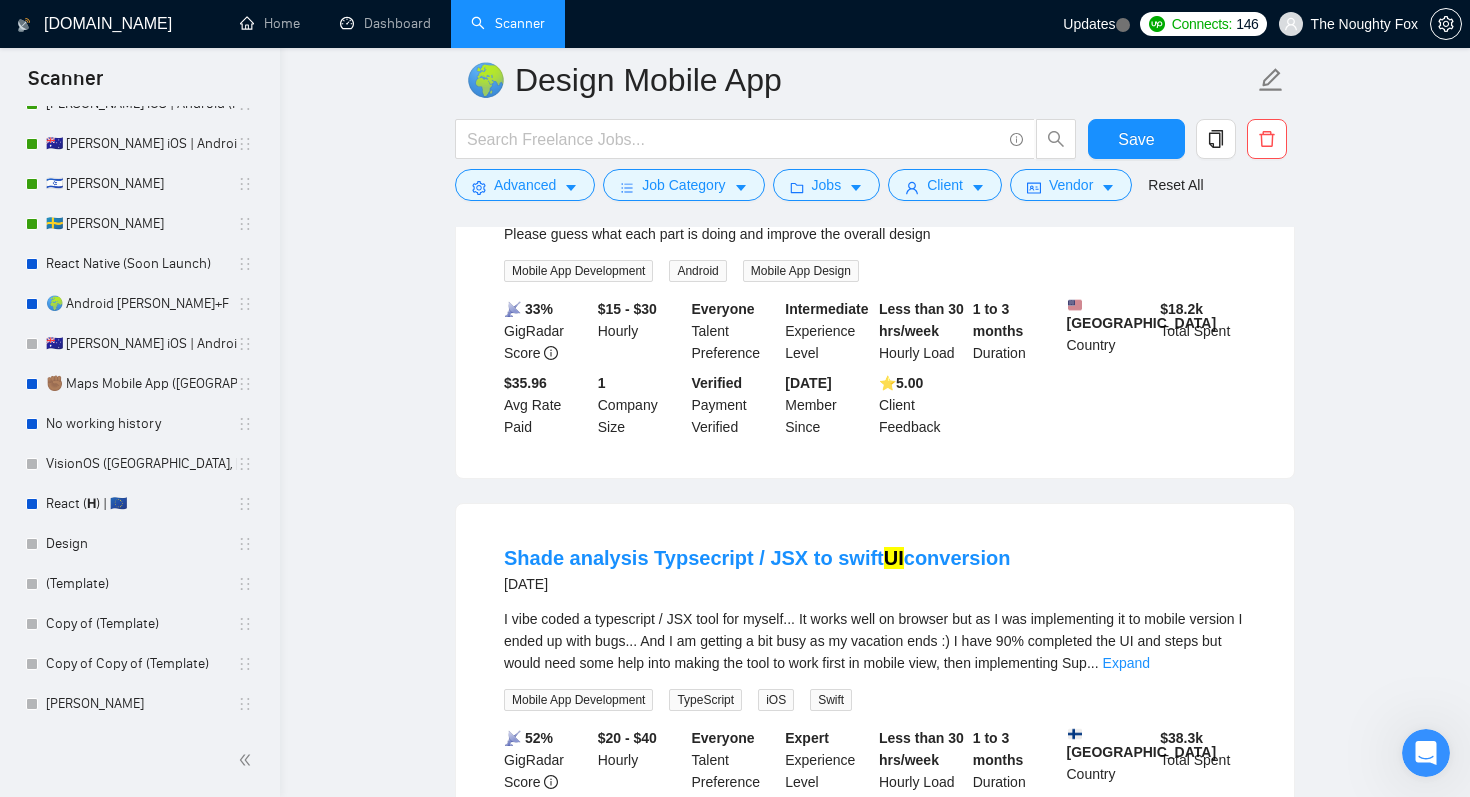 scroll, scrollTop: 9353, scrollLeft: 0, axis: vertical 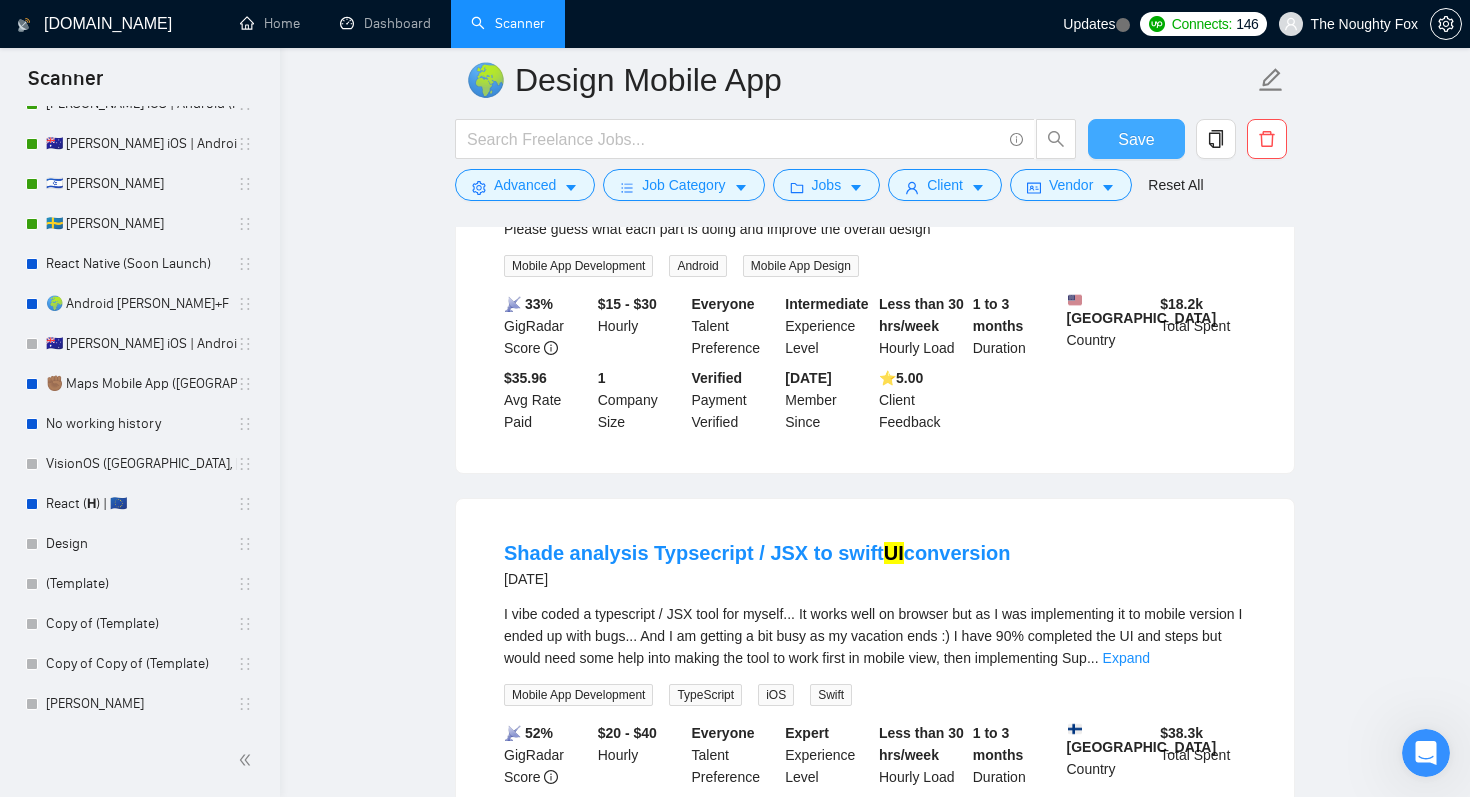 click on "Save" at bounding box center [1136, 139] 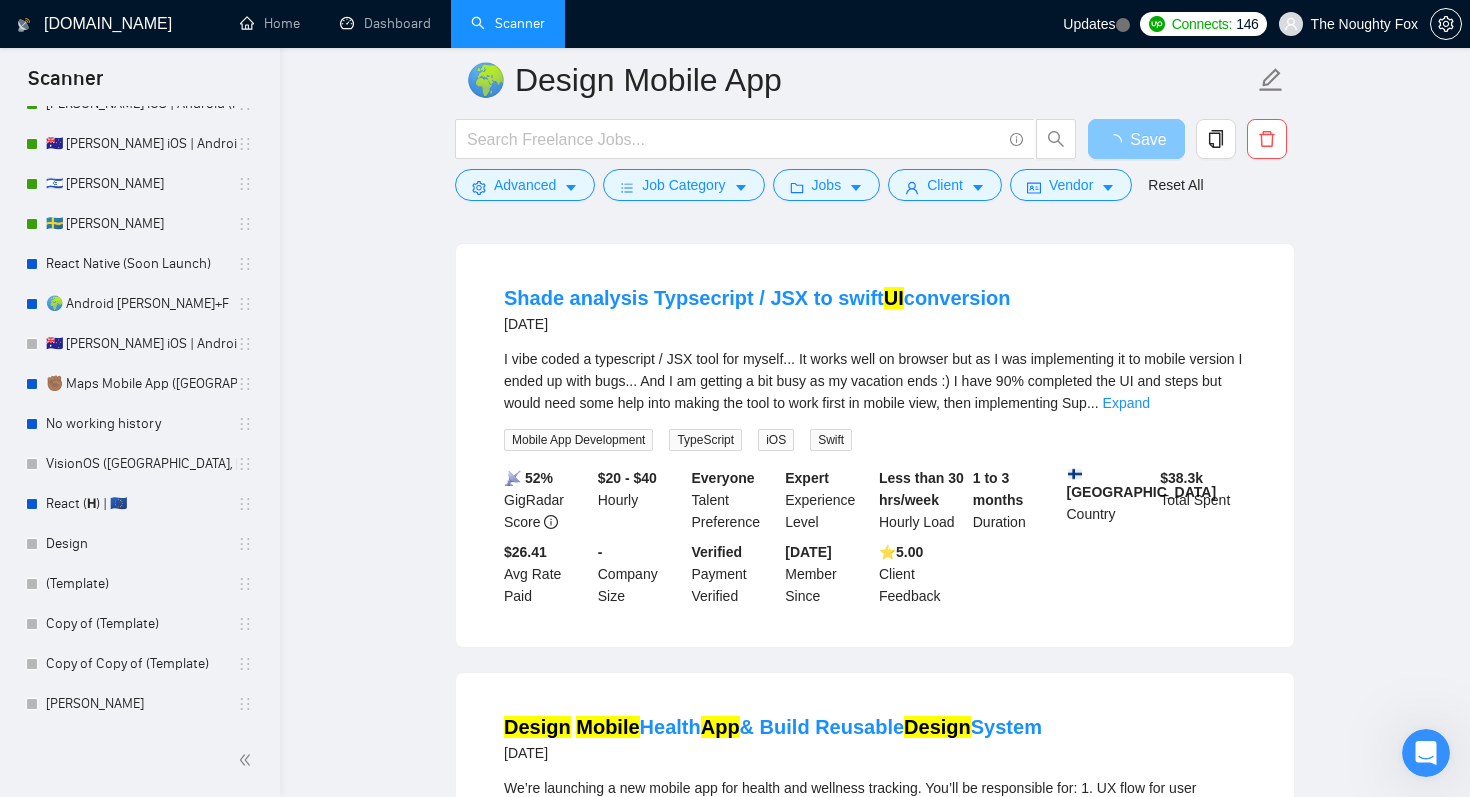 scroll, scrollTop: 9638, scrollLeft: 0, axis: vertical 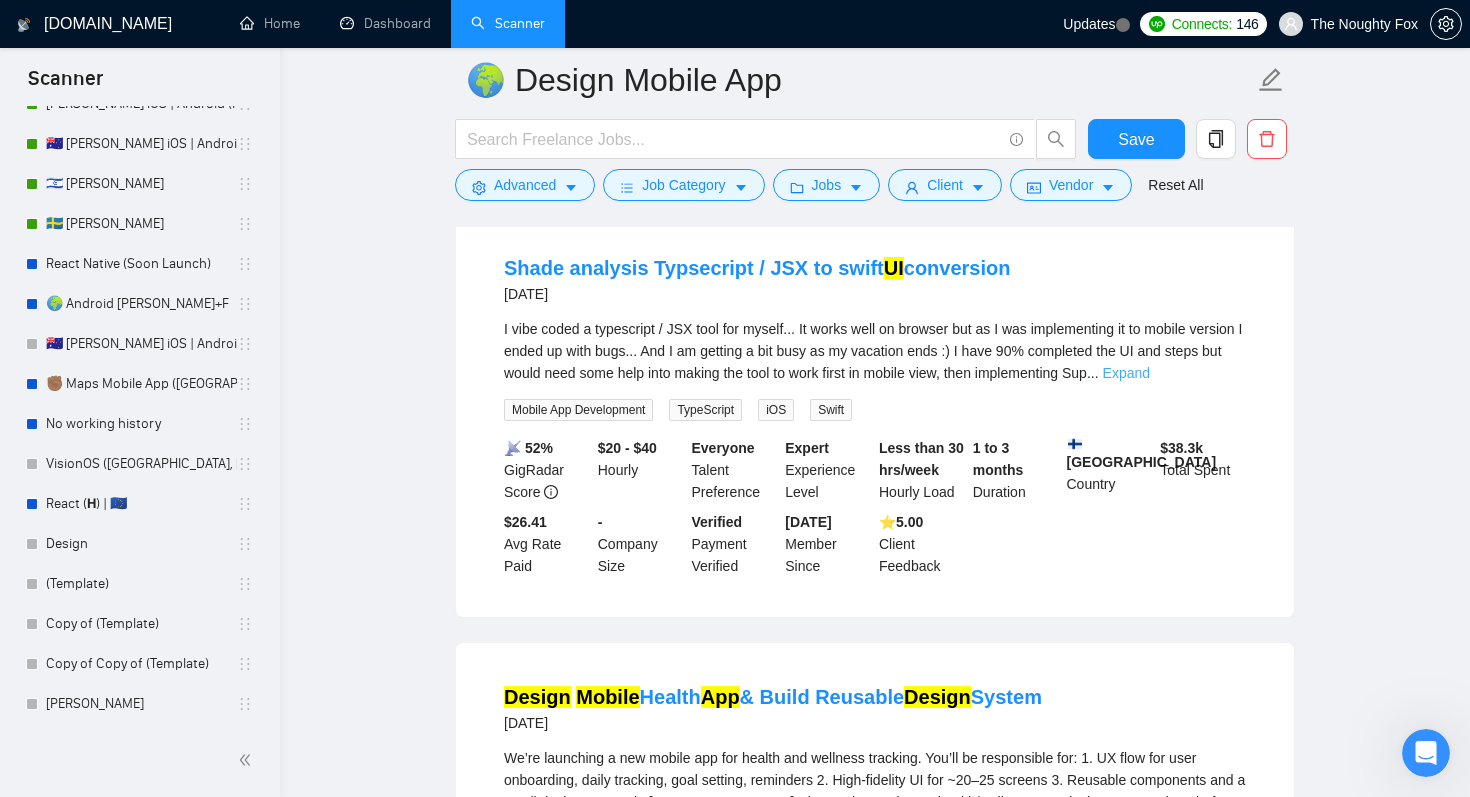 click on "Expand" at bounding box center (1126, 373) 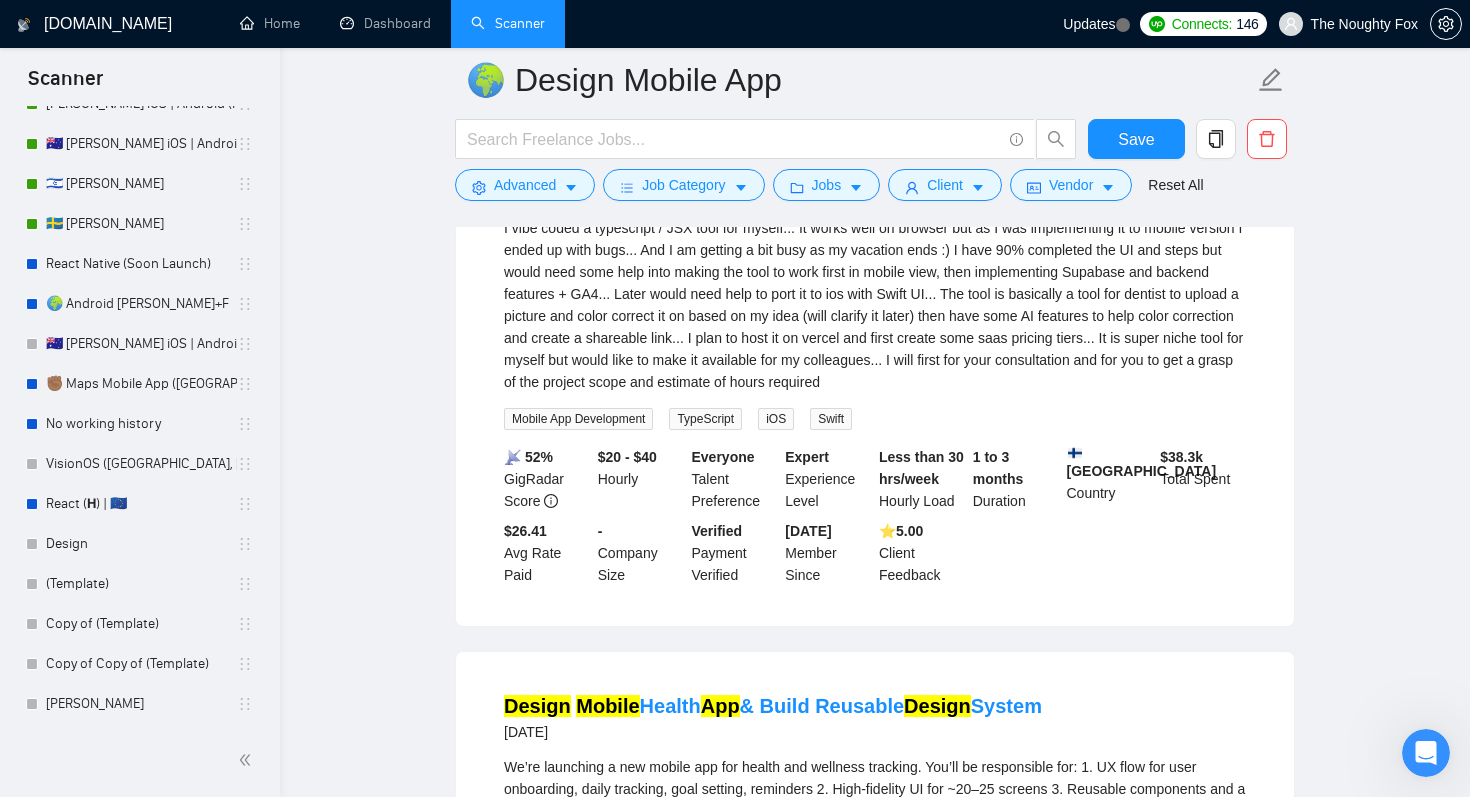 scroll, scrollTop: 9745, scrollLeft: 0, axis: vertical 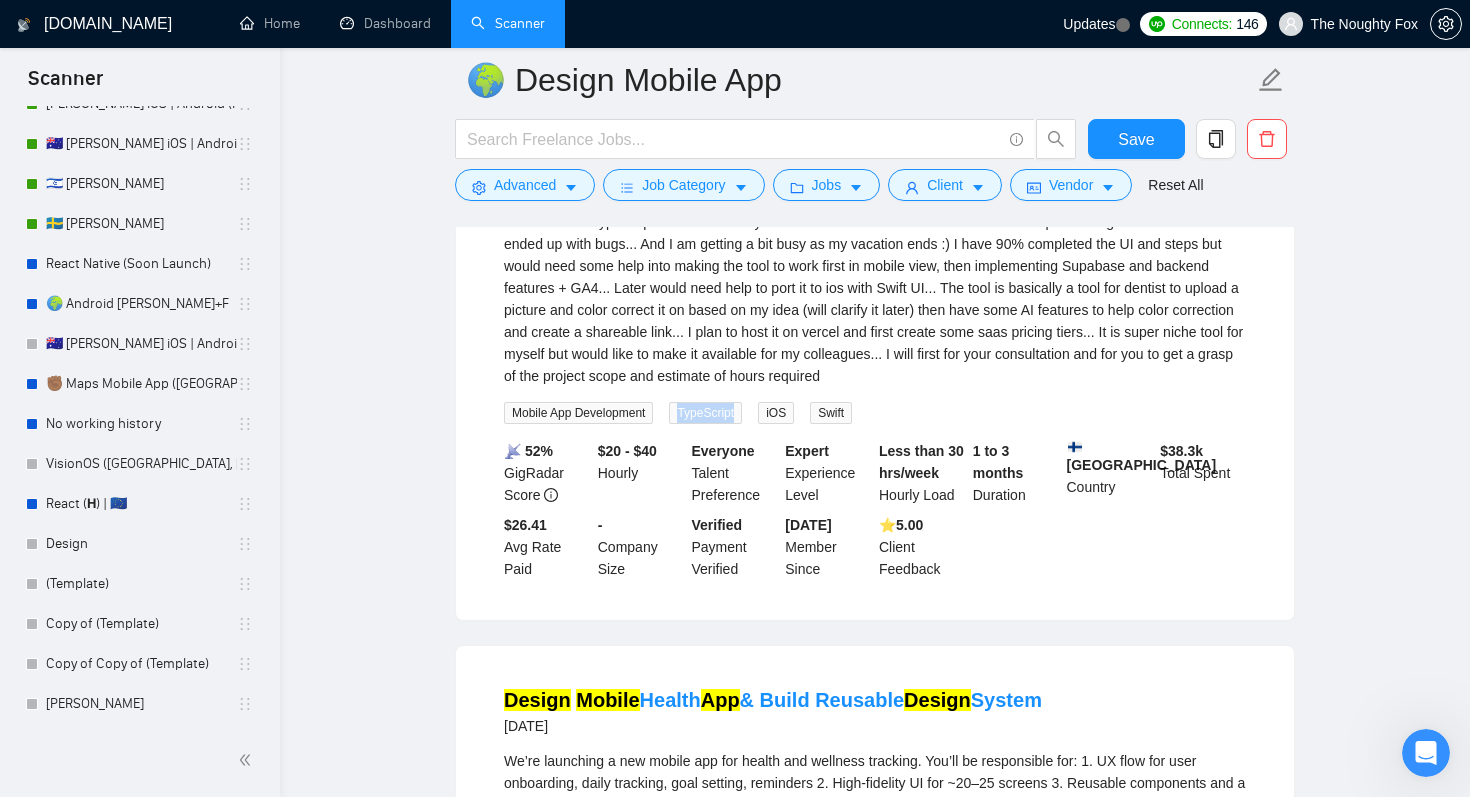 drag, startPoint x: 687, startPoint y: 579, endPoint x: 755, endPoint y: 581, distance: 68.0294 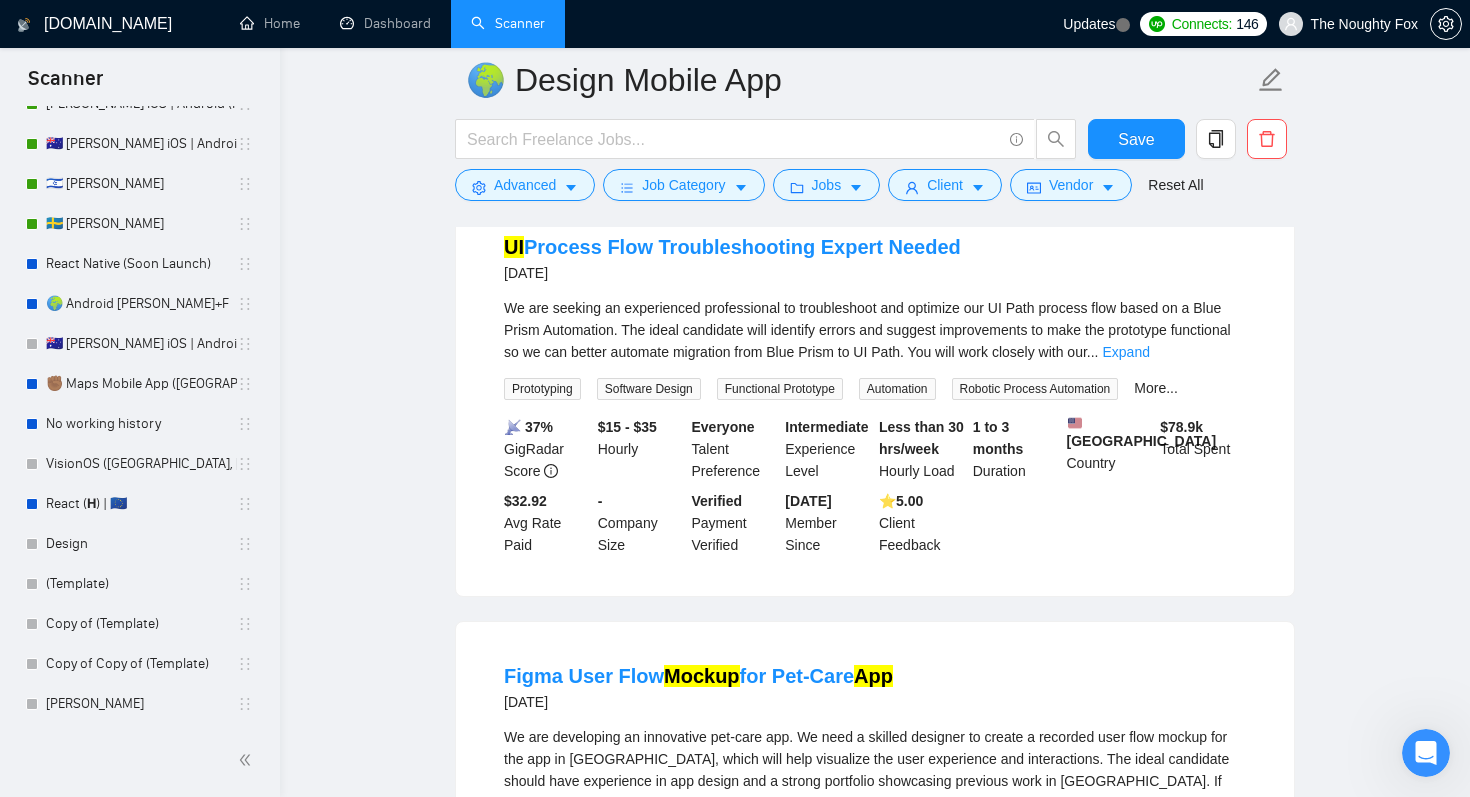 scroll, scrollTop: 12773, scrollLeft: 0, axis: vertical 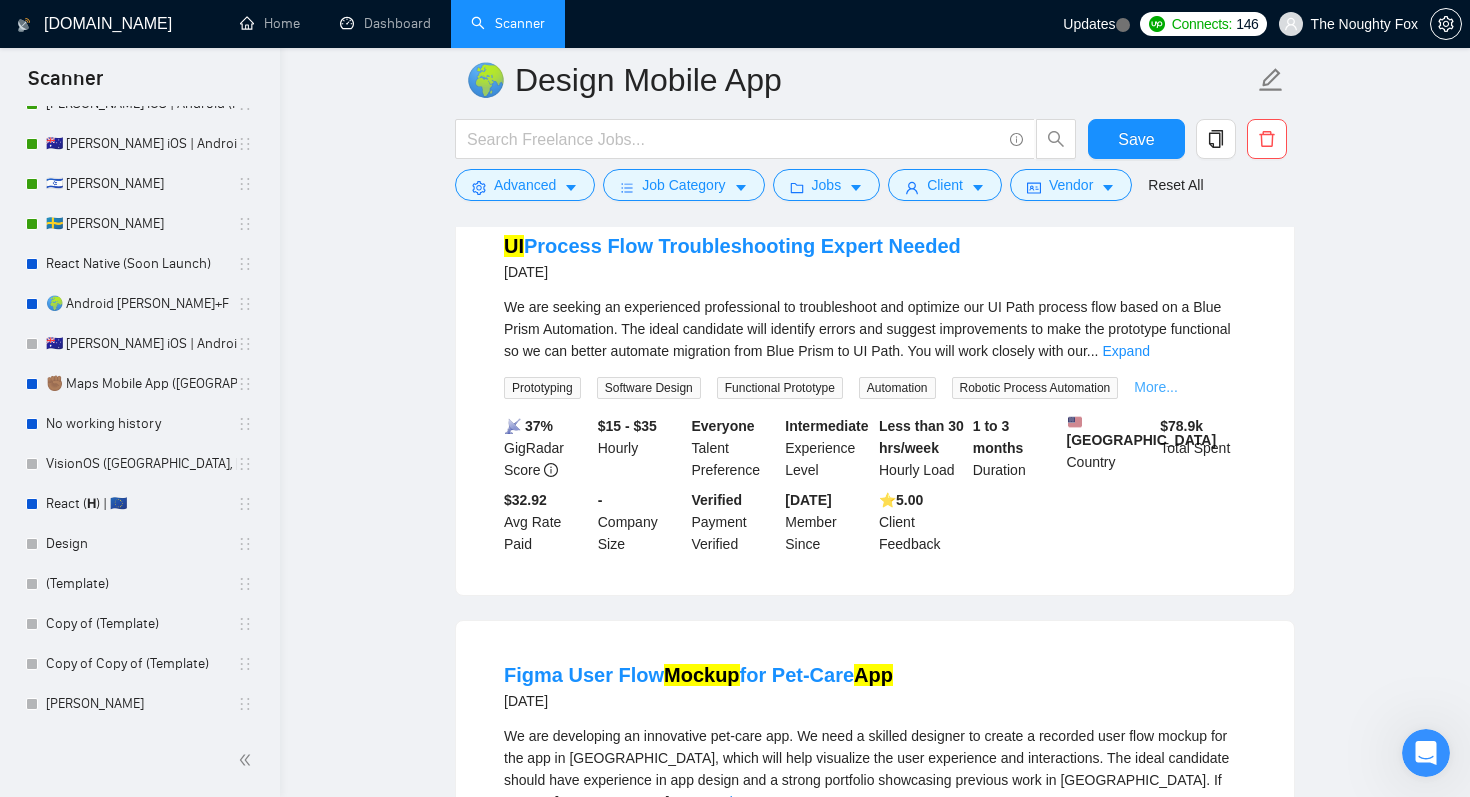 click on "More..." at bounding box center (1156, 387) 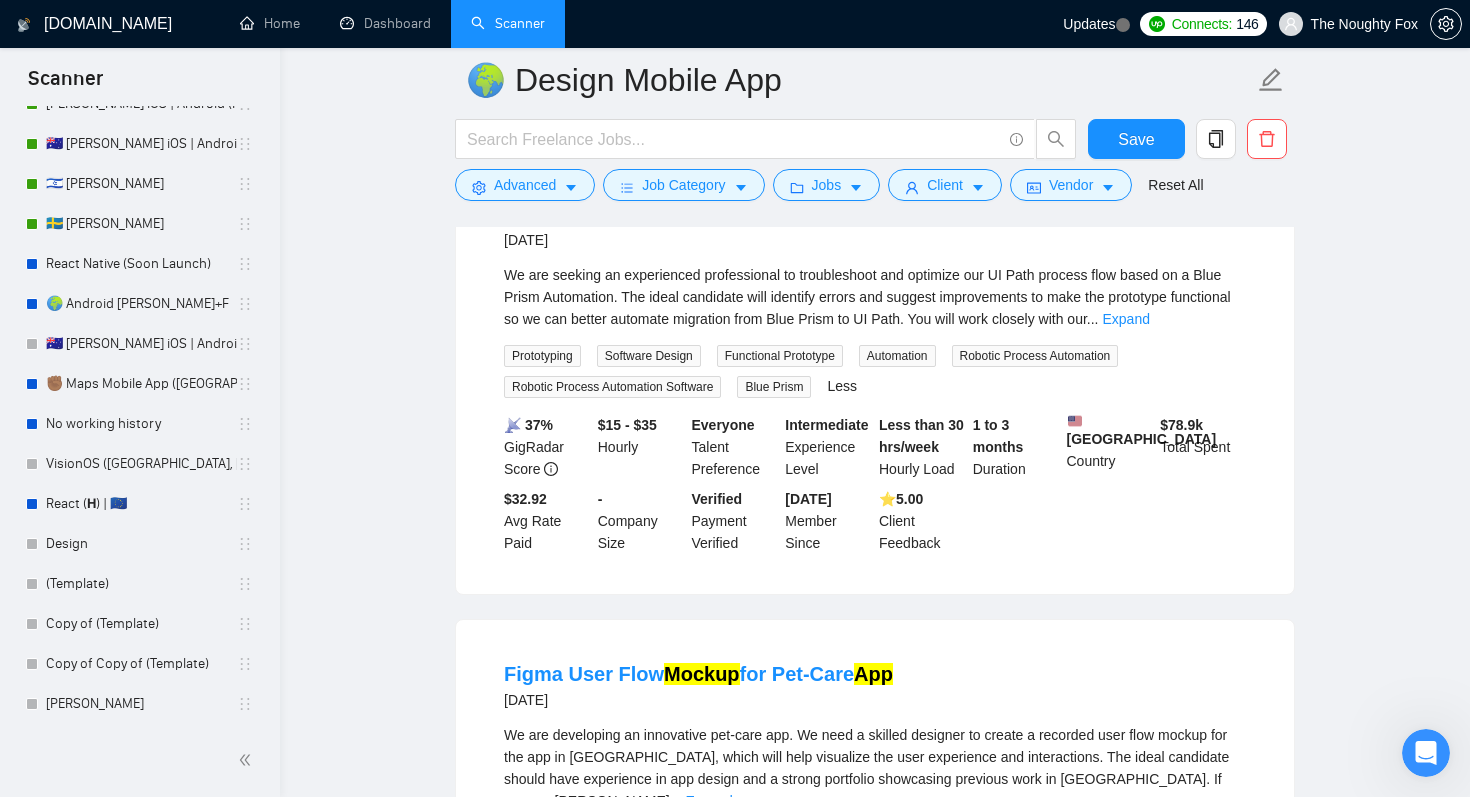 scroll, scrollTop: 12807, scrollLeft: 0, axis: vertical 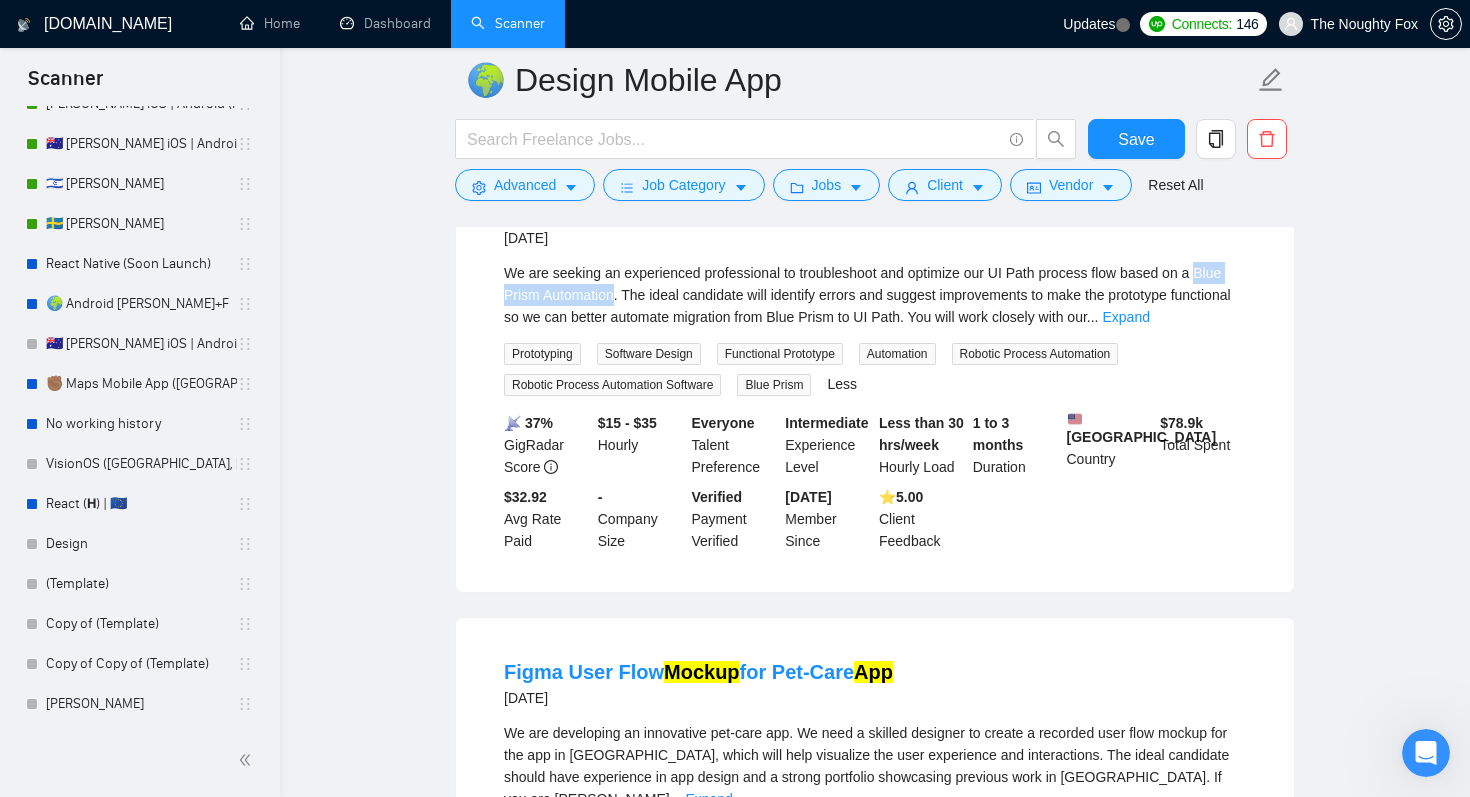 drag, startPoint x: 1219, startPoint y: 503, endPoint x: 619, endPoint y: 530, distance: 600.6072 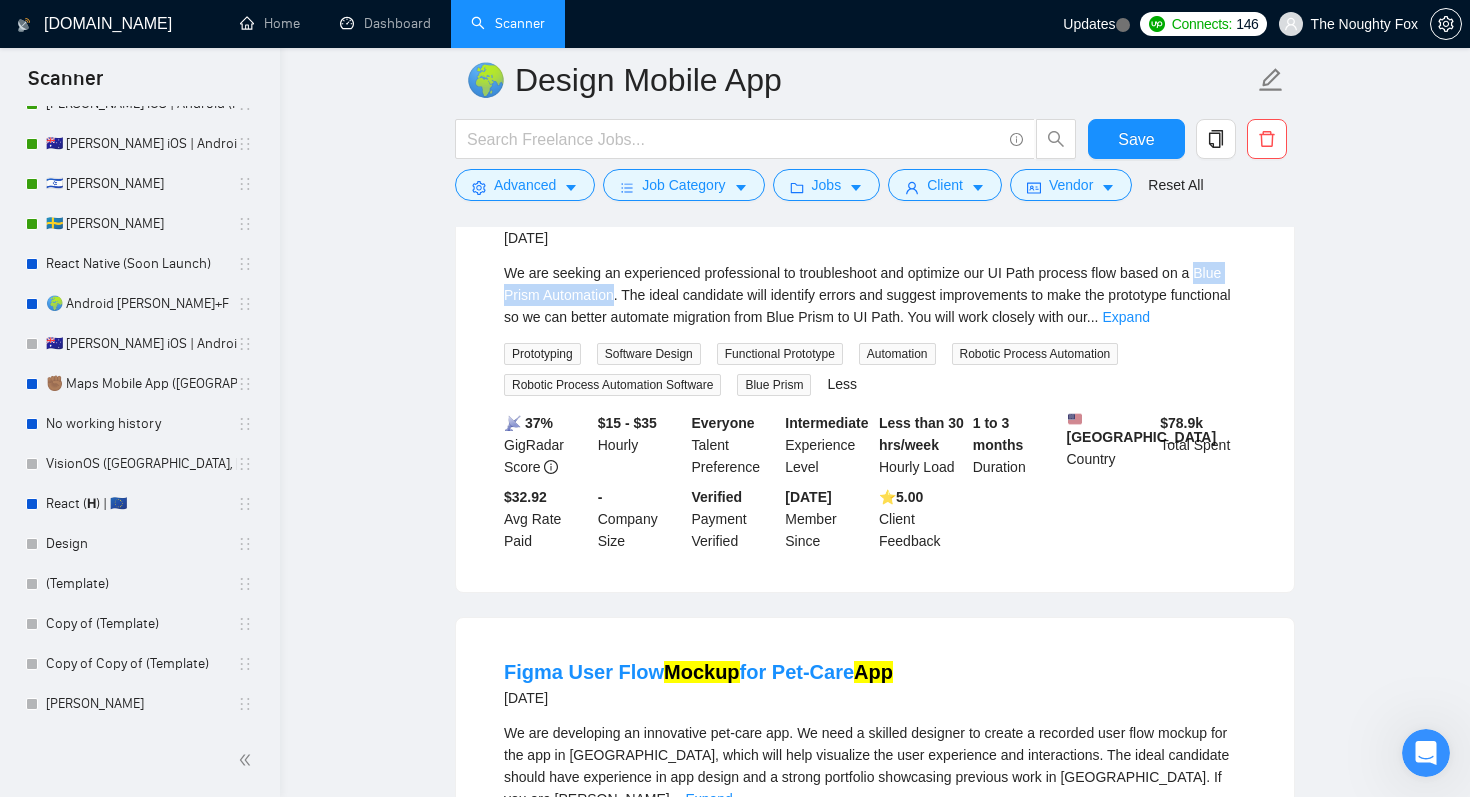 copy on "Blue Prism Automation" 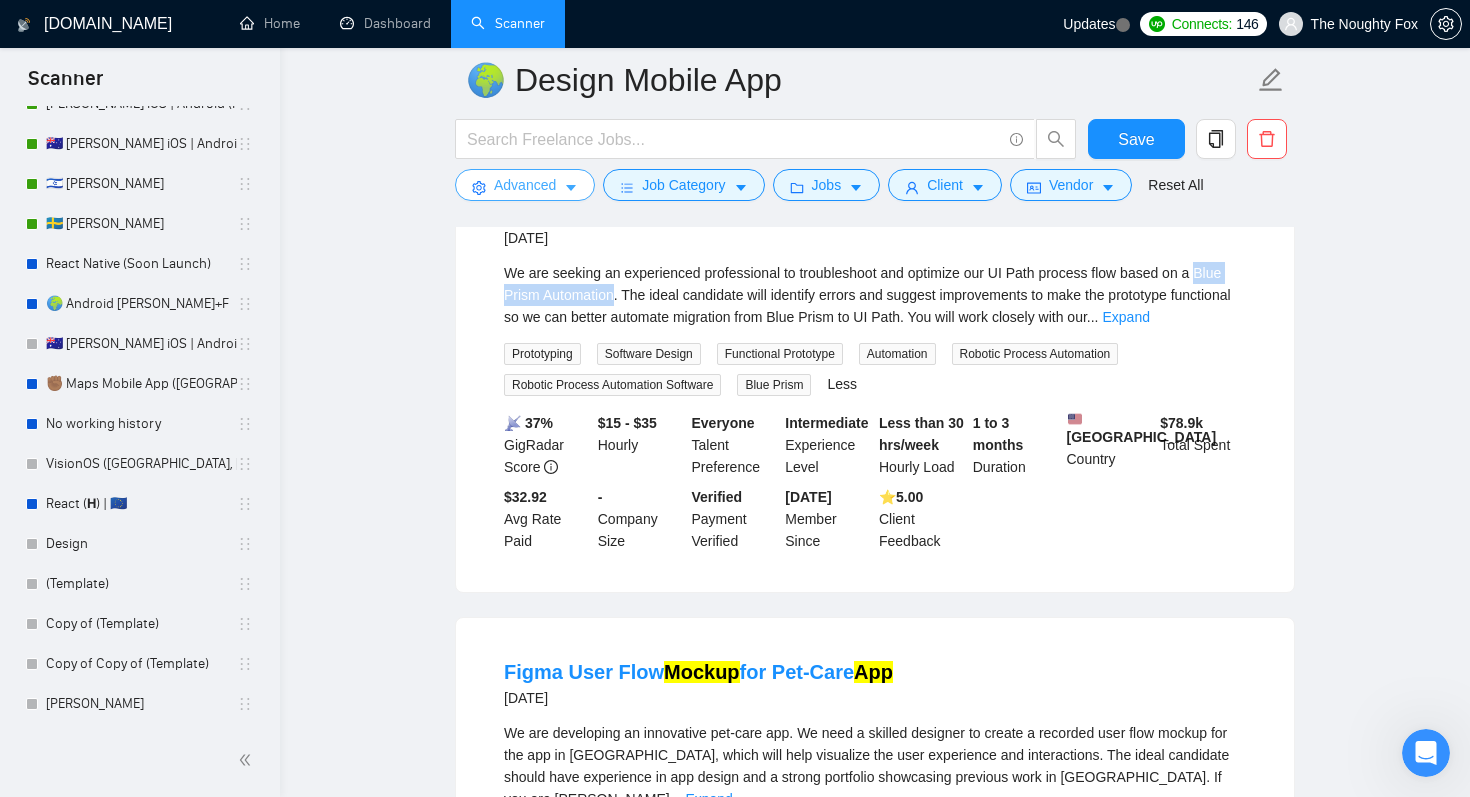 click on "Advanced" at bounding box center (525, 185) 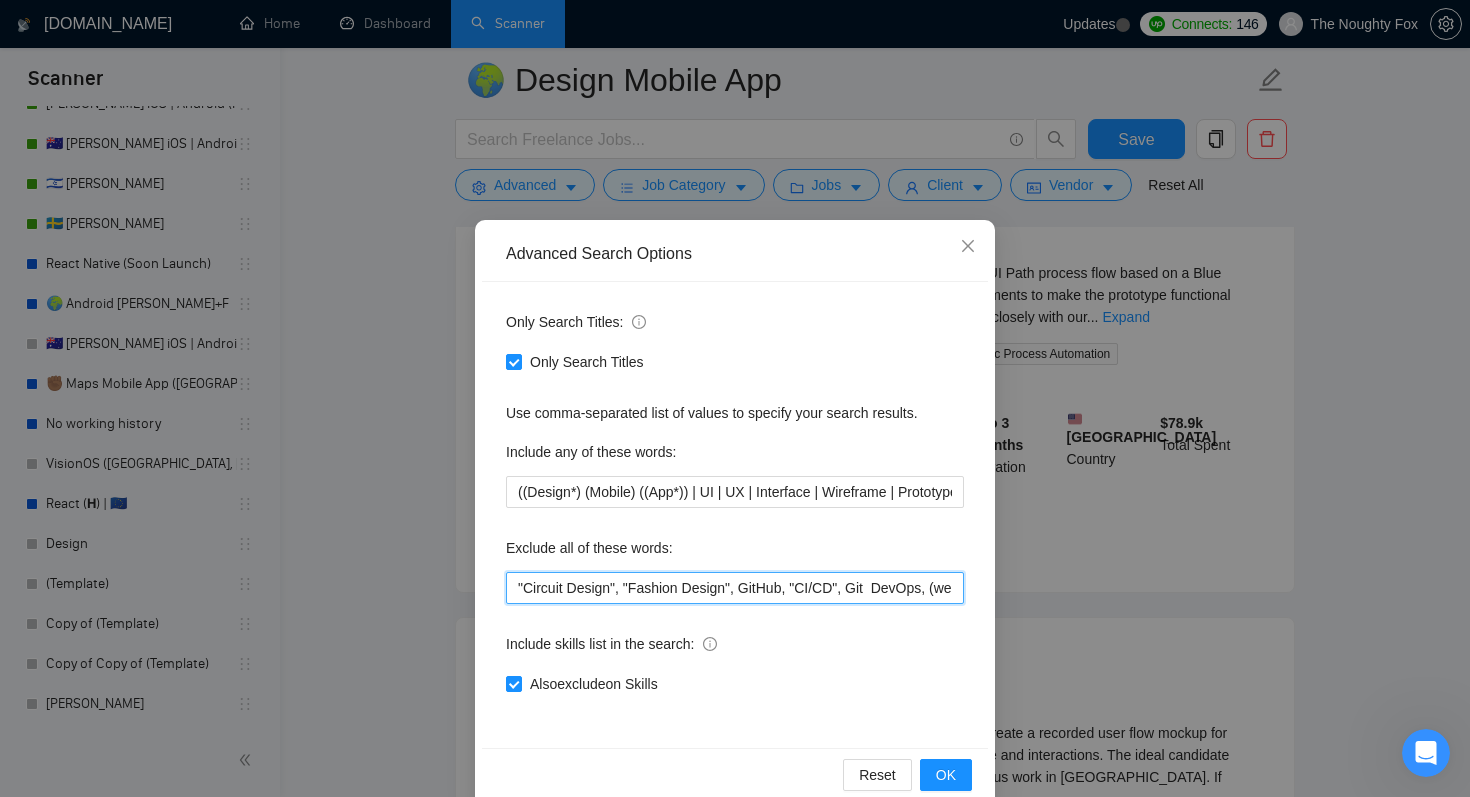 click on ""Circuit Design", "Fashion Design", GitHub, "CI/CD", Git  DevOps, (web*), developer, engineer,  appsheet, odoo, base44, Screenshots, "Graphic Design", PowerApps, advertise, F-droid, "Qt Creator", "unreal engine", "Apache [PERSON_NAME]", [PERSON_NAME], ASO, "App Store Optimization", "2d animation", 3d, "animation design", "publish an app", "teach me", advice, tutor, (crypto*), "pair programing", "any desk", anydesk, any-desk, "team viewer", "team-viewer", teamviewer, "not a team", "not a agency", "no teams", "no agency", "No Agencies!", "no teams", "individual only", "freelancer only", "independent contractors only", Ionic, Blockchain, NFT, .net, MAUI, Vue, Vue.js, Angular, Angular.js, Framer, "Power app", Glide, Artable, webflow, Adalo, Unity, Xamarin, "mobile game", VR, Fluter, Flutter, Flater, Flatter, FlutterFlow, "Flutter Flow", Dart, Python" at bounding box center [735, 588] 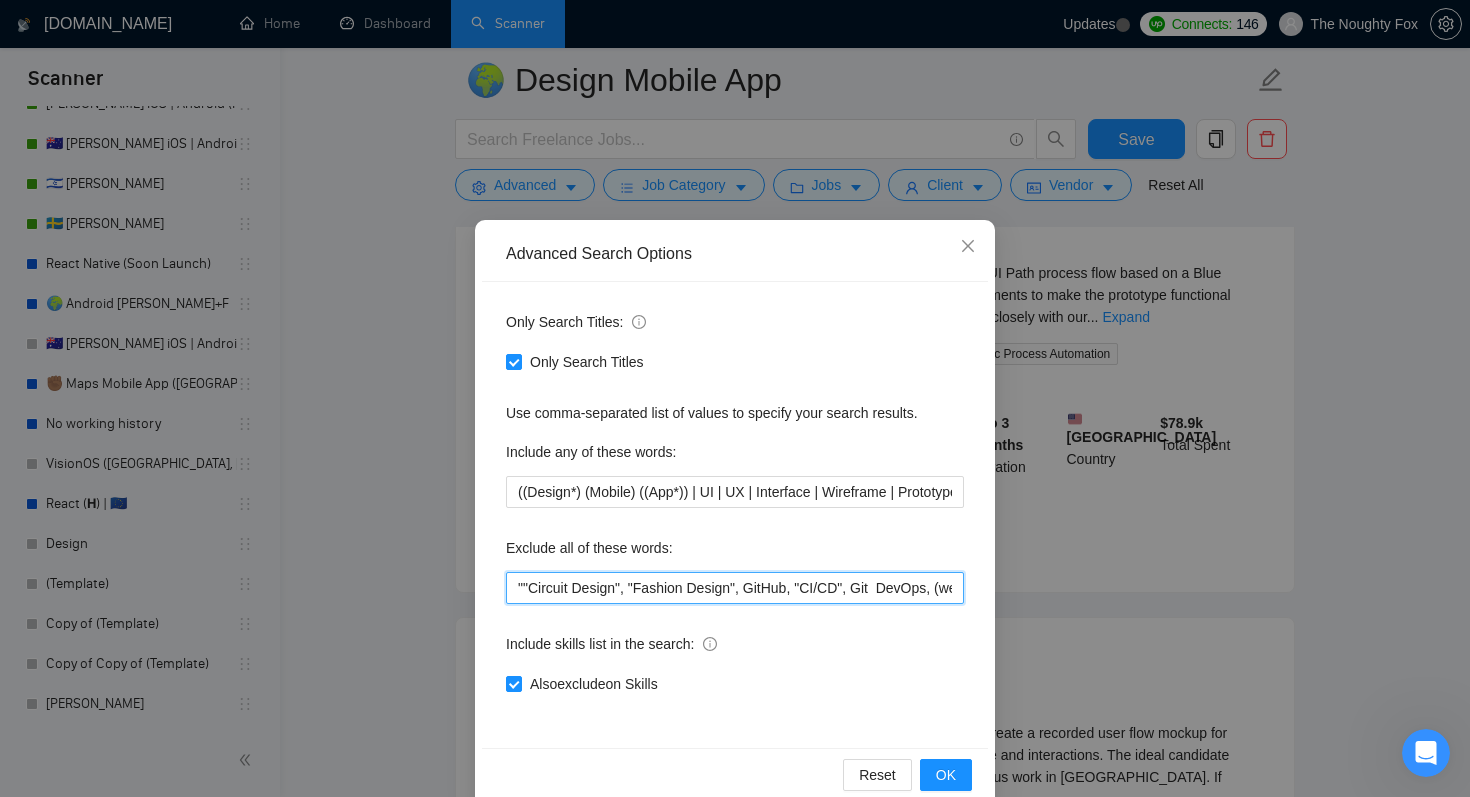 paste on "Blue Prism Automation" 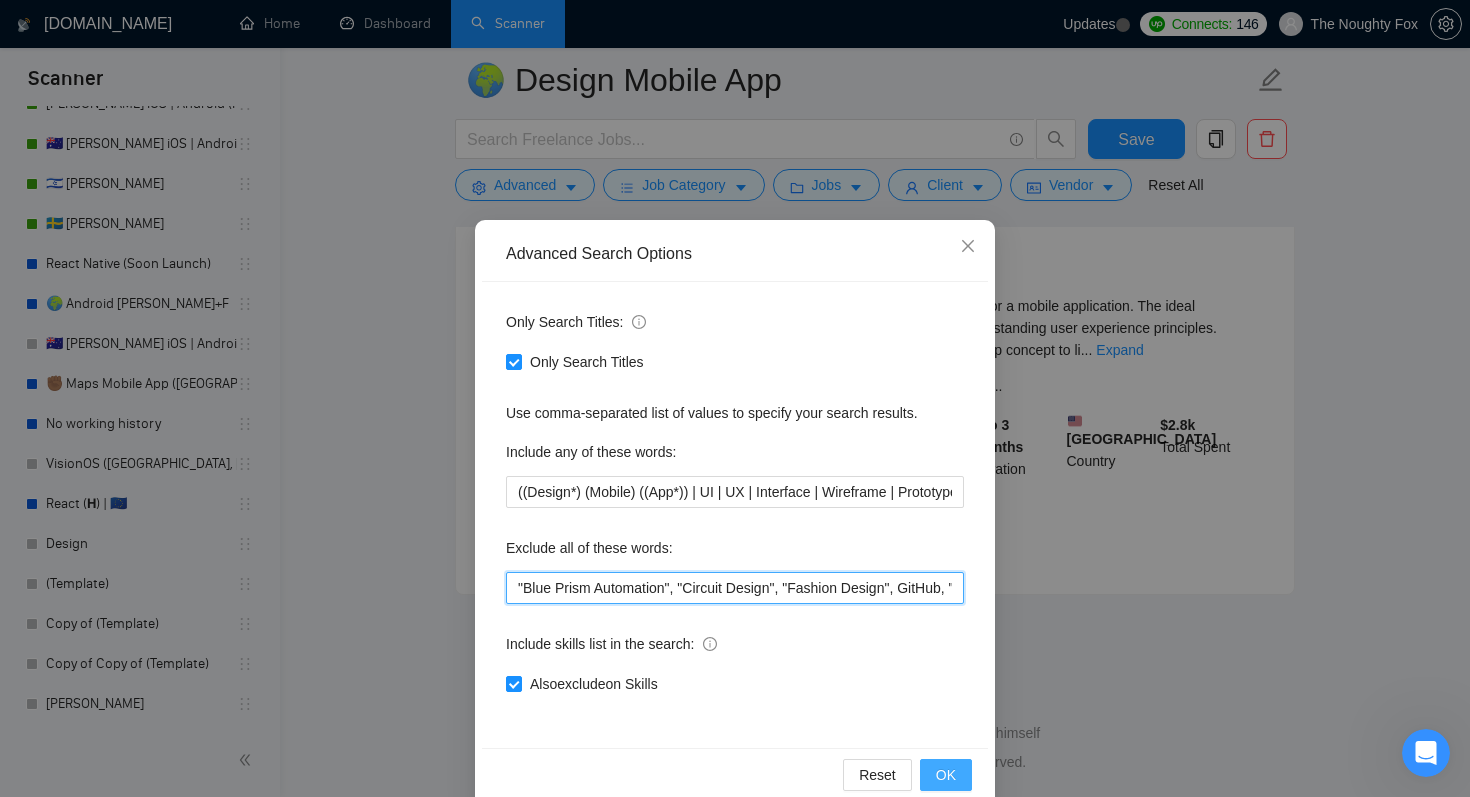 scroll, scrollTop: 2539, scrollLeft: 0, axis: vertical 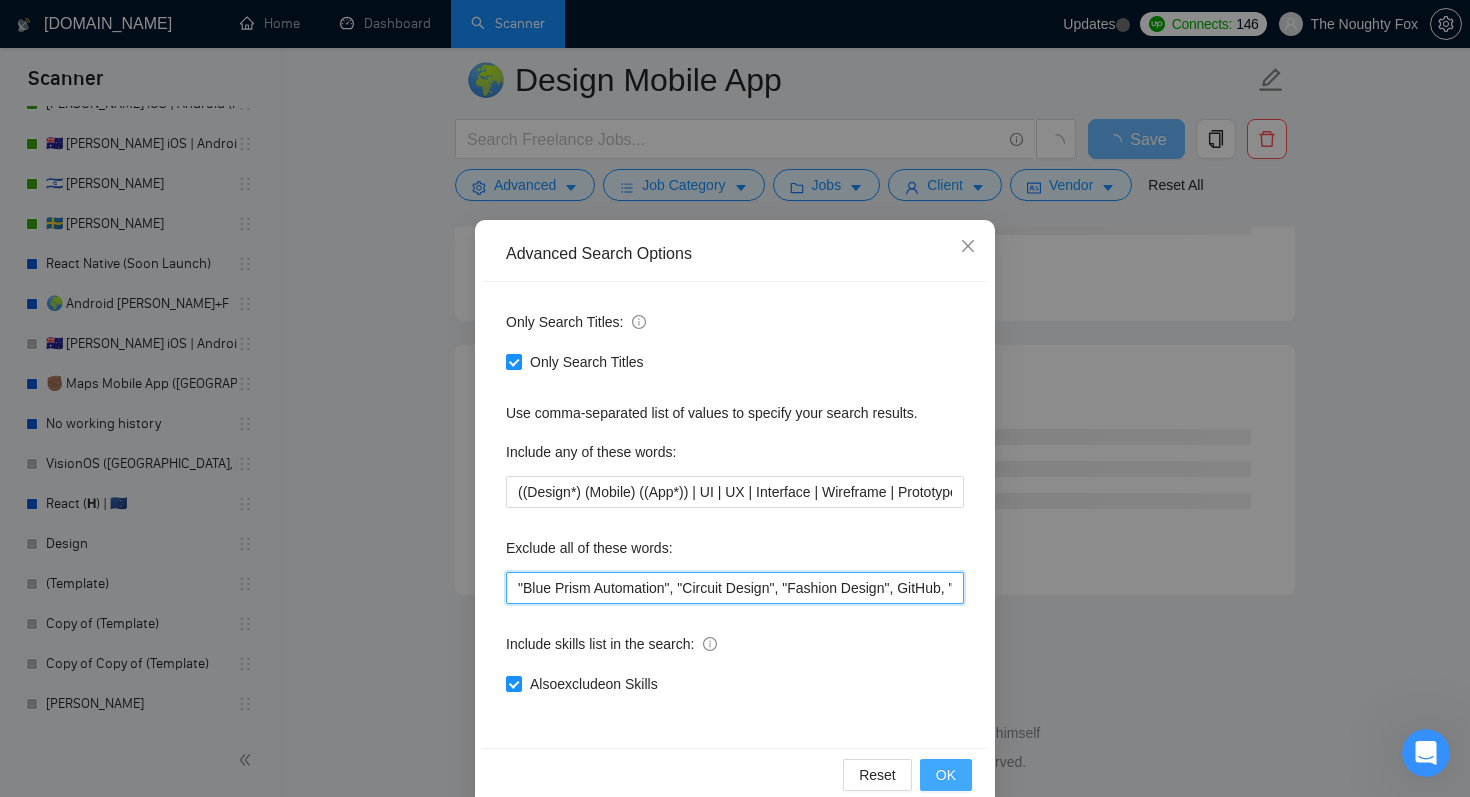 type on ""Blue Prism Automation", "Circuit Design", "Fashion Design", GitHub, "CI/CD", Git  DevOps, (web*), developer, engineer,  appsheet, odoo, base44, Screenshots, "Graphic Design", PowerApps, advertise, F-droid, "Qt Creator", "unreal engine", "Apache [PERSON_NAME]", [PERSON_NAME], ASO, "App Store Optimization", "2d animation", 3d, "animation design", "publish an app", "teach me", advice, tutor, (crypto*), "pair programing", "any desk", anydesk, any-desk, "team viewer", "team-viewer", teamviewer, "not a team", "not a agency", "no teams", "no agency", "No Agencies!", "no teams", "individual only", "freelancer only", "independent contractors only", Ionic, Blockchain, NFT, .net, MAUI, Vue, Vue.js, Angular, Angular.js, Framer, "Power app", Glide, Artable, webflow, Adalo, Unity, Xamarin, "mobile game", VR, Fluter, Flutter, Flater, Flatter, FlutterFlow, "Flutter Flow", Dart, Python" 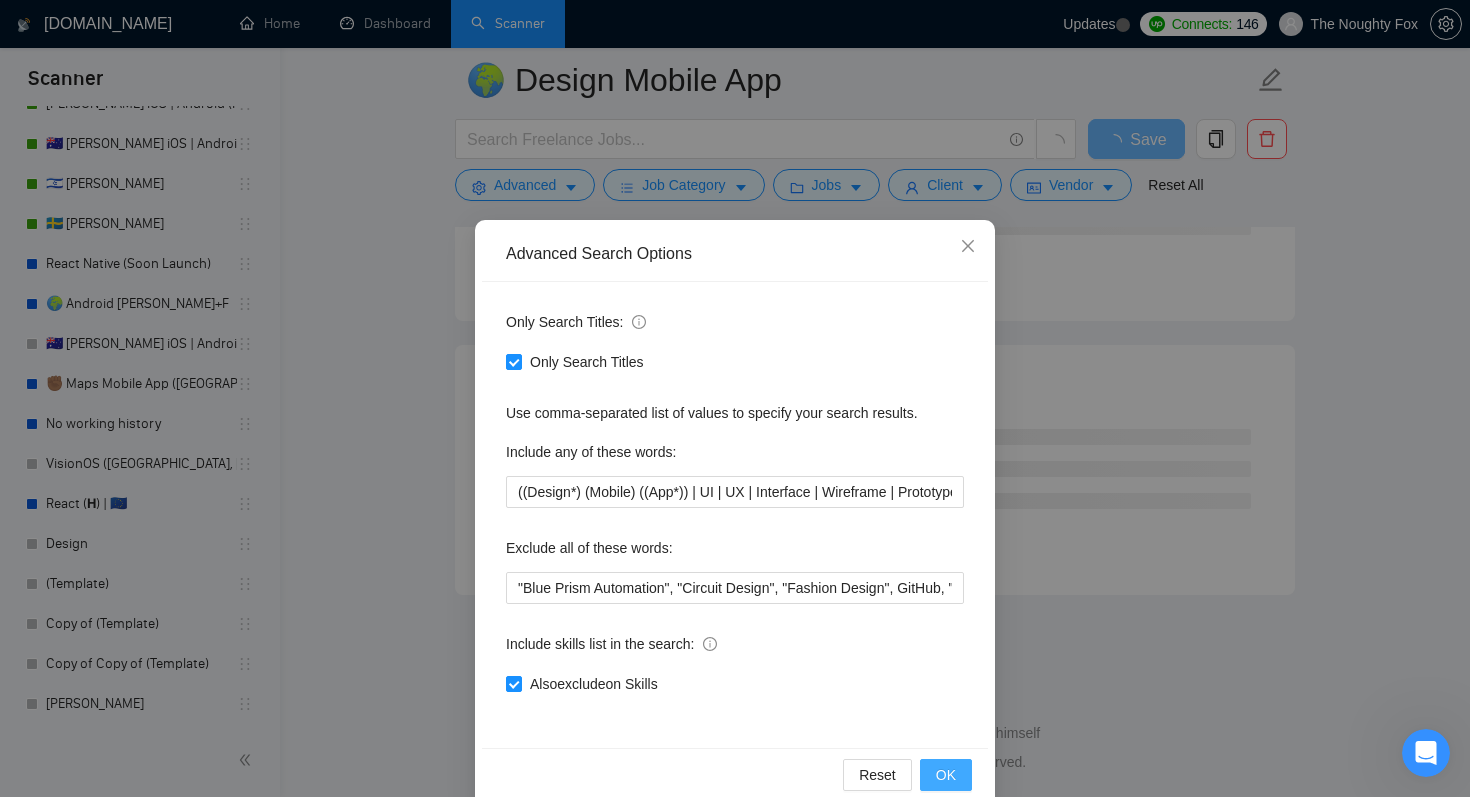 click on "OK" at bounding box center [946, 775] 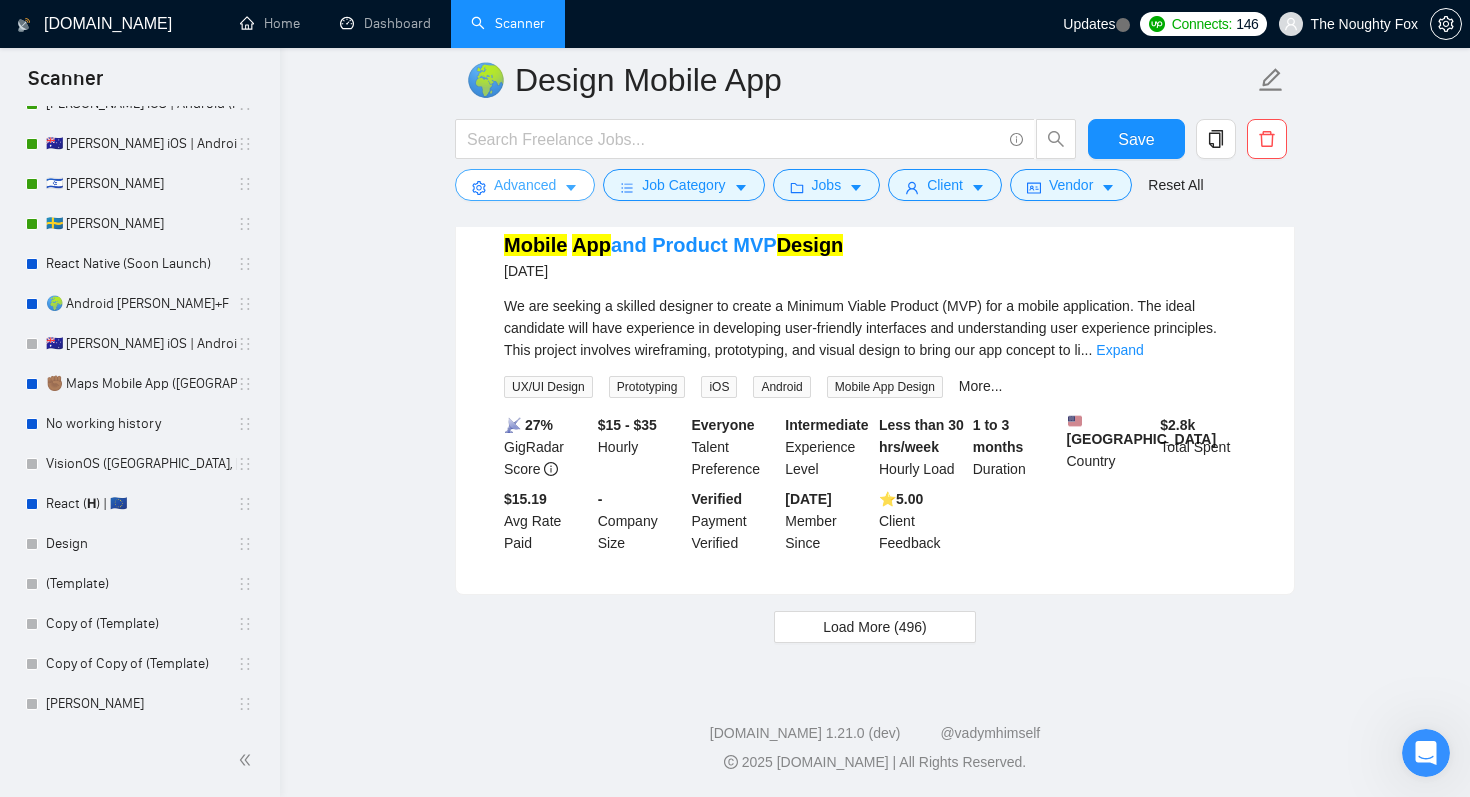 scroll, scrollTop: 4149, scrollLeft: 0, axis: vertical 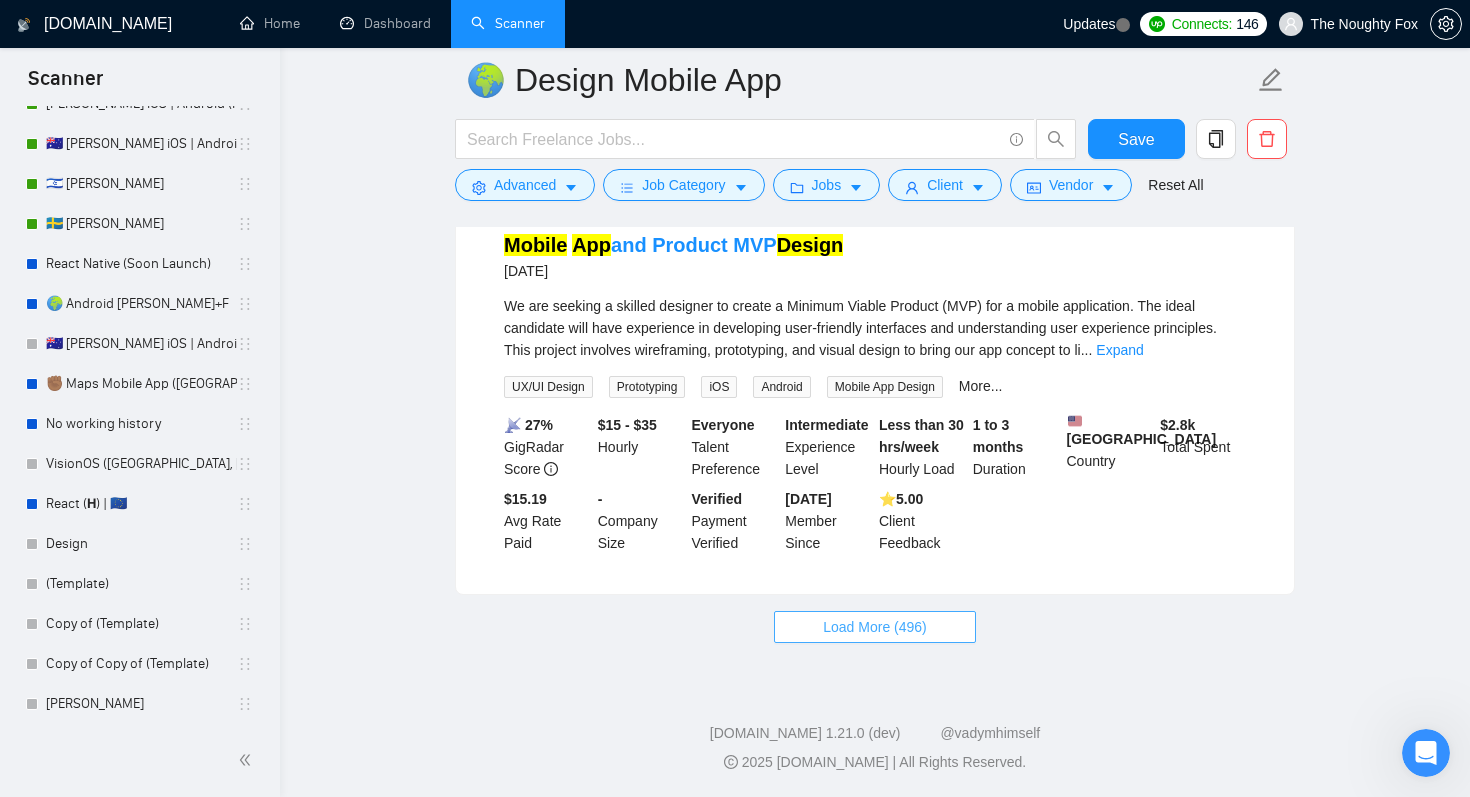 click on "Load More (496)" at bounding box center (875, 627) 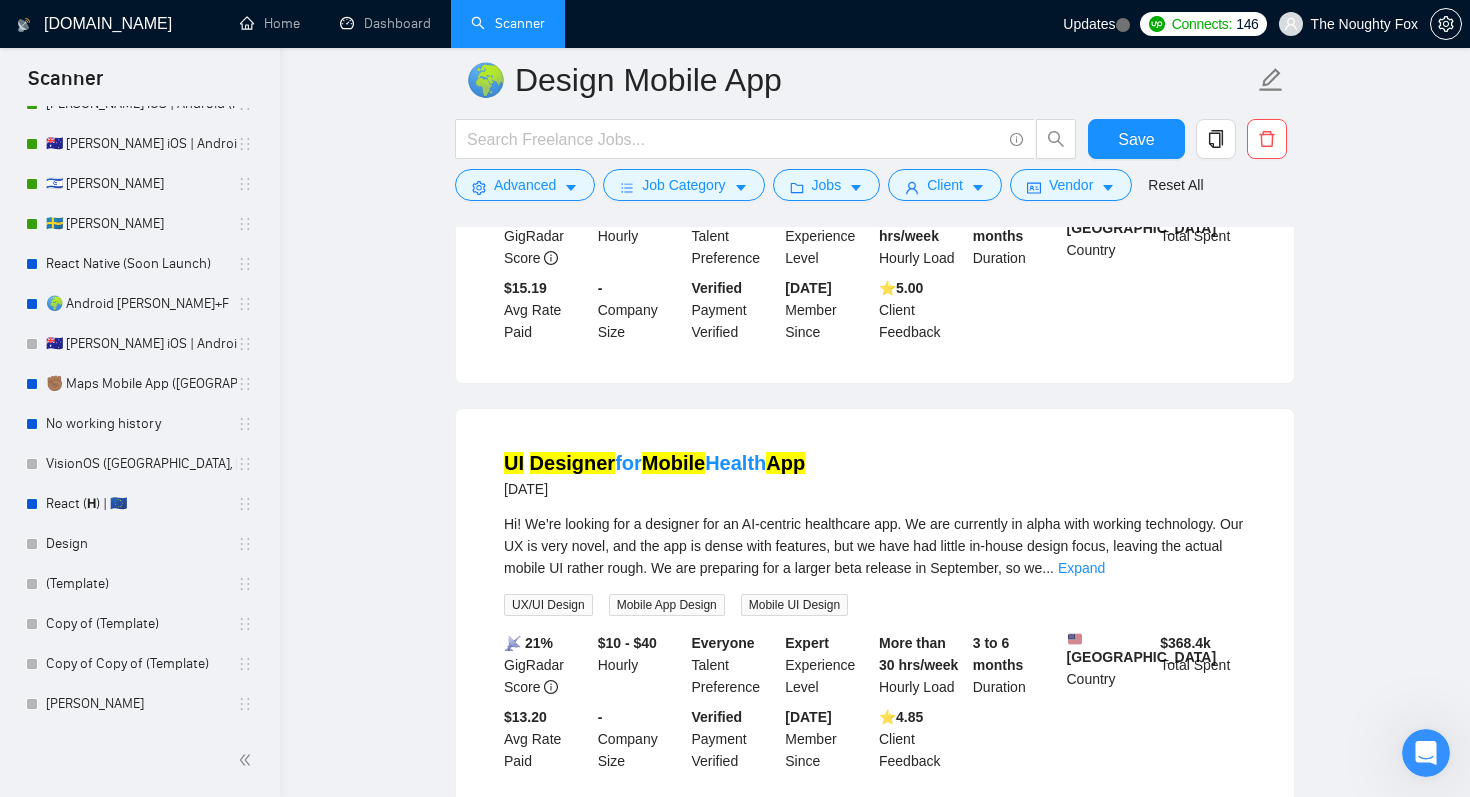 scroll, scrollTop: 4299, scrollLeft: 0, axis: vertical 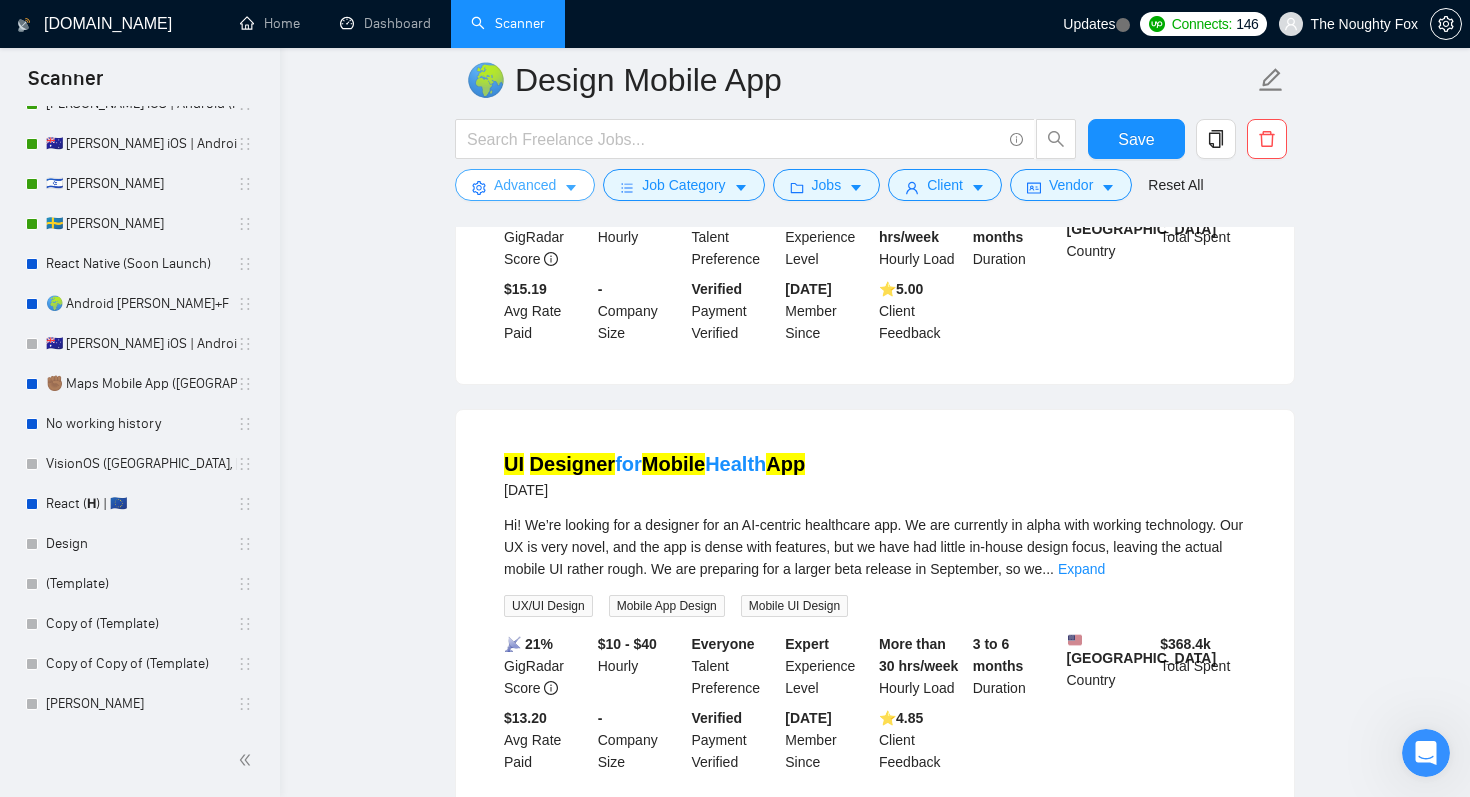 click on "Advanced" at bounding box center [525, 185] 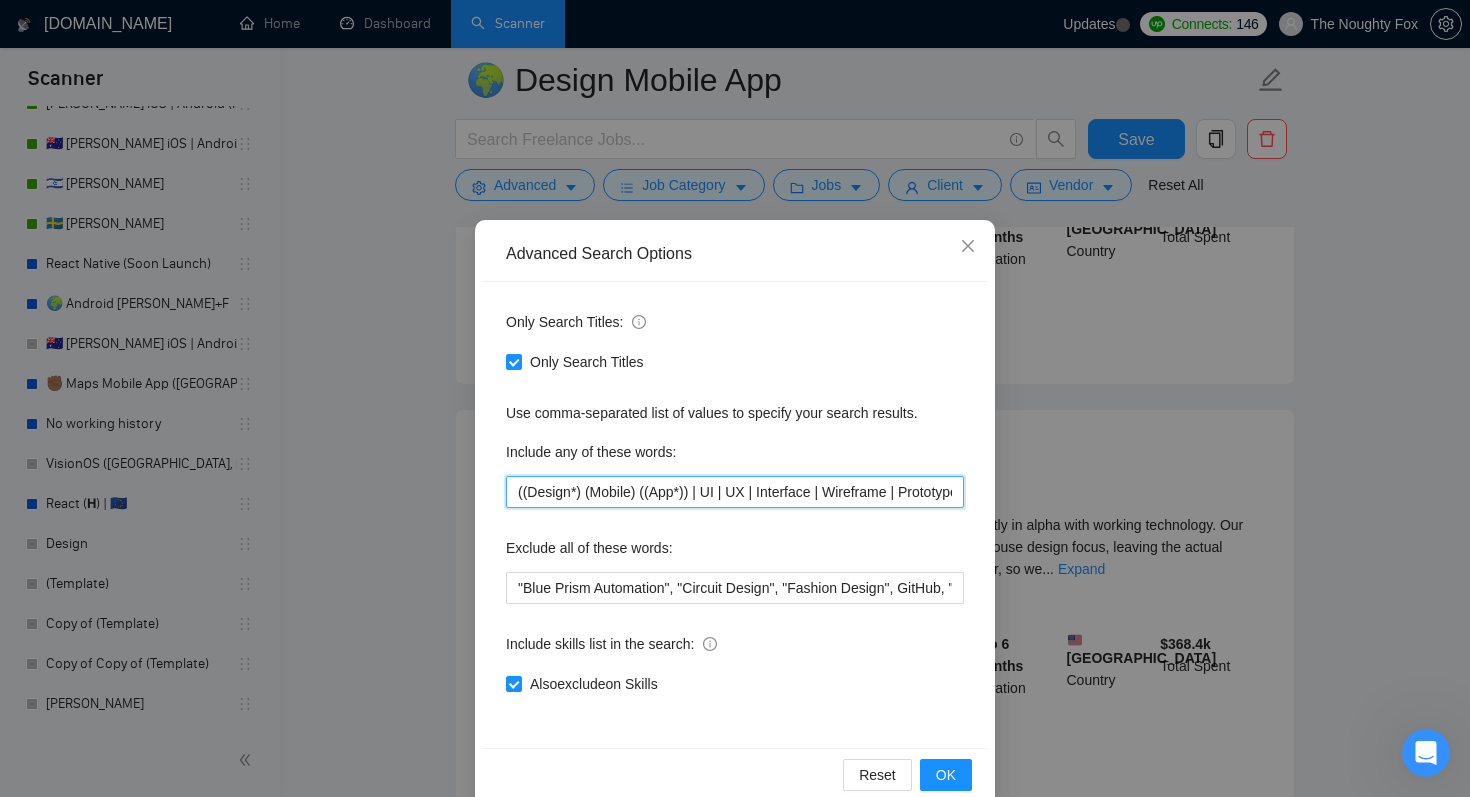click on "((Design*) (Mobile) ((App*)) | UI | UX | Interface | Wireframe | Prototype | Mockup))" at bounding box center (735, 492) 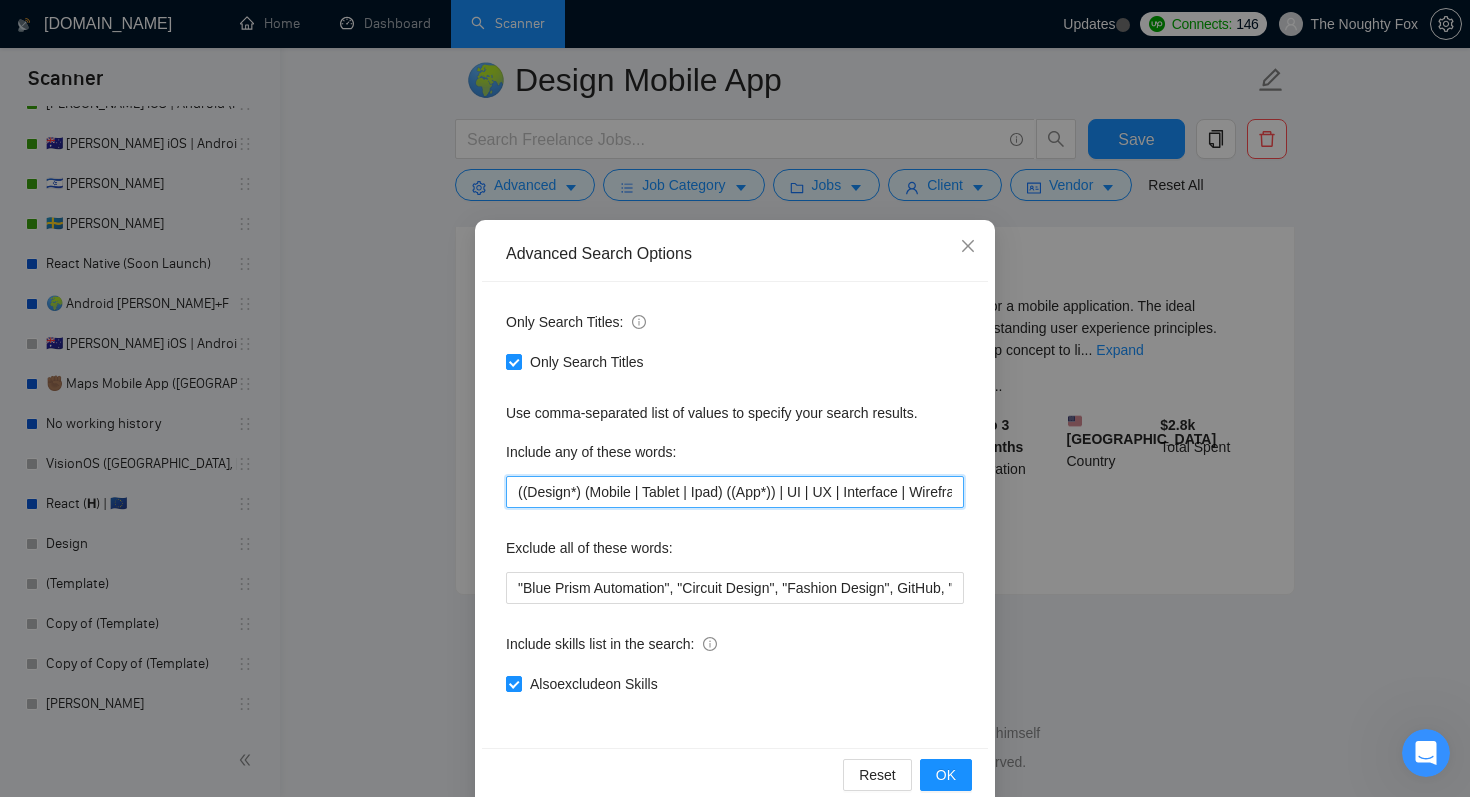 scroll, scrollTop: 2539, scrollLeft: 0, axis: vertical 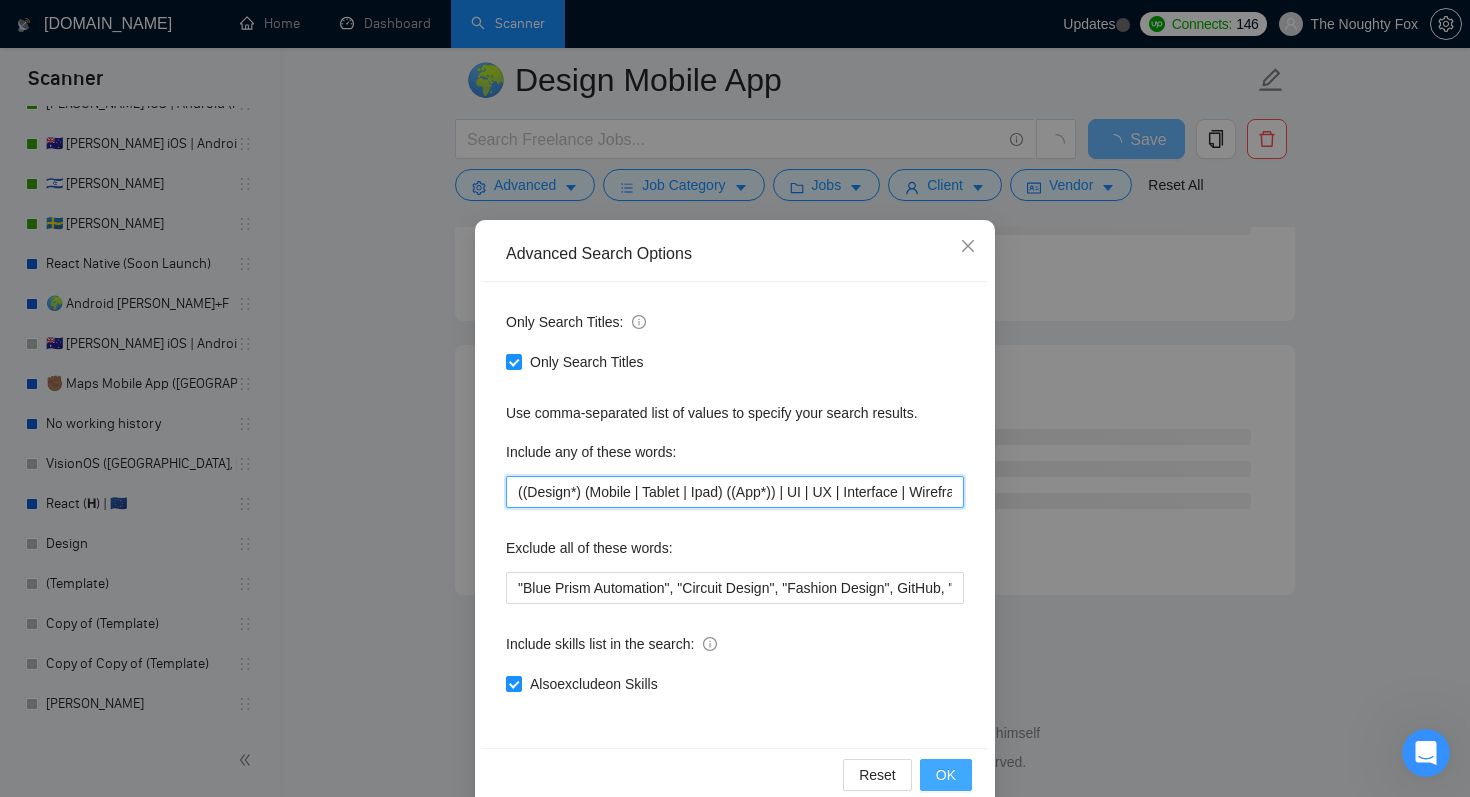 type on "((Design*) (Mobile | Tablet | Ipad) ((App*)) | UI | UX | Interface | Wireframe | Prototype | Mockup))" 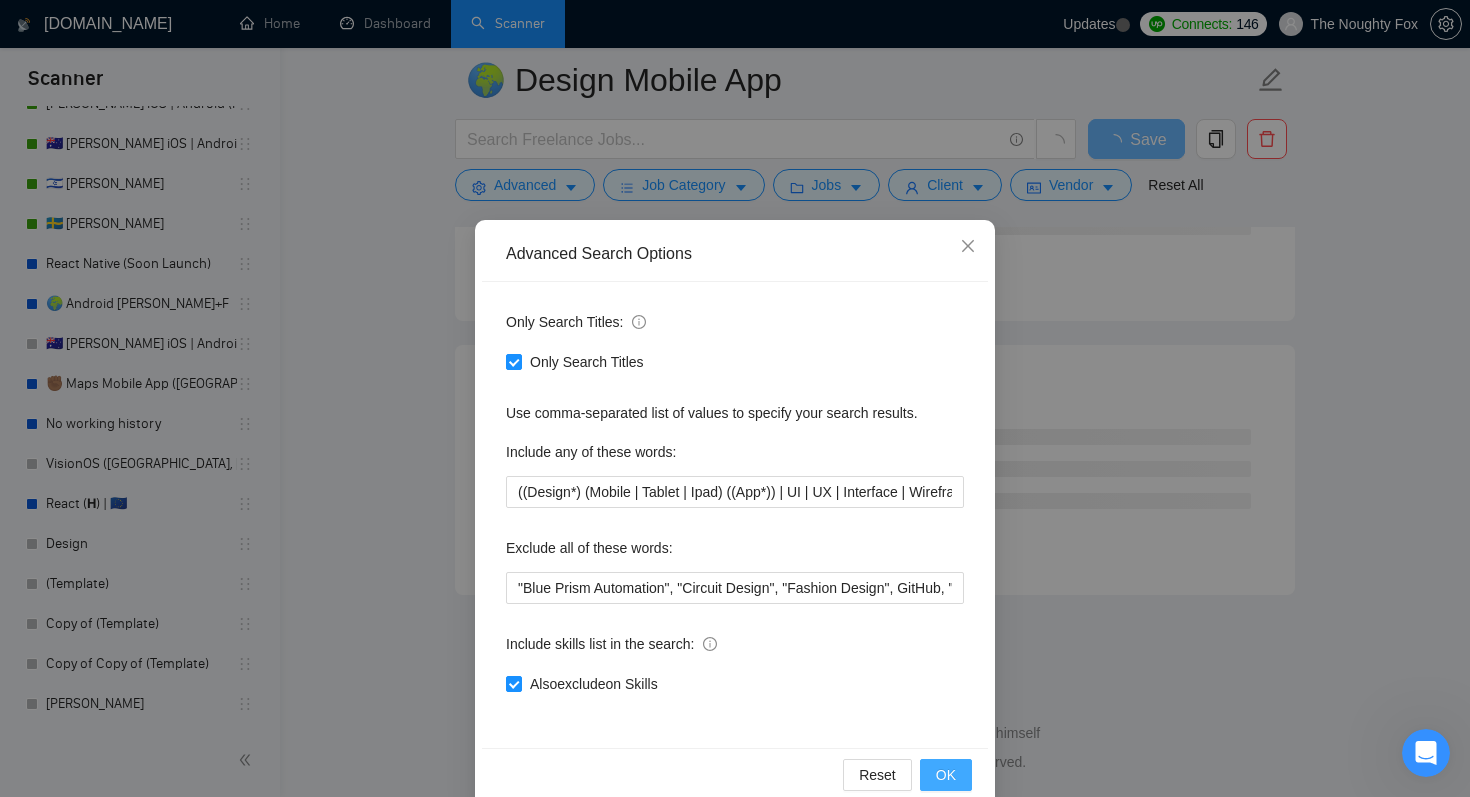 click on "OK" at bounding box center (946, 775) 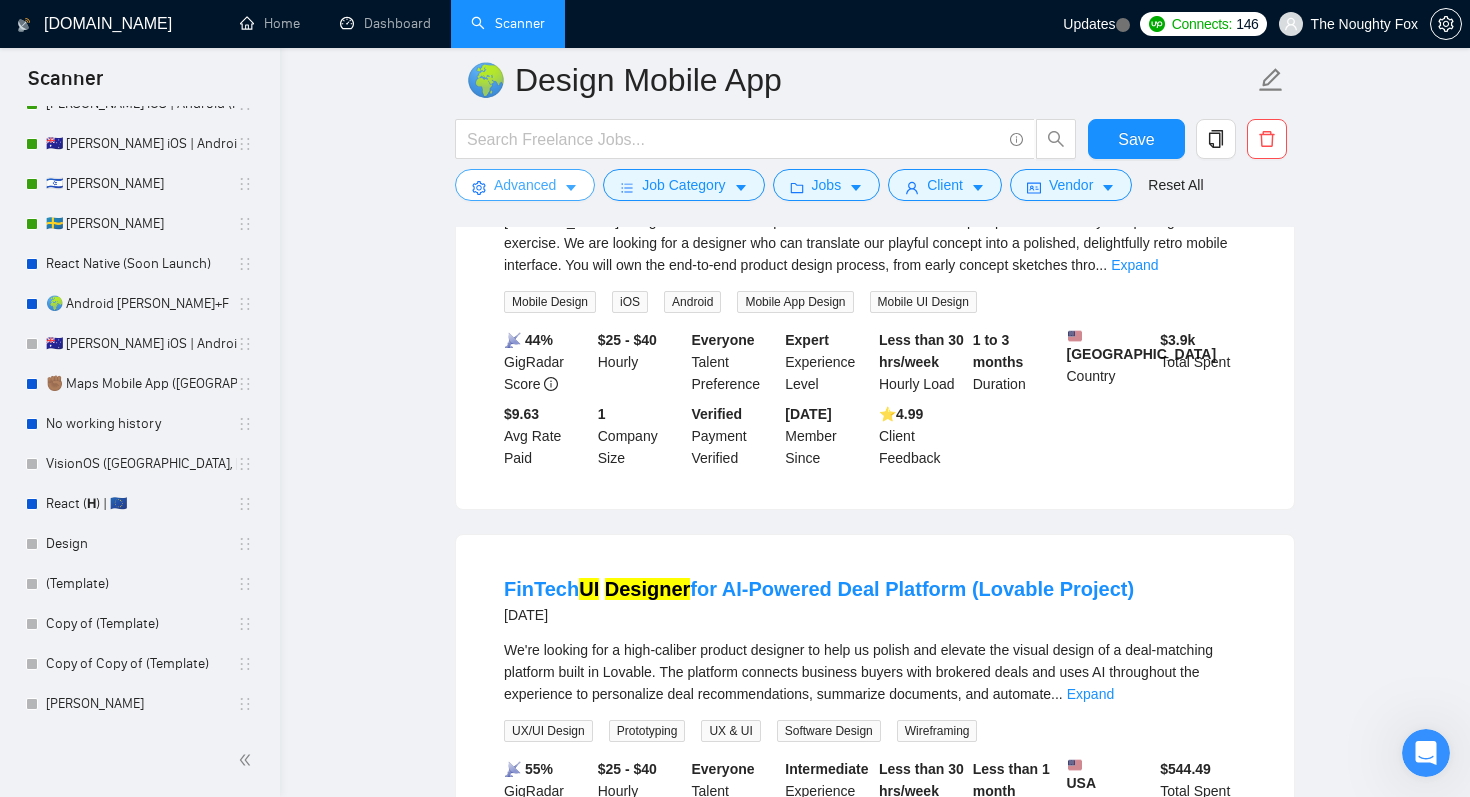 scroll, scrollTop: 519, scrollLeft: 0, axis: vertical 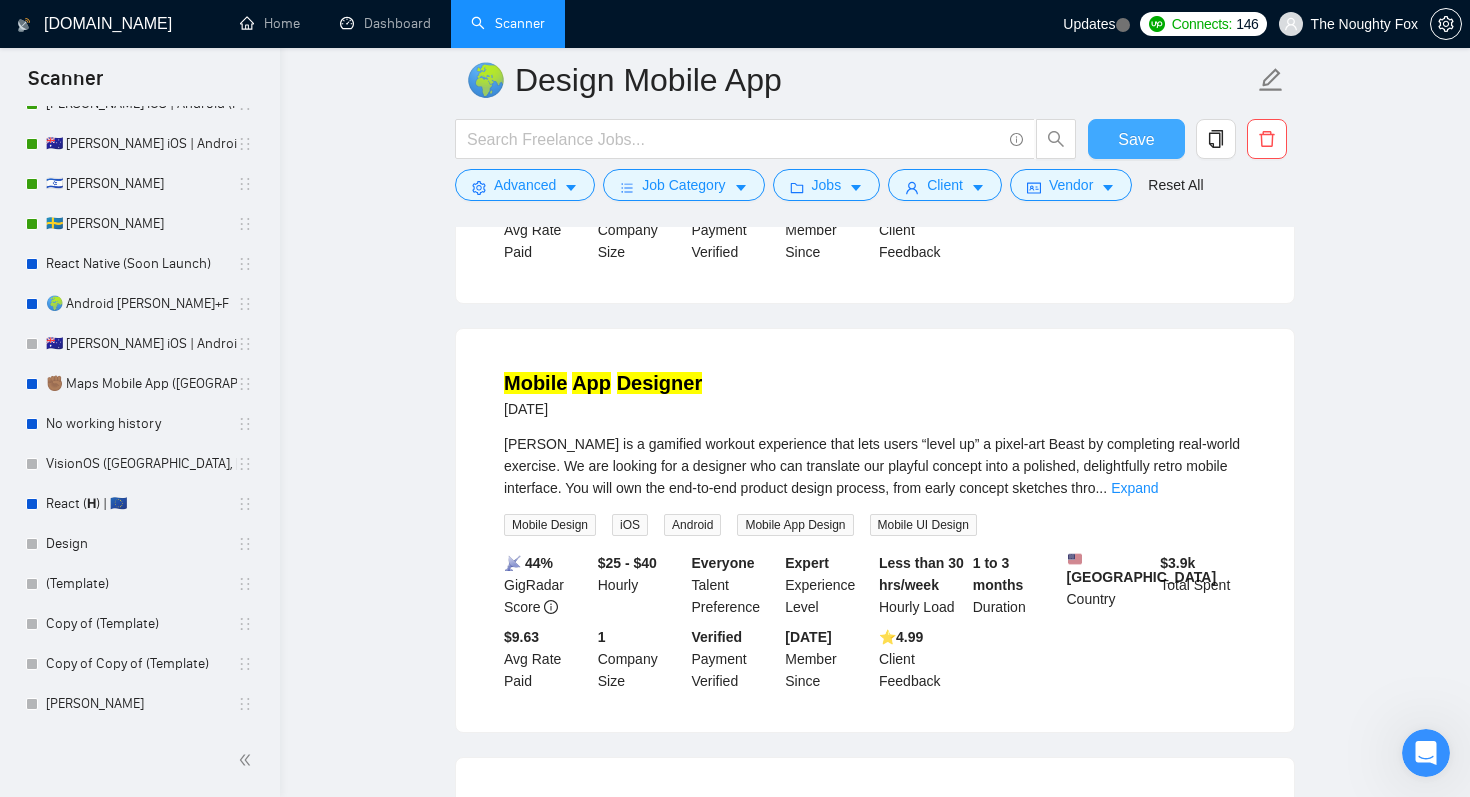 click on "Save" at bounding box center [1136, 139] 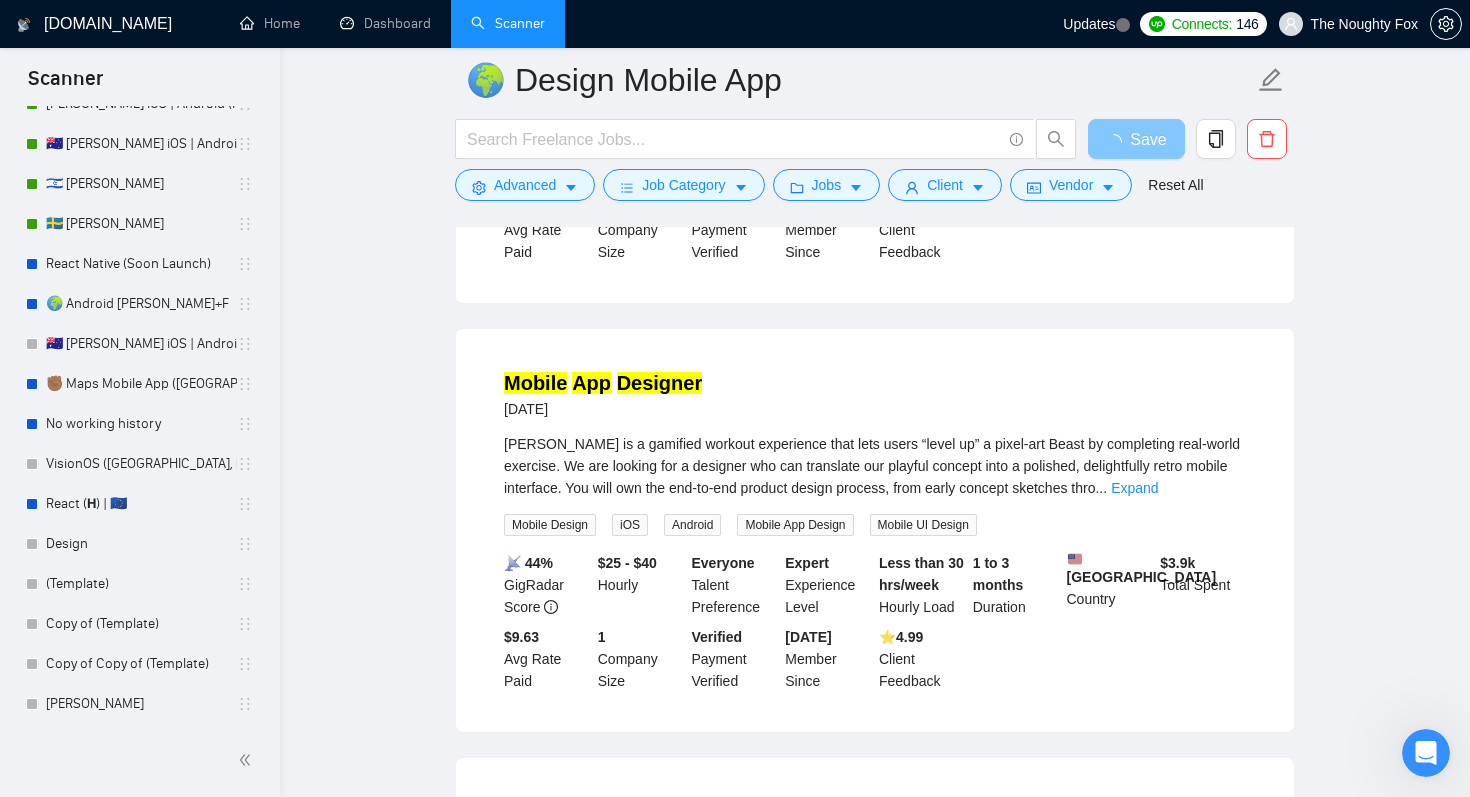 scroll, scrollTop: 473, scrollLeft: 0, axis: vertical 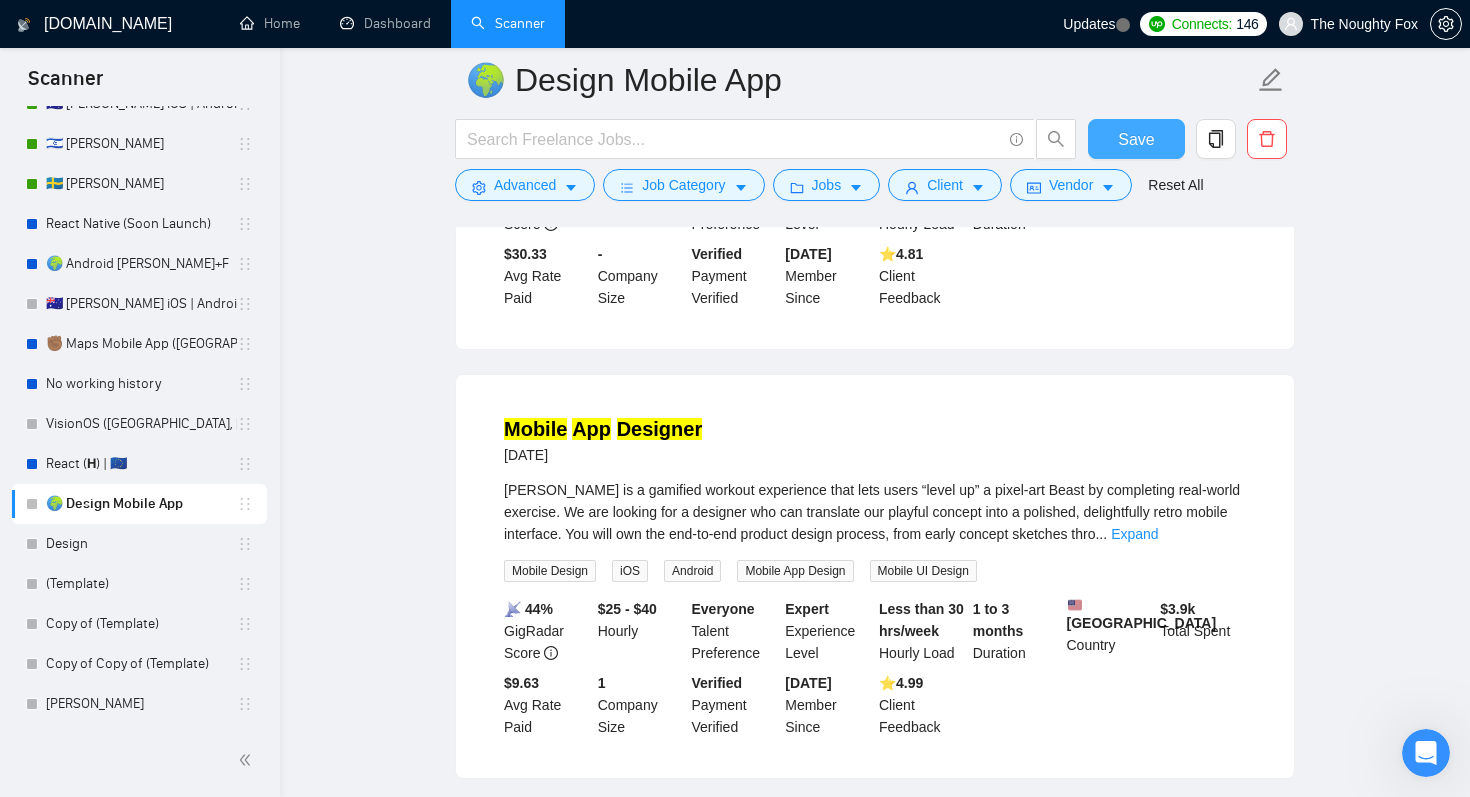 click on "Save" at bounding box center [1136, 139] 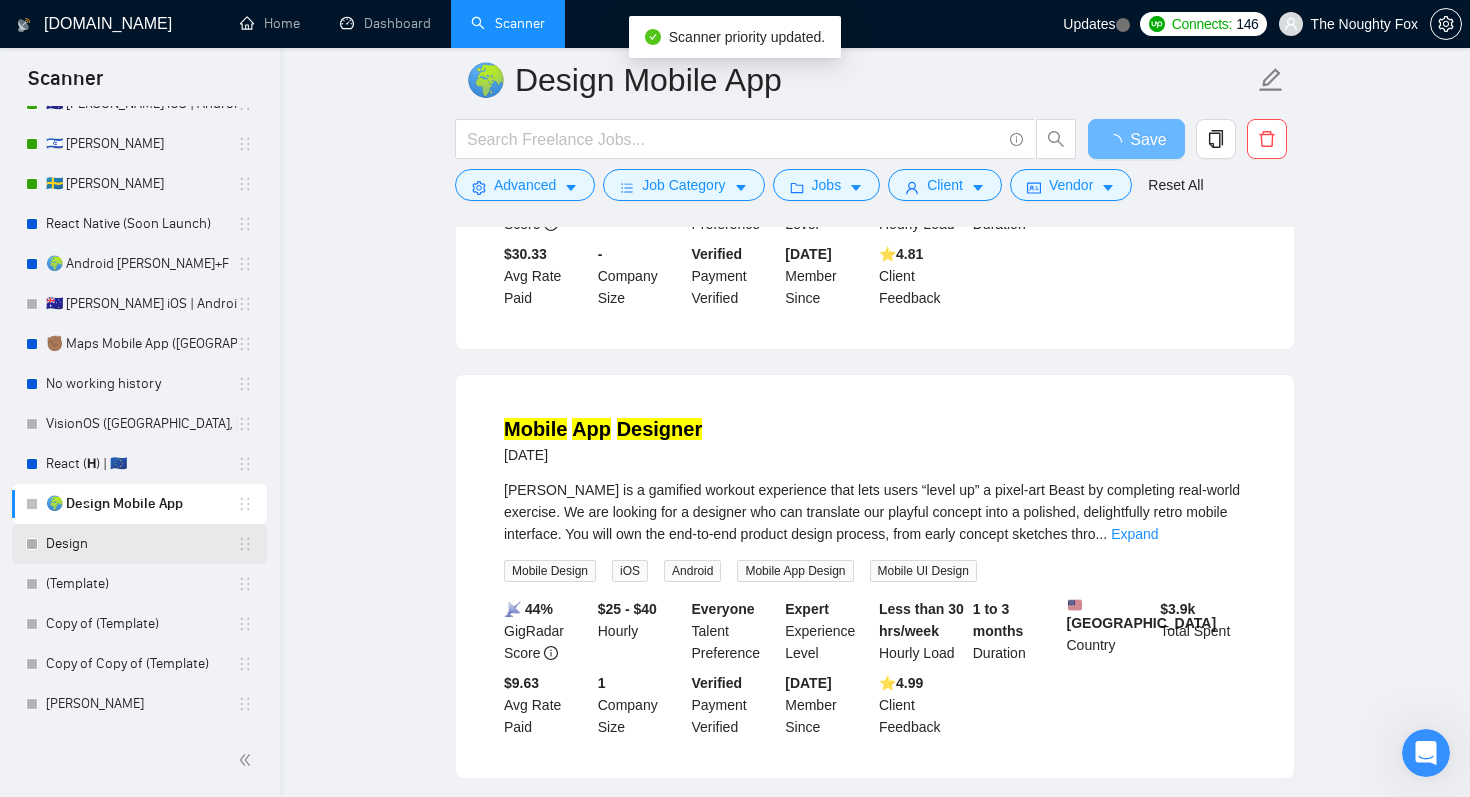 click on "Design" at bounding box center [141, 544] 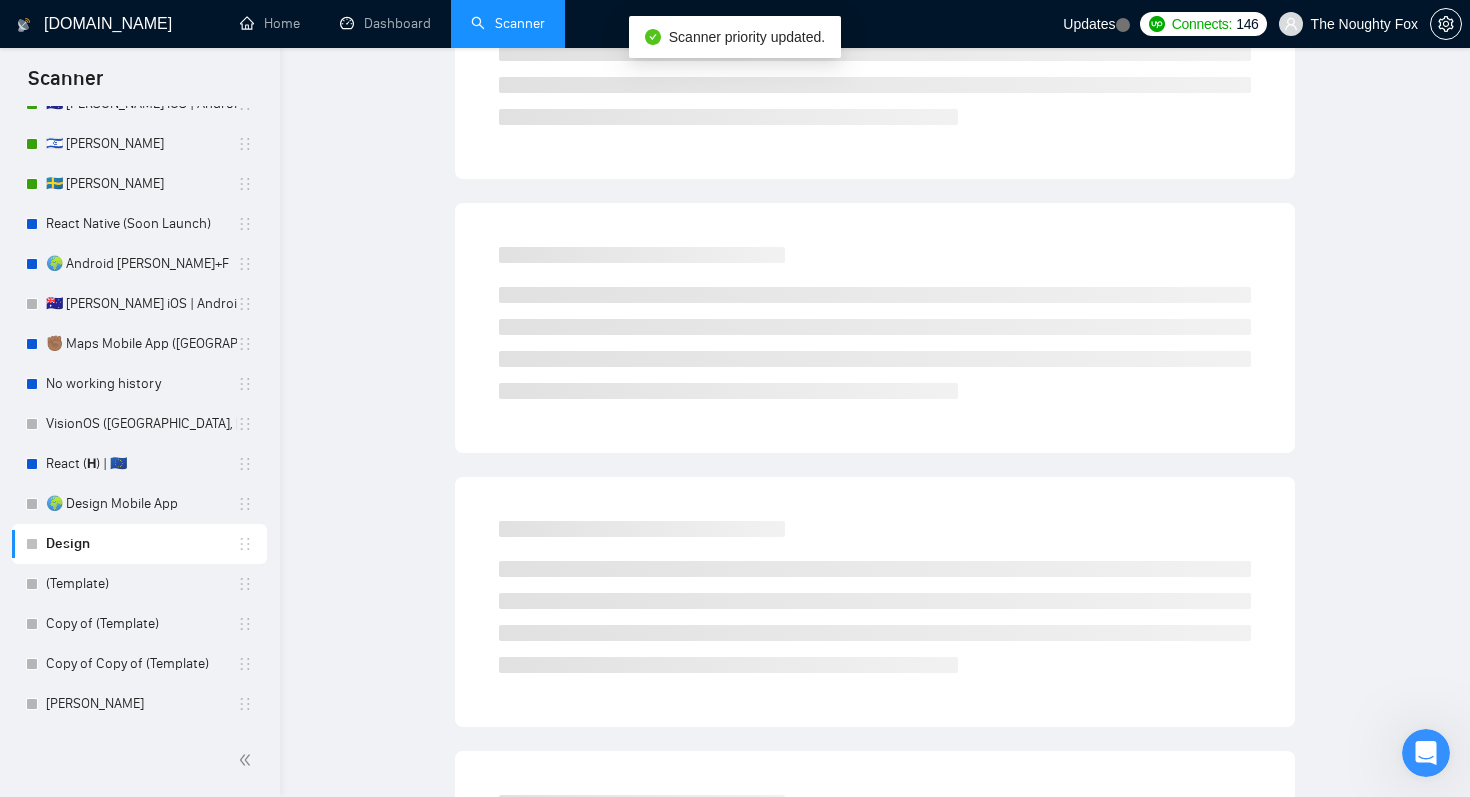 scroll, scrollTop: 0, scrollLeft: 0, axis: both 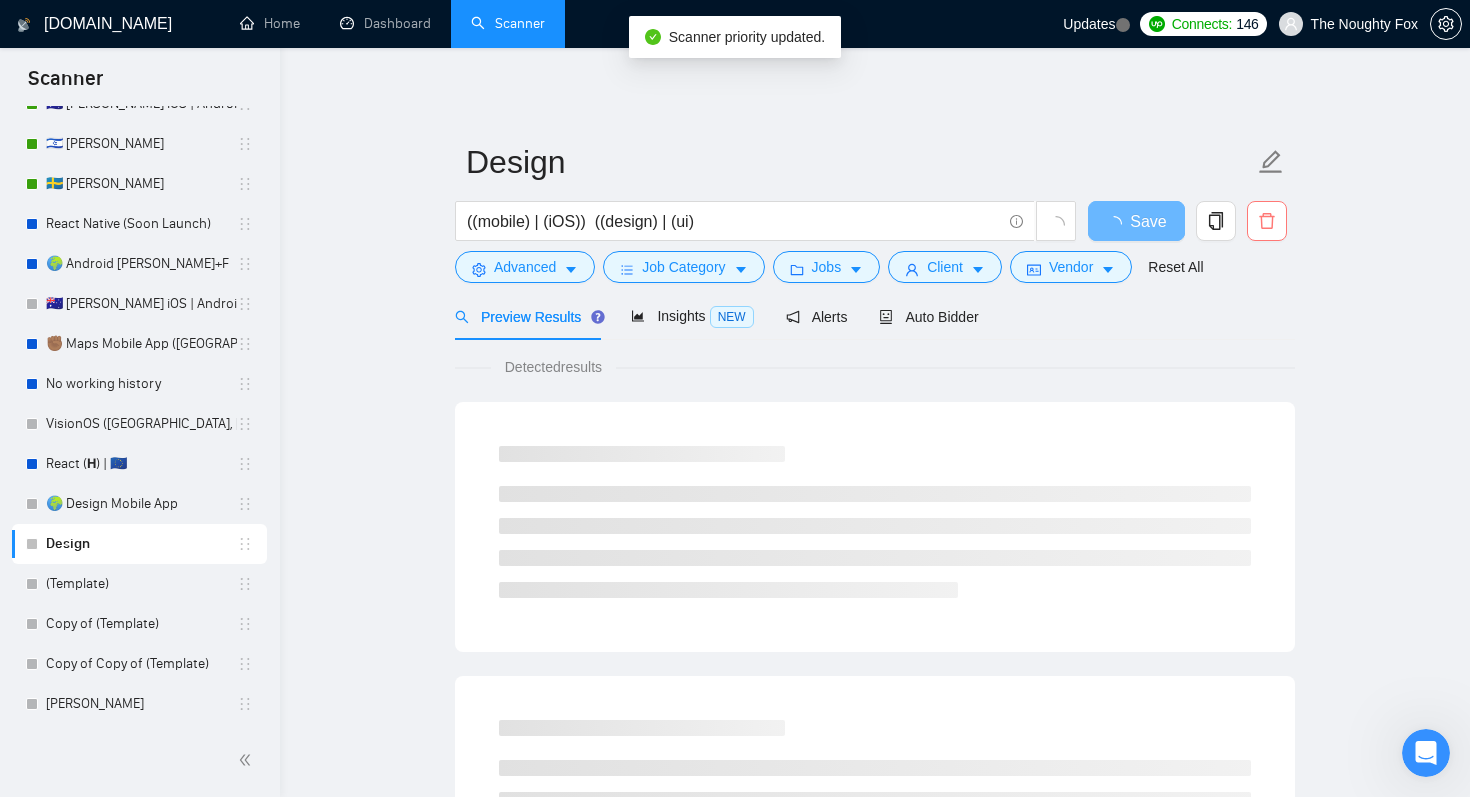 click at bounding box center [1267, 221] 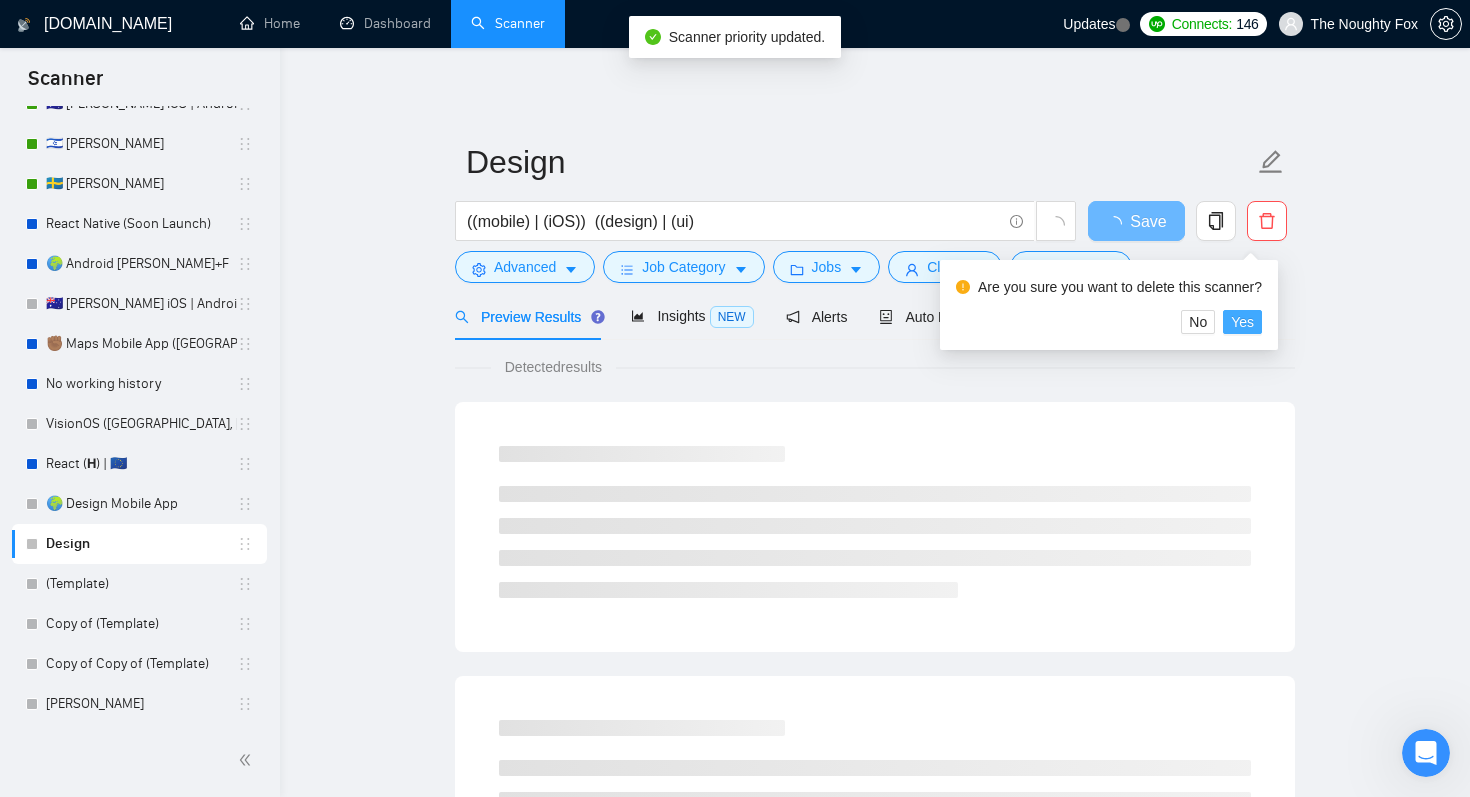 click on "Yes" at bounding box center (1242, 322) 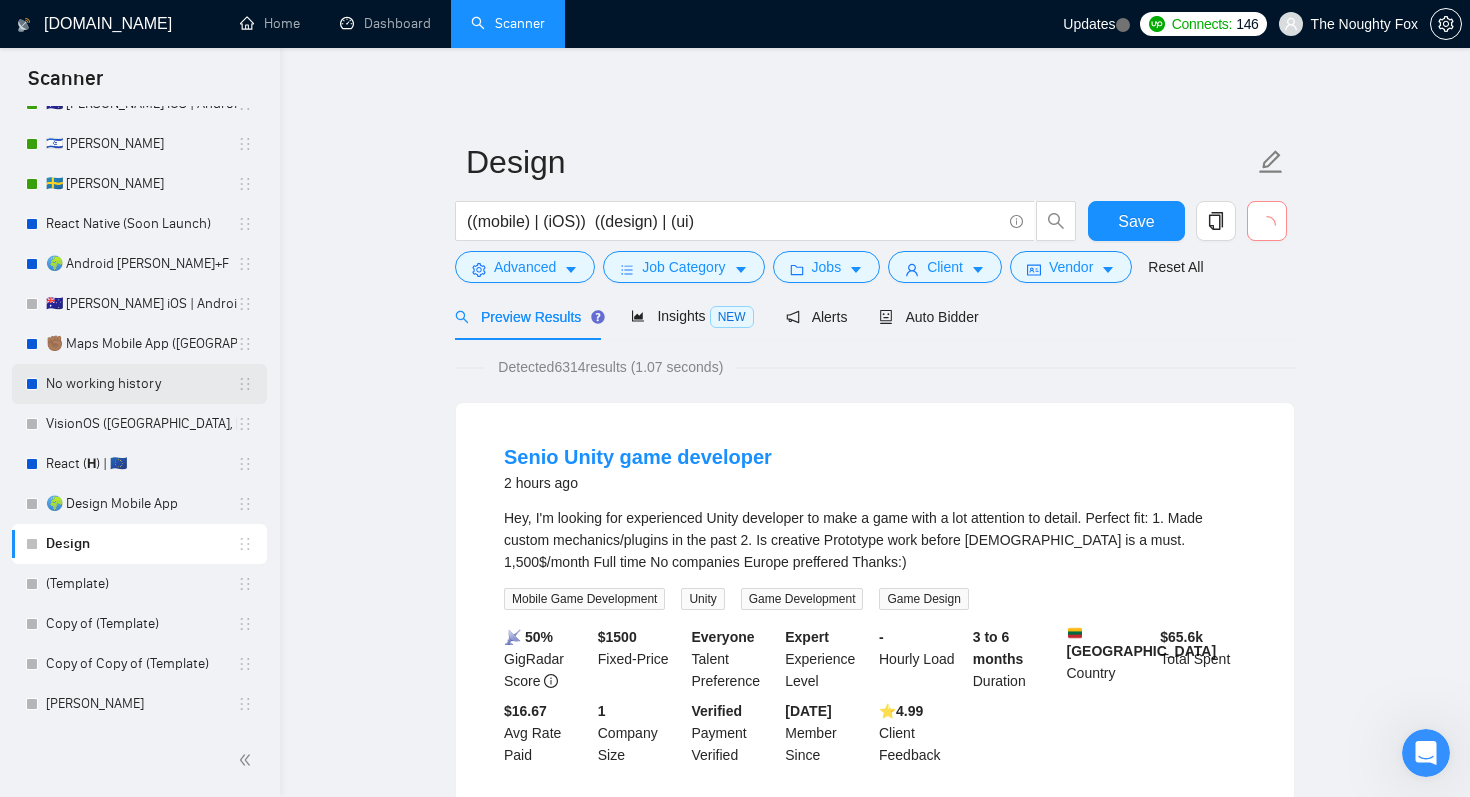 scroll, scrollTop: 198, scrollLeft: 0, axis: vertical 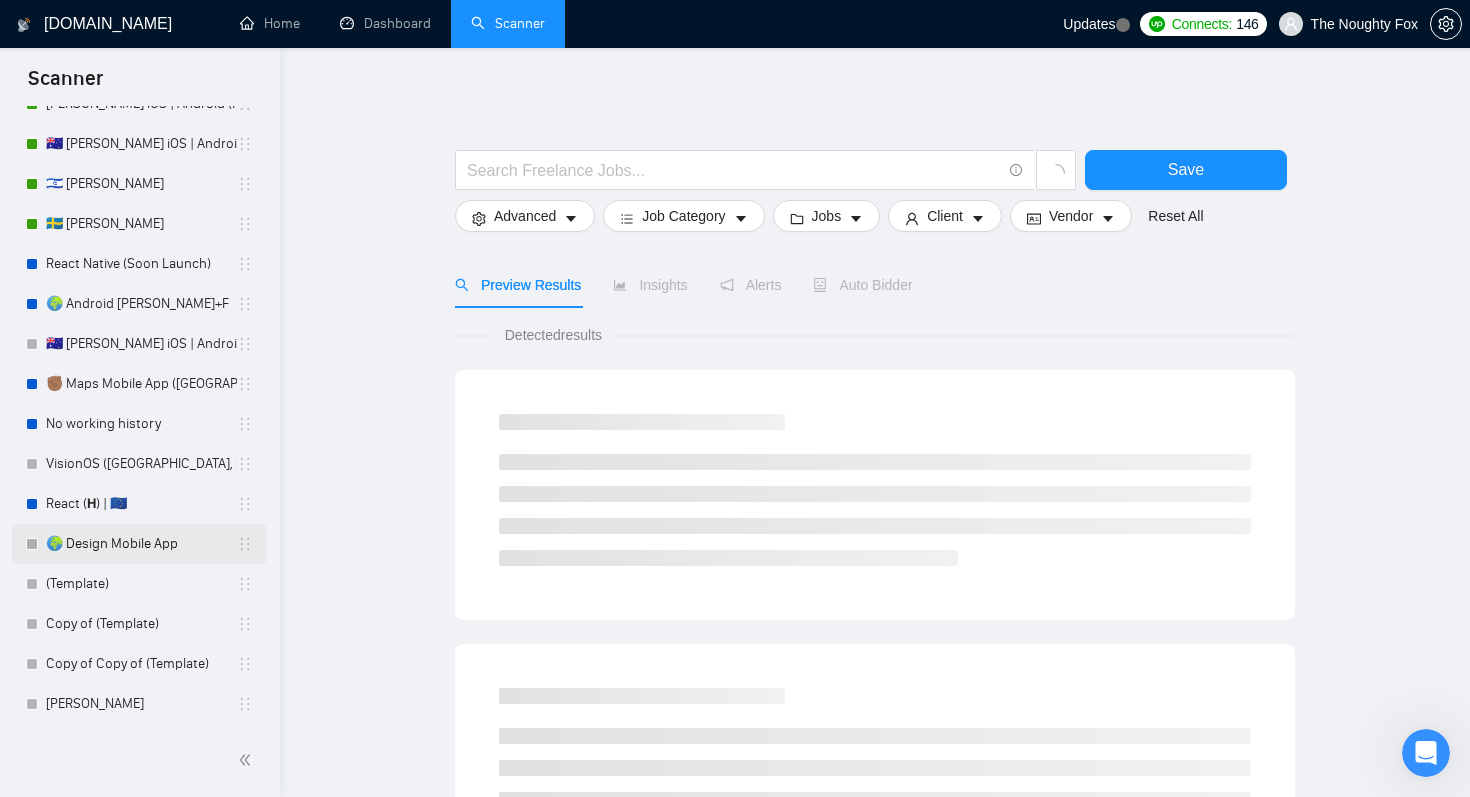 click on "🌍 Design Mobile App" at bounding box center [141, 544] 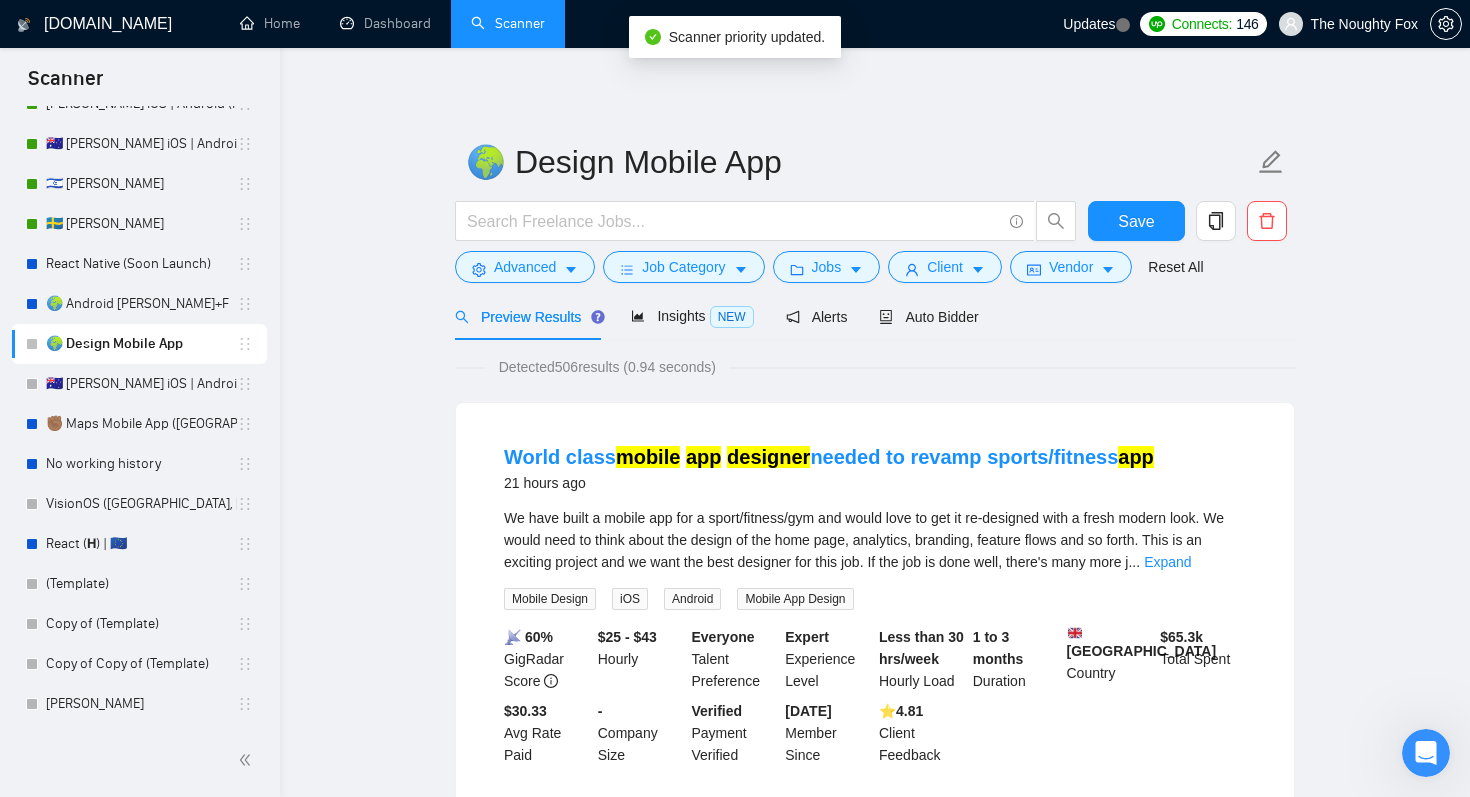 scroll, scrollTop: 0, scrollLeft: 0, axis: both 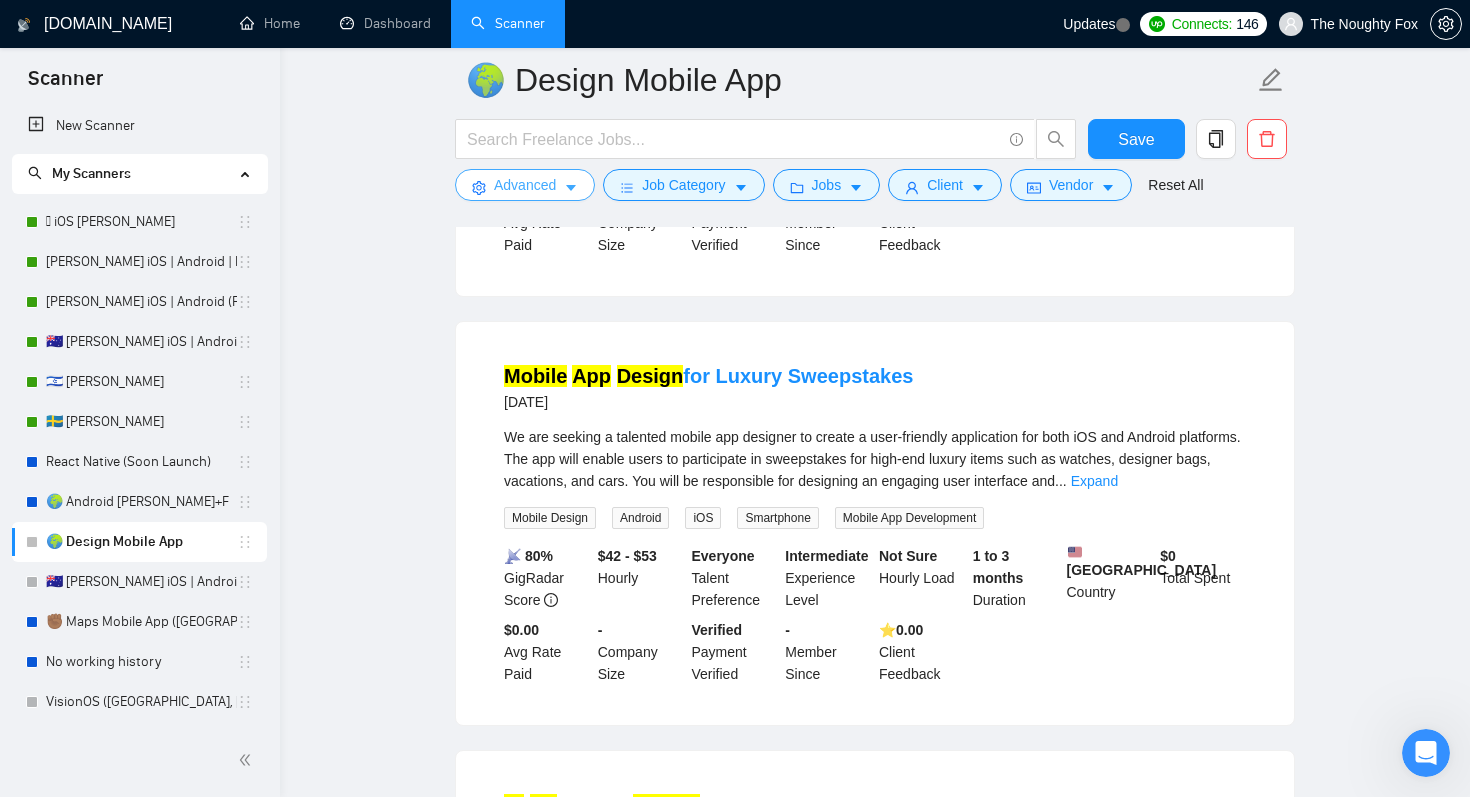 click on "Advanced" at bounding box center (525, 185) 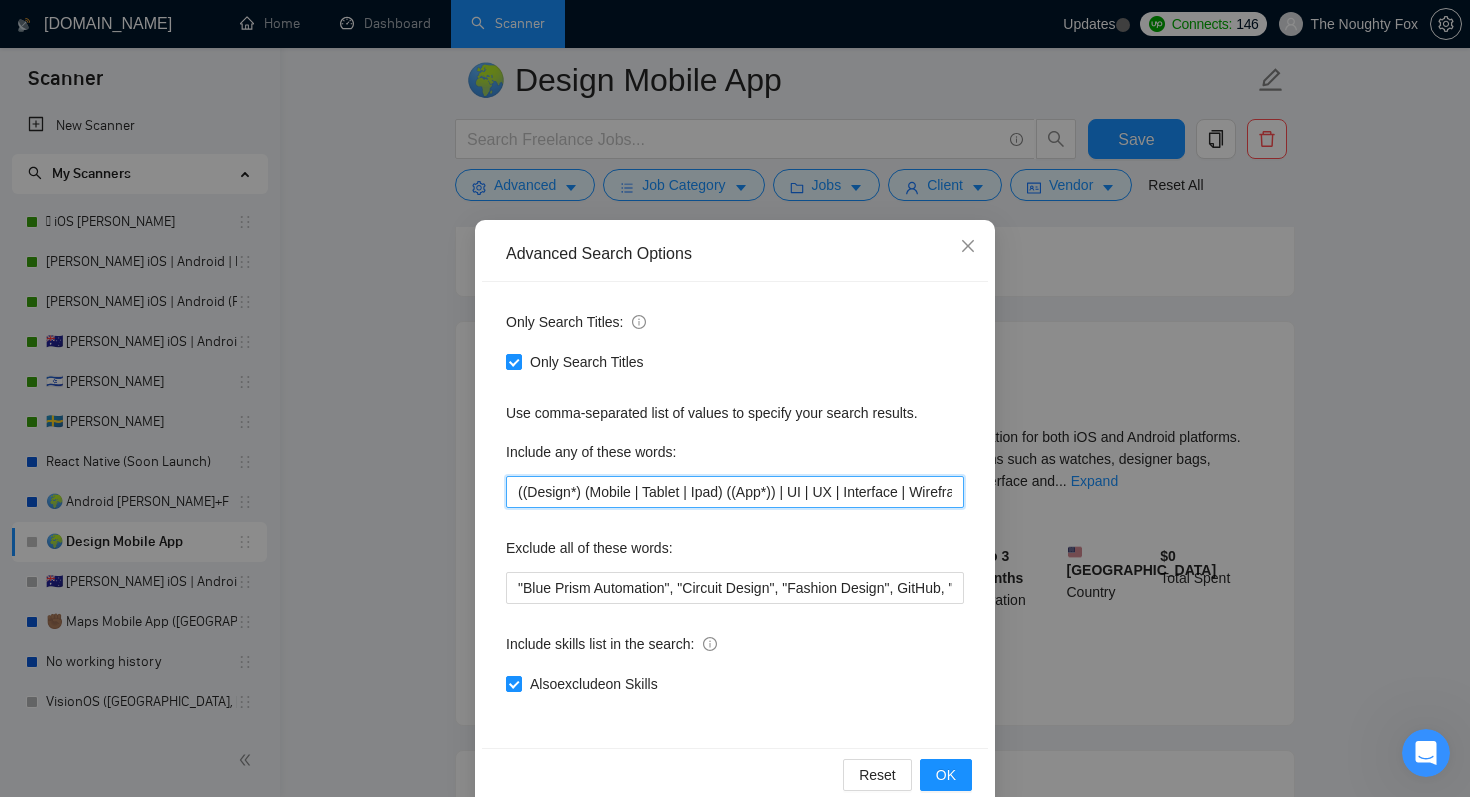 click on "((Design*) (Mobile | Tablet | Ipad) ((App*)) | UI | UX | Interface | Wireframe | Prototype | Mockup))" at bounding box center (735, 492) 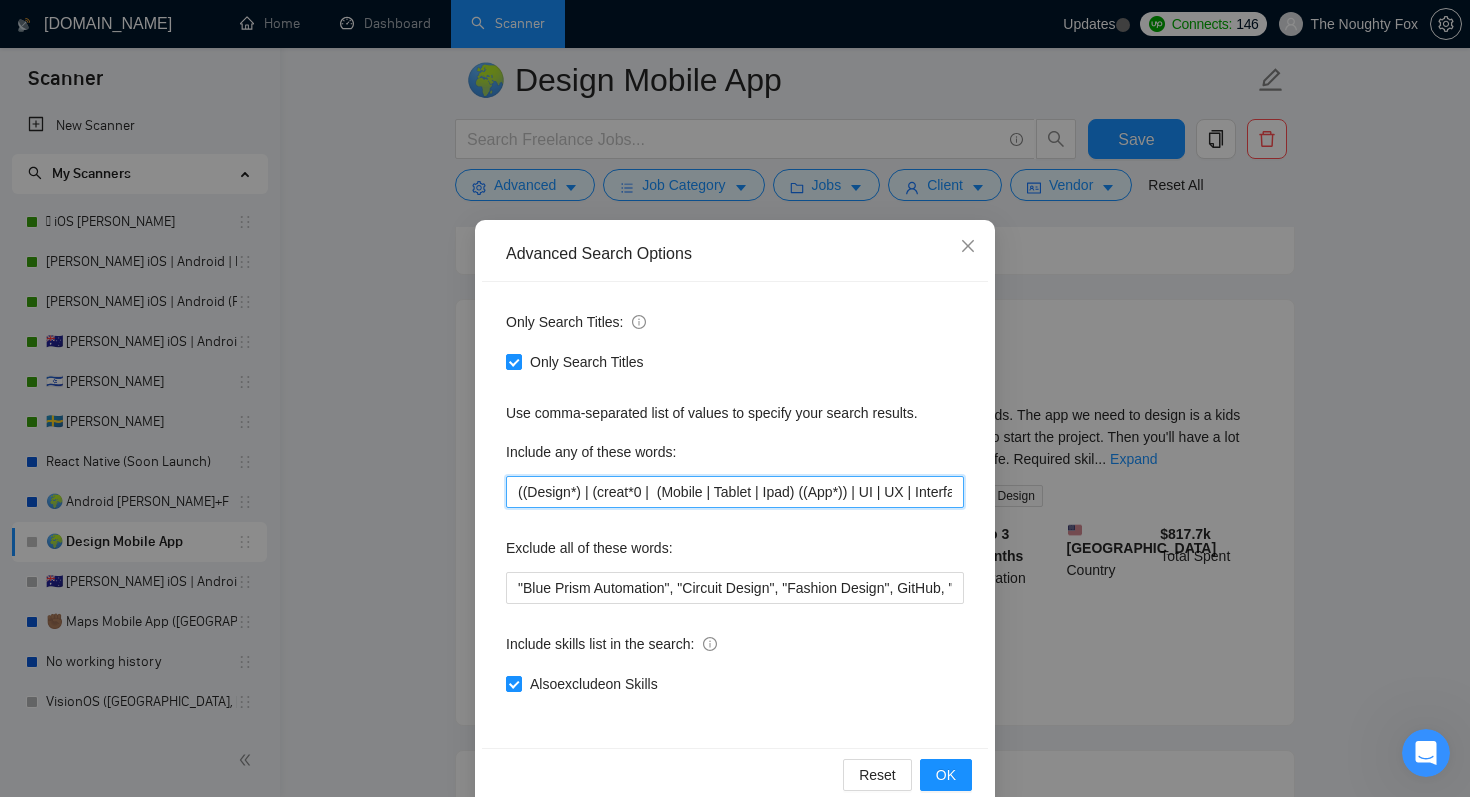 drag, startPoint x: 661, startPoint y: 493, endPoint x: 641, endPoint y: 494, distance: 20.024984 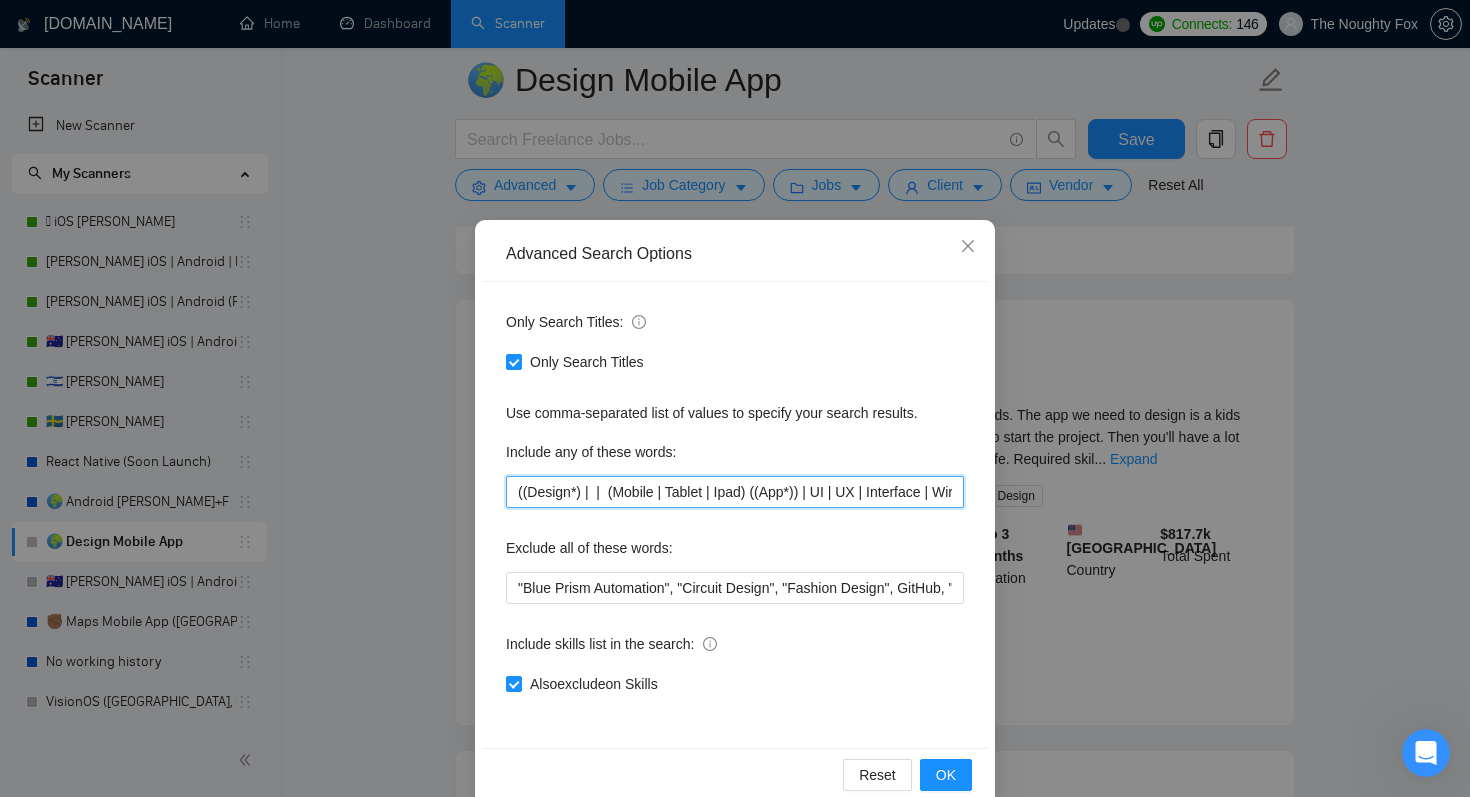 paste on "(build*) | (craft*)" 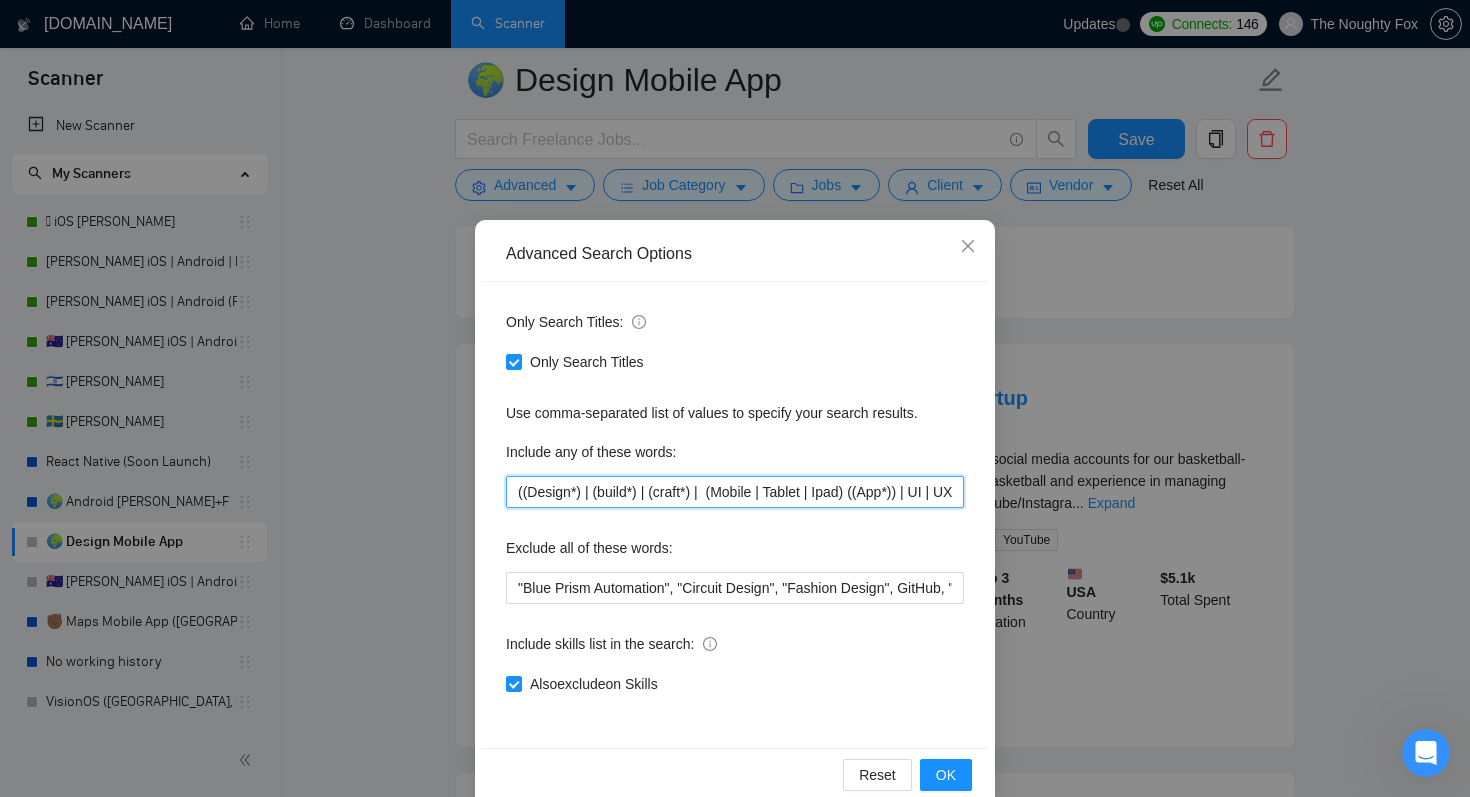 click on "((Design*) | (build*) | (craft*) |  (Mobile | Tablet | Ipad) ((App*)) | UI | UX | Interface | Wireframe | Prototype | Mockup))" at bounding box center (735, 492) 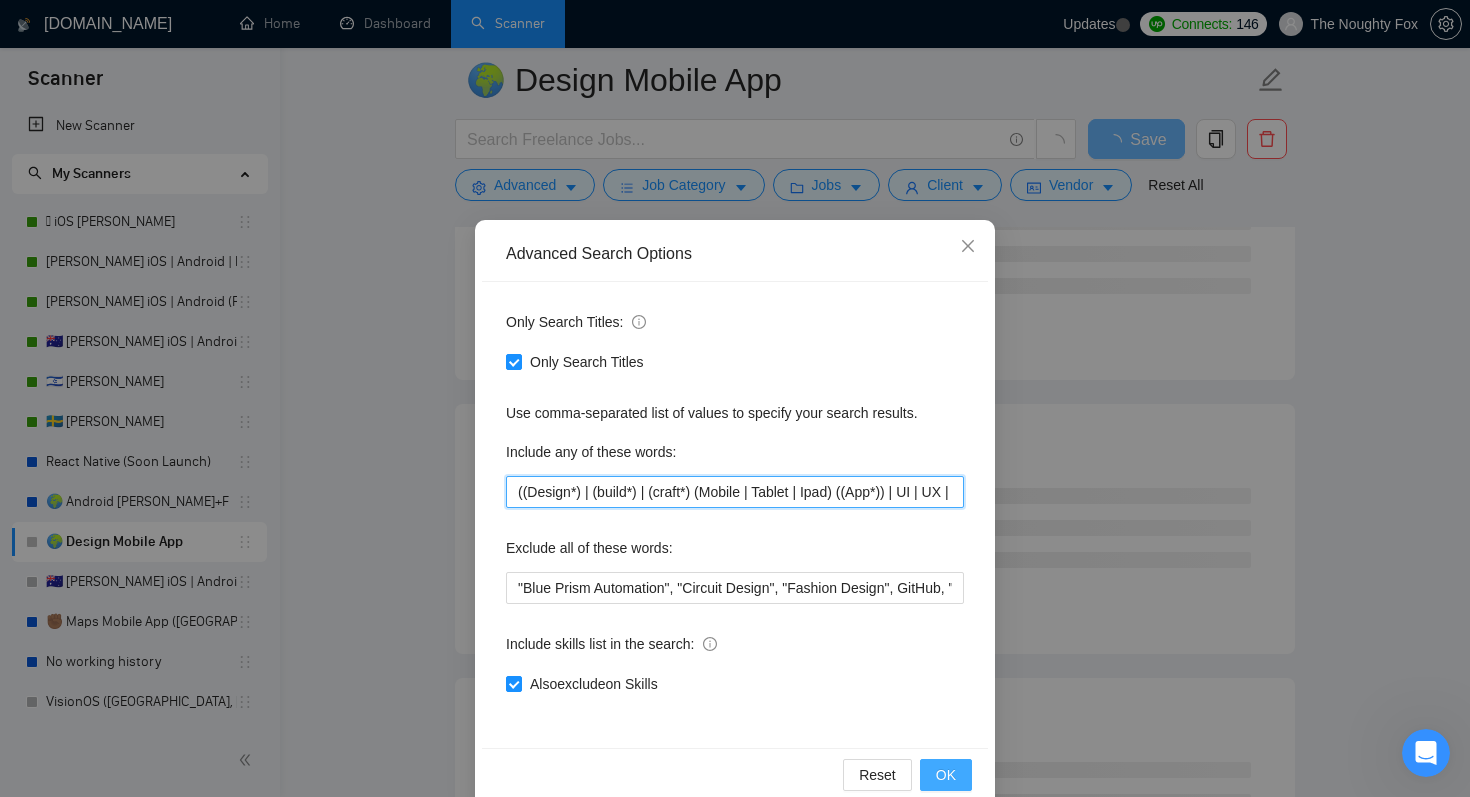 type on "((Design*) | (build*) | (craft*) (Mobile | Tablet | Ipad) ((App*)) | UI | UX | Interface | Wireframe | Prototype | Mockup))" 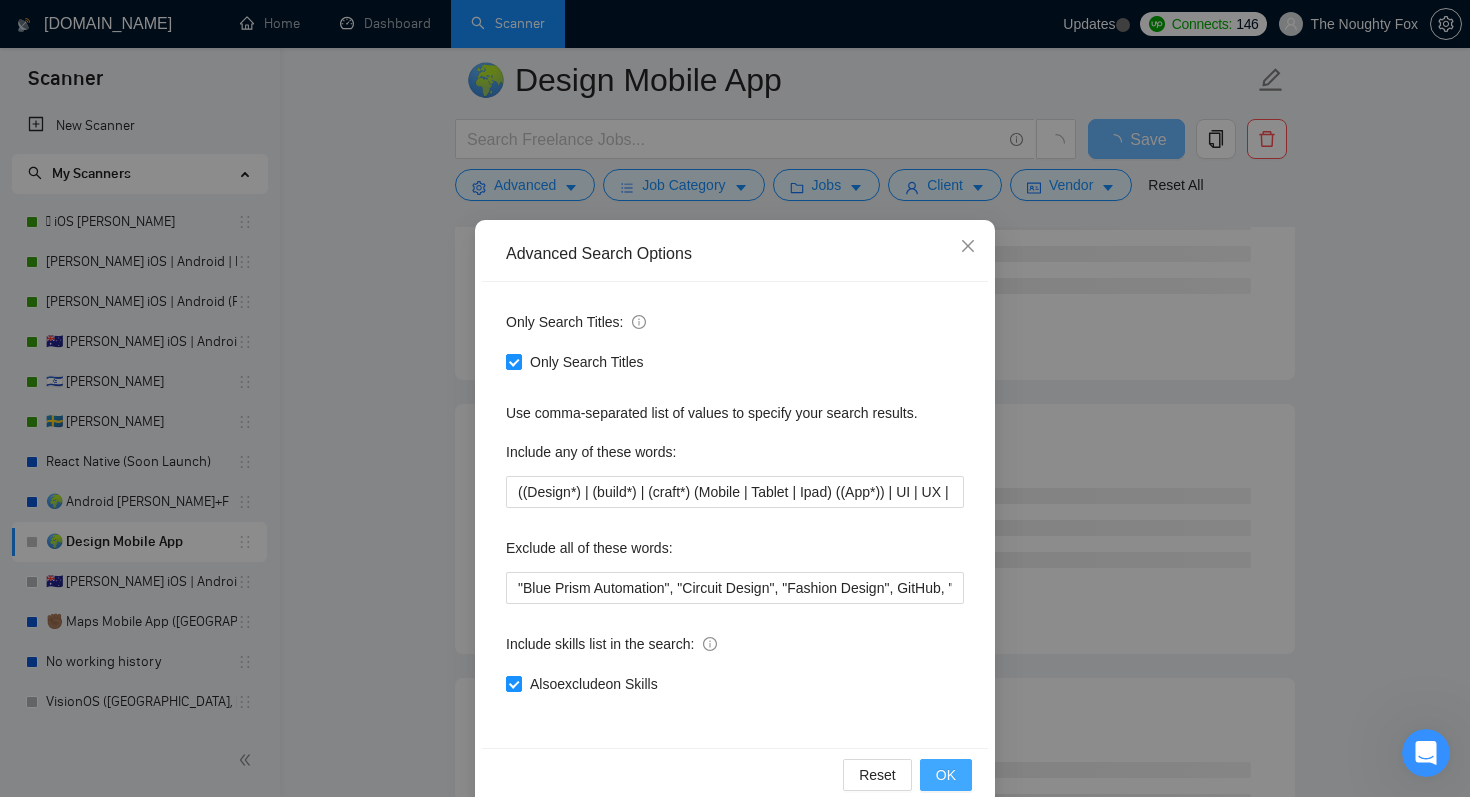click on "OK" at bounding box center (946, 775) 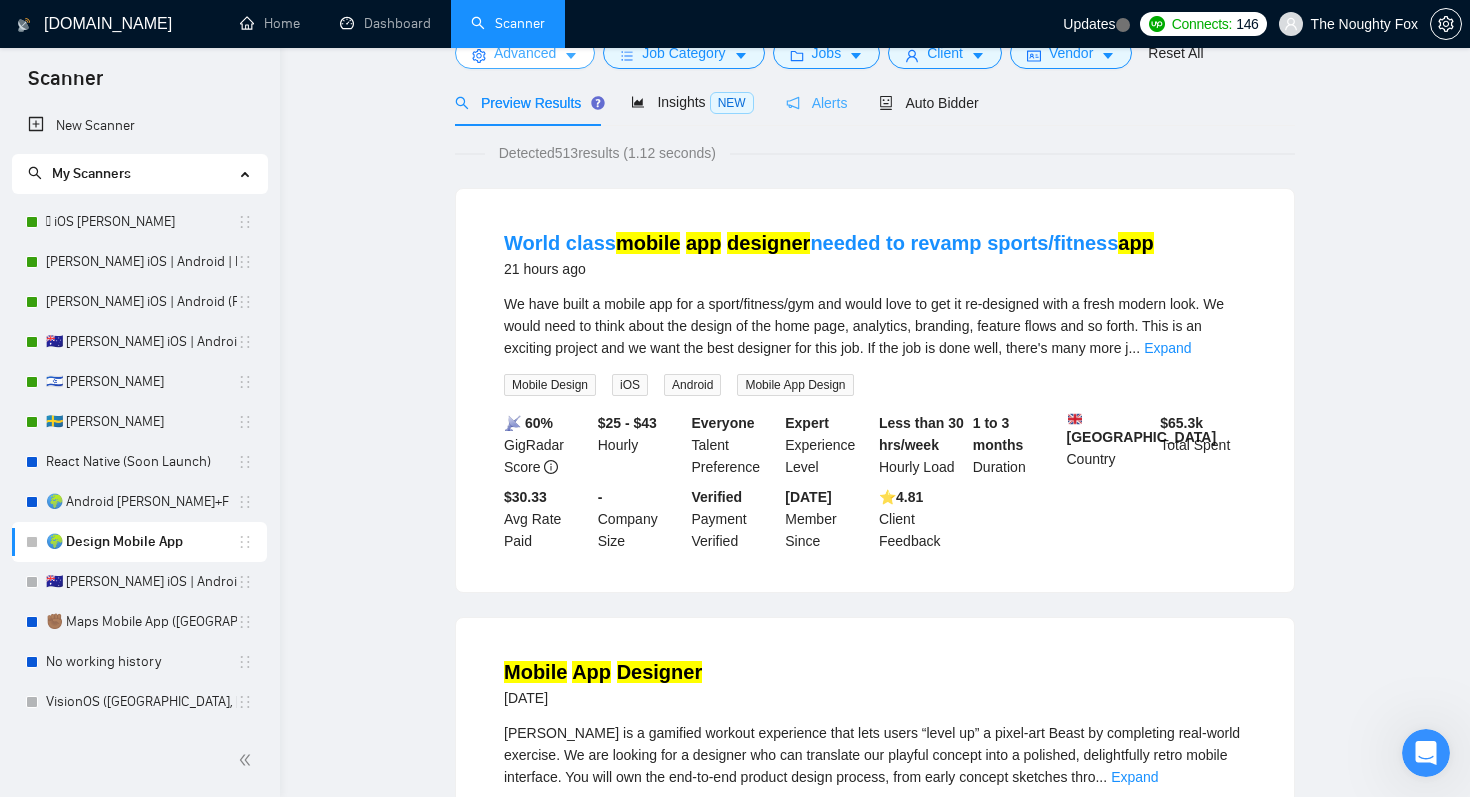 scroll, scrollTop: 19, scrollLeft: 0, axis: vertical 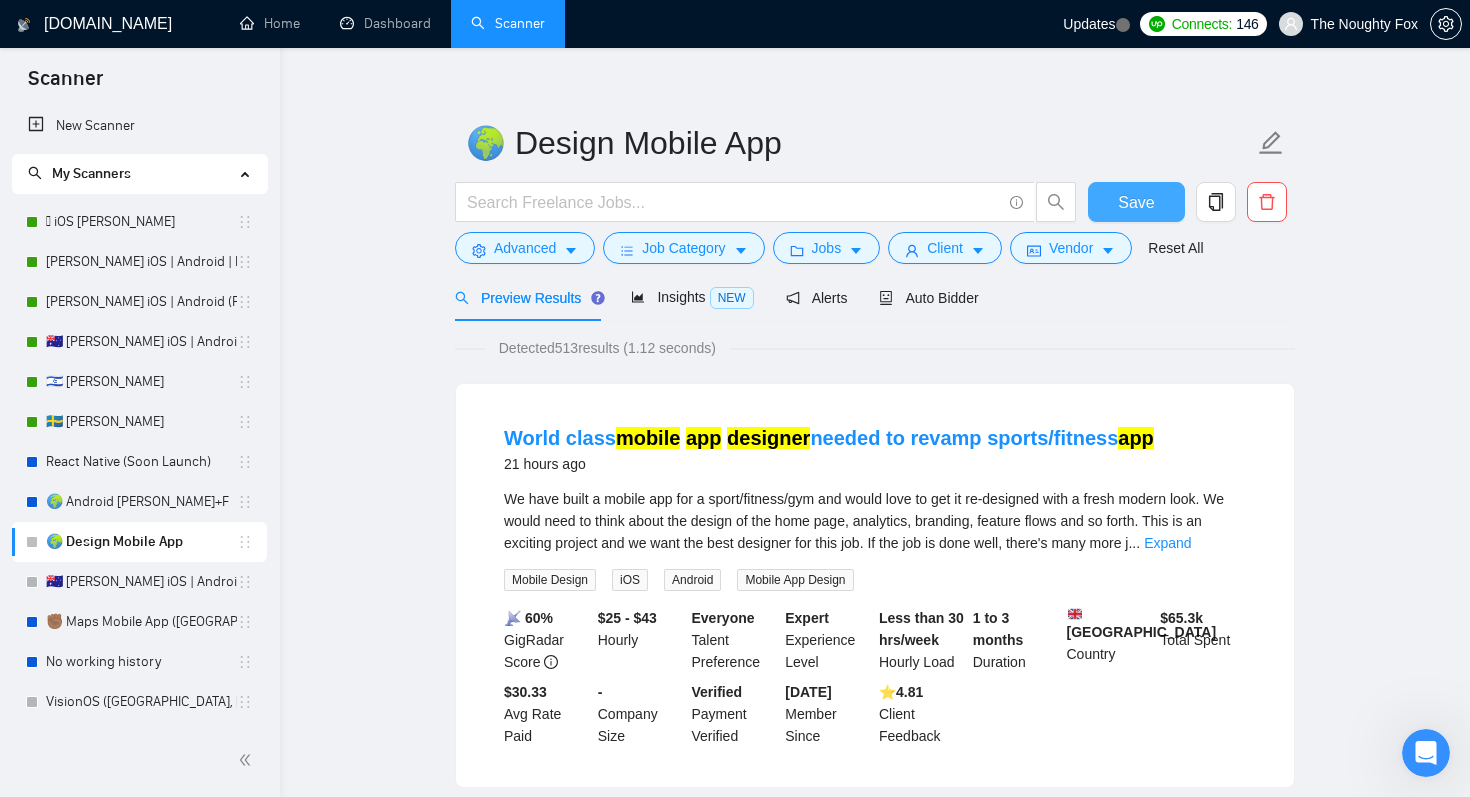 click on "Save" at bounding box center [1136, 202] 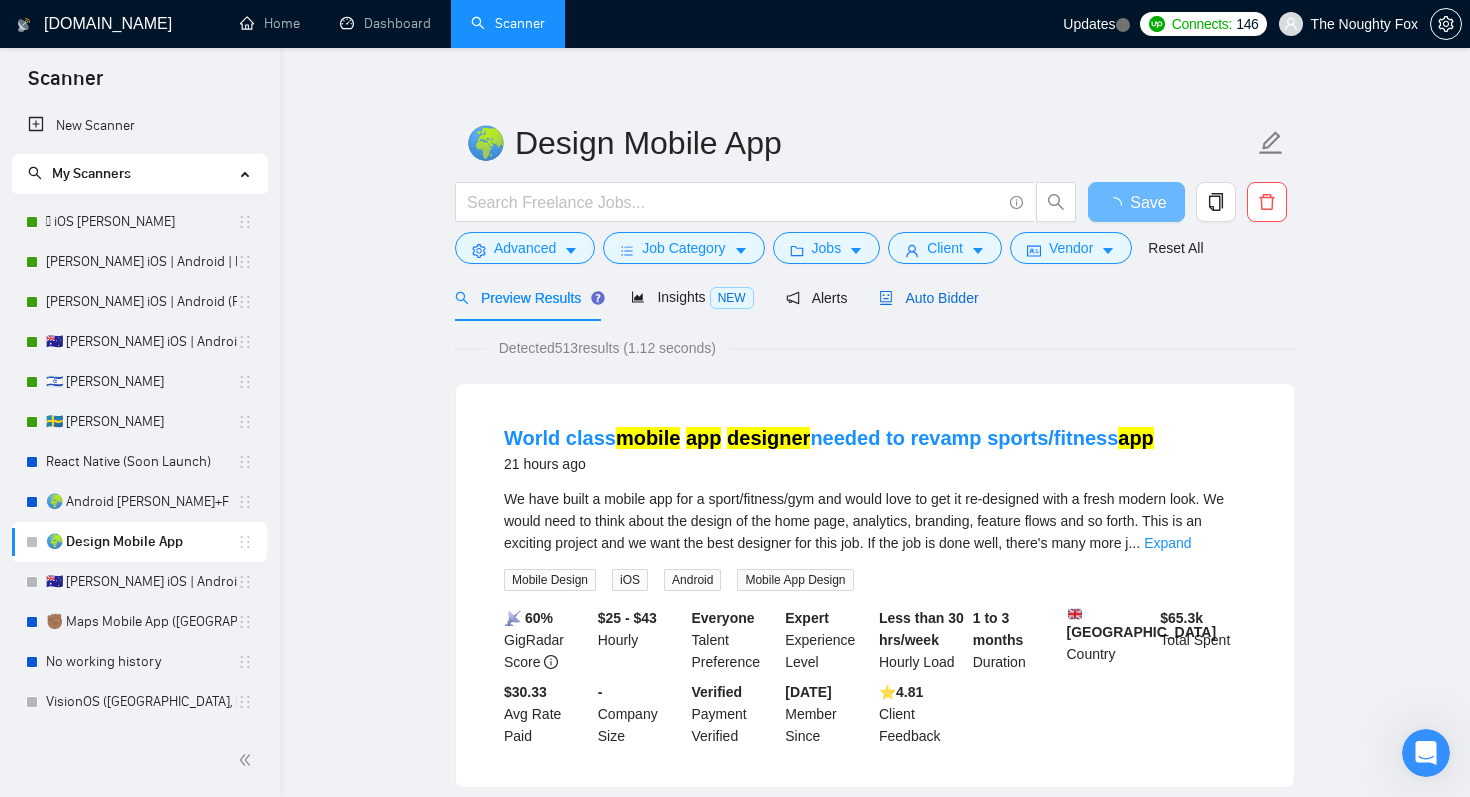 click on "Auto Bidder" at bounding box center (928, 298) 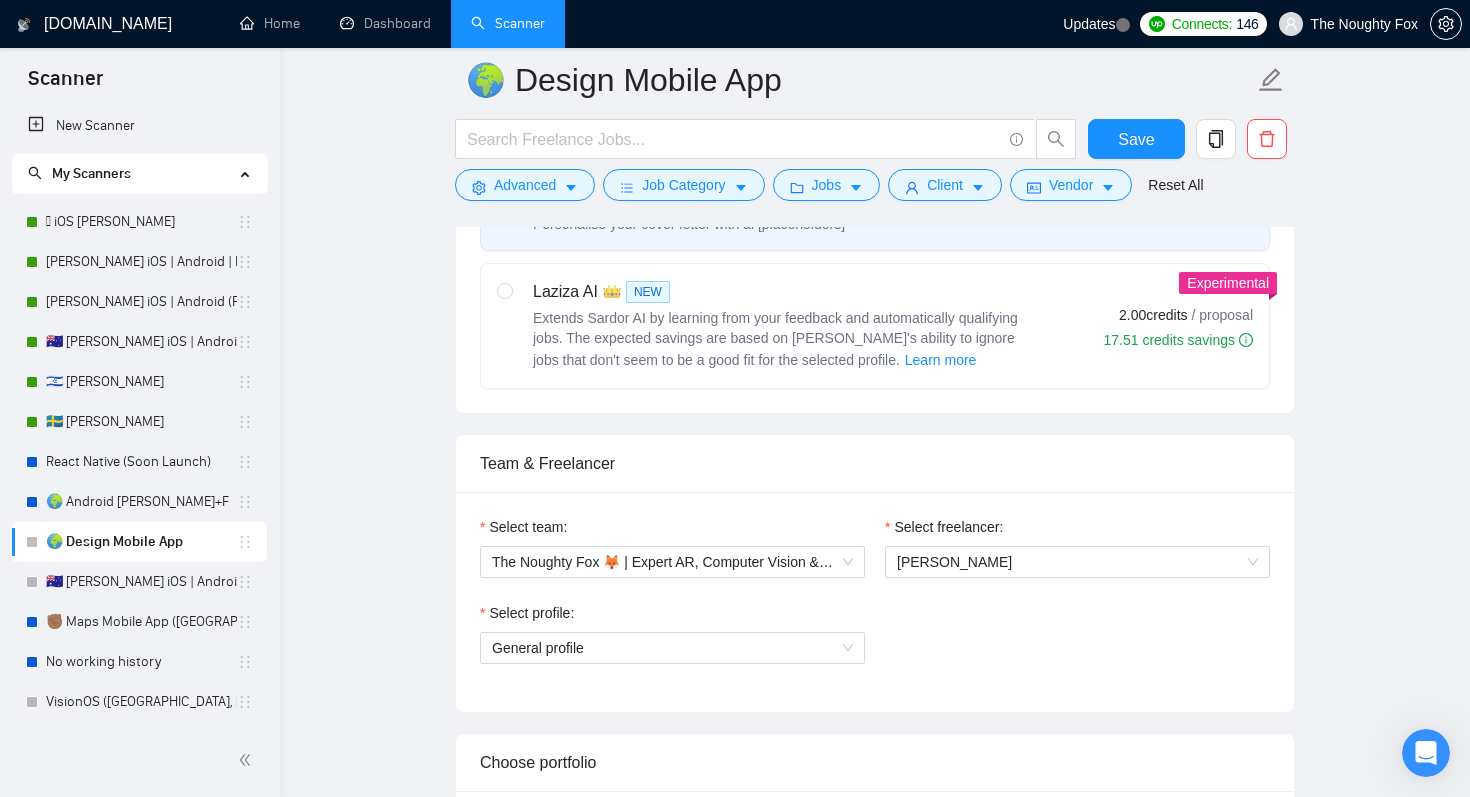 scroll, scrollTop: 435, scrollLeft: 0, axis: vertical 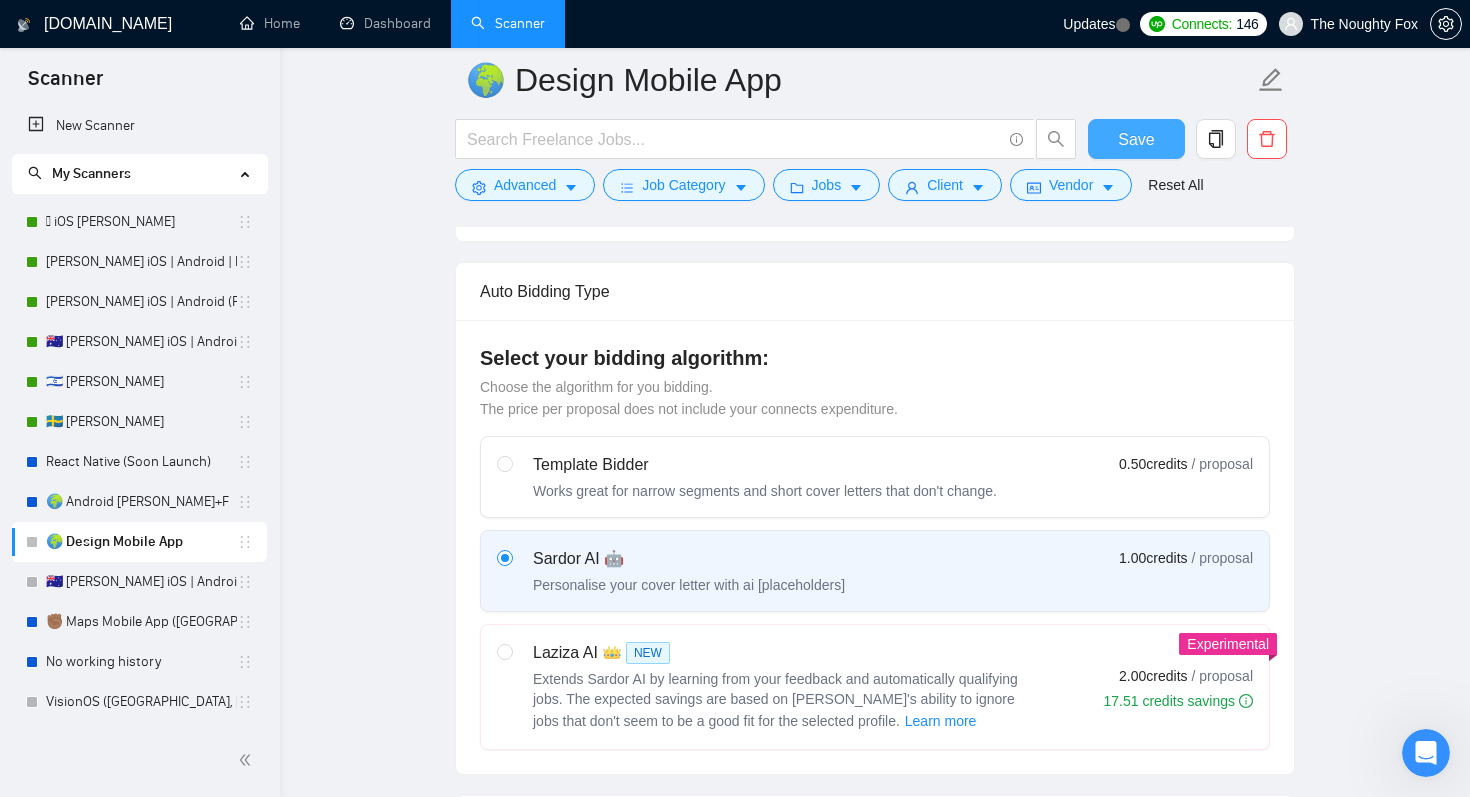 click on "Save" at bounding box center [1136, 139] 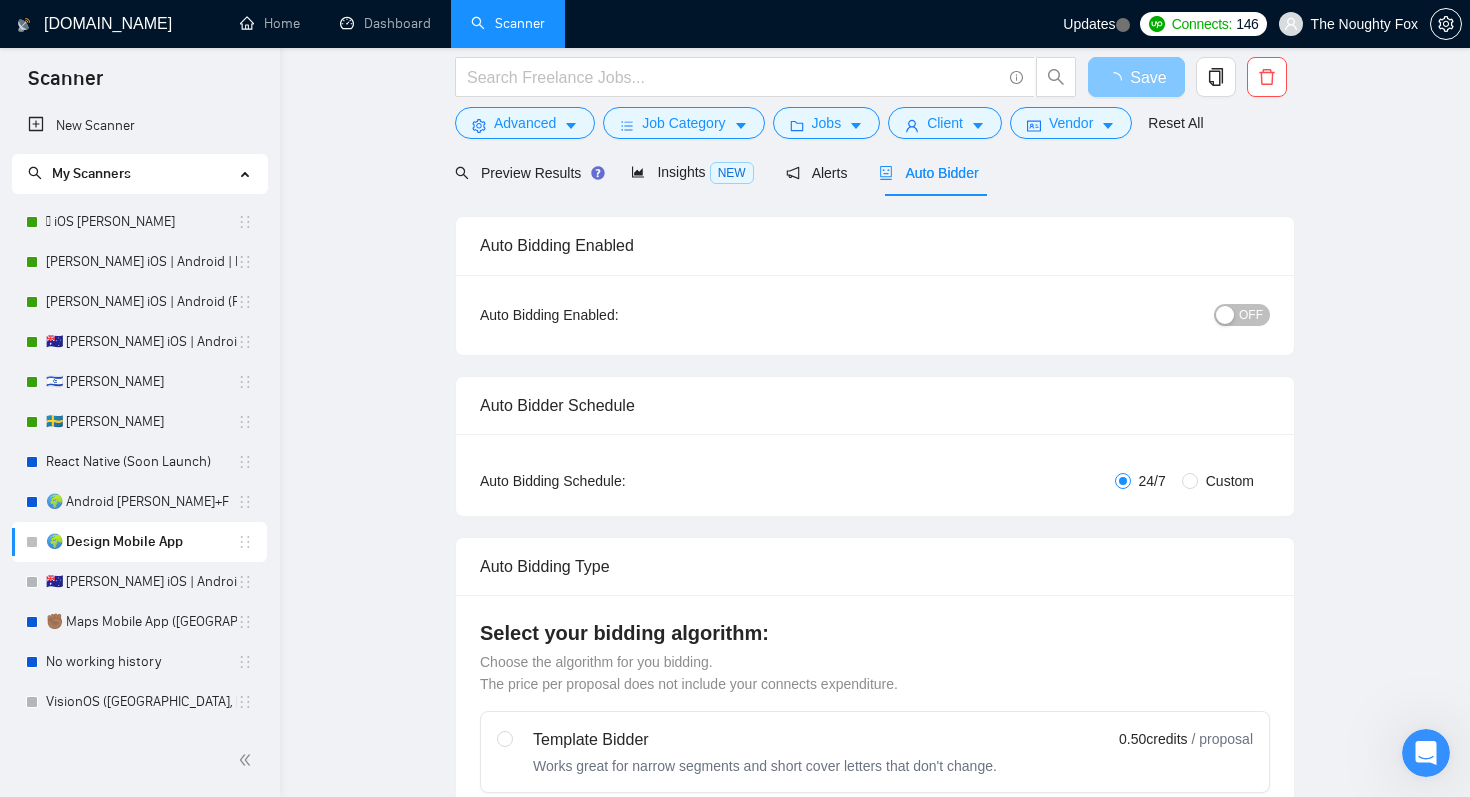 scroll, scrollTop: 0, scrollLeft: 0, axis: both 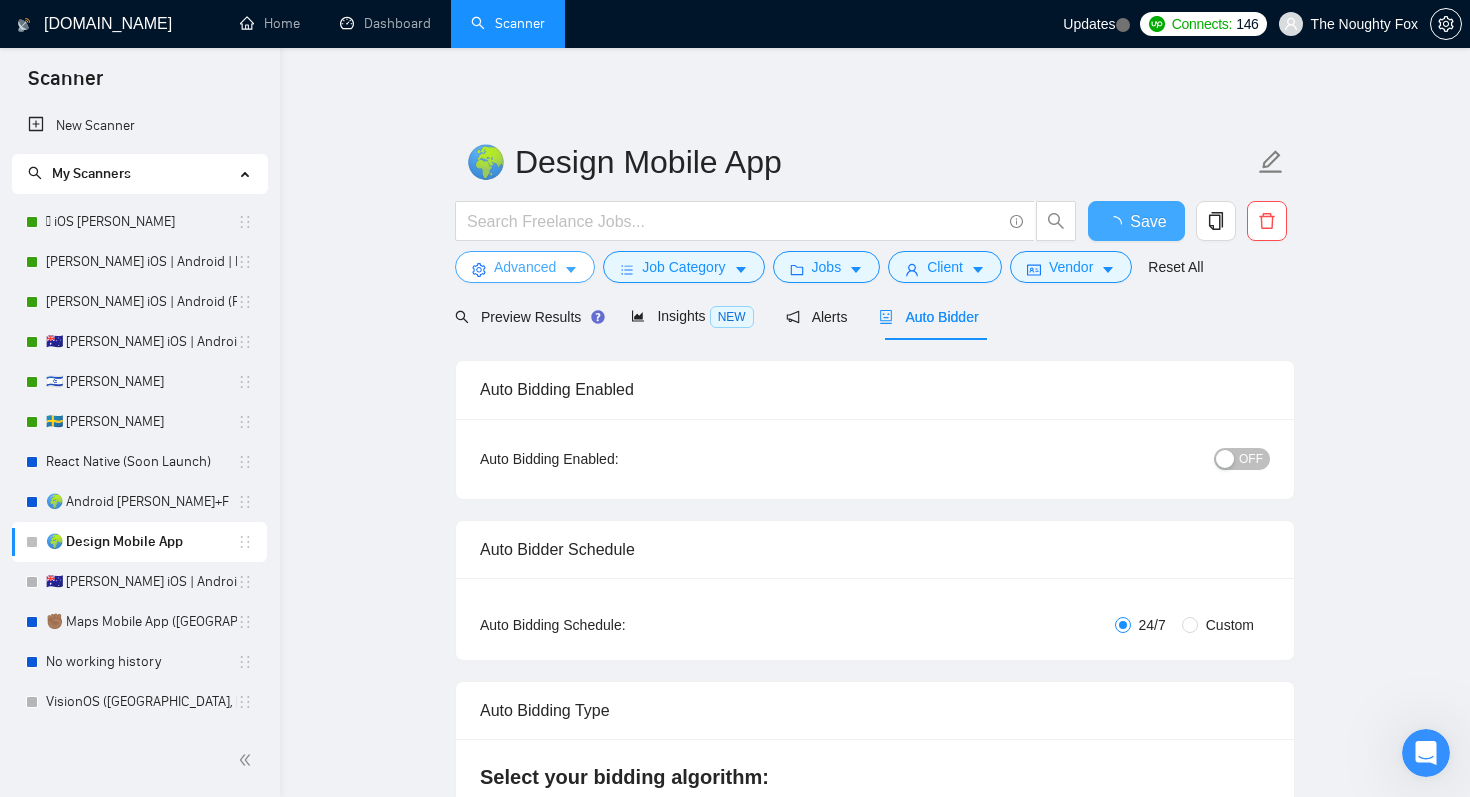 type 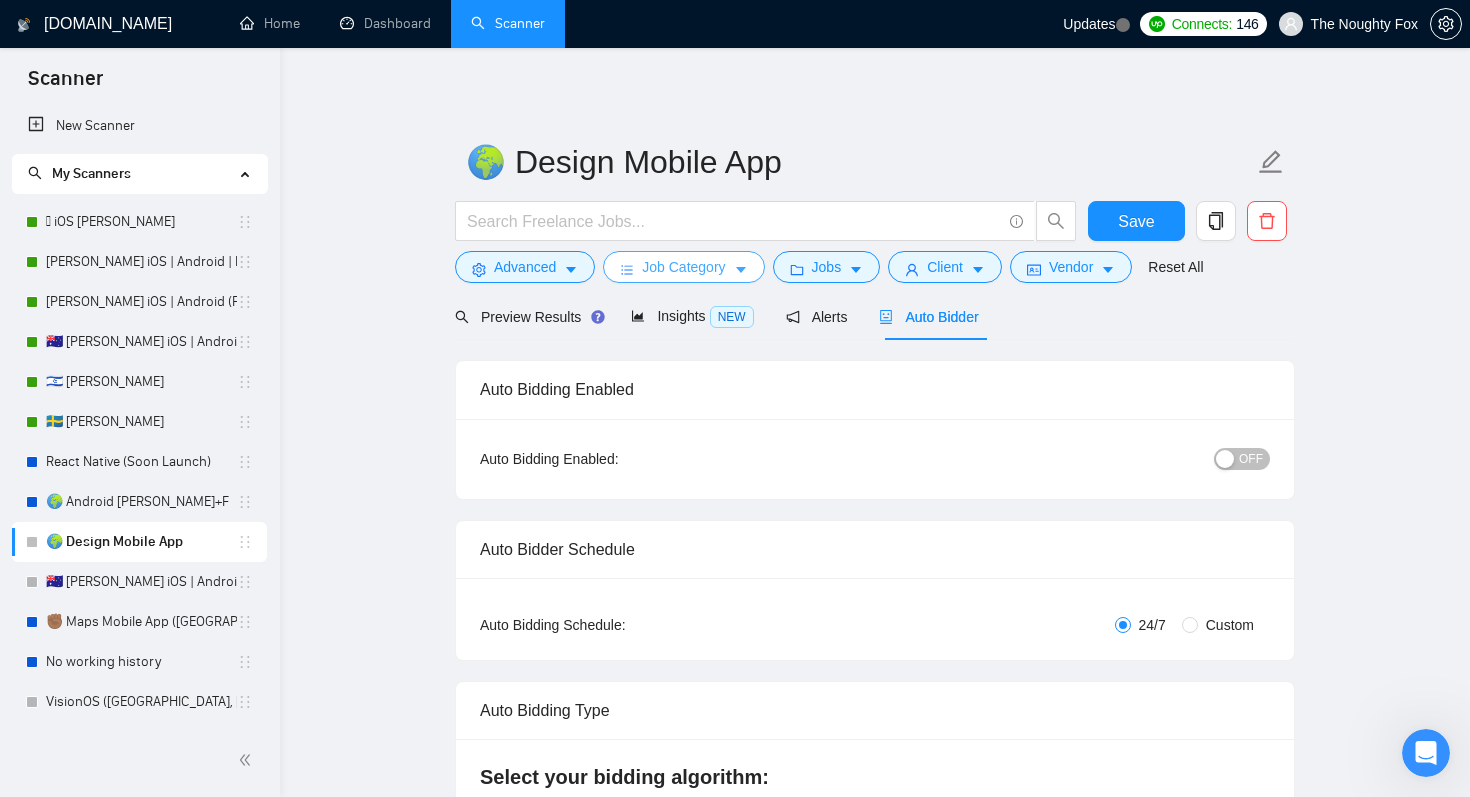 click on "Job Category" at bounding box center [683, 267] 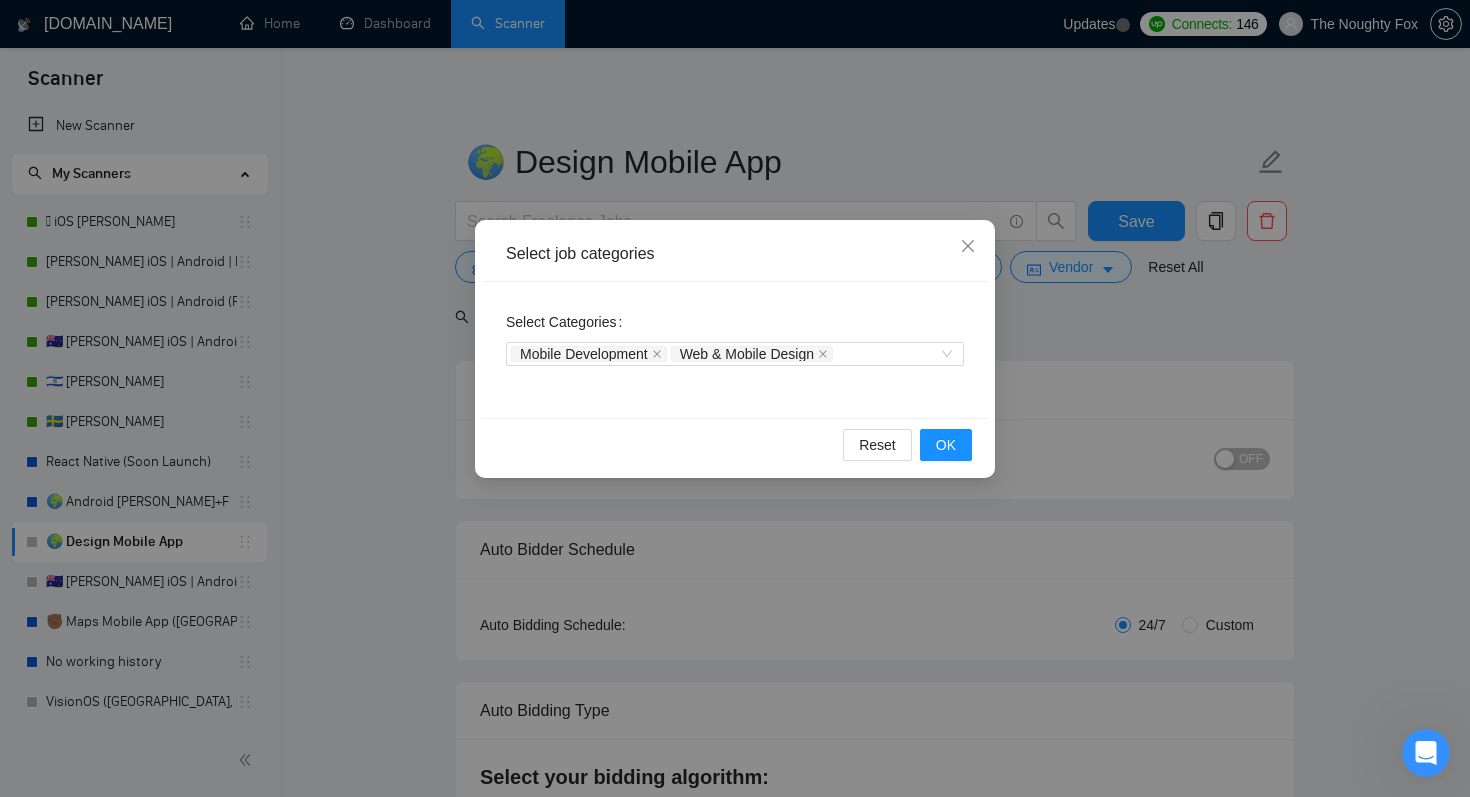 click on "Select job categories Select Categories Mobile Development Web & Mobile Design   Reset [GEOGRAPHIC_DATA]" at bounding box center [735, 398] 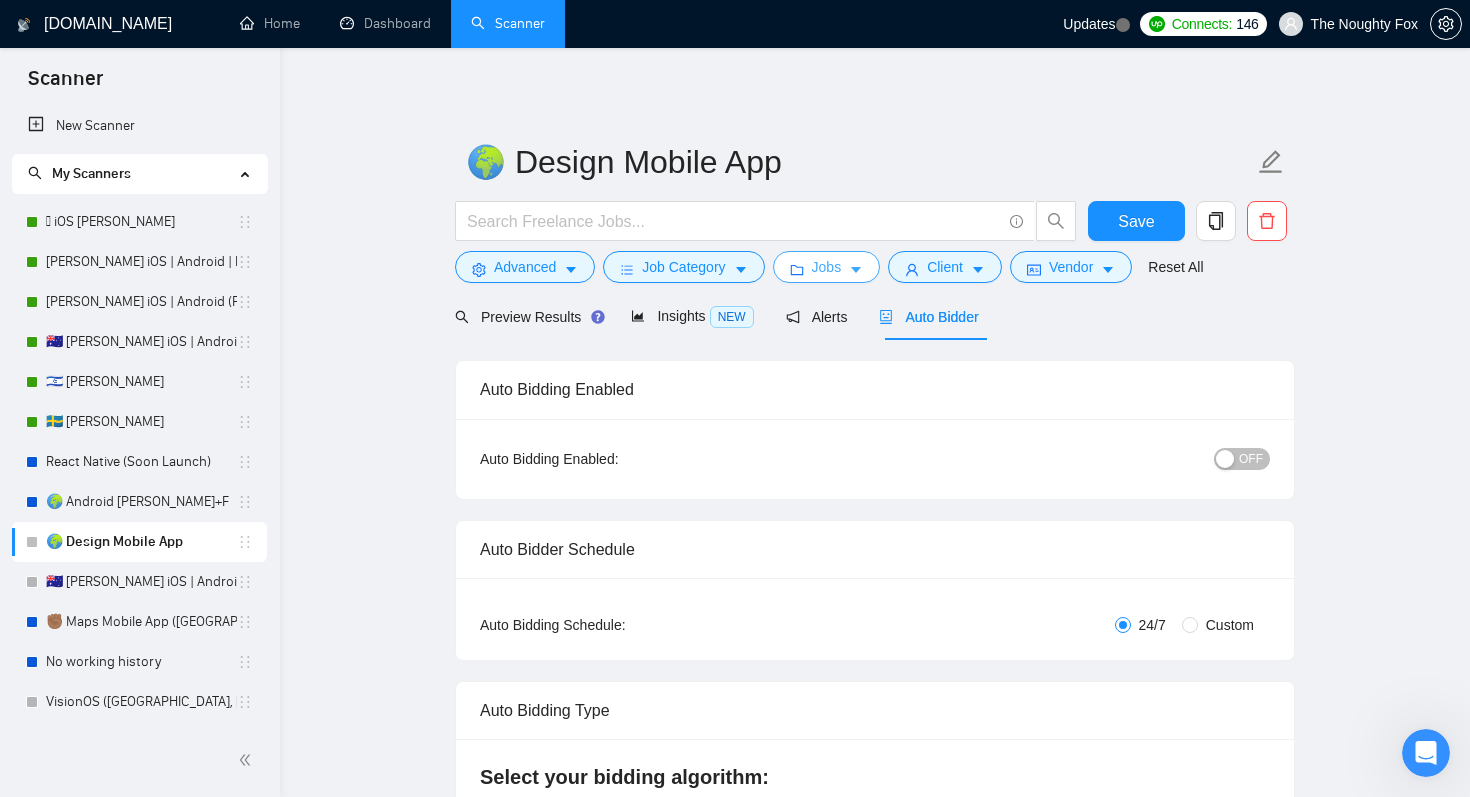 click on "Jobs" at bounding box center [827, 267] 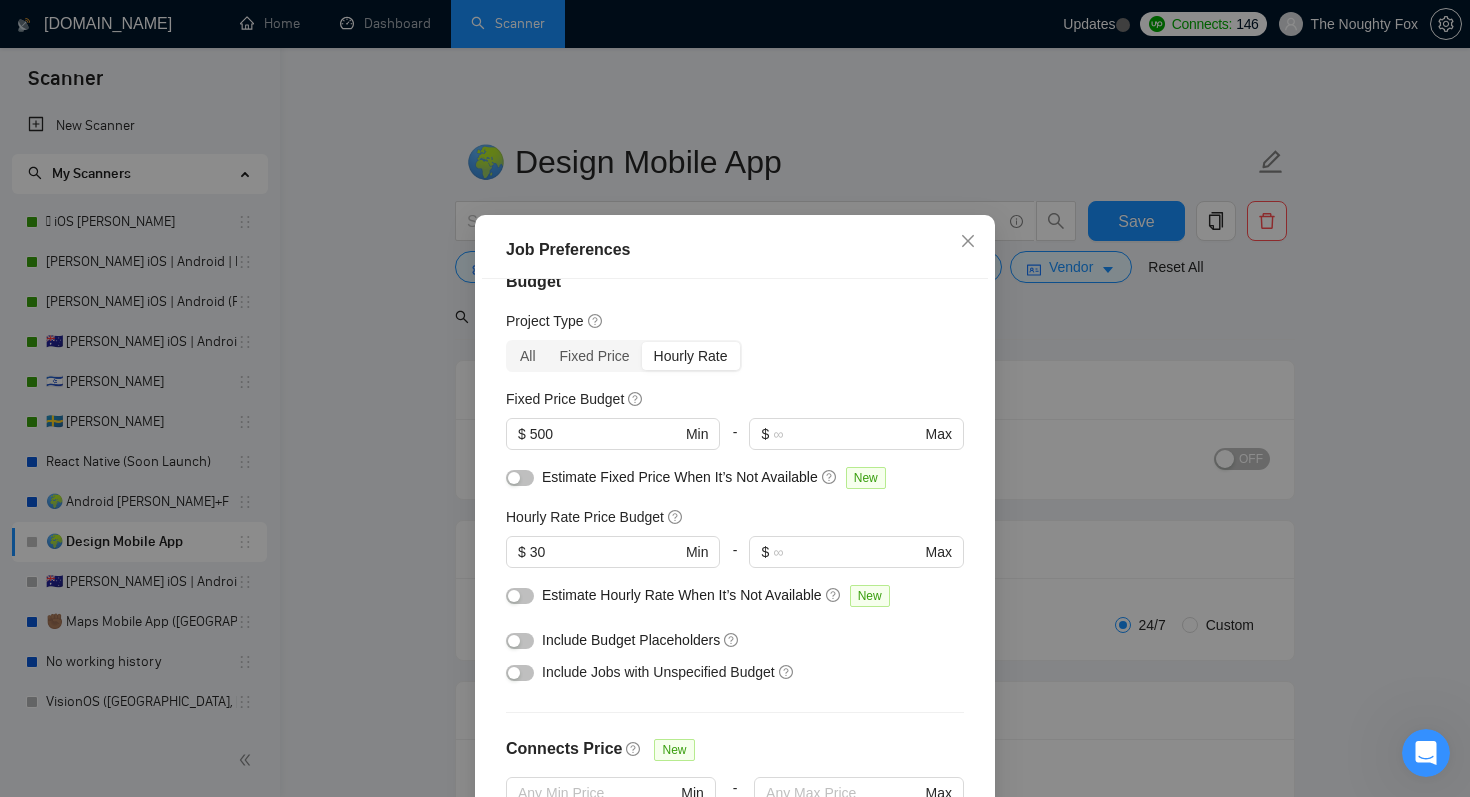 scroll, scrollTop: 36, scrollLeft: 0, axis: vertical 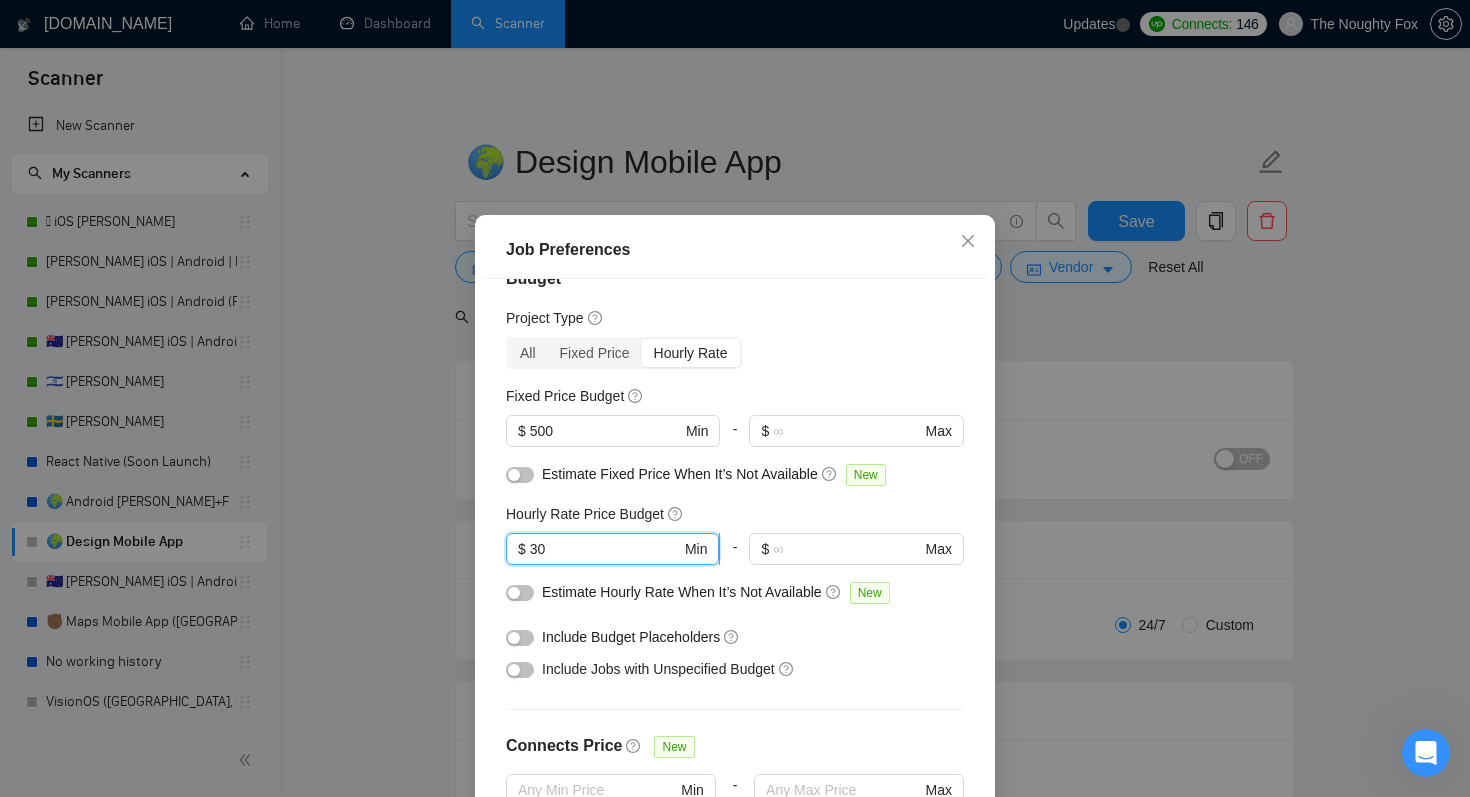 click on "30" at bounding box center [605, 549] 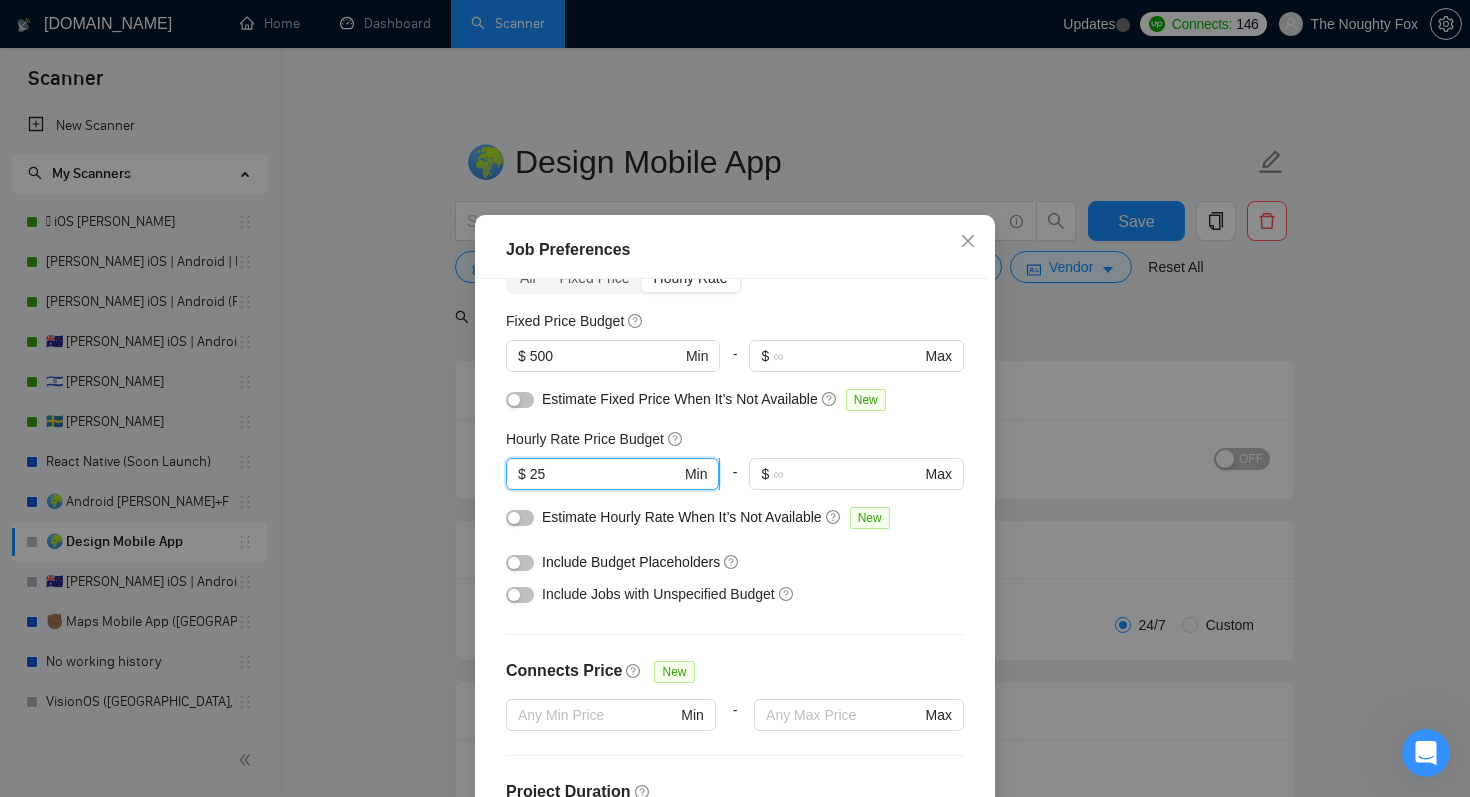 scroll, scrollTop: 99, scrollLeft: 0, axis: vertical 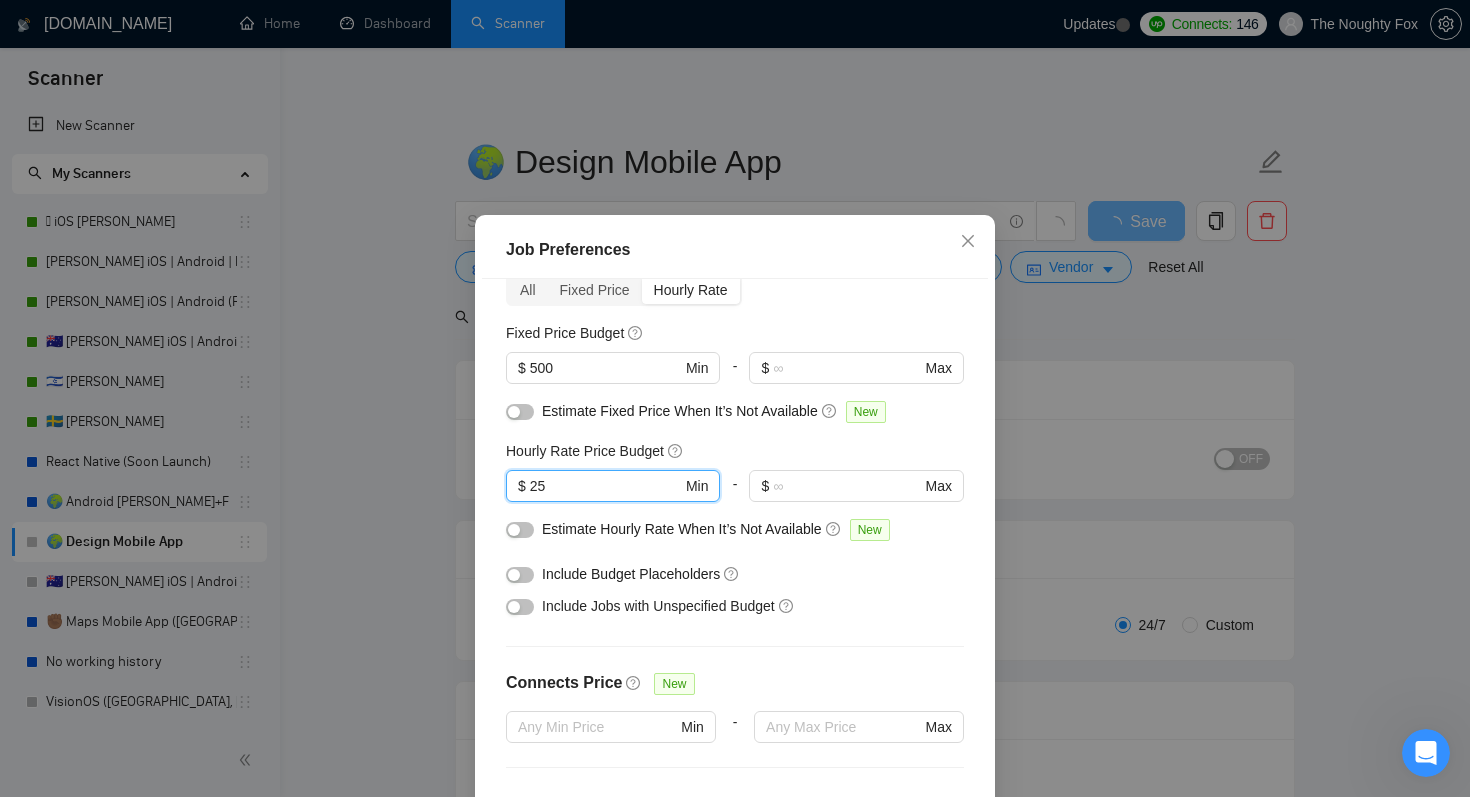 type on "25" 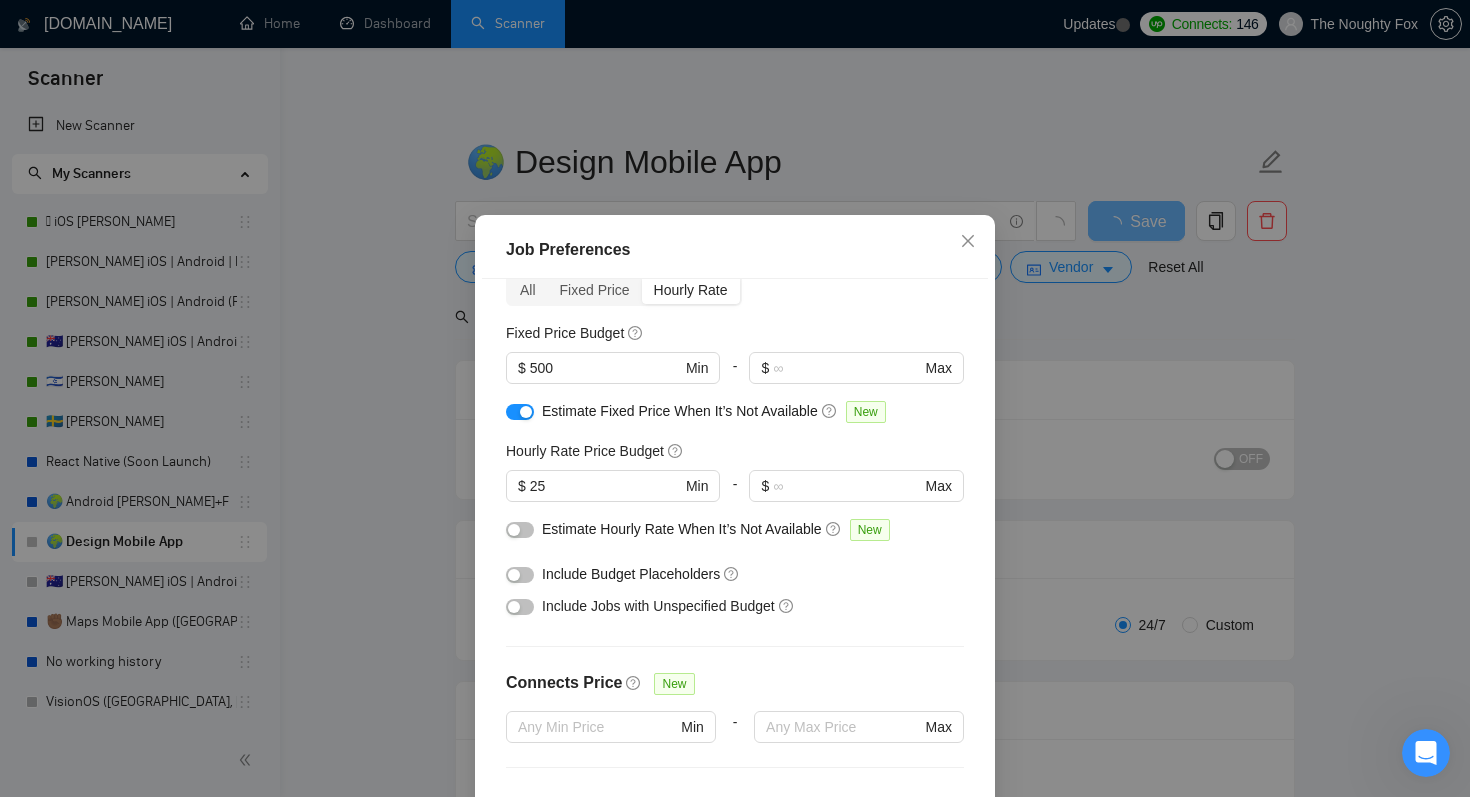 click at bounding box center [520, 530] 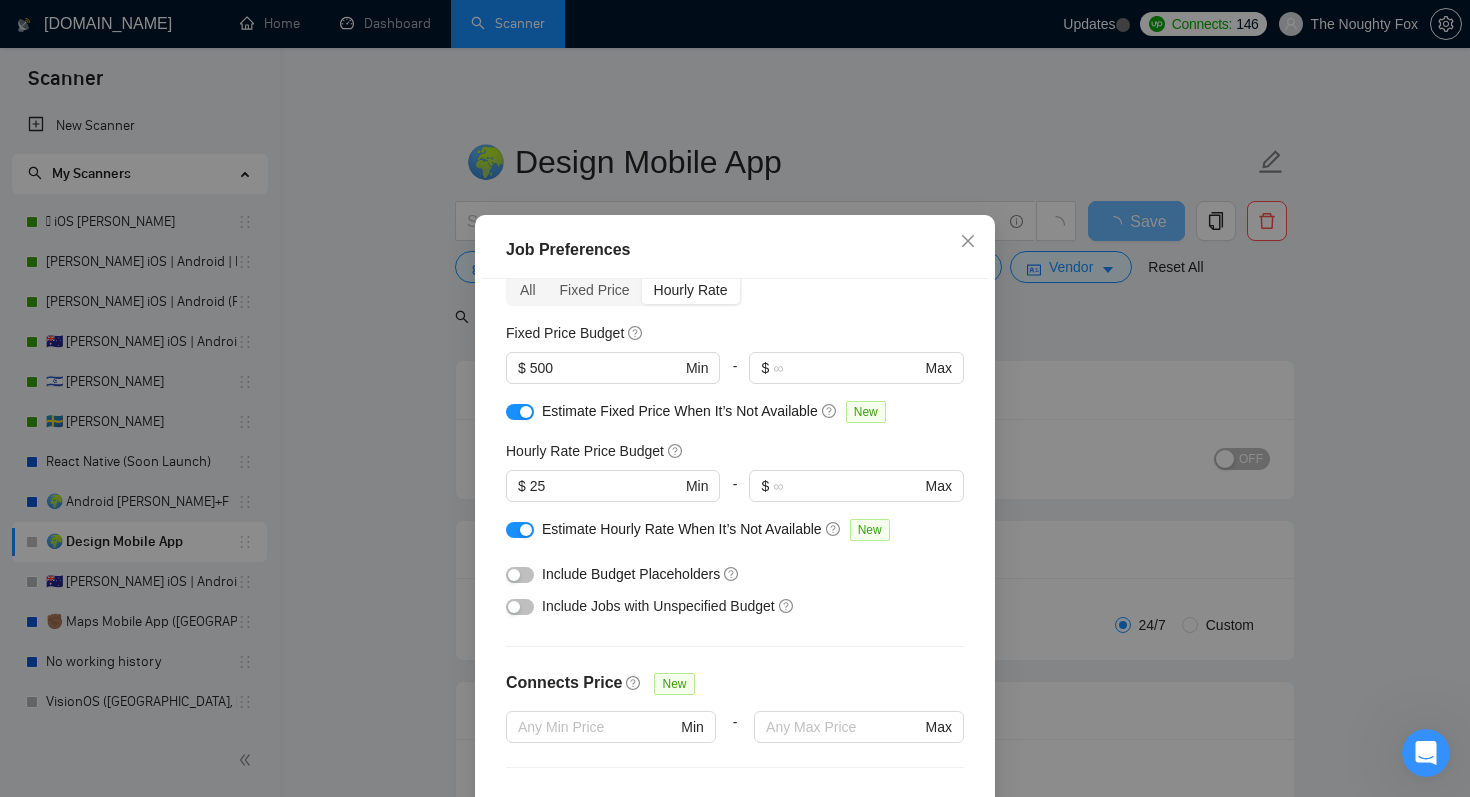 click at bounding box center (520, 574) 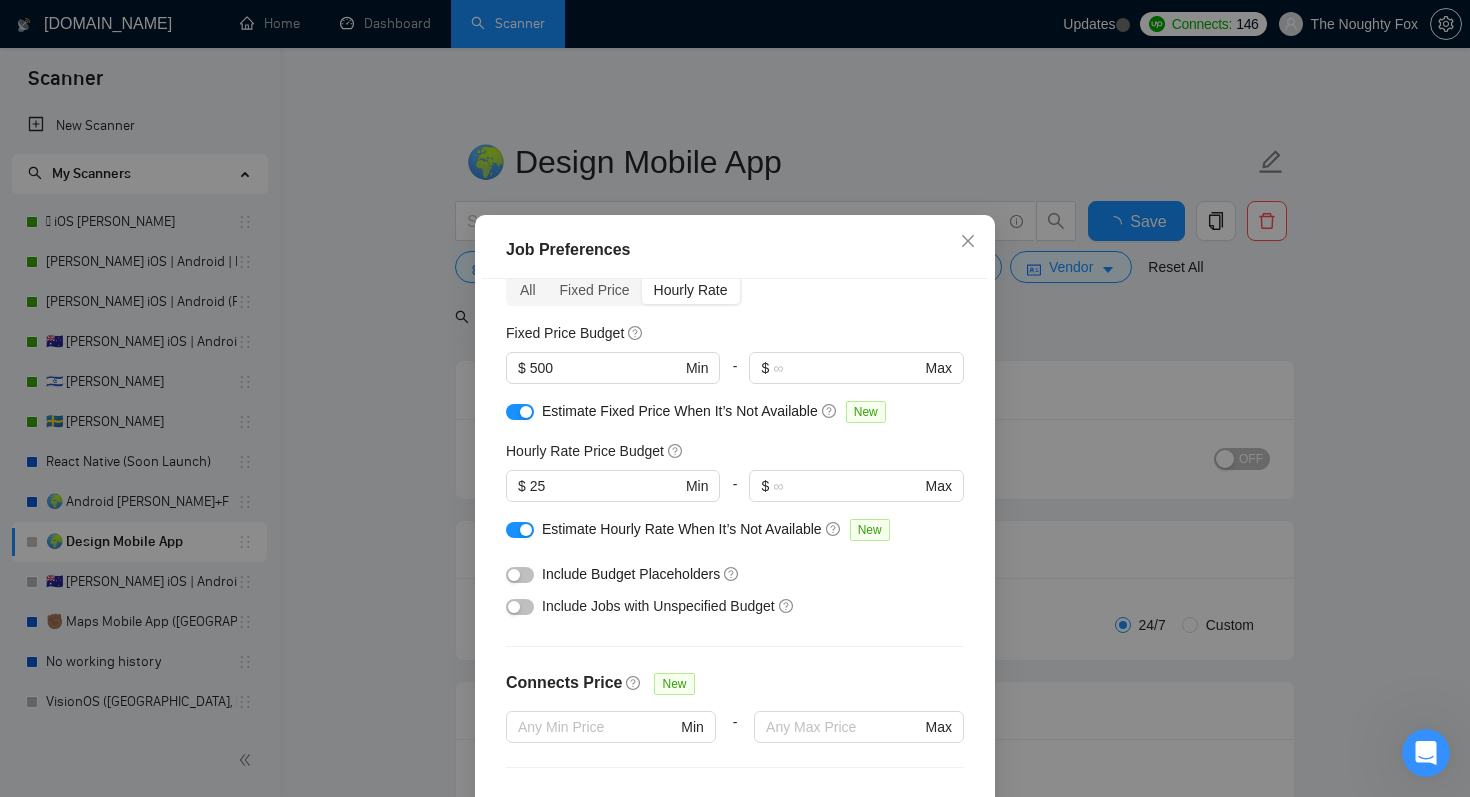 click at bounding box center (520, 574) 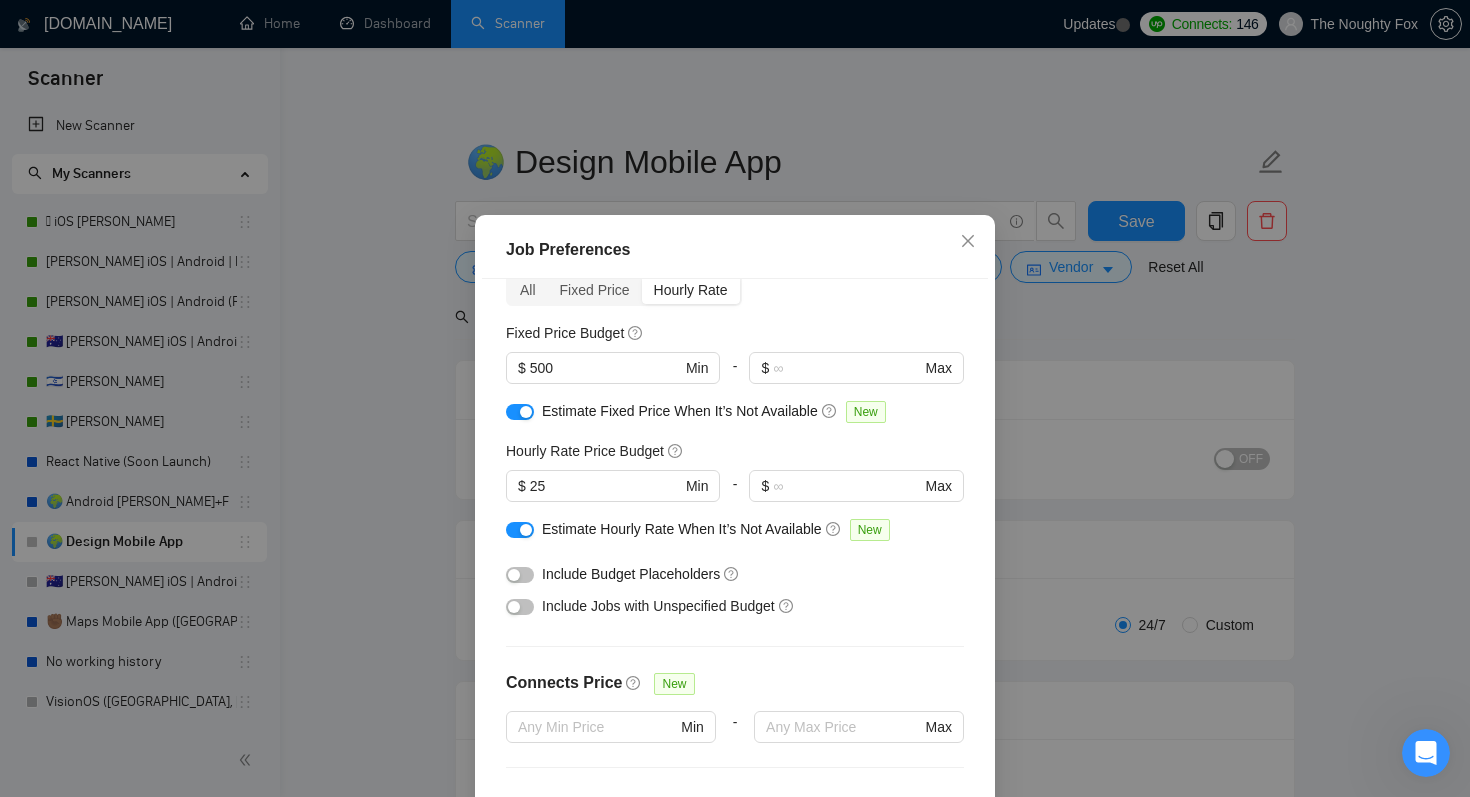 click at bounding box center [520, 575] 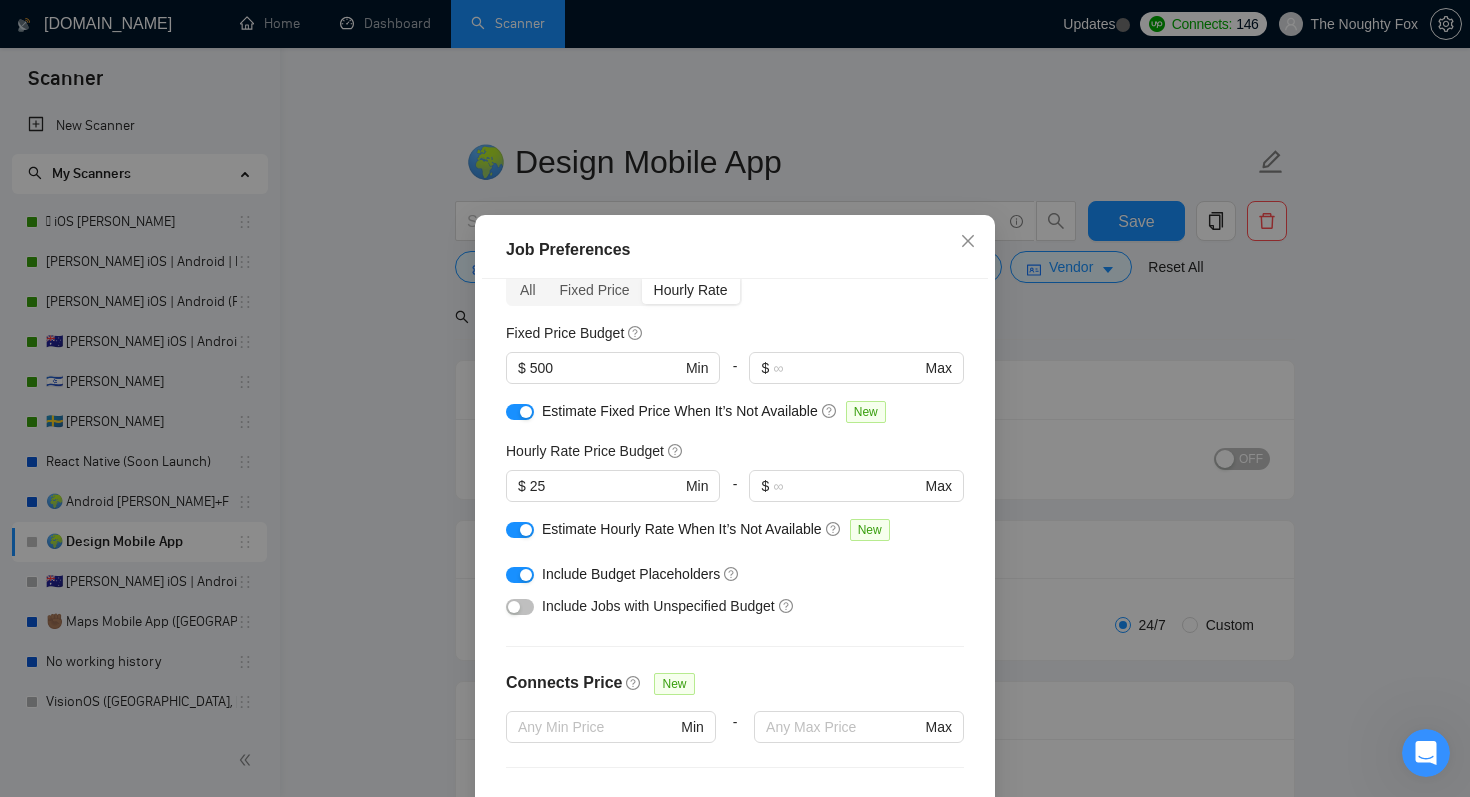 click at bounding box center [520, 606] 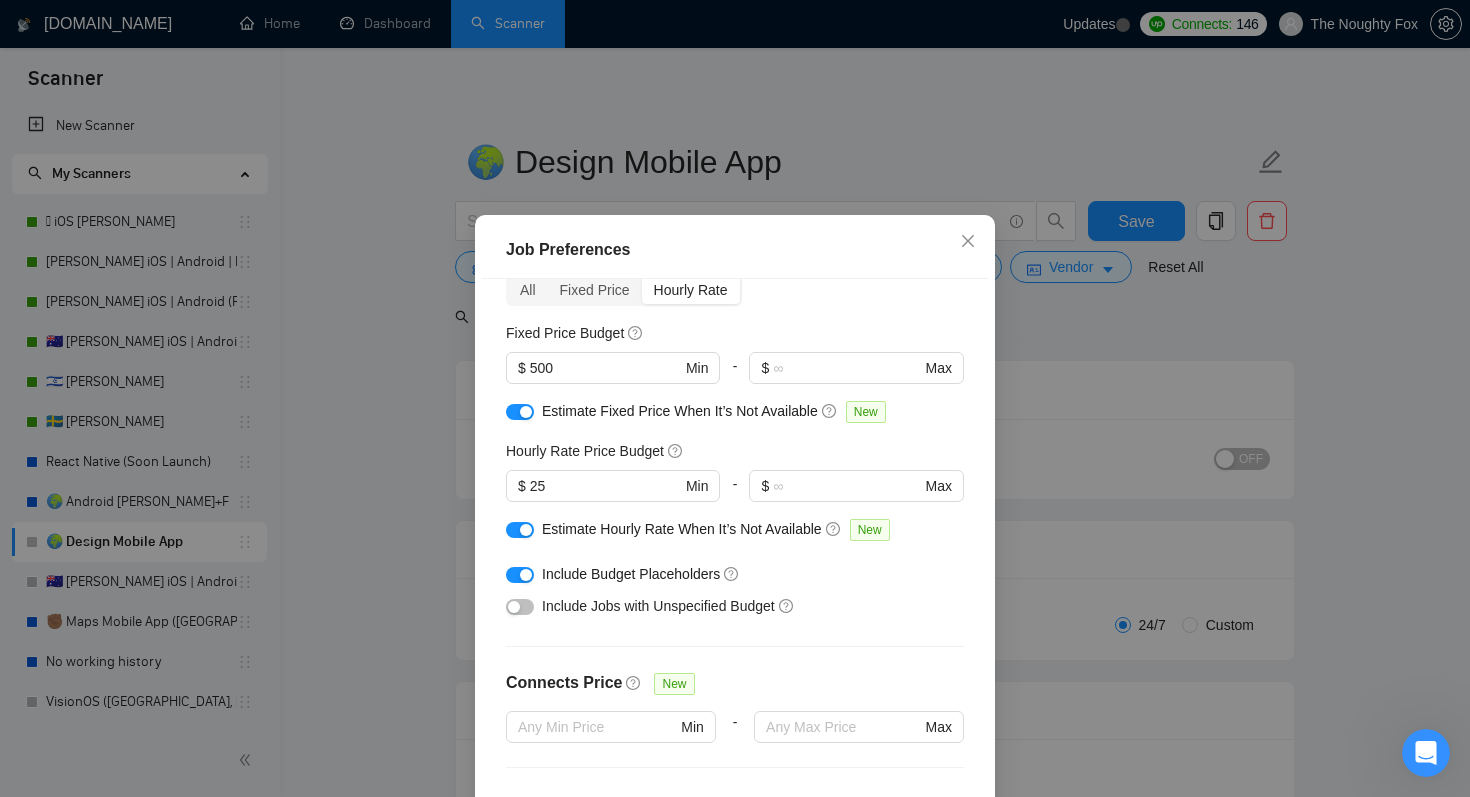 click at bounding box center [520, 607] 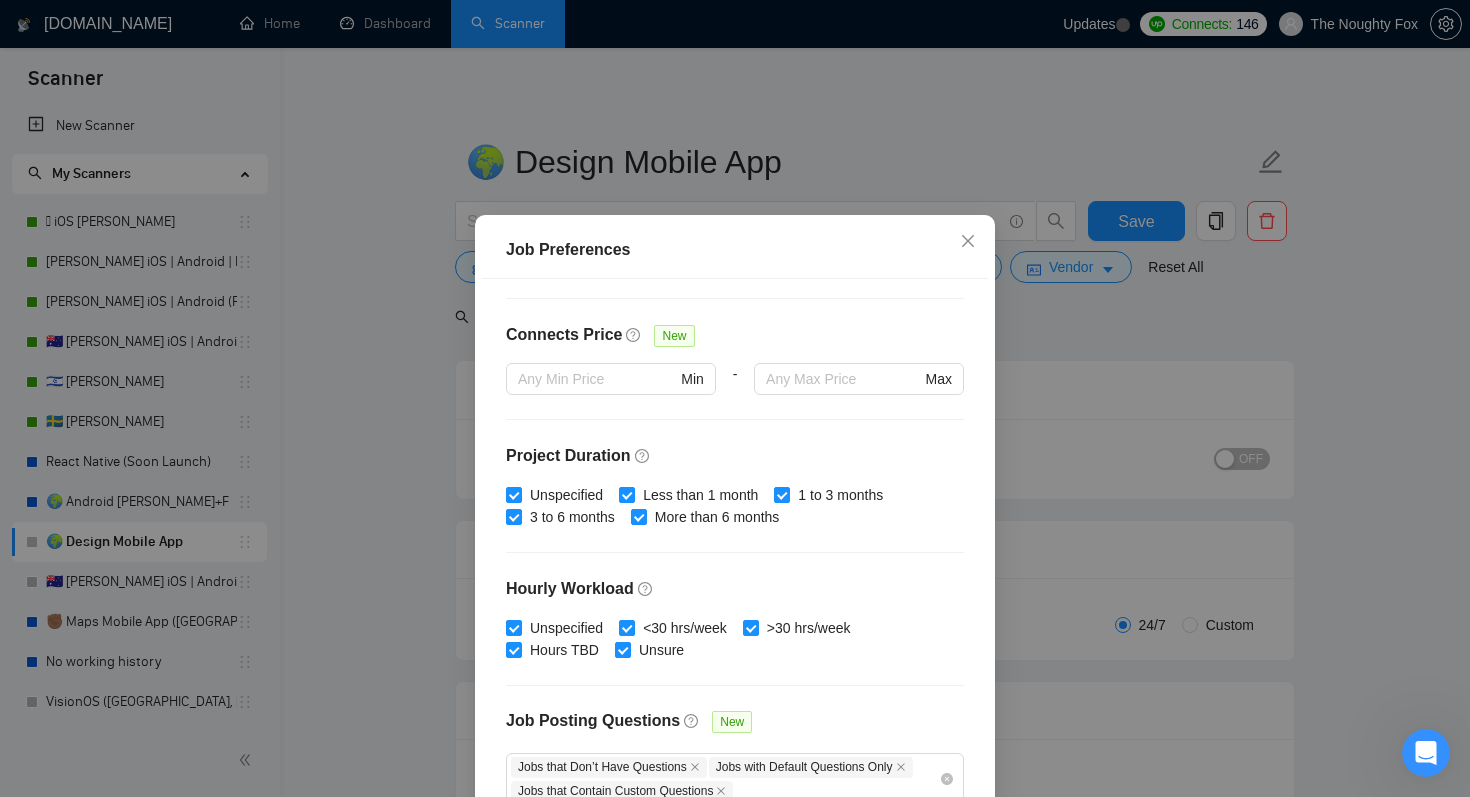 scroll, scrollTop: 588, scrollLeft: 0, axis: vertical 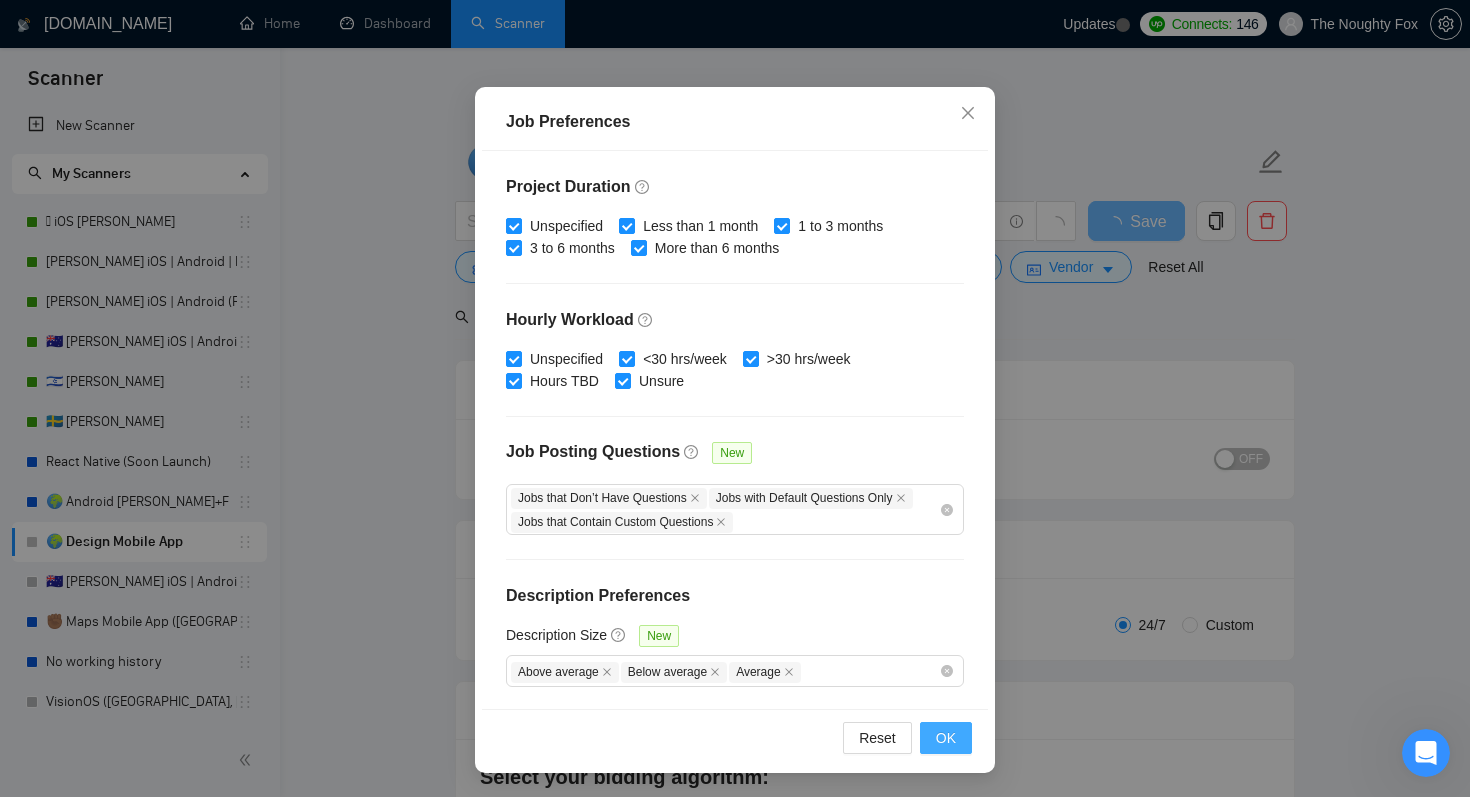 click on "OK" at bounding box center (946, 738) 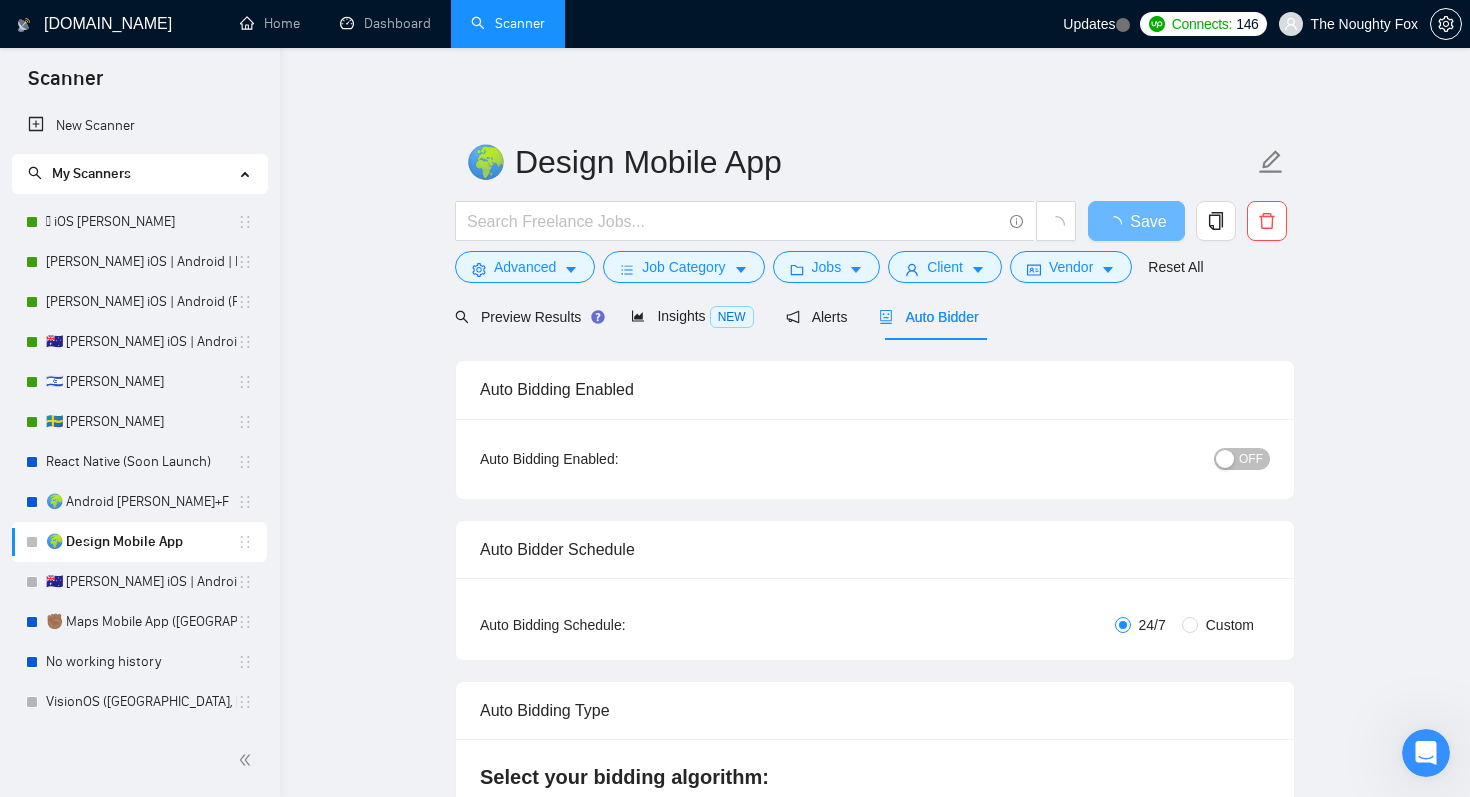 scroll, scrollTop: 33, scrollLeft: 0, axis: vertical 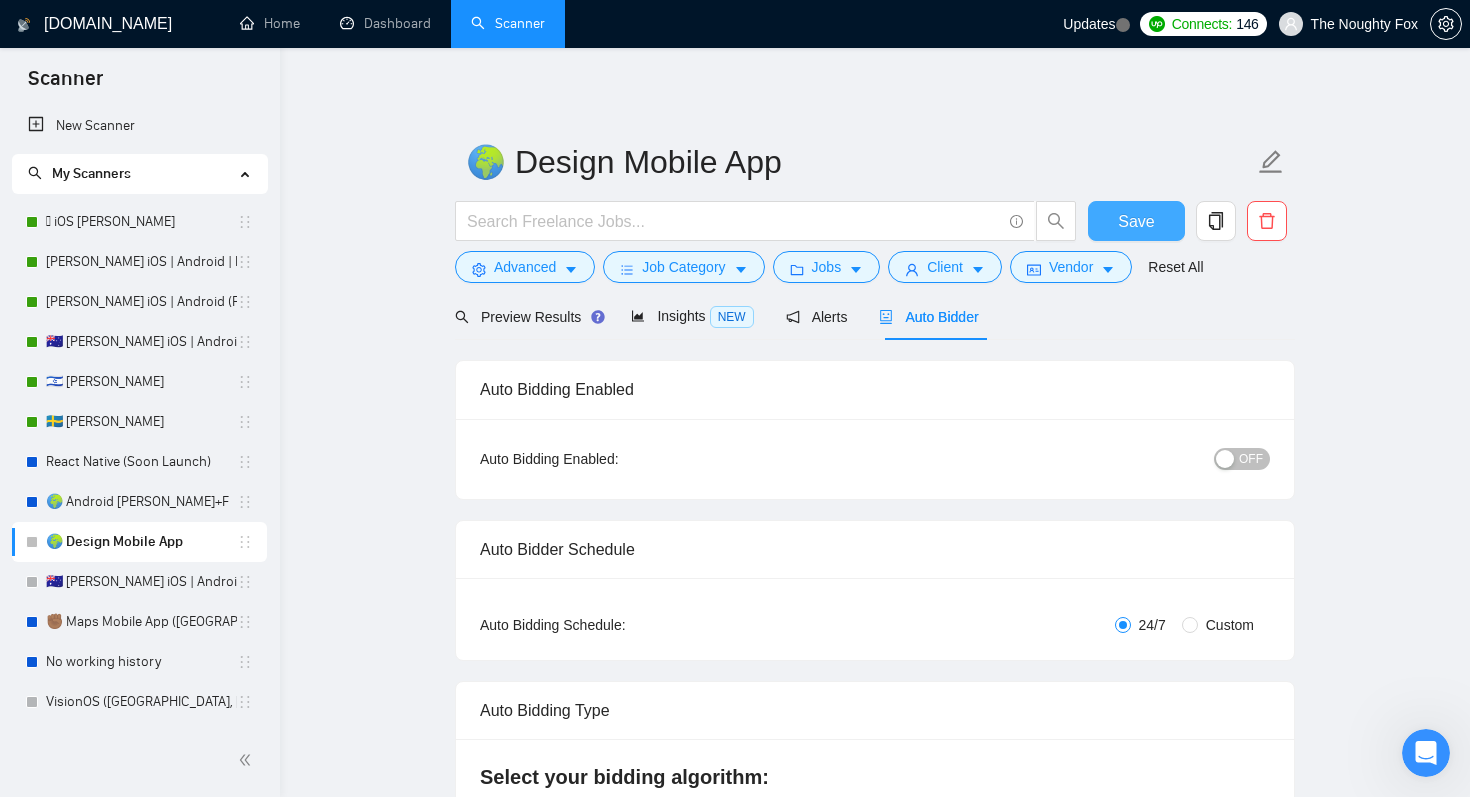 click on "Save" at bounding box center [1136, 221] 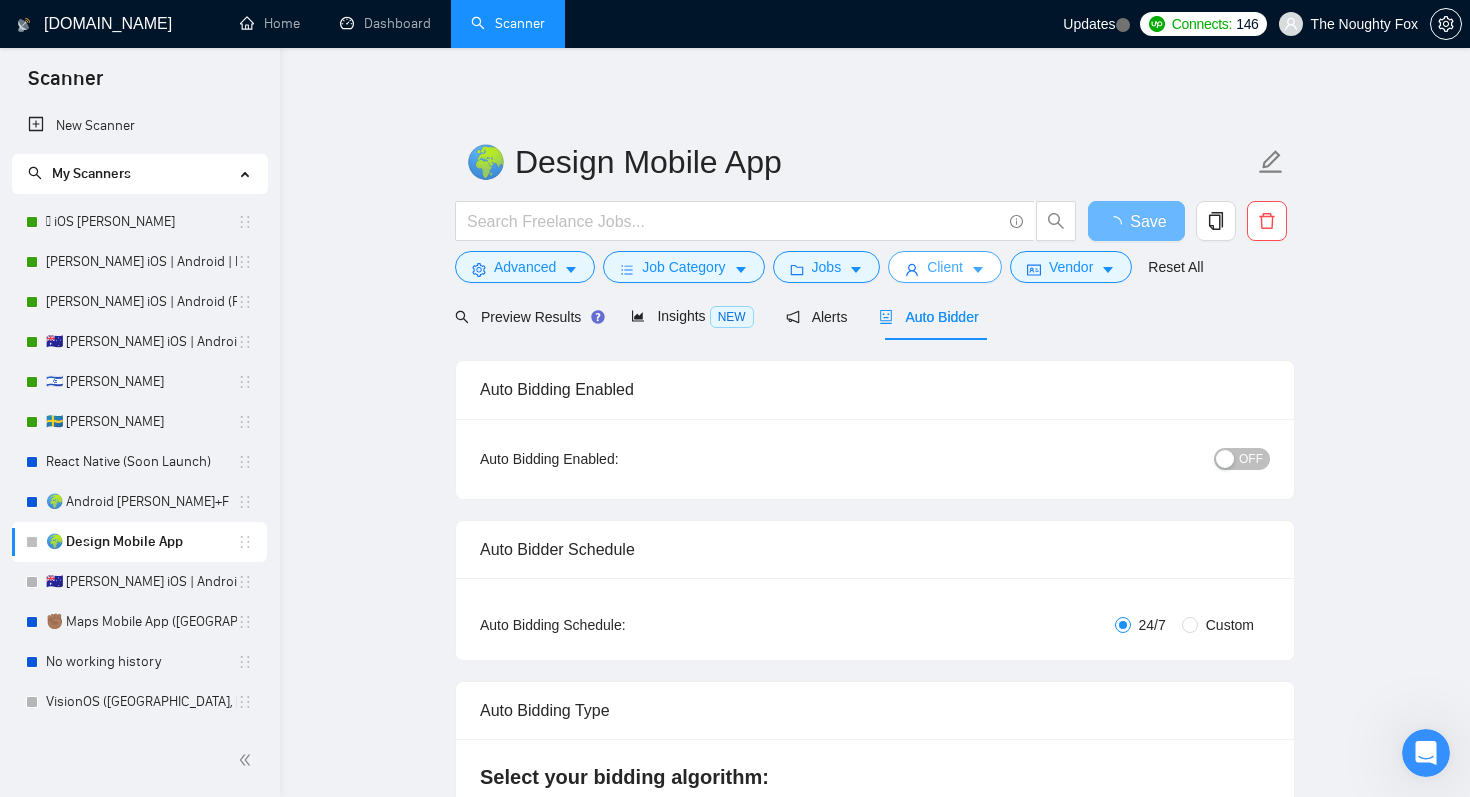 click on "Client" at bounding box center (945, 267) 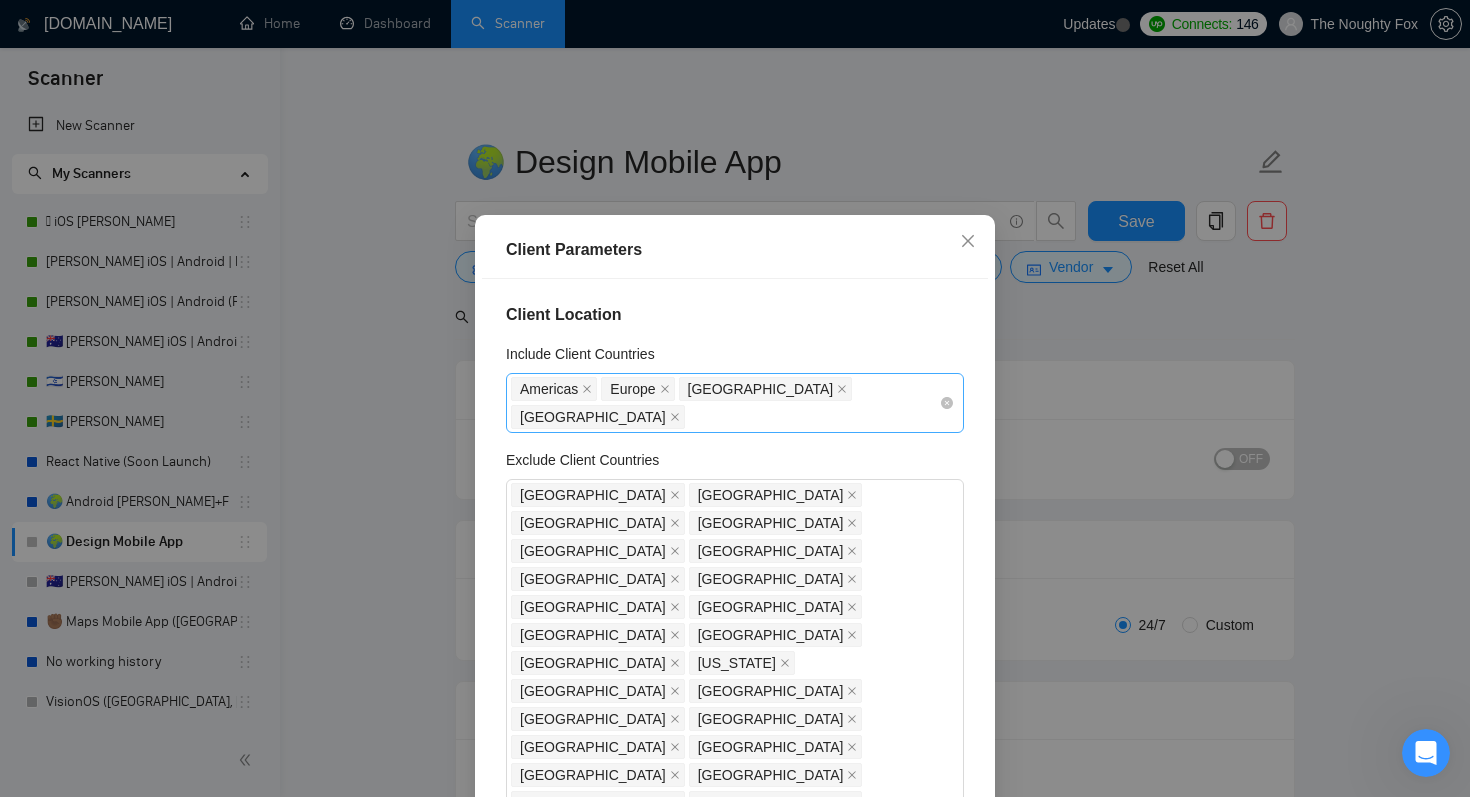 type 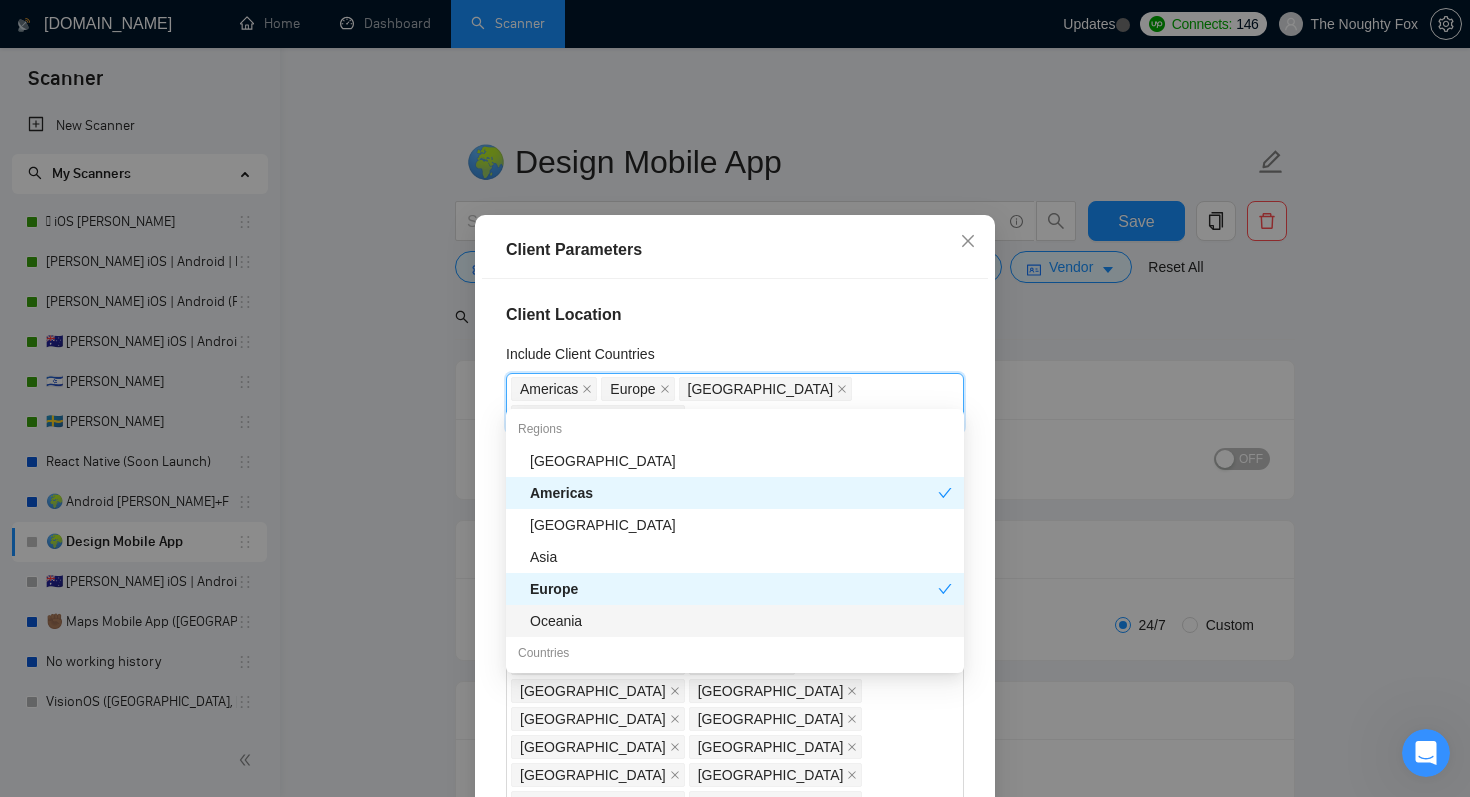 click on "Oceania" at bounding box center (741, 621) 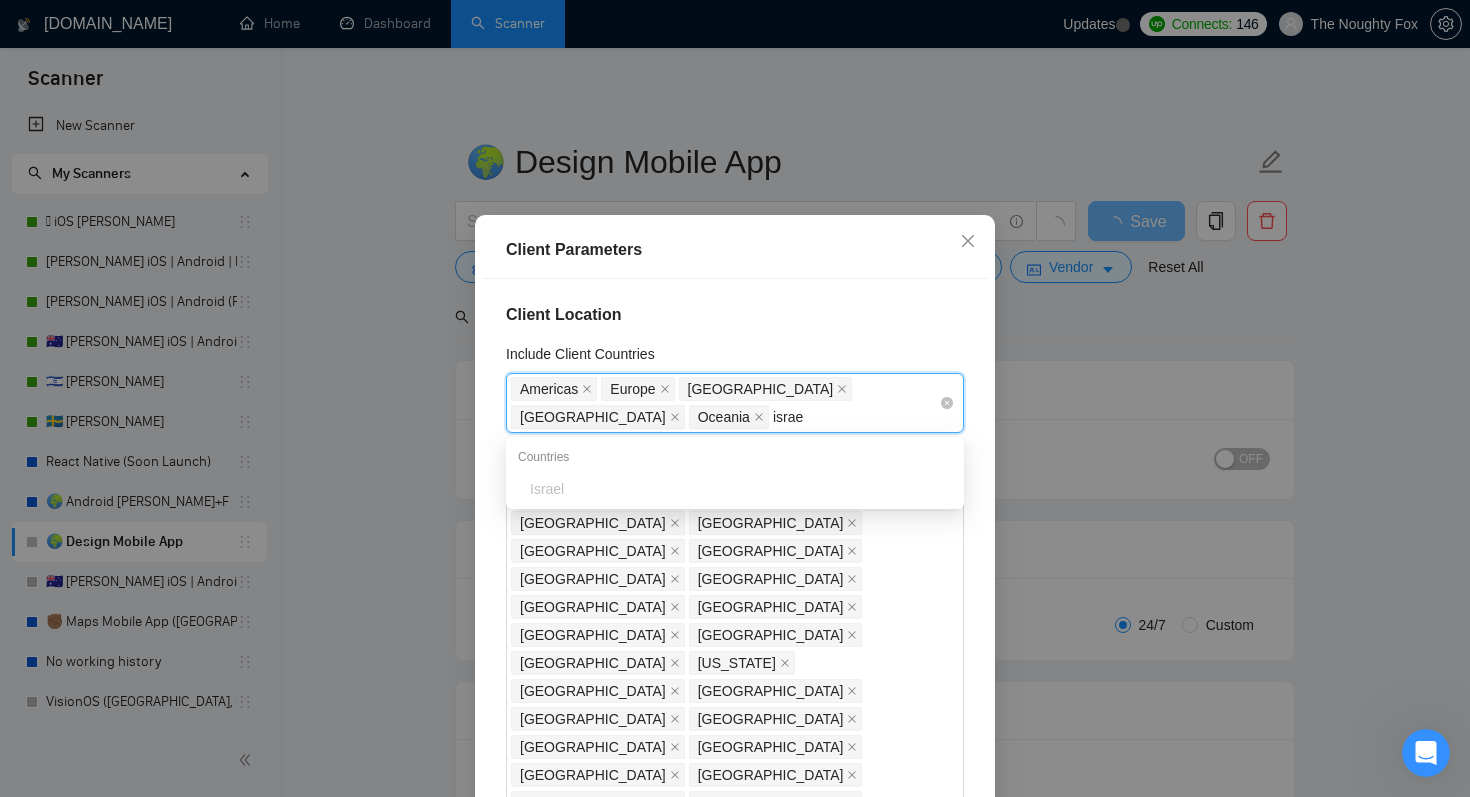 type on "israel" 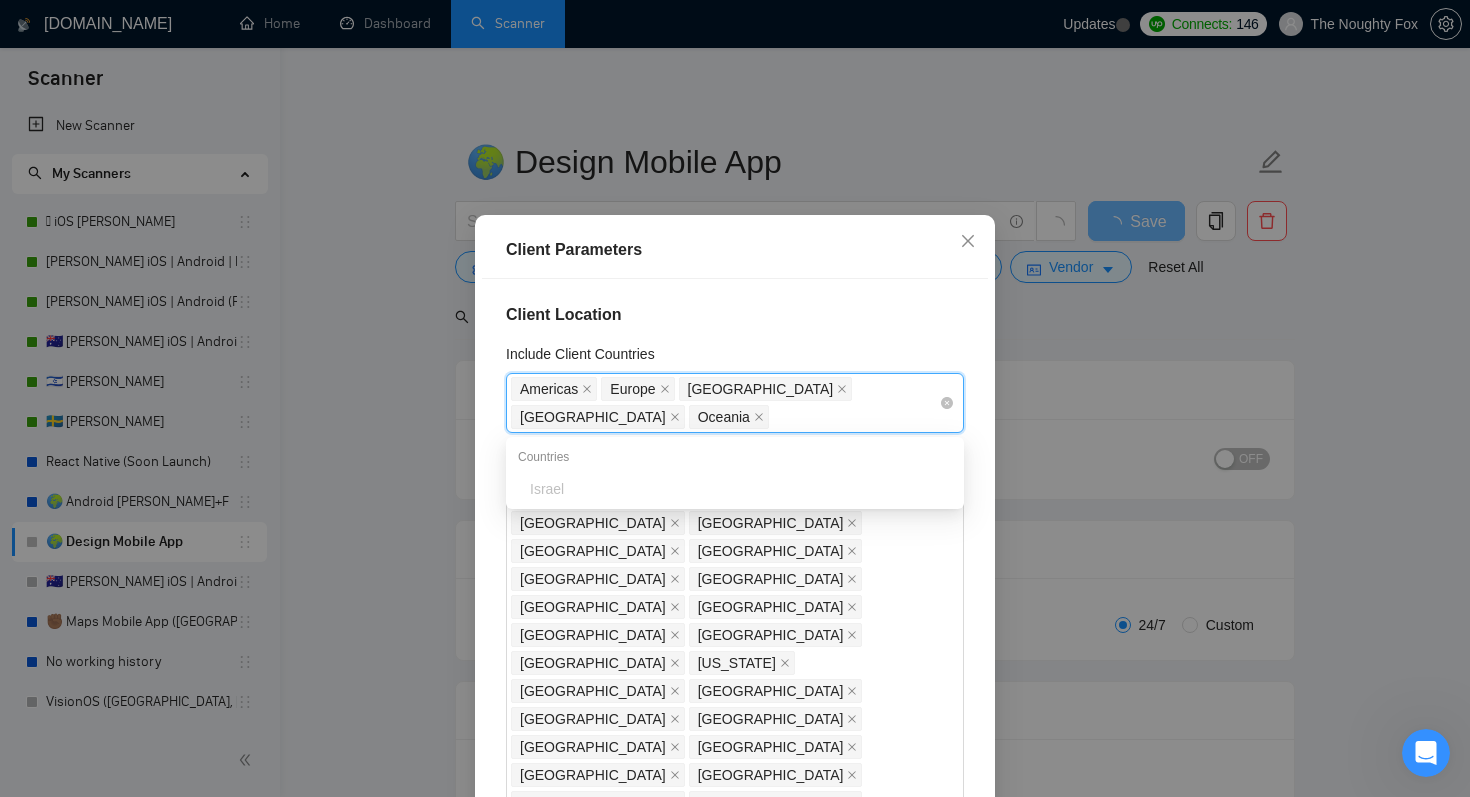 click on "[GEOGRAPHIC_DATA] [GEOGRAPHIC_DATA] [GEOGRAPHIC_DATA] [GEOGRAPHIC_DATA] [GEOGRAPHIC_DATA]" at bounding box center [725, 403] 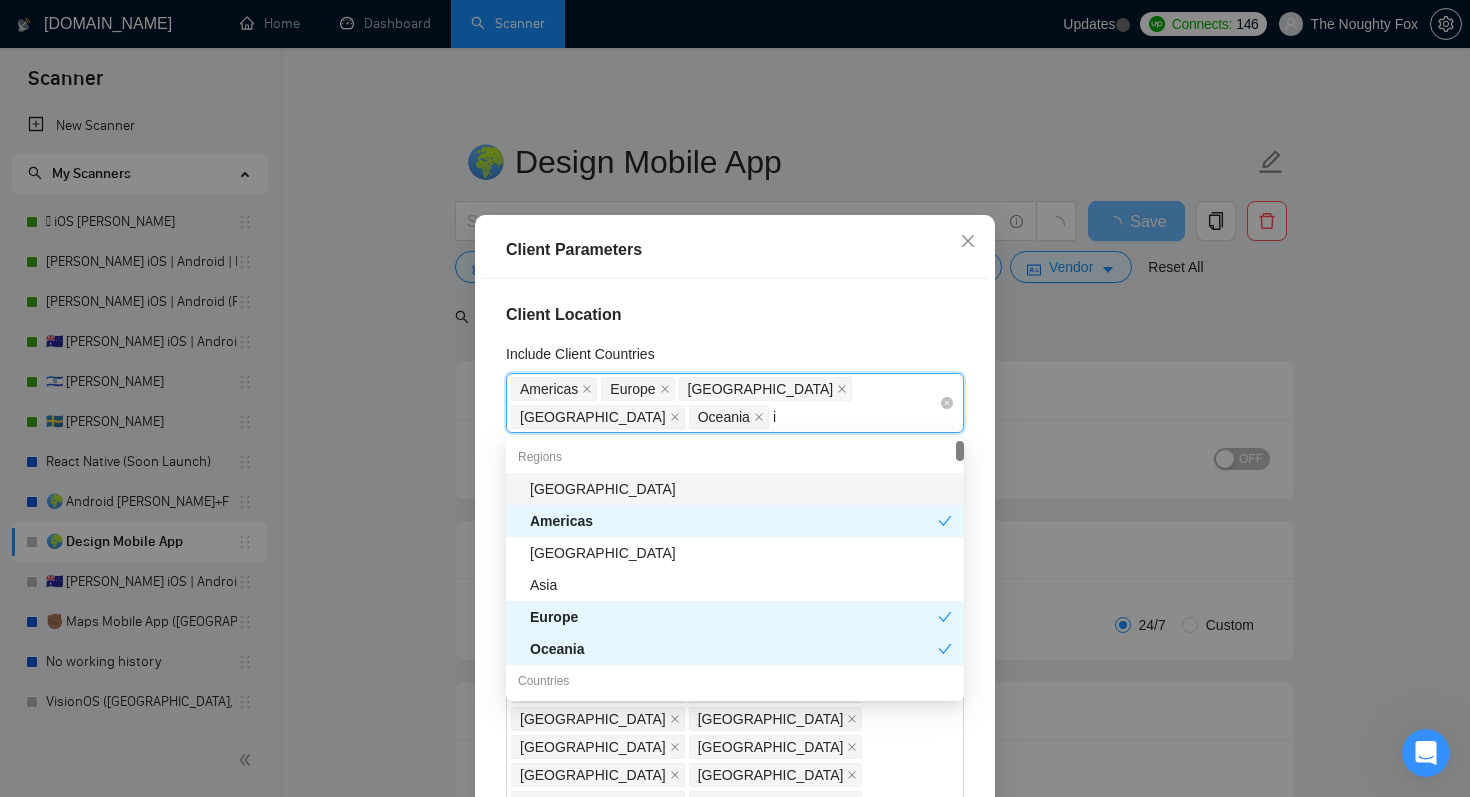 type on "is" 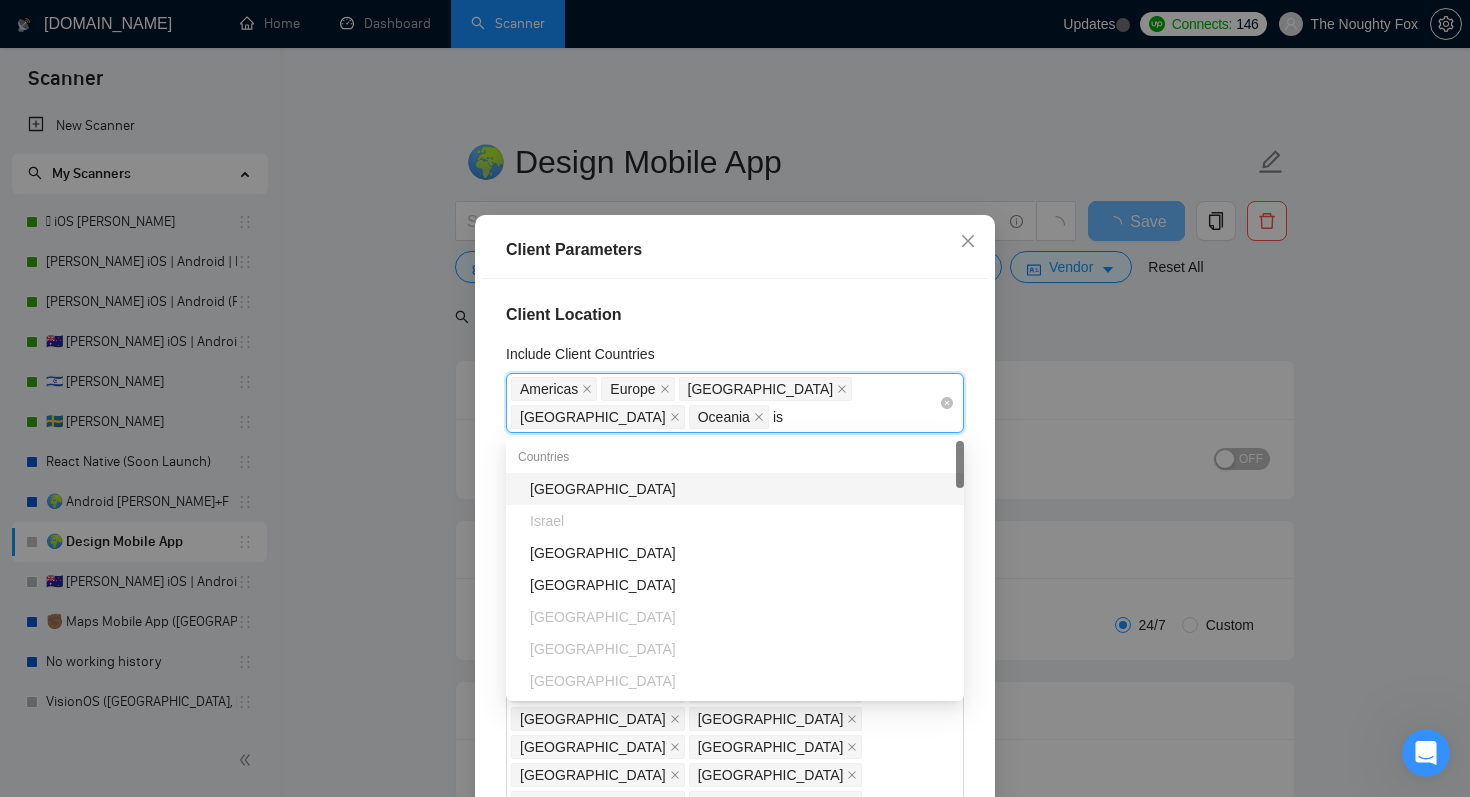 type 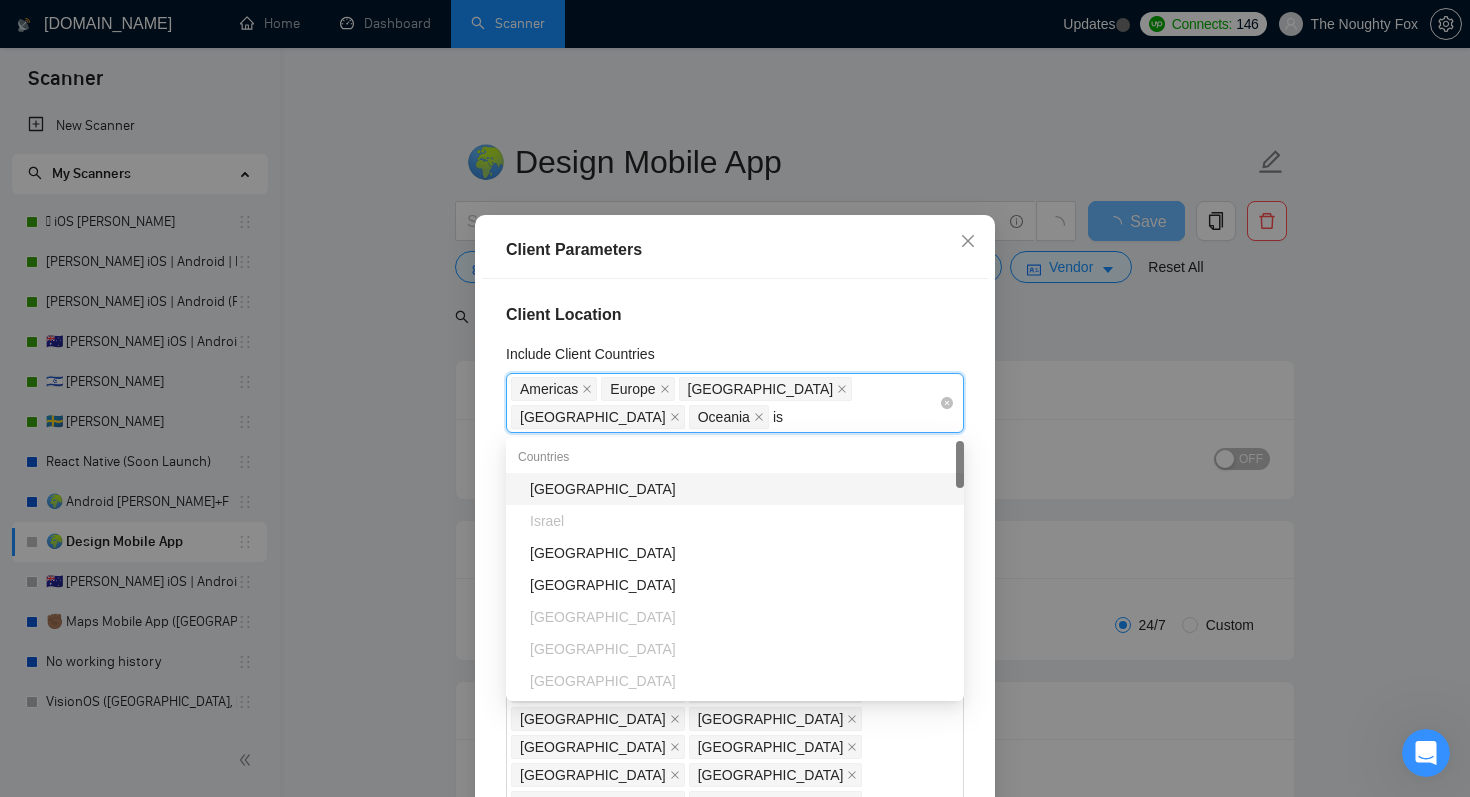type on "i" 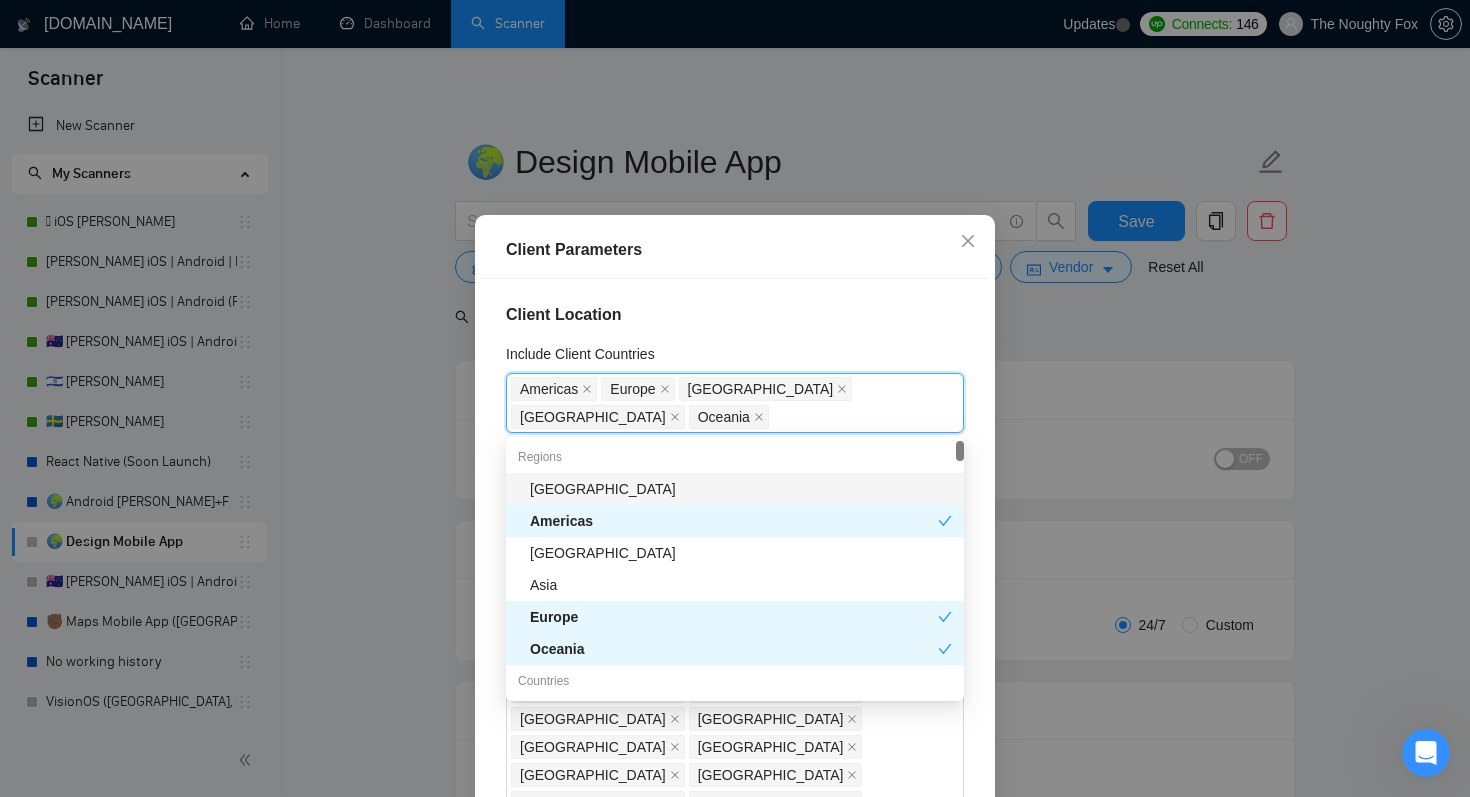 click on "Client Location" at bounding box center [735, 315] 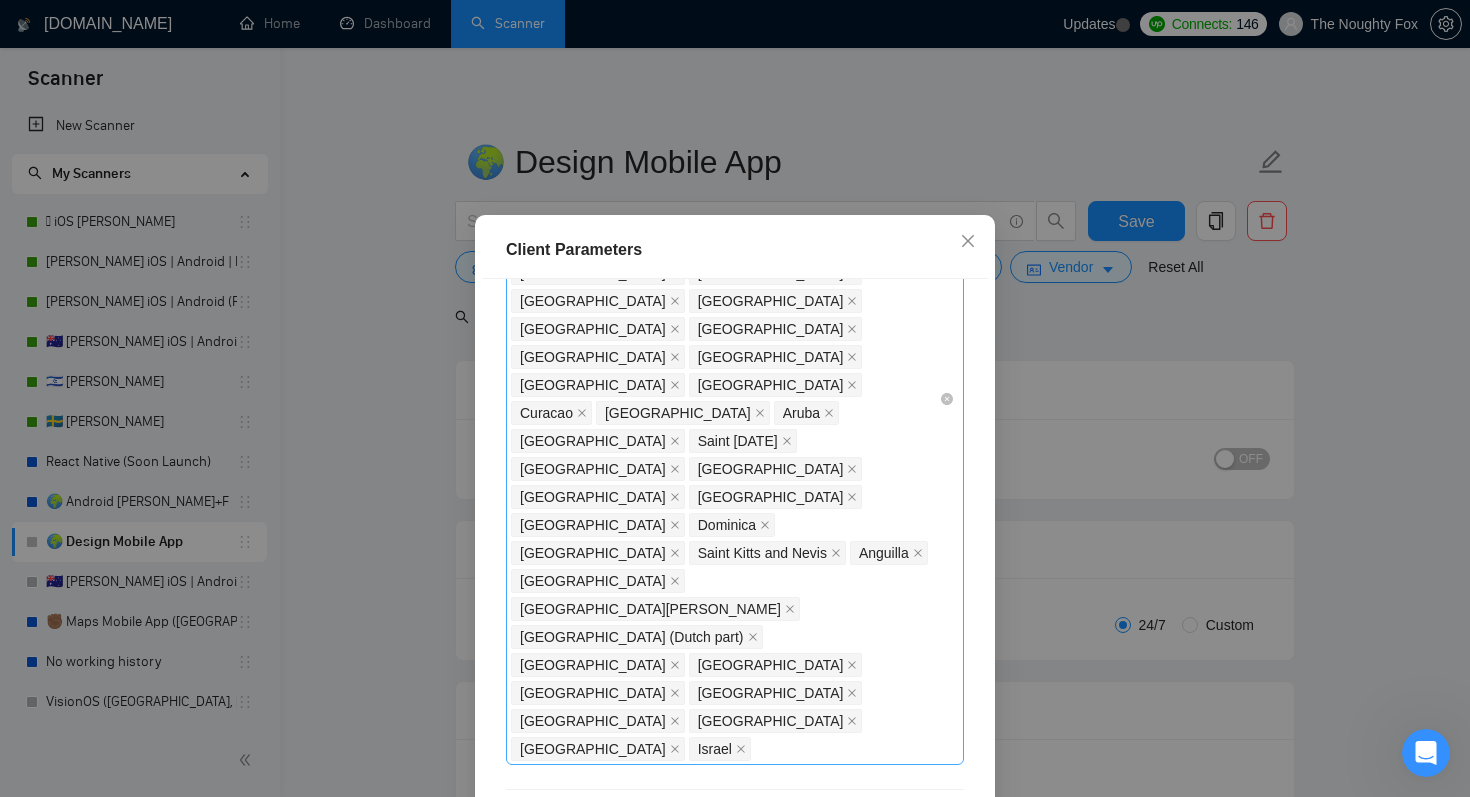 scroll, scrollTop: 432, scrollLeft: 0, axis: vertical 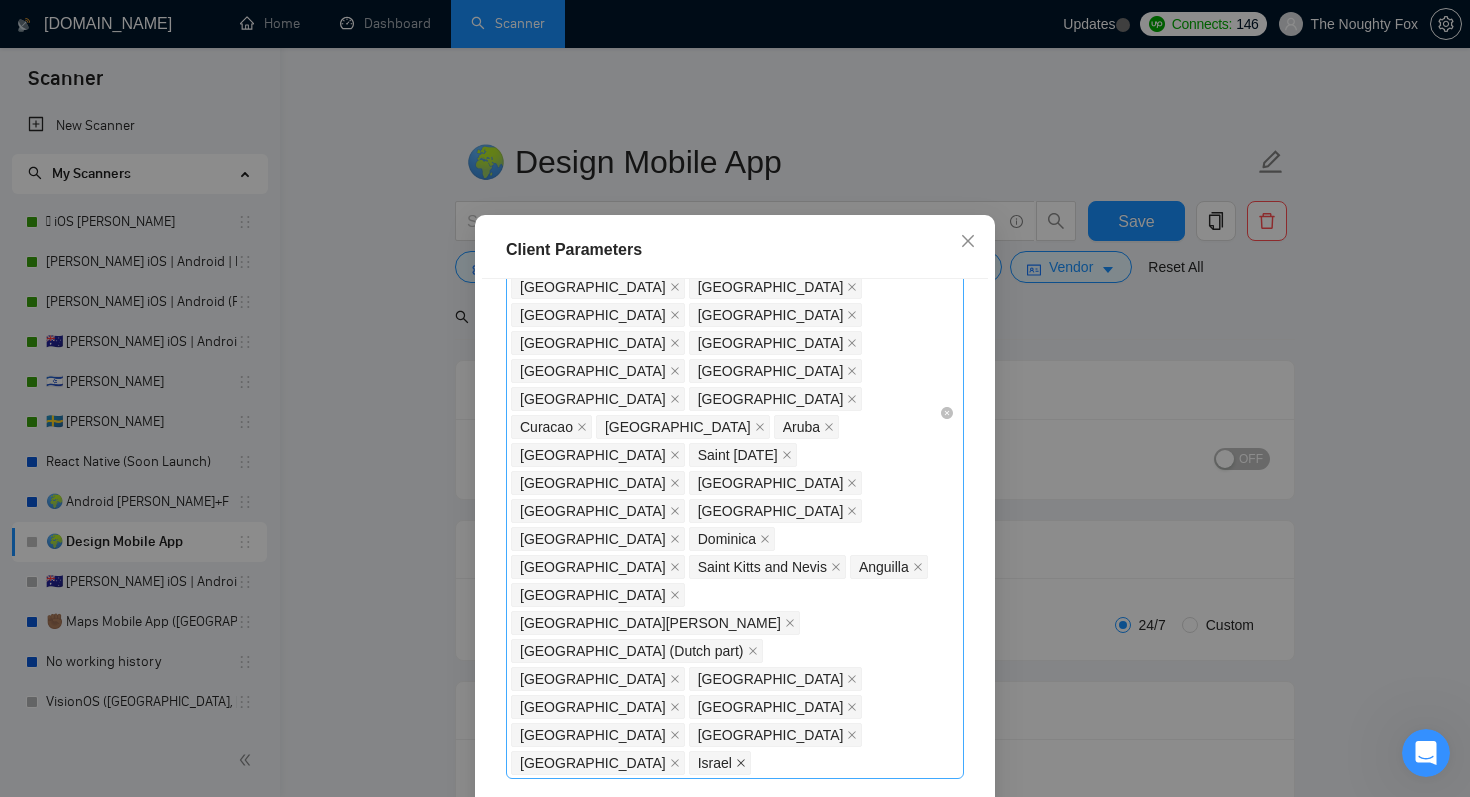 click 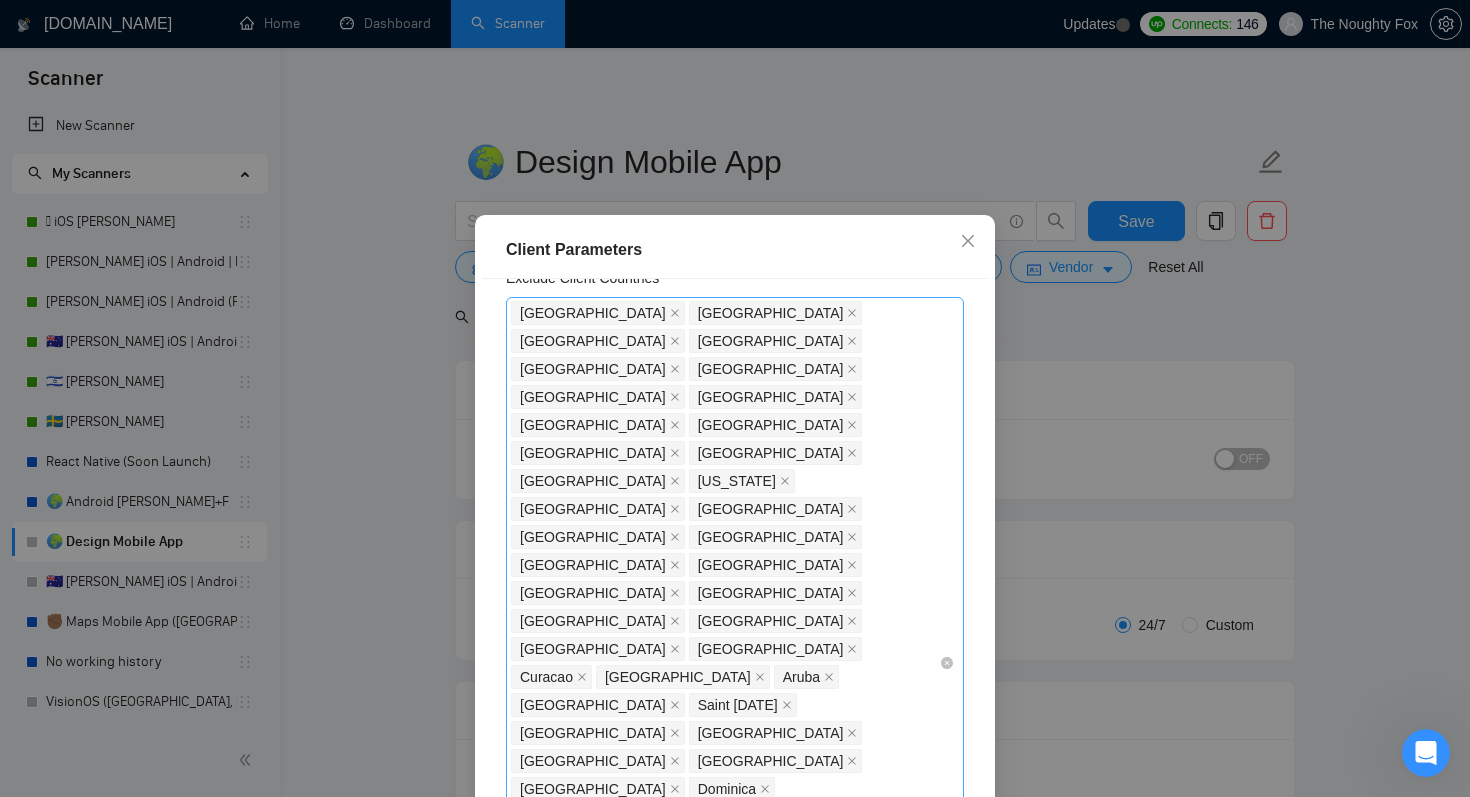 scroll, scrollTop: 0, scrollLeft: 0, axis: both 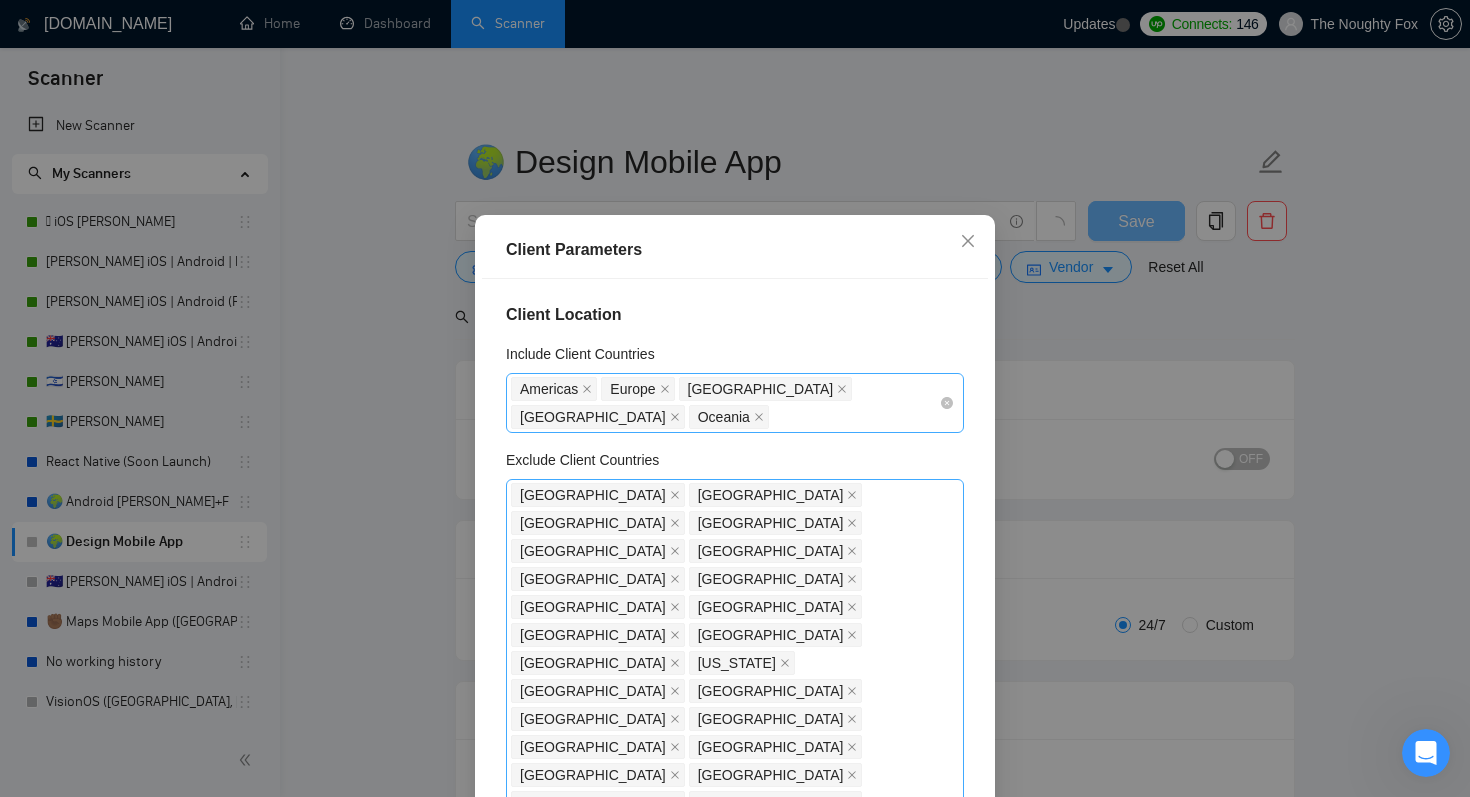 click on "[GEOGRAPHIC_DATA] [GEOGRAPHIC_DATA] [GEOGRAPHIC_DATA] [GEOGRAPHIC_DATA] [GEOGRAPHIC_DATA]" at bounding box center [725, 403] 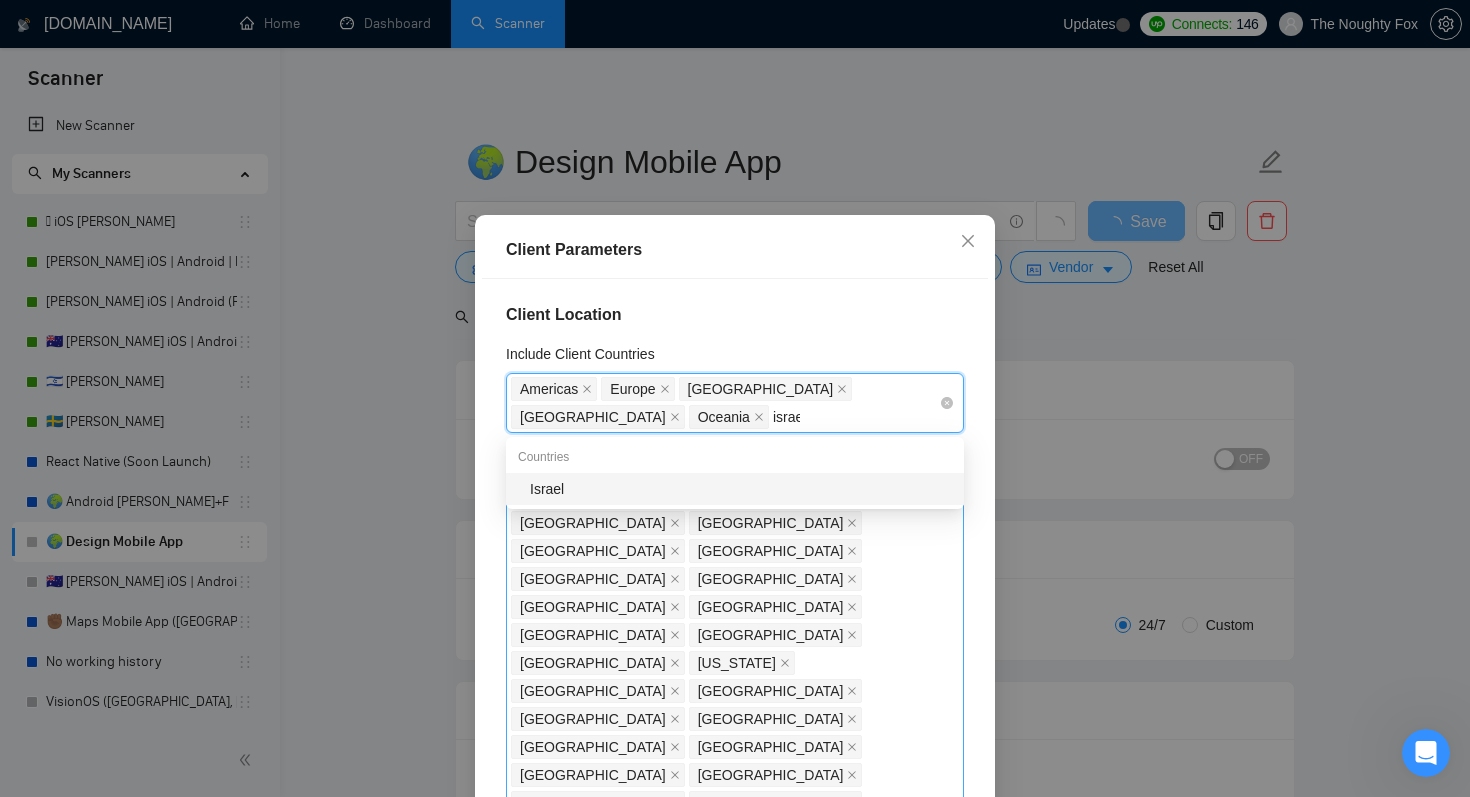 type on "israel" 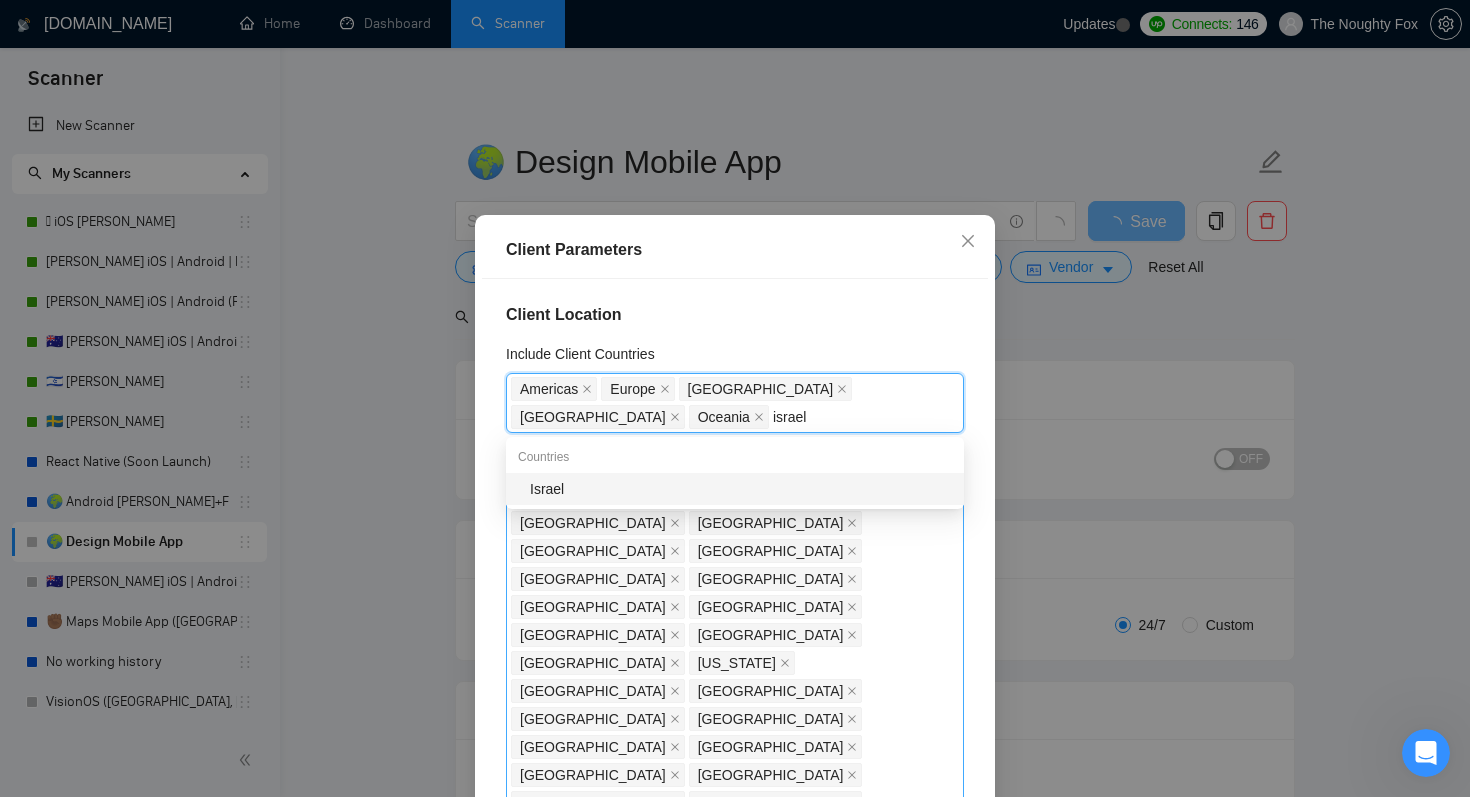 click on "Israel" at bounding box center [741, 489] 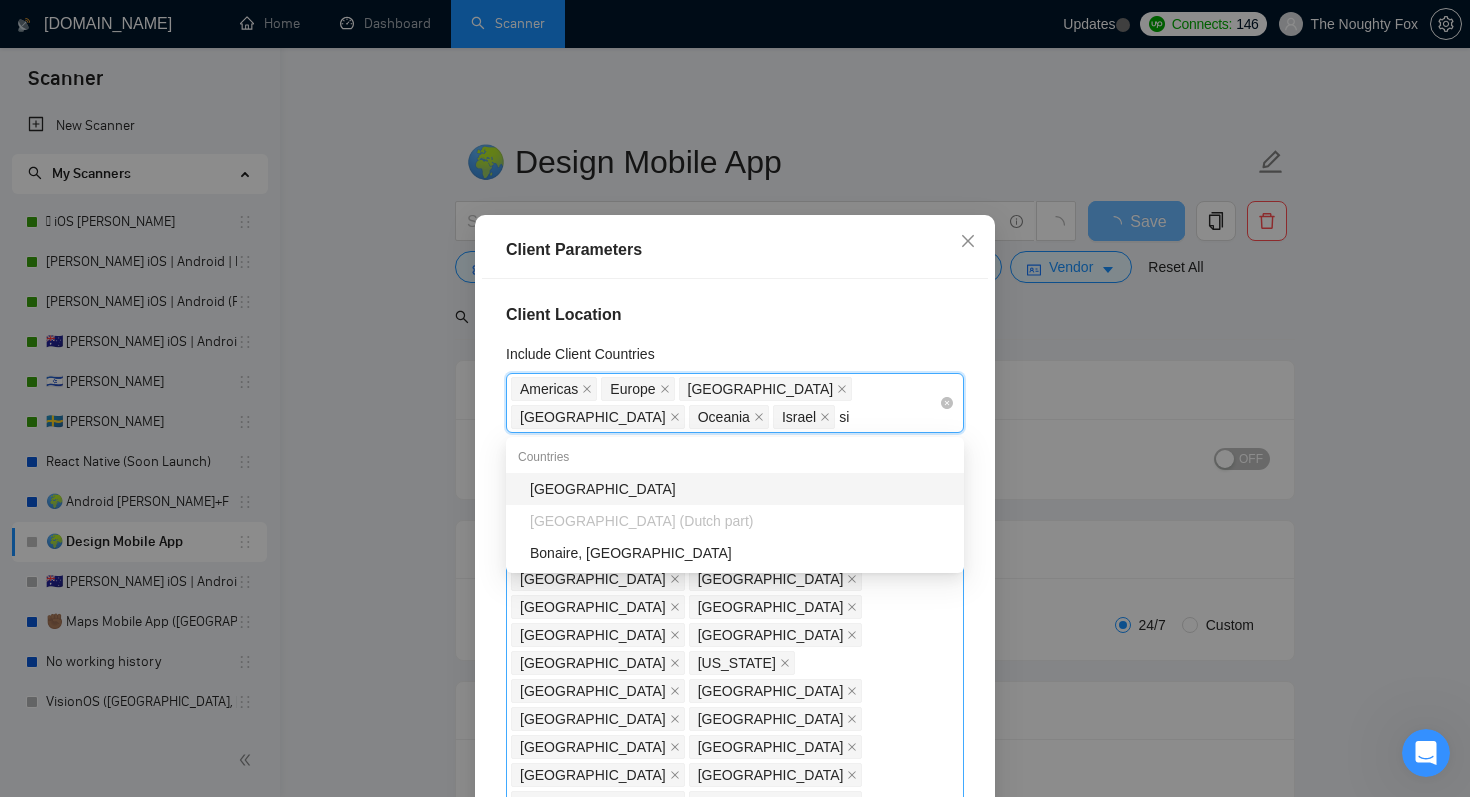 type on "s" 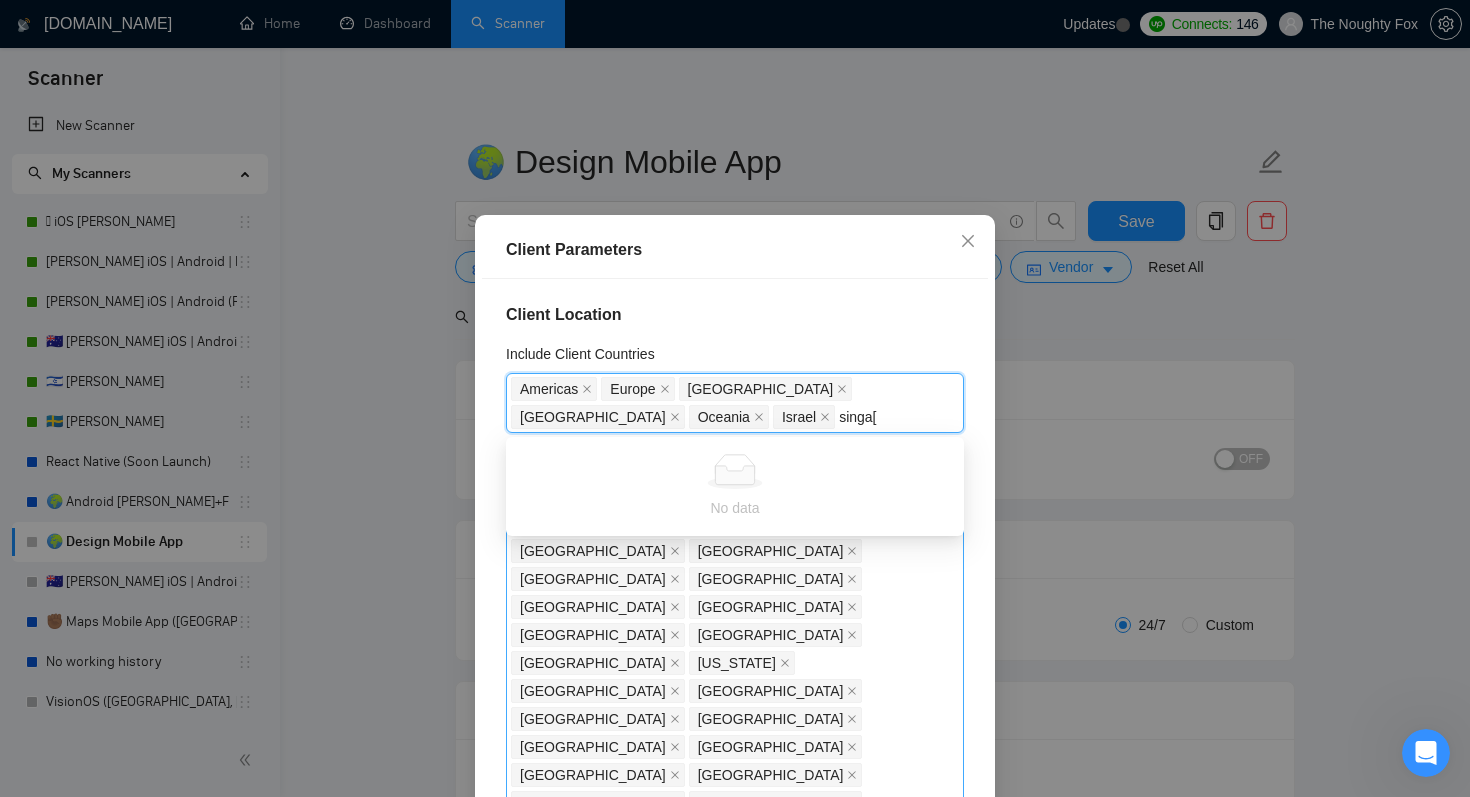 type on "singa" 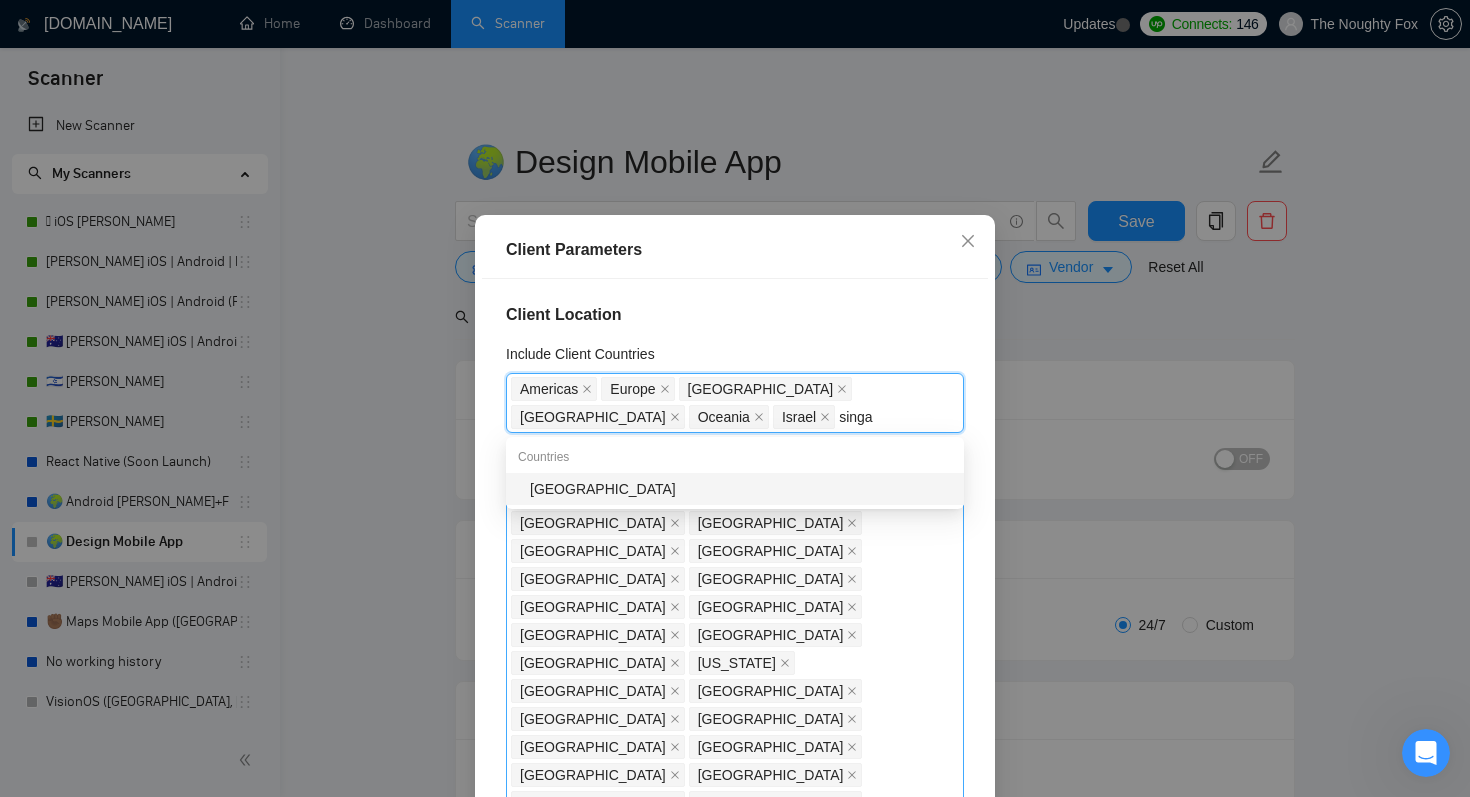 click on "[GEOGRAPHIC_DATA]" at bounding box center (741, 489) 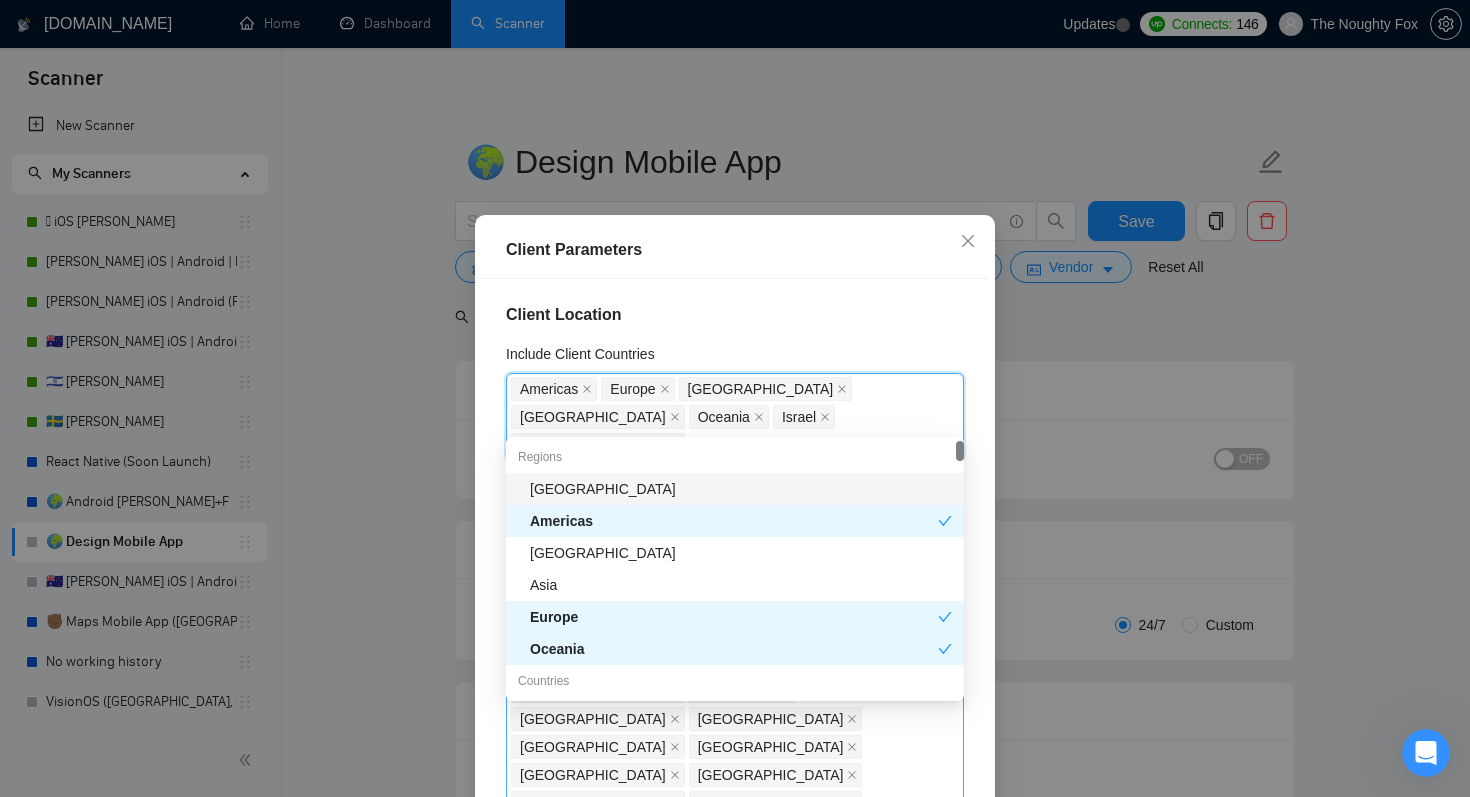 click on "Client Location Include Client Countries [GEOGRAPHIC_DATA] [GEOGRAPHIC_DATA] [GEOGRAPHIC_DATA] [GEOGRAPHIC_DATA] [GEOGRAPHIC_DATA] [GEOGRAPHIC_DATA] [GEOGRAPHIC_DATA]   Exclude Client Countries [GEOGRAPHIC_DATA] [GEOGRAPHIC_DATA] [GEOGRAPHIC_DATA] [GEOGRAPHIC_DATA] [GEOGRAPHIC_DATA] [GEOGRAPHIC_DATA] [GEOGRAPHIC_DATA] [GEOGRAPHIC_DATA] [GEOGRAPHIC_DATA] [GEOGRAPHIC_DATA] [GEOGRAPHIC_DATA] [GEOGRAPHIC_DATA] [GEOGRAPHIC_DATA] [US_STATE] [GEOGRAPHIC_DATA] [GEOGRAPHIC_DATA] [GEOGRAPHIC_DATA] [GEOGRAPHIC_DATA] [GEOGRAPHIC_DATA] [GEOGRAPHIC_DATA] [GEOGRAPHIC_DATA] [GEOGRAPHIC_DATA] [GEOGRAPHIC_DATA] [GEOGRAPHIC_DATA] [GEOGRAPHIC_DATA] [GEOGRAPHIC_DATA] [GEOGRAPHIC_DATA] [GEOGRAPHIC_DATA] [GEOGRAPHIC_DATA] [GEOGRAPHIC_DATA] [GEOGRAPHIC_DATA][DATE] [GEOGRAPHIC_DATA] [GEOGRAPHIC_DATA] [GEOGRAPHIC_DATA] [GEOGRAPHIC_DATA] [GEOGRAPHIC_DATA] [GEOGRAPHIC_DATA] [GEOGRAPHIC_DATA] [GEOGRAPHIC_DATA] [GEOGRAPHIC_DATA] [GEOGRAPHIC_DATA] [GEOGRAPHIC_DATA] [GEOGRAPHIC_DATA][PERSON_NAME] [GEOGRAPHIC_DATA] (Dutch part) [GEOGRAPHIC_DATA] [GEOGRAPHIC_DATA] [GEOGRAPHIC_DATA] [GEOGRAPHIC_DATA] [GEOGRAPHIC_DATA] [GEOGRAPHIC_DATA] [GEOGRAPHIC_DATA]   Client Rating Client Min Average Feedback Include clients with no feedback Client Payment Details Payment Verified Hire Rate Stats   Client Total Spent $ Min - $ Max Client Hire Rate New Mid Rates Max Rates High Rates Low Rates     Avg Hourly Rate Paid New $ Min - $ Max Client Profile Client Industry New 1" at bounding box center [735, 558] 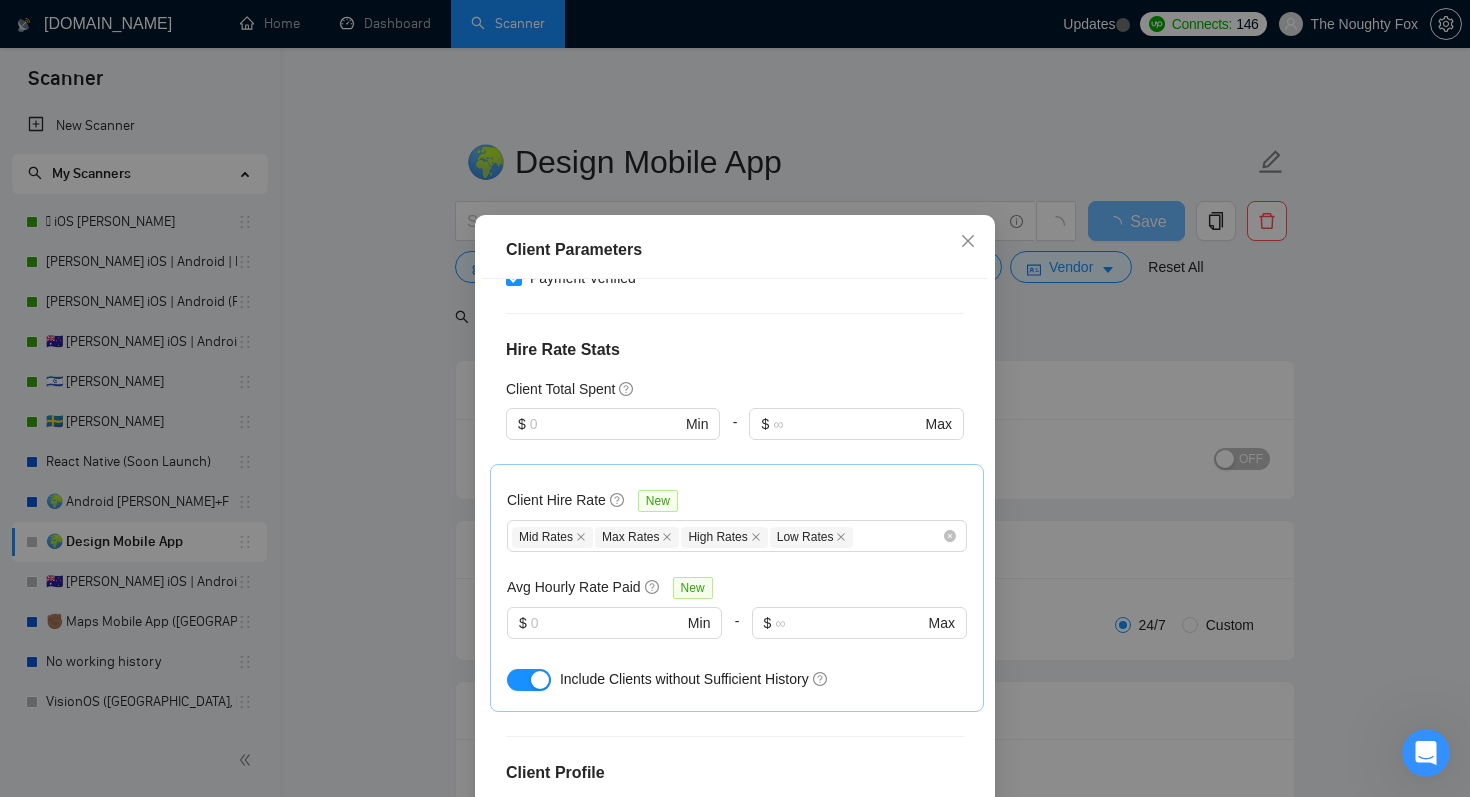 scroll, scrollTop: 1407, scrollLeft: 0, axis: vertical 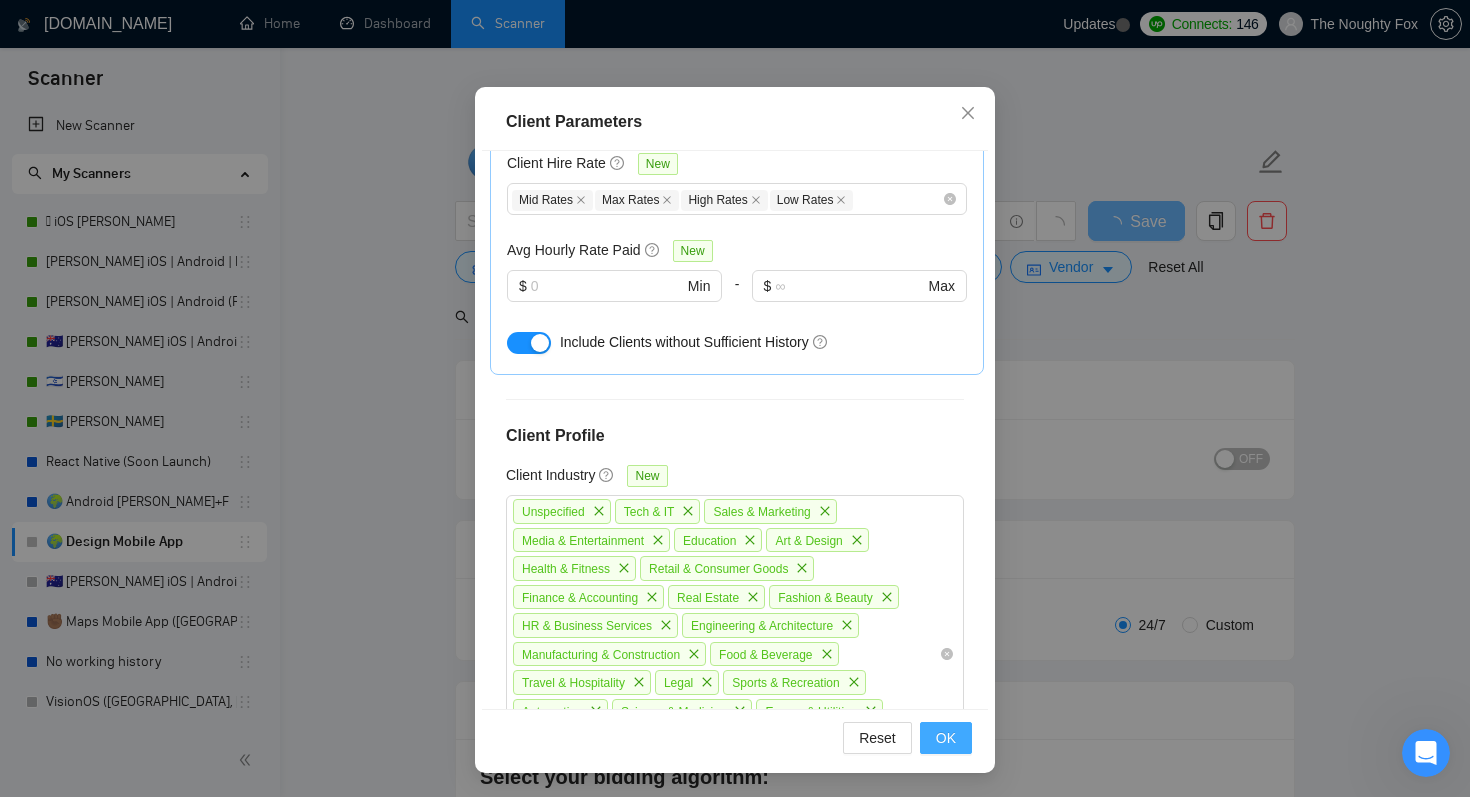 click on "OK" at bounding box center (946, 738) 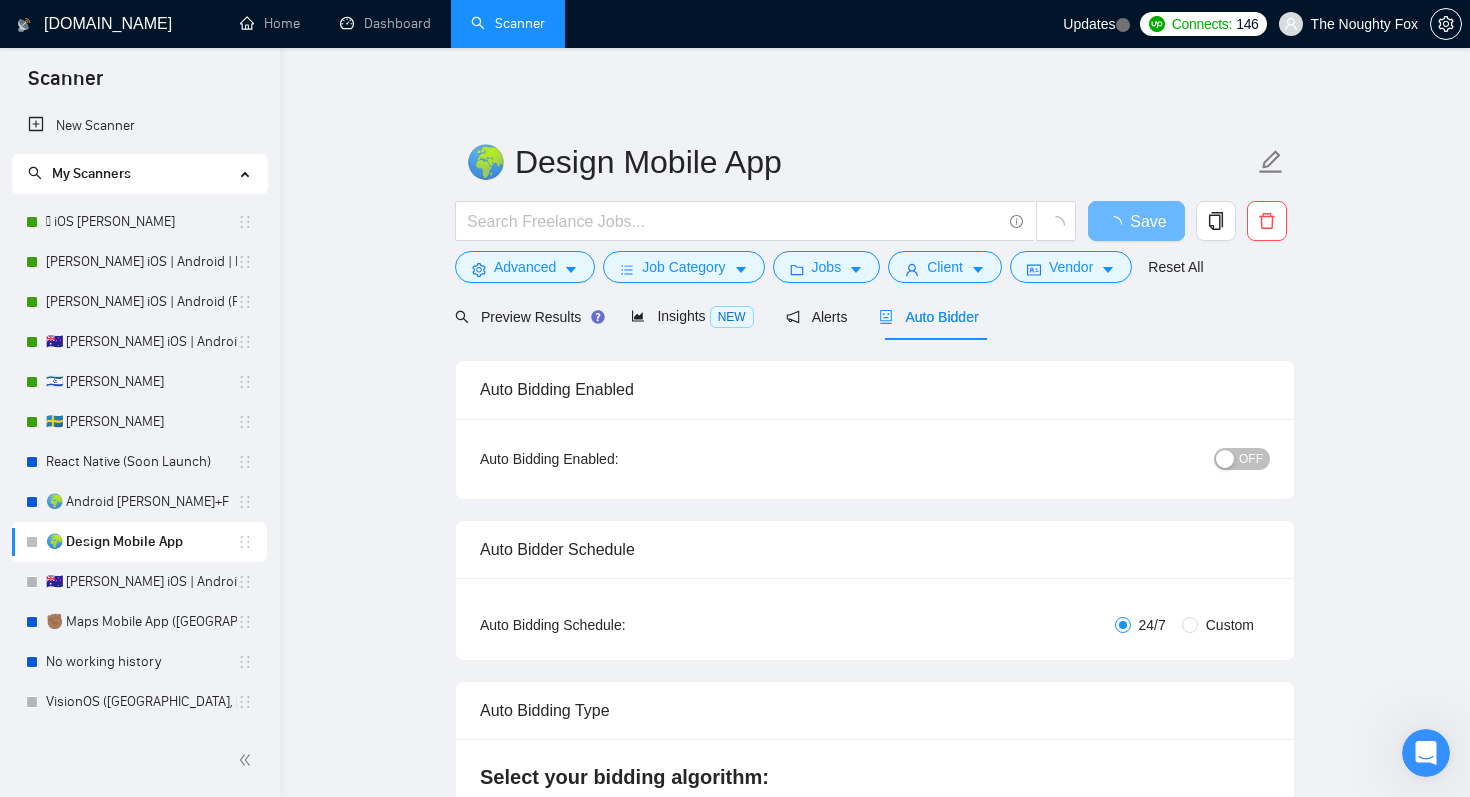 scroll, scrollTop: 33, scrollLeft: 0, axis: vertical 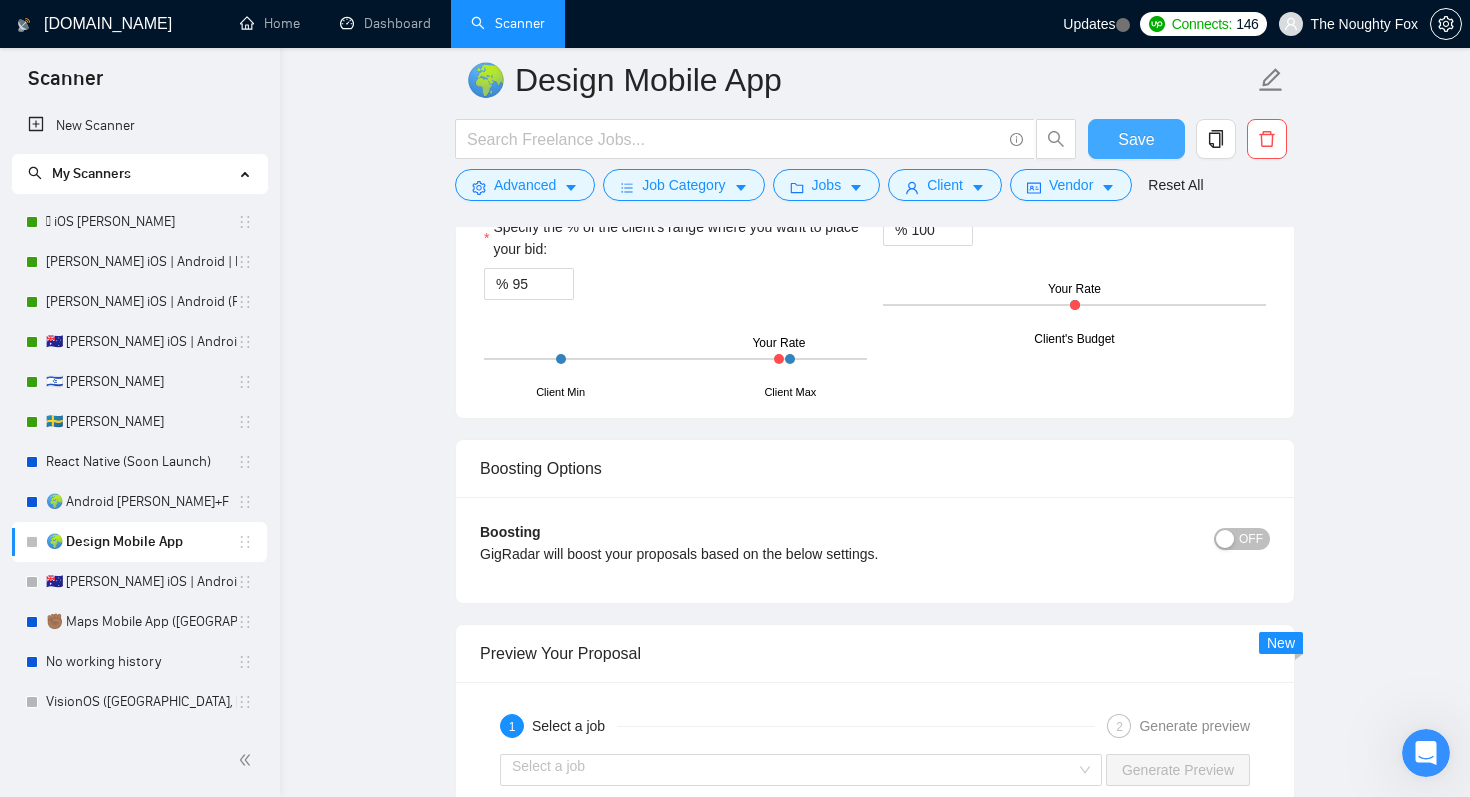 click on "Save" at bounding box center [1136, 139] 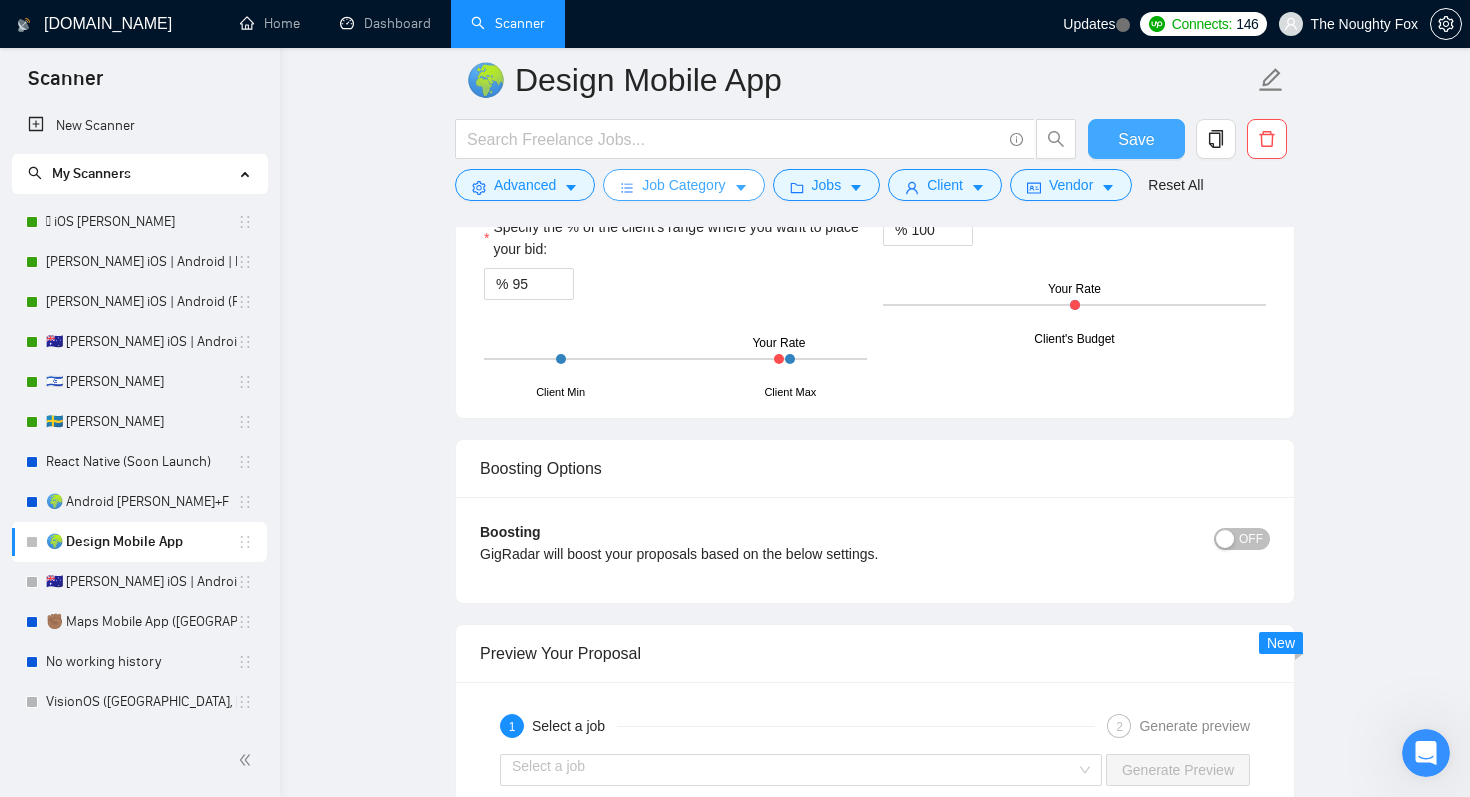 type 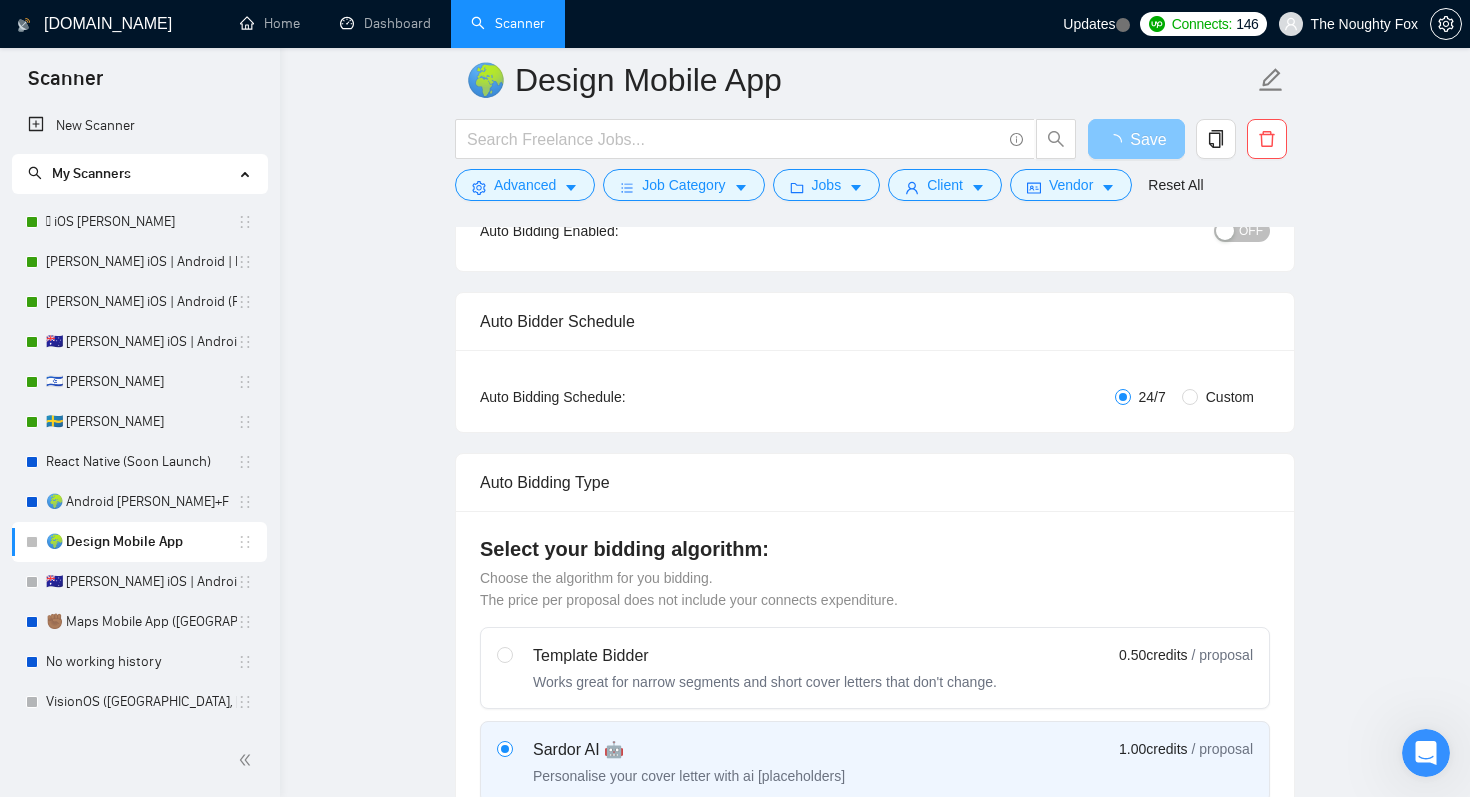 scroll, scrollTop: 0, scrollLeft: 0, axis: both 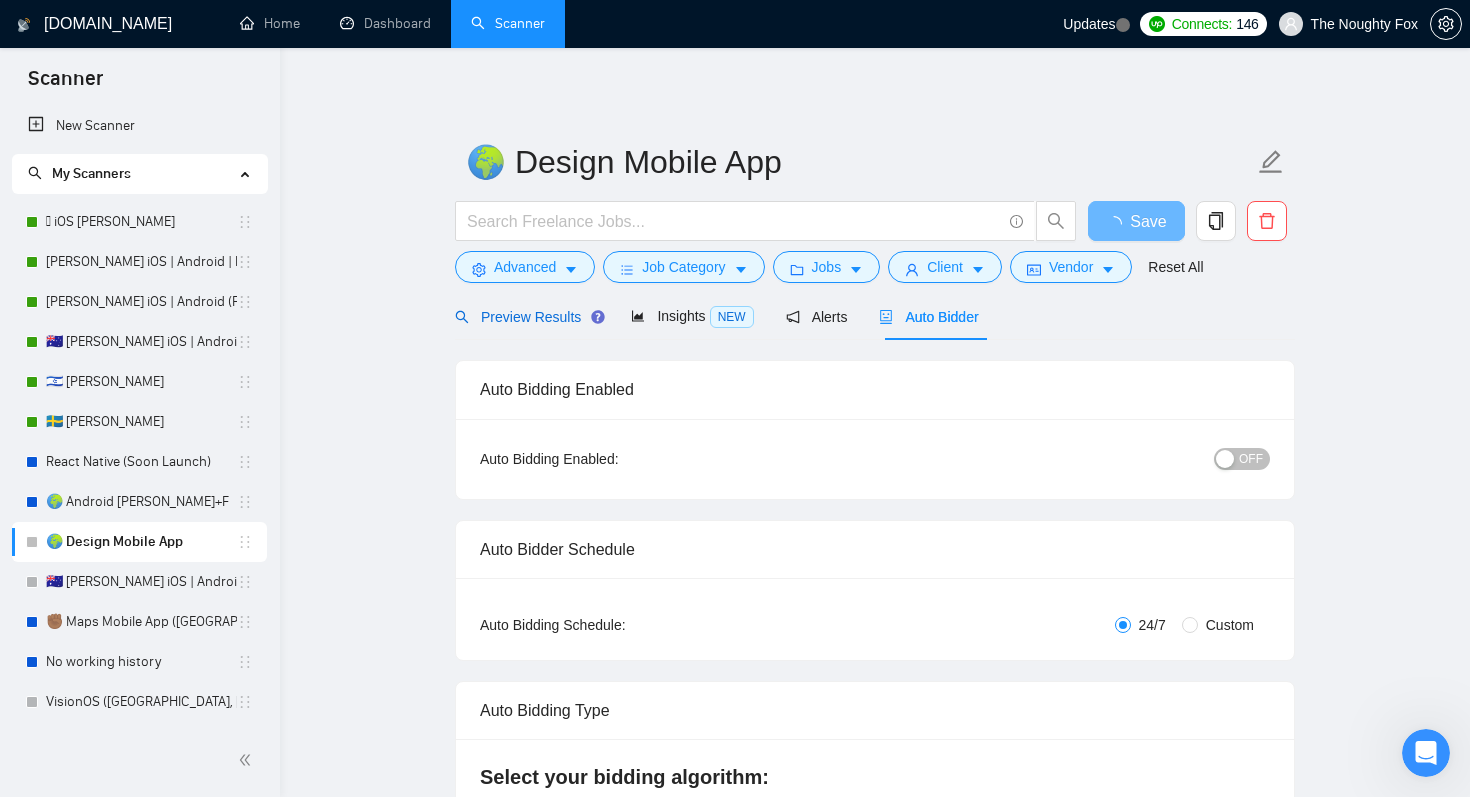 click on "Preview Results" at bounding box center [527, 317] 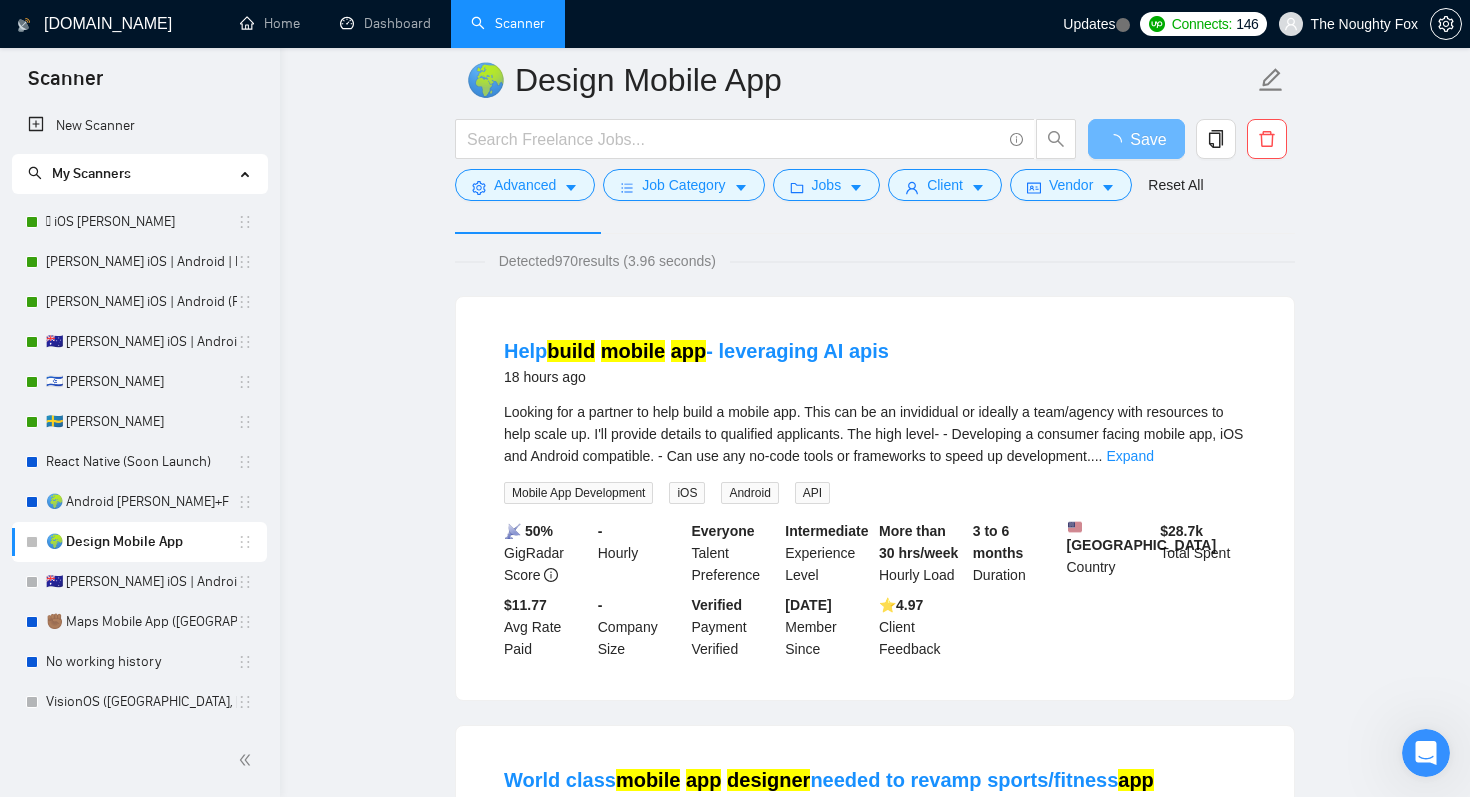 scroll, scrollTop: 200, scrollLeft: 0, axis: vertical 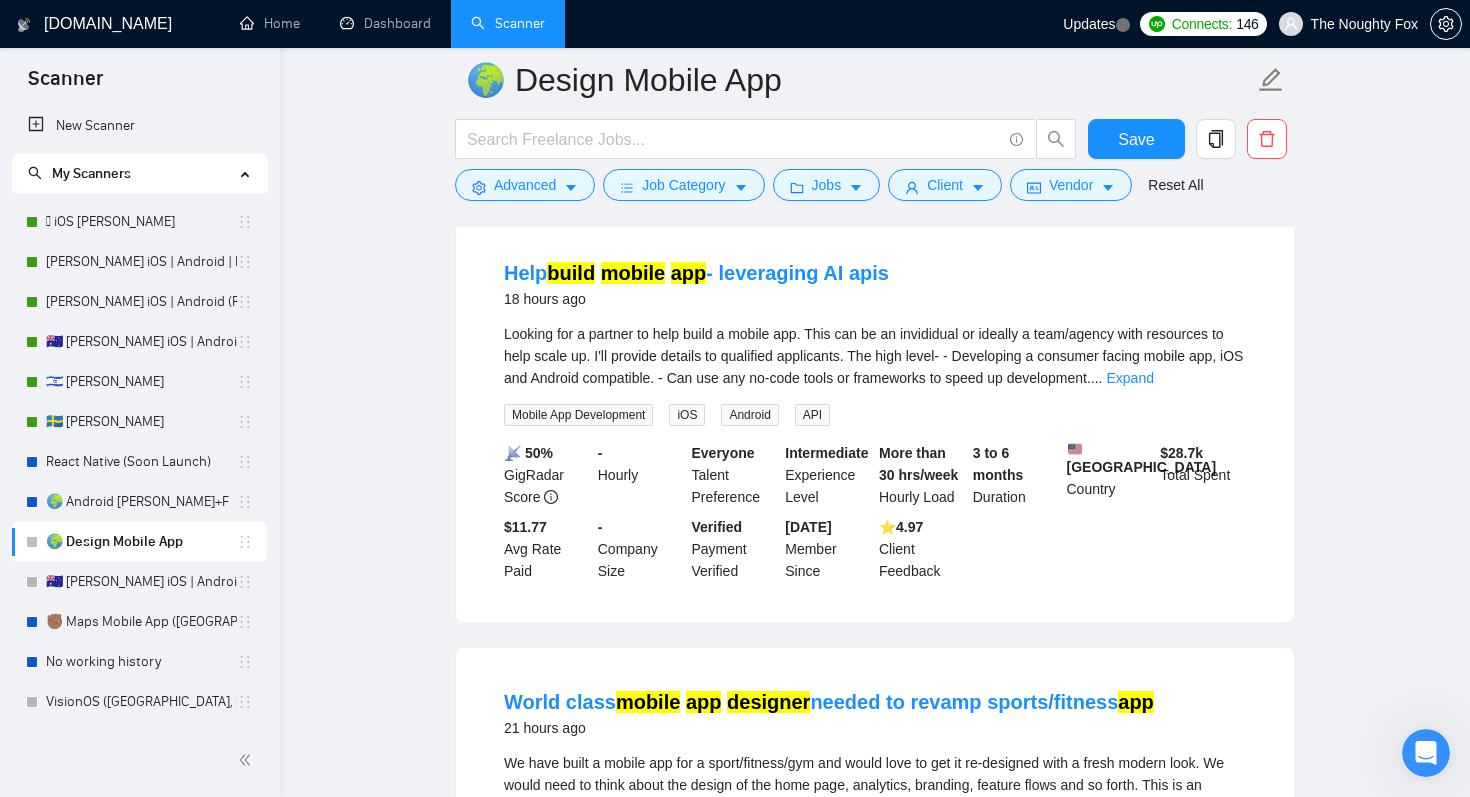 click on "Looking for a partner to help build a mobile app.  This can be an invididual or ideally a team/agency with resources to help scale up.
I'll provide details to qualified applicants.
The high level-
- Developing a consumer facing mobile app, iOS and Android compatible.
- Can use any no-code tools or frameworks to speed up development.
... Expand" at bounding box center [875, 356] 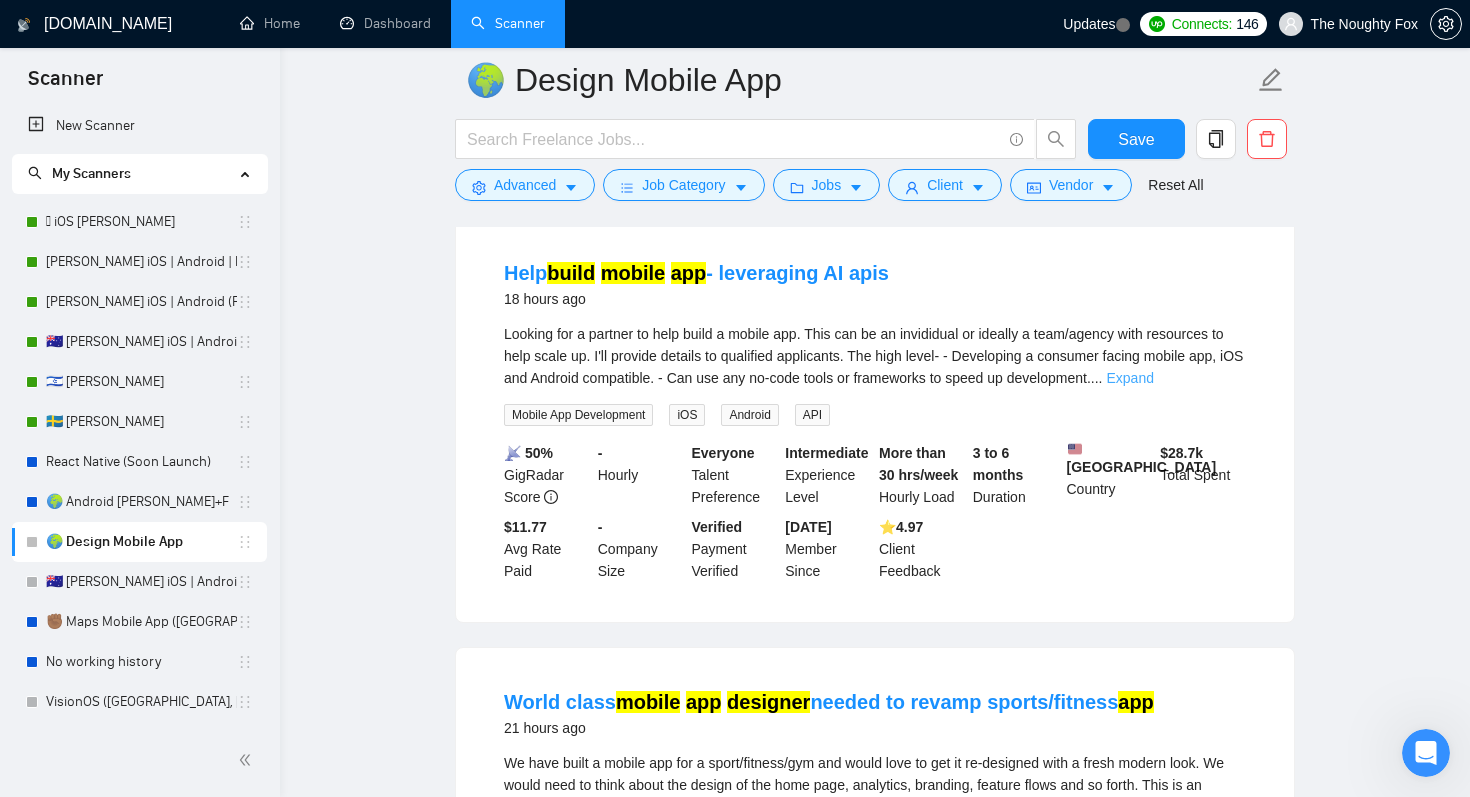 click on "Expand" at bounding box center [1129, 378] 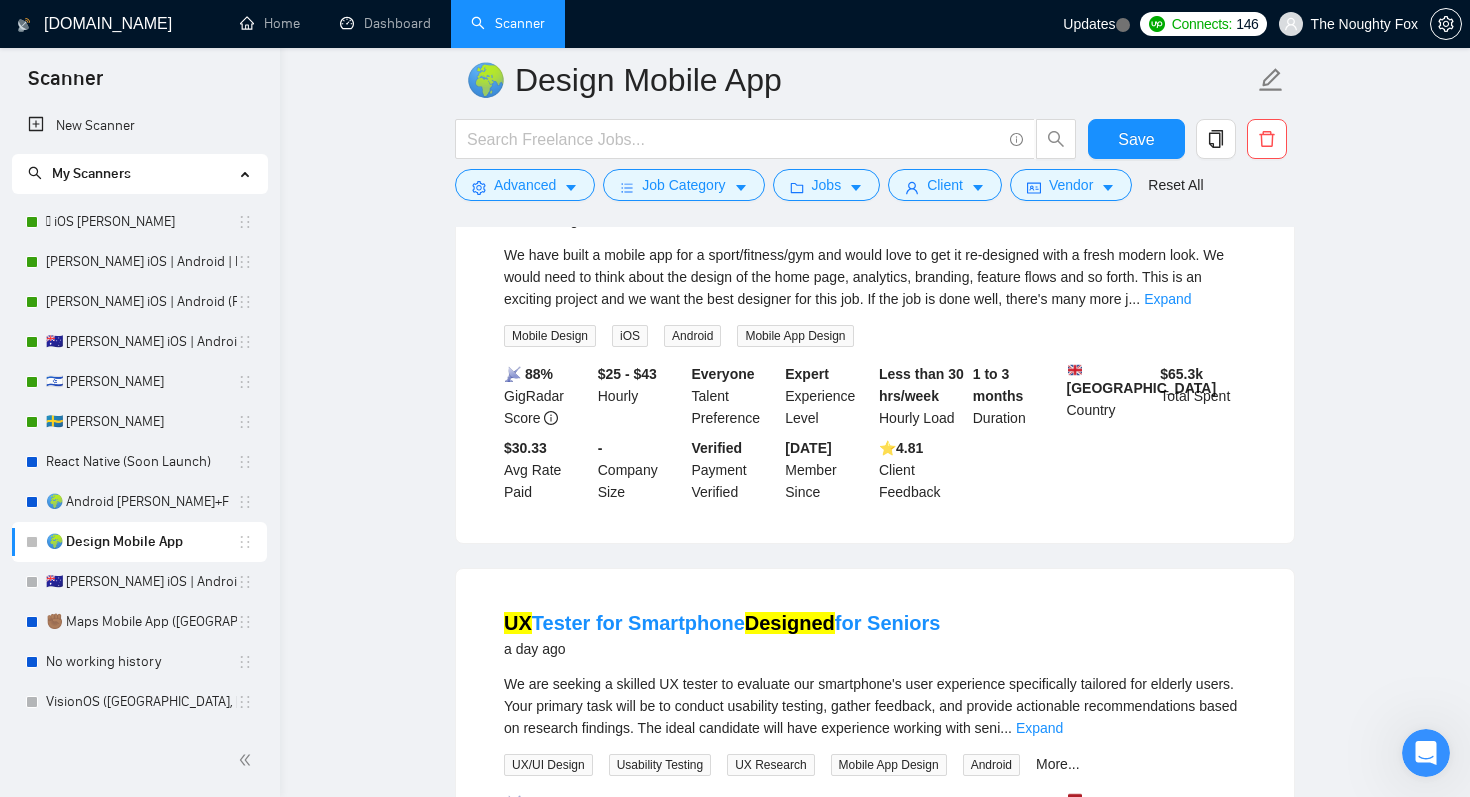 scroll, scrollTop: 1075, scrollLeft: 0, axis: vertical 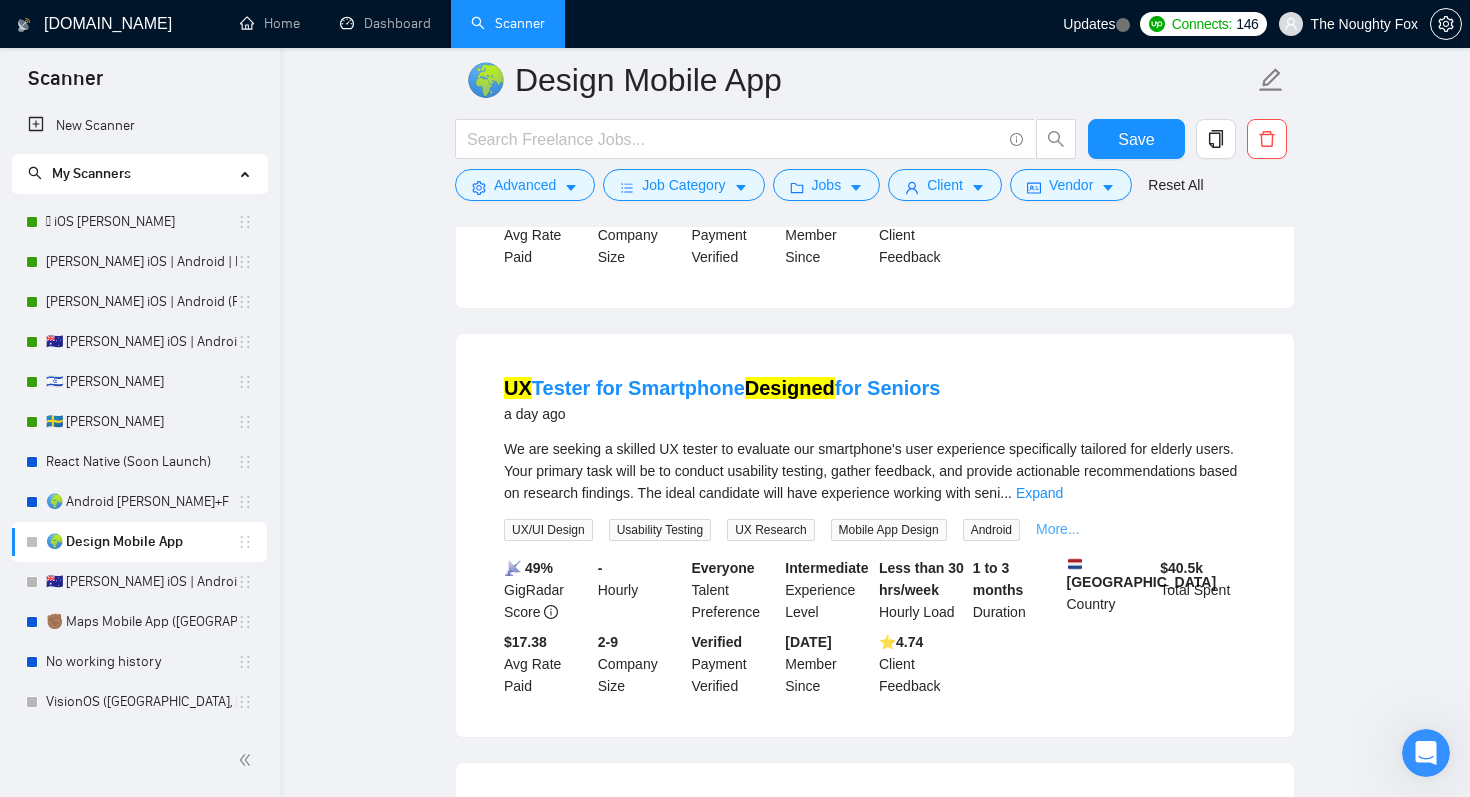 click on "More..." at bounding box center (1058, 529) 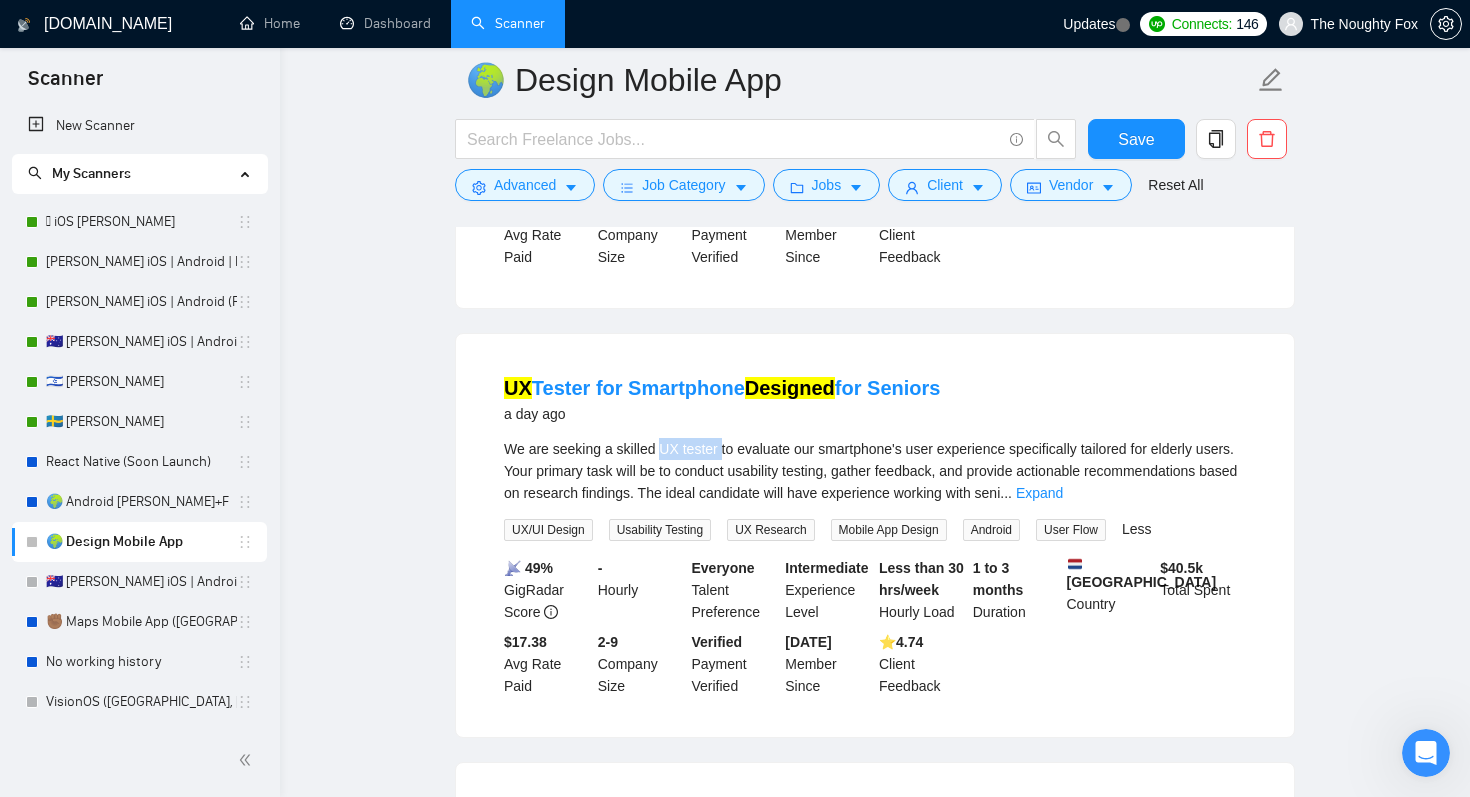 drag, startPoint x: 726, startPoint y: 473, endPoint x: 663, endPoint y: 477, distance: 63.126858 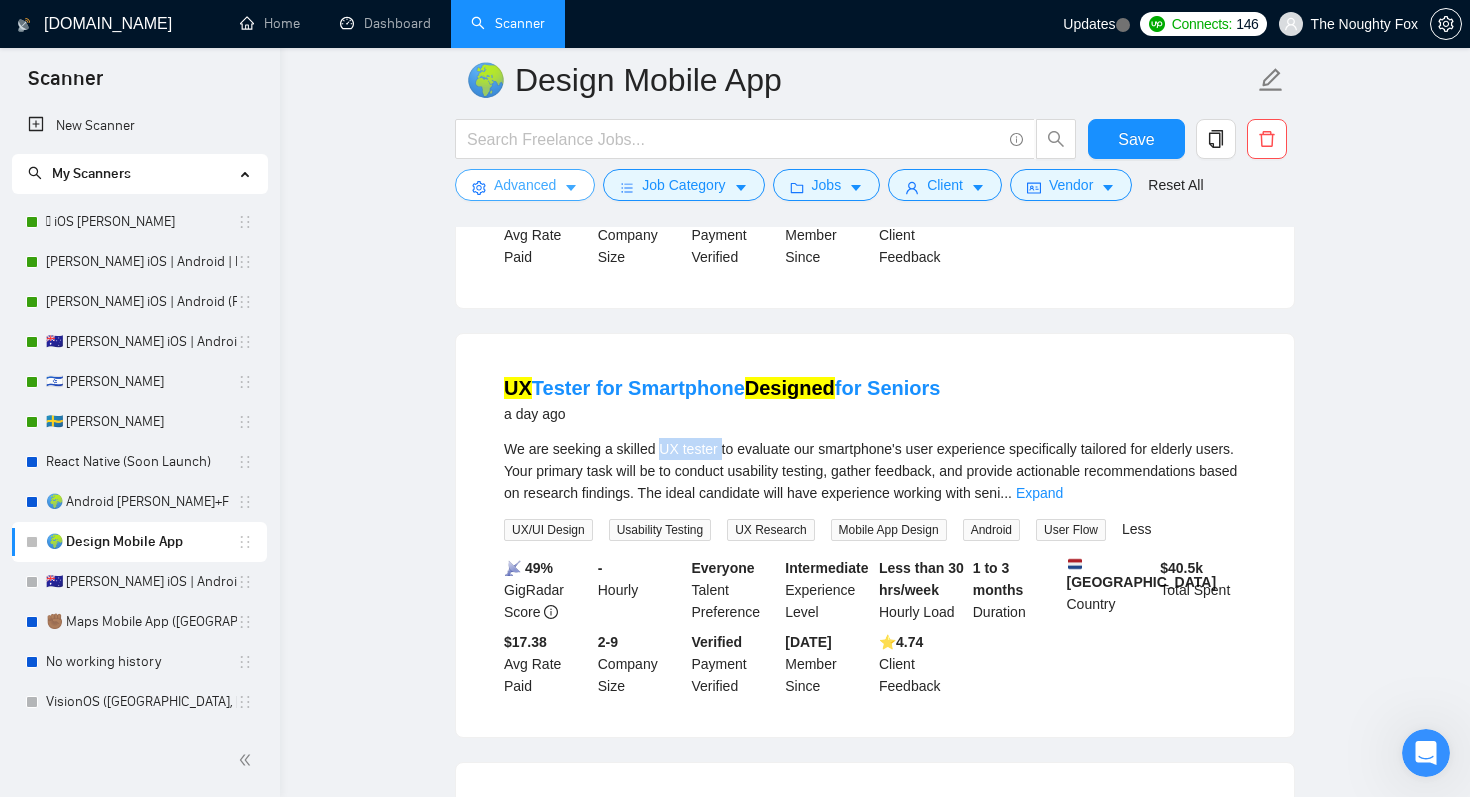 click on "Advanced" at bounding box center [525, 185] 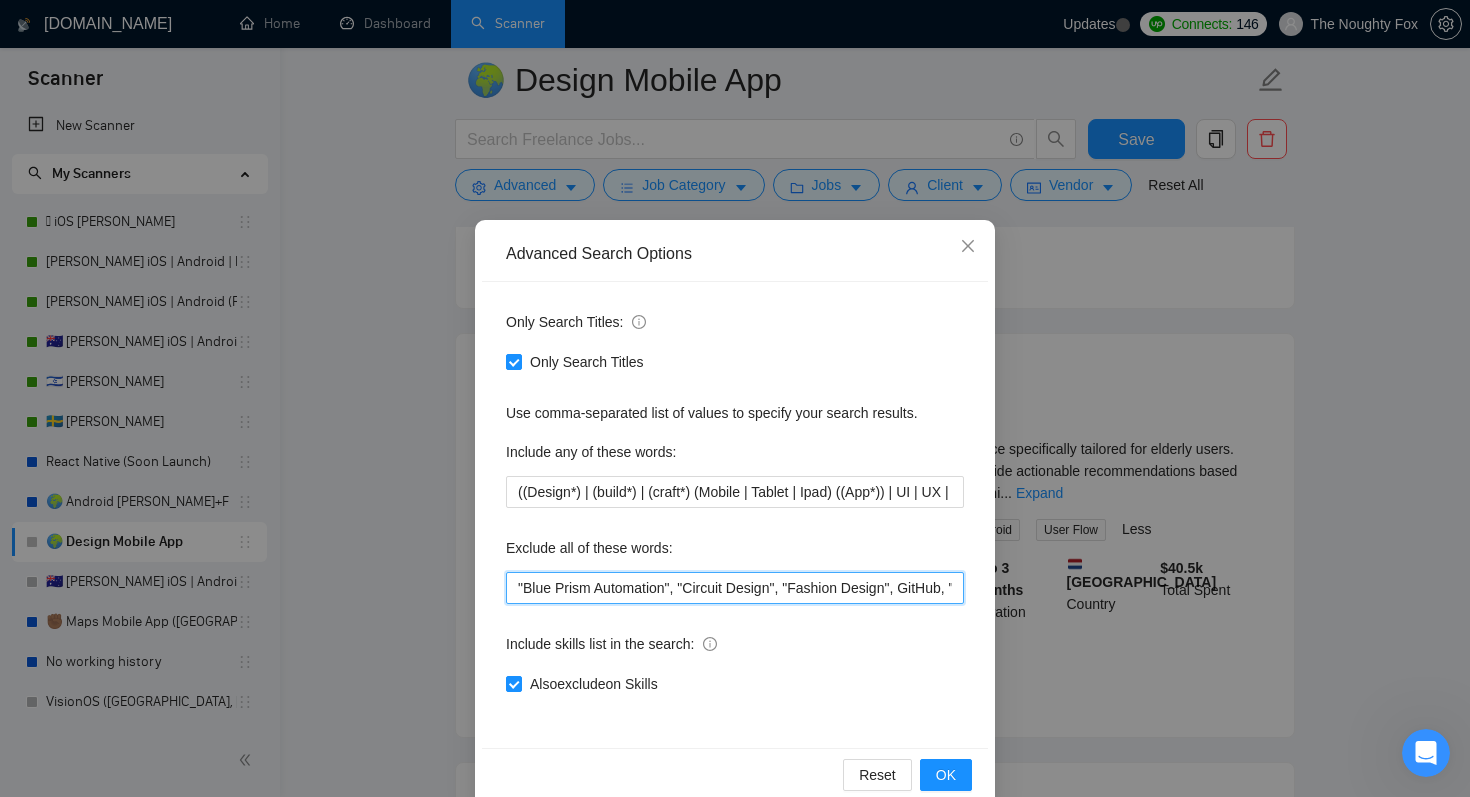 click on ""Blue Prism Automation", "Circuit Design", "Fashion Design", GitHub, "CI/CD", Git  DevOps, (web*), developer, engineer,  appsheet, odoo, base44, Screenshots, "Graphic Design", PowerApps, advertise, F-droid, "Qt Creator", "unreal engine", "Apache [PERSON_NAME]", [PERSON_NAME], ASO, "App Store Optimization", "2d animation", 3d, "animation design", "publish an app", "teach me", advice, tutor, (crypto*), "pair programing", "any desk", anydesk, any-desk, "team viewer", "team-viewer", teamviewer, "not a team", "not a agency", "no teams", "no agency", "No Agencies!", "no teams", "individual only", "freelancer only", "independent contractors only", Ionic, Blockchain, NFT, .net, MAUI, Vue, Vue.js, Angular, Angular.js, Framer, "Power app", Glide, Artable, webflow, Adalo, Unity, Xamarin, "mobile game", VR, Fluter, Flutter, Flater, Flatter, FlutterFlow, "Flutter Flow", Dart, Python" at bounding box center (735, 588) 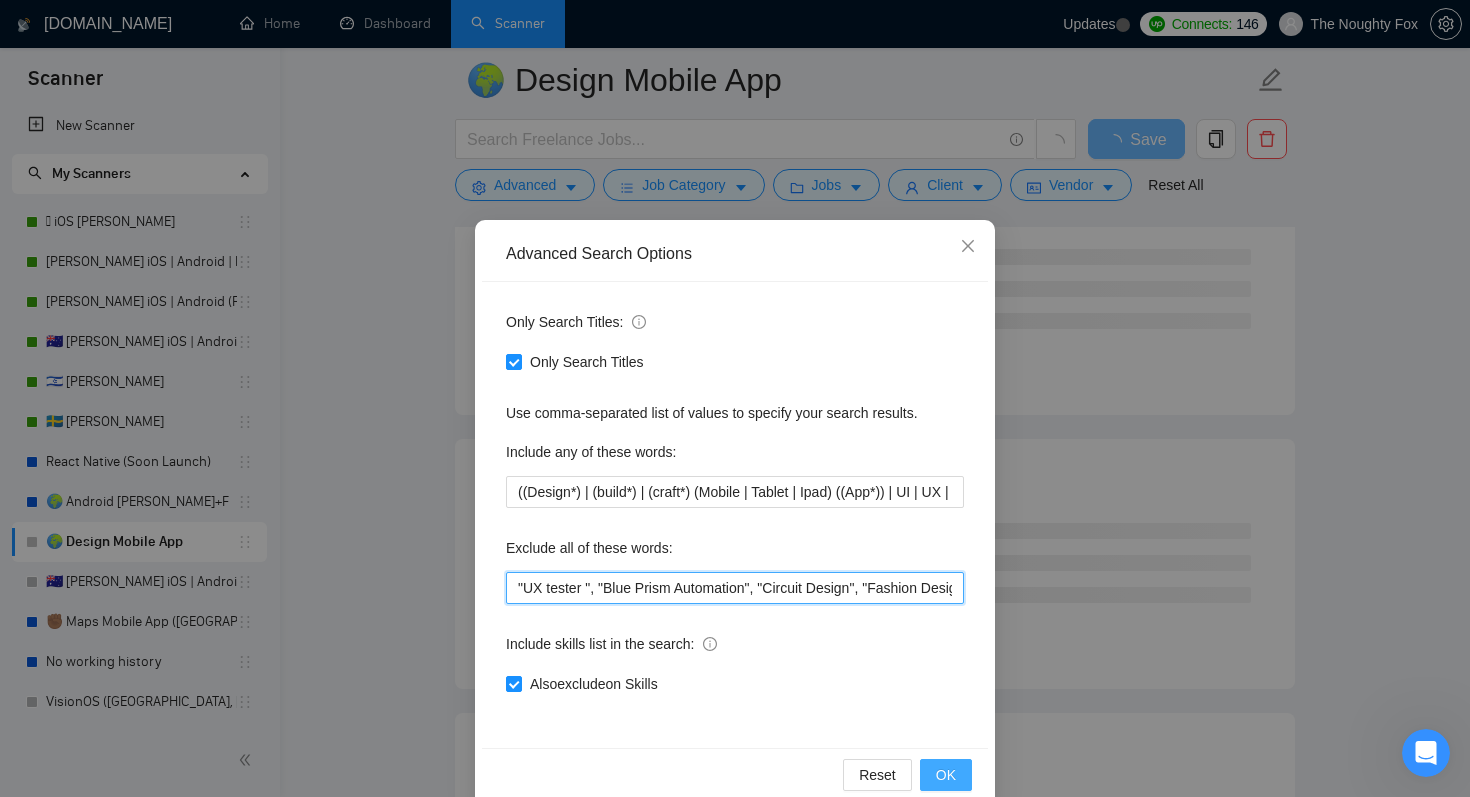 type on ""UX tester ", "Blue Prism Automation", "Circuit Design", "Fashion Design", GitHub, "CI/CD", Git  DevOps, (web*), developer, engineer,  appsheet, odoo, base44, Screenshots, "Graphic Design", PowerApps, advertise, F-droid, "Qt Creator", "unreal engine", "Apache [PERSON_NAME]", [PERSON_NAME], ASO, "App Store Optimization", "2d animation", 3d, "animation design", "publish an app", "teach me", advice, tutor, (crypto*), "pair programing", "any desk", anydesk, any-desk, "team viewer", "team-viewer", teamviewer, "not a team", "not a agency", "no teams", "no agency", "No Agencies!", "no teams", "individual only", "freelancer only", "independent contractors only", Ionic, Blockchain, NFT, .net, MAUI, Vue, Vue.js, Angular, Angular.js, Framer, "Power app", Glide, Artable, webflow, Adalo, Unity, Xamarin, "mobile game", VR, Fluter, Flutter, Flater, Flatter, FlutterFlow, "Flutter Flow", Dart, Python" 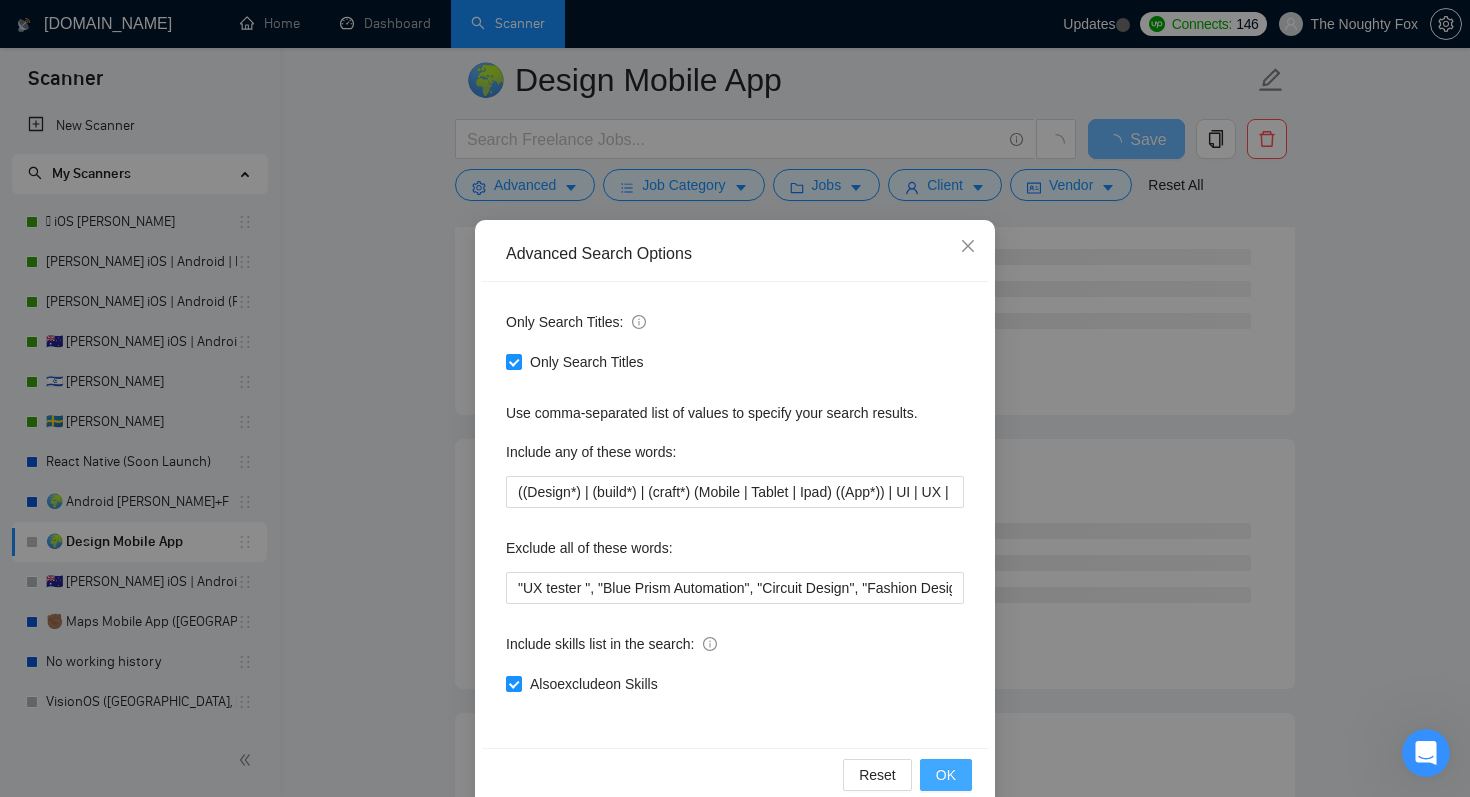 click on "OK" at bounding box center [946, 775] 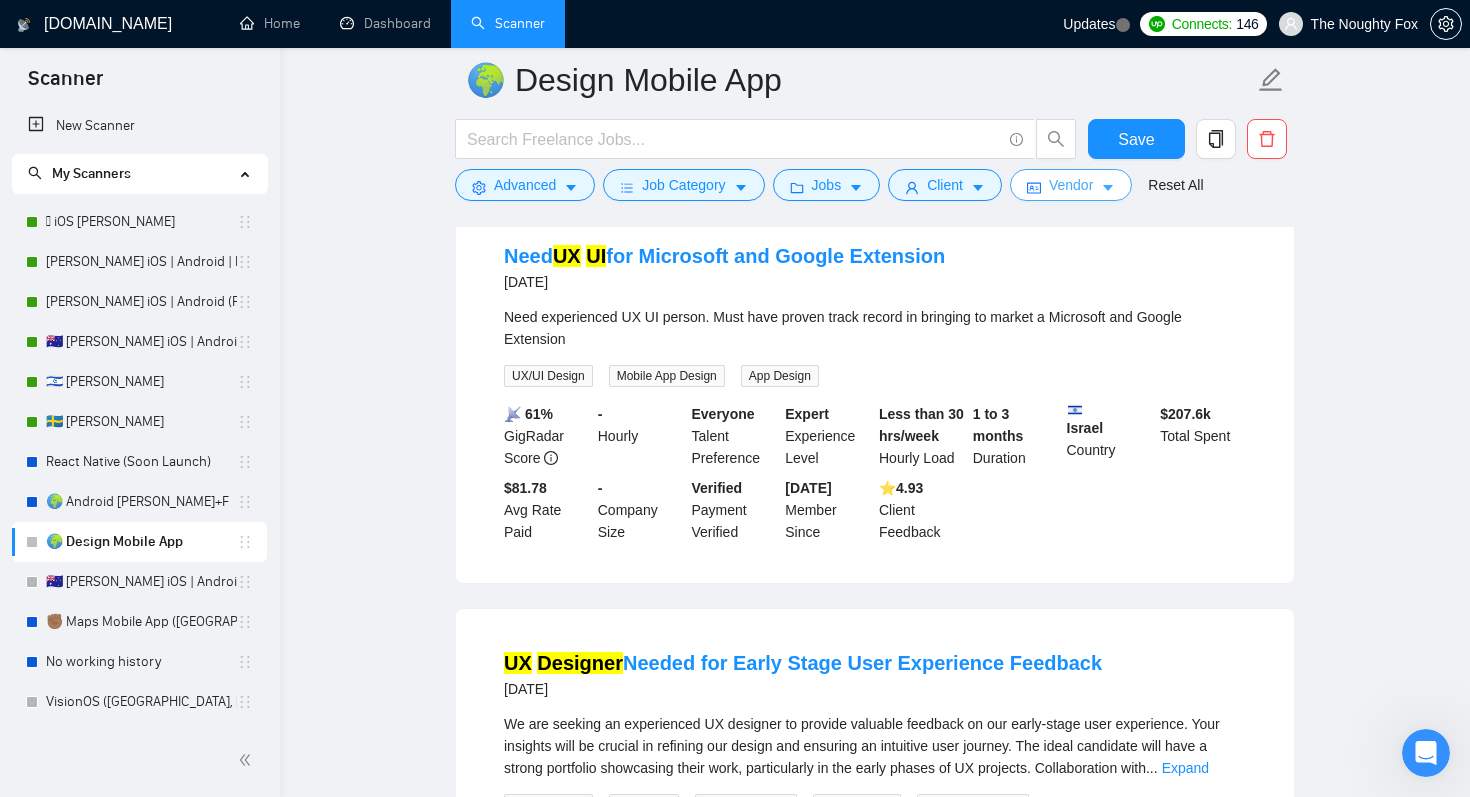 click on "Vendor" at bounding box center (1071, 185) 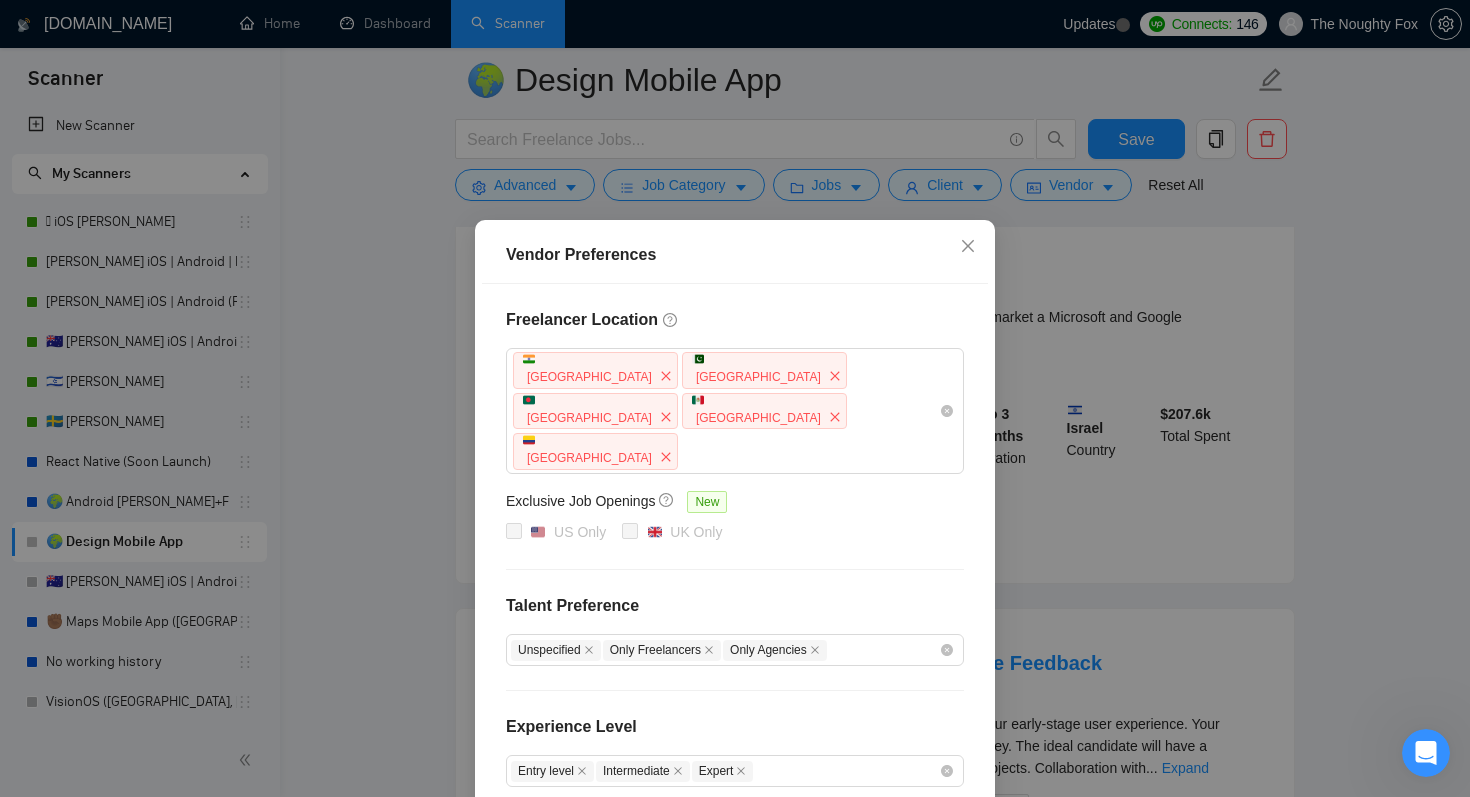 click on "Vendor Preferences Freelancer Location   [GEOGRAPHIC_DATA] [GEOGRAPHIC_DATA] [GEOGRAPHIC_DATA] [GEOGRAPHIC_DATA] [GEOGRAPHIC_DATA]   Exclusive Job Openings [GEOGRAPHIC_DATA] Only UK Only Talent Preference Unspecified Only Freelancers Only Agencies   Experience Level Entry level Intermediate Expert   Freelancer's Spoken Languages New   Any preffered languages Reset OK" at bounding box center [735, 398] 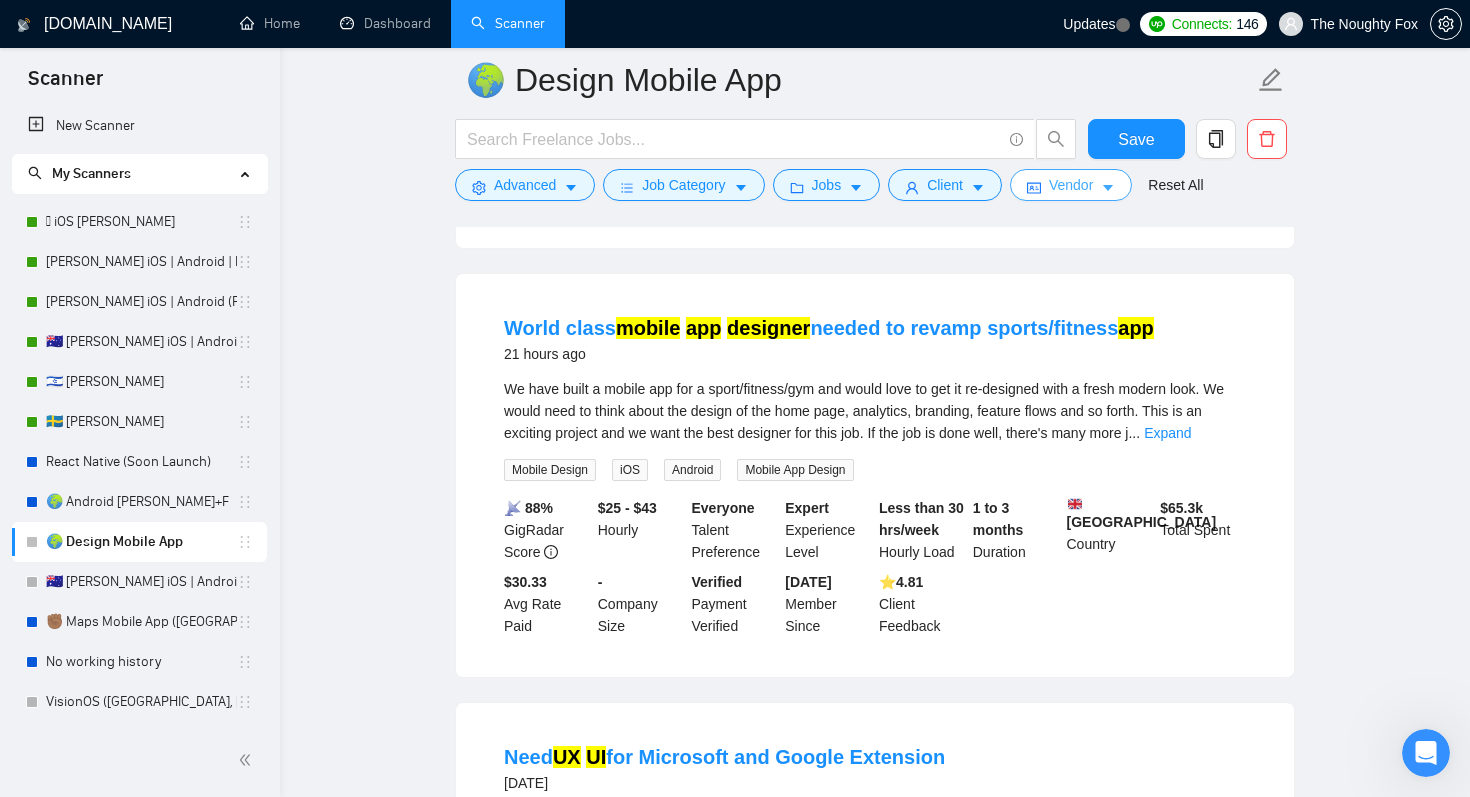 scroll, scrollTop: 0, scrollLeft: 0, axis: both 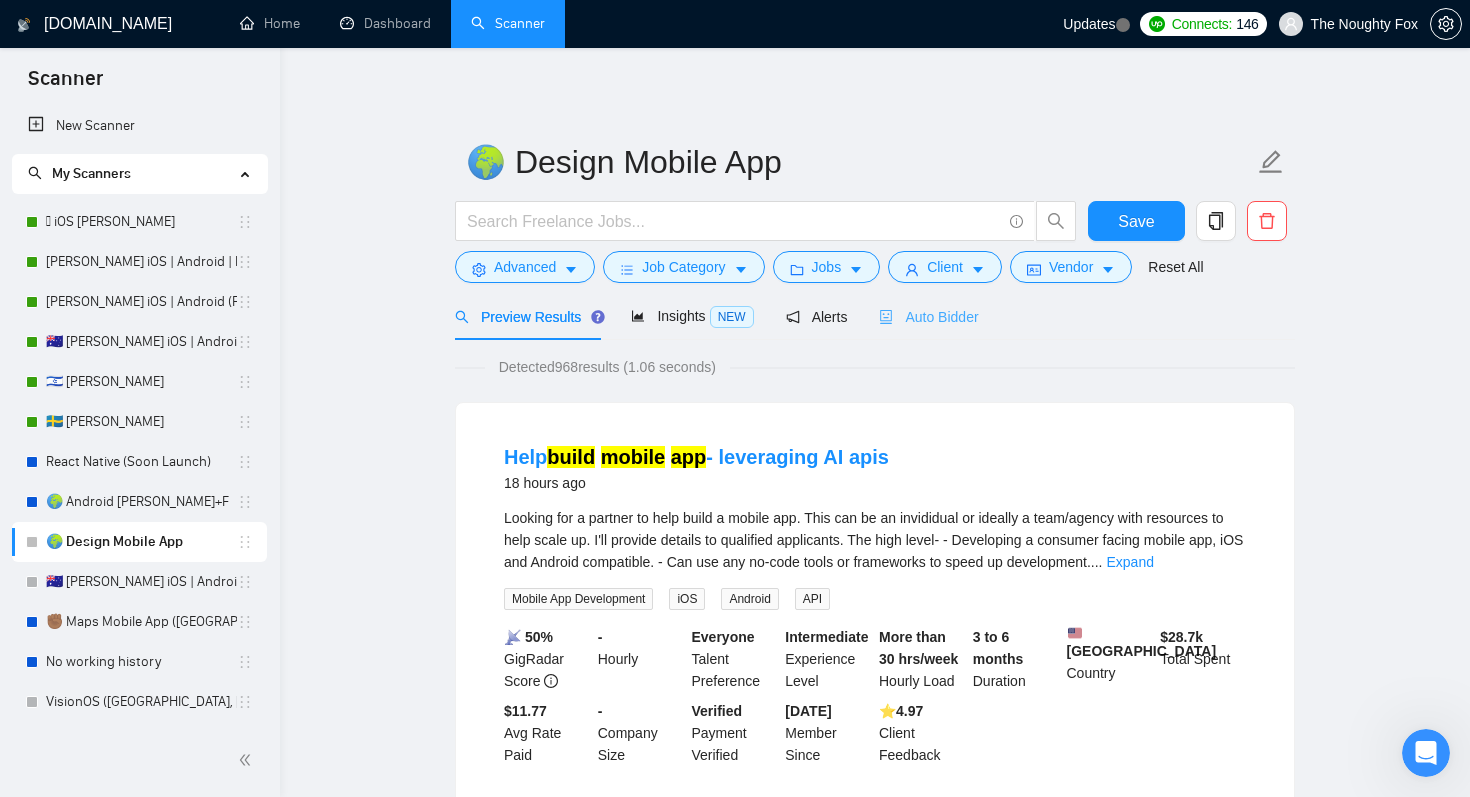 click on "Auto Bidder" at bounding box center (928, 316) 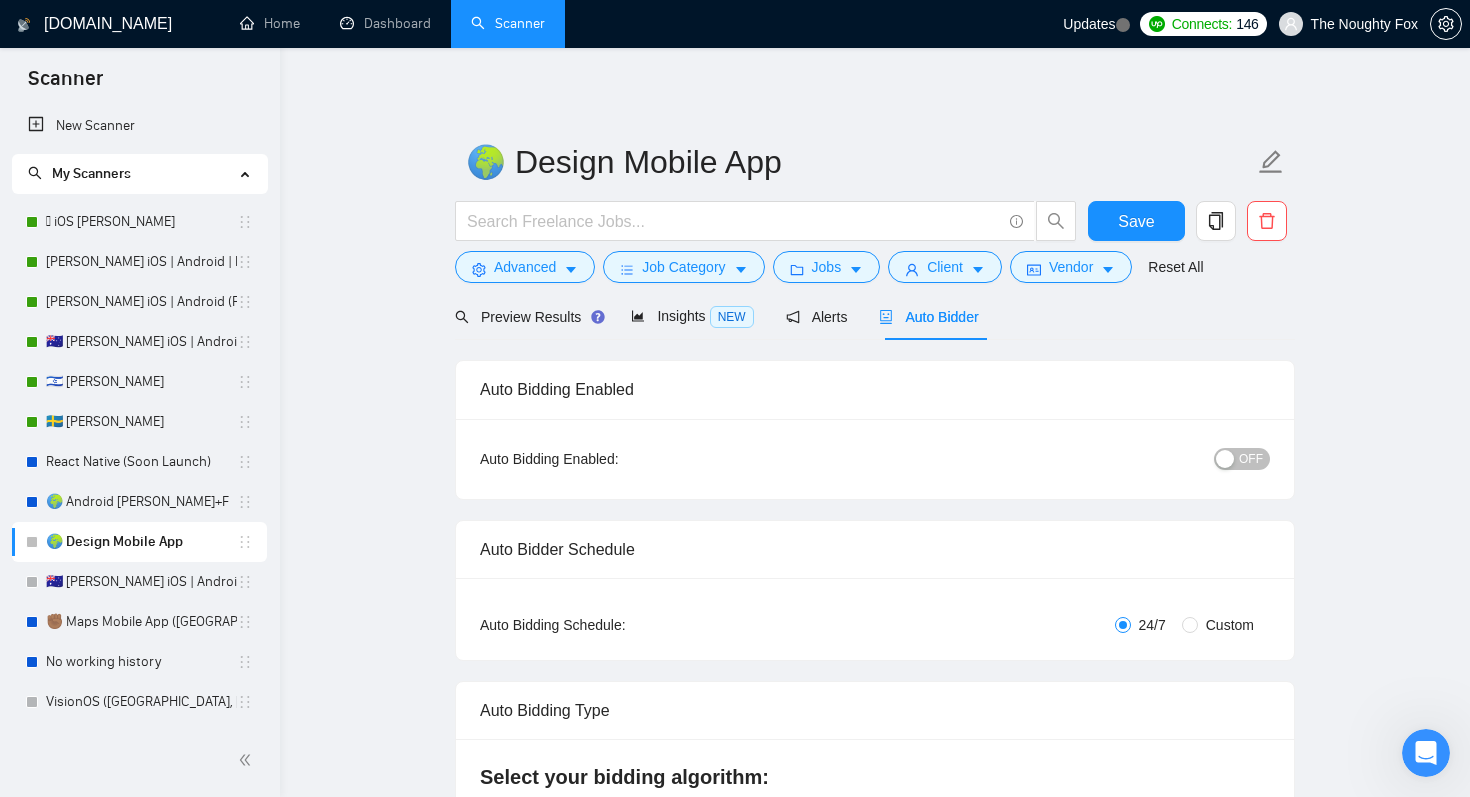 type 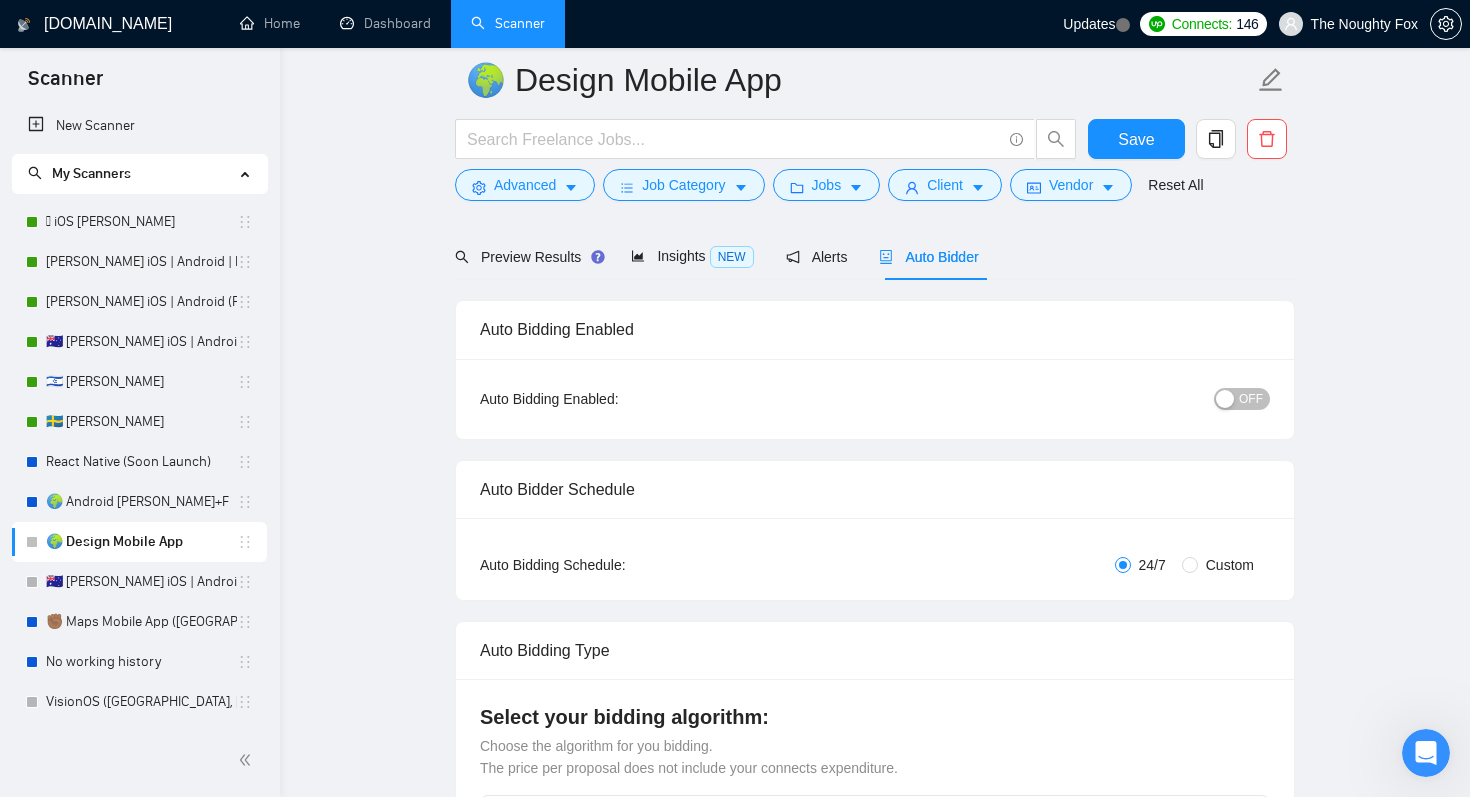 scroll, scrollTop: 0, scrollLeft: 0, axis: both 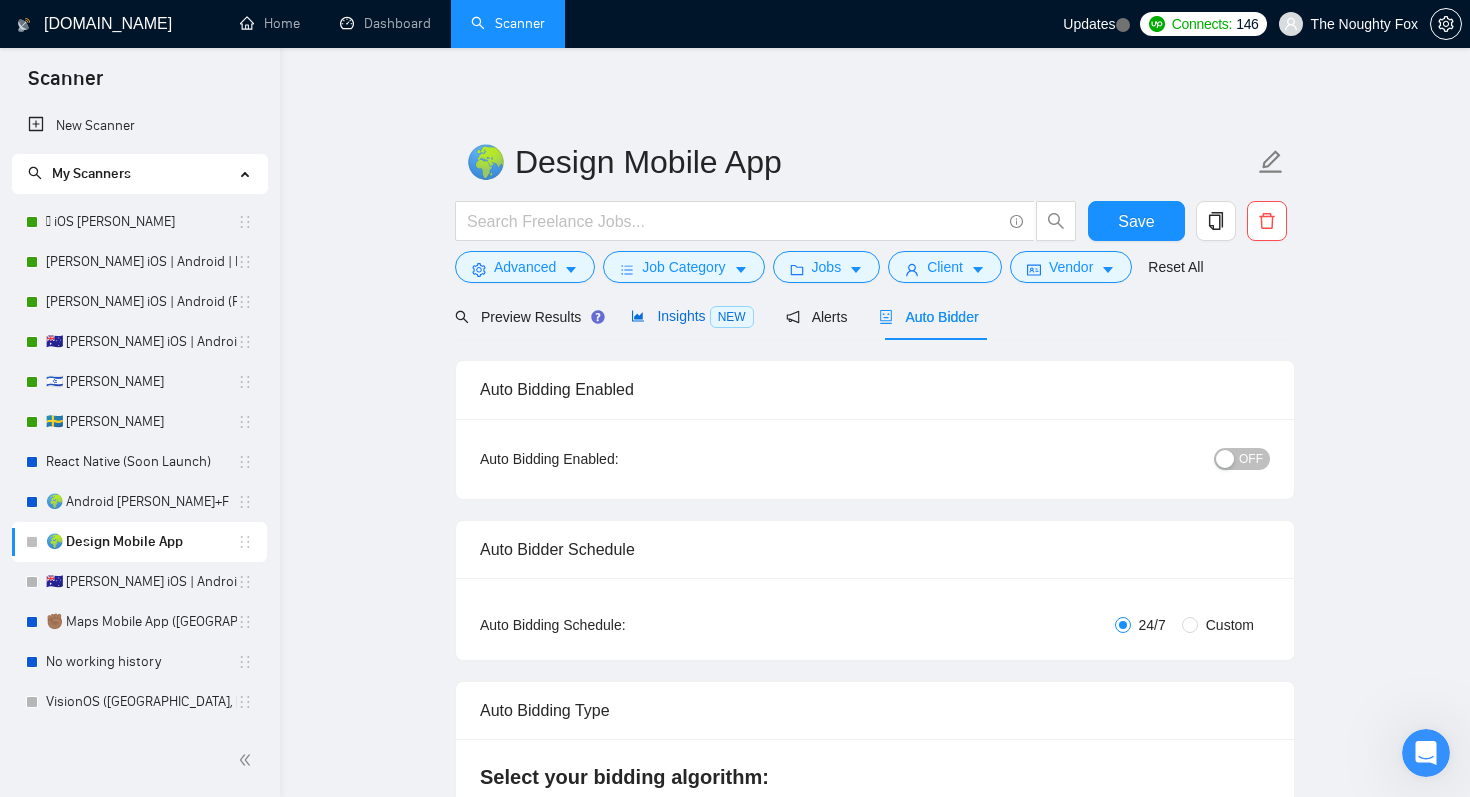click on "Insights NEW" at bounding box center [692, 316] 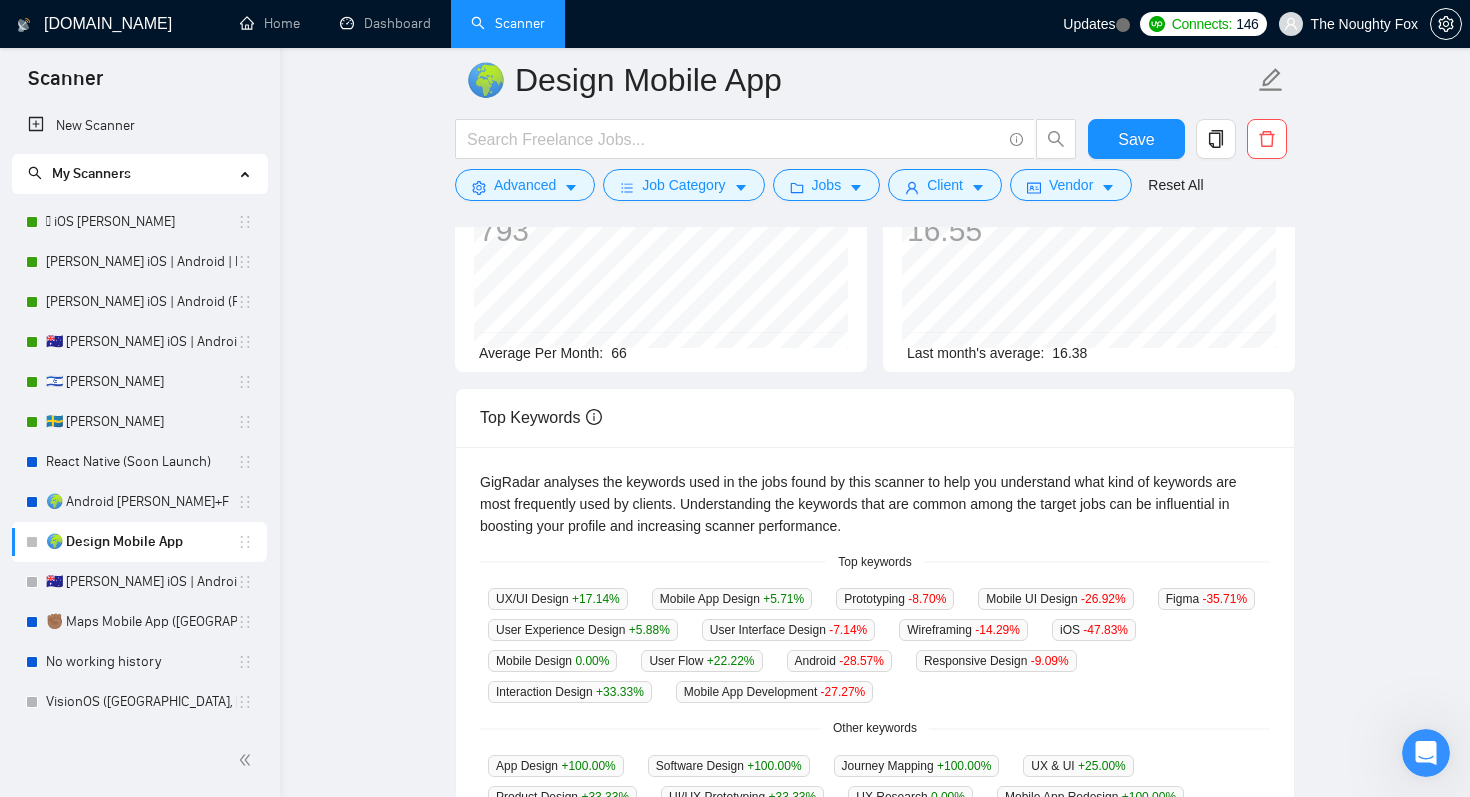 scroll, scrollTop: 0, scrollLeft: 0, axis: both 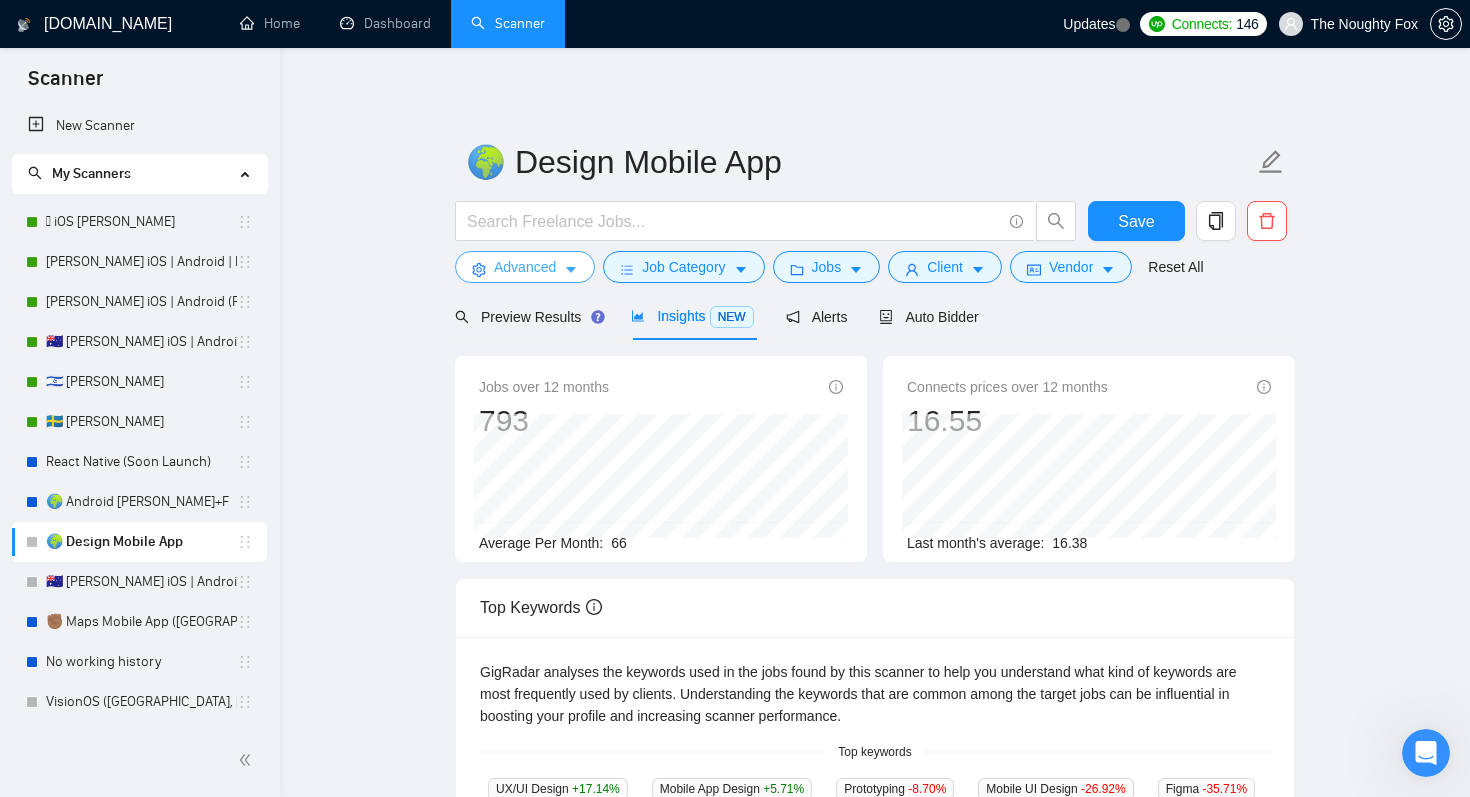 click on "Advanced" at bounding box center (525, 267) 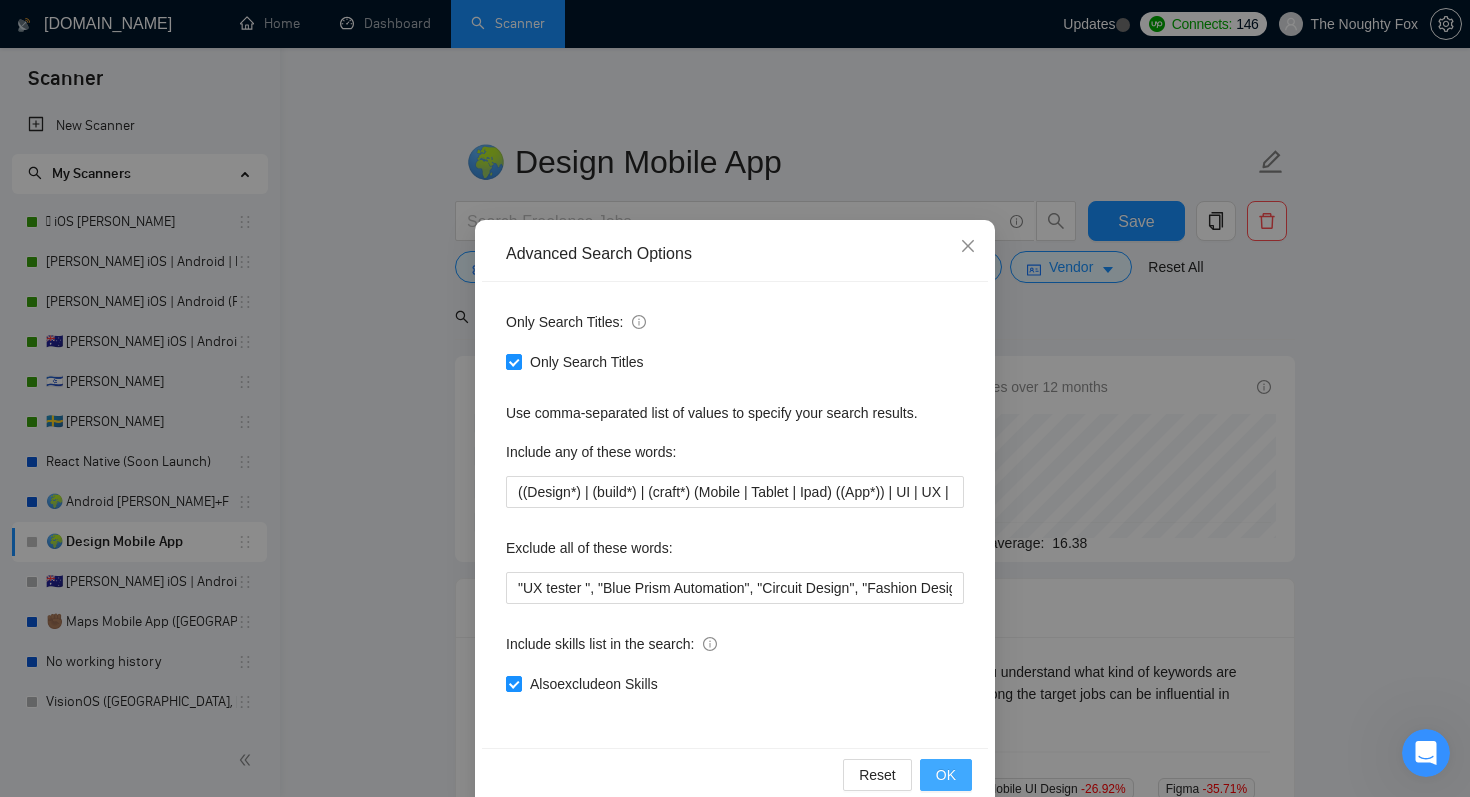 click on "OK" at bounding box center [946, 775] 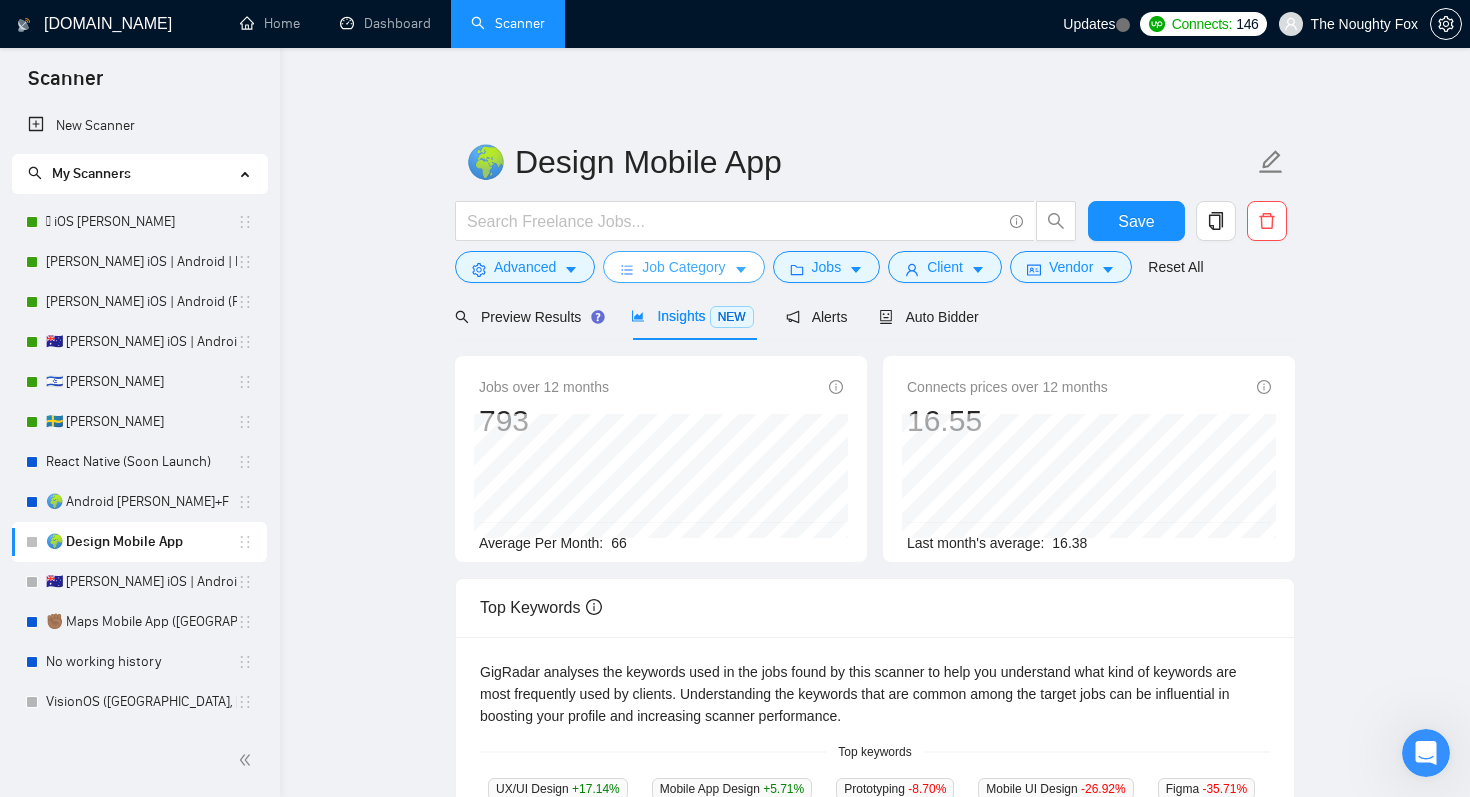 click on "Job Category" at bounding box center (683, 267) 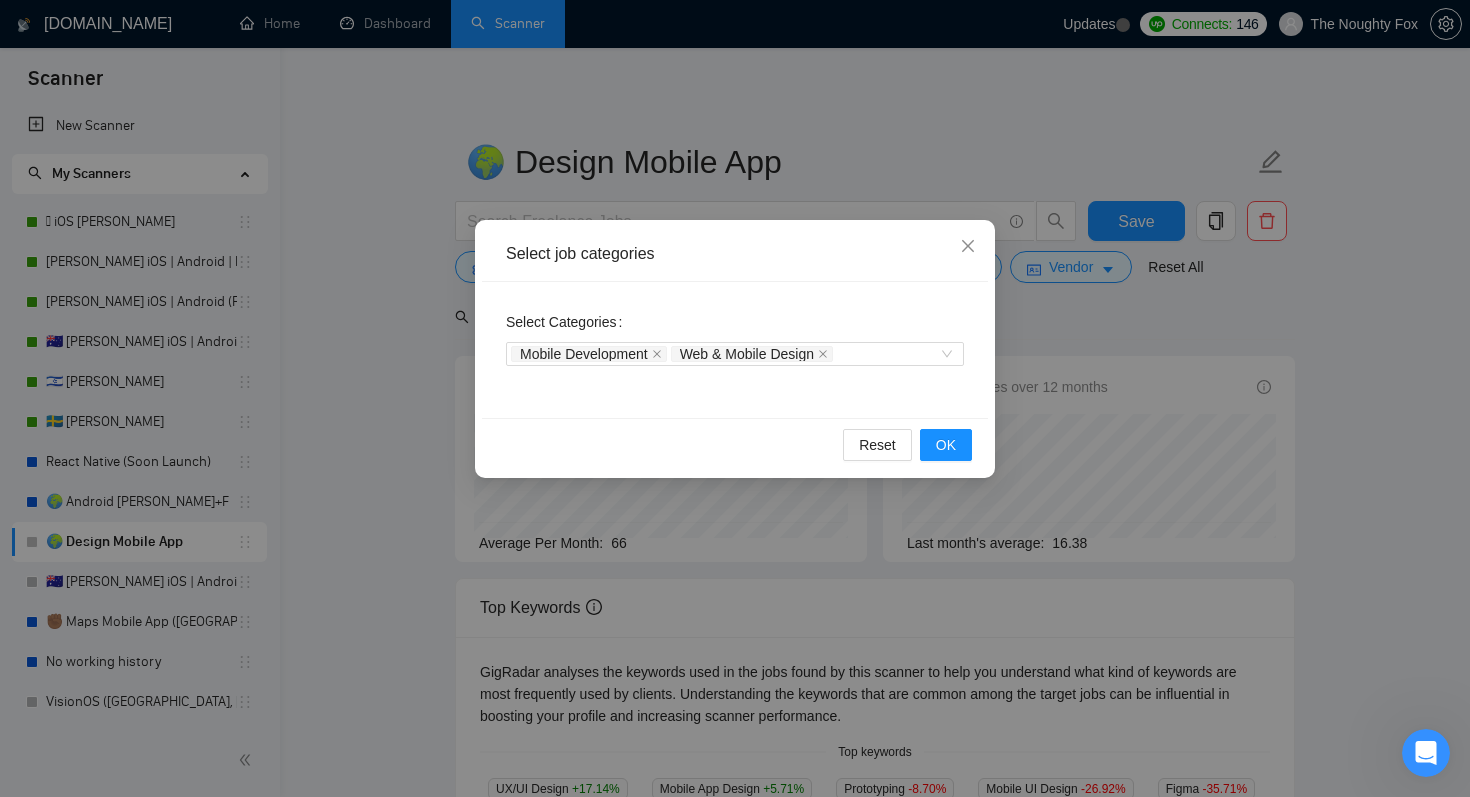 click on "Select job categories Select Categories Mobile Development Web & Mobile Design   Reset [GEOGRAPHIC_DATA]" at bounding box center [735, 398] 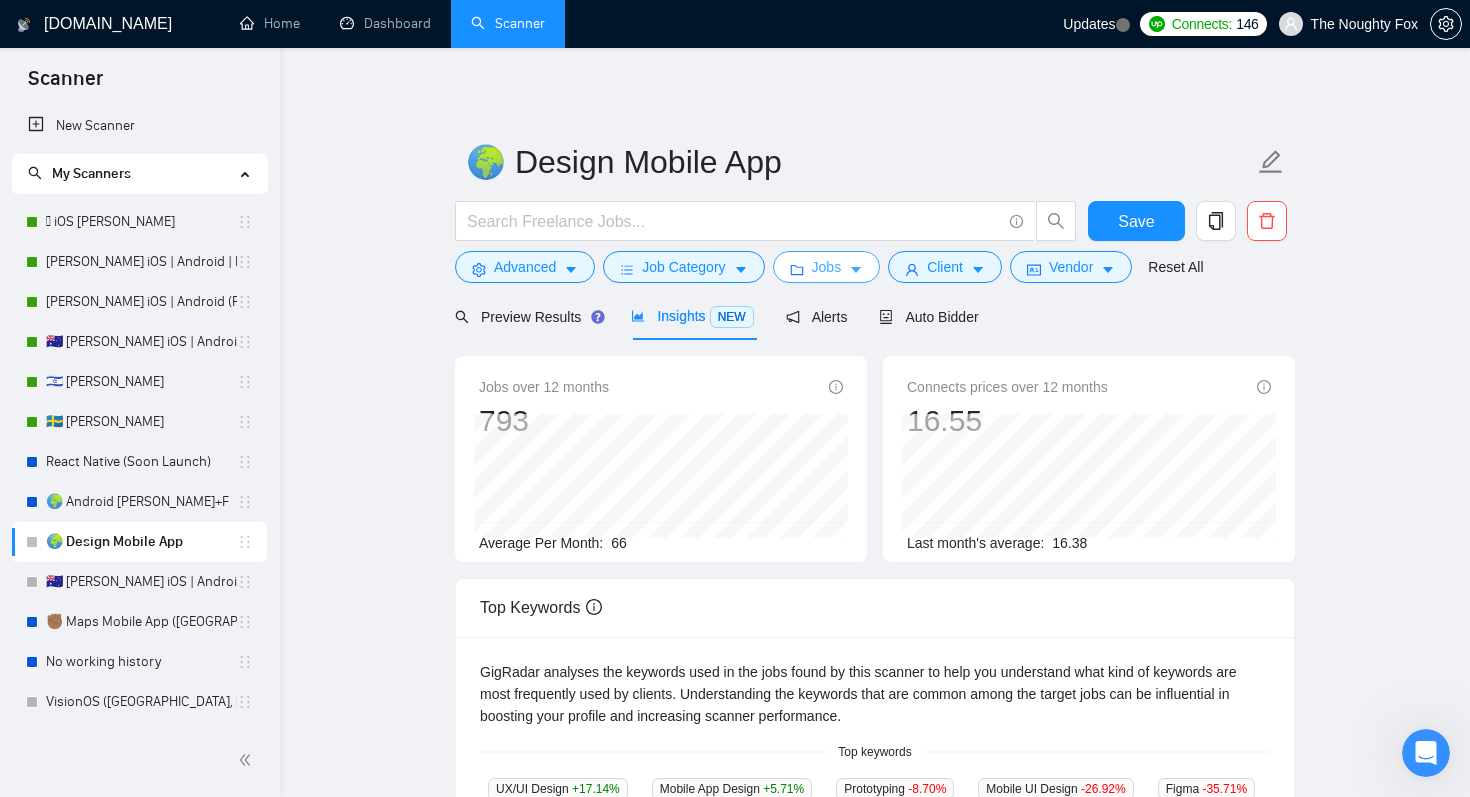 click on "Jobs" at bounding box center (827, 267) 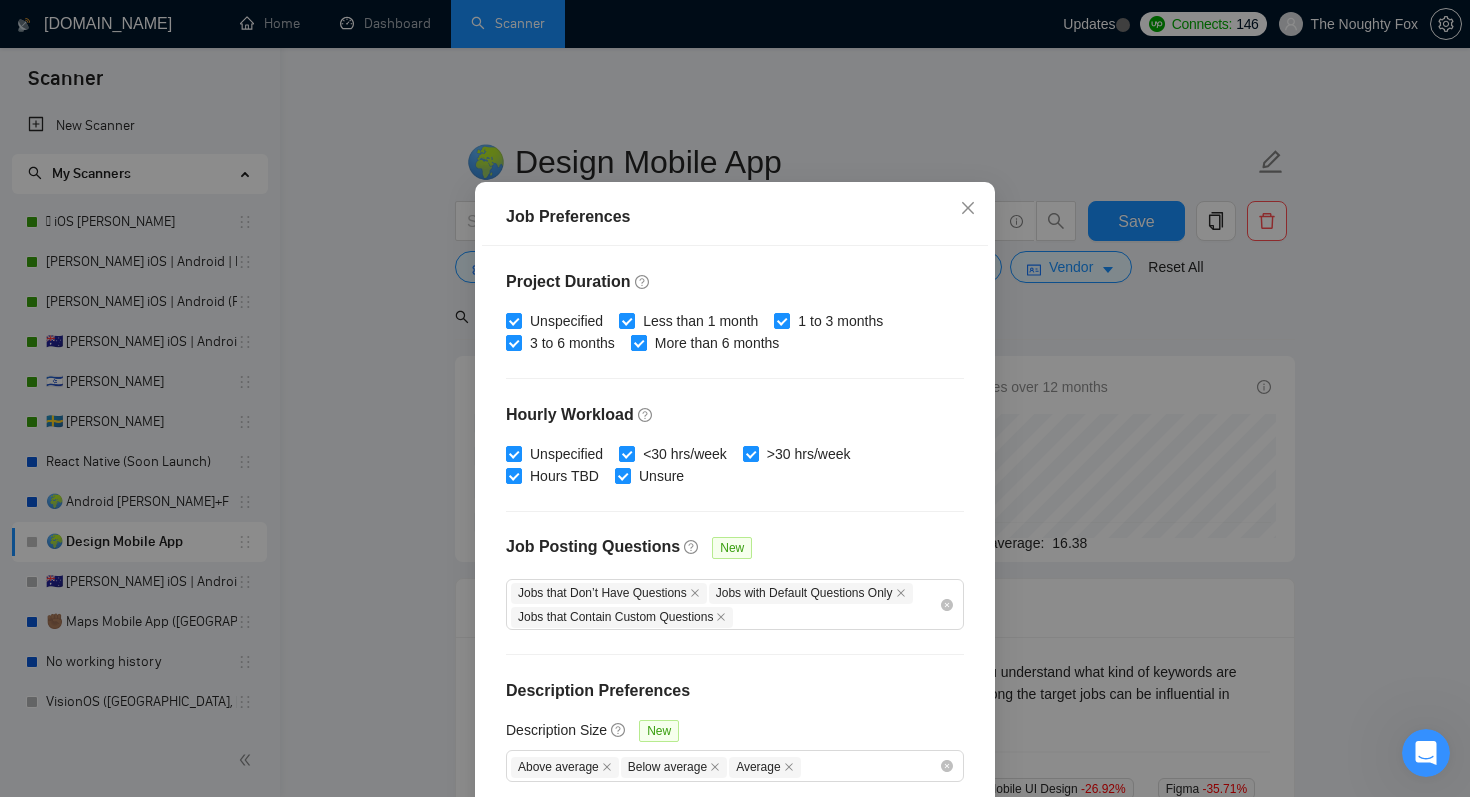 scroll, scrollTop: 128, scrollLeft: 0, axis: vertical 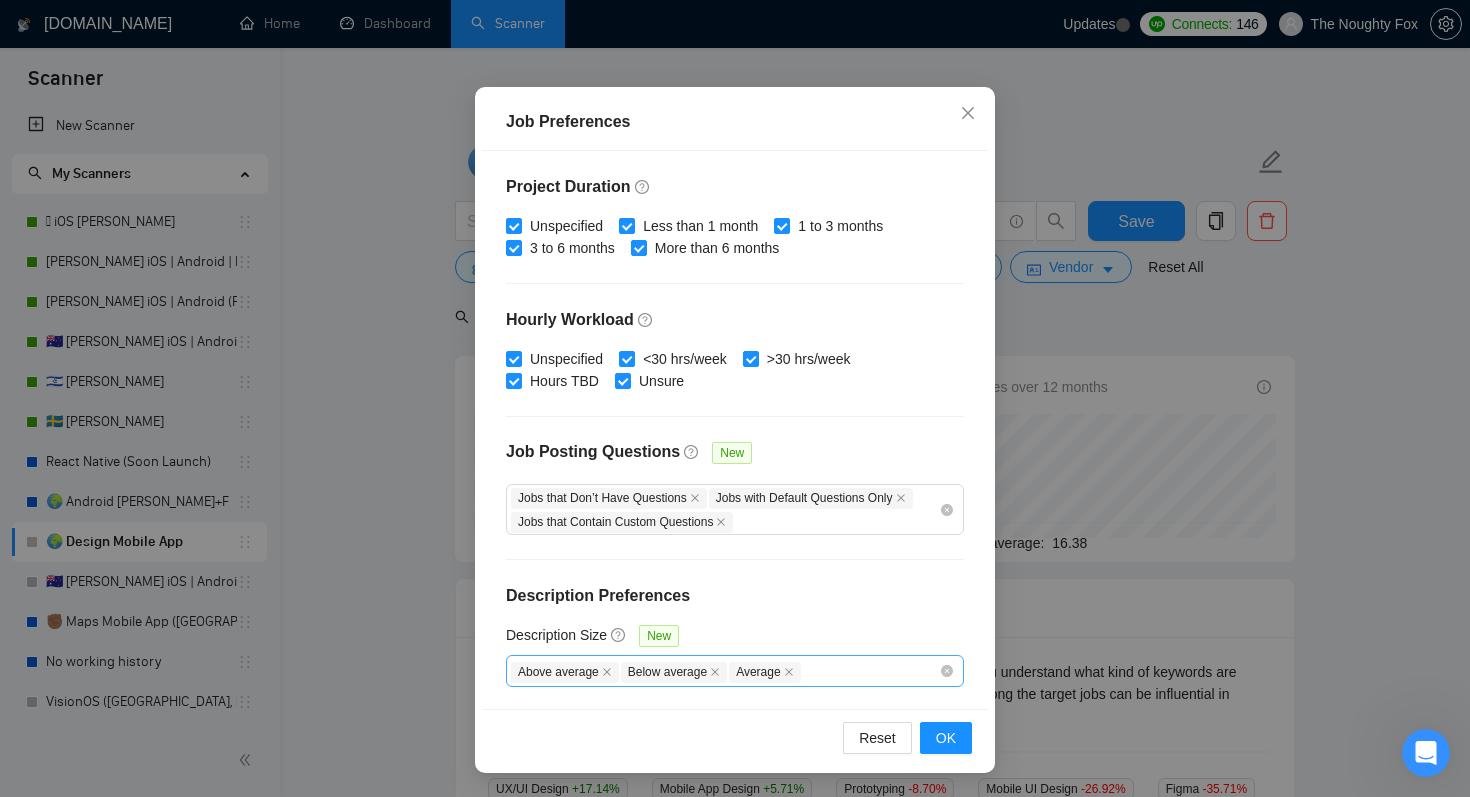 click on "Above average Below average Average" at bounding box center (725, 671) 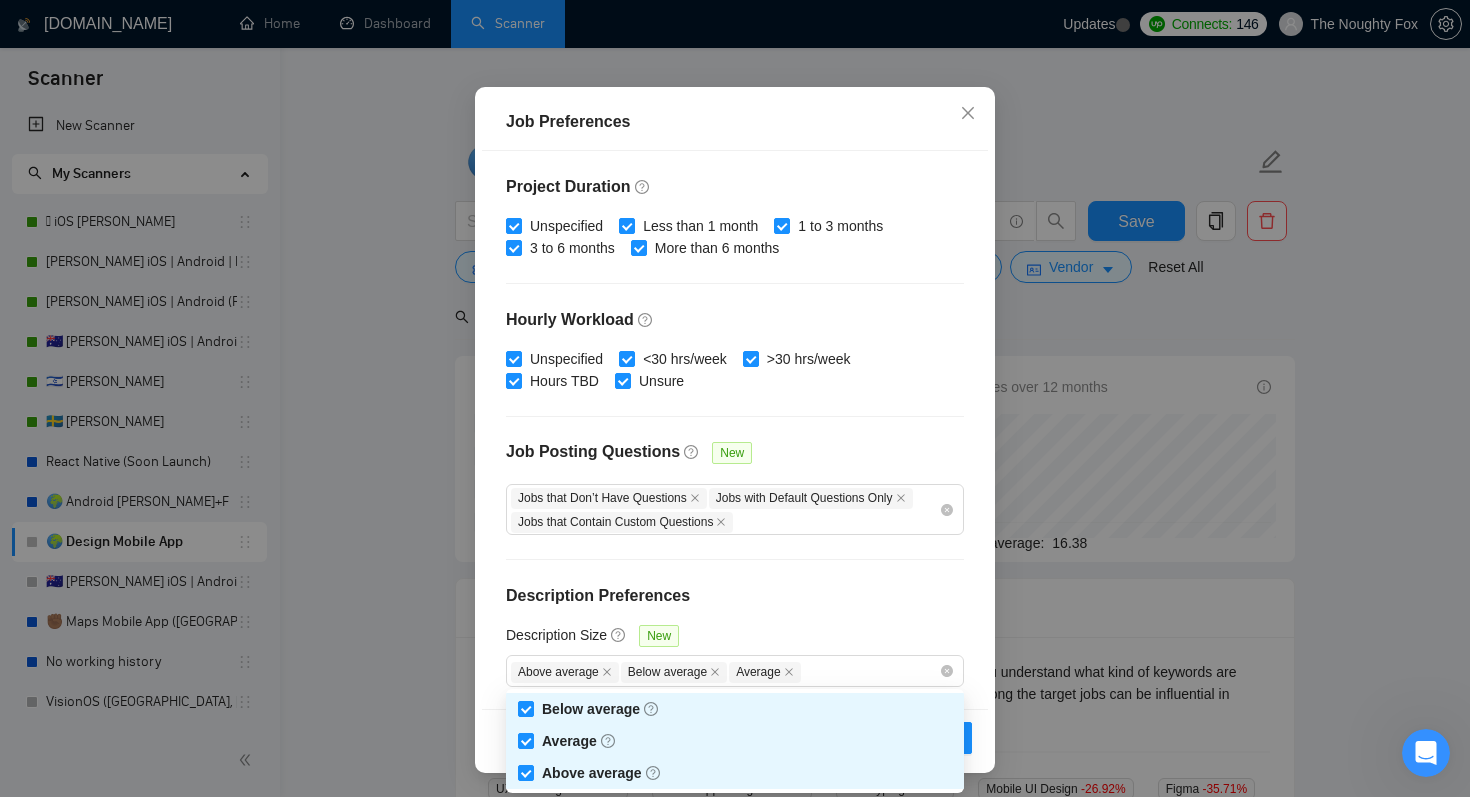 click on "Budget Project Type All Fixed Price Hourly Rate   Fixed Price Budget $ 500 Min - $ Max Estimate Fixed Price When It’s Not Available New   Hourly Rate Price Budget $ 25 Min - $ Max Estimate Hourly Rate When It’s Not Available New Include Budget Placeholders Include Jobs with Unspecified Budget   Connects Price New Min - Max Project Duration   Unspecified Less than 1 month 1 to 3 months 3 to 6 months More than 6 months Hourly Workload   Unspecified <30 hrs/week >30 hrs/week Hours TBD Unsure Job Posting Questions New Jobs that Don’t Have Questions Jobs with Default Questions Only Jobs that Contain Custom Questions   Description Preferences Description Size New Above average Below average Average" at bounding box center [735, 430] 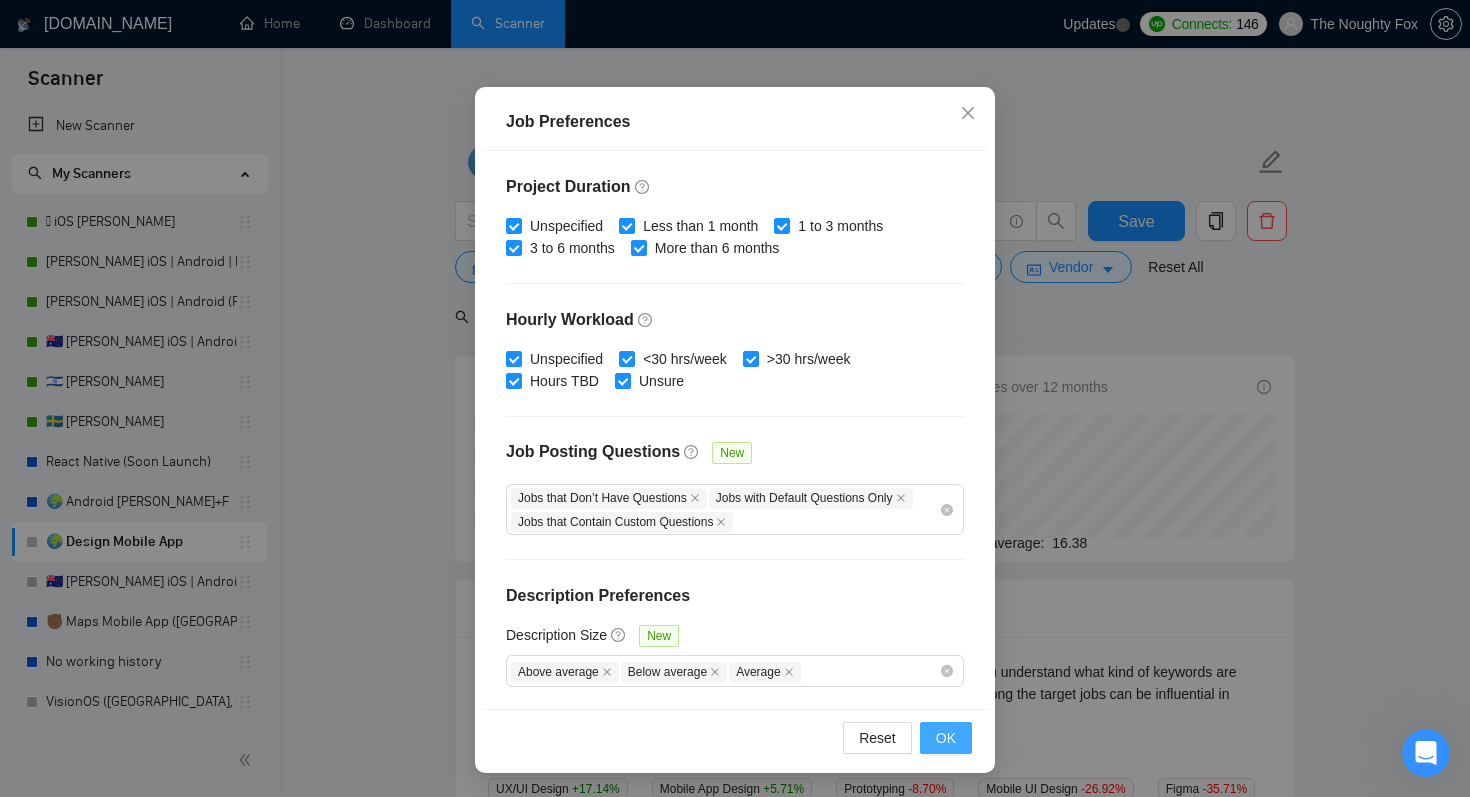 click on "OK" at bounding box center (946, 738) 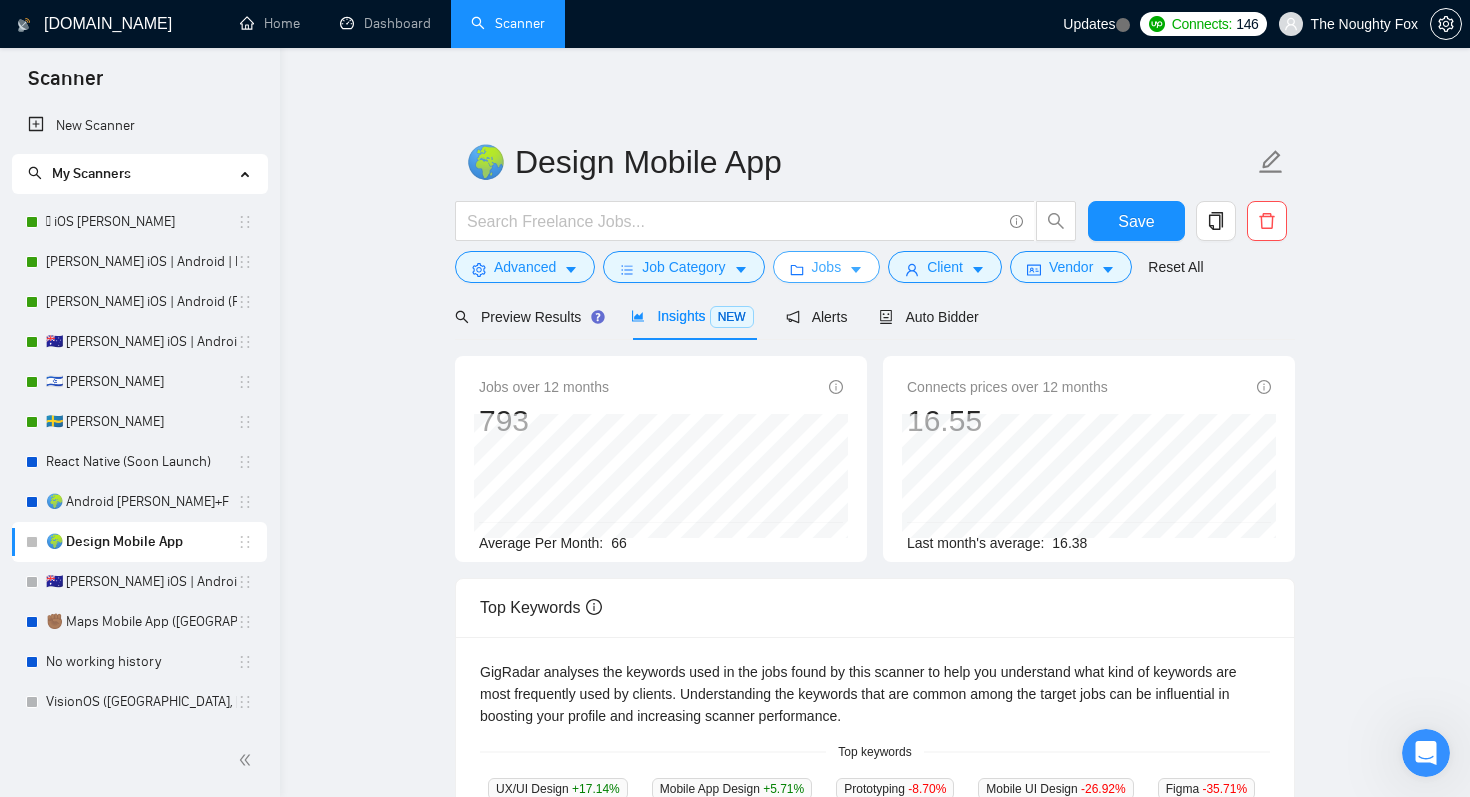 scroll, scrollTop: 33, scrollLeft: 0, axis: vertical 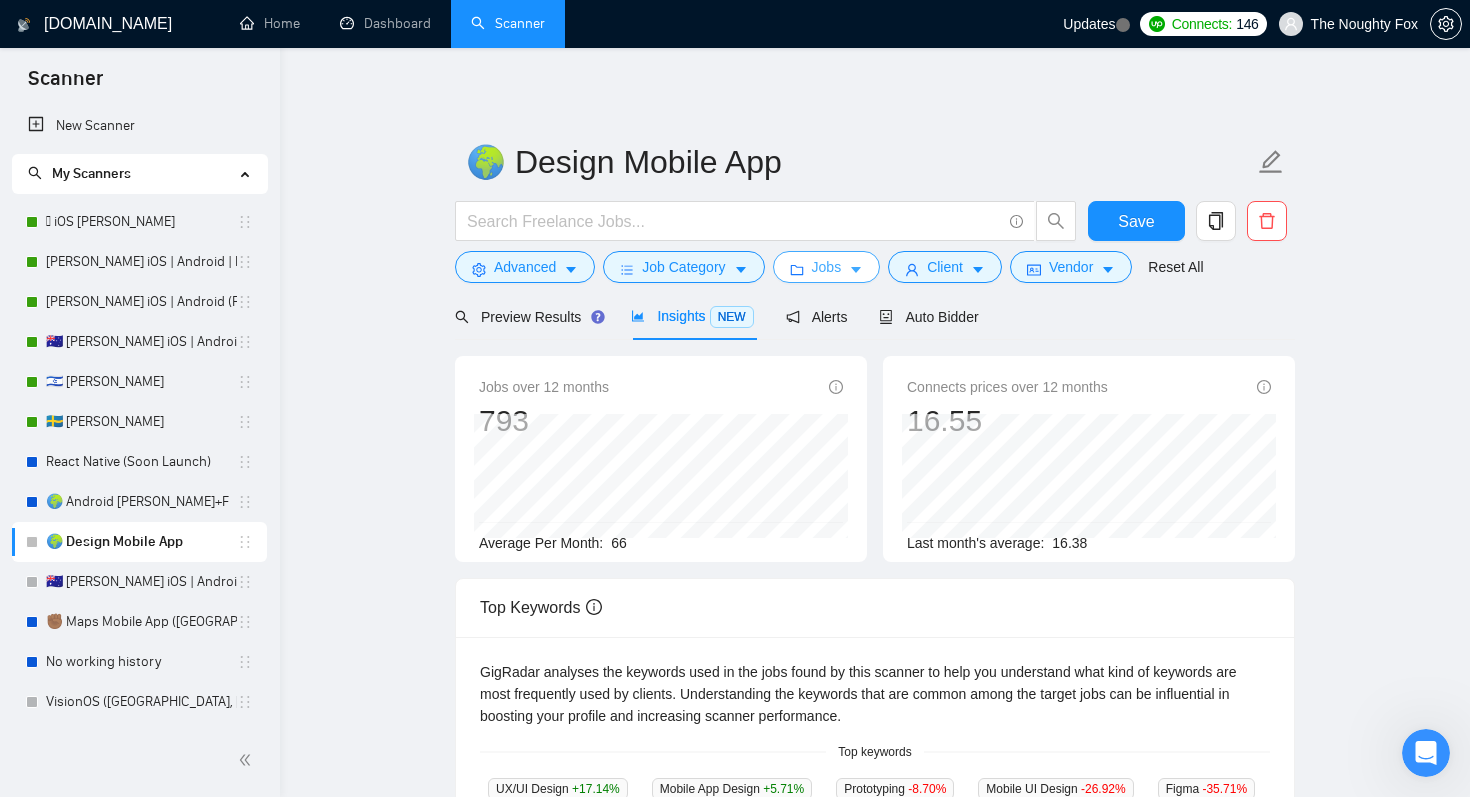 click on "Jobs" at bounding box center (827, 267) 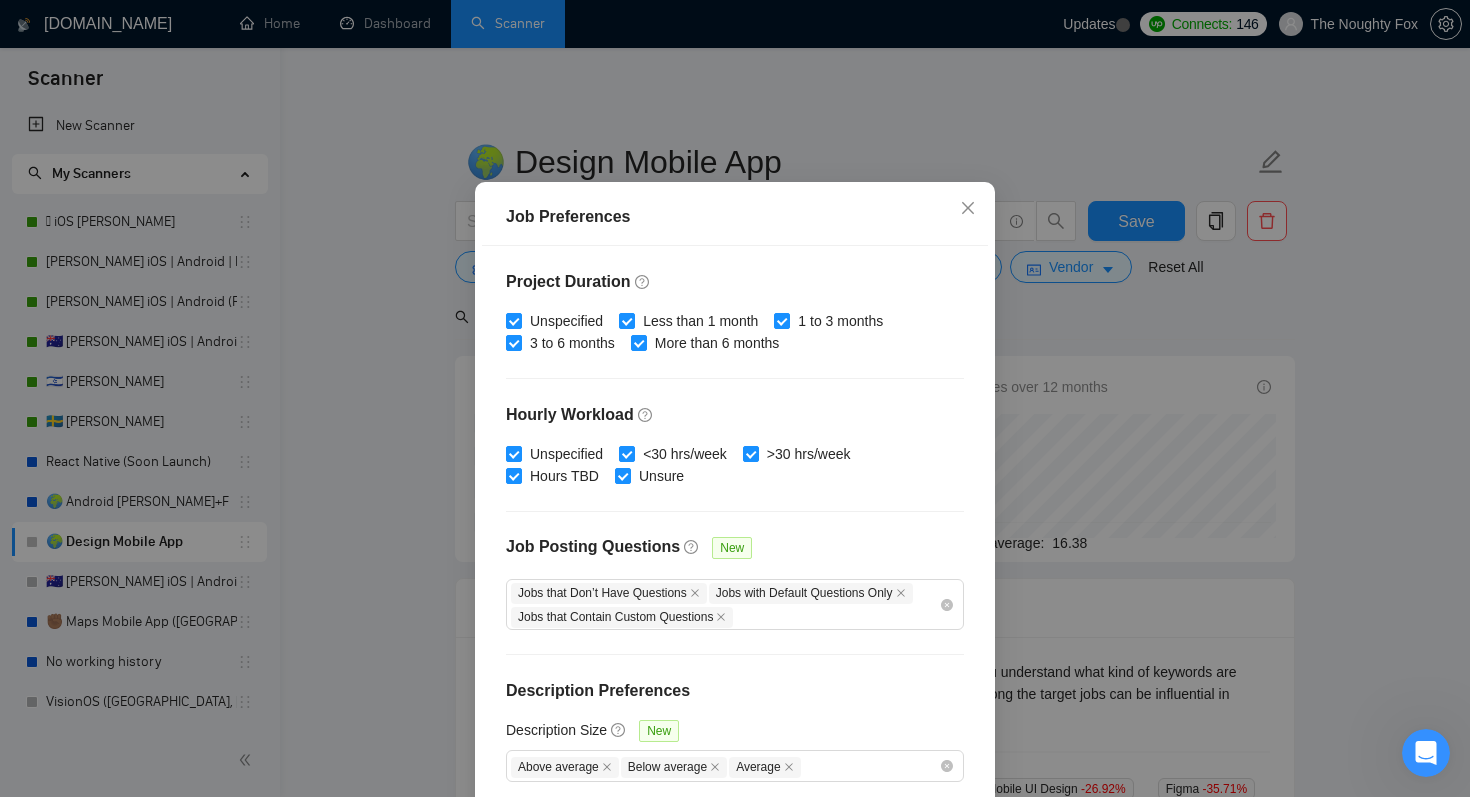 click on "Job Preferences Budget Project Type All Fixed Price Hourly Rate   Fixed Price Budget $ 500 Min - $ Max Estimate Fixed Price When It’s Not Available New   Hourly Rate Price Budget $ 25 Min - $ Max Estimate Hourly Rate When It’s Not Available New Include Budget Placeholders Include Jobs with Unspecified Budget   Connects Price New Min - Max Project Duration   Unspecified Less than 1 month 1 to 3 months 3 to 6 months More than 6 months Hourly Workload   Unspecified <30 hrs/week >30 hrs/week Hours TBD Unsure Job Posting Questions New Jobs that Don’t Have Questions Jobs with Default Questions Only Jobs that Contain Custom Questions   Description Preferences Description Size New Above average Below average Average   Reset OK" at bounding box center [735, 398] 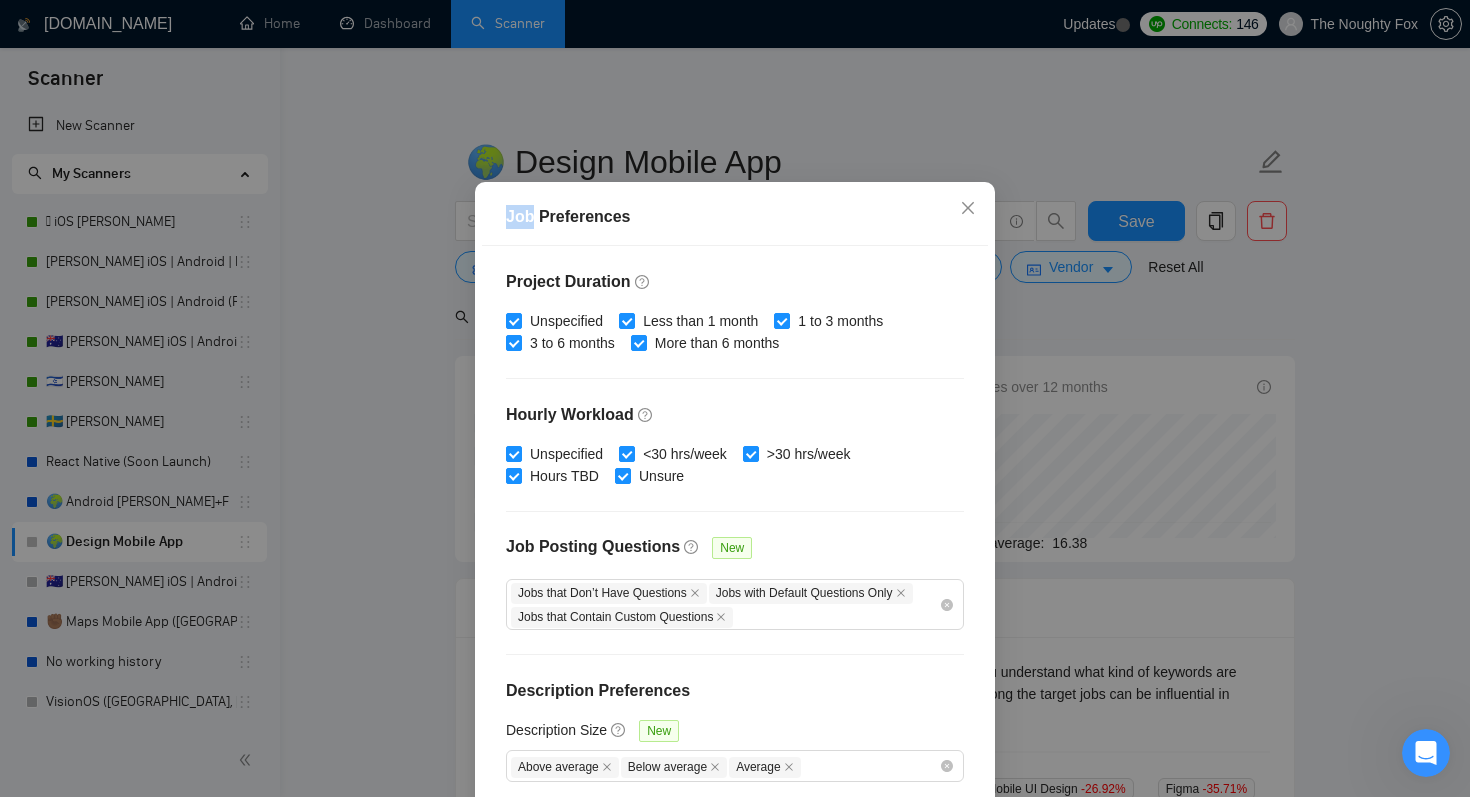 click on "Job Preferences Budget Project Type All Fixed Price Hourly Rate   Fixed Price Budget $ 500 Min - $ Max Estimate Fixed Price When It’s Not Available New   Hourly Rate Price Budget $ 25 Min - $ Max Estimate Hourly Rate When It’s Not Available New Include Budget Placeholders Include Jobs with Unspecified Budget   Connects Price New Min - Max Project Duration   Unspecified Less than 1 month 1 to 3 months 3 to 6 months More than 6 months Hourly Workload   Unspecified <30 hrs/week >30 hrs/week Hours TBD Unsure Job Posting Questions New Jobs that Don’t Have Questions Jobs with Default Questions Only Jobs that Contain Custom Questions   Description Preferences Description Size New Above average Below average Average   Reset OK" at bounding box center [735, 398] 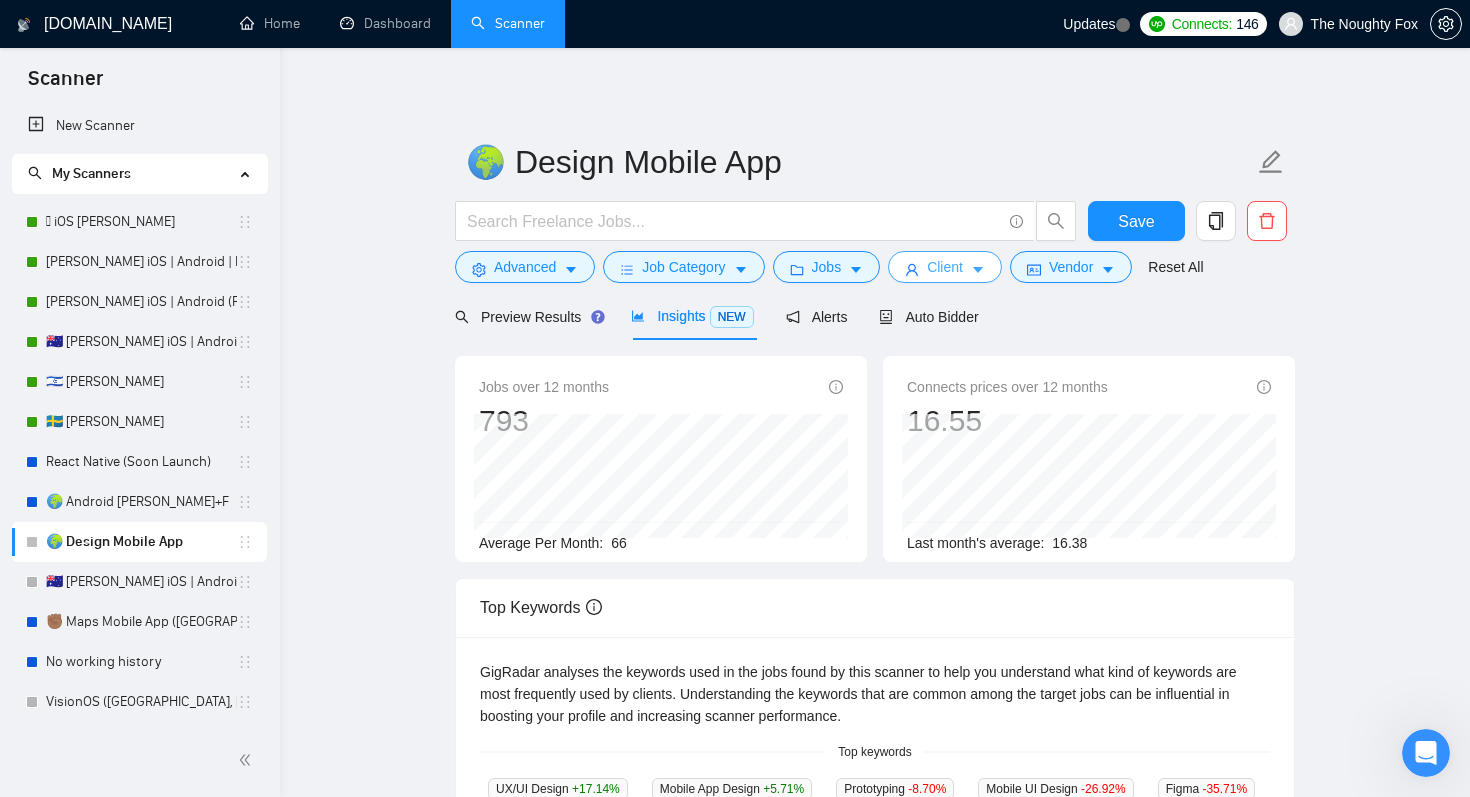 click on "Client" at bounding box center (945, 267) 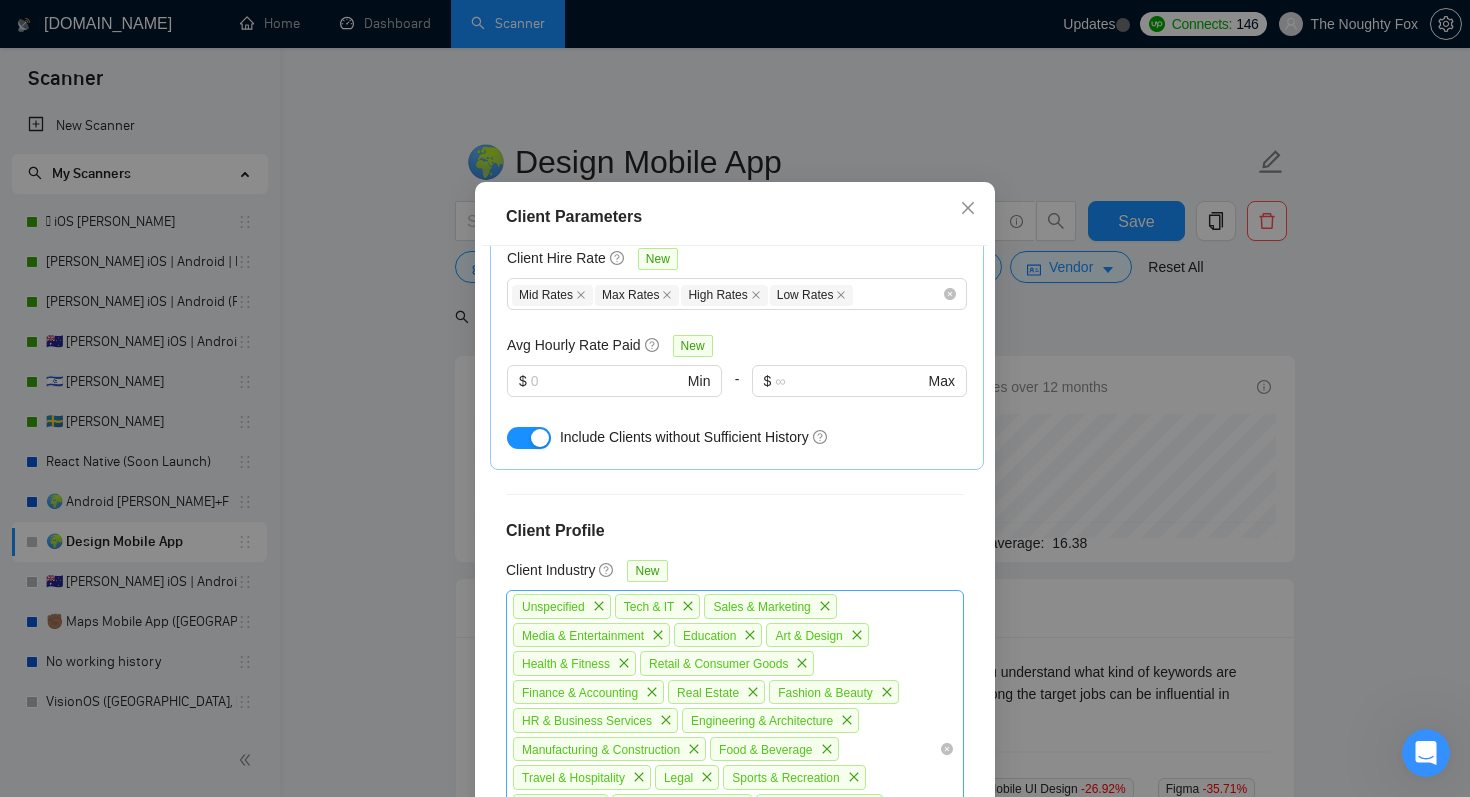scroll, scrollTop: 128, scrollLeft: 0, axis: vertical 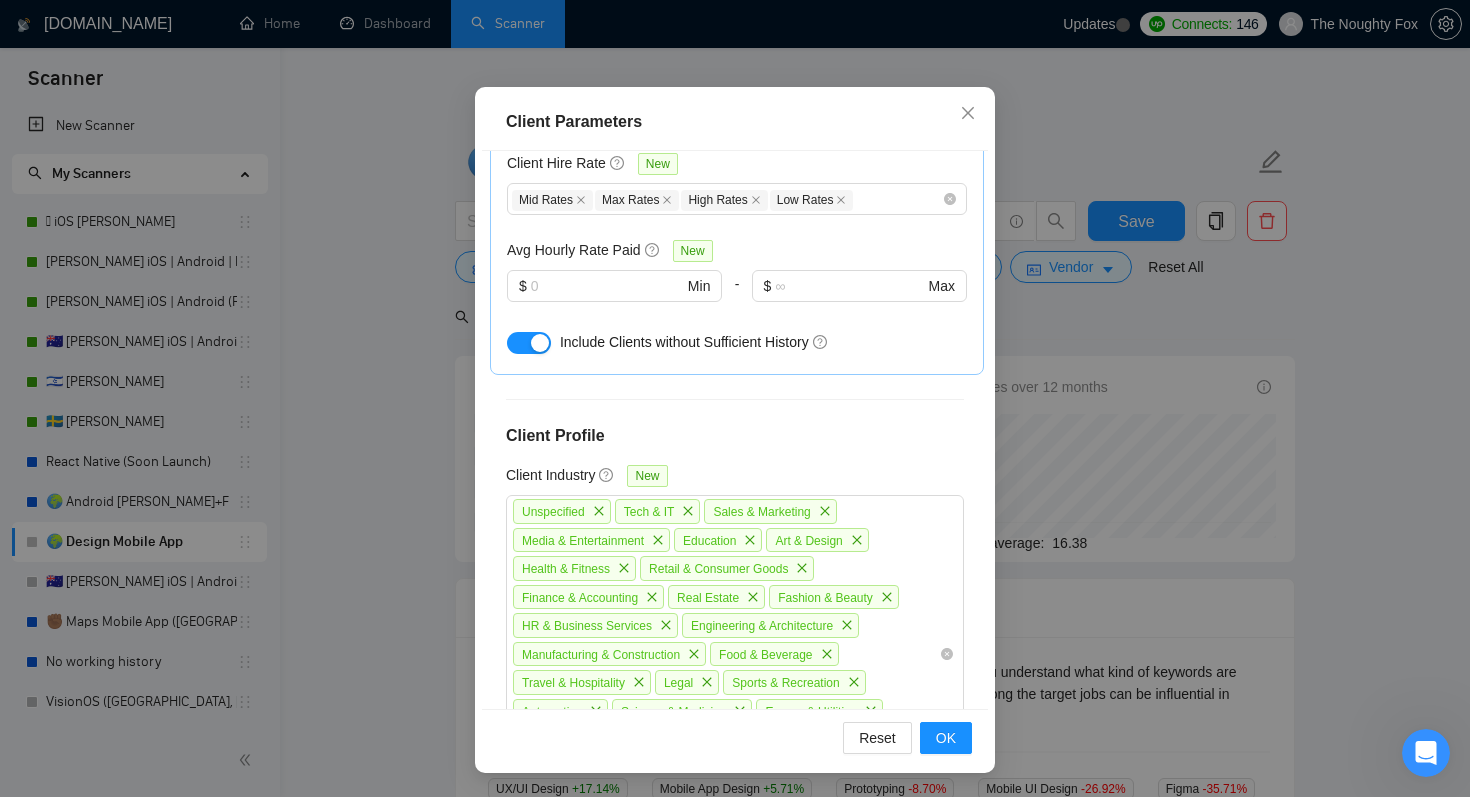click on "Client Parameters Client Location Include Client Countries [GEOGRAPHIC_DATA] [GEOGRAPHIC_DATA] [GEOGRAPHIC_DATA] [GEOGRAPHIC_DATA] [GEOGRAPHIC_DATA] [GEOGRAPHIC_DATA] [GEOGRAPHIC_DATA]   Exclude Client Countries [GEOGRAPHIC_DATA] [GEOGRAPHIC_DATA] [GEOGRAPHIC_DATA] [GEOGRAPHIC_DATA] [GEOGRAPHIC_DATA] [GEOGRAPHIC_DATA] [GEOGRAPHIC_DATA] [GEOGRAPHIC_DATA] [GEOGRAPHIC_DATA] [GEOGRAPHIC_DATA] [GEOGRAPHIC_DATA] [GEOGRAPHIC_DATA] [GEOGRAPHIC_DATA] [US_STATE] [GEOGRAPHIC_DATA] [GEOGRAPHIC_DATA] [GEOGRAPHIC_DATA] [GEOGRAPHIC_DATA] [GEOGRAPHIC_DATA] [GEOGRAPHIC_DATA] [GEOGRAPHIC_DATA] [GEOGRAPHIC_DATA] [GEOGRAPHIC_DATA] [GEOGRAPHIC_DATA] [GEOGRAPHIC_DATA] [GEOGRAPHIC_DATA] [GEOGRAPHIC_DATA] [GEOGRAPHIC_DATA] [GEOGRAPHIC_DATA] [GEOGRAPHIC_DATA] [GEOGRAPHIC_DATA][DATE] [GEOGRAPHIC_DATA] [GEOGRAPHIC_DATA] [GEOGRAPHIC_DATA] [GEOGRAPHIC_DATA] [GEOGRAPHIC_DATA] [GEOGRAPHIC_DATA] [GEOGRAPHIC_DATA] [GEOGRAPHIC_DATA] [GEOGRAPHIC_DATA] [GEOGRAPHIC_DATA] [GEOGRAPHIC_DATA] [GEOGRAPHIC_DATA][PERSON_NAME] [GEOGRAPHIC_DATA] (Dutch part) [GEOGRAPHIC_DATA] [GEOGRAPHIC_DATA] [GEOGRAPHIC_DATA] [GEOGRAPHIC_DATA] [GEOGRAPHIC_DATA] [GEOGRAPHIC_DATA] [GEOGRAPHIC_DATA]   Client Rating Client Min Average Feedback Include clients with no feedback Client Payment Details Payment Verified Hire Rate Stats   Client Total Spent $ Min - $ Max Client Hire Rate New Mid Rates Max Rates High Rates Low Rates     Avg Hourly Rate Paid New $ Min - $ Max Client Profile New" at bounding box center [735, 398] 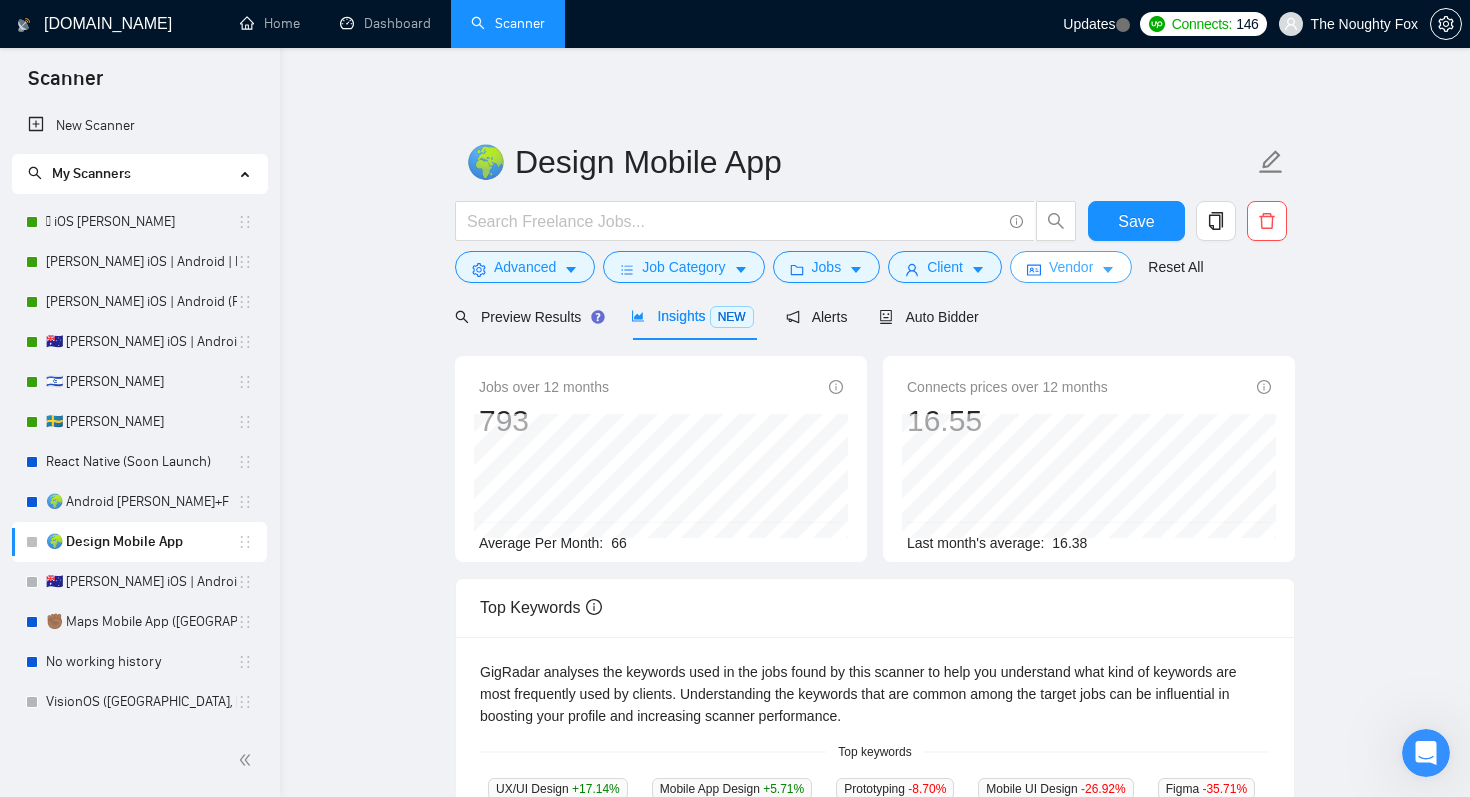 click on "Vendor" at bounding box center (1071, 267) 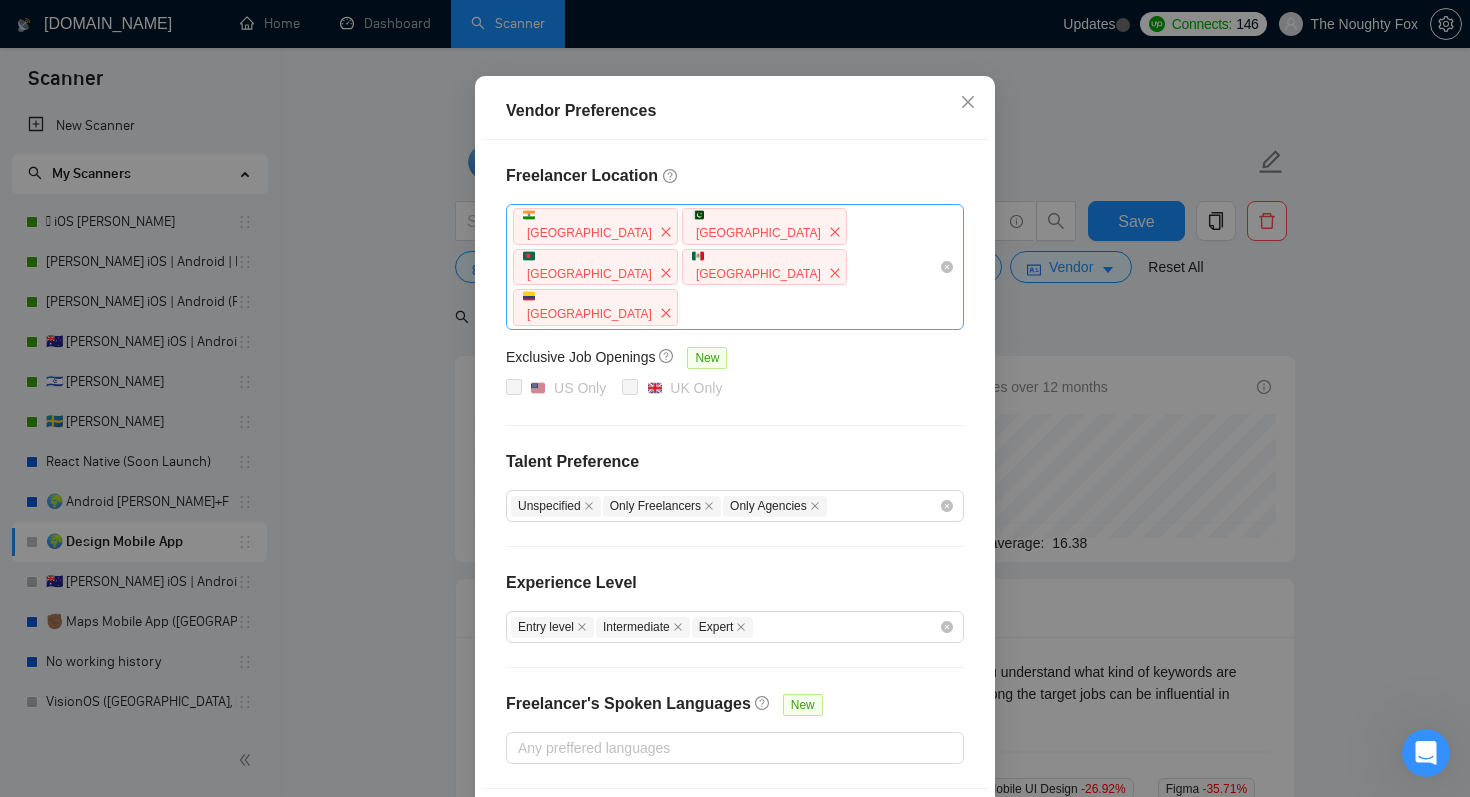 scroll, scrollTop: 180, scrollLeft: 0, axis: vertical 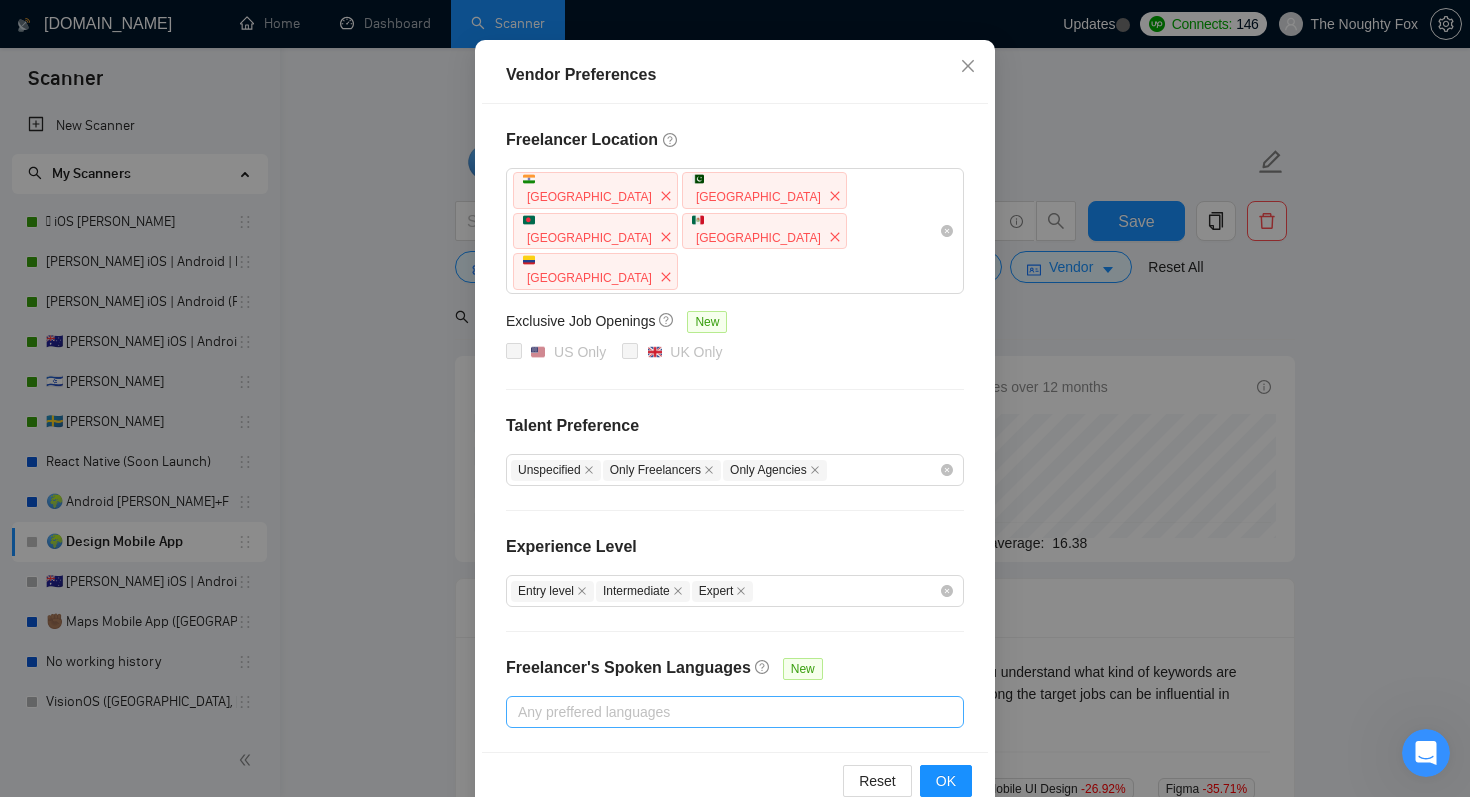click at bounding box center [725, 712] 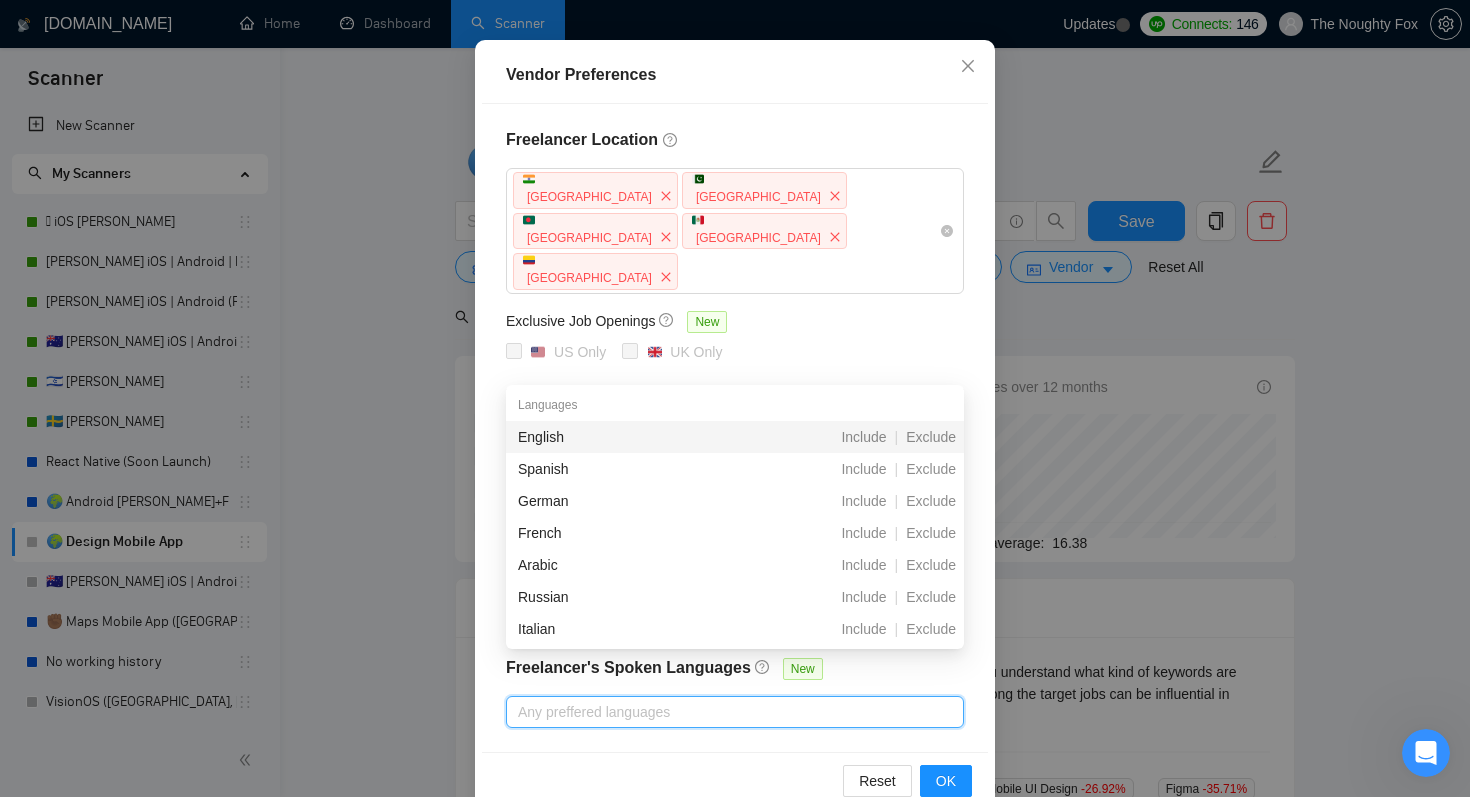 click at bounding box center [725, 712] 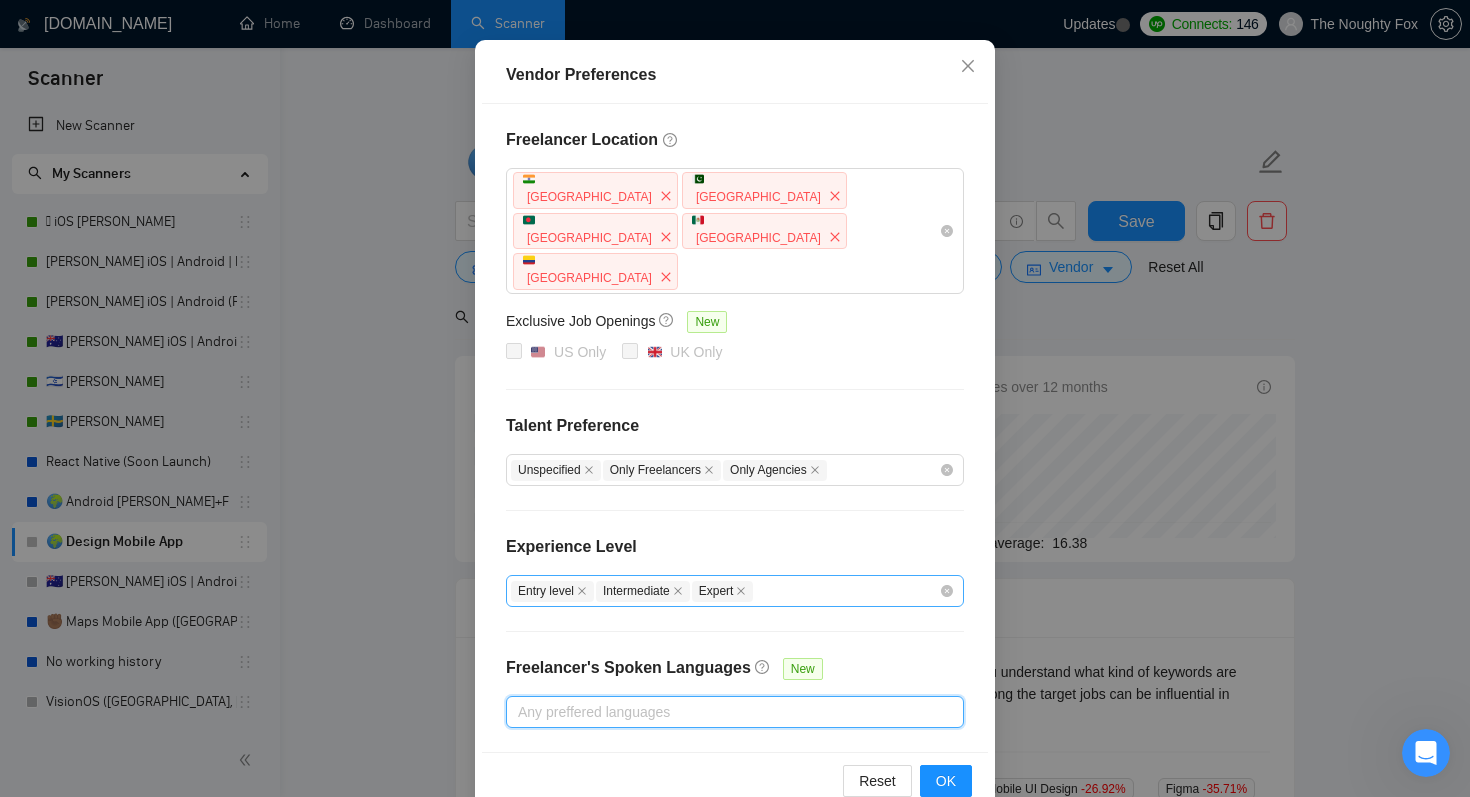 click on "Entry level Intermediate Expert" at bounding box center (725, 591) 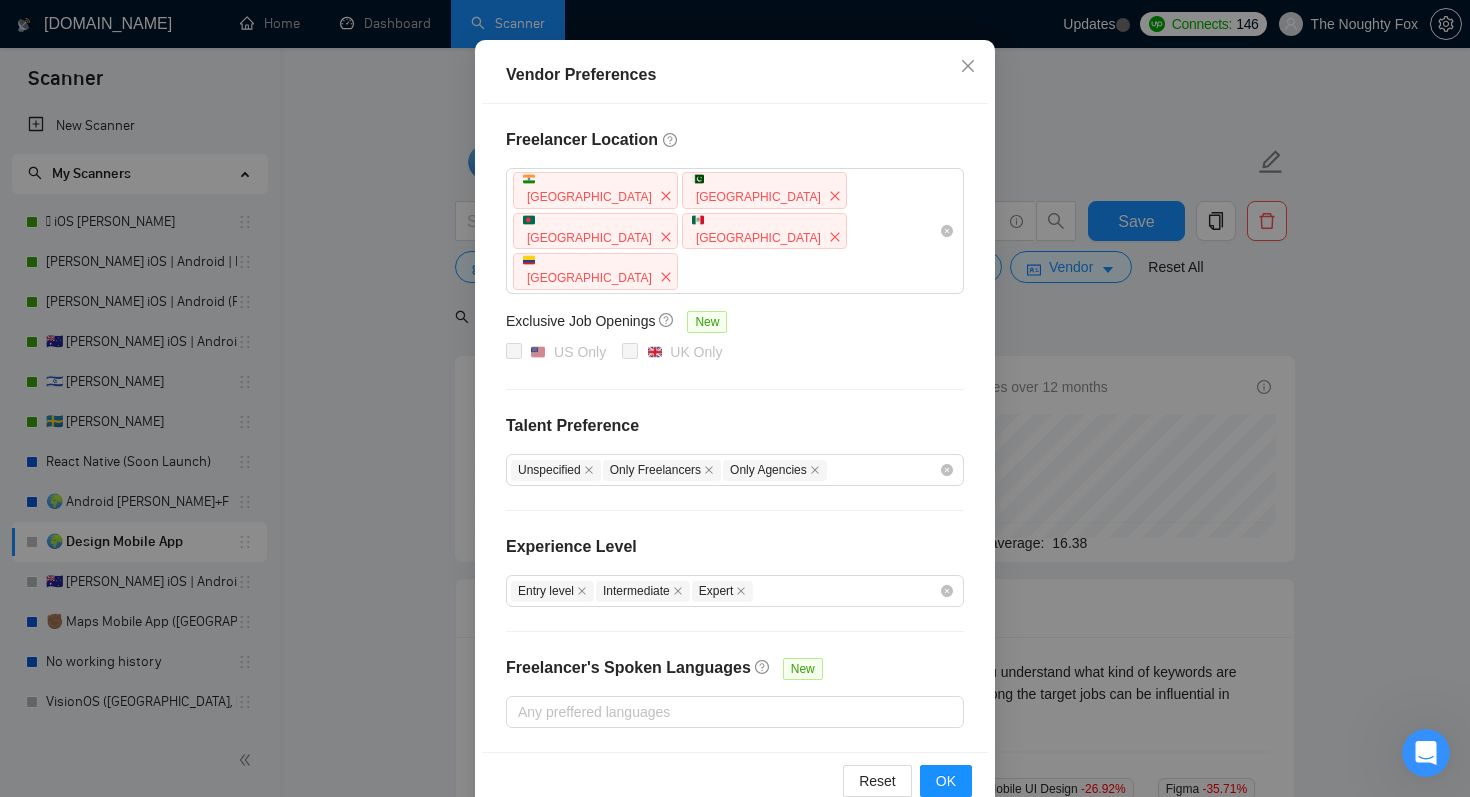 click on "Freelancer Location   [GEOGRAPHIC_DATA] [GEOGRAPHIC_DATA] [GEOGRAPHIC_DATA] [GEOGRAPHIC_DATA] [GEOGRAPHIC_DATA]   Exclusive Job Openings New [GEOGRAPHIC_DATA] Only [GEOGRAPHIC_DATA] Only Talent Preference Unspecified Only Freelancers Only Agencies   Experience Level Entry level Intermediate Expert   Freelancer's Spoken Languages New   Any preffered languages" at bounding box center (735, 428) 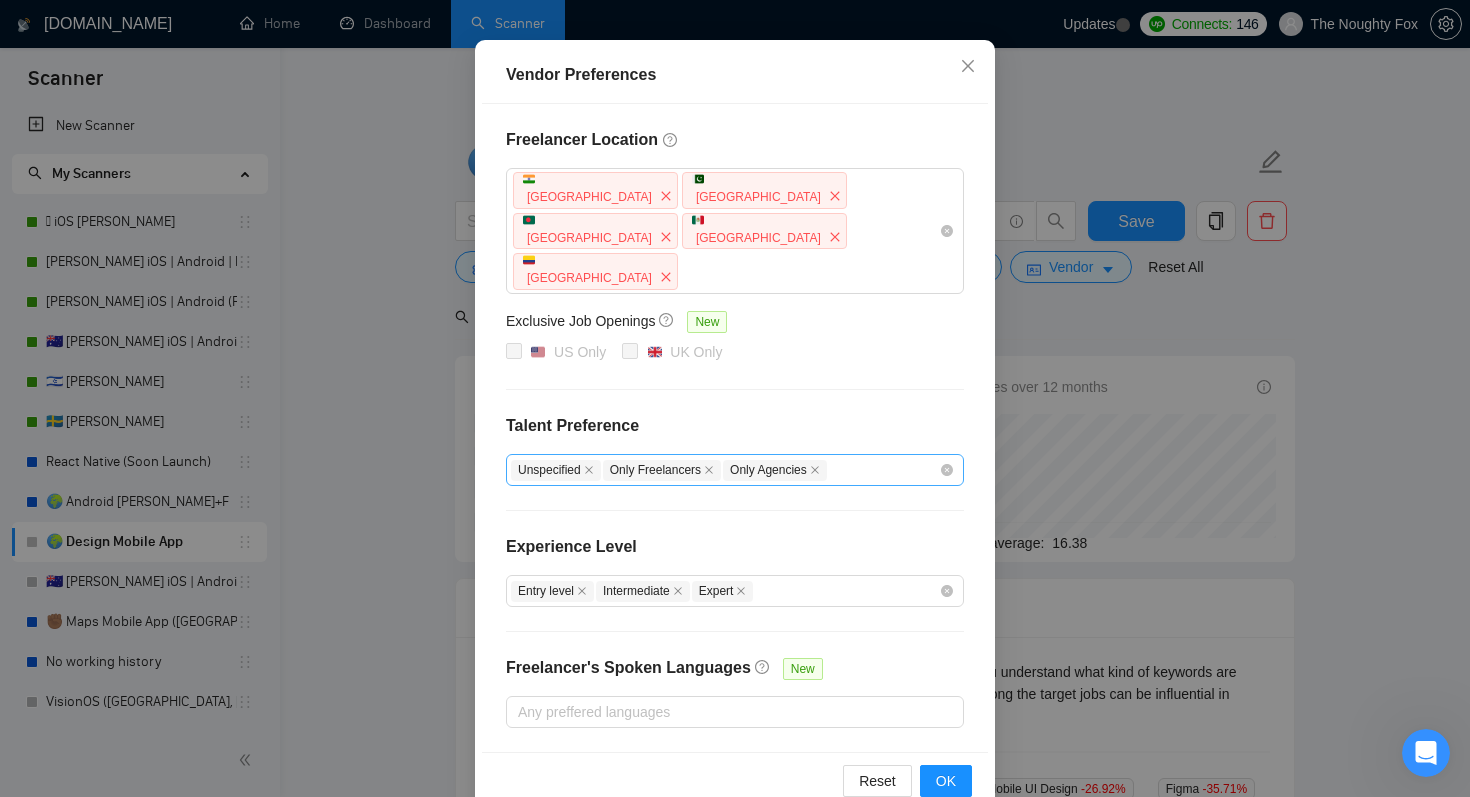click on "Unspecified Only Freelancers Only Agencies" at bounding box center [725, 470] 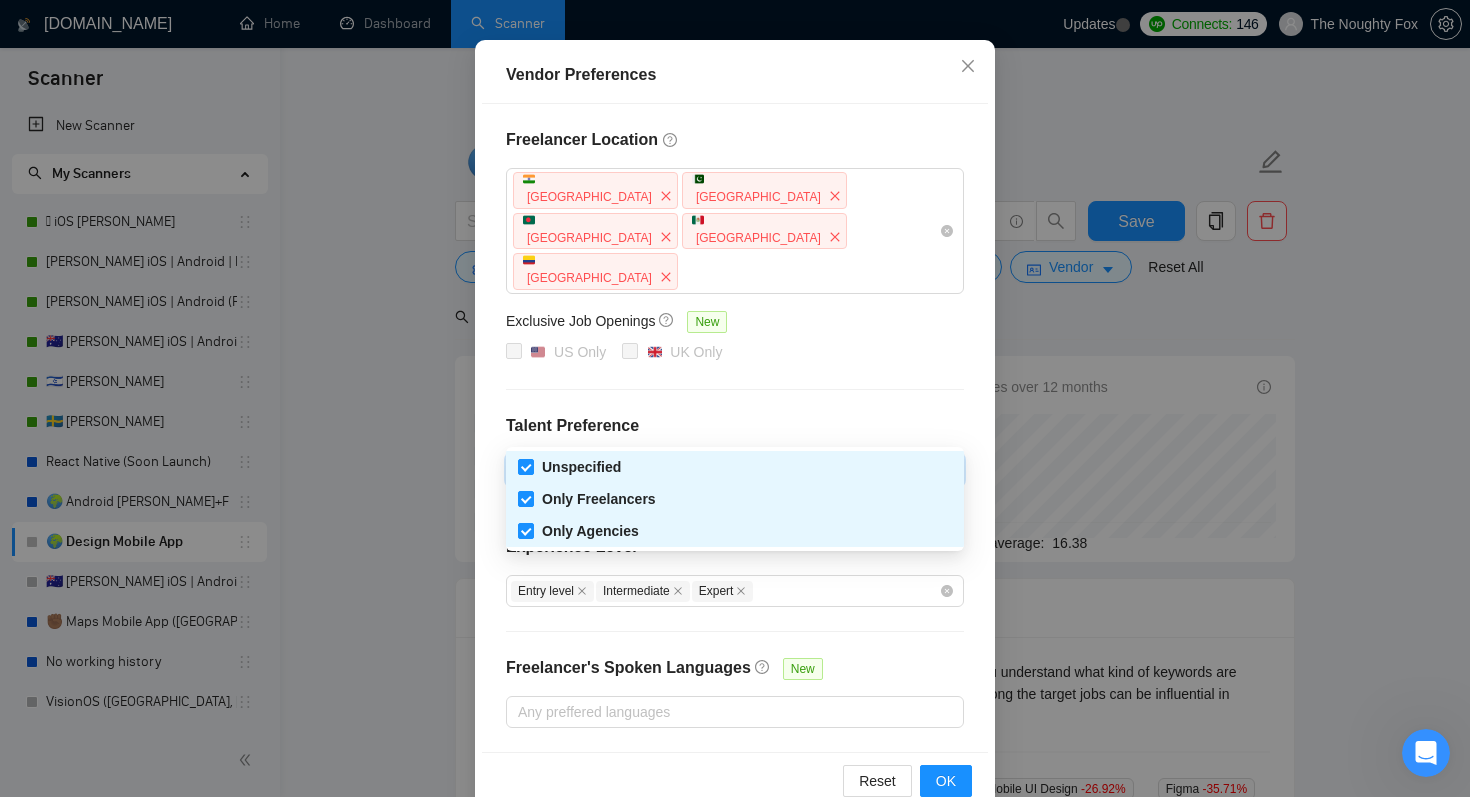 click on "Freelancer Location   [GEOGRAPHIC_DATA] [GEOGRAPHIC_DATA] [GEOGRAPHIC_DATA] [GEOGRAPHIC_DATA] [GEOGRAPHIC_DATA]   Exclusive Job Openings New [GEOGRAPHIC_DATA] Only [GEOGRAPHIC_DATA] Only Talent Preference Unspecified Only Freelancers Only Agencies   Experience Level Entry level Intermediate Expert   Freelancer's Spoken Languages New   Any preffered languages" at bounding box center [735, 428] 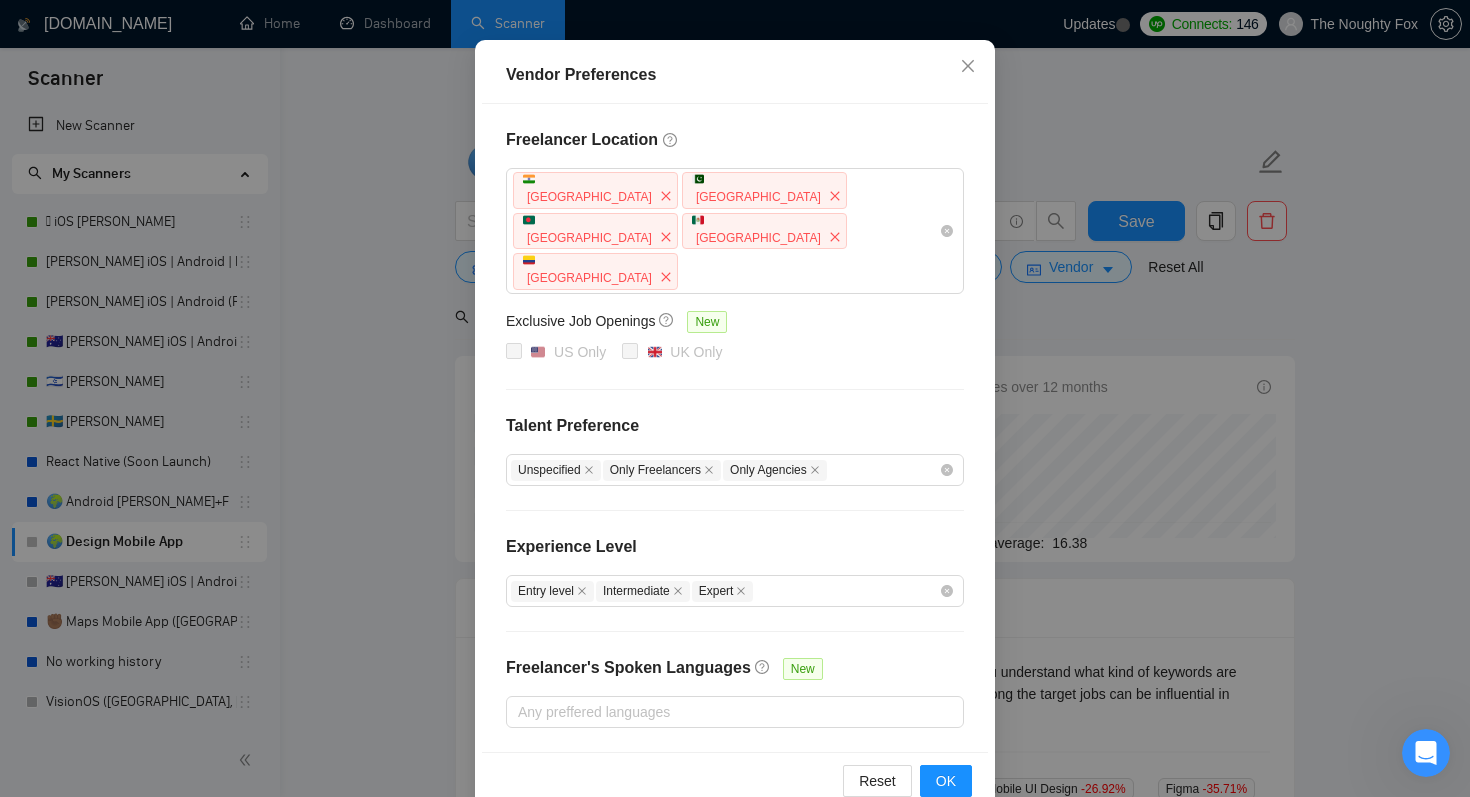 scroll, scrollTop: 0, scrollLeft: 0, axis: both 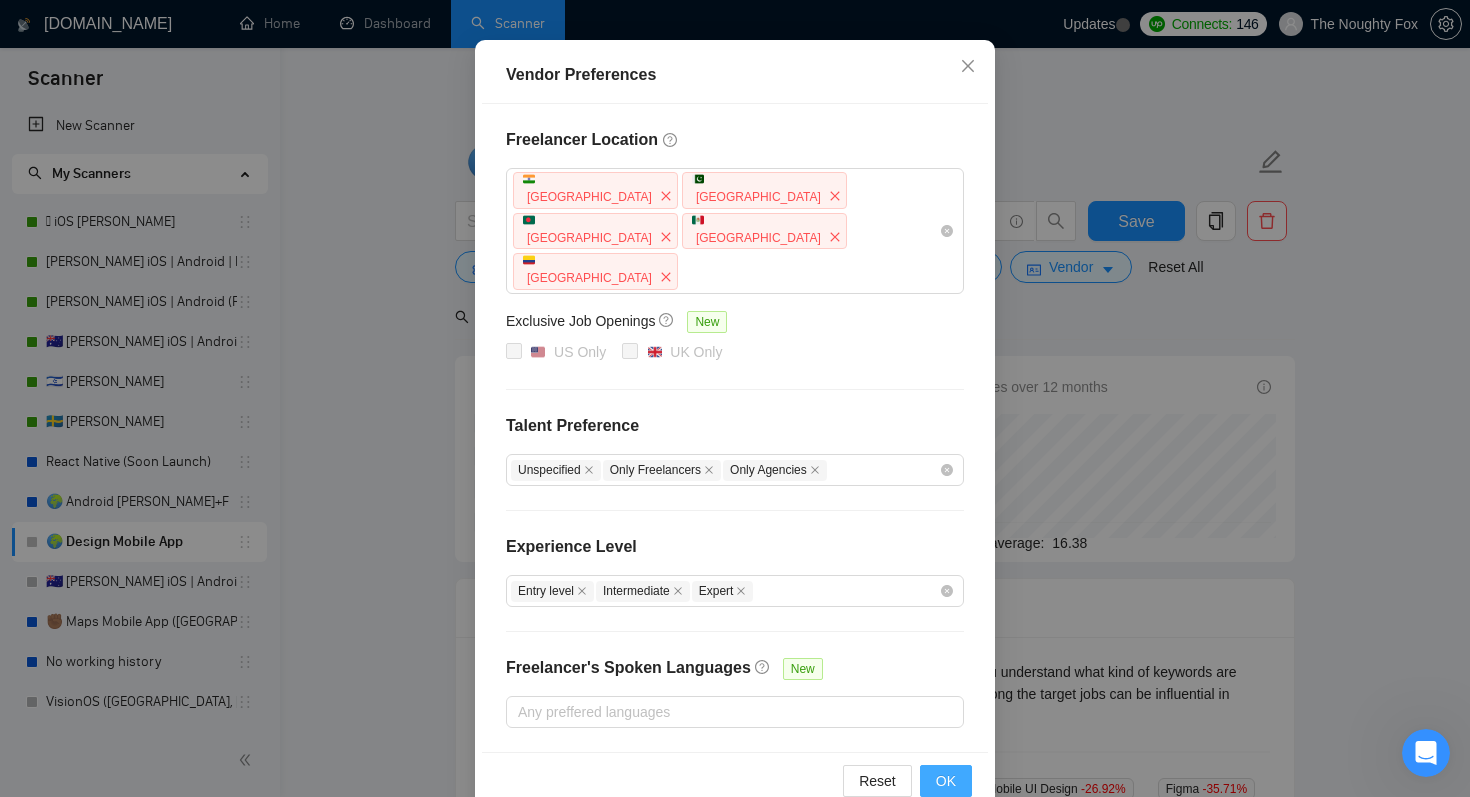 click on "OK" at bounding box center (946, 781) 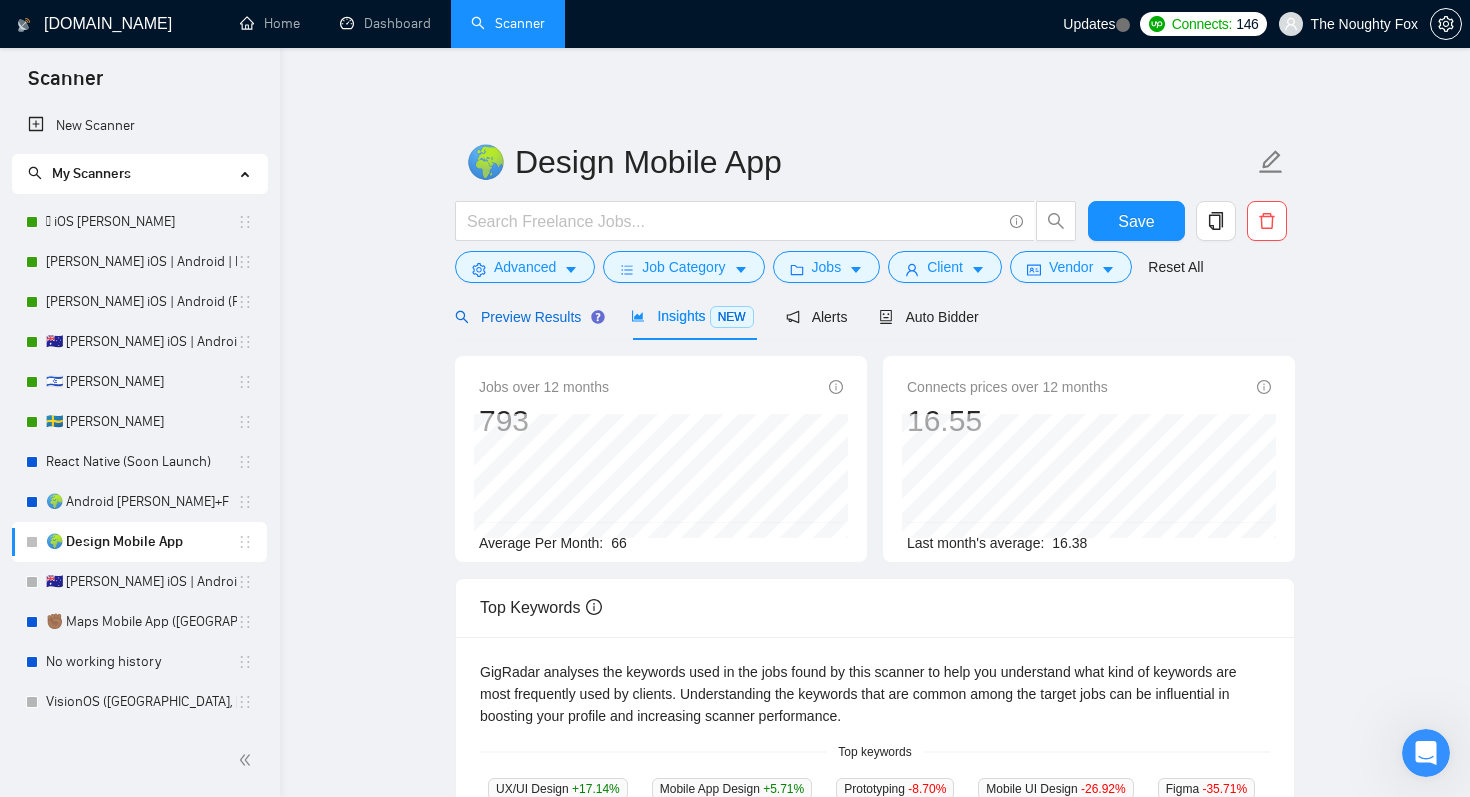 click on "Preview Results" at bounding box center (527, 317) 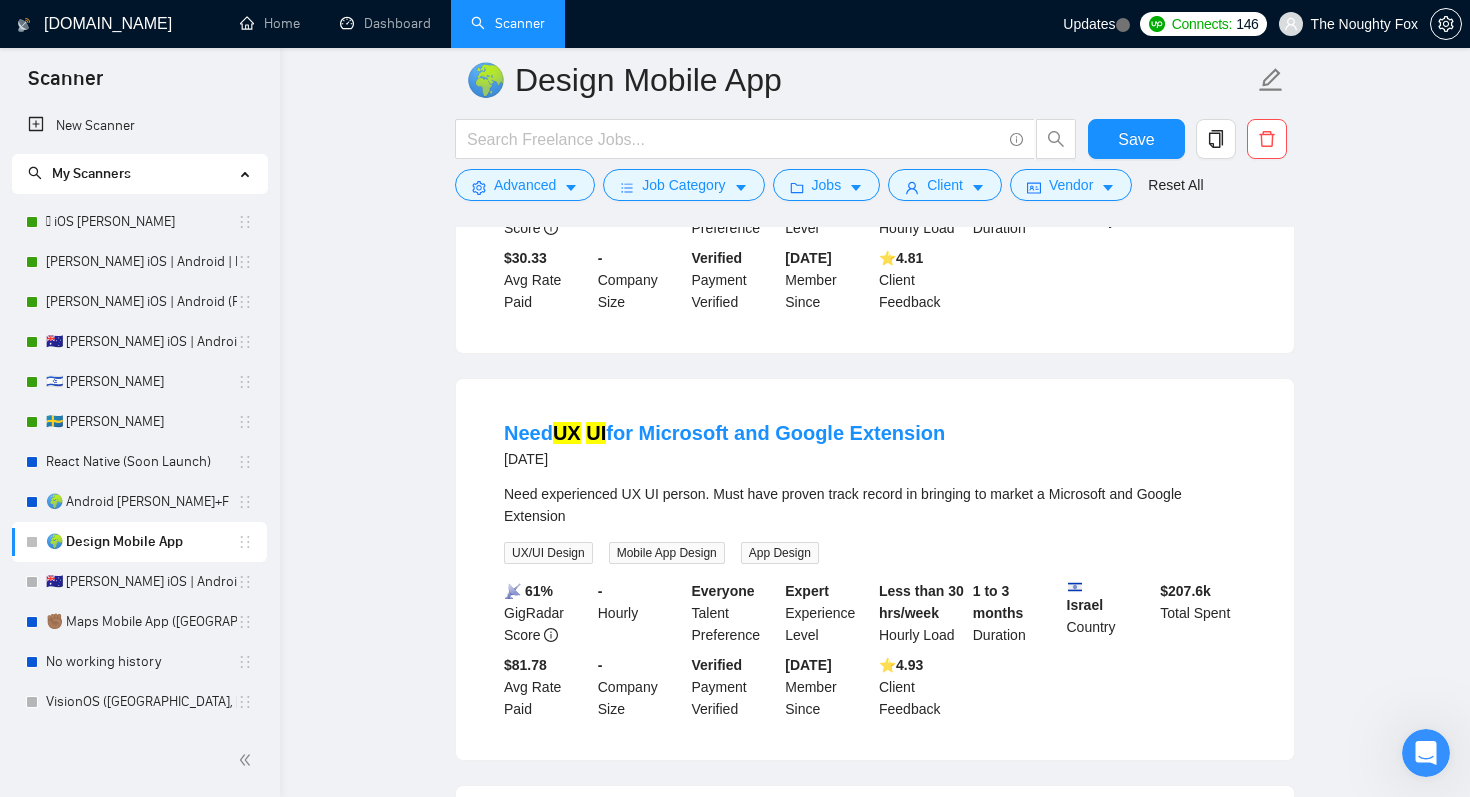 scroll, scrollTop: 900, scrollLeft: 0, axis: vertical 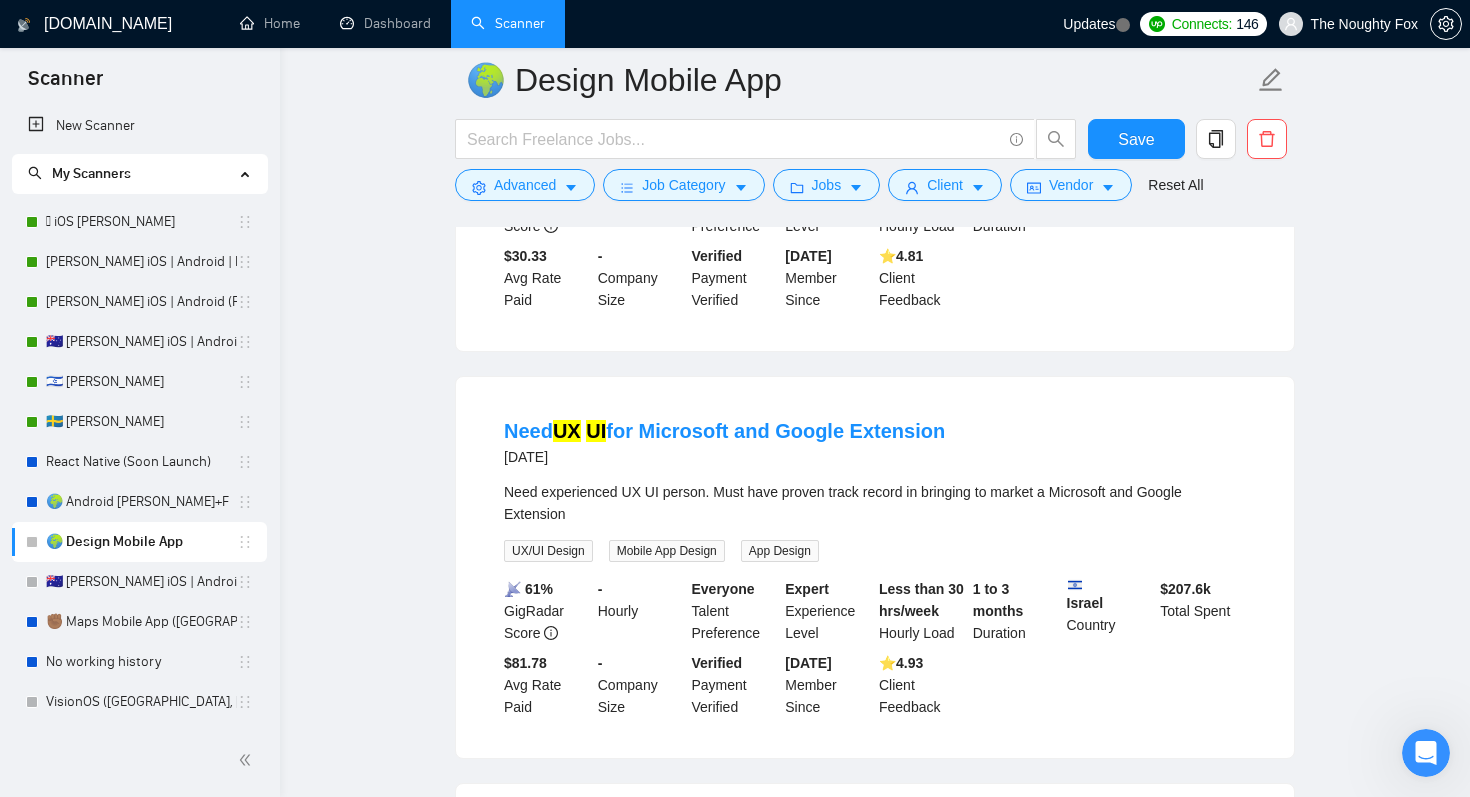 drag, startPoint x: 946, startPoint y: 459, endPoint x: 780, endPoint y: 469, distance: 166.30093 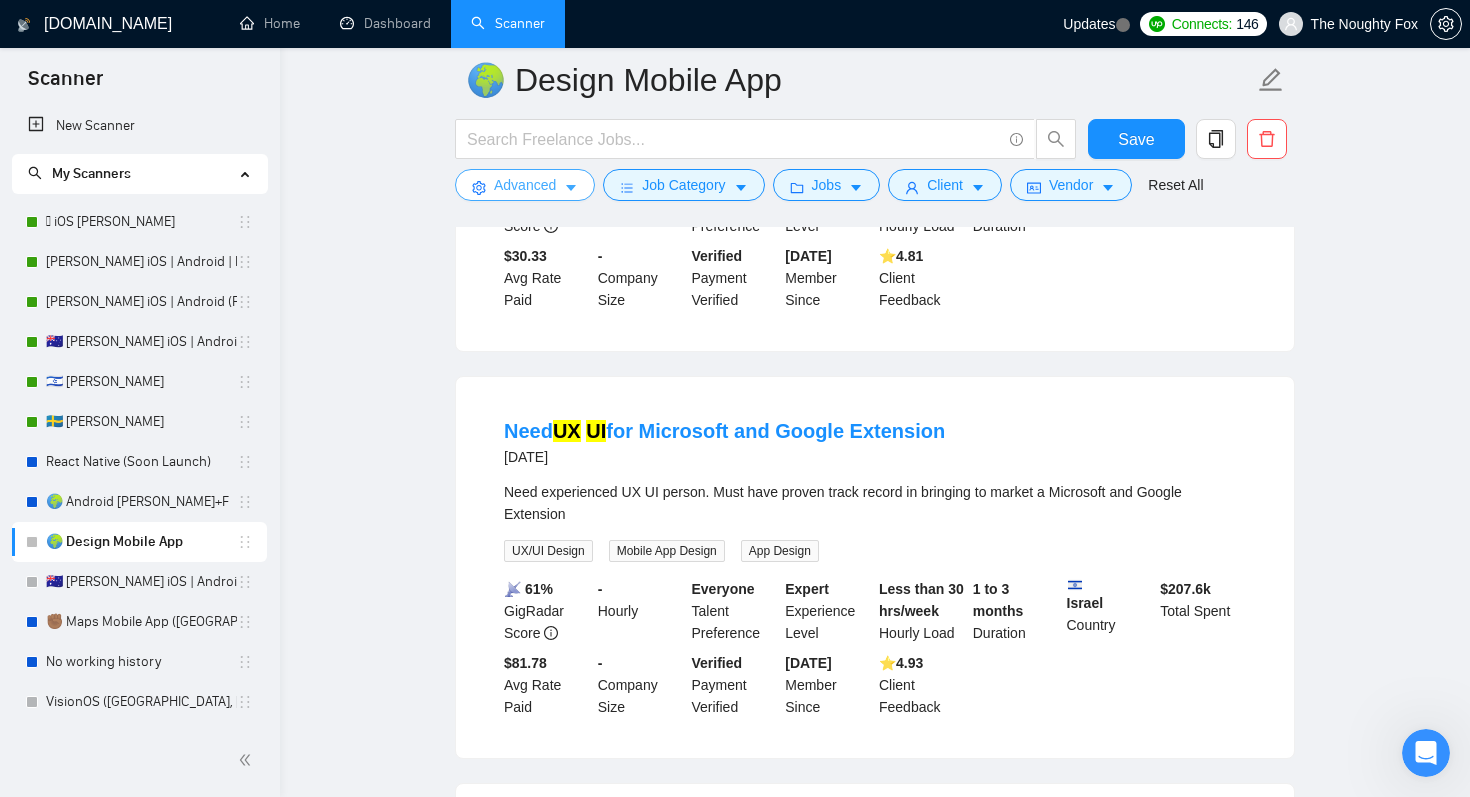 click on "Advanced" at bounding box center (525, 185) 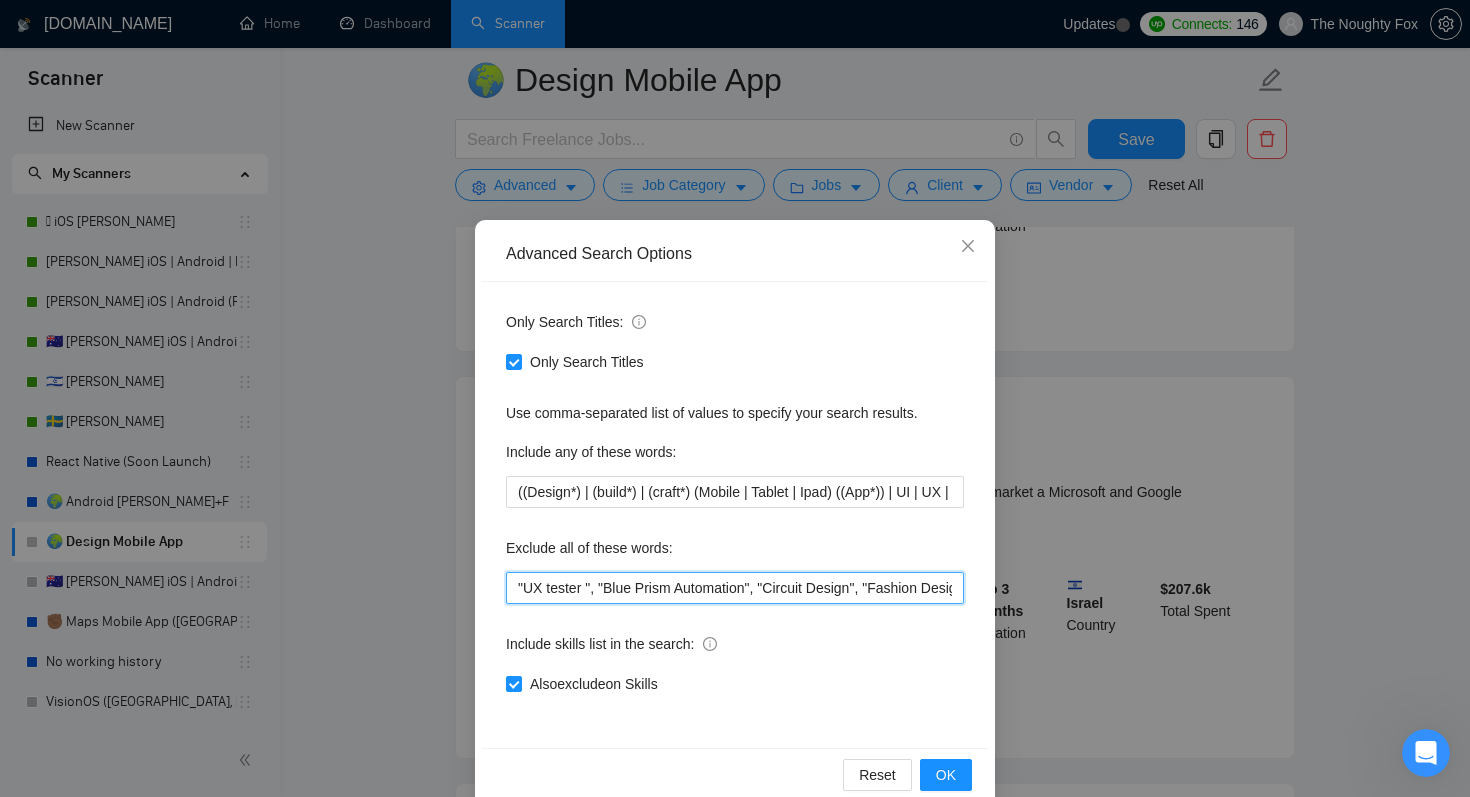 click on ""UX tester ", "Blue Prism Automation", "Circuit Design", "Fashion Design", GitHub, "CI/CD", Git  DevOps, (web*), developer, engineer,  appsheet, odoo, base44, Screenshots, "Graphic Design", PowerApps, advertise, F-droid, "Qt Creator", "unreal engine", "Apache [PERSON_NAME]", [PERSON_NAME], ASO, "App Store Optimization", "2d animation", 3d, "animation design", "publish an app", "teach me", advice, tutor, (crypto*), "pair programing", "any desk", anydesk, any-desk, "team viewer", "team-viewer", teamviewer, "not a team", "not a agency", "no teams", "no agency", "No Agencies!", "no teams", "individual only", "freelancer only", "independent contractors only", Ionic, Blockchain, NFT, .net, MAUI, Vue, Vue.js, Angular, Angular.js, Framer, "Power app", Glide, Artable, webflow, Adalo, Unity, Xamarin, "mobile game", VR, Fluter, Flutter, Flater, Flatter, FlutterFlow, "Flutter Flow", Dart, Python" at bounding box center [735, 588] 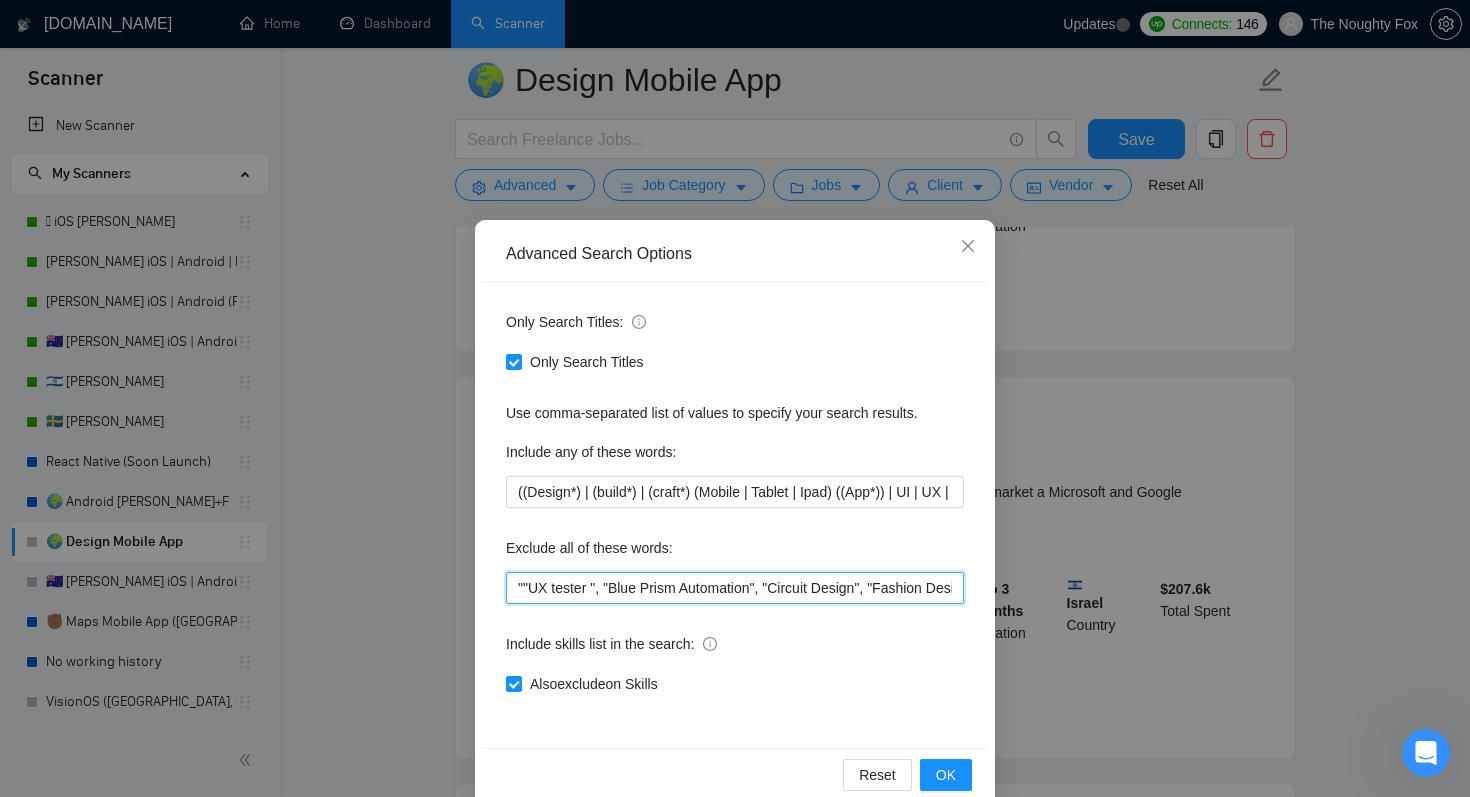 paste on "Google Extension" 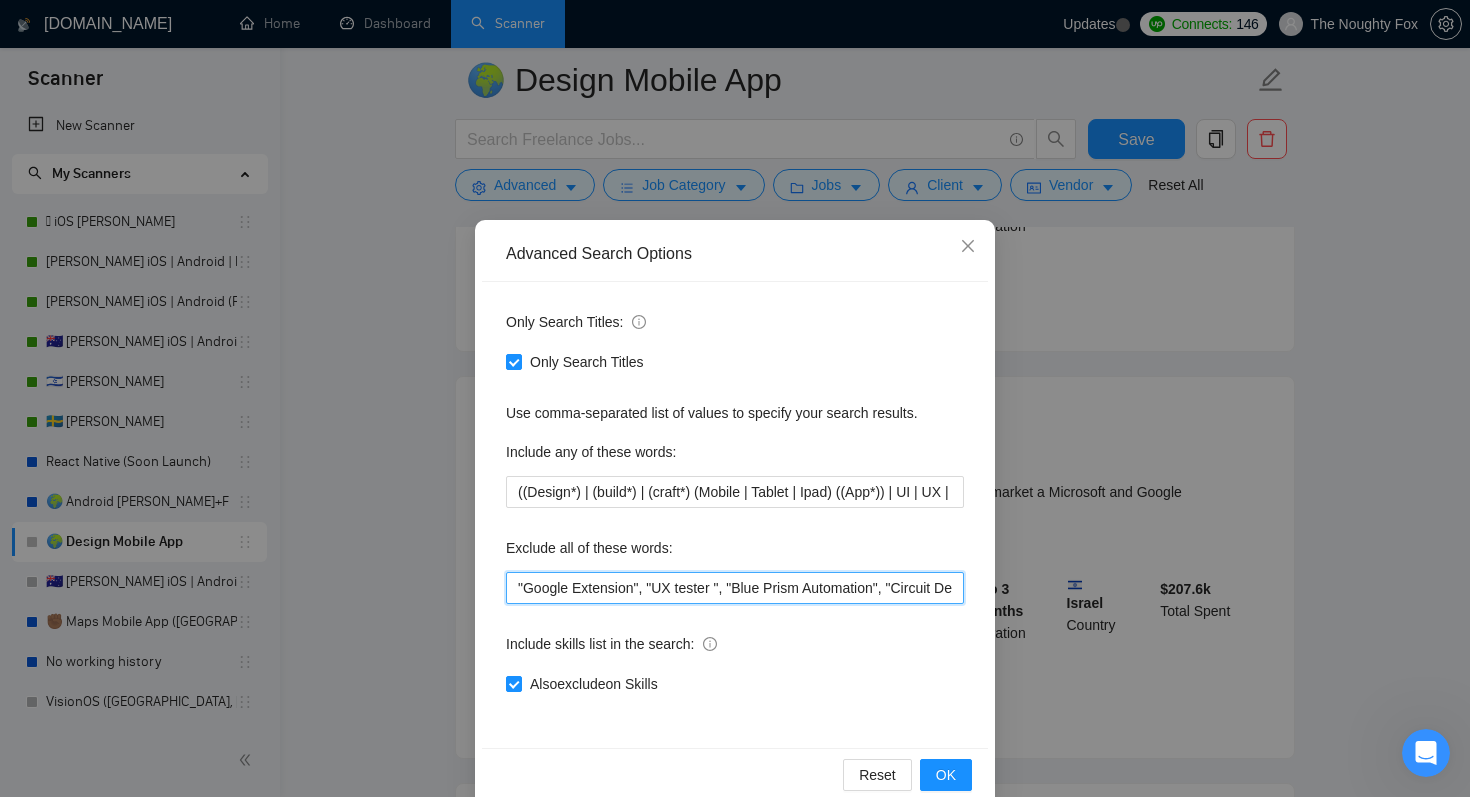 click on ""Google Extension", "UX tester ", "Blue Prism Automation", "Circuit Design", "Fashion Design", GitHub, "CI/CD", Git  DevOps, (web*), developer, engineer,  appsheet, odoo, base44, Screenshots, "Graphic Design", PowerApps, advertise, F-droid, "Qt Creator", "unreal engine", "Apache [PERSON_NAME]", [PERSON_NAME], ASO, "App Store Optimization", "2d animation", 3d, "animation design", "publish an app", "teach me", advice, tutor, (crypto*), "pair programing", "any desk", anydesk, any-desk, "team viewer", "team-viewer", teamviewer, "not a team", "not a agency", "no teams", "no agency", "No Agencies!", "no teams", "individual only", "freelancer only", "independent contractors only", Ionic, Blockchain, NFT, .net, MAUI, Vue, Vue.js, Angular, Angular.js, Framer, "Power app", Glide, Artable, webflow, Adalo, Unity, Xamarin, "mobile game", VR, Fluter, Flutter, Flater, Flatter, FlutterFlow, "Flutter Flow", Dart, Python" at bounding box center (735, 588) 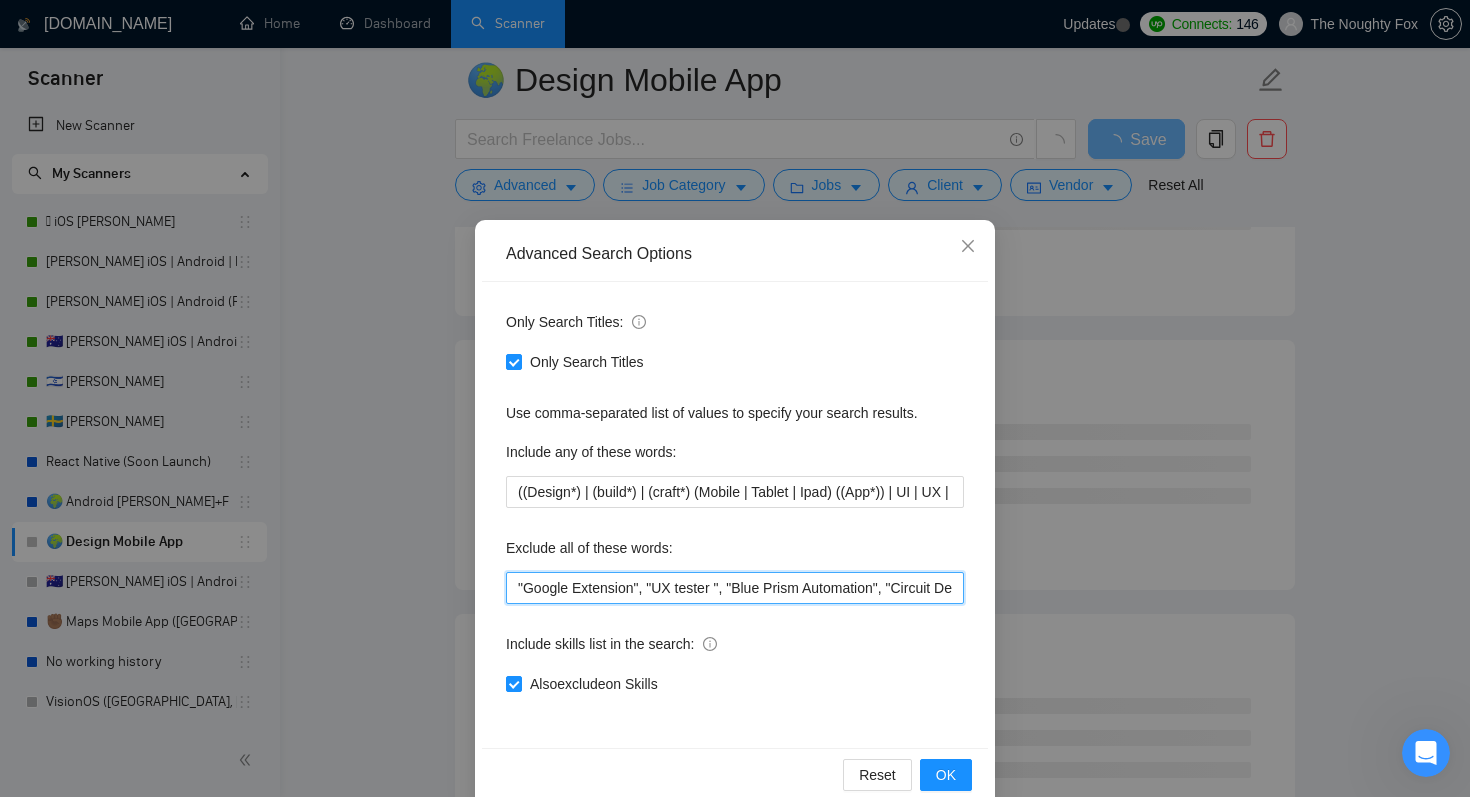 click on ""Google Extension", "UX tester ", "Blue Prism Automation", "Circuit Design", "Fashion Design", GitHub, "CI/CD", Git  DevOps, (web*), developer, engineer,  appsheet, odoo, base44, Screenshots, "Graphic Design", PowerApps, advertise, F-droid, "Qt Creator", "unreal engine", "Apache [PERSON_NAME]", [PERSON_NAME], ASO, "App Store Optimization", "2d animation", 3d, "animation design", "publish an app", "teach me", advice, tutor, (crypto*), "pair programing", "any desk", anydesk, any-desk, "team viewer", "team-viewer", teamviewer, "not a team", "not a agency", "no teams", "no agency", "No Agencies!", "no teams", "individual only", "freelancer only", "independent contractors only", Ionic, Blockchain, NFT, .net, MAUI, Vue, Vue.js, Angular, Angular.js, Framer, "Power app", Glide, Artable, webflow, Adalo, Unity, Xamarin, "mobile game", VR, Fluter, Flutter, Flater, Flatter, FlutterFlow, "Flutter Flow", Dart, Python" at bounding box center [735, 588] 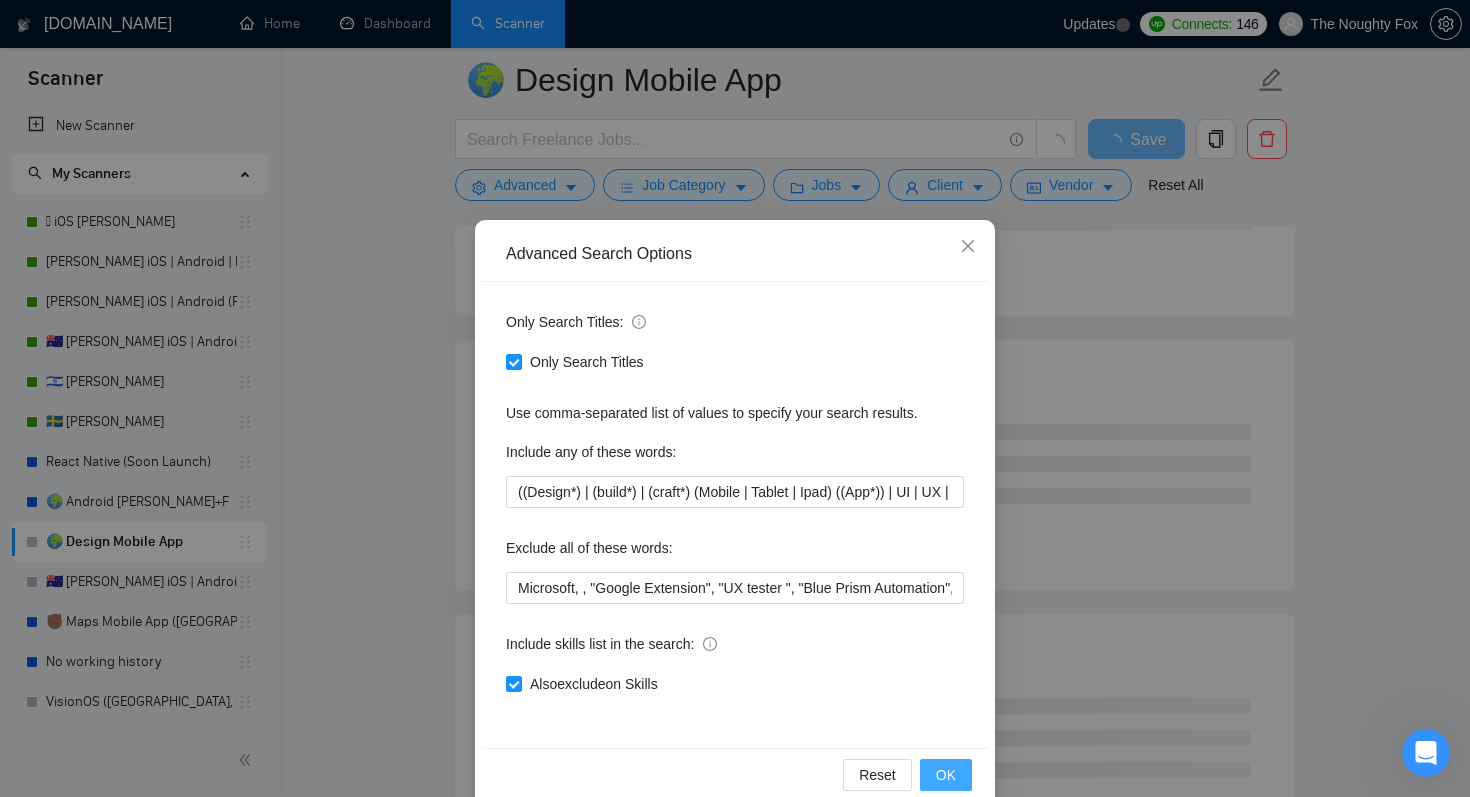 click on "OK" at bounding box center [946, 775] 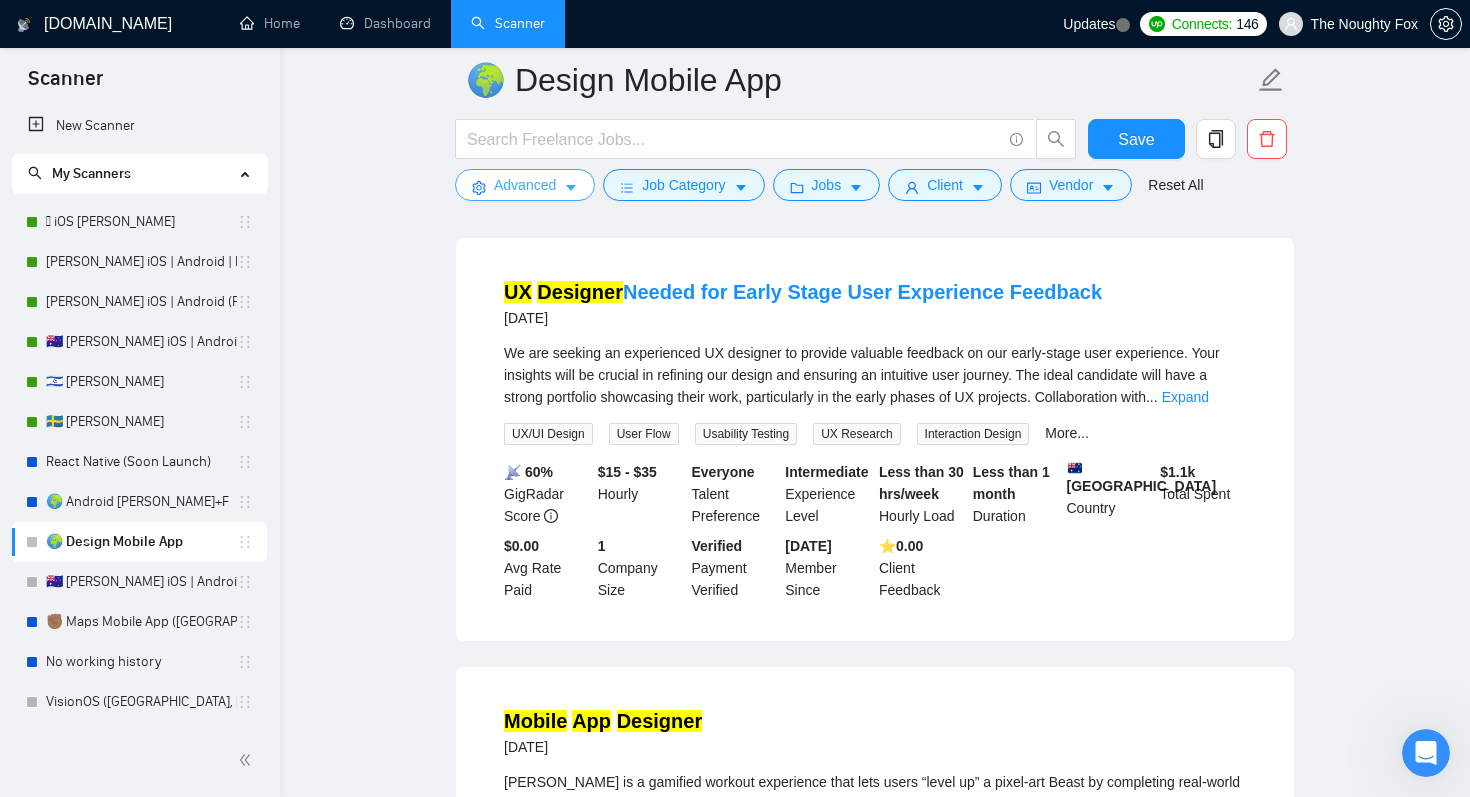 scroll, scrollTop: 1470, scrollLeft: 0, axis: vertical 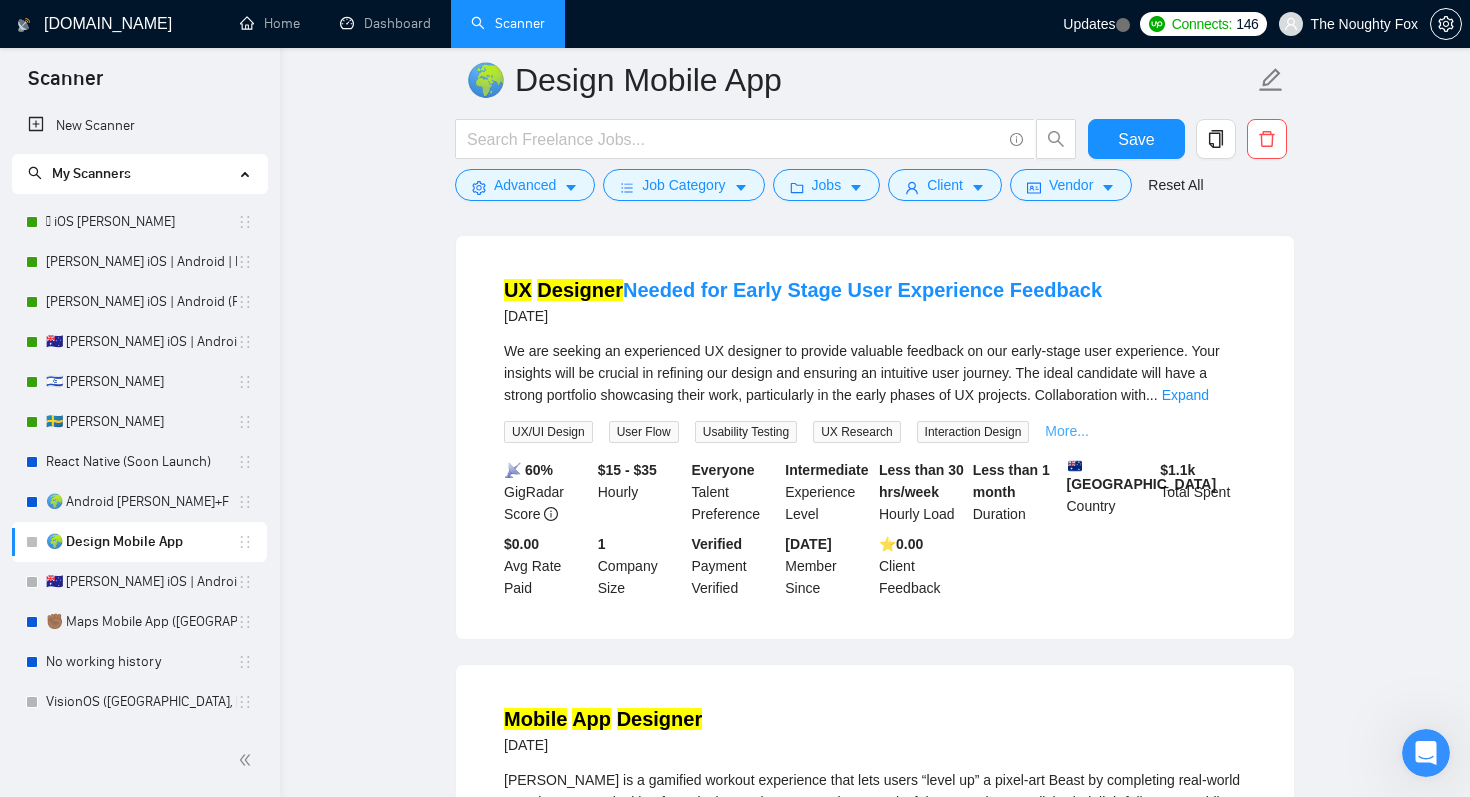 click on "More..." at bounding box center [1067, 431] 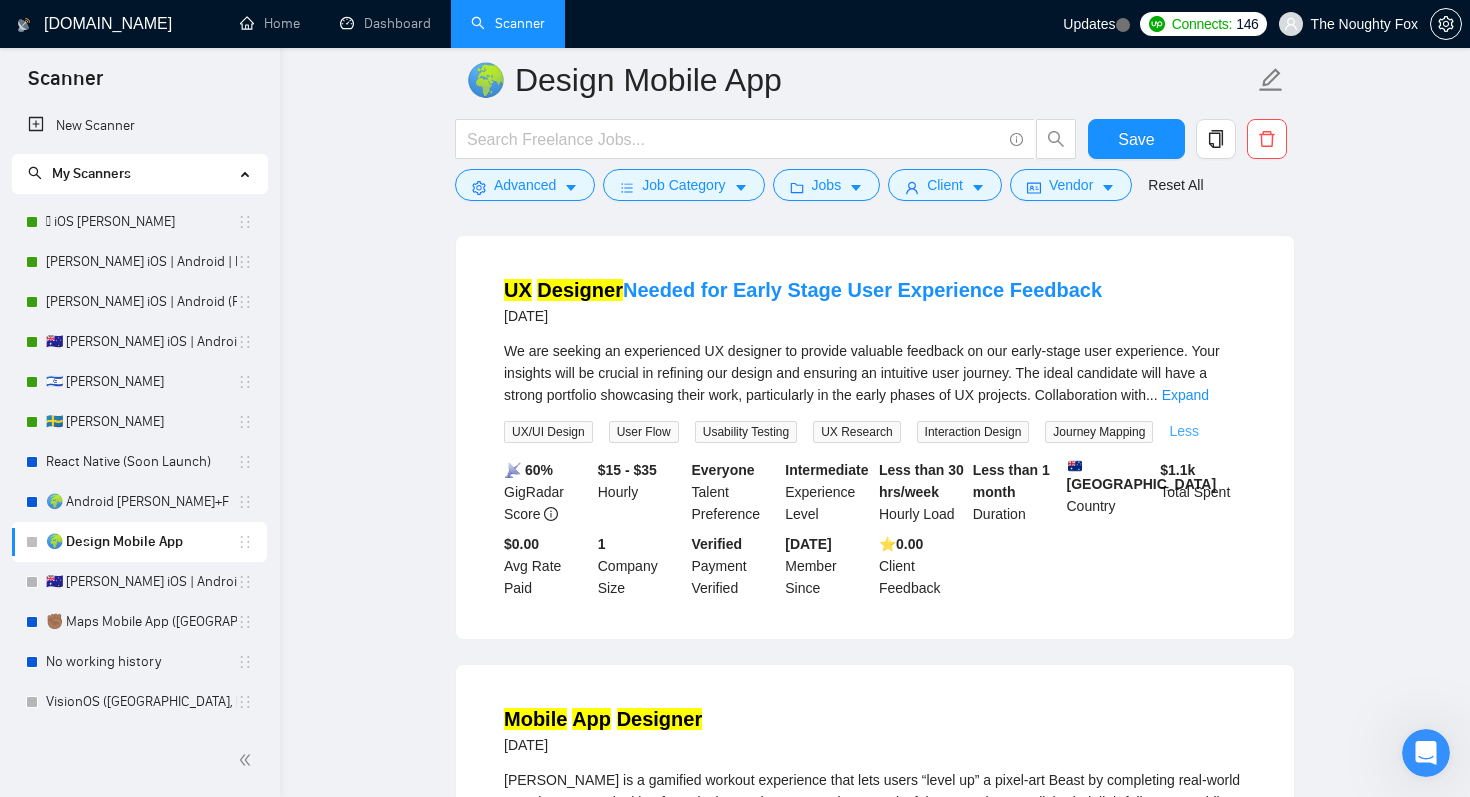 click on "Less" at bounding box center [1184, 431] 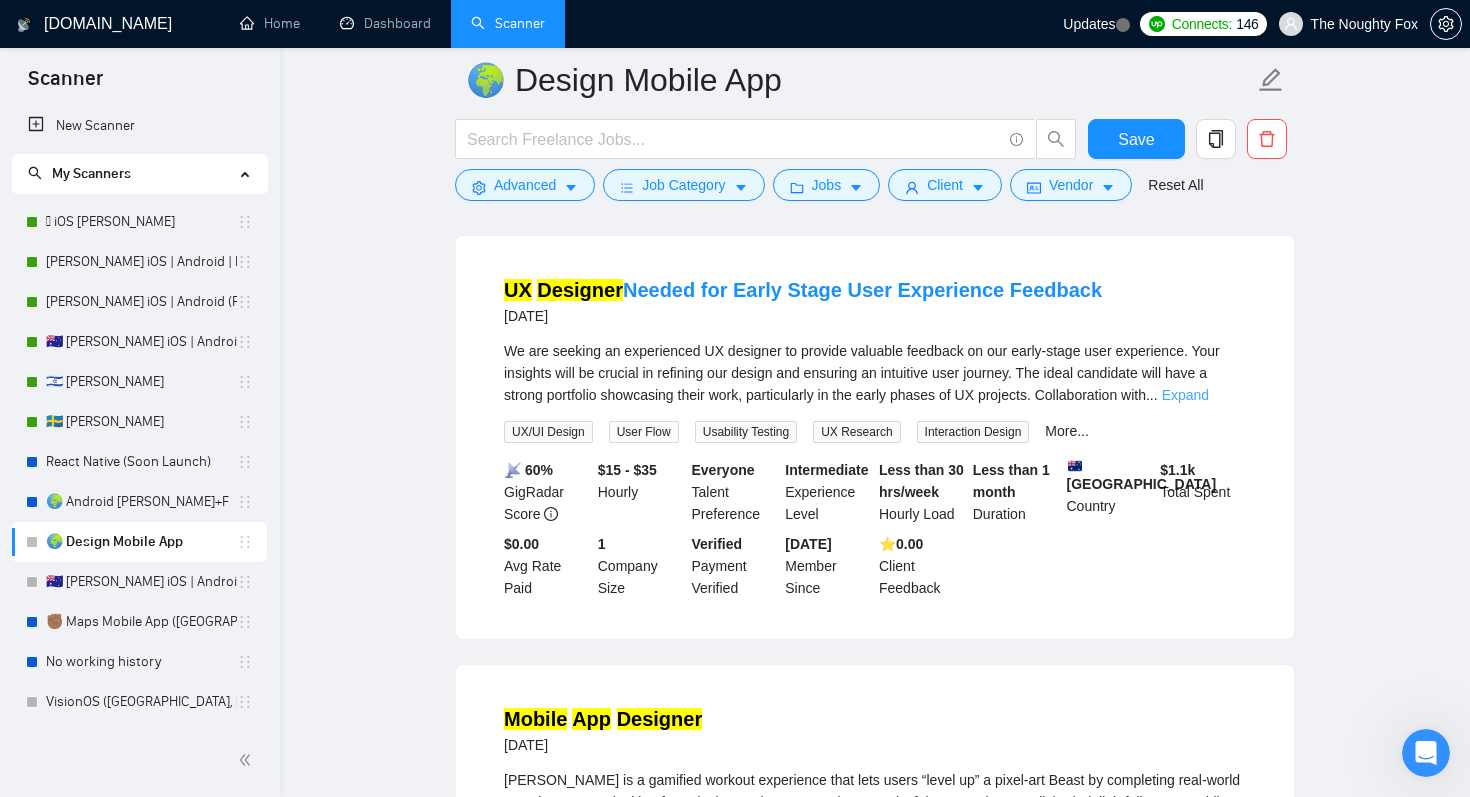 click on "Expand" at bounding box center [1185, 395] 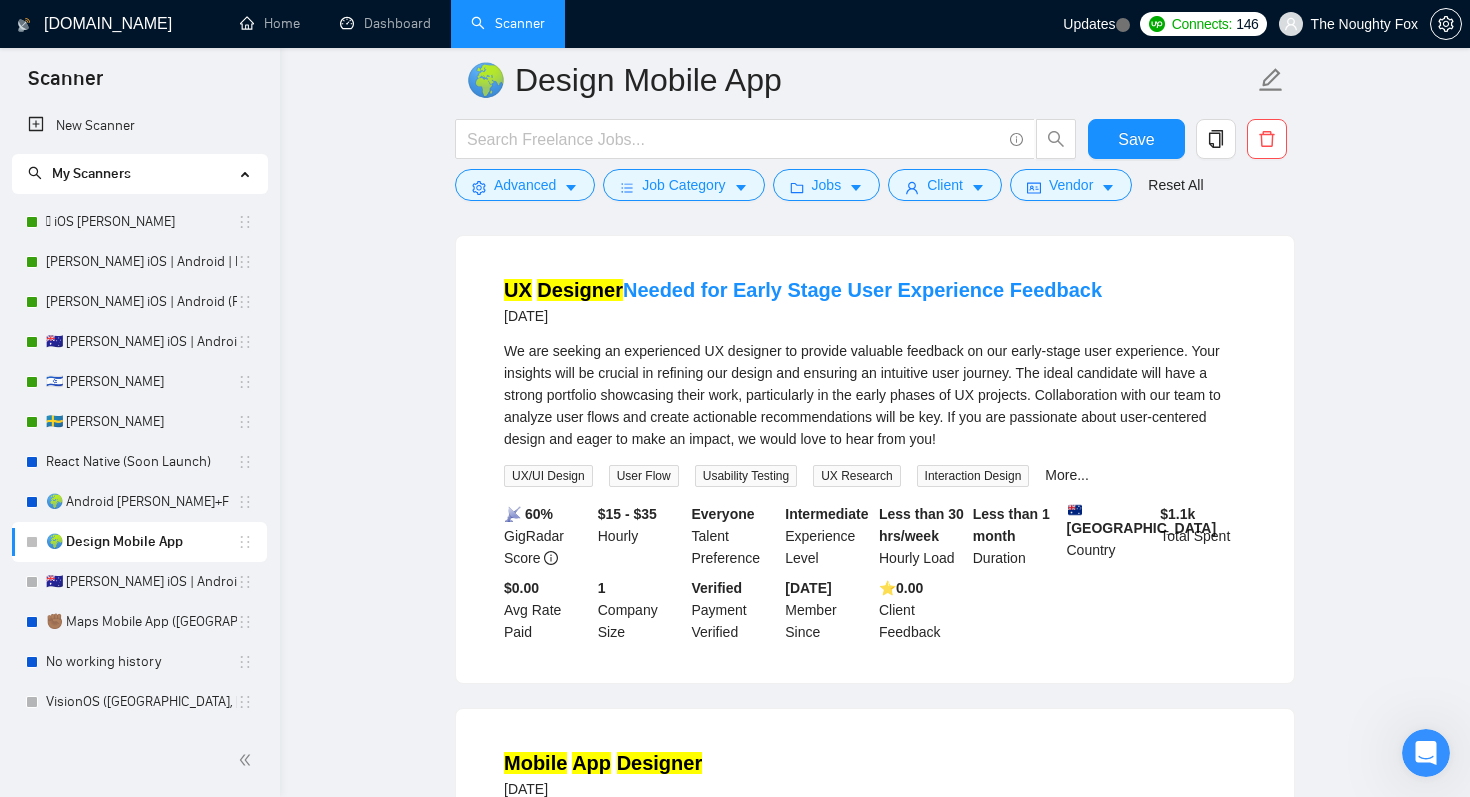 click on "Usability Testing" at bounding box center [746, 476] 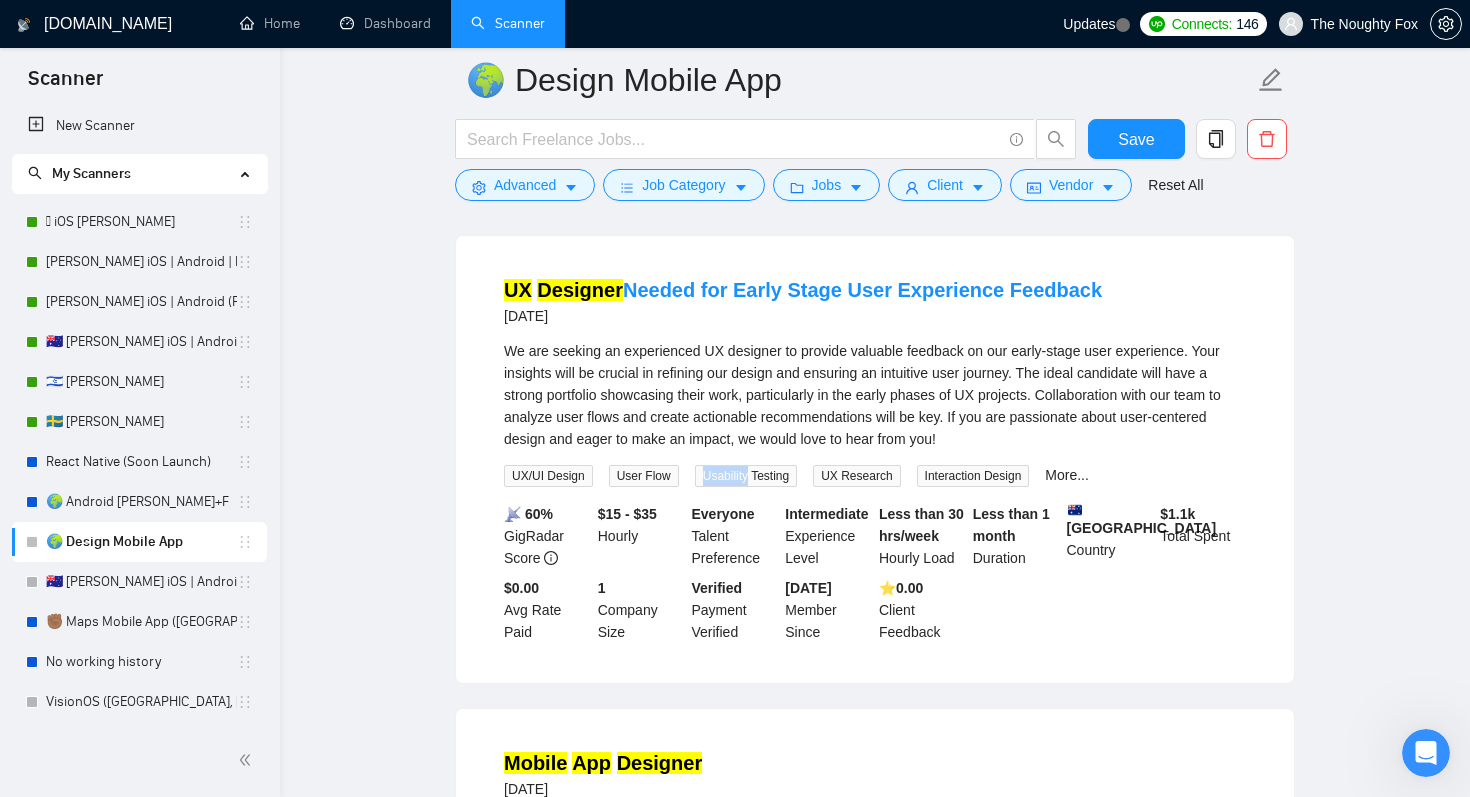 click on "Usability Testing" at bounding box center [746, 476] 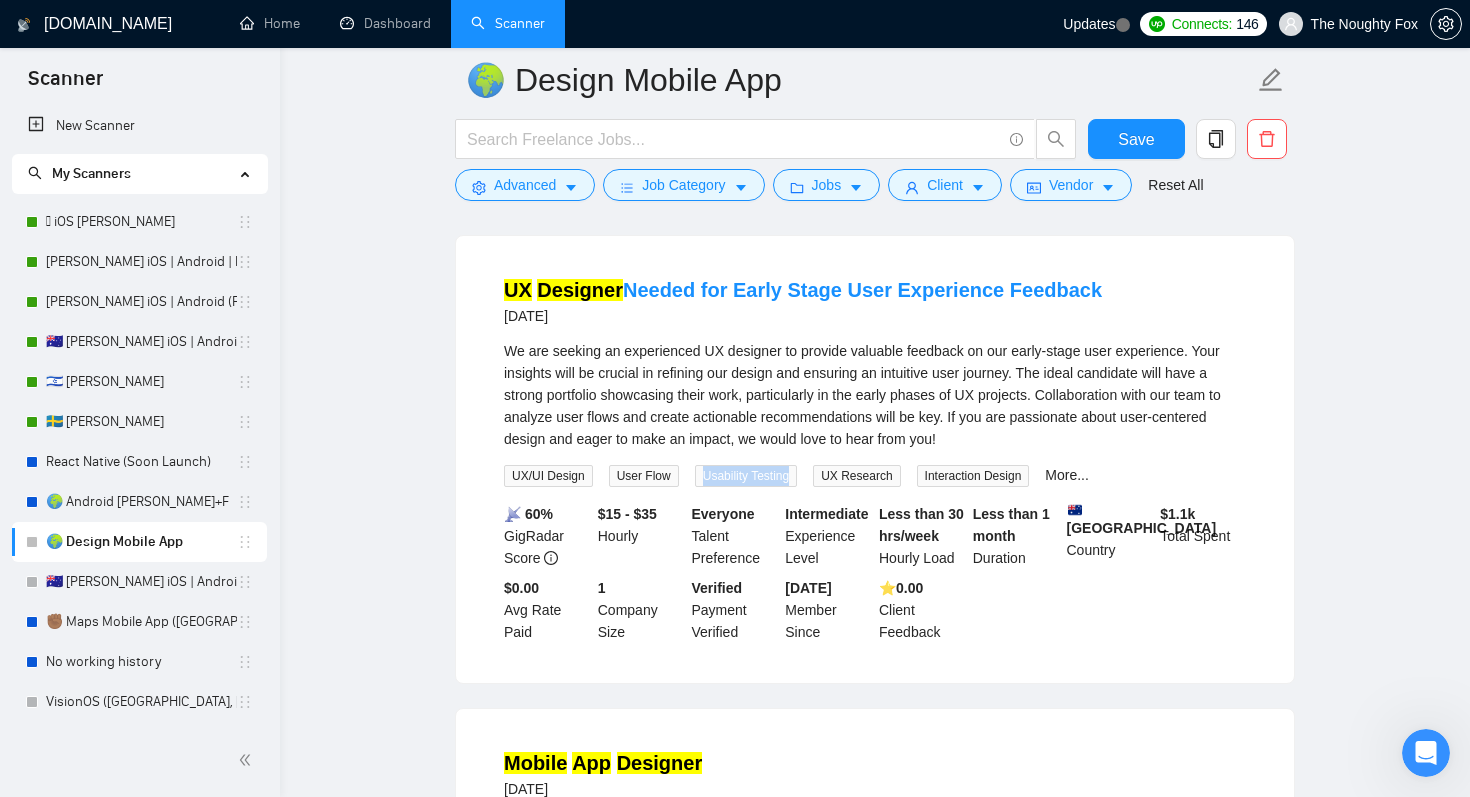 click on "Usability Testing" at bounding box center (746, 476) 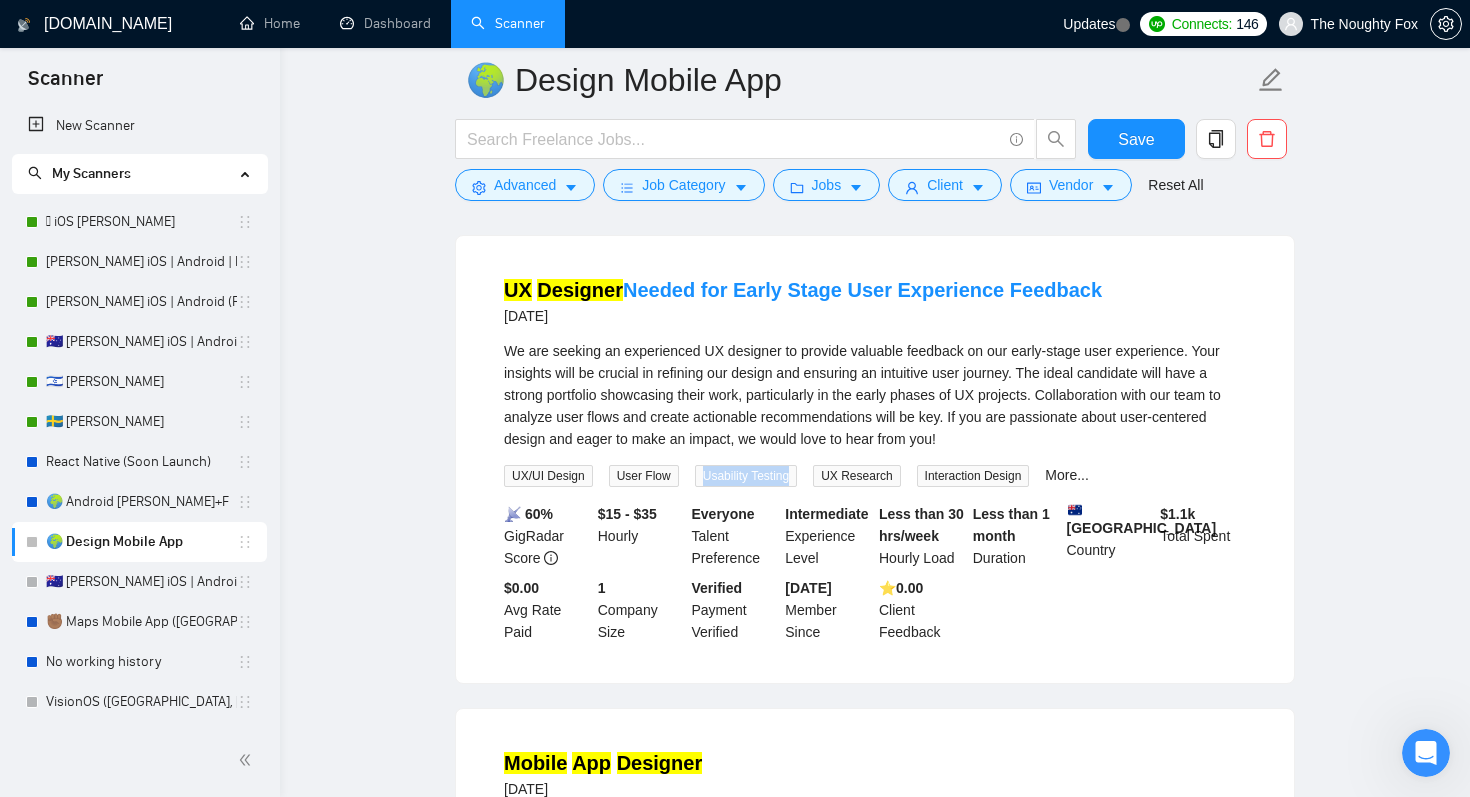 copy on "Usability Testing" 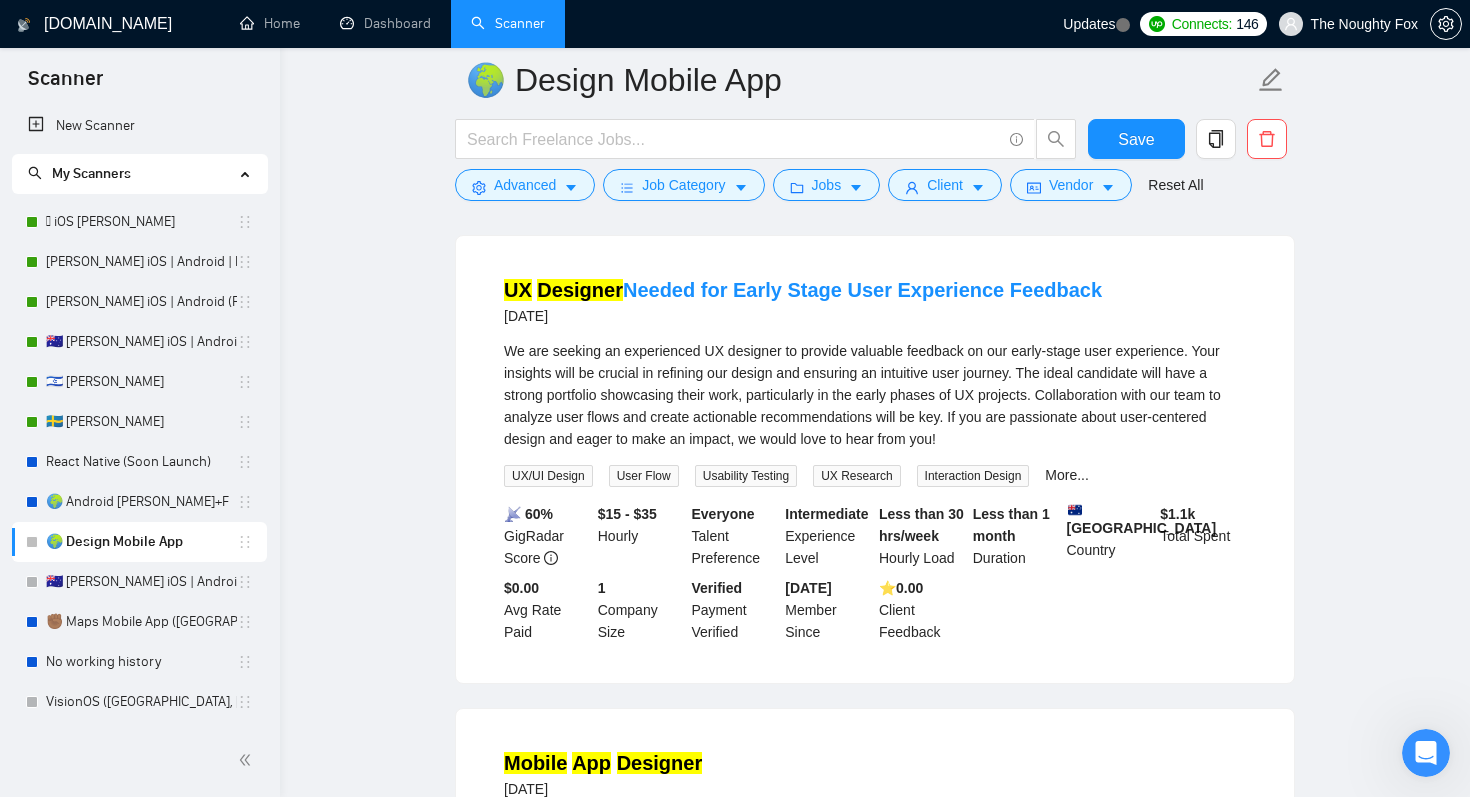 click on "We are seeking an experienced UX designer to provide valuable feedback on our early-stage user experience. Your insights will be crucial in refining our design and ensuring an intuitive user journey. The ideal candidate will have a strong portfolio showcasing their work, particularly in the early phases of UX projects. Collaboration with our team to analyze user flows and create actionable recommendations will be key. If you are passionate about user-centered design and eager to make an impact, we would love to hear from you! UX/UI Design User Flow Usability Testing UX Research Interaction Design More..." at bounding box center (875, 413) 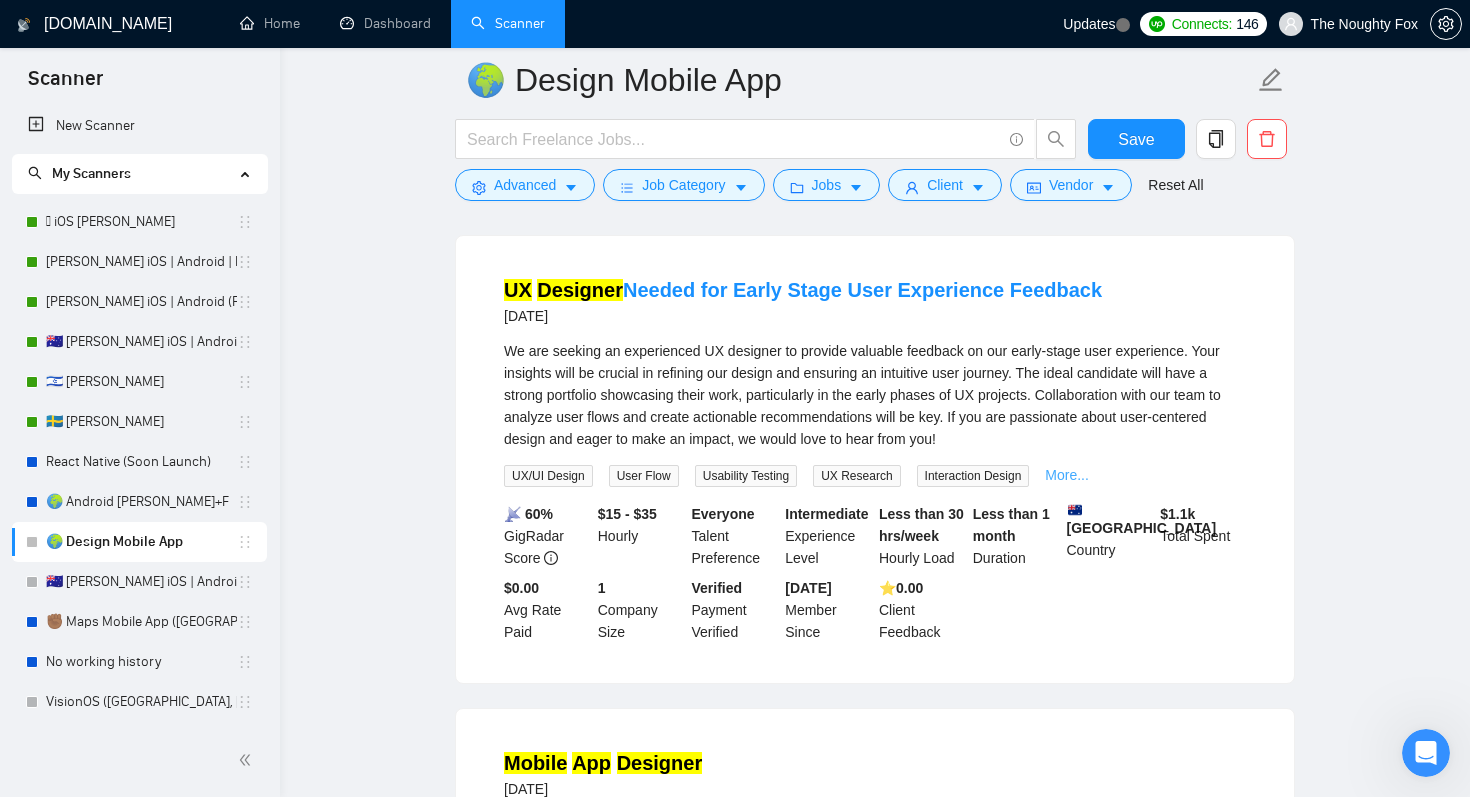 click on "More..." at bounding box center (1067, 475) 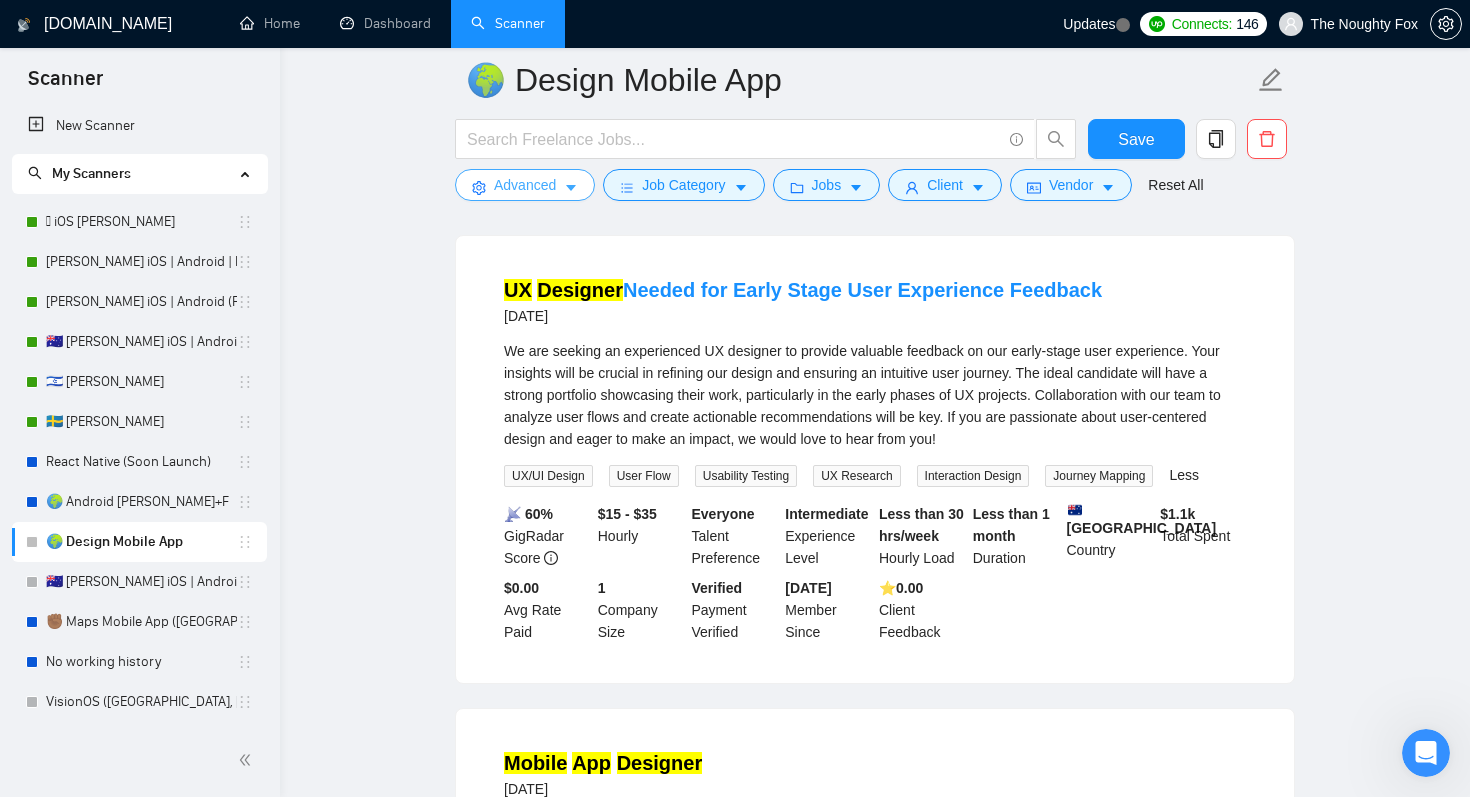 click on "Advanced" at bounding box center (525, 185) 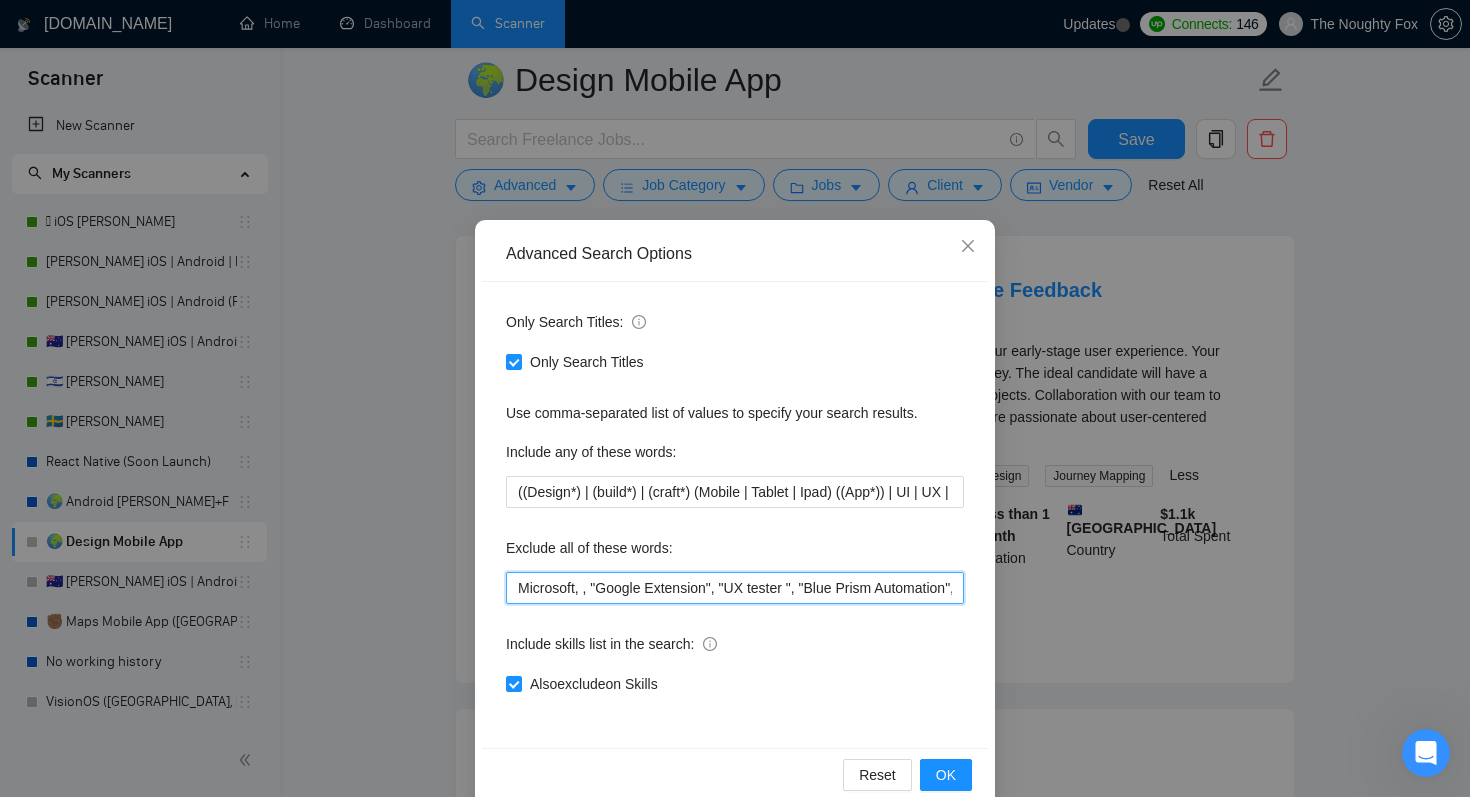 click on "Microsoft, , "Google Extension", "UX tester ", "Blue Prism Automation", "Circuit Design", "Fashion Design", GitHub, "CI/CD", Git  DevOps, (web*), developer, engineer,  appsheet, odoo, base44, Screenshots, "Graphic Design", PowerApps, advertise, F-droid, "Qt Creator", "unreal engine", "Apache [PERSON_NAME]", [PERSON_NAME], ASO, "App Store Optimization", "2d animation", 3d, "animation design", "publish an app", "teach me", advice, tutor, (crypto*), "pair programing", "any desk", anydesk, any-desk, "team viewer", "team-viewer", teamviewer, "not a team", "not a agency", "no teams", "no agency", "No Agencies!", "no teams", "individual only", "freelancer only", "independent contractors only", Ionic, Blockchain, NFT, .net, MAUI, Vue, Vue.js, Angular, Angular.js, Framer, "Power app", Glide, Artable, webflow, Adalo, Unity, Xamarin, "mobile game", VR, Fluter, Flutter, Flater, Flatter, FlutterFlow, "Flutter Flow", Dart, Python" at bounding box center (735, 588) 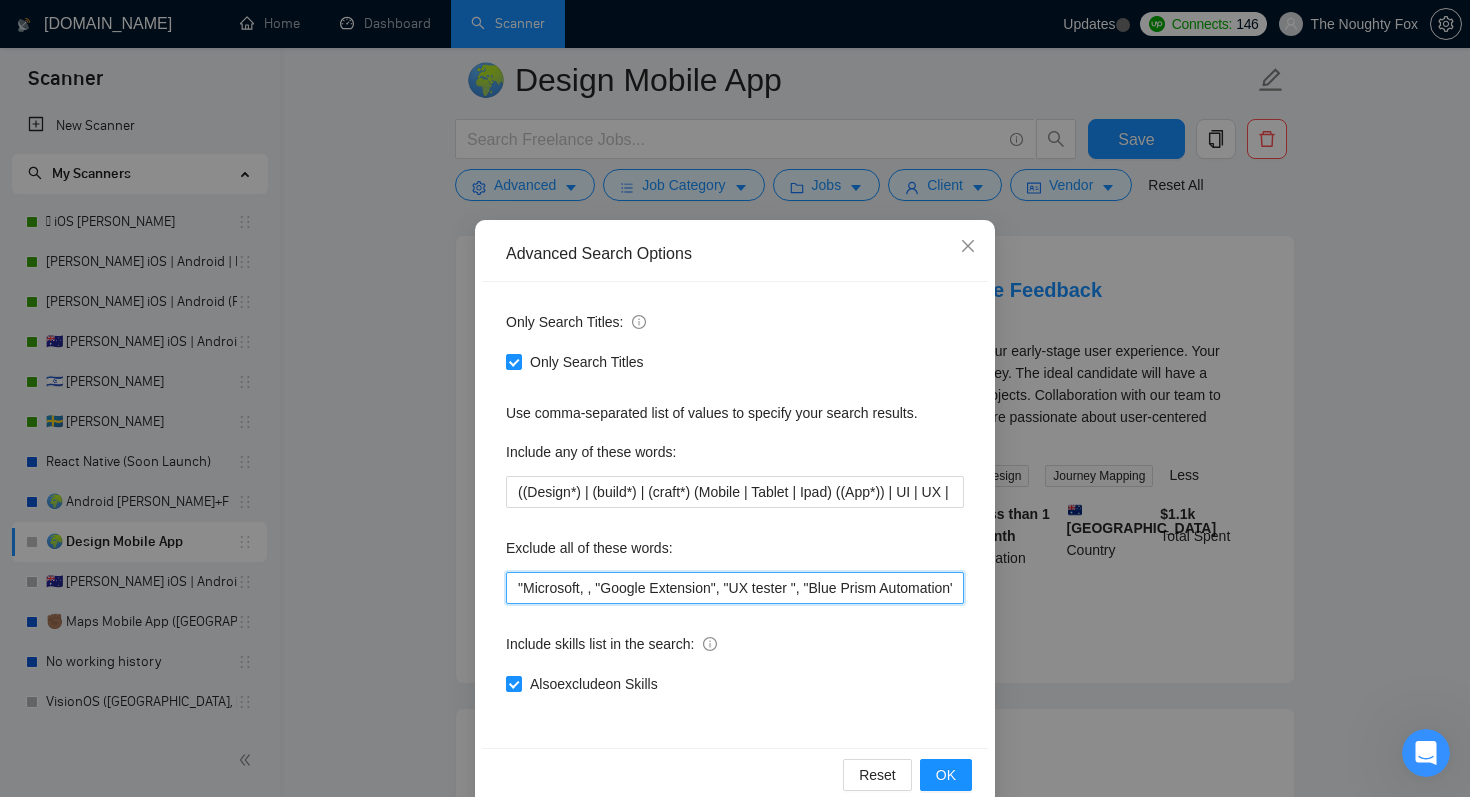 paste on "Usability Testing" 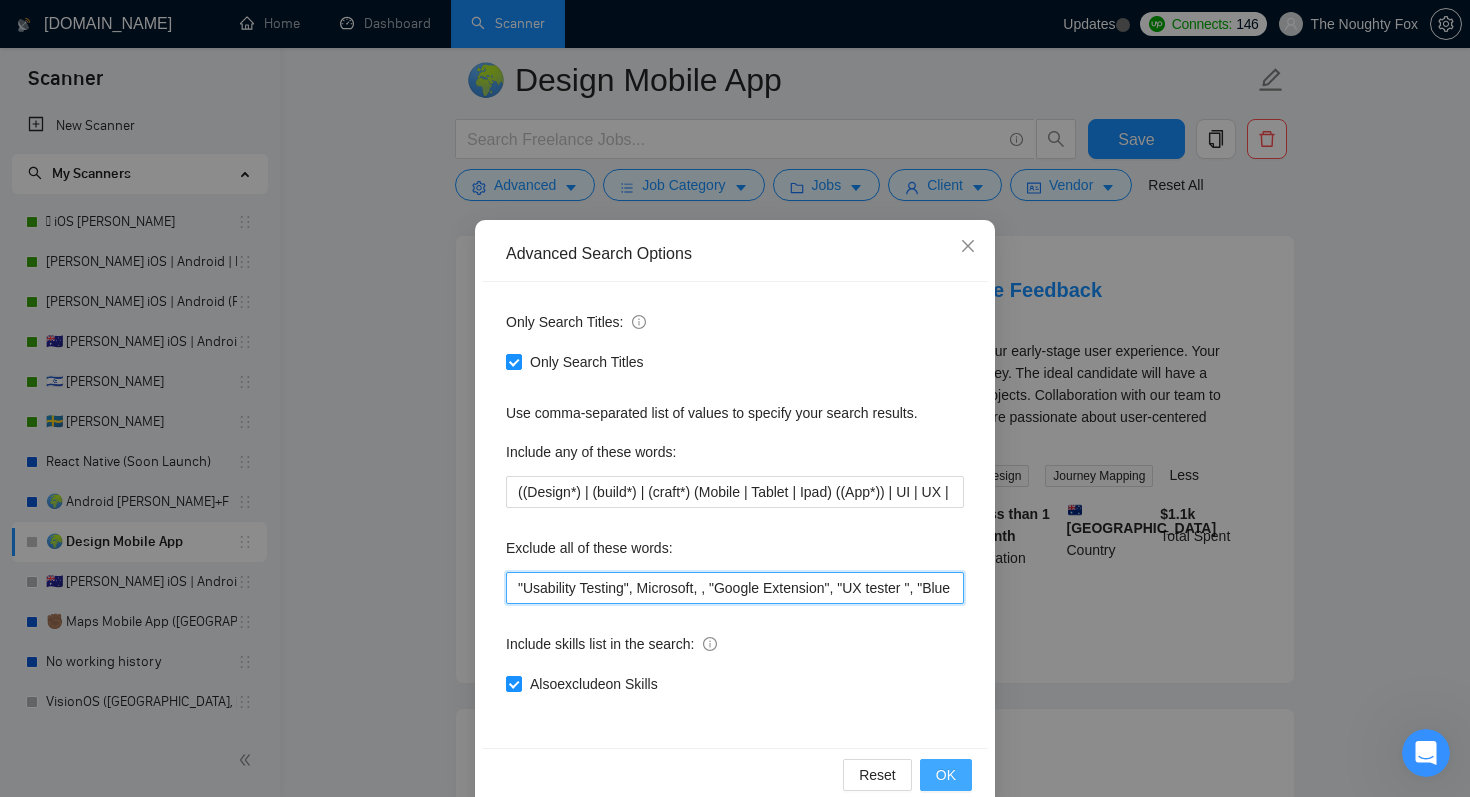 type on ""Usability Testing", Microsoft, , "Google Extension", "UX tester ", "Blue Prism Automation", "Circuit Design", "Fashion Design", GitHub, "CI/CD", Git  DevOps, (web*), developer, engineer,  appsheet, odoo, base44, Screenshots, "Graphic Design", PowerApps, advertise, F-droid, "Qt Creator", "unreal engine", "Apache [PERSON_NAME]", [PERSON_NAME], ASO, "App Store Optimization", "2d animation", 3d, "animation design", "publish an app", "teach me", advice, tutor, (crypto*), "pair programing", "any desk", anydesk, any-desk, "team viewer", "team-viewer", teamviewer, "not a team", "not a agency", "no teams", "no agency", "No Agencies!", "no teams", "individual only", "freelancer only", "independent contractors only", Ionic, Blockchain, NFT, .net, MAUI, Vue, Vue.js, Angular, Angular.js, Framer, "Power app", Glide, Artable, webflow, Adalo, Unity, Xamarin, "mobile game", VR, Fluter, Flutter, Flater, Flatter, FlutterFlow, "Flutter Flow", Dart, Python" 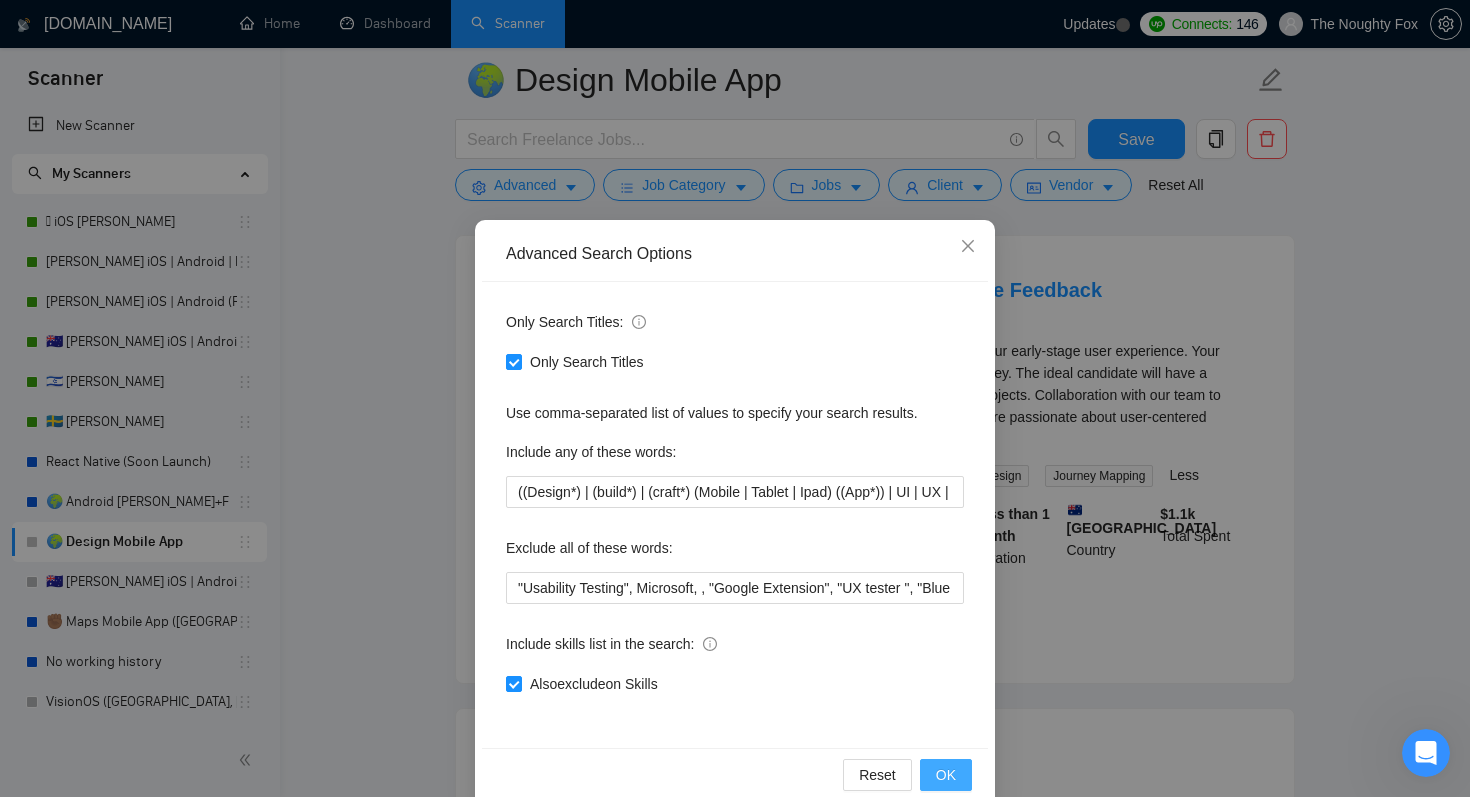 click on "OK" at bounding box center (946, 775) 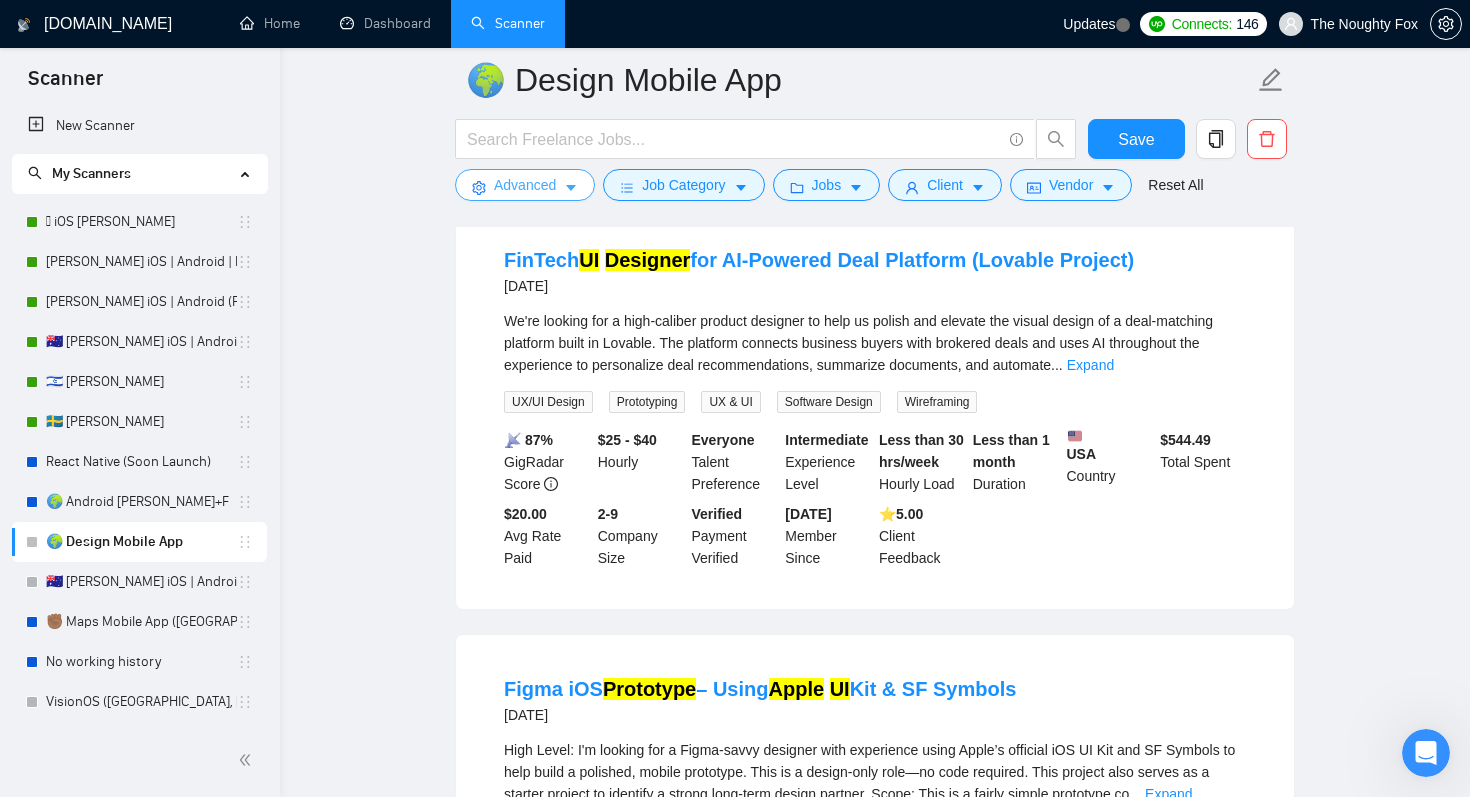 scroll, scrollTop: 1925, scrollLeft: 0, axis: vertical 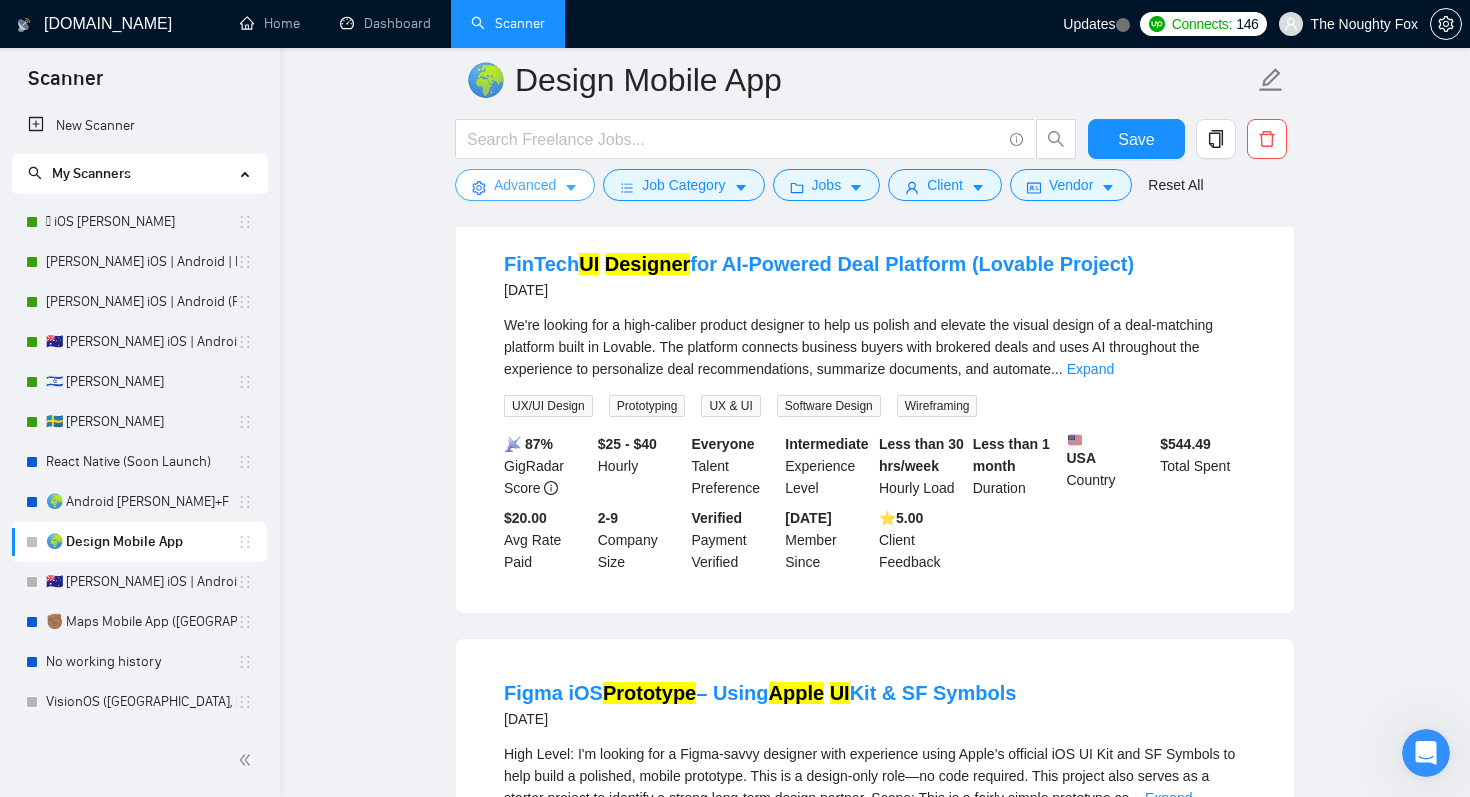 click on "Advanced" at bounding box center (525, 185) 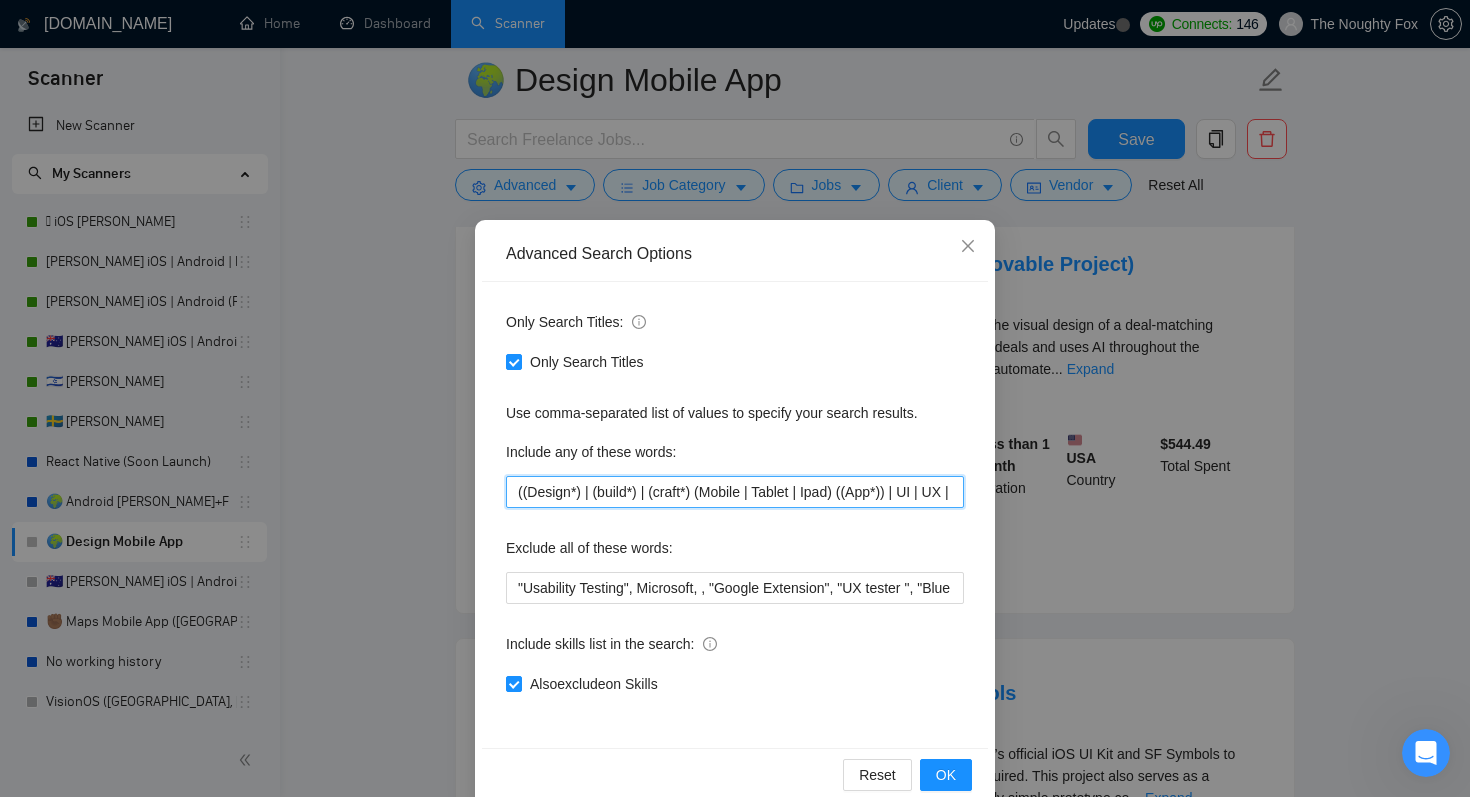 click on "((Design*) | (build*) | (craft*) (Mobile | Tablet | Ipad) ((App*)) | UI | UX | Interface | Wireframe | Prototype | Mockup))" at bounding box center [735, 492] 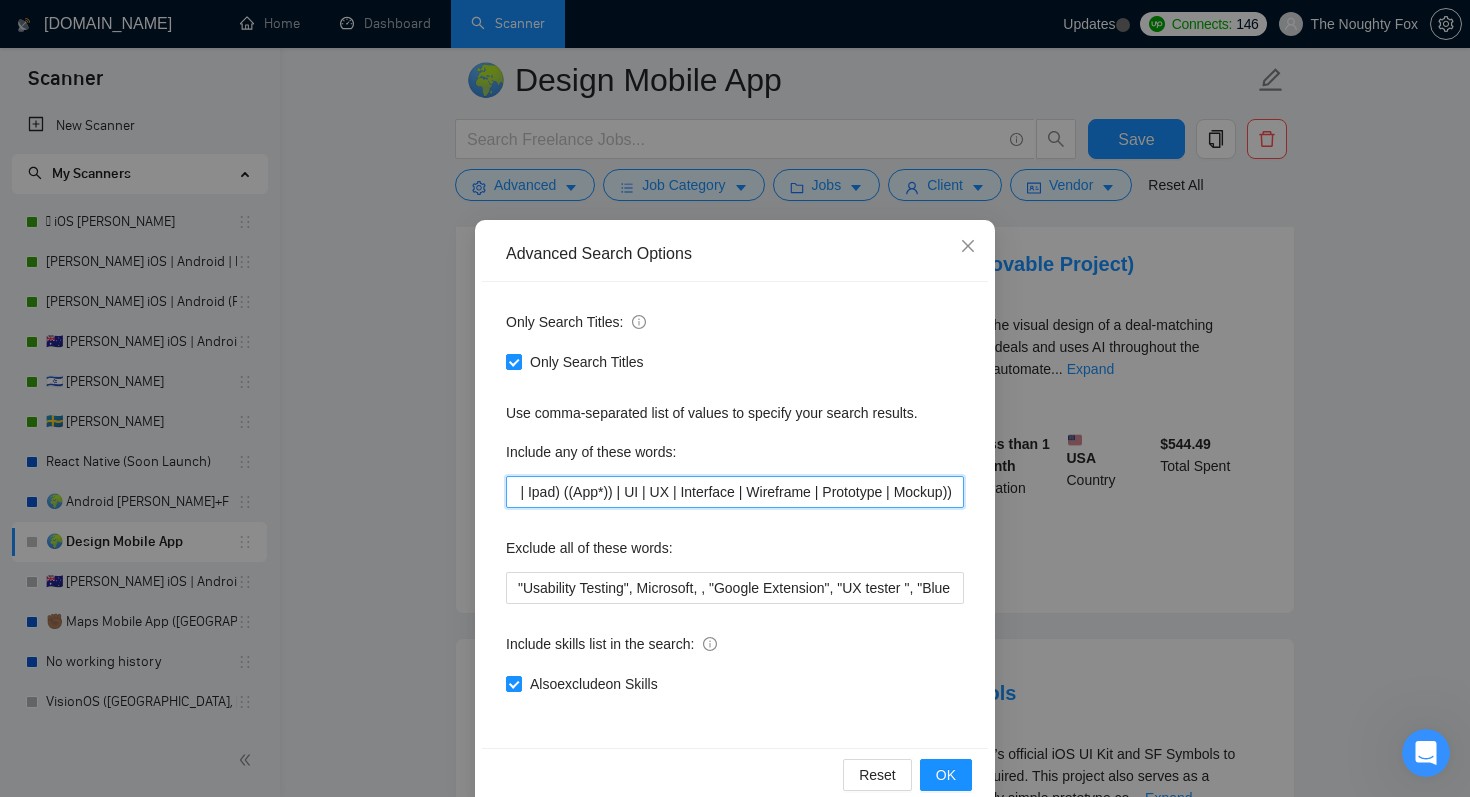 scroll, scrollTop: 0, scrollLeft: 304, axis: horizontal 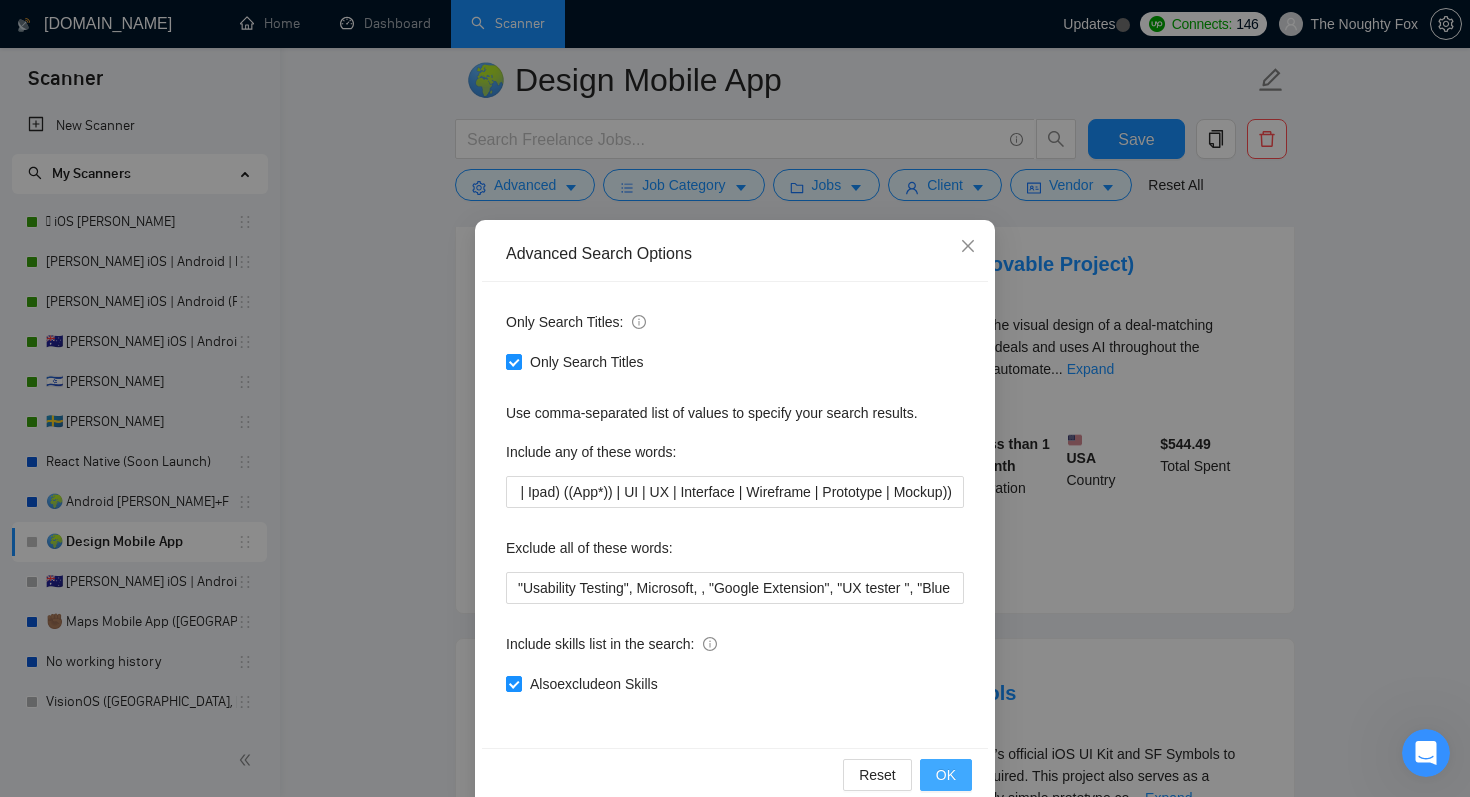 click on "OK" at bounding box center (946, 775) 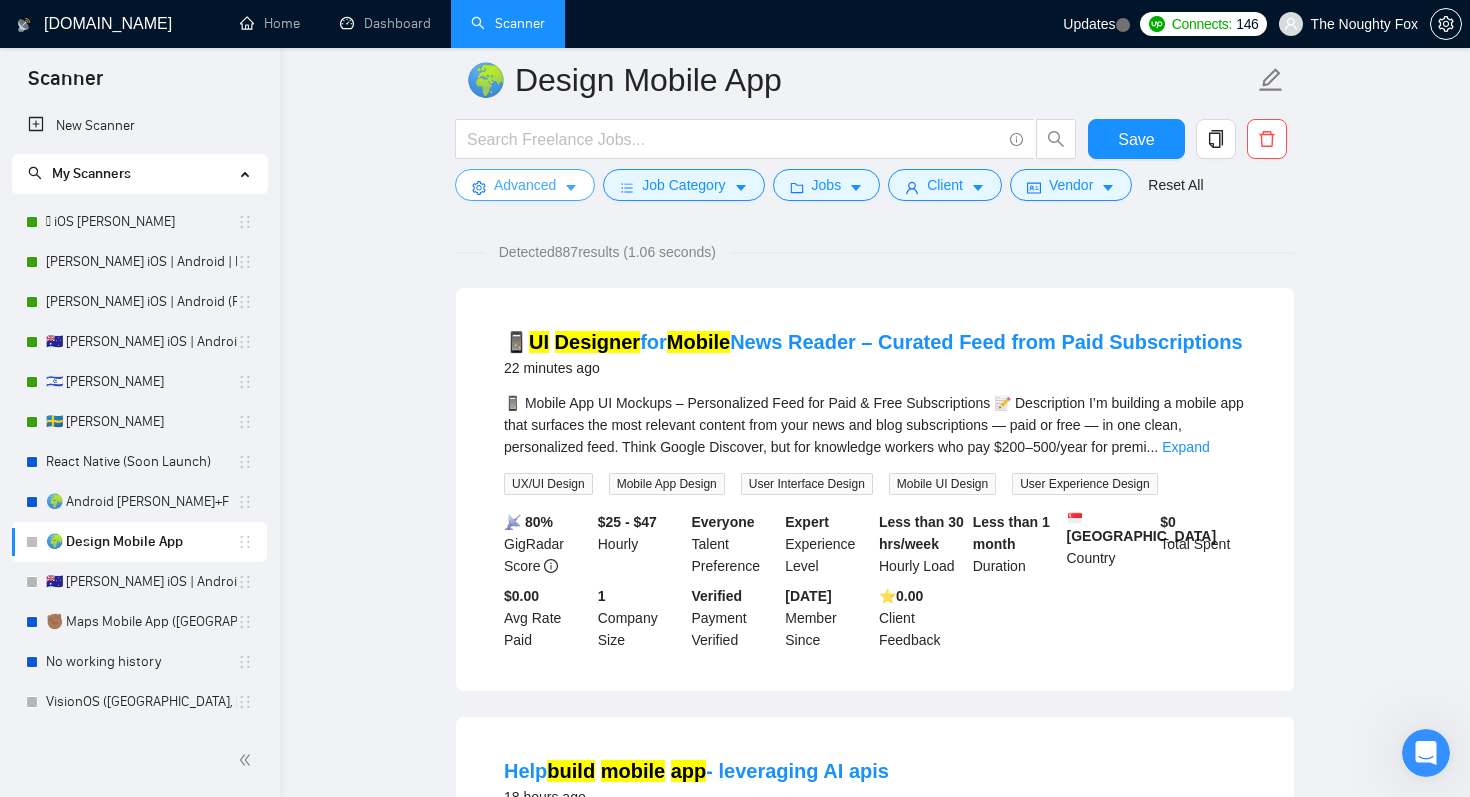 scroll, scrollTop: 0, scrollLeft: 0, axis: both 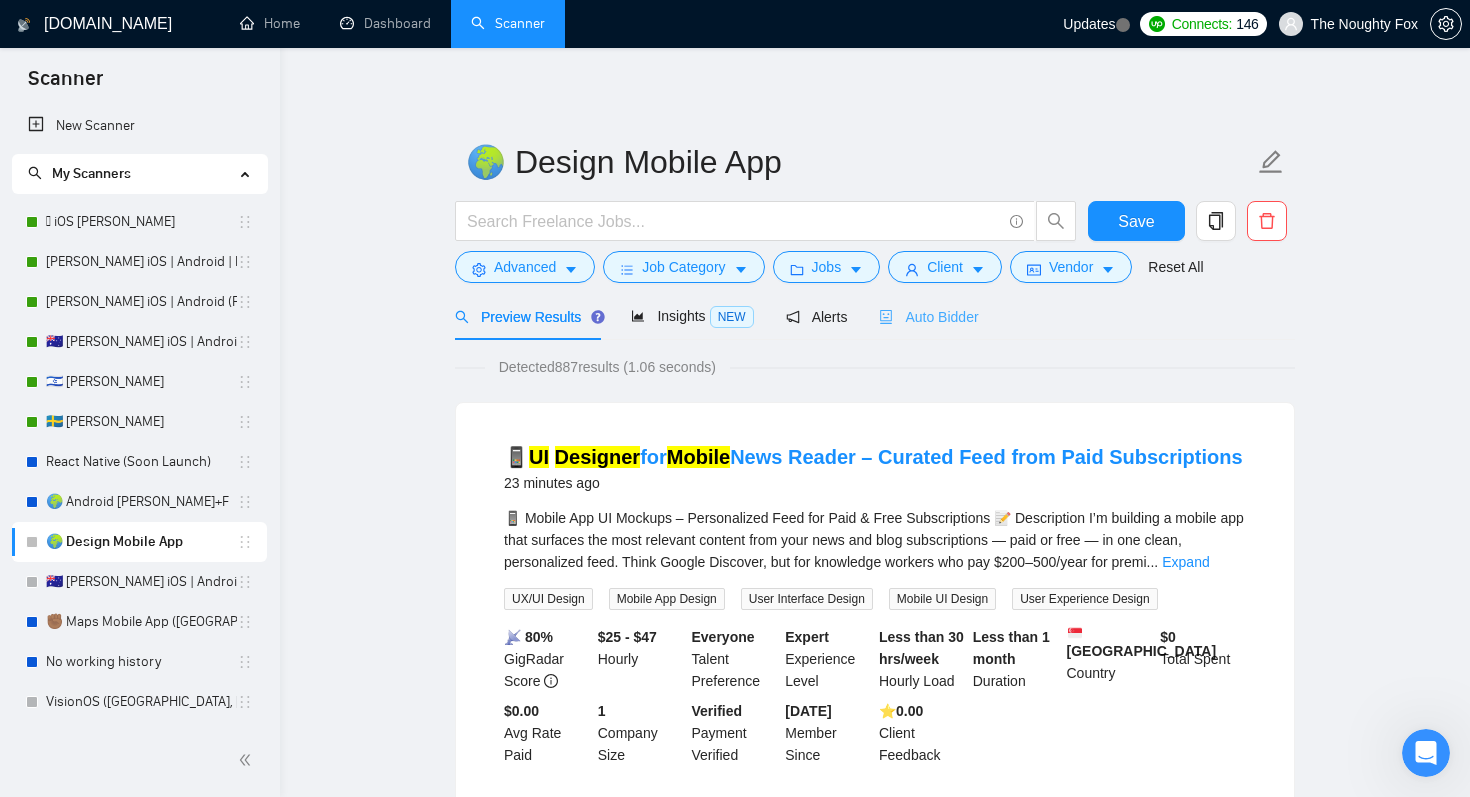 click on "Auto Bidder" at bounding box center [928, 316] 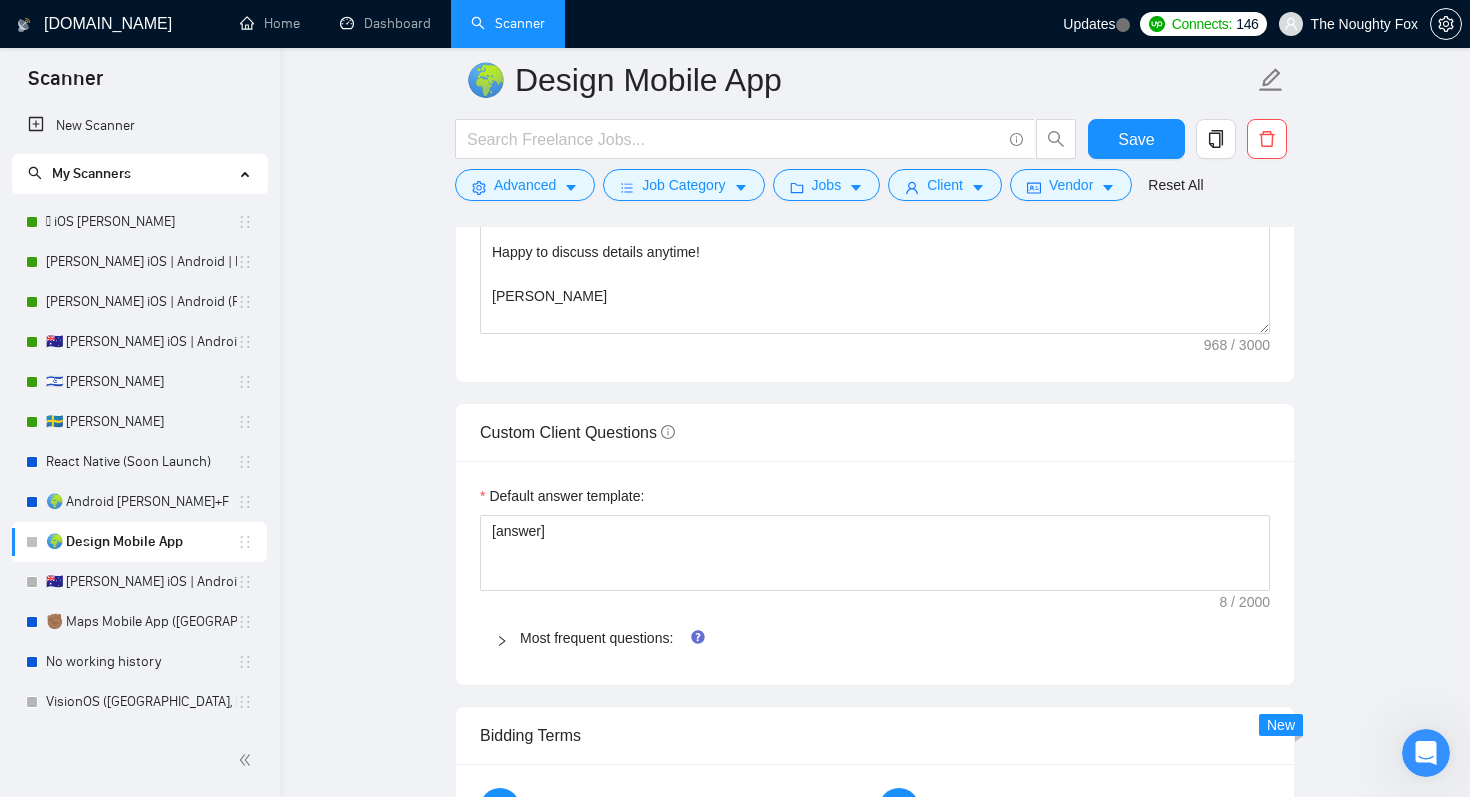 scroll, scrollTop: 1361, scrollLeft: 0, axis: vertical 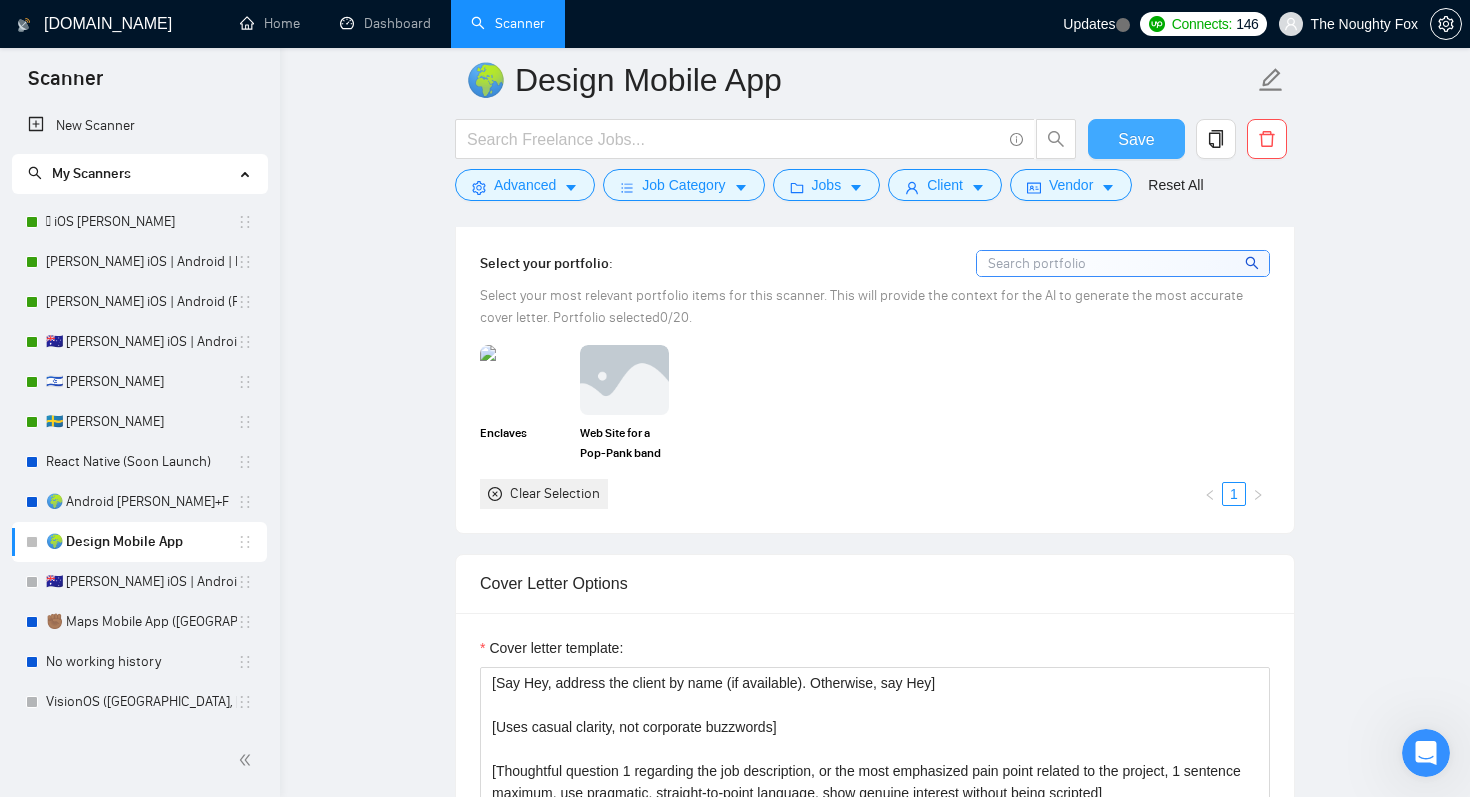 click on "Save" at bounding box center [1136, 139] 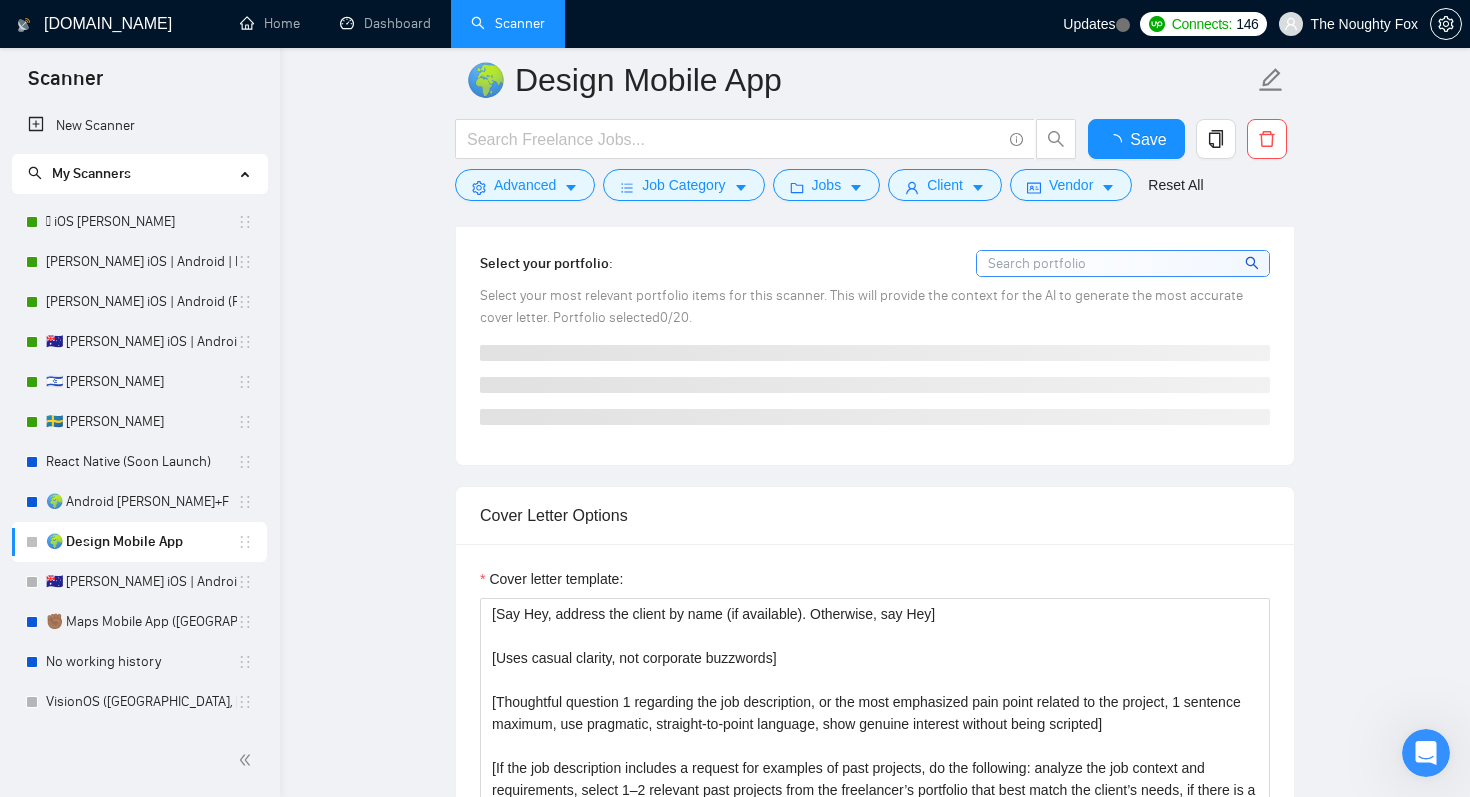 type 